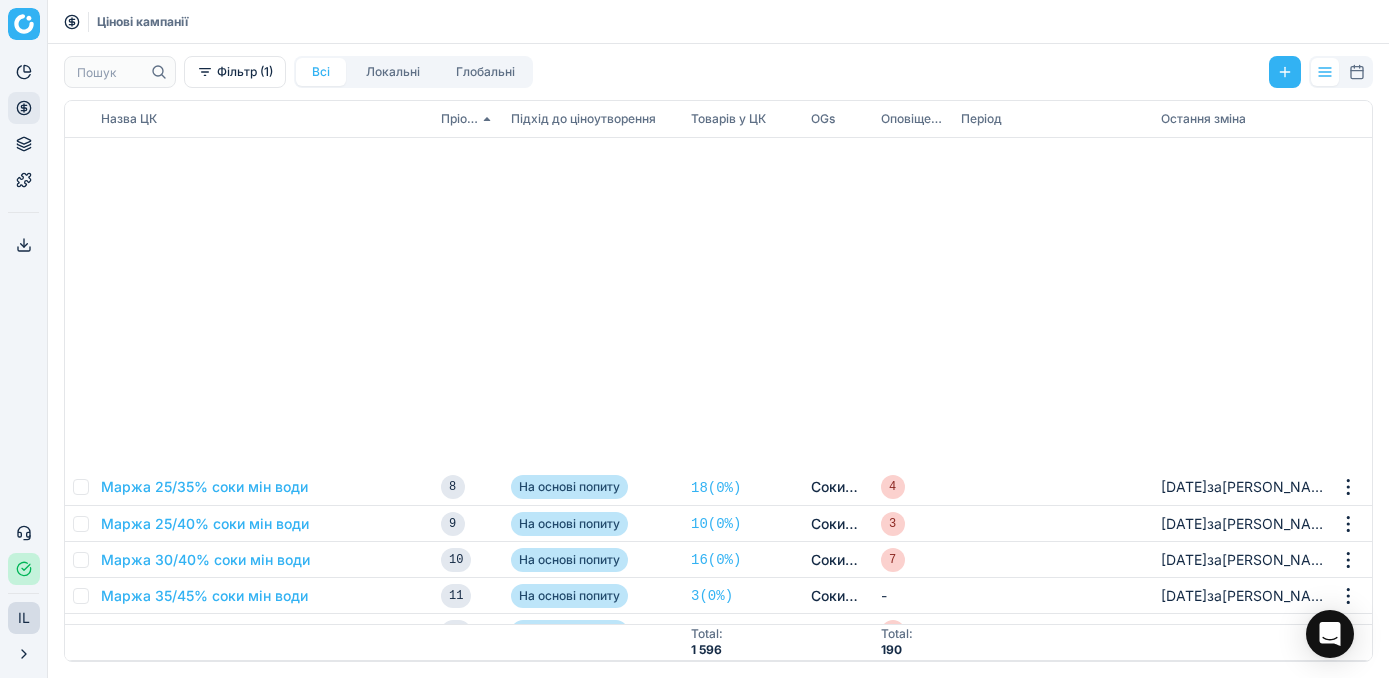 scroll, scrollTop: 0, scrollLeft: 0, axis: both 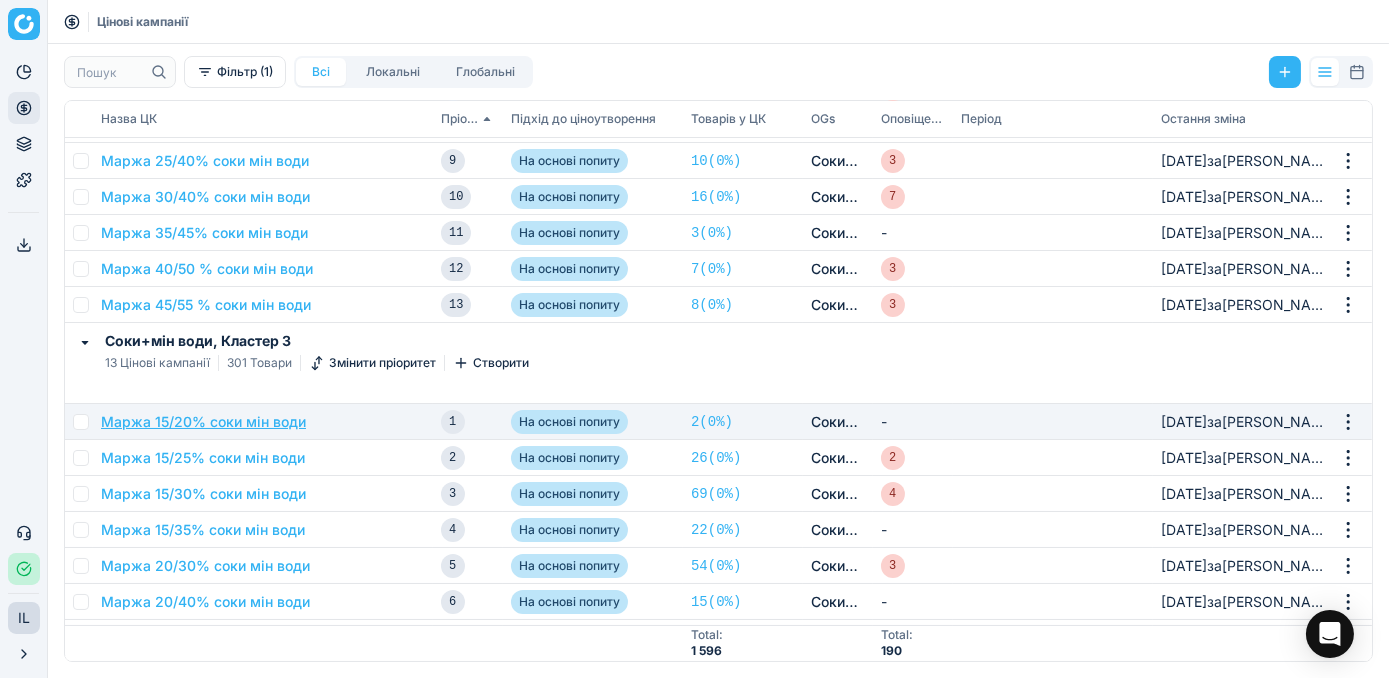 click on "Маржа 15/20% соки мін води" at bounding box center [203, 422] 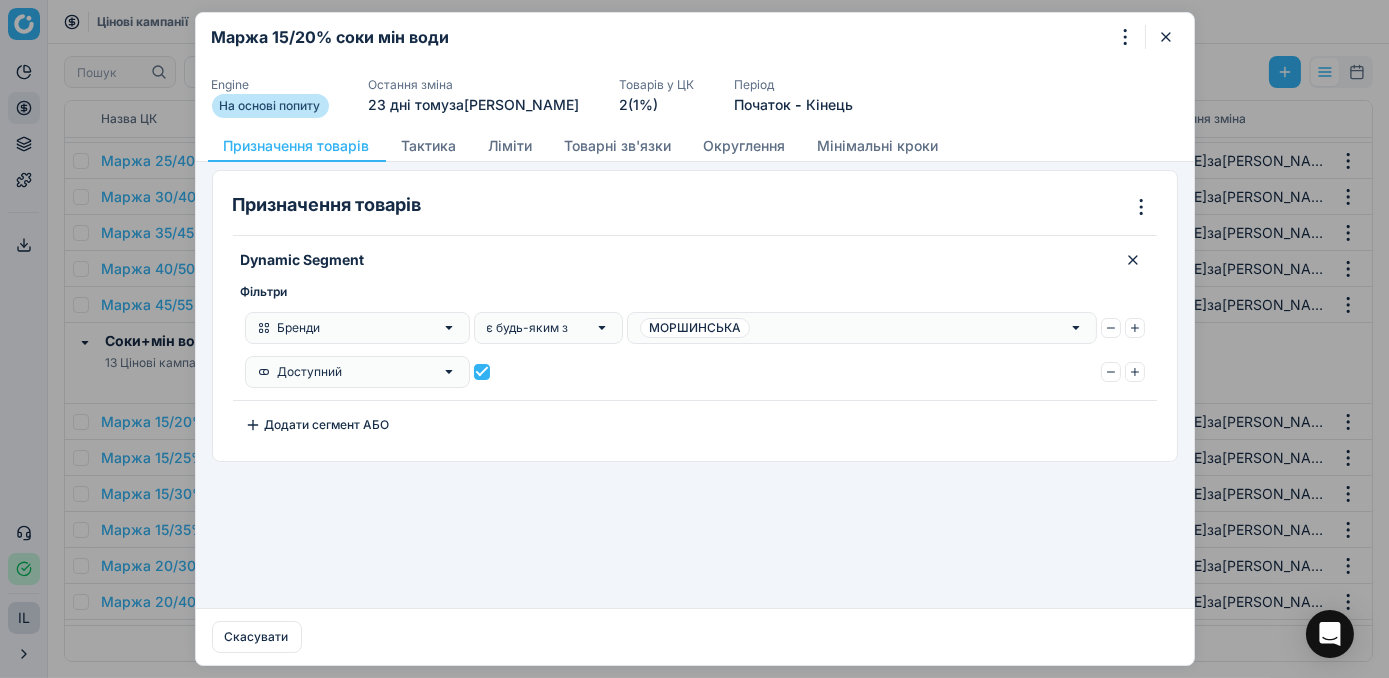 click 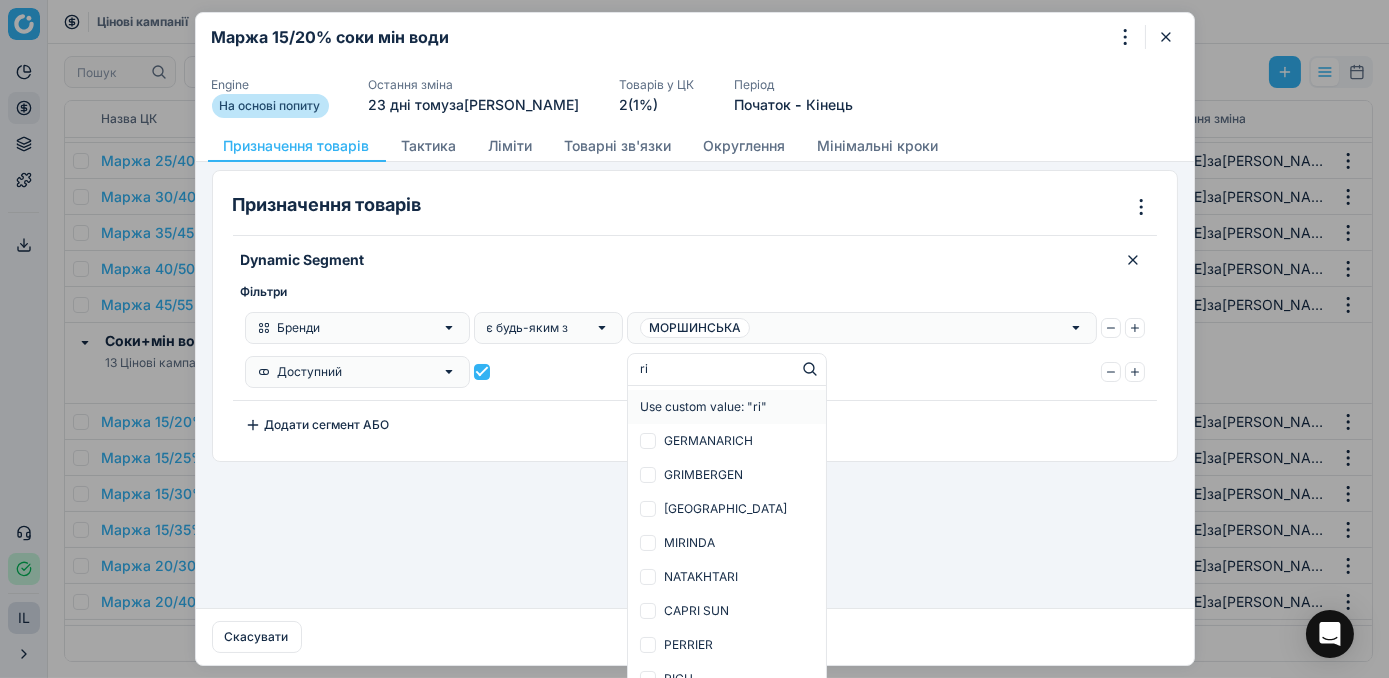 type on "ric" 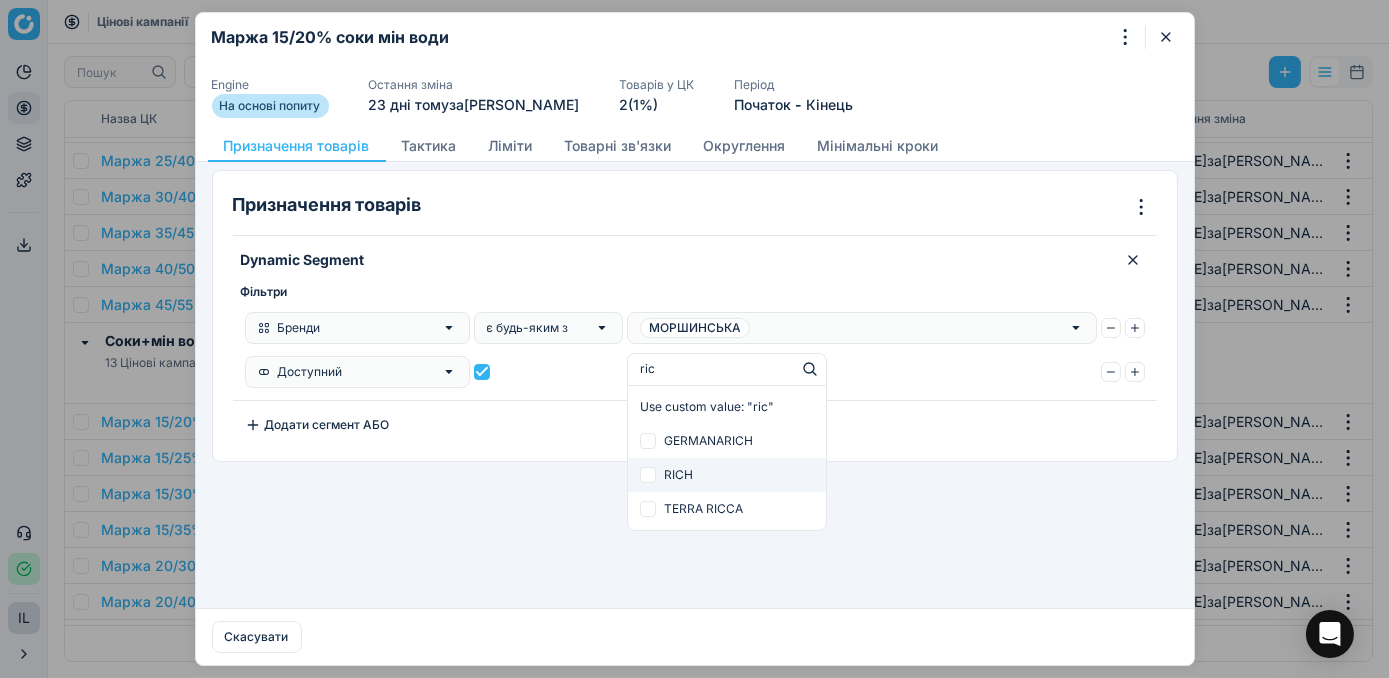 click at bounding box center [648, 475] 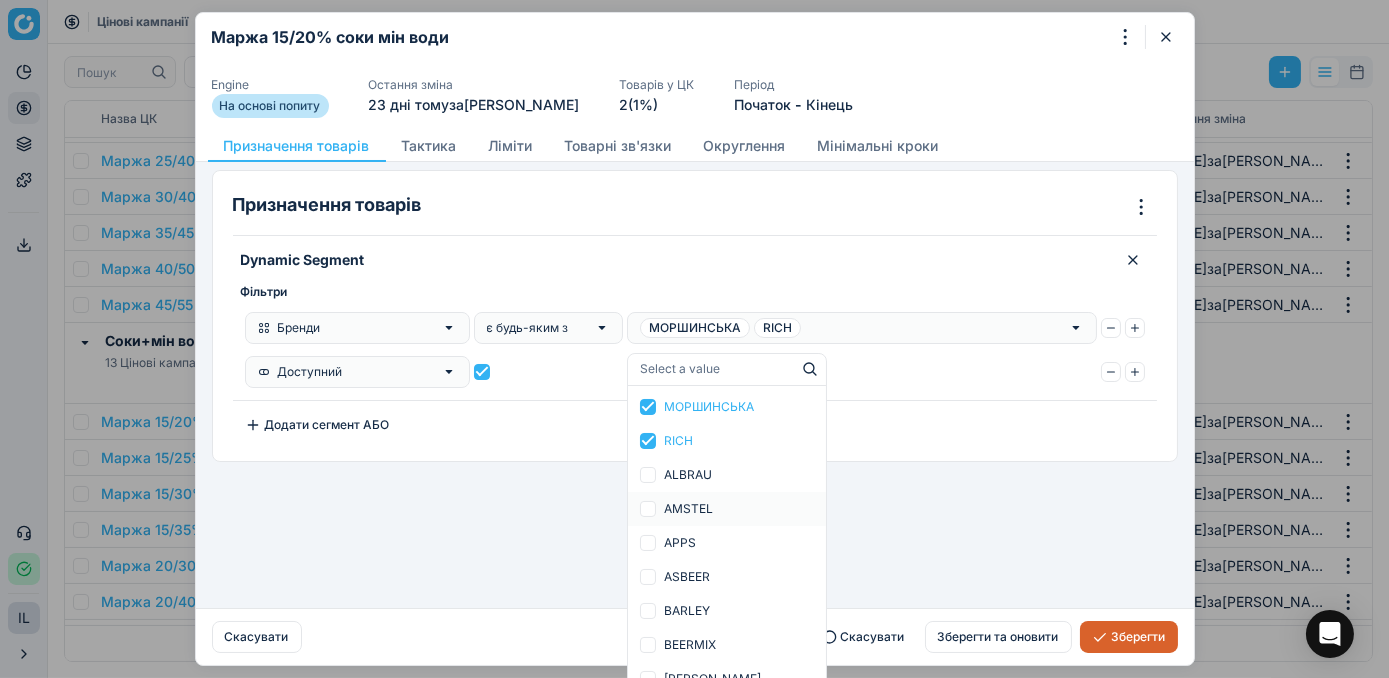 click on "Зберегти" at bounding box center (1129, 637) 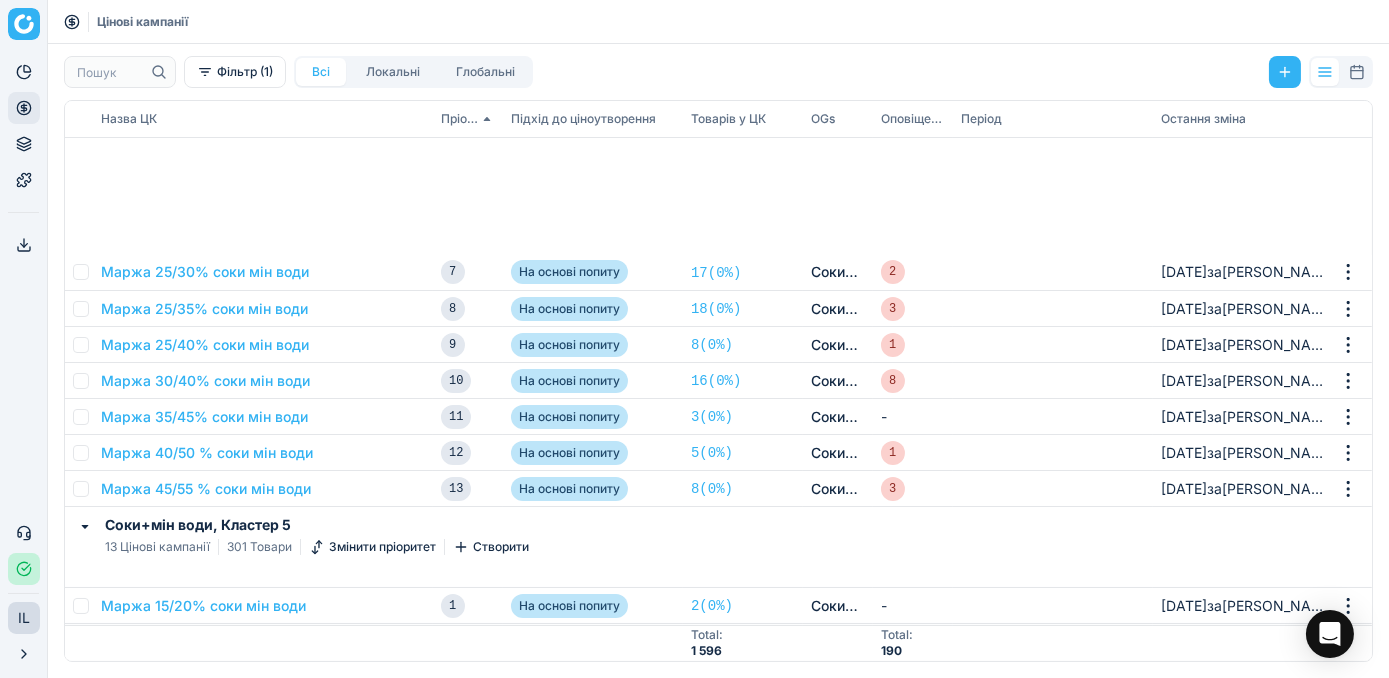 scroll, scrollTop: 1000, scrollLeft: 0, axis: vertical 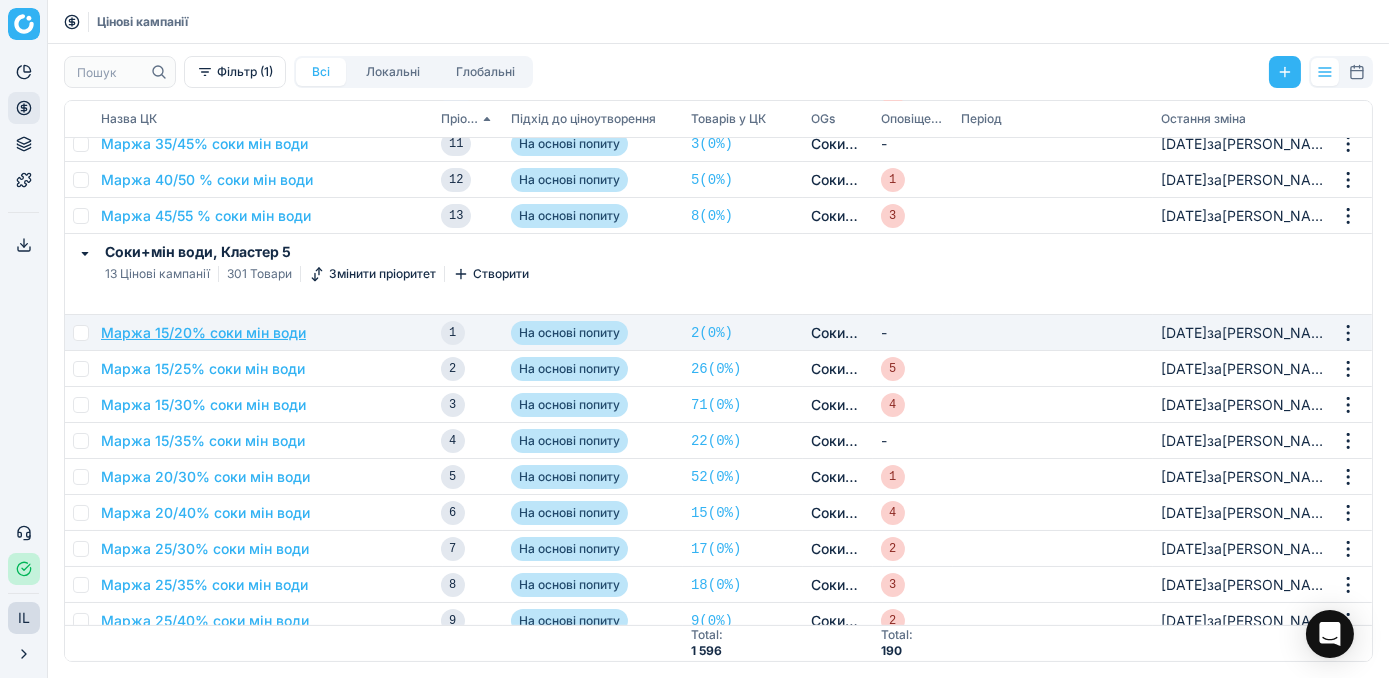 click on "Маржа 15/20% соки мін води" at bounding box center [203, 333] 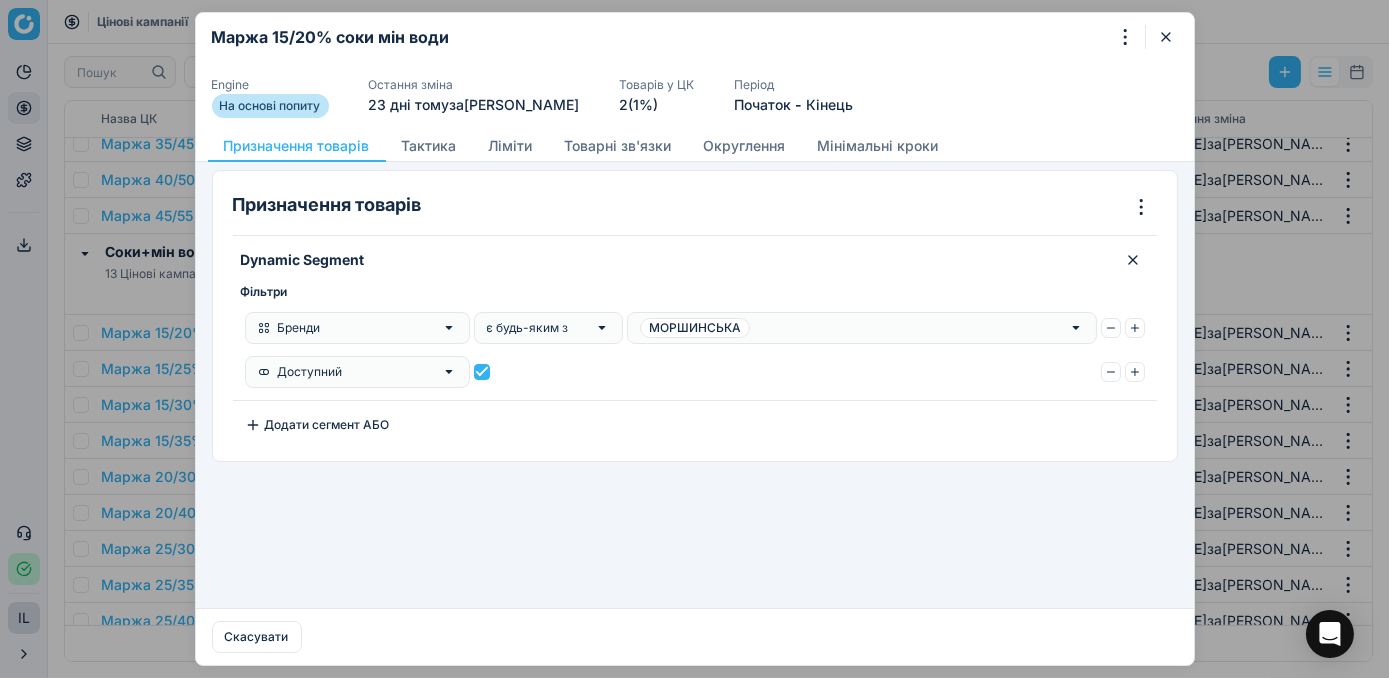 click 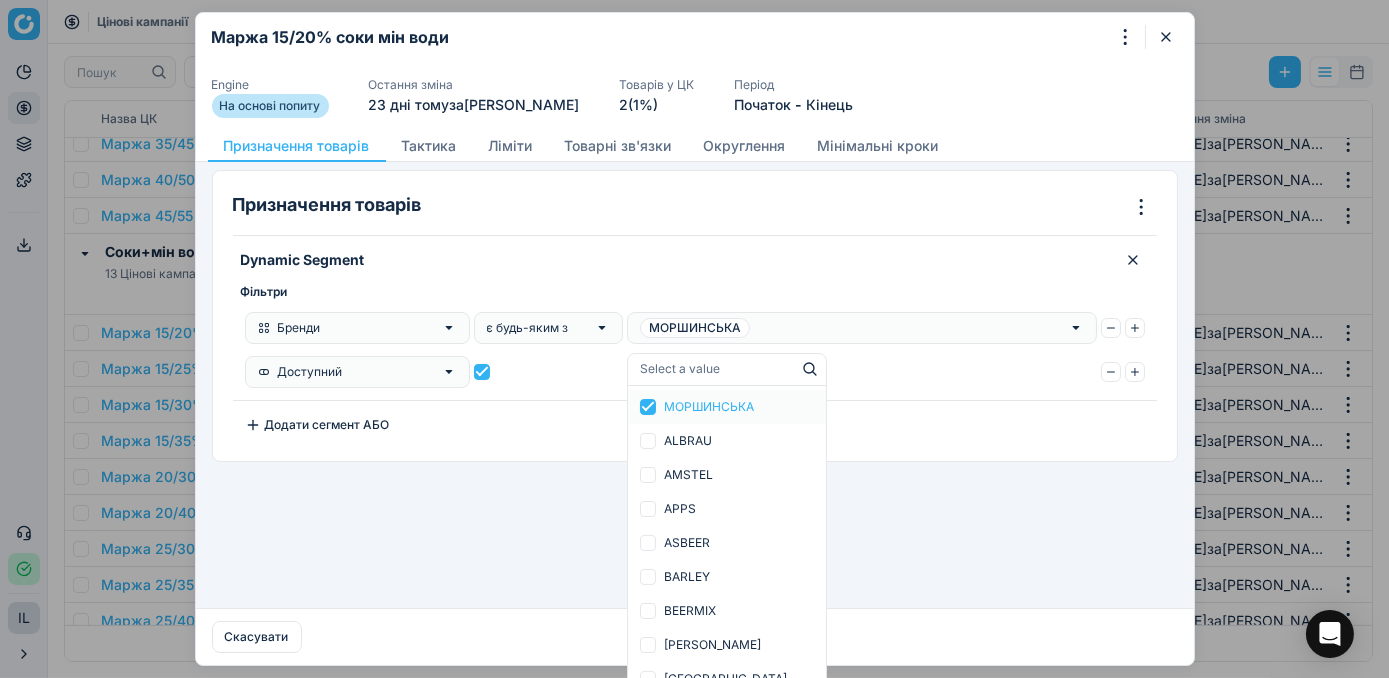 click at bounding box center (715, 369) 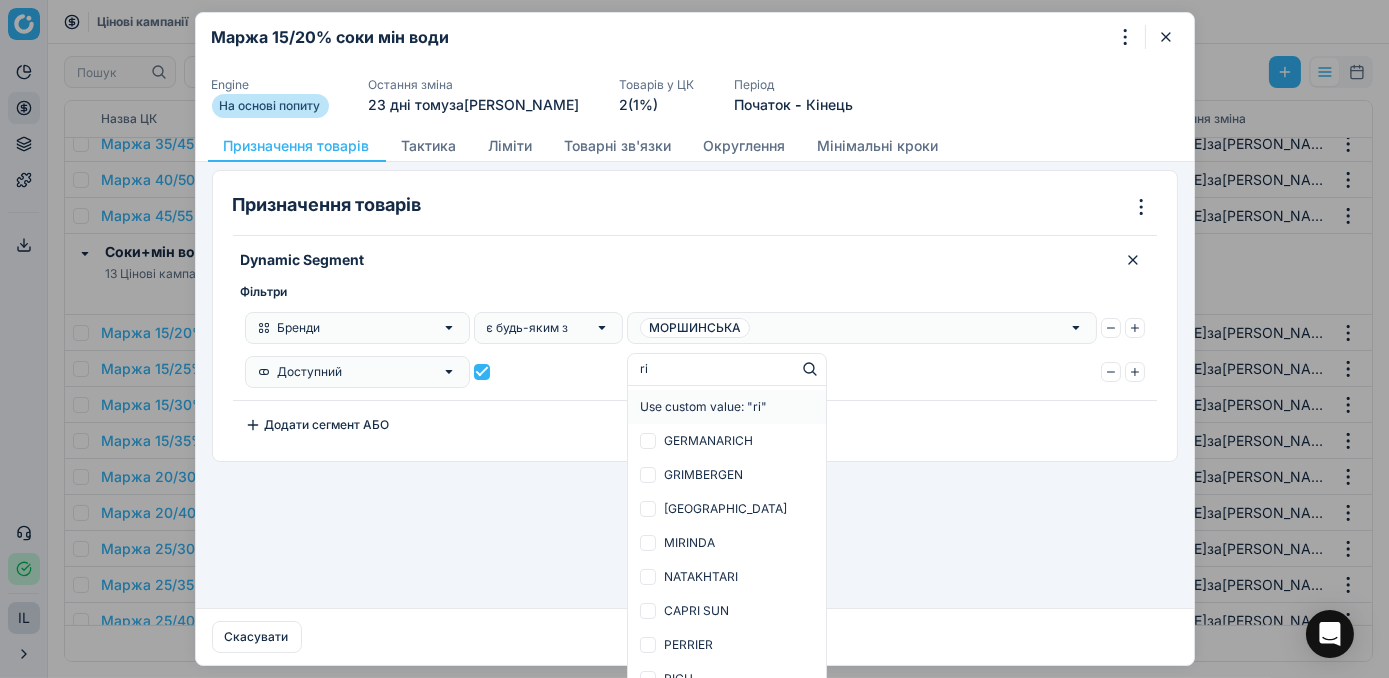 type on "ric" 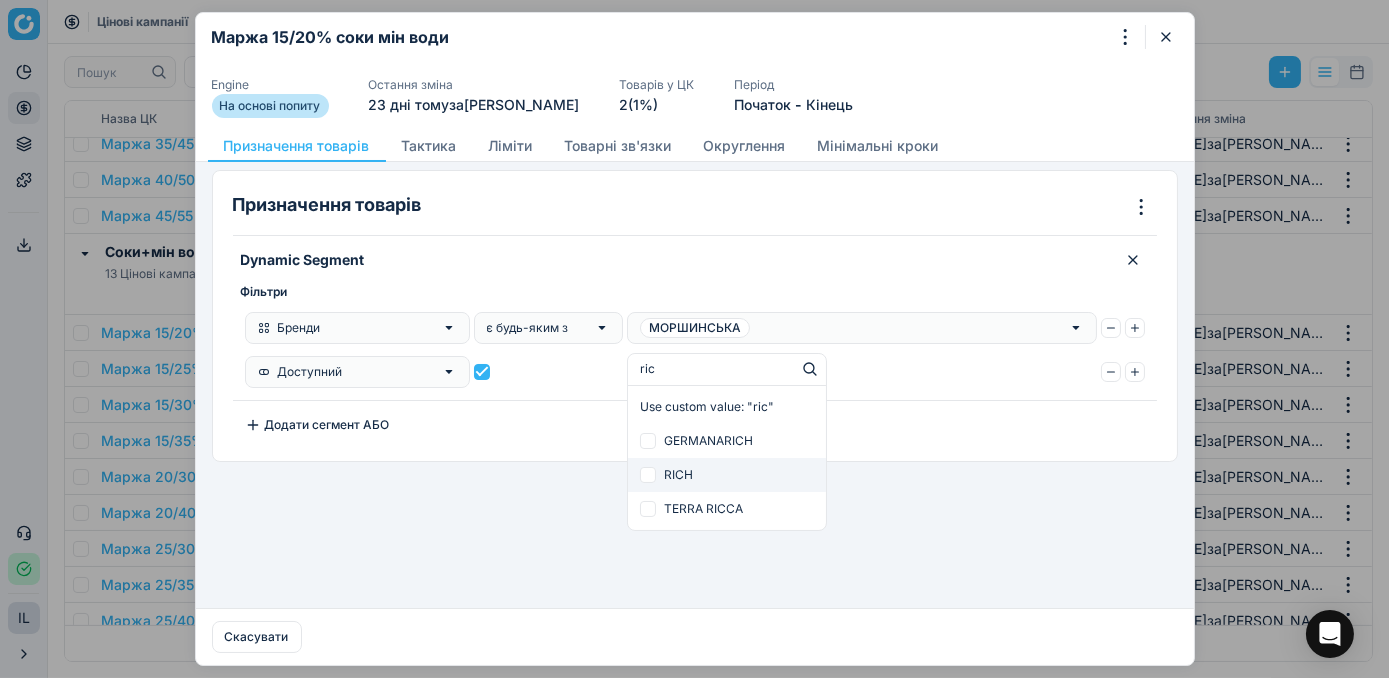 click on "RICH" at bounding box center [727, 475] 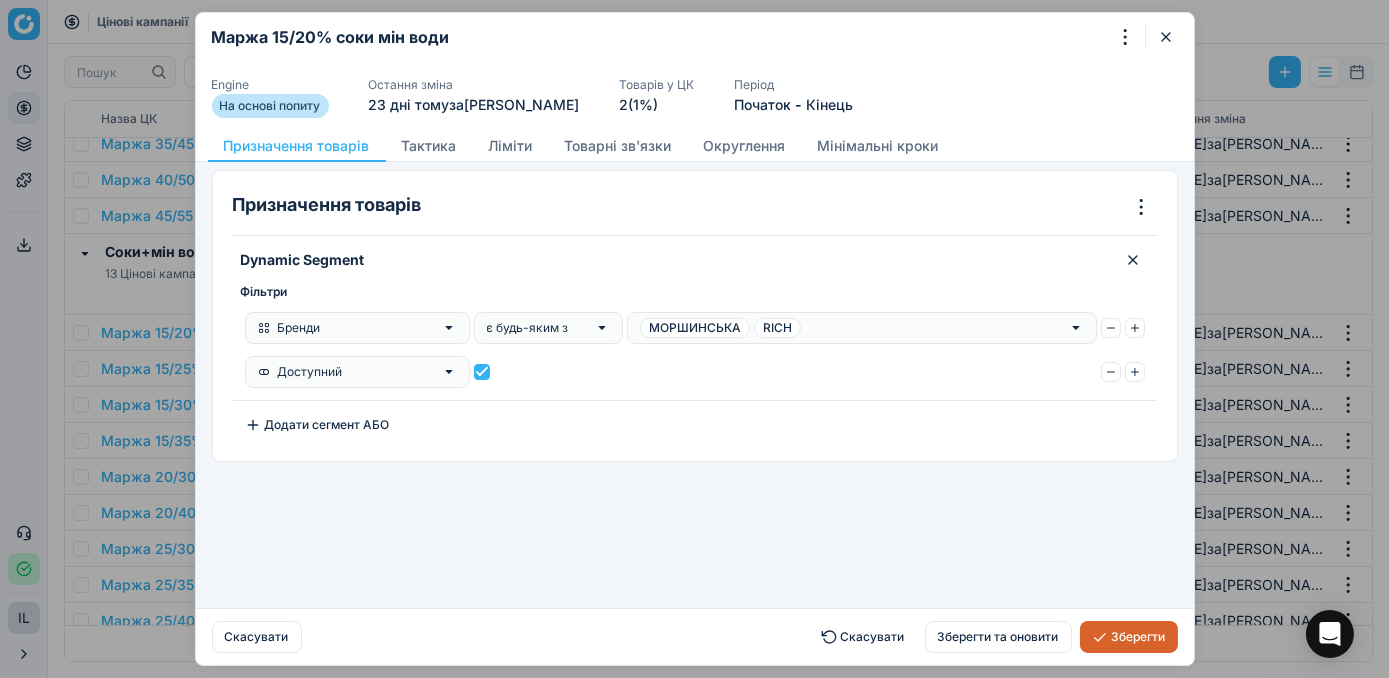 click on "Зберегти" at bounding box center [1129, 637] 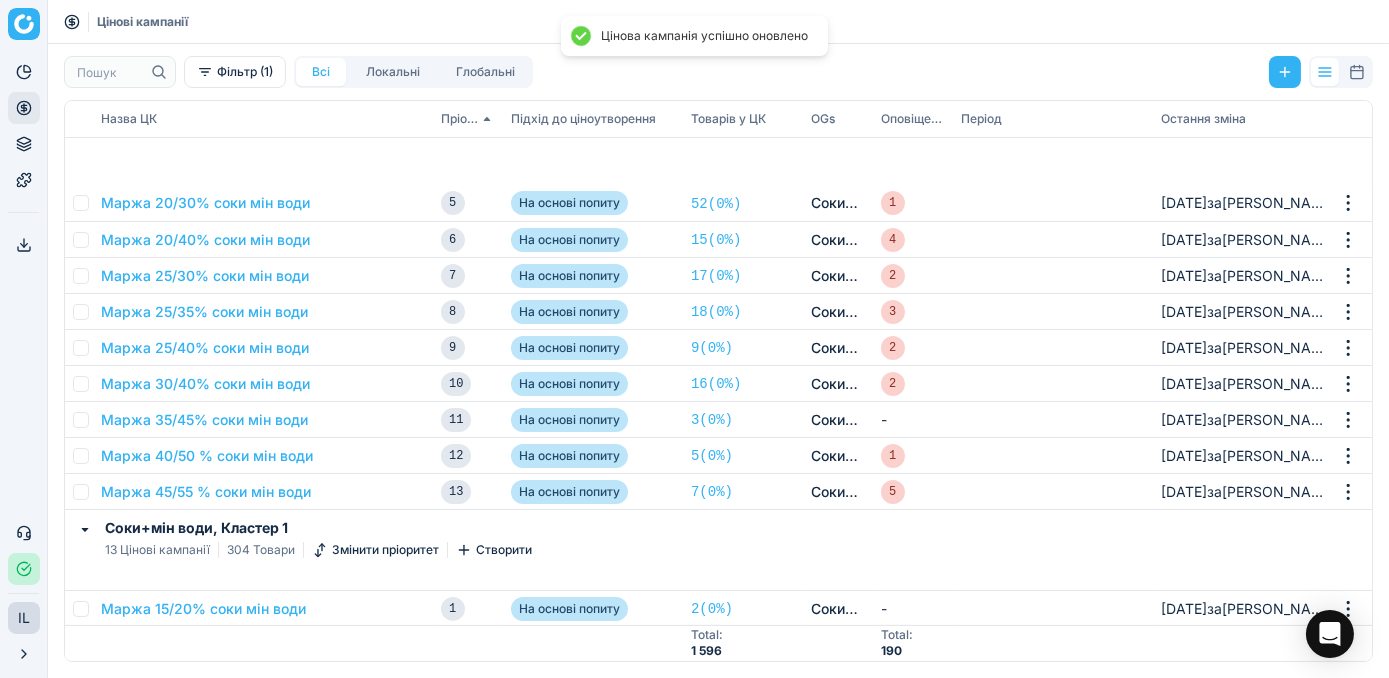 scroll, scrollTop: 1454, scrollLeft: 0, axis: vertical 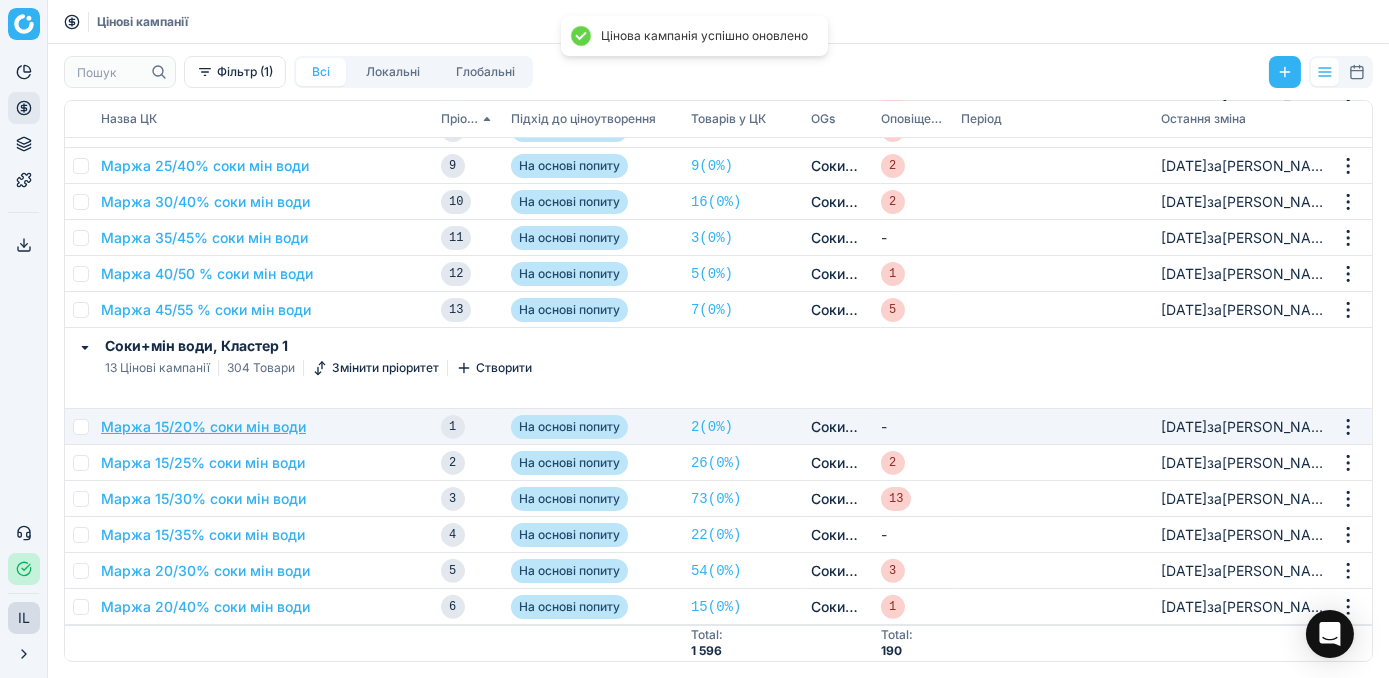 click on "Маржа 15/20% соки мін води" at bounding box center [203, 427] 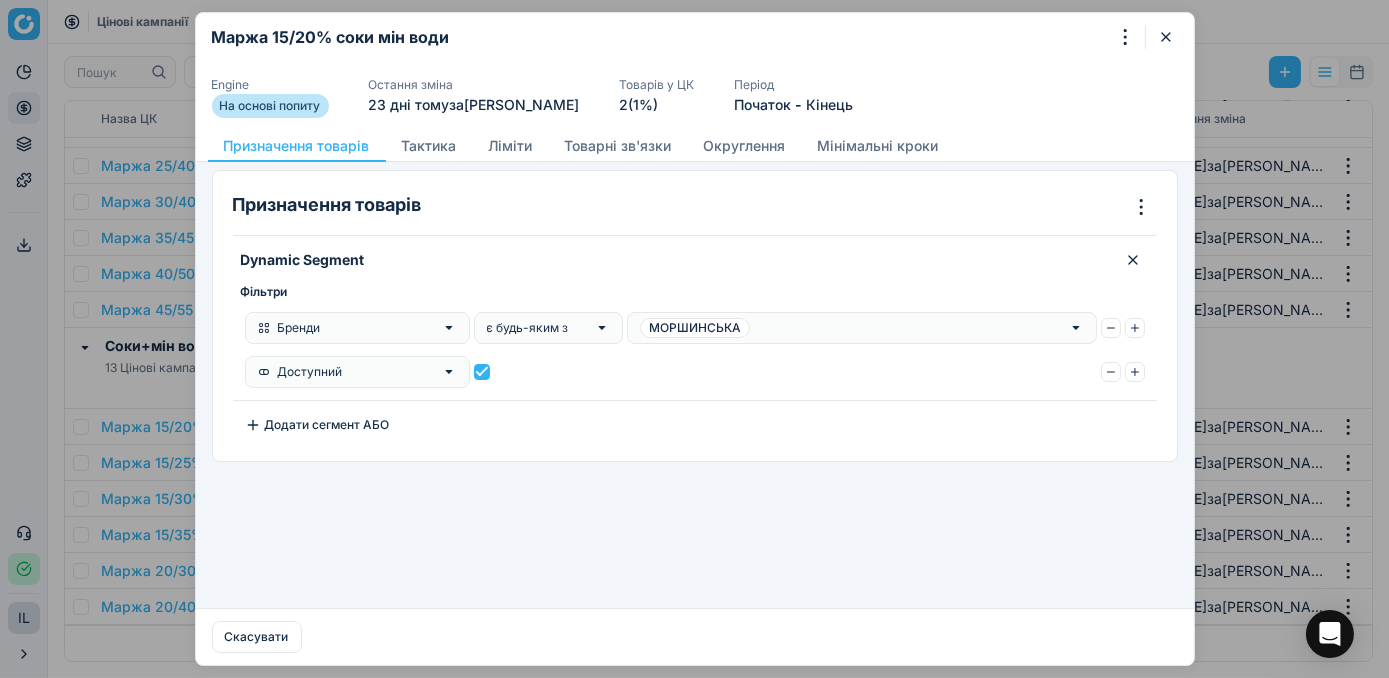 click 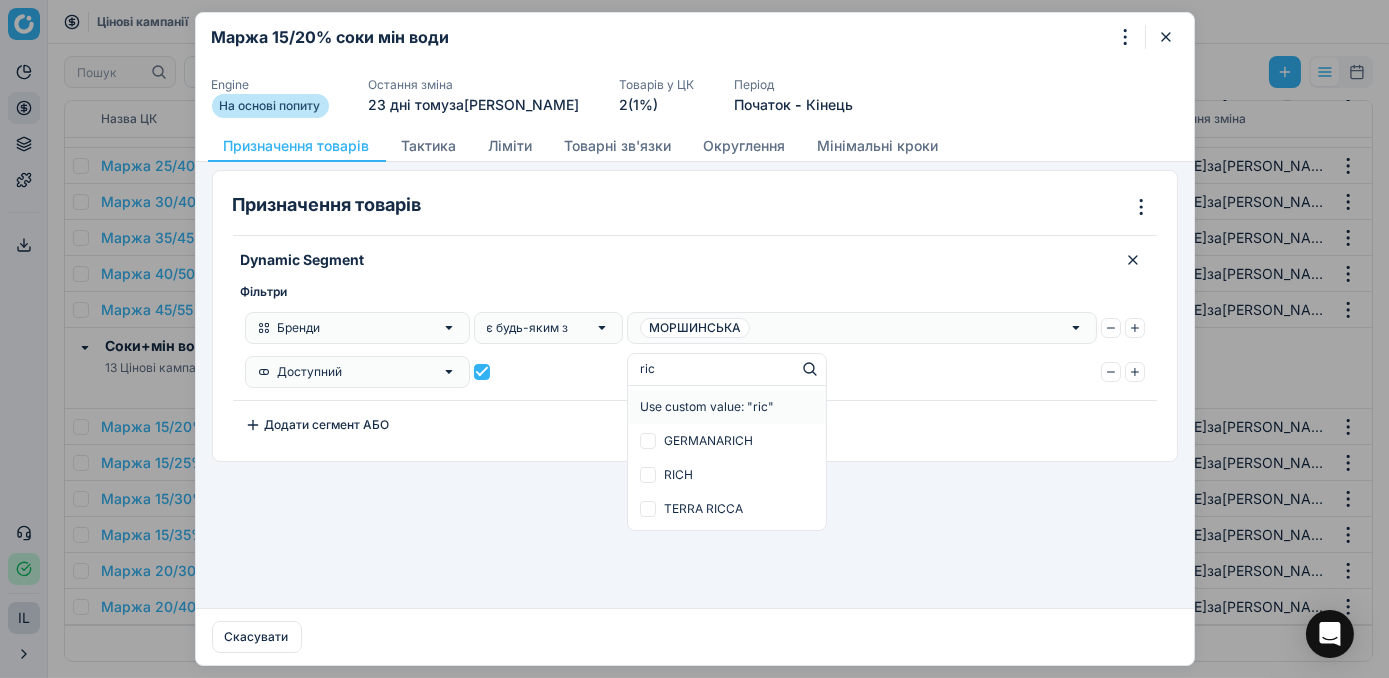 type on "rich" 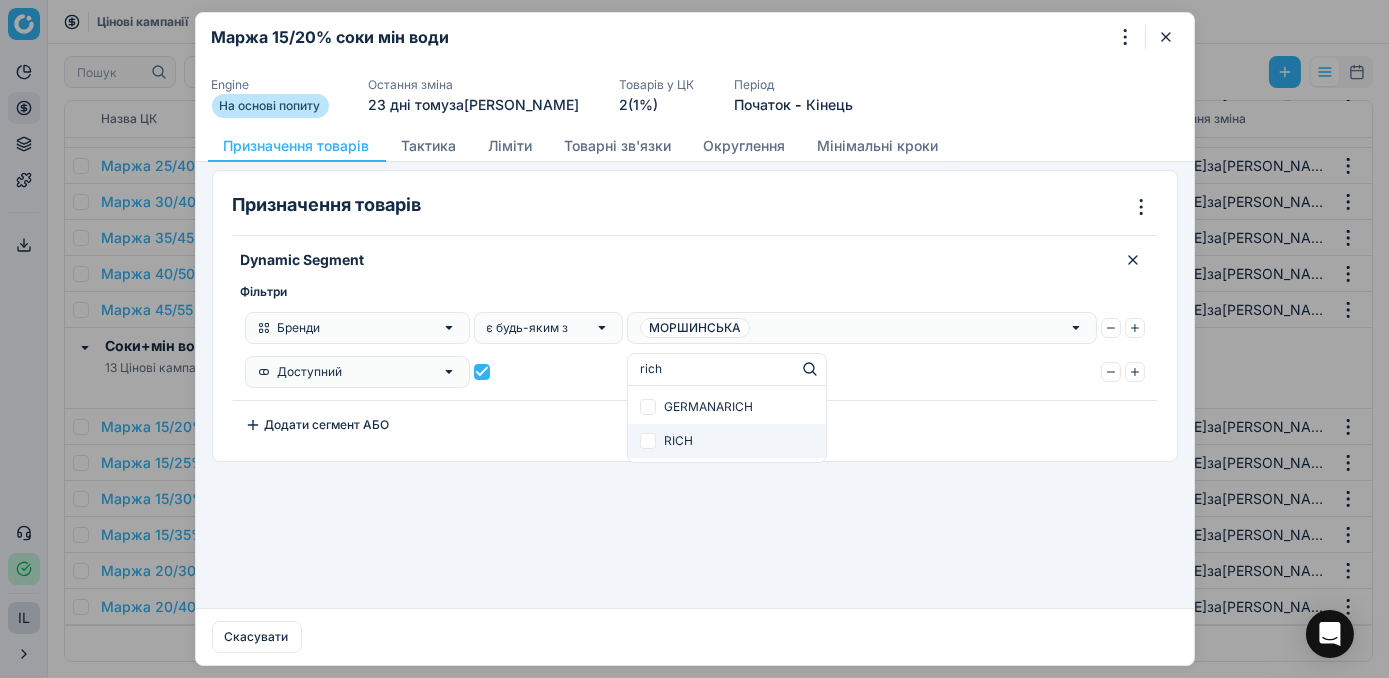 click at bounding box center [648, 441] 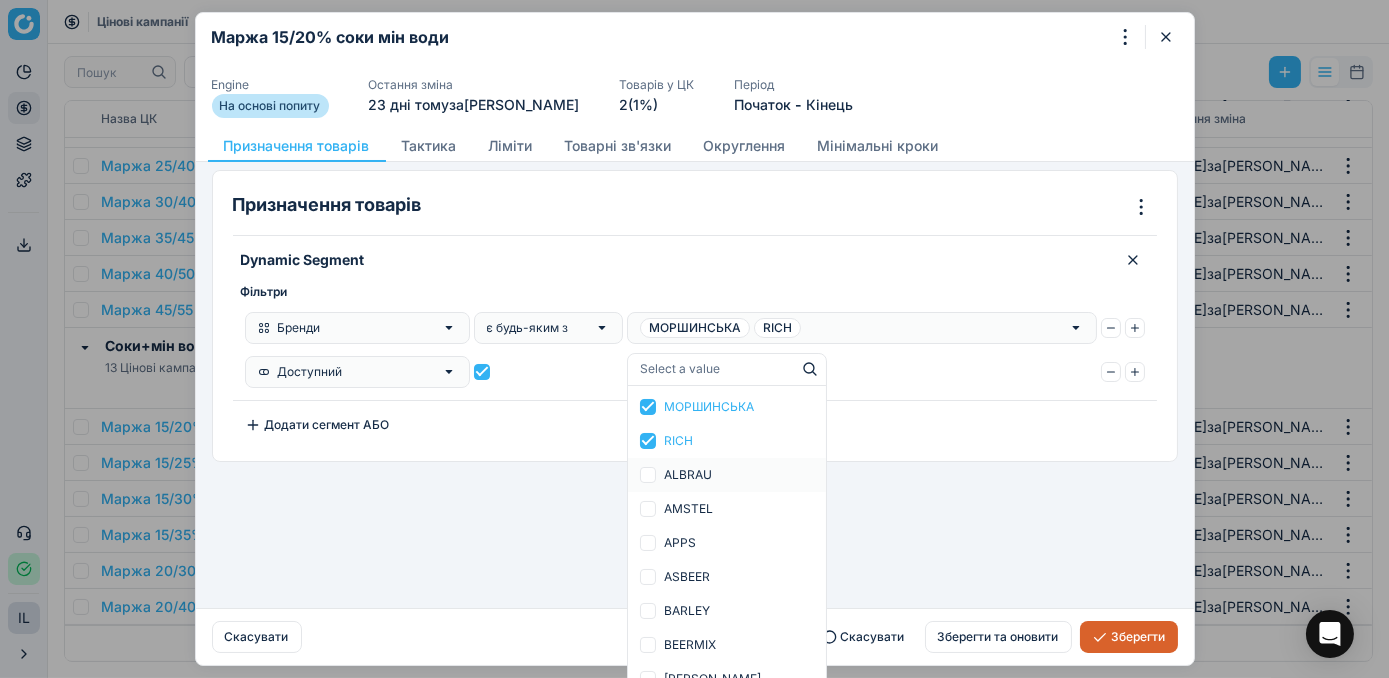 click on "Зберегти" at bounding box center [1129, 637] 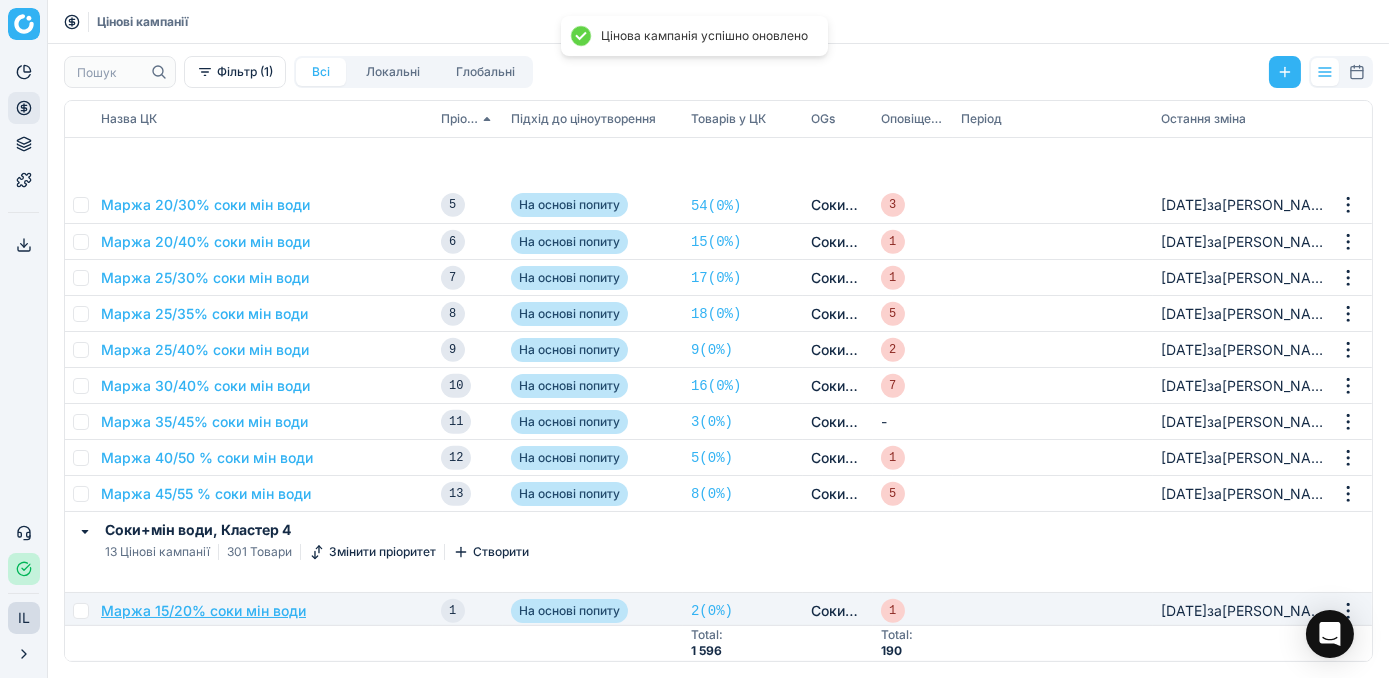 scroll, scrollTop: 2000, scrollLeft: 0, axis: vertical 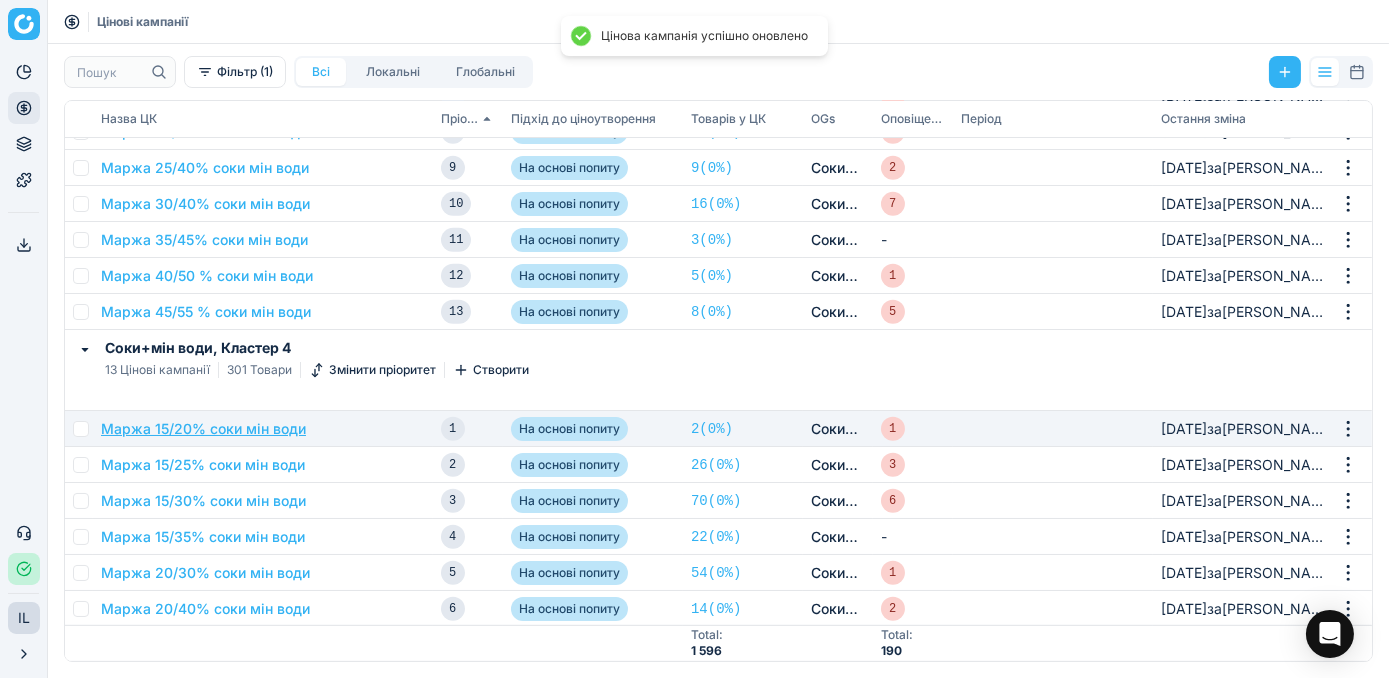click on "Маржа 15/20% соки мін води" at bounding box center [203, 429] 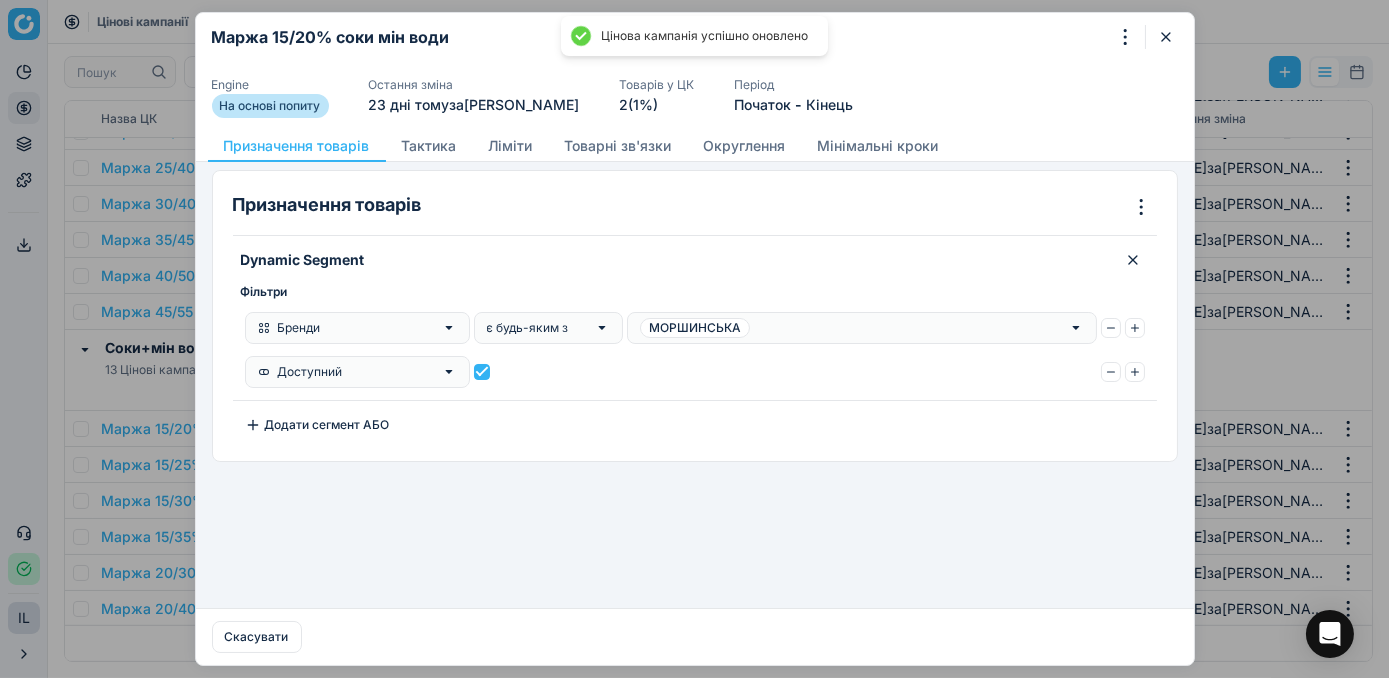 click 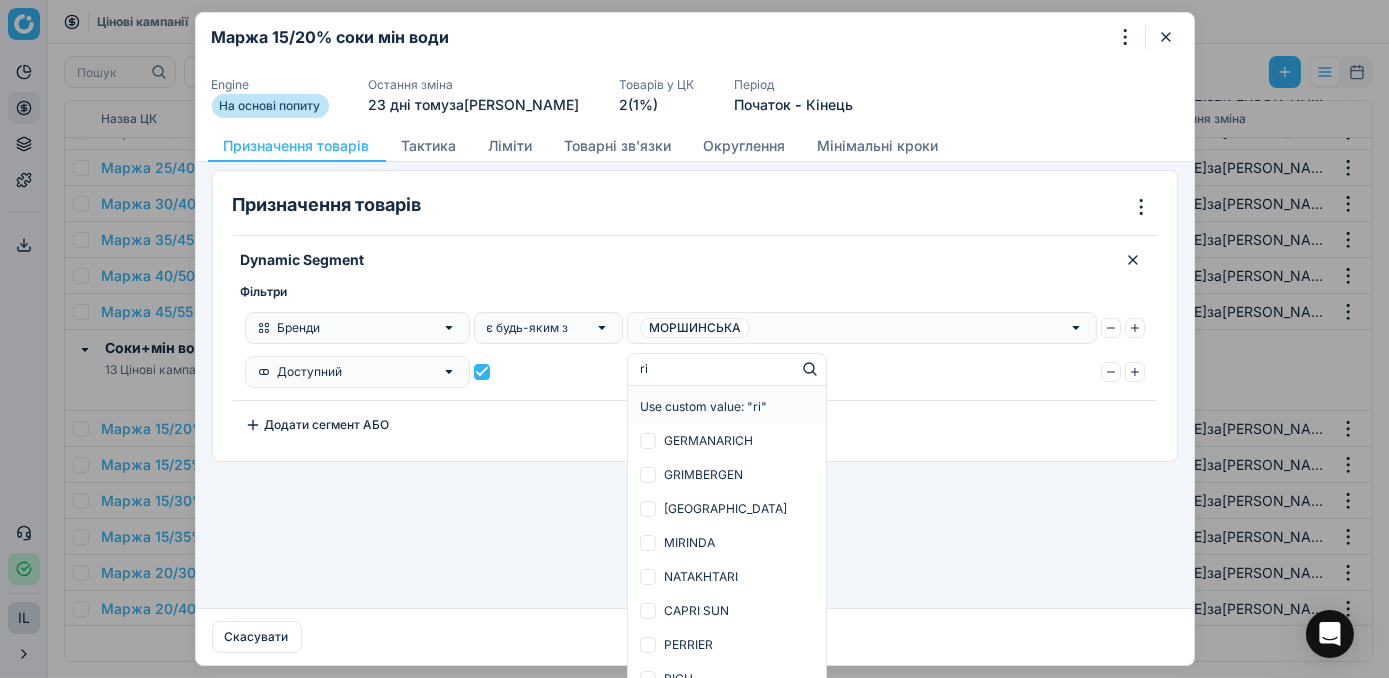 type on "ric" 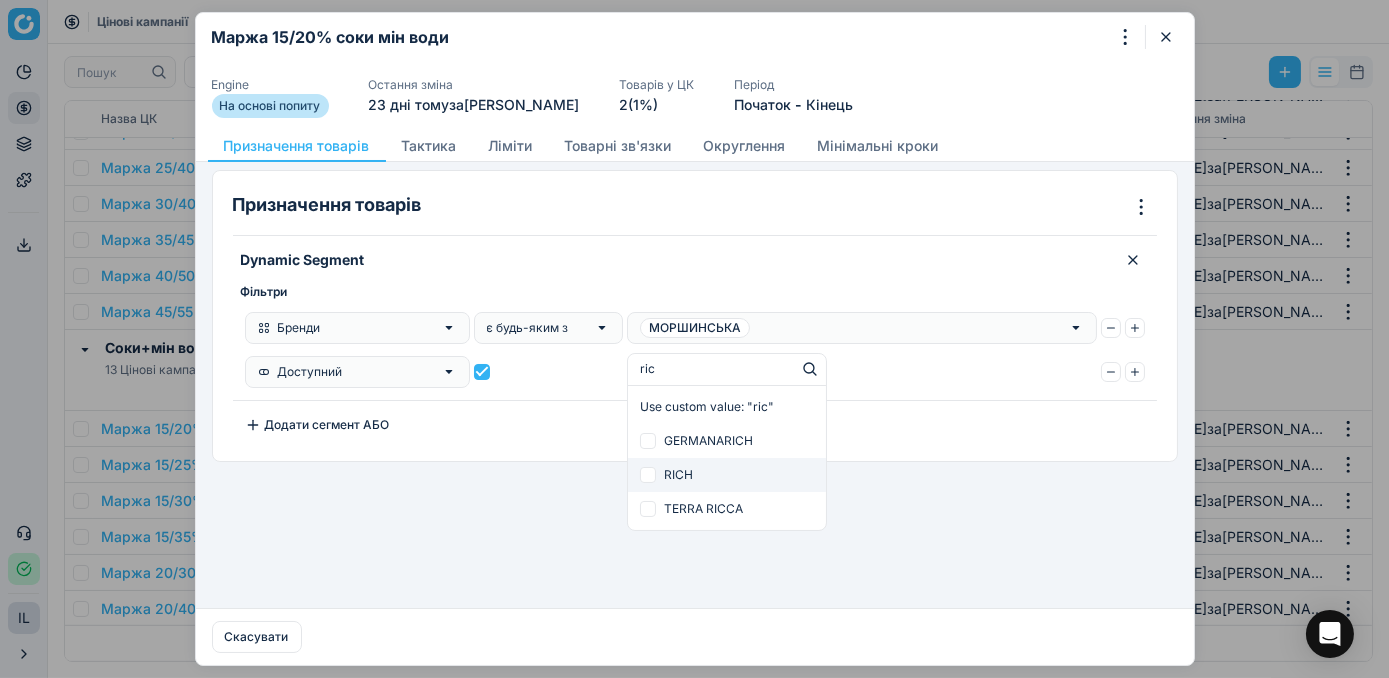 click at bounding box center [648, 475] 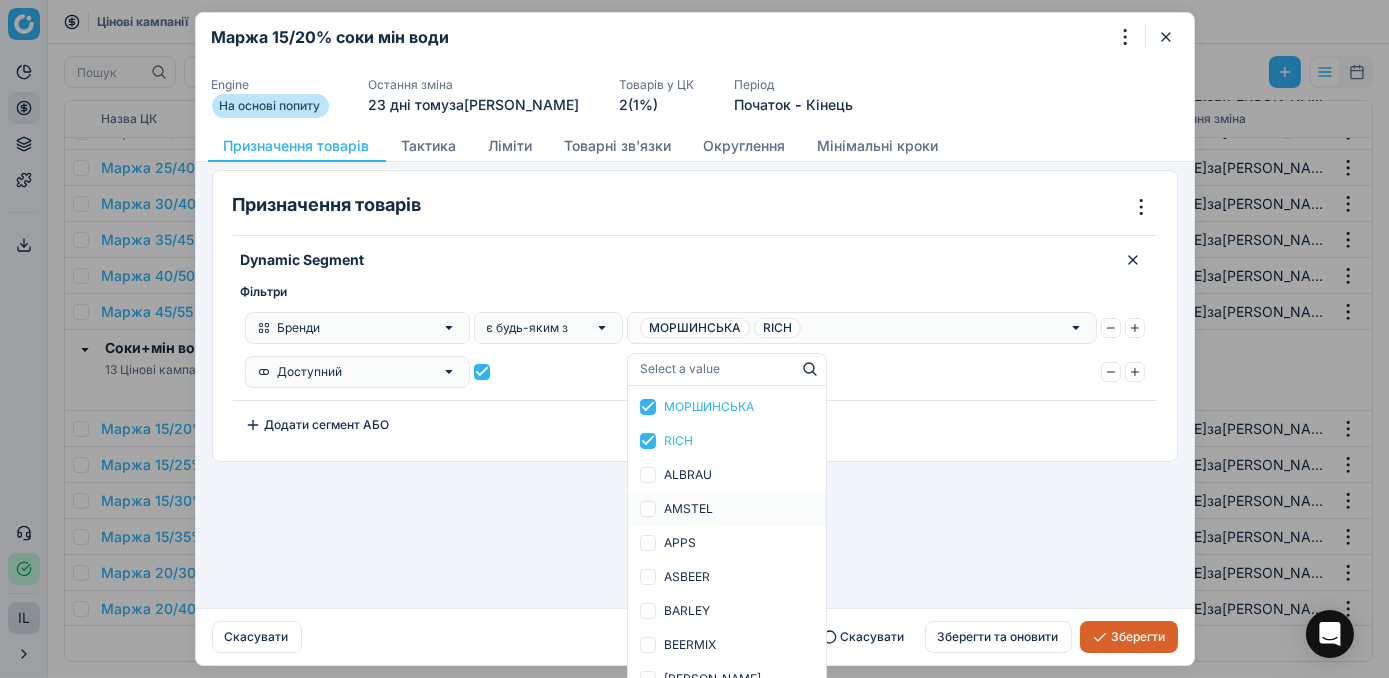 click on "Зберегти" at bounding box center (1129, 637) 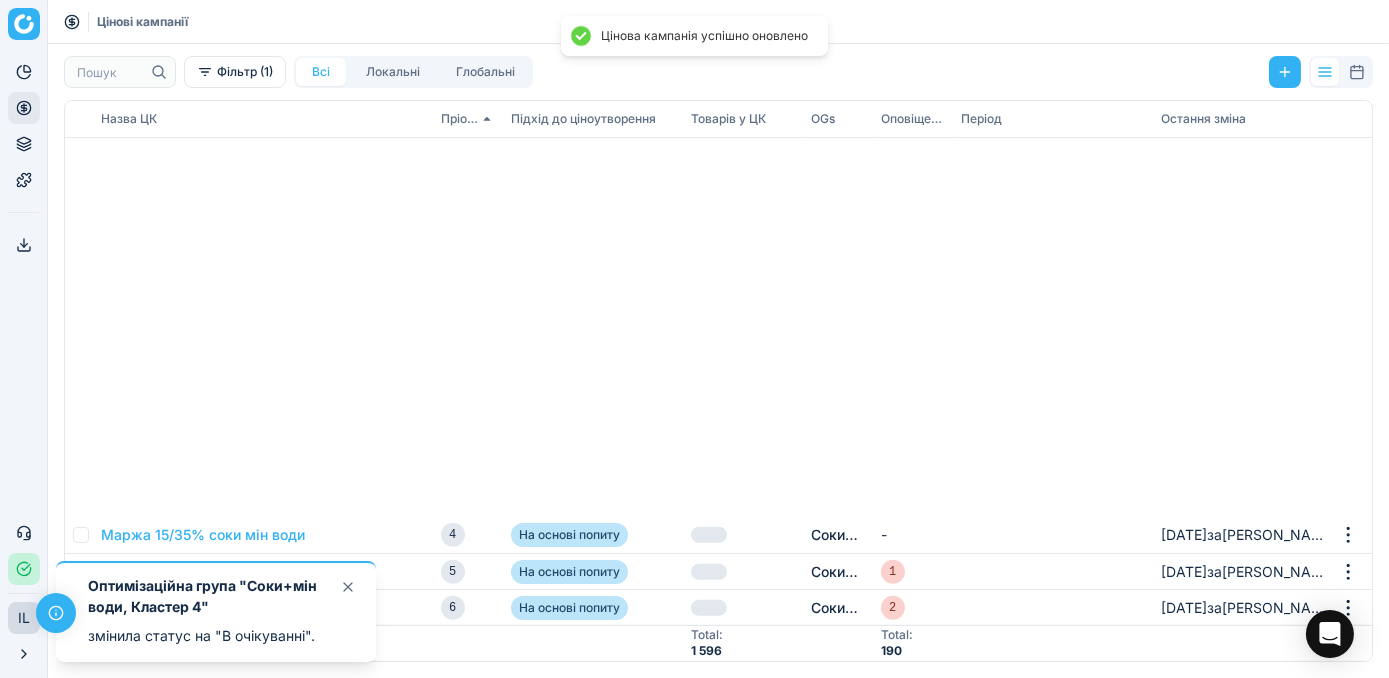 scroll, scrollTop: 2636, scrollLeft: 0, axis: vertical 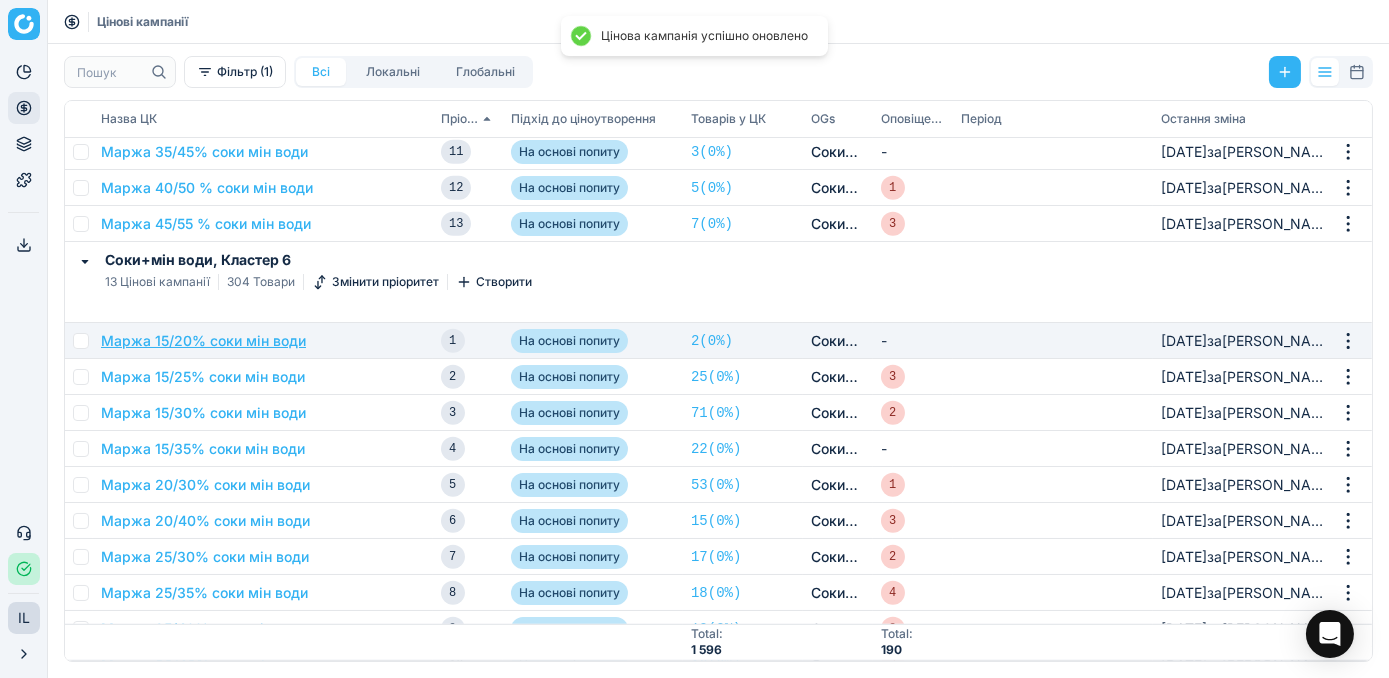 click on "Маржа 15/20% соки мін води" at bounding box center (203, 341) 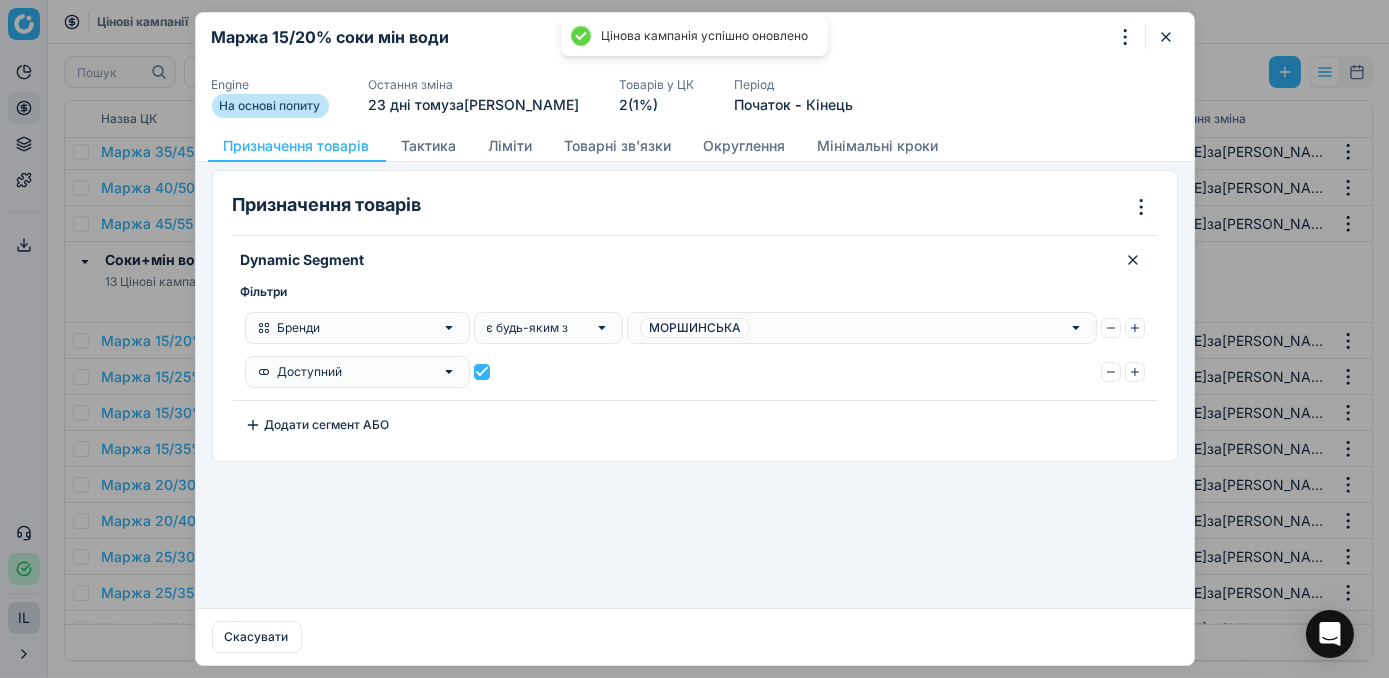 drag, startPoint x: 767, startPoint y: 321, endPoint x: 876, endPoint y: 324, distance: 109.041275 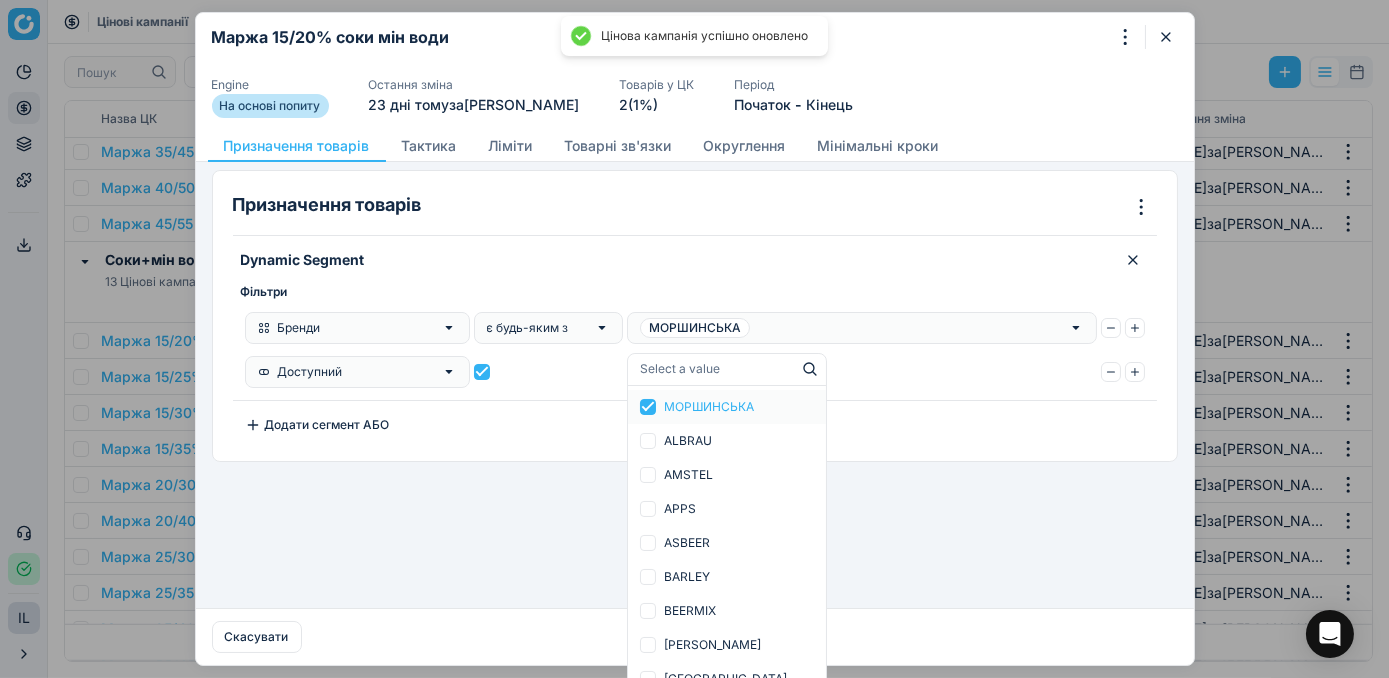 click 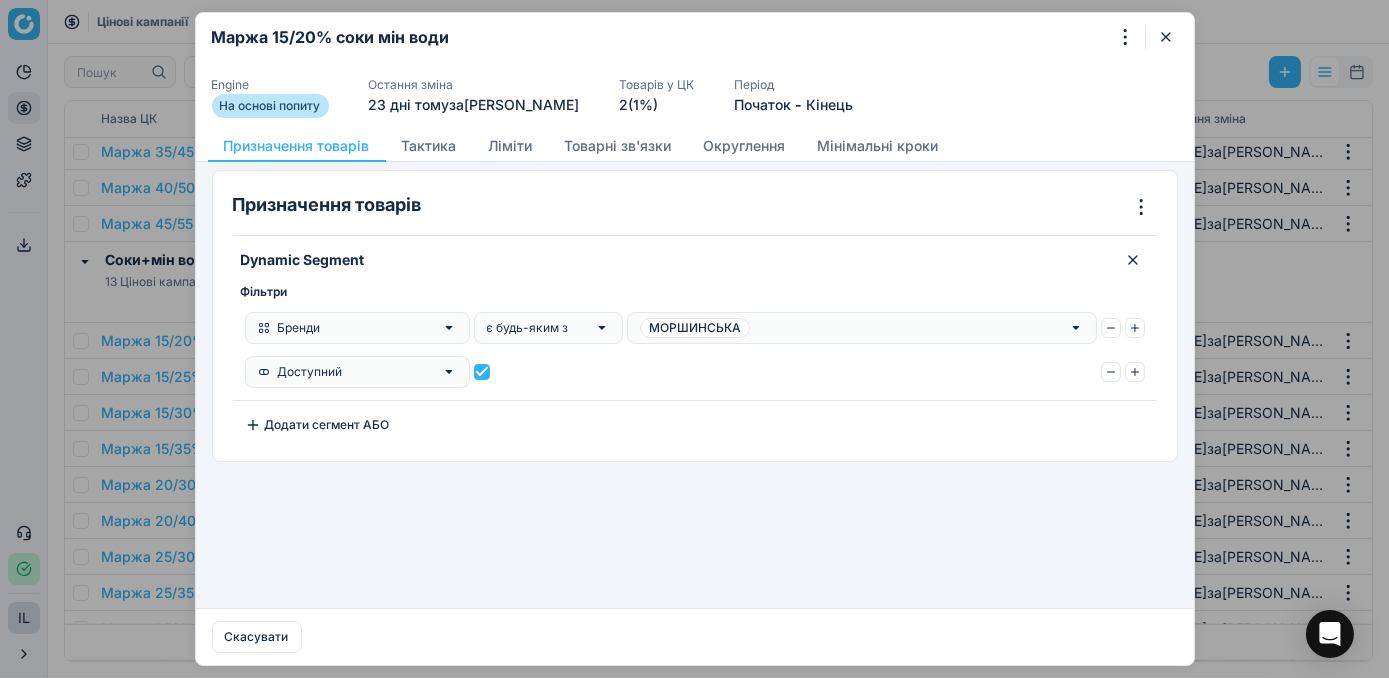 click 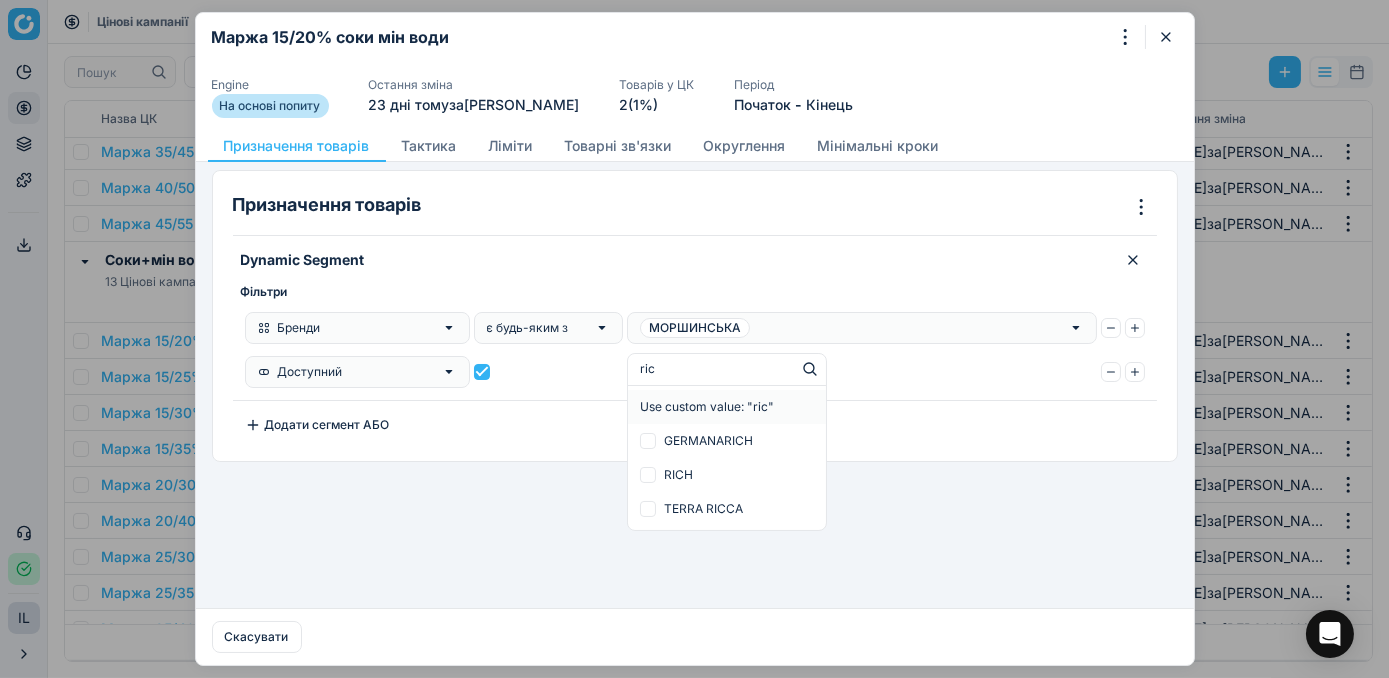 type on "rich" 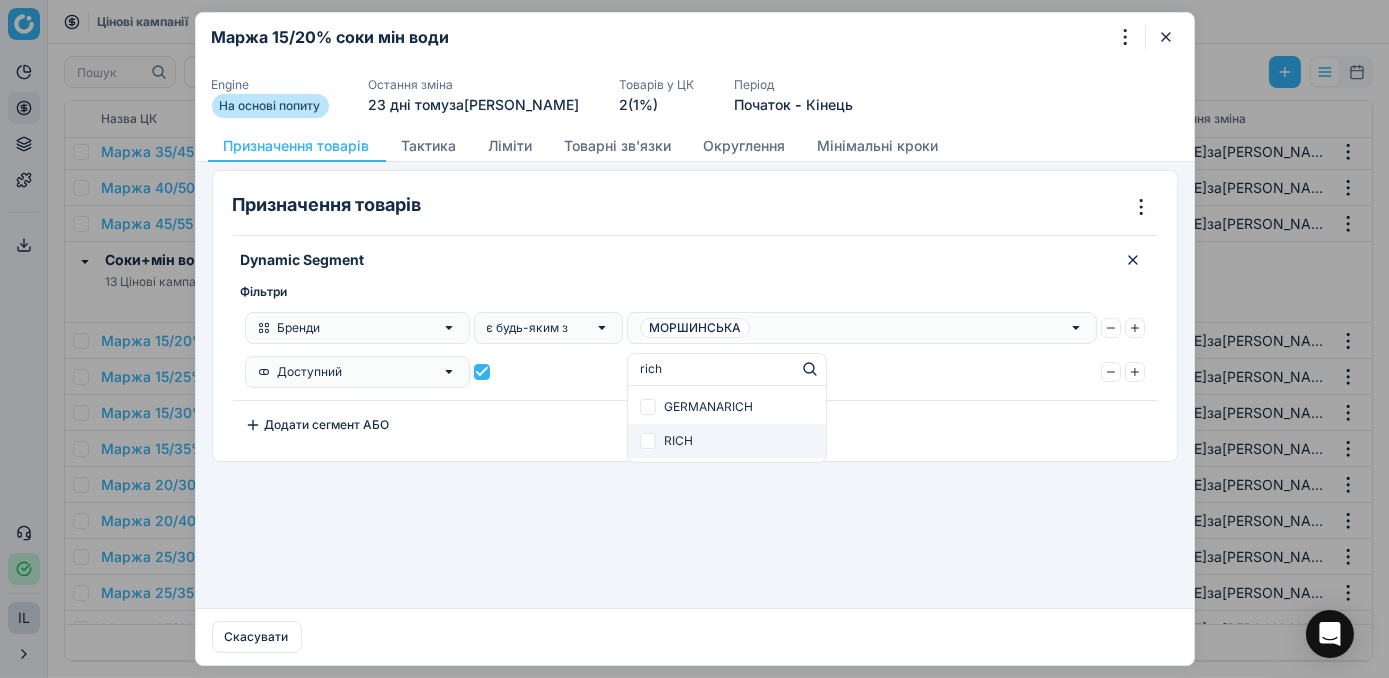click at bounding box center (648, 441) 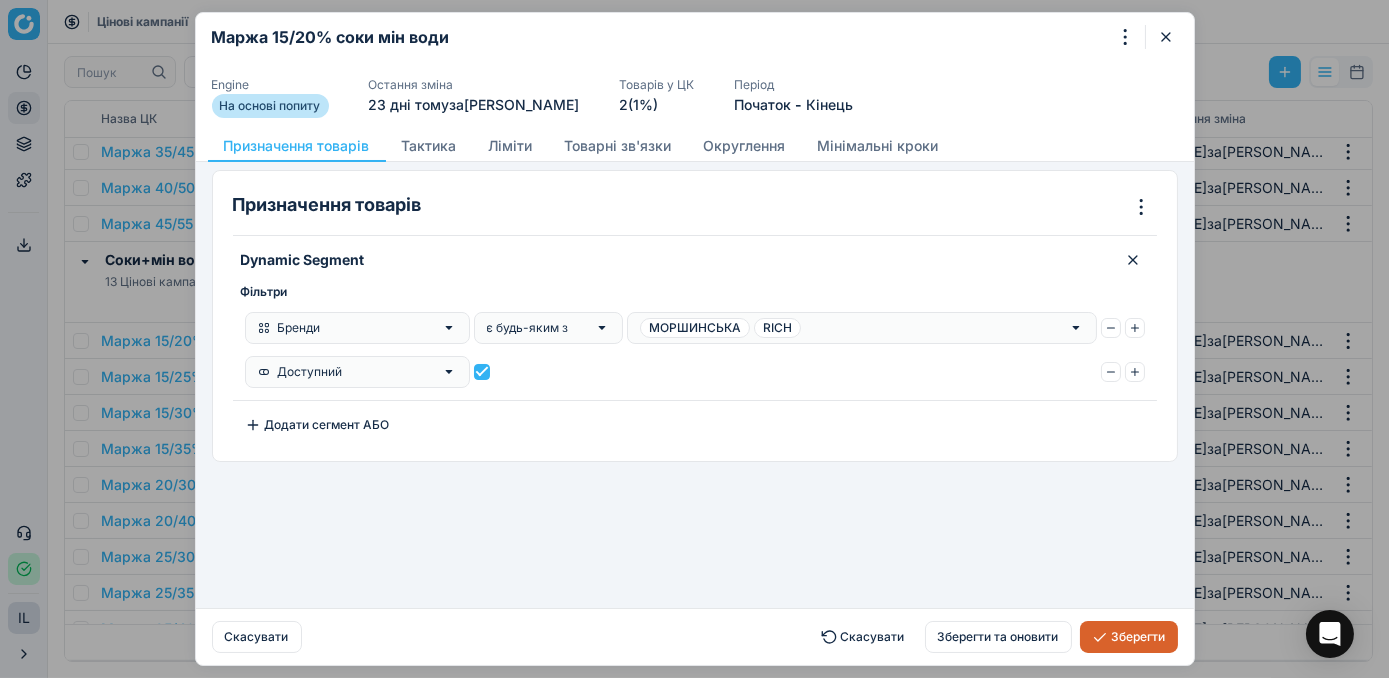 click on "Зберегти" at bounding box center [1129, 637] 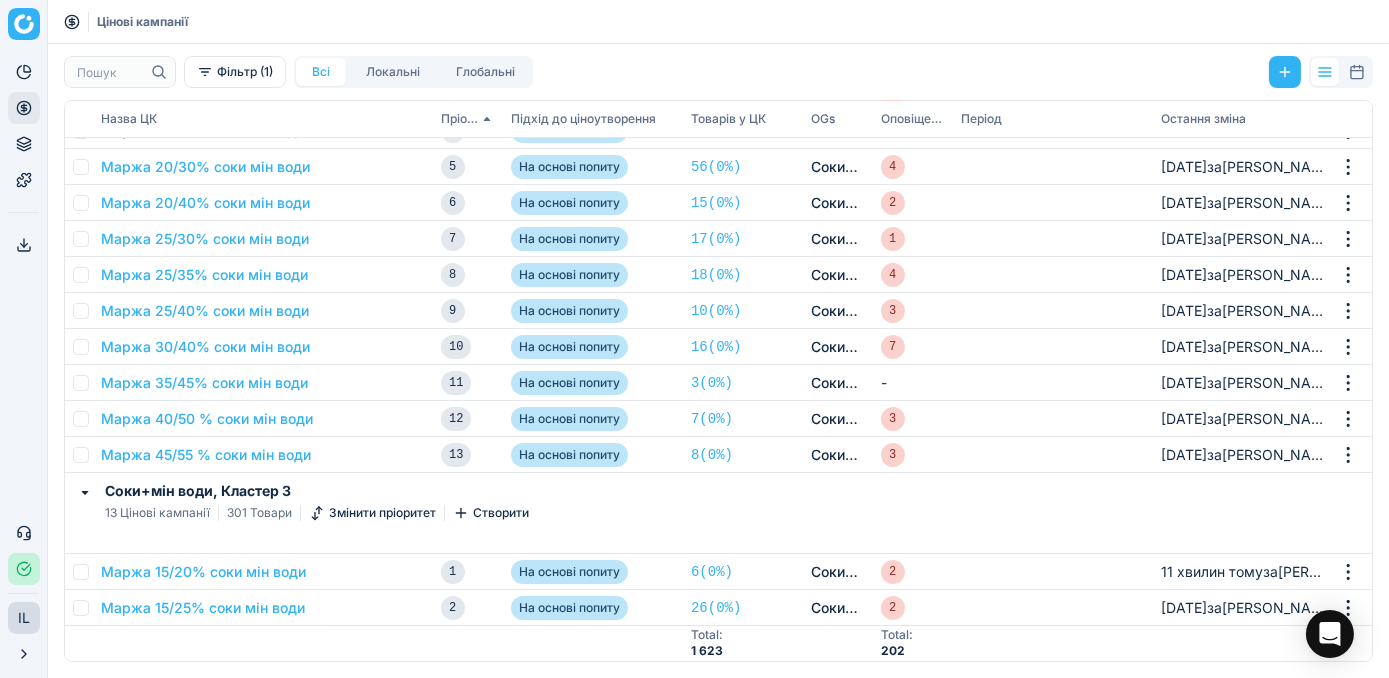 scroll, scrollTop: 0, scrollLeft: 0, axis: both 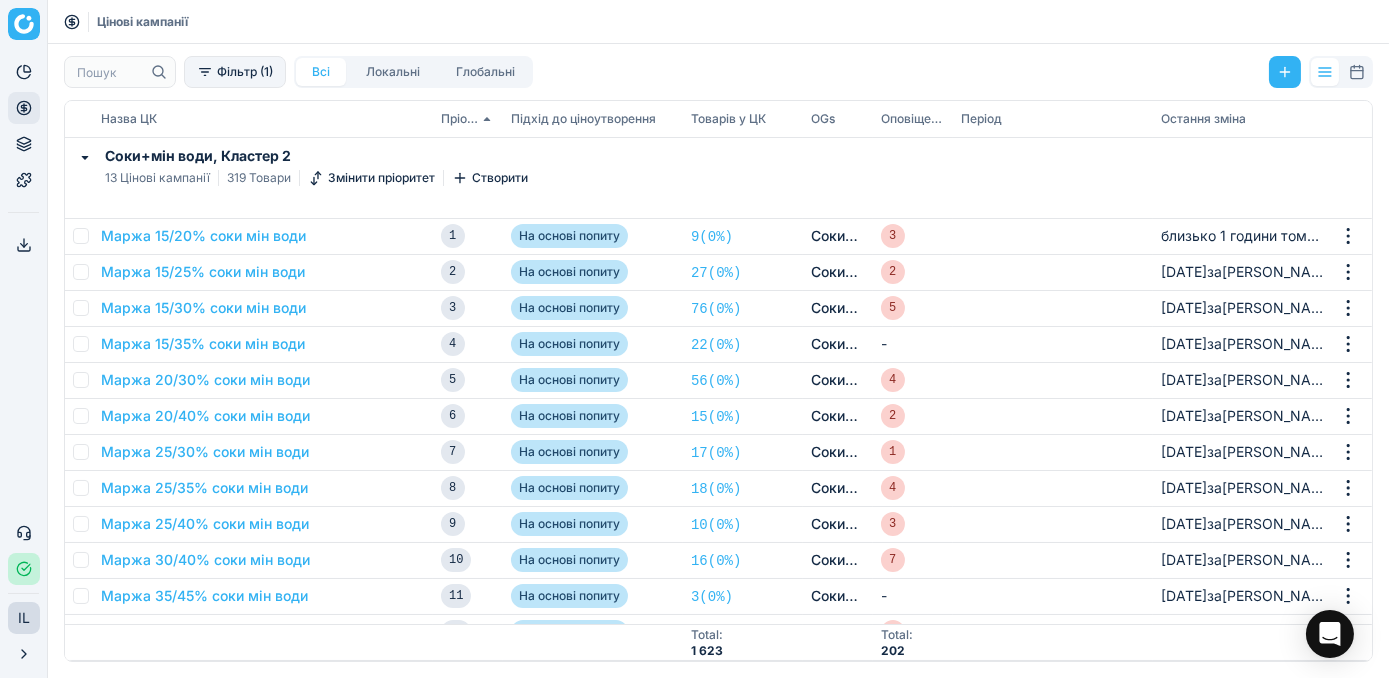 click 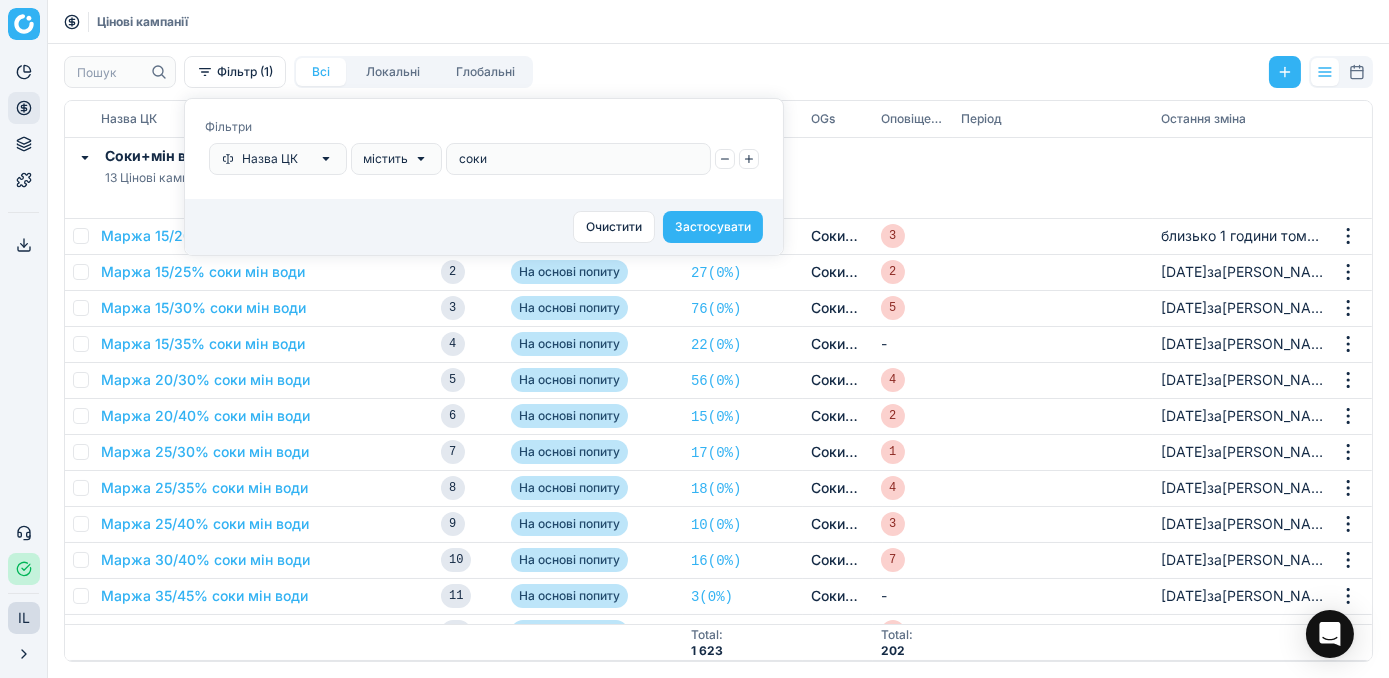 drag, startPoint x: 508, startPoint y: 161, endPoint x: 452, endPoint y: 161, distance: 56 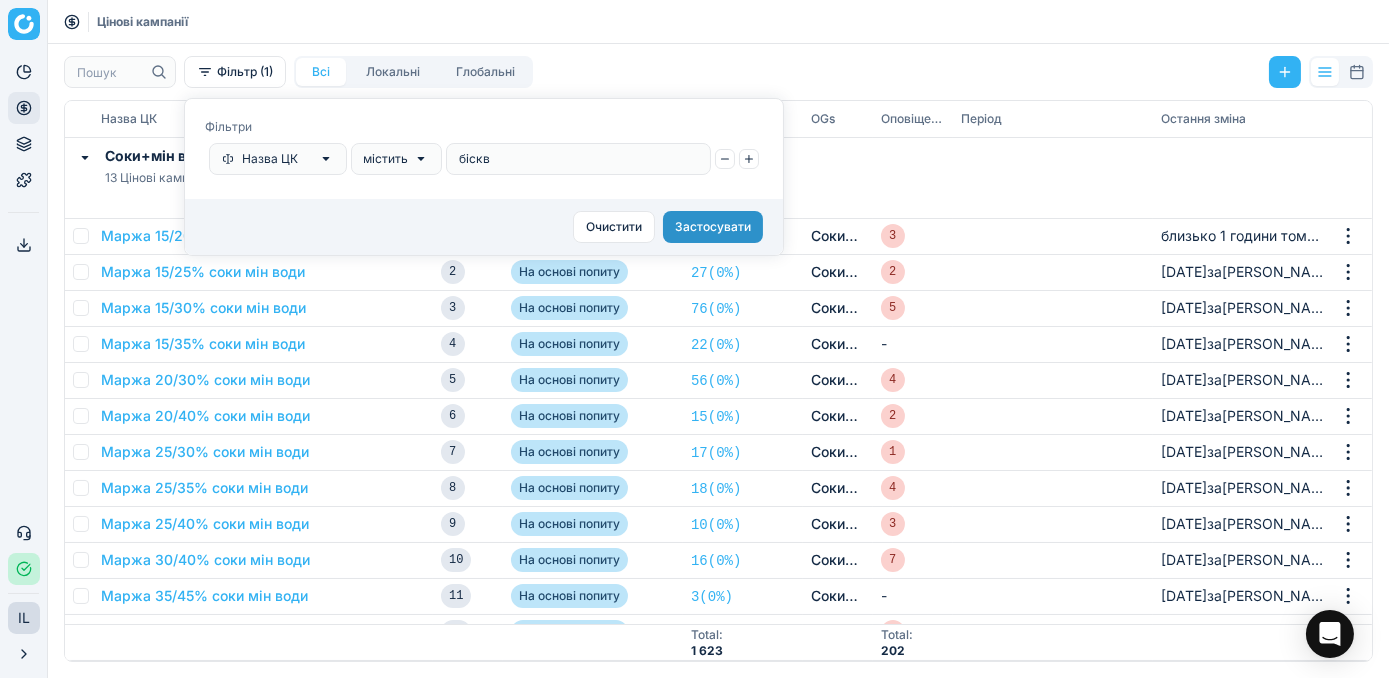 type on "біскв" 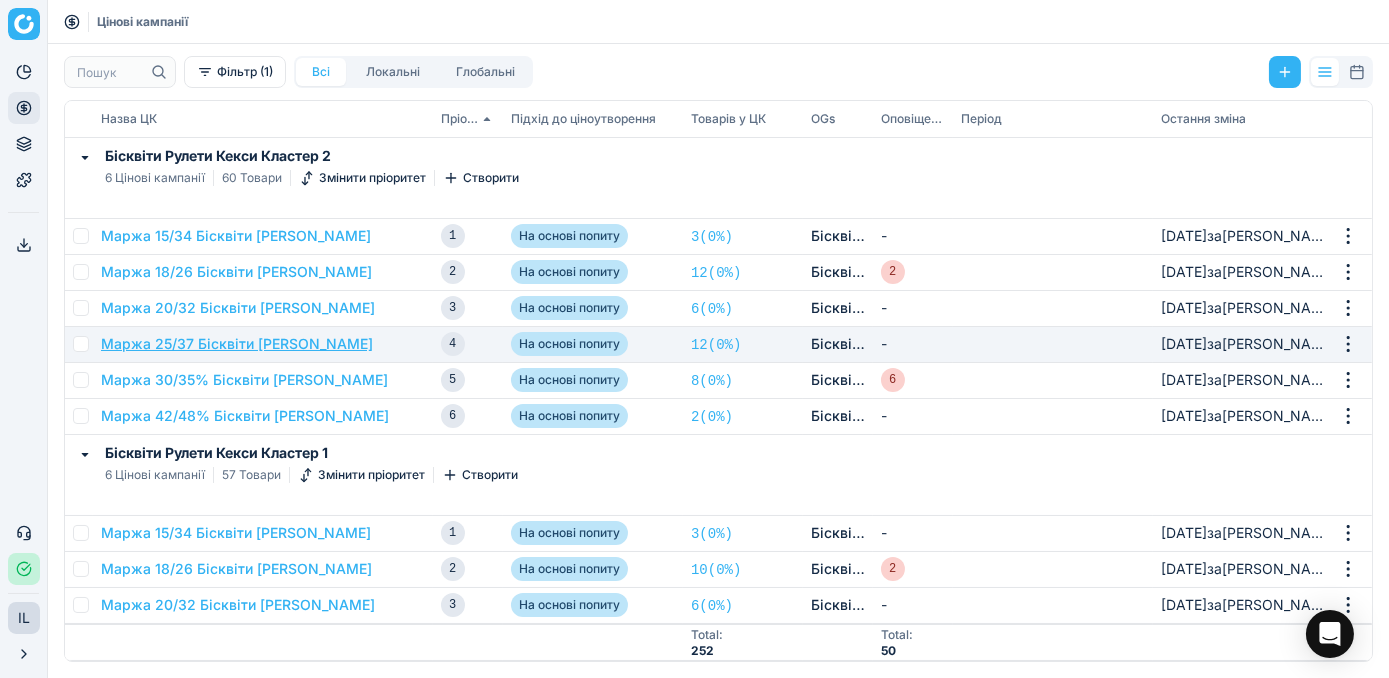 click on "Маржа 25/37 Бісквіти Рулети Кекси" at bounding box center [237, 344] 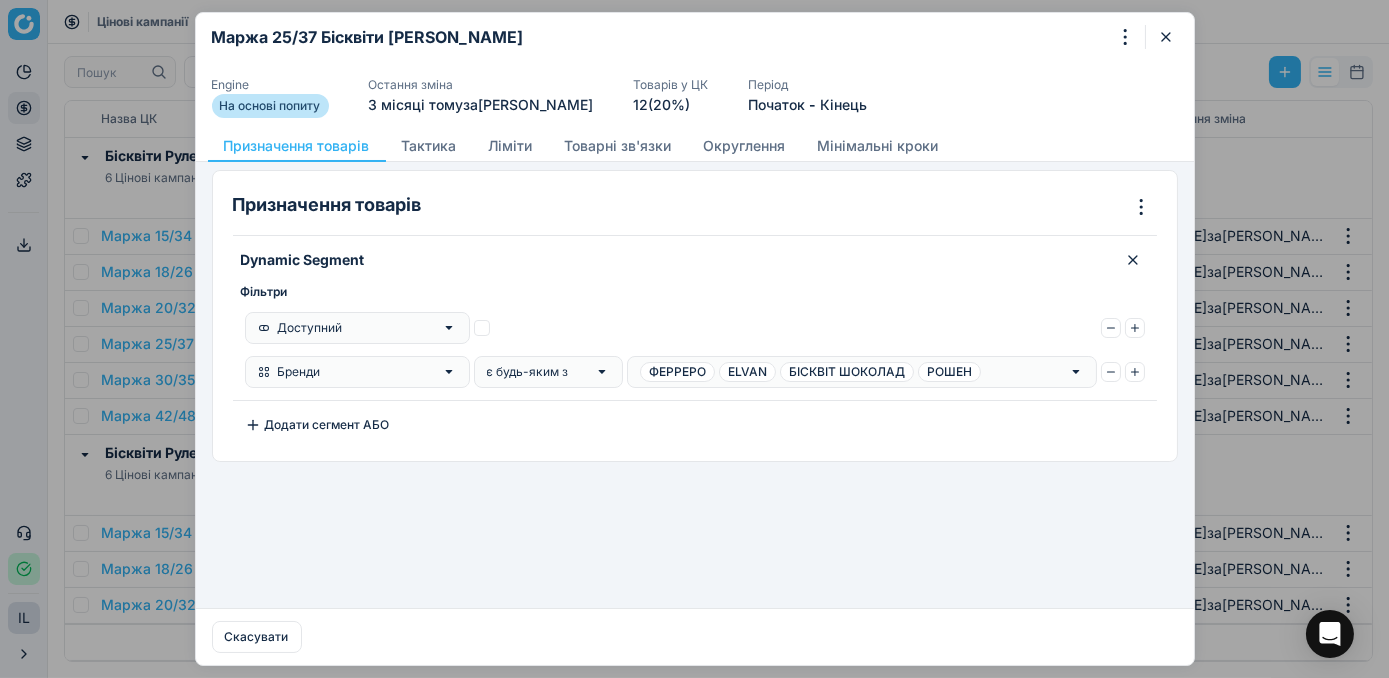 click 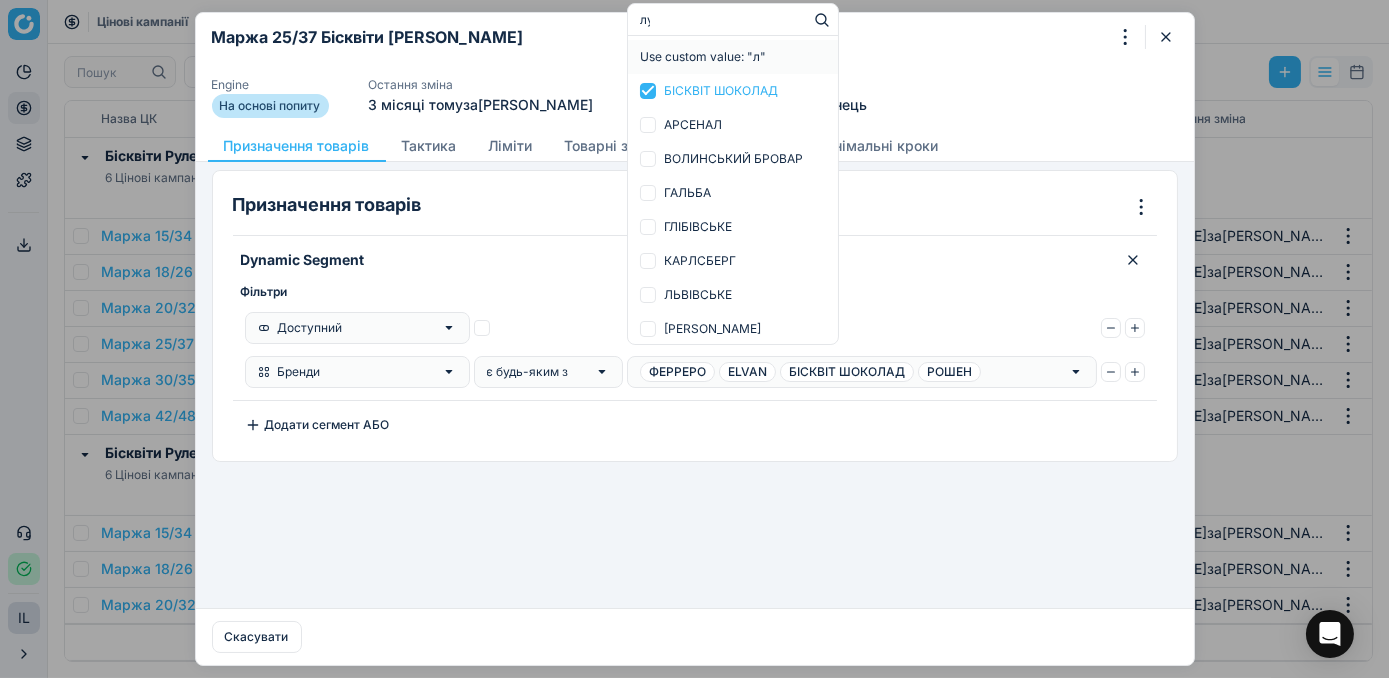 type on "лук" 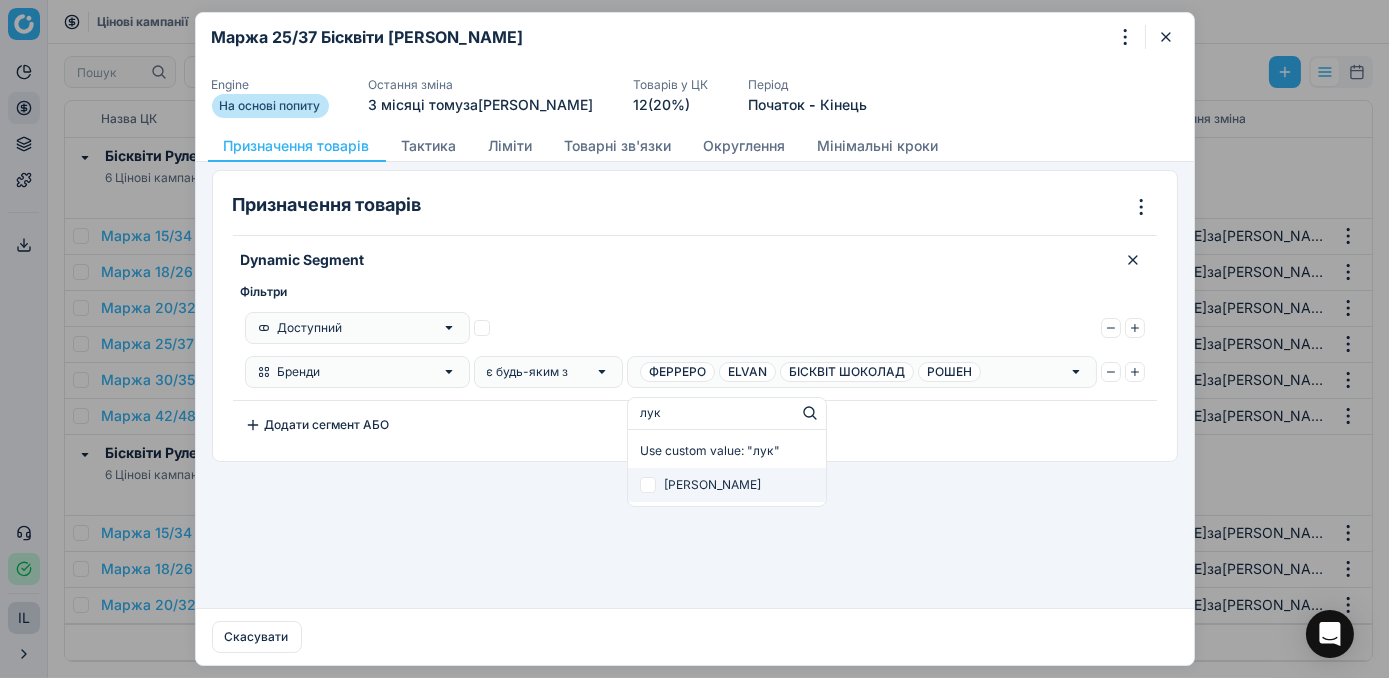 click at bounding box center [648, 485] 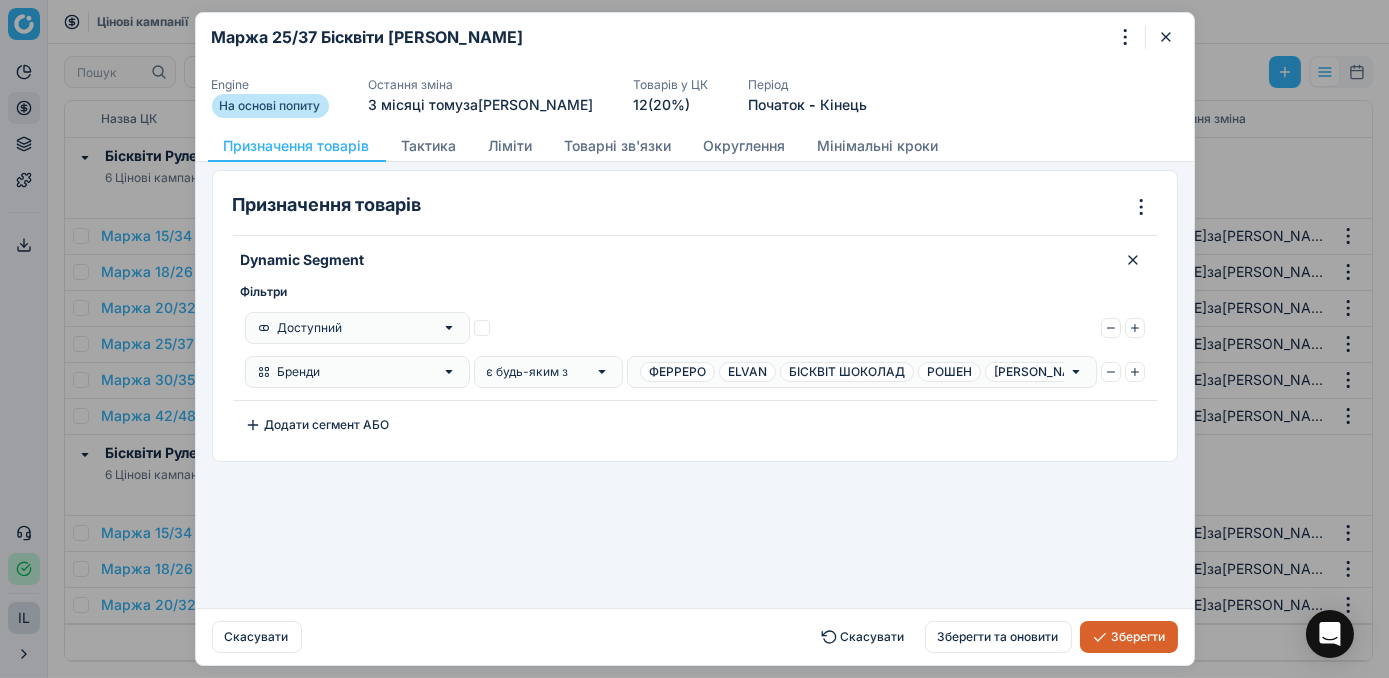 click on "Зберегти" at bounding box center (1129, 637) 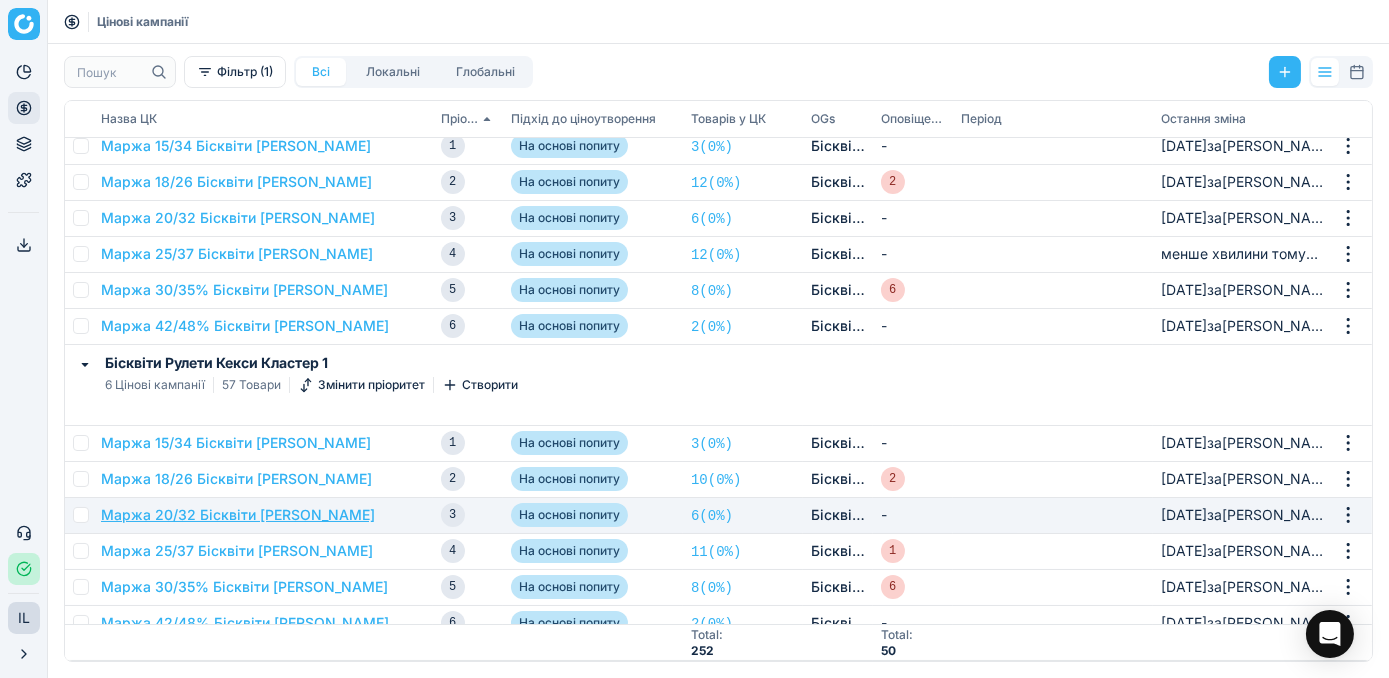 scroll, scrollTop: 181, scrollLeft: 0, axis: vertical 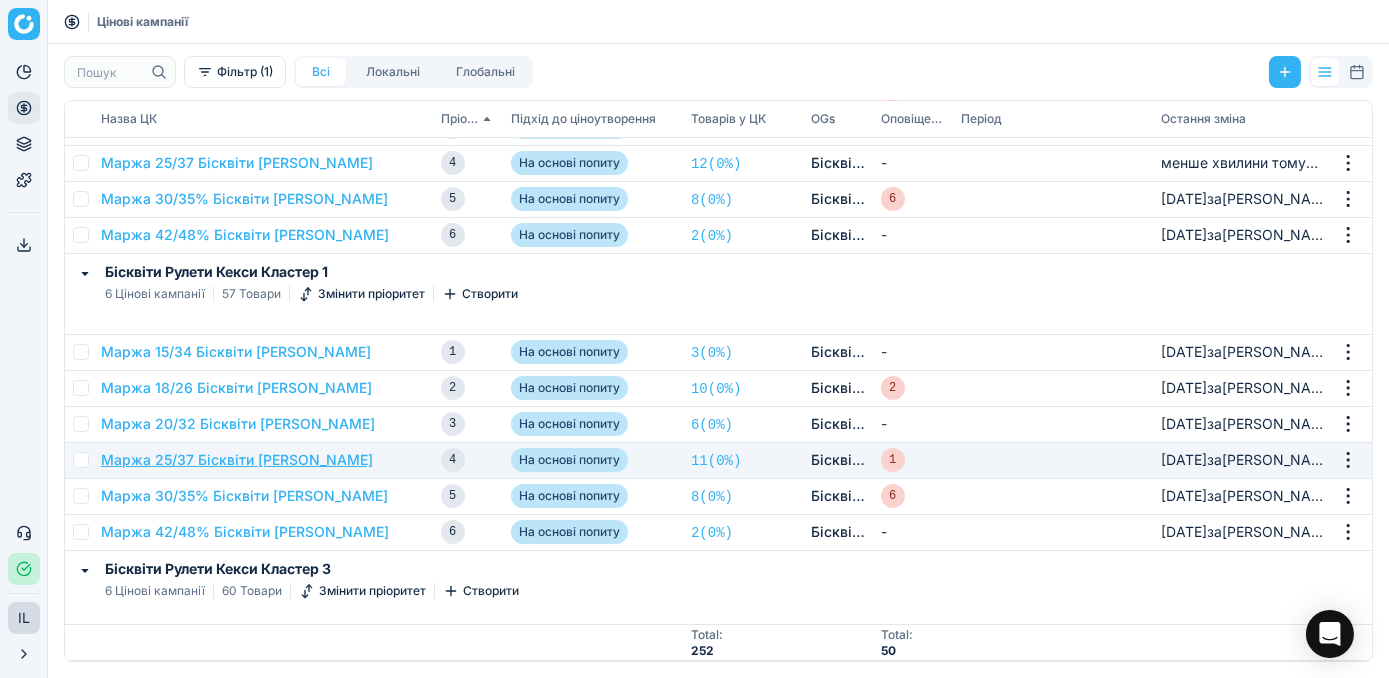 click on "Маржа 25/37 Бісквіти Рулети Кекси" at bounding box center (237, 460) 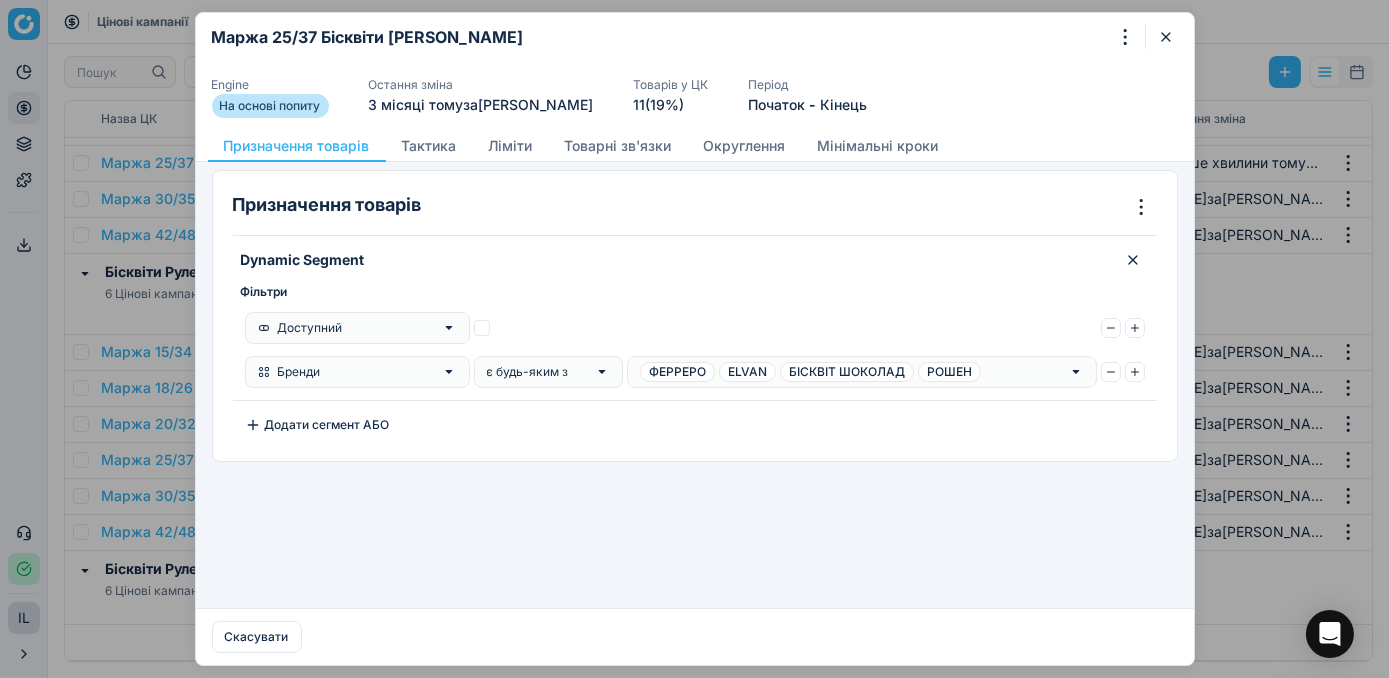 click 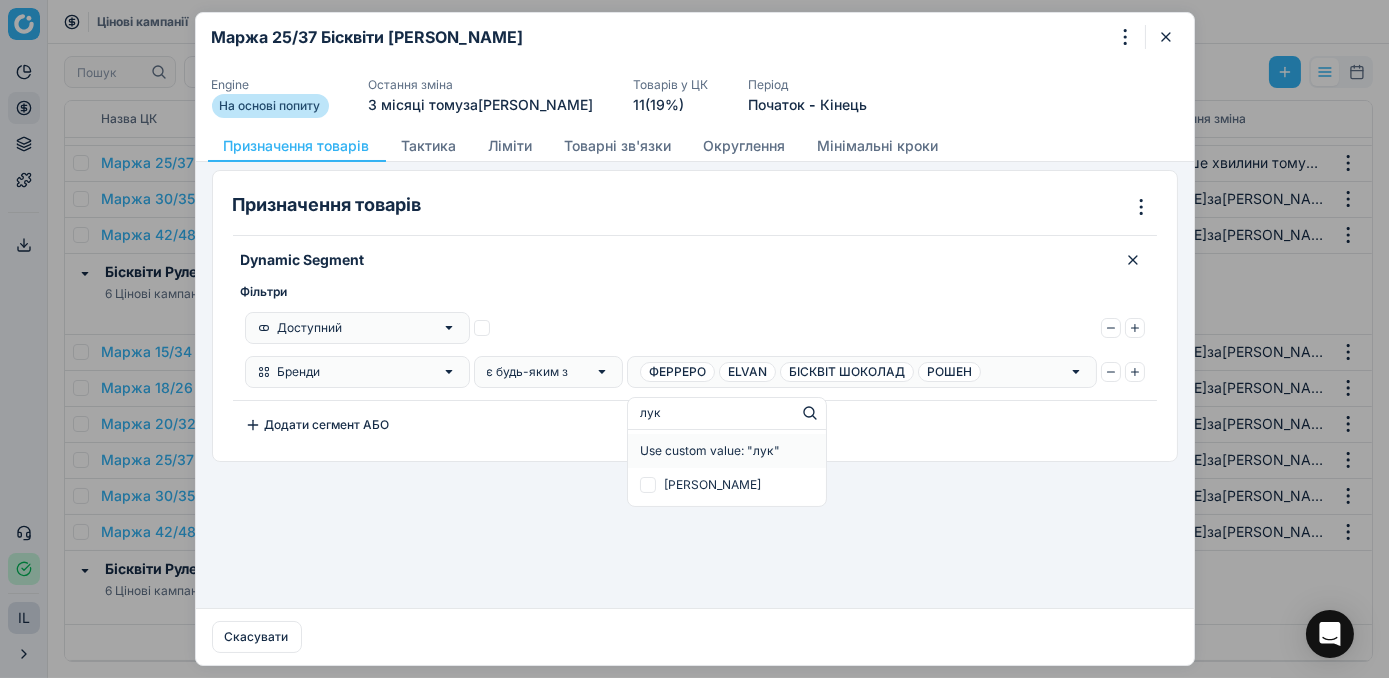 type on "лука" 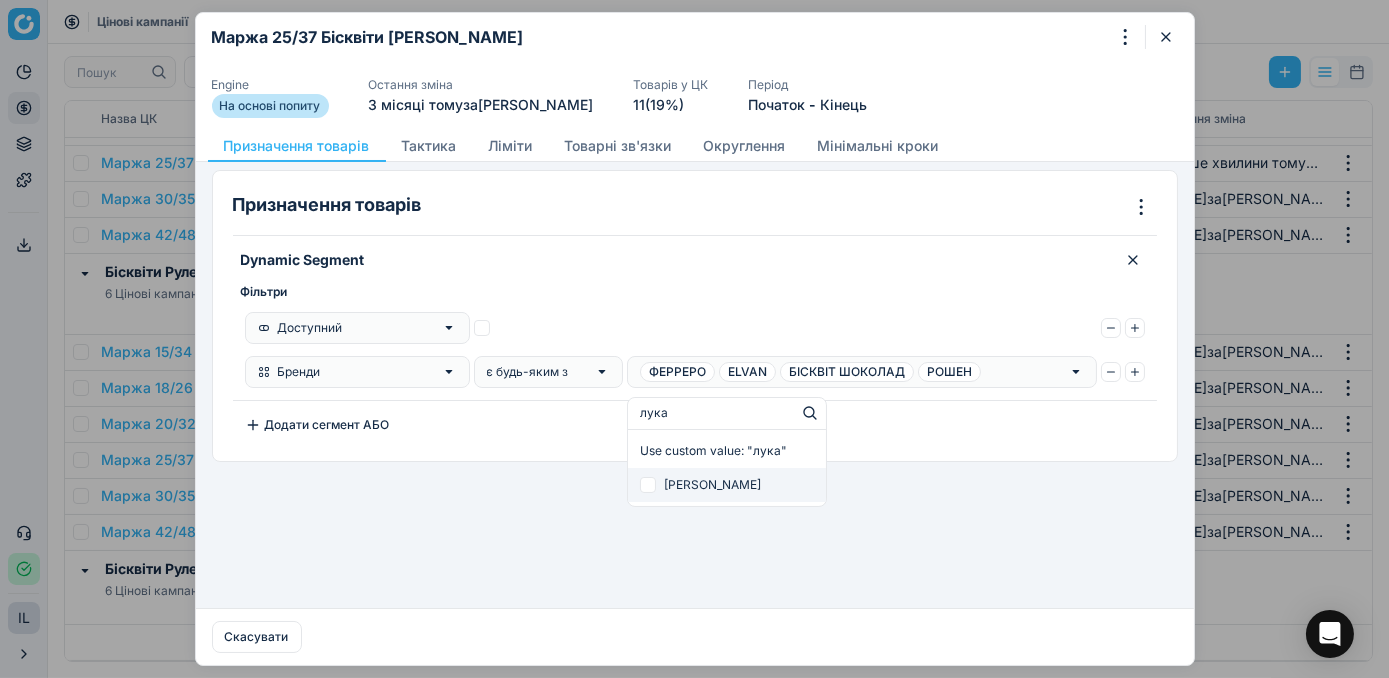 click at bounding box center [648, 485] 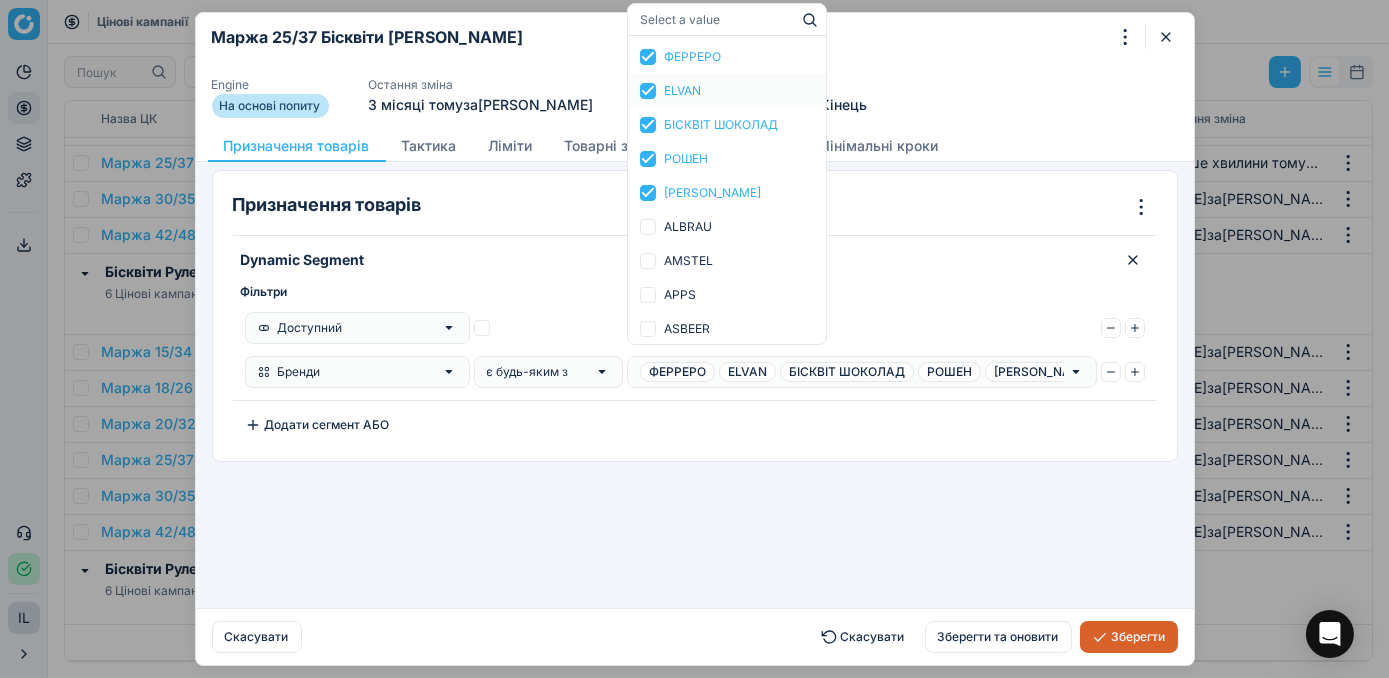 click on "Зберегти" at bounding box center [1129, 637] 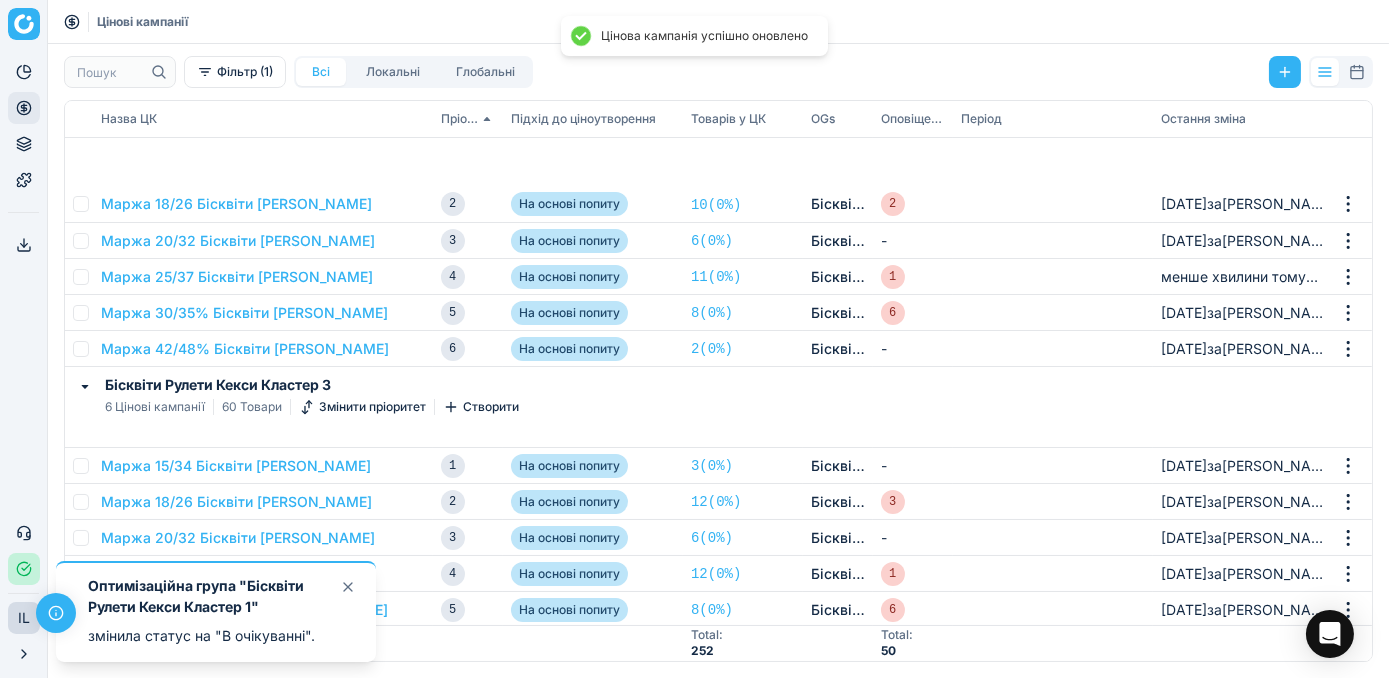 scroll, scrollTop: 545, scrollLeft: 0, axis: vertical 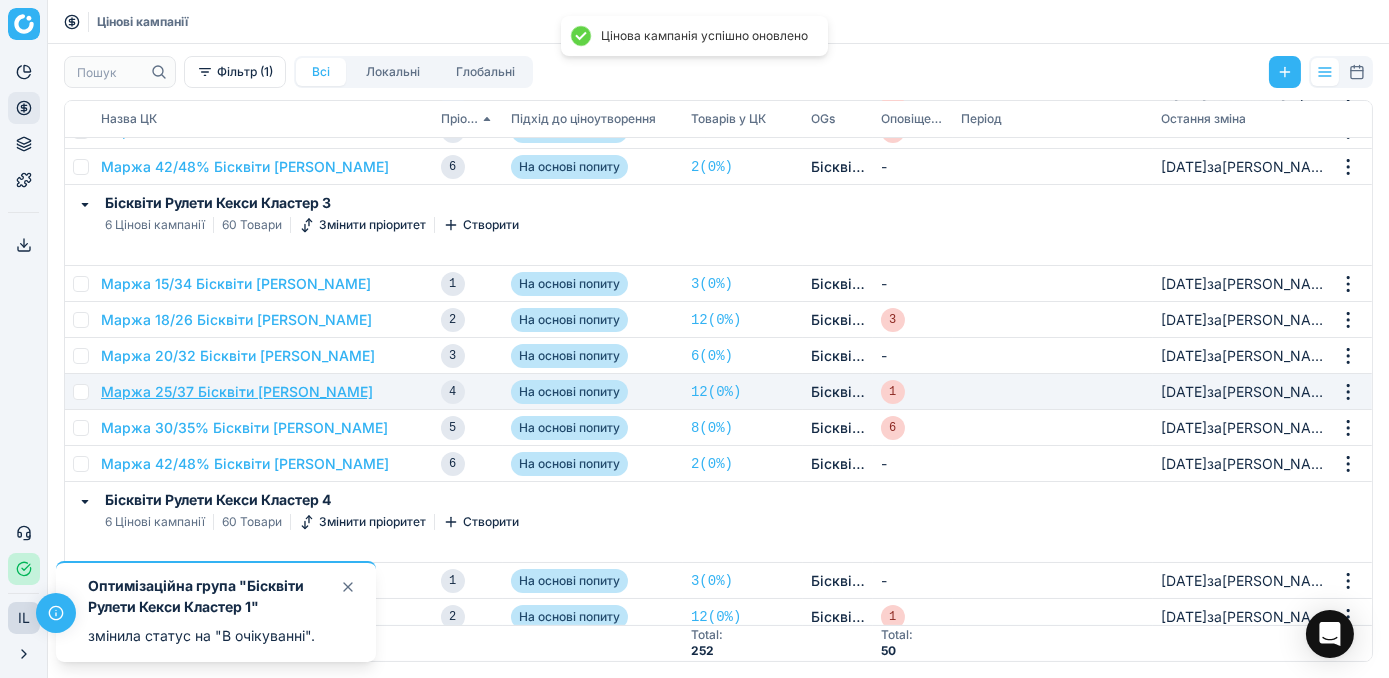click on "Маржа 25/37 Бісквіти Рулети Кекси" at bounding box center [237, 392] 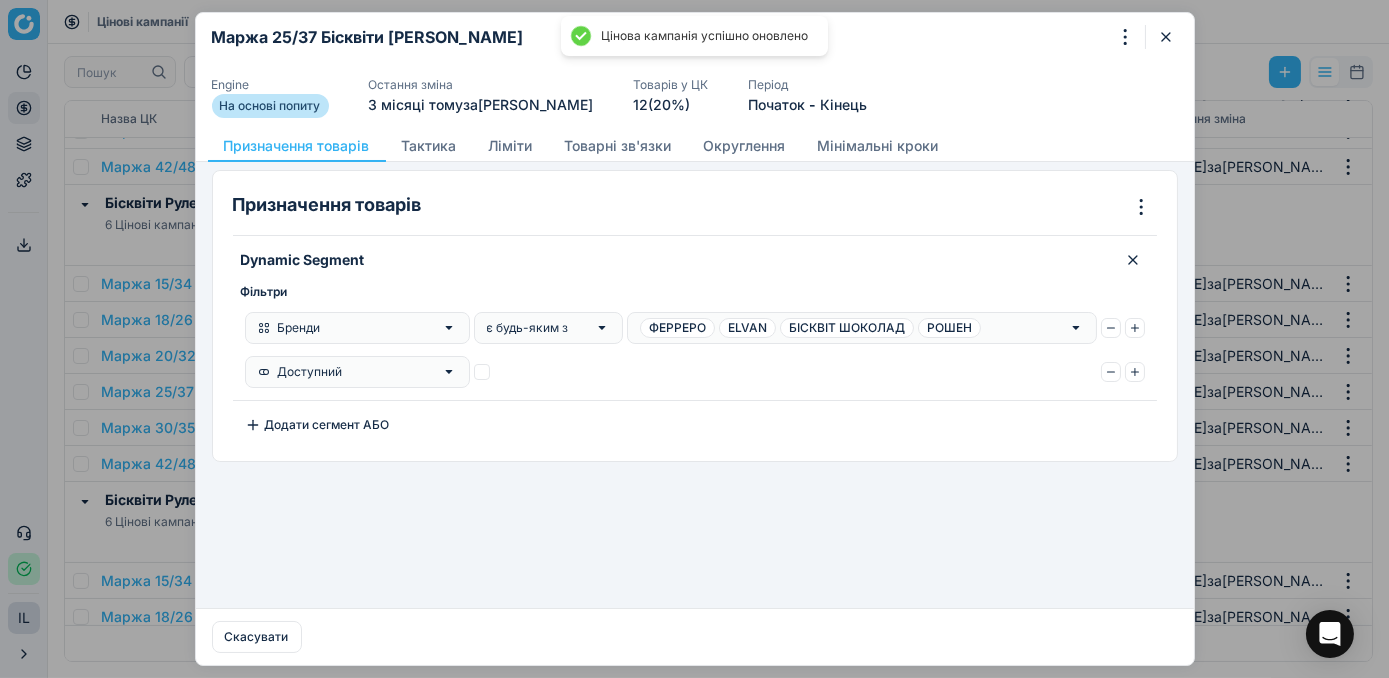 click 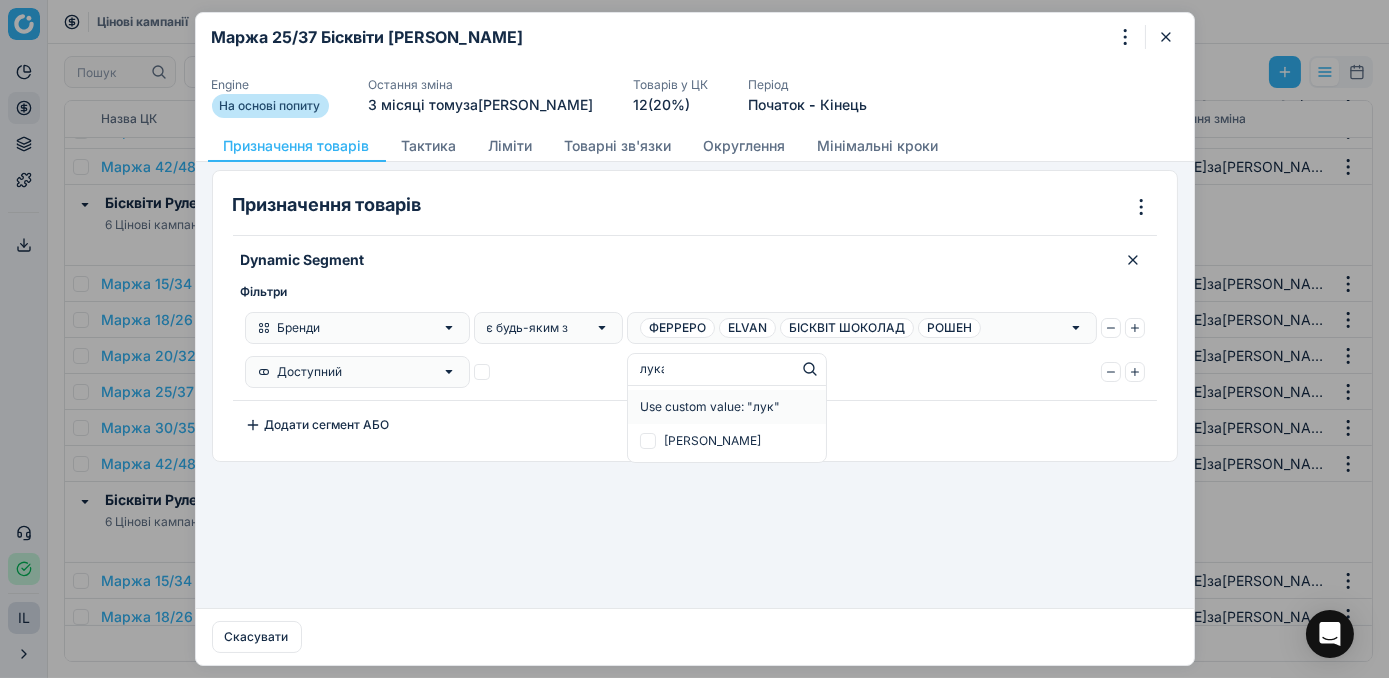 type on "лукас" 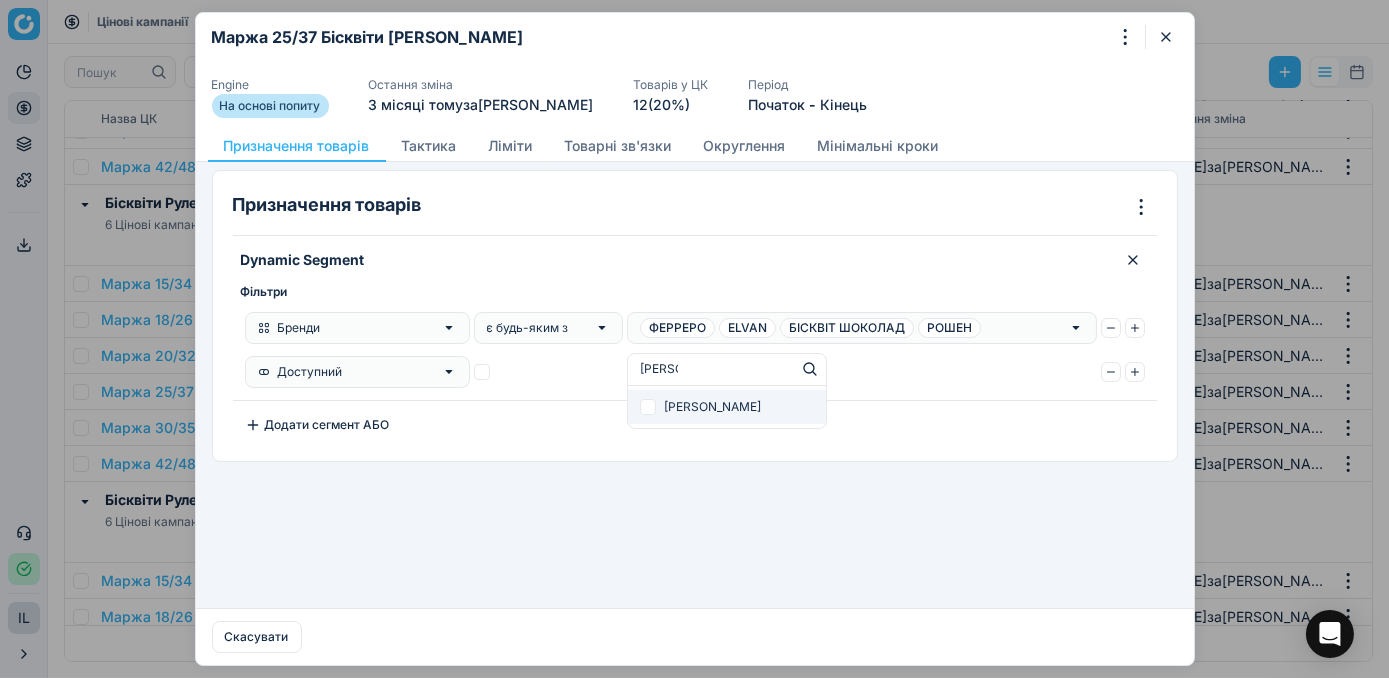 click at bounding box center [648, 407] 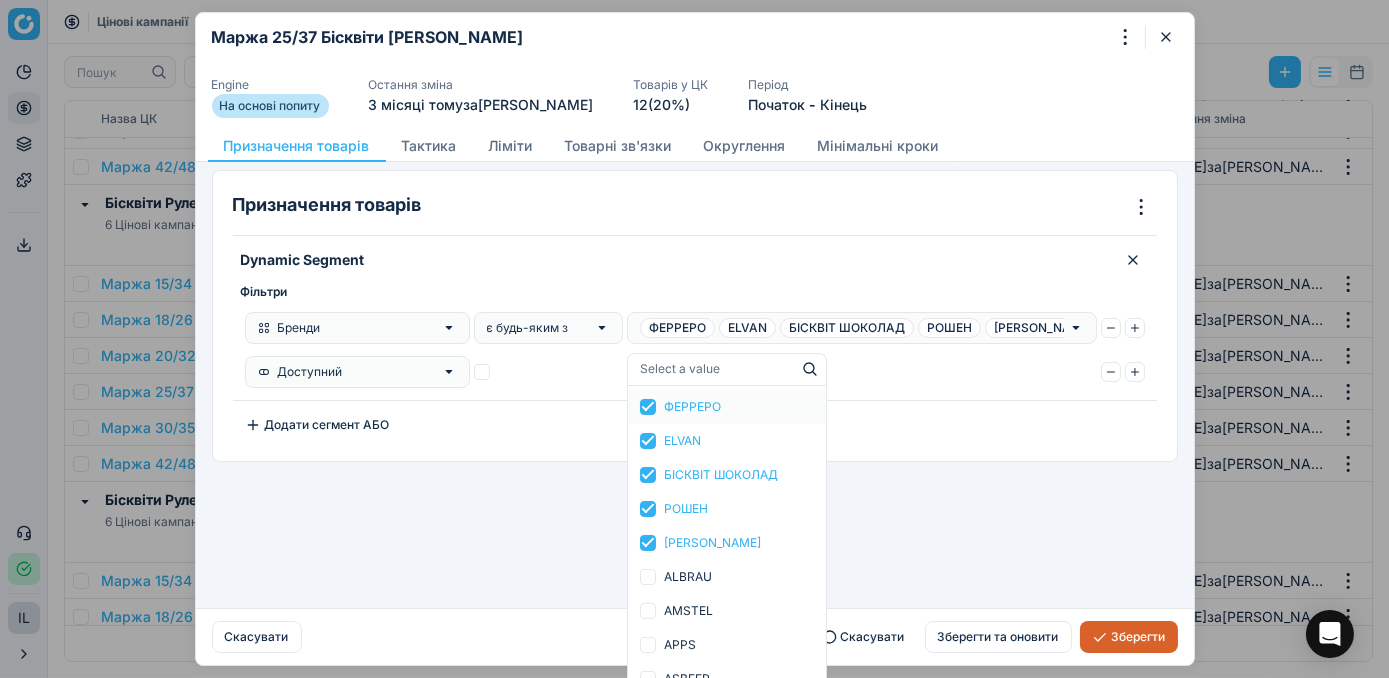 click on "Зберегти" at bounding box center [1129, 637] 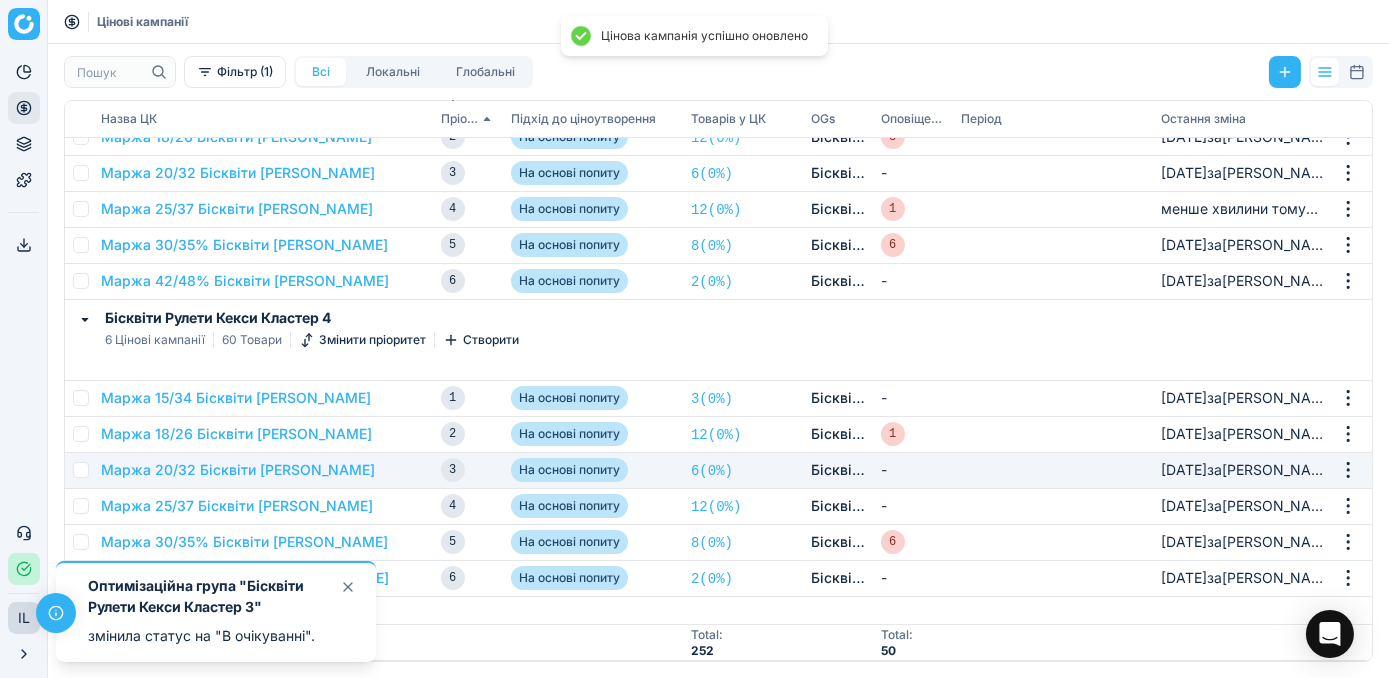 scroll, scrollTop: 818, scrollLeft: 0, axis: vertical 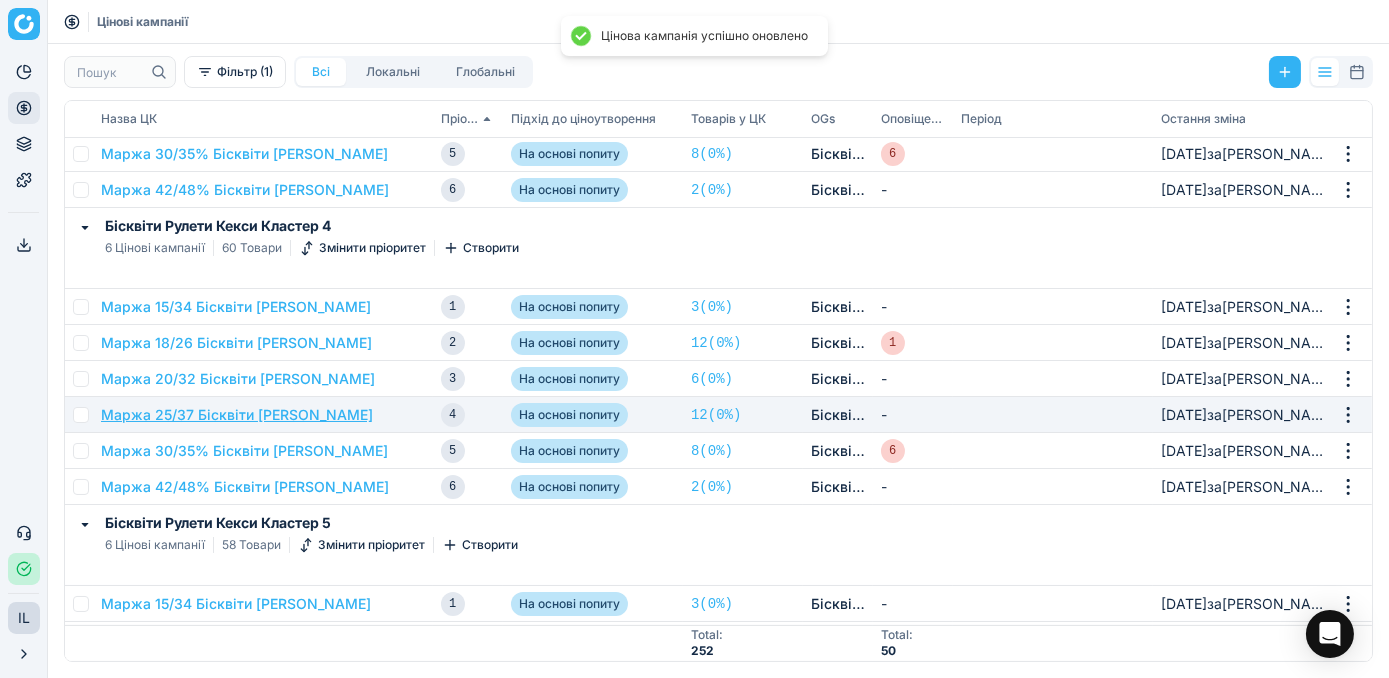 click on "Маржа 25/37 Бісквіти Рулети Кекси" at bounding box center (237, 415) 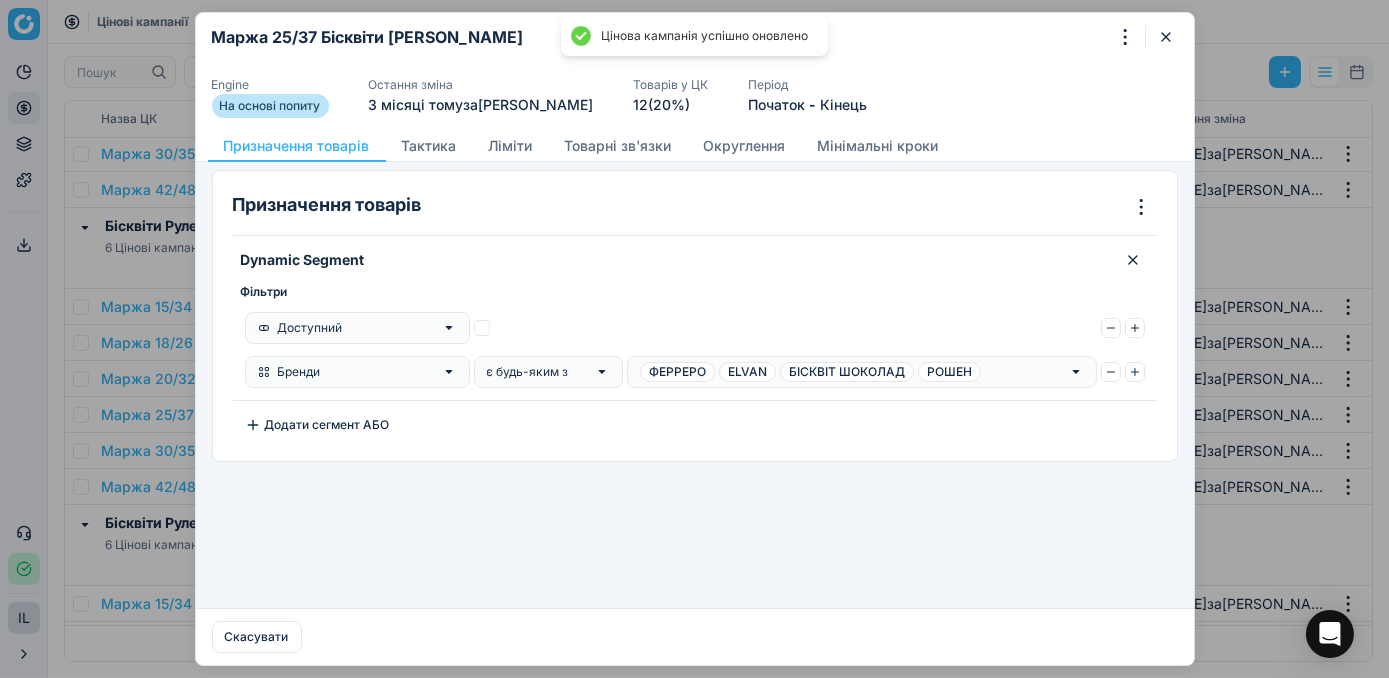 click 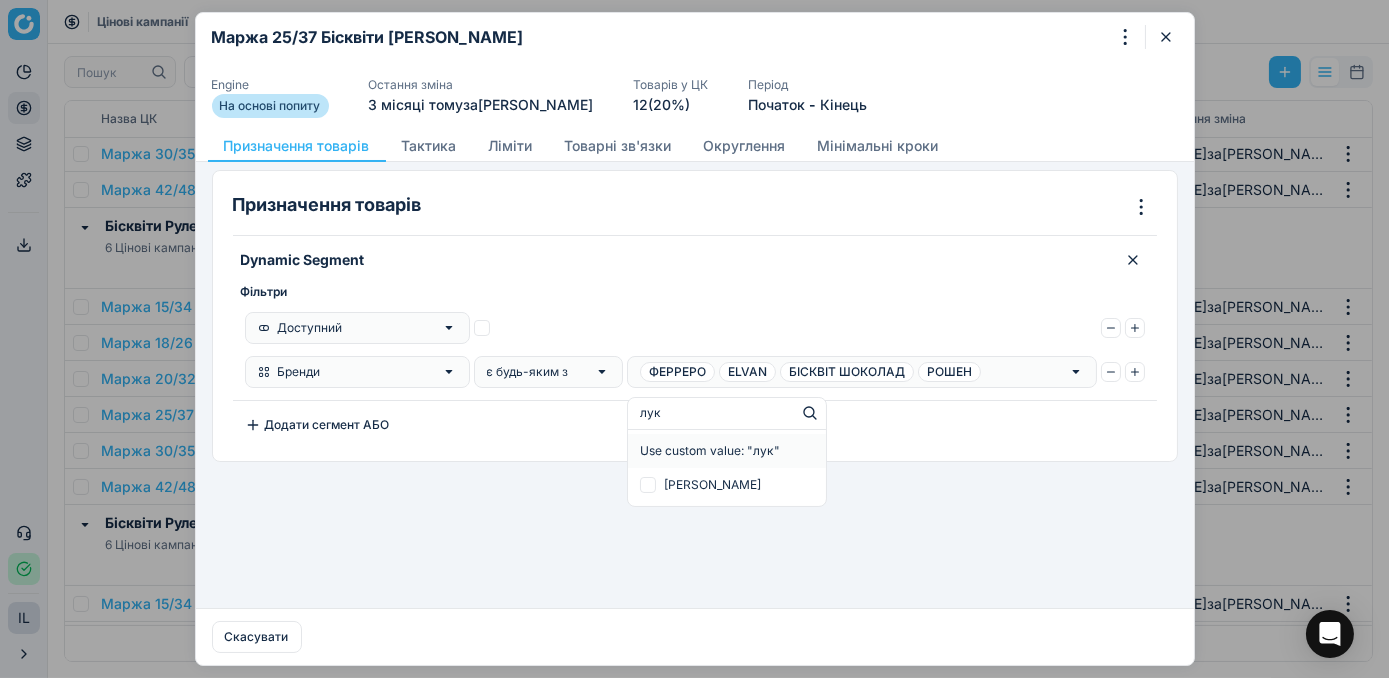 type on "лука" 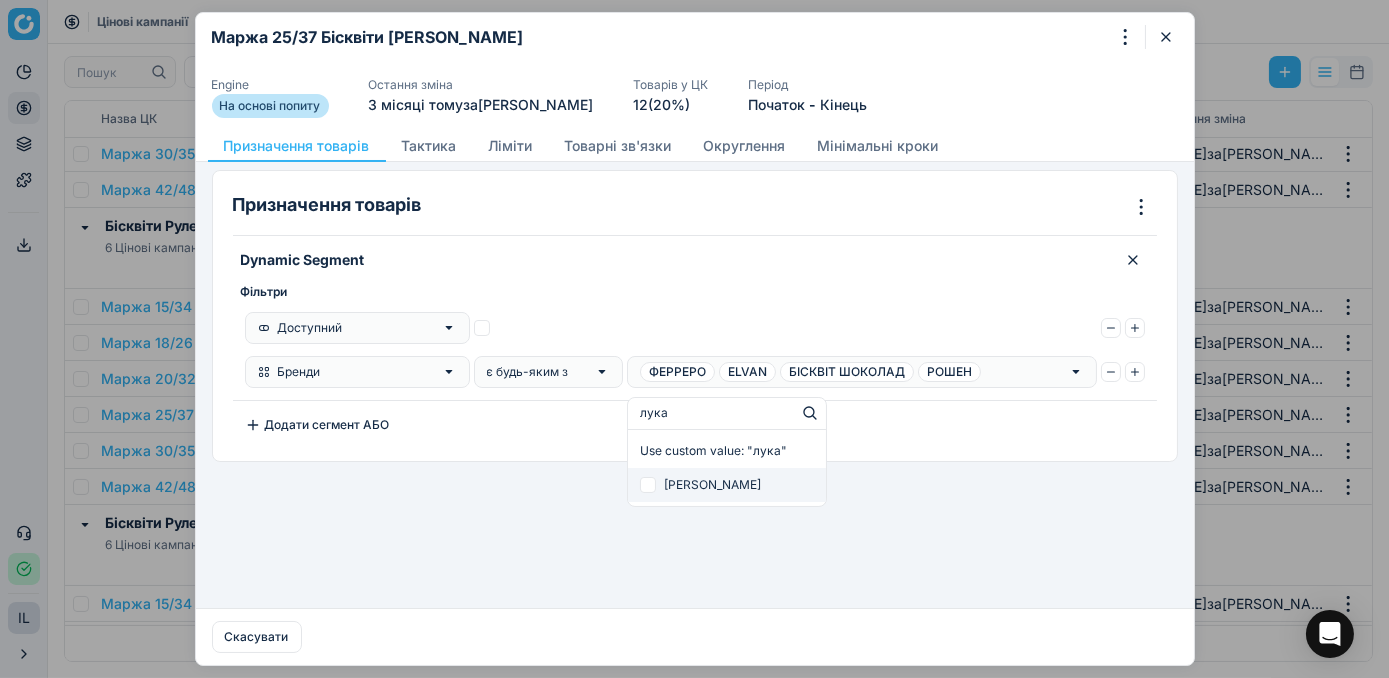click at bounding box center (648, 485) 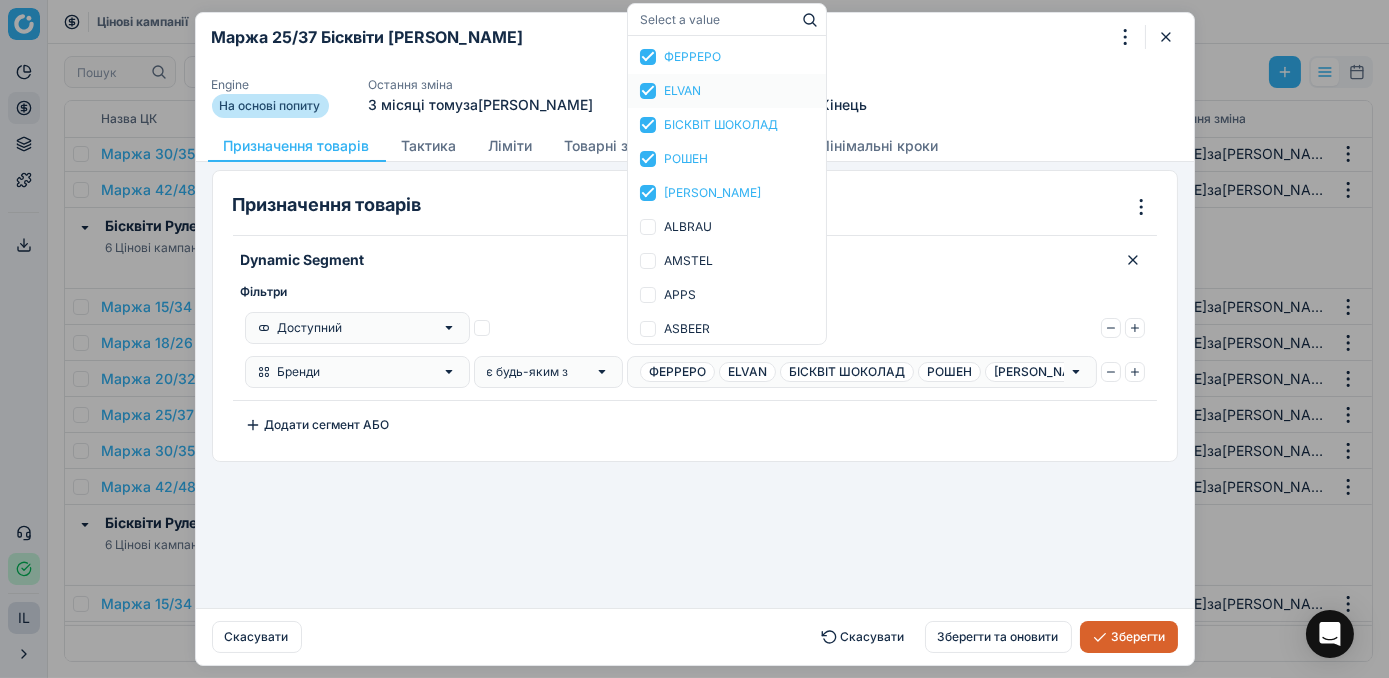 click on "Зберегти" at bounding box center [1129, 637] 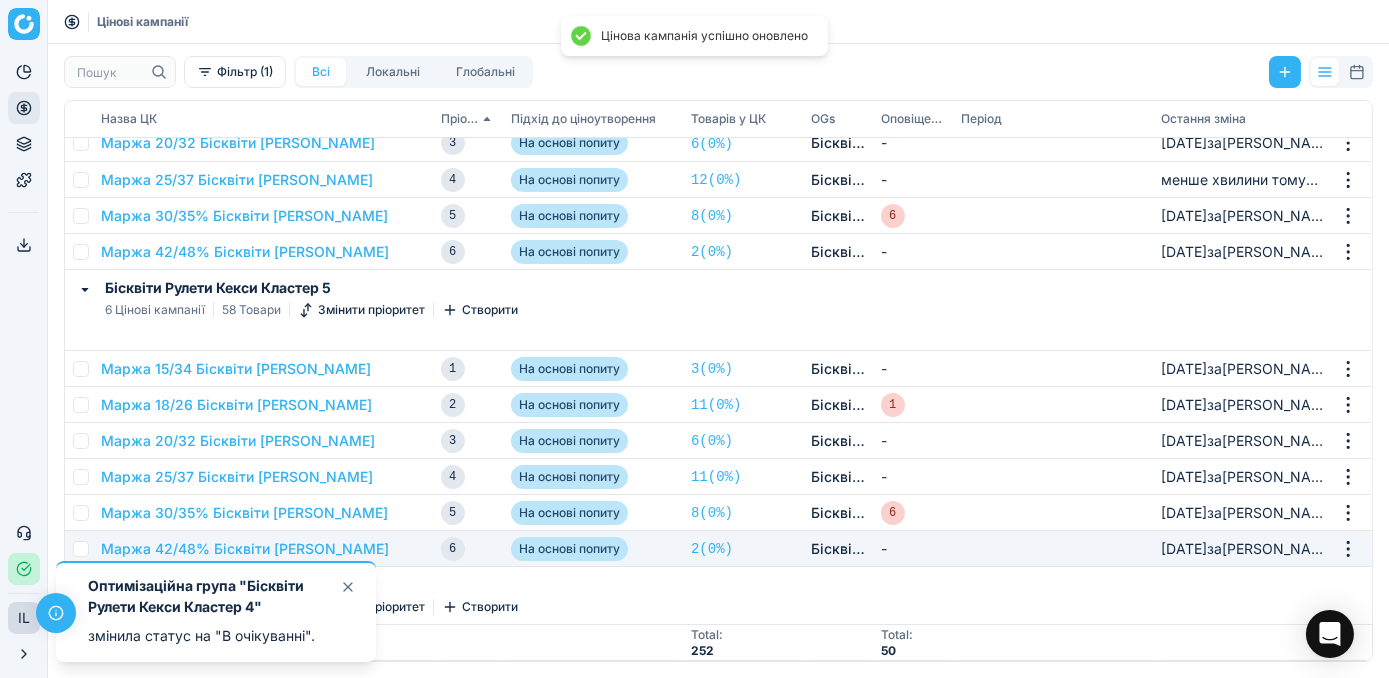scroll, scrollTop: 1181, scrollLeft: 0, axis: vertical 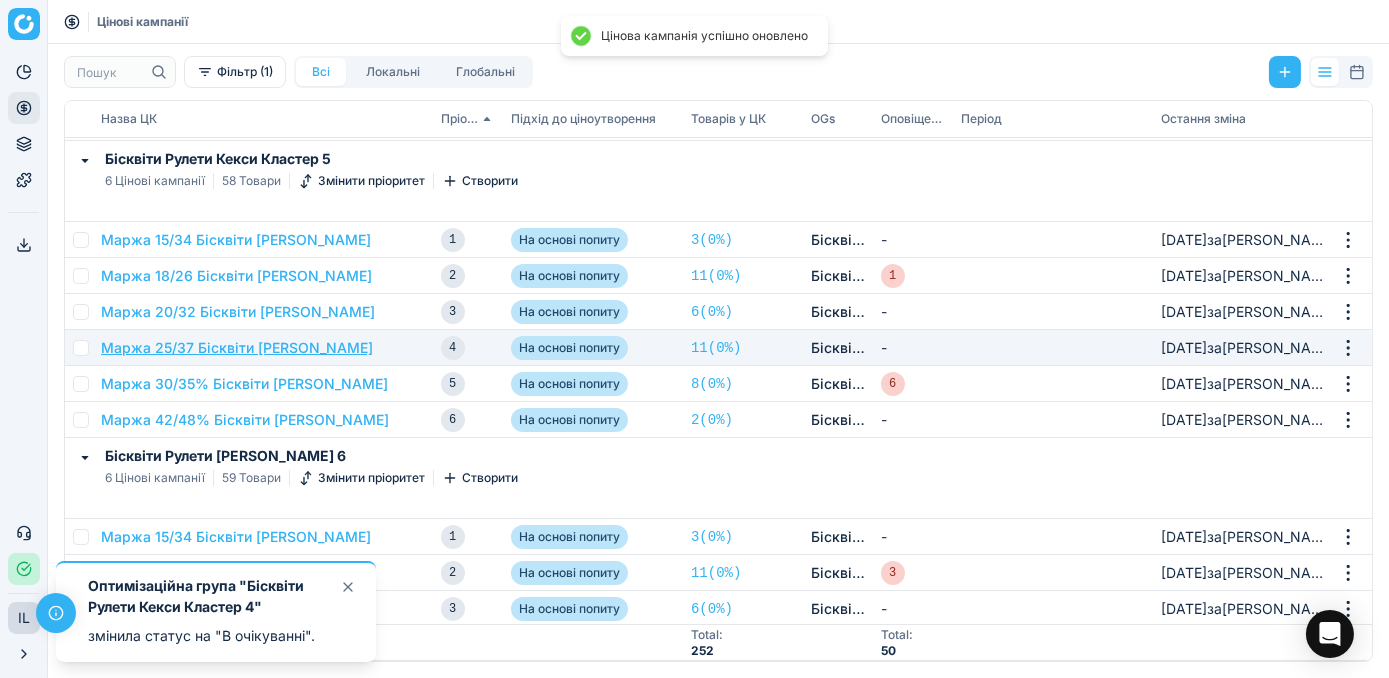 click on "Маржа 25/37 Бісквіти Рулети Кекси" at bounding box center (237, 348) 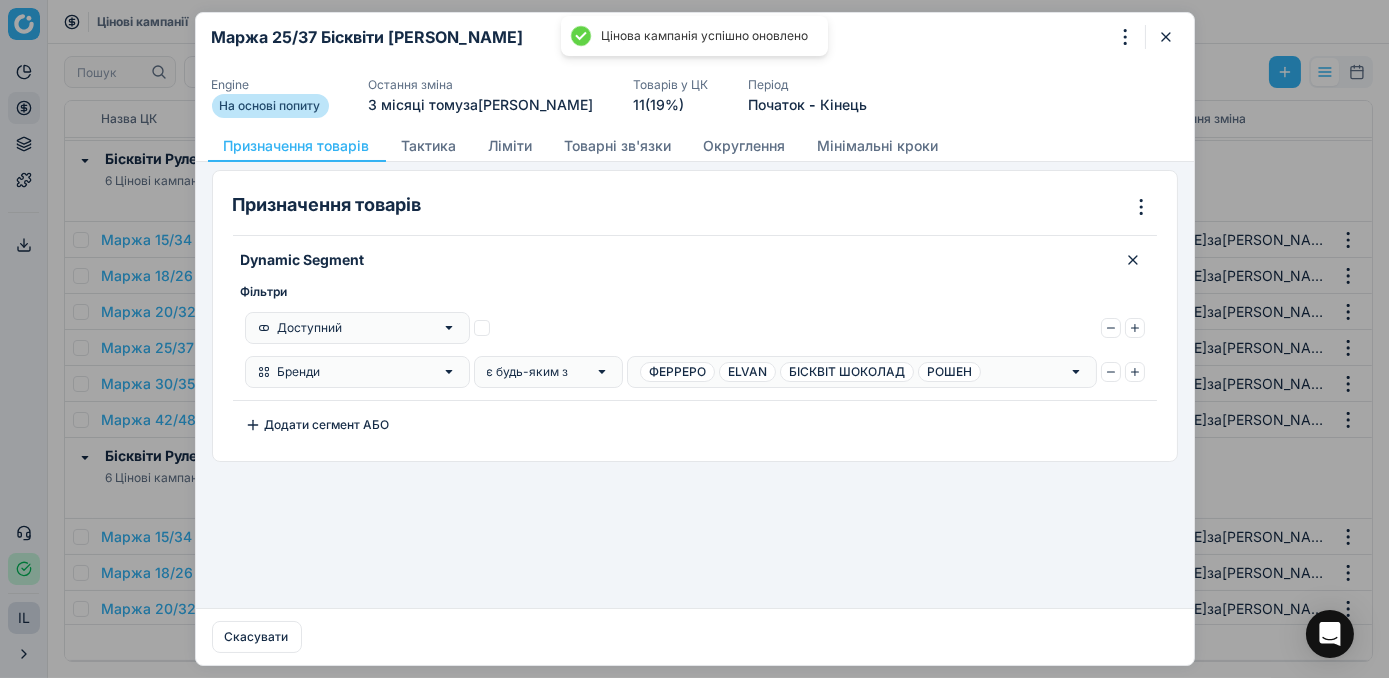 click 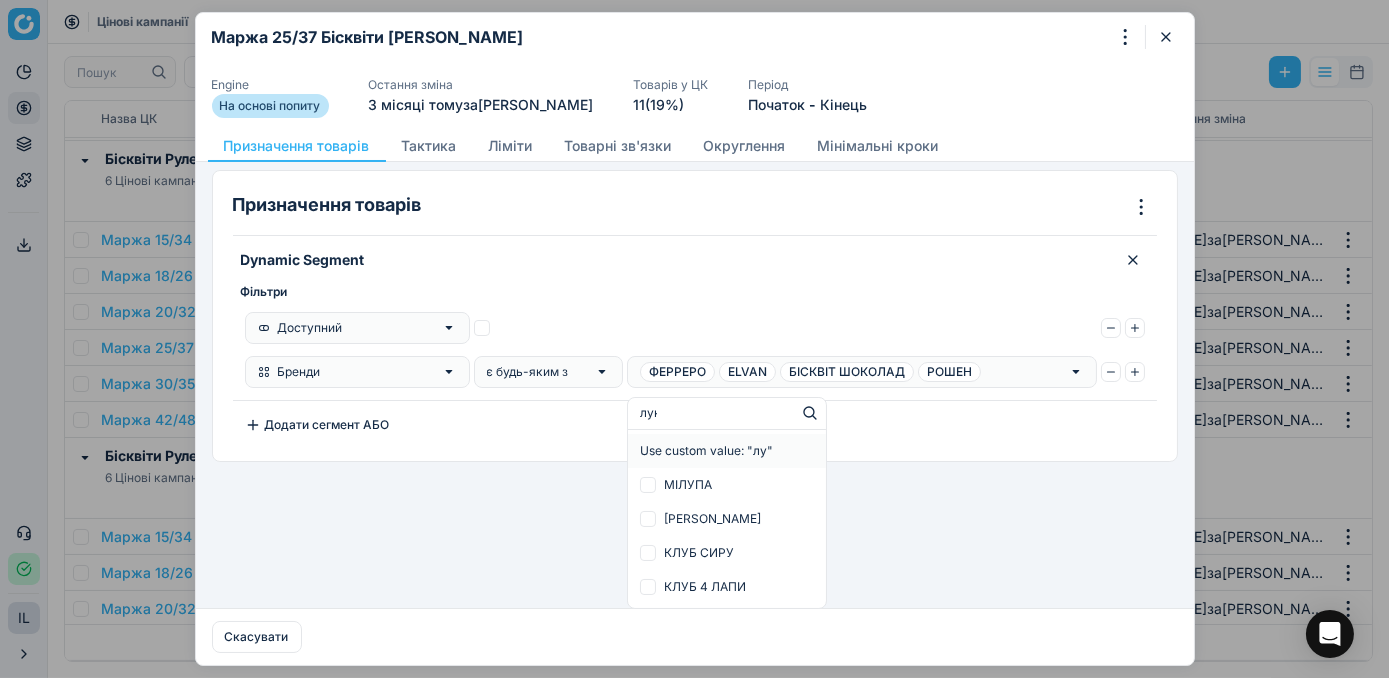 type on "лука" 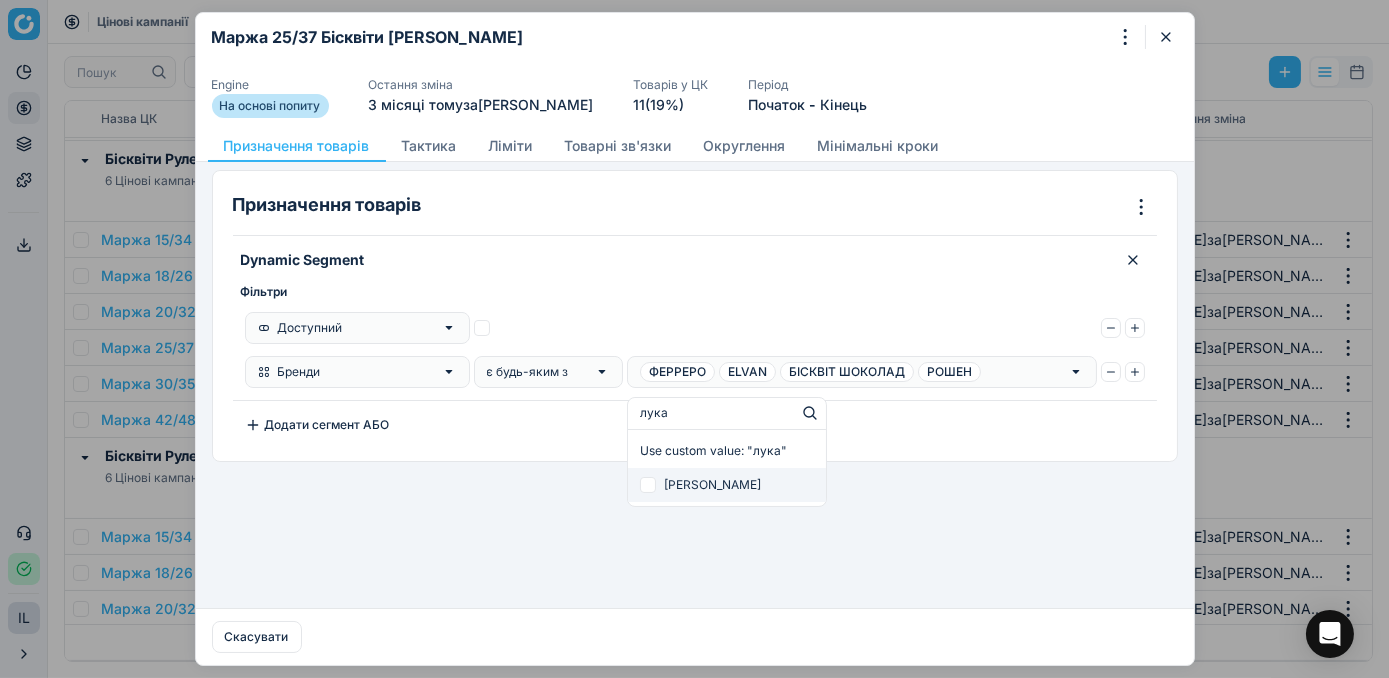 click at bounding box center (648, 485) 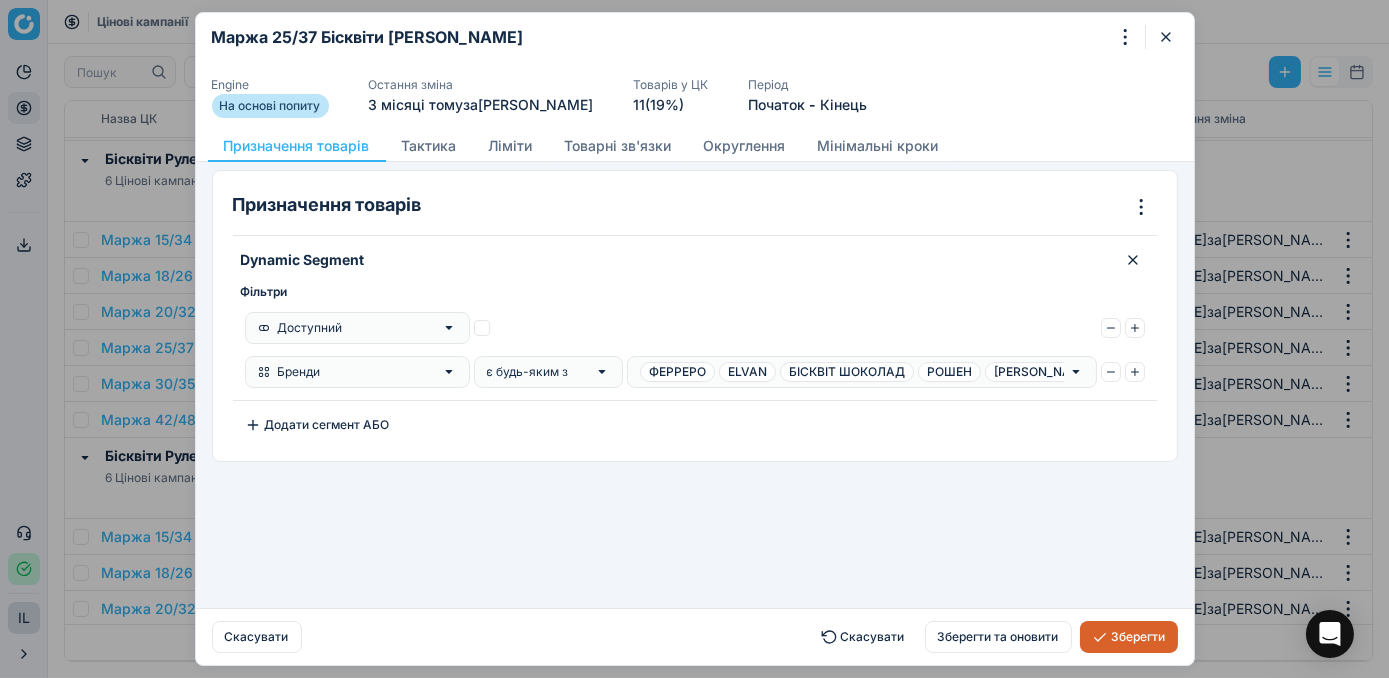 click on "Зберегти" at bounding box center [1129, 637] 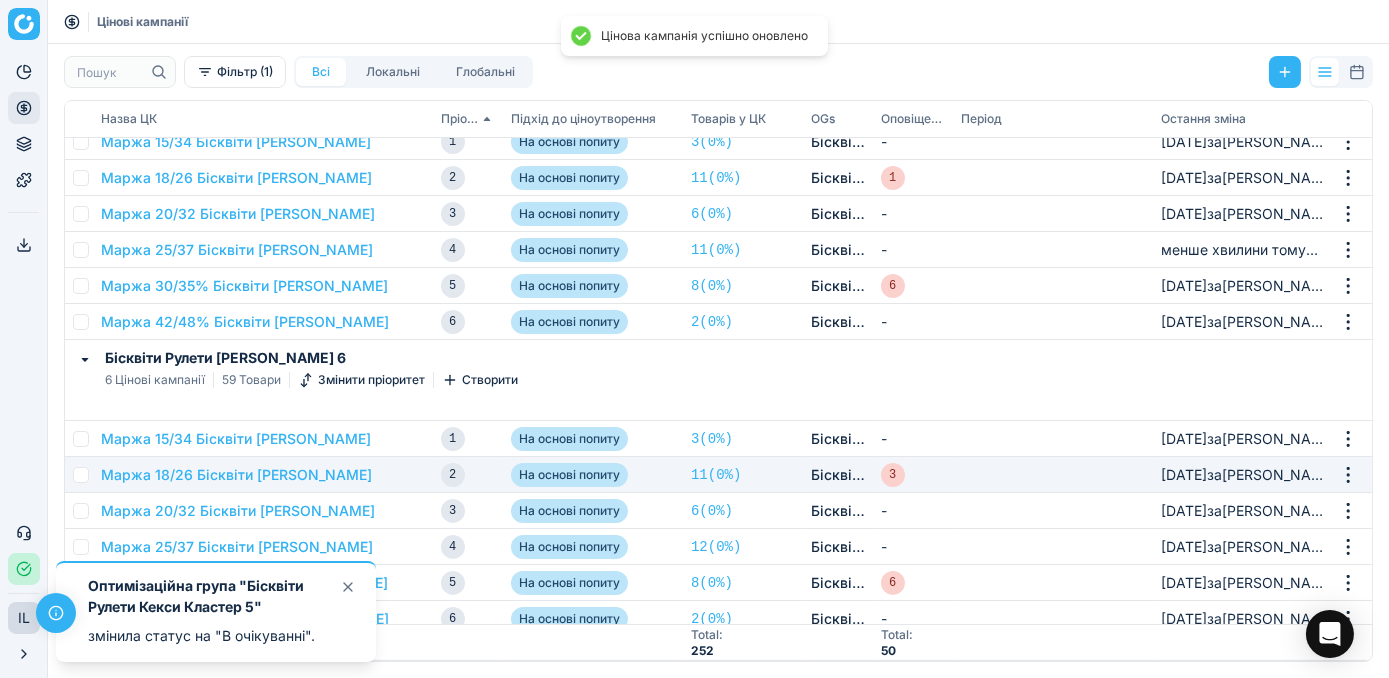 scroll, scrollTop: 1289, scrollLeft: 0, axis: vertical 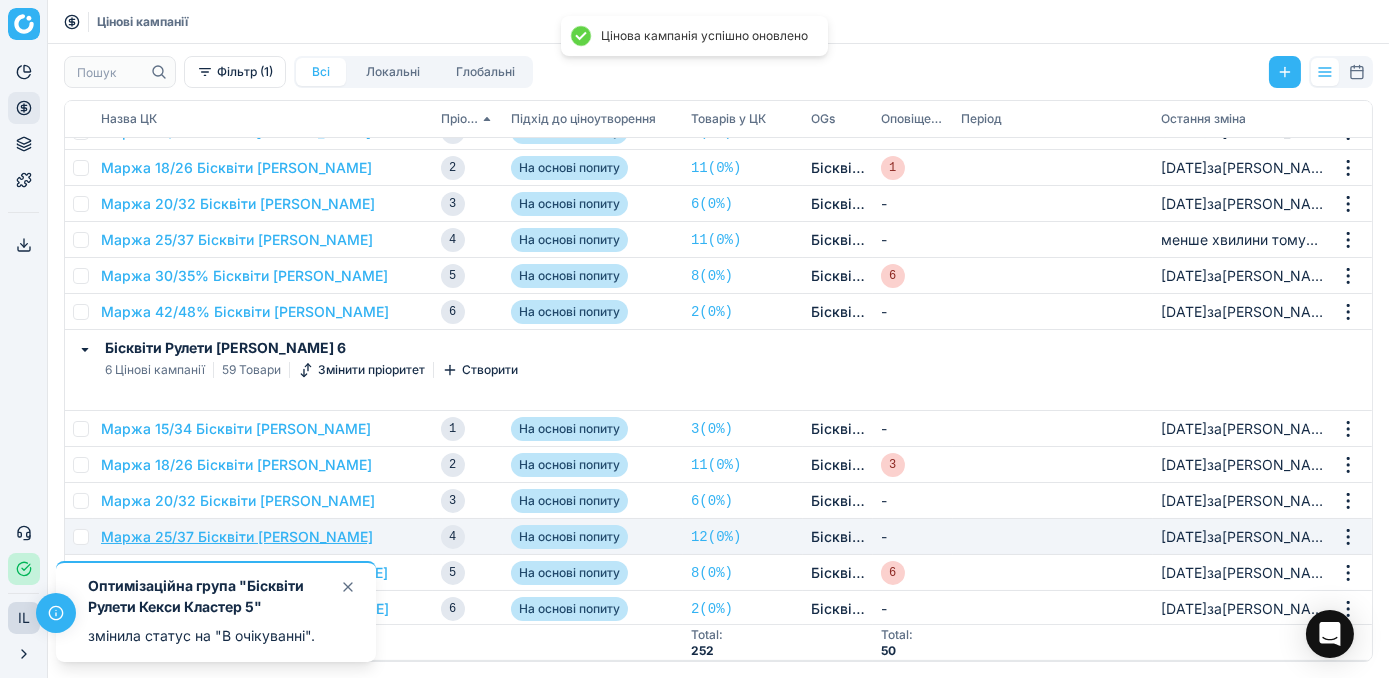 click on "Маржа 25/37 Бісквіти Рулети Кекси" at bounding box center (237, 537) 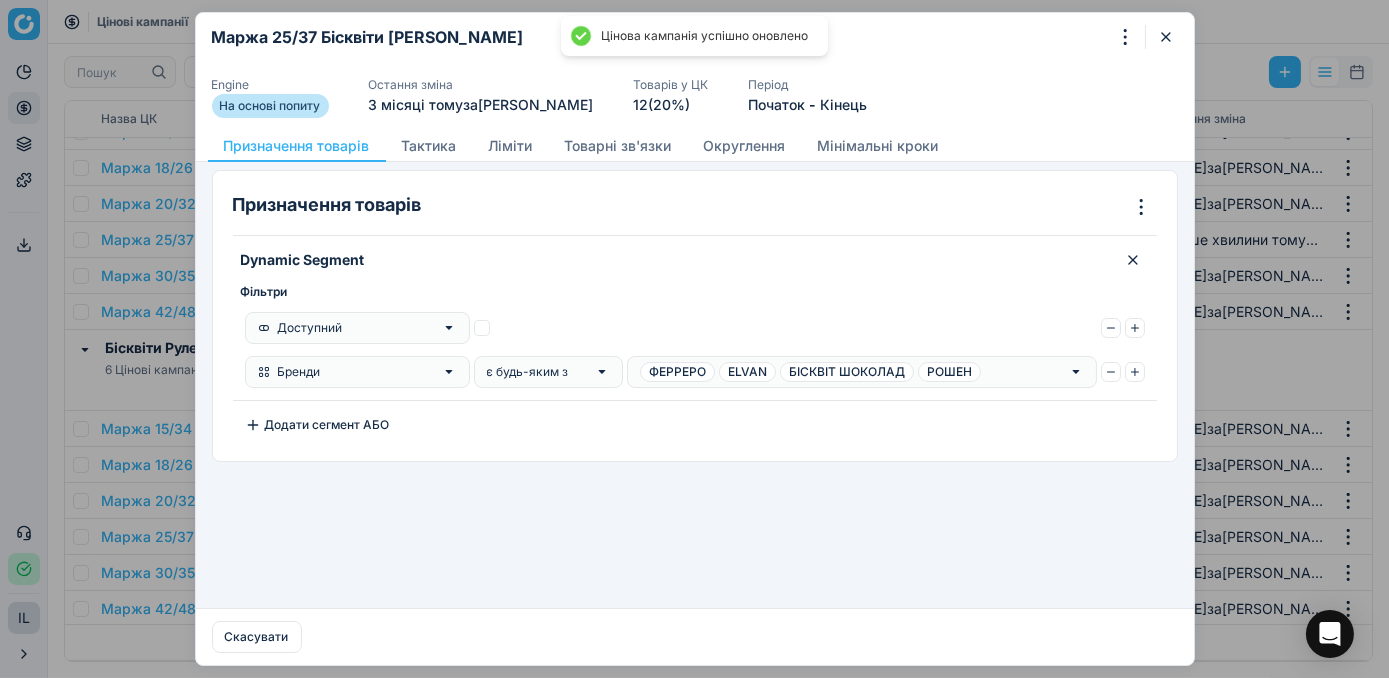 click 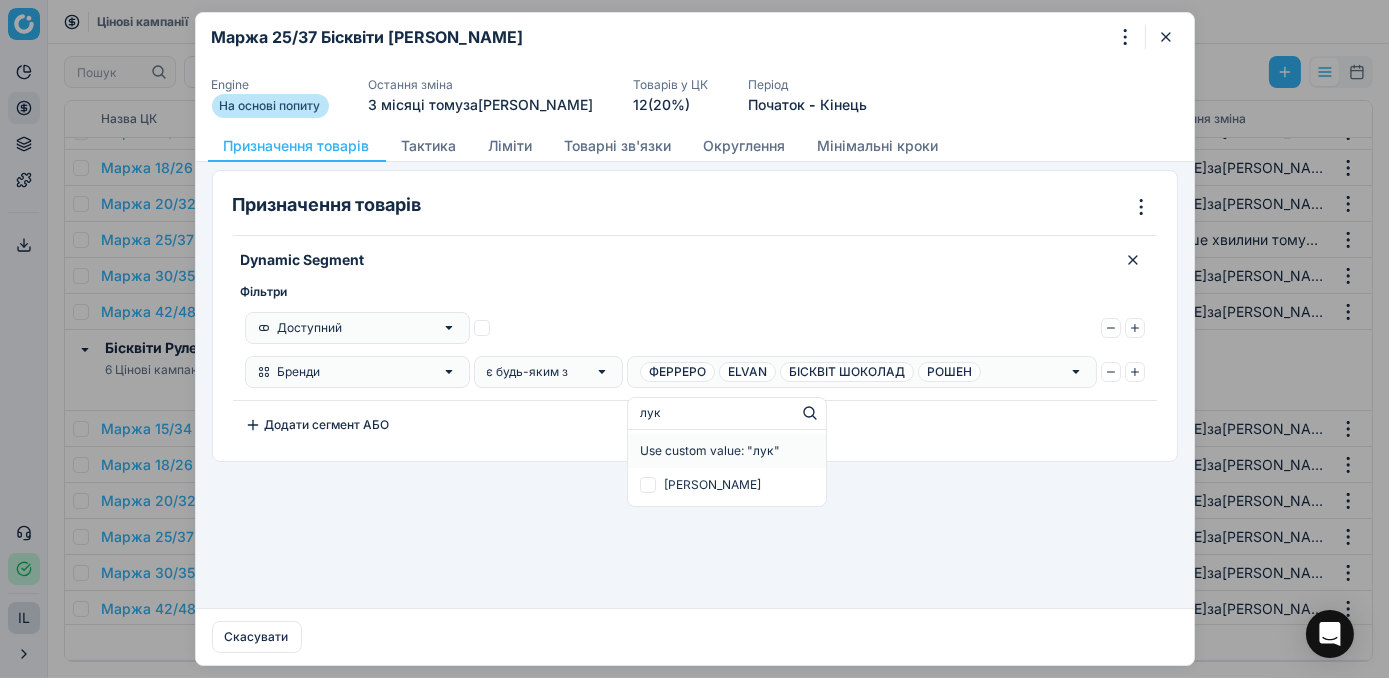 type on "лука" 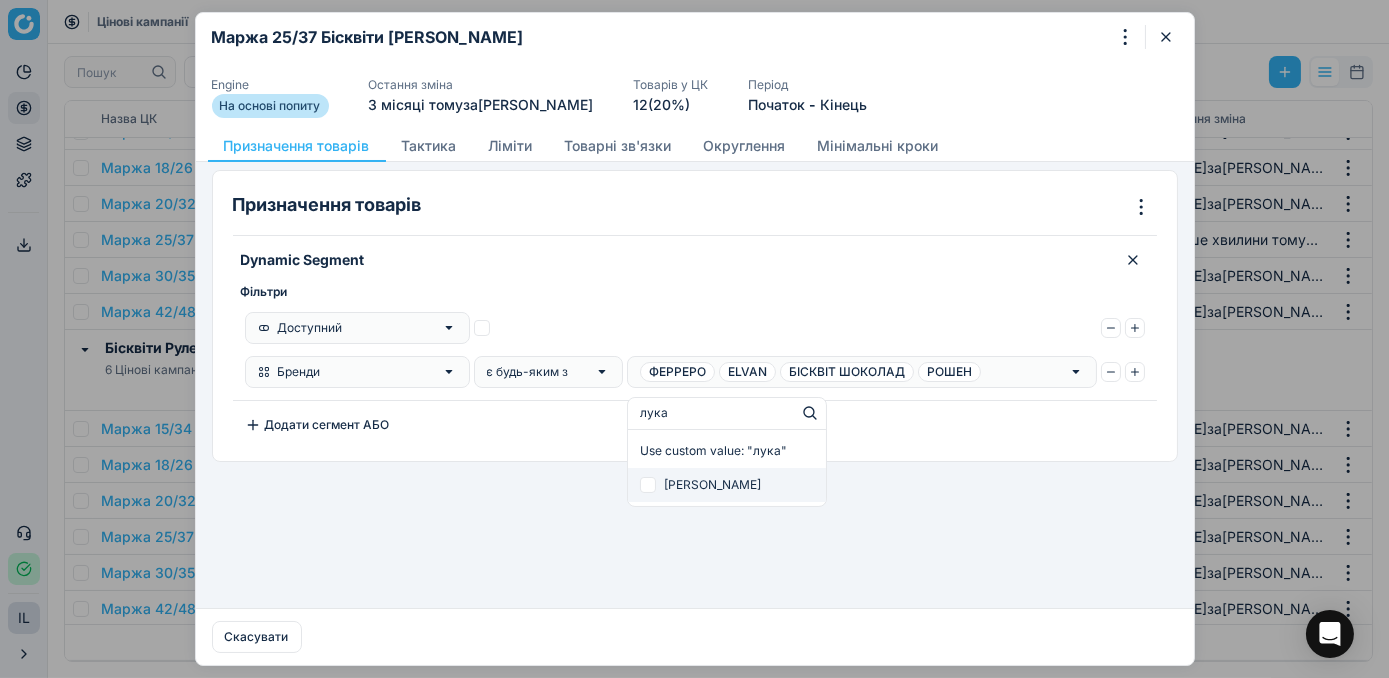 click at bounding box center [648, 485] 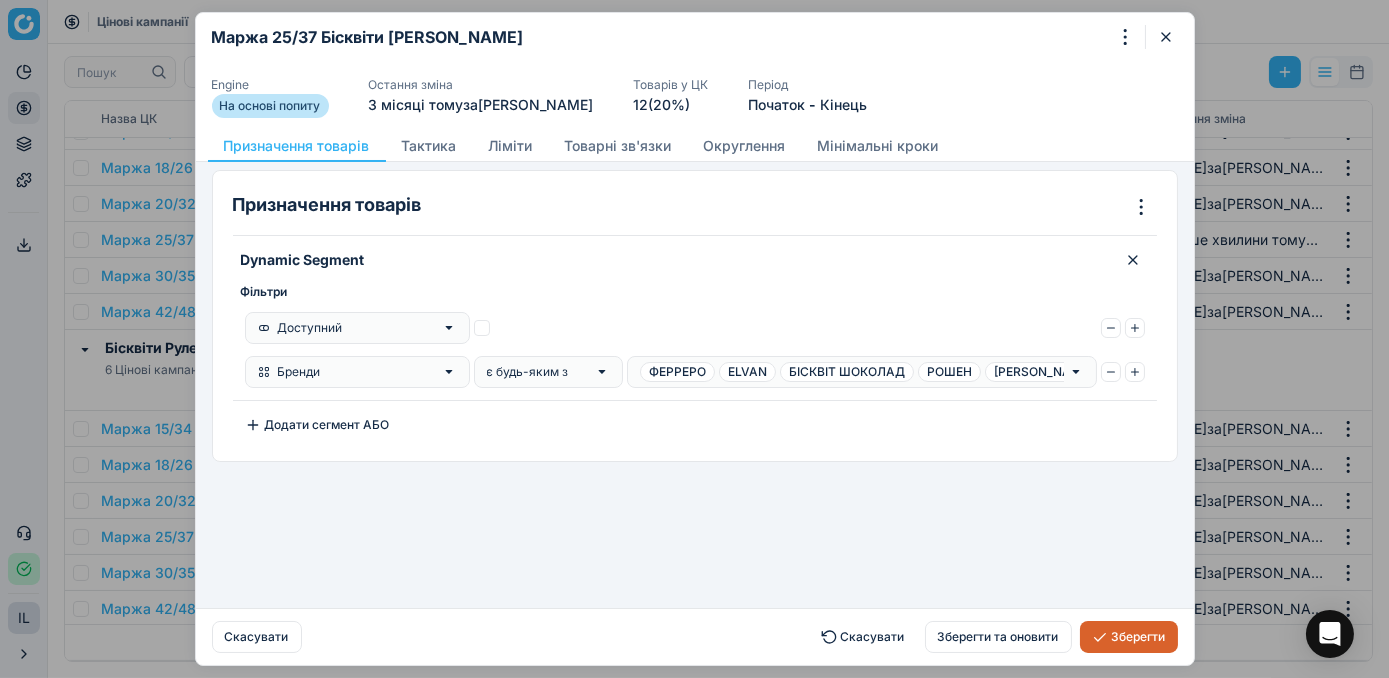click on "Зберегти" at bounding box center (1129, 637) 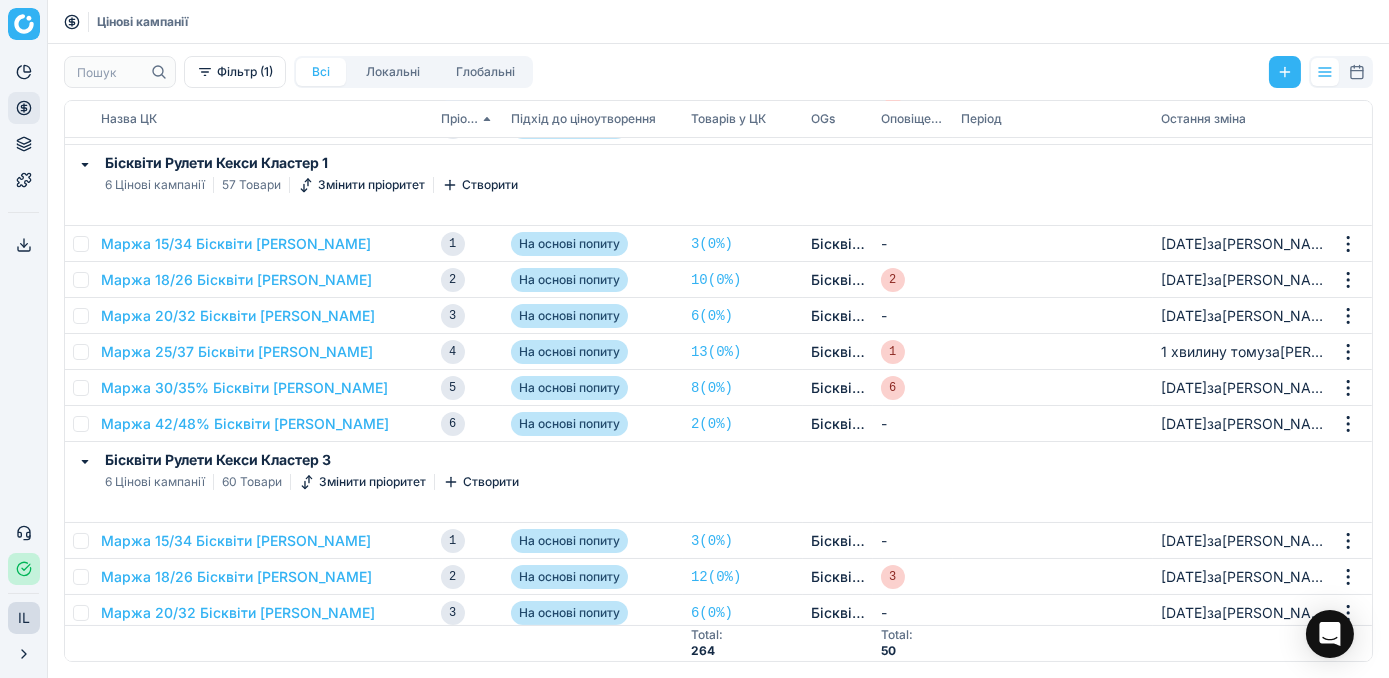 scroll, scrollTop: 0, scrollLeft: 0, axis: both 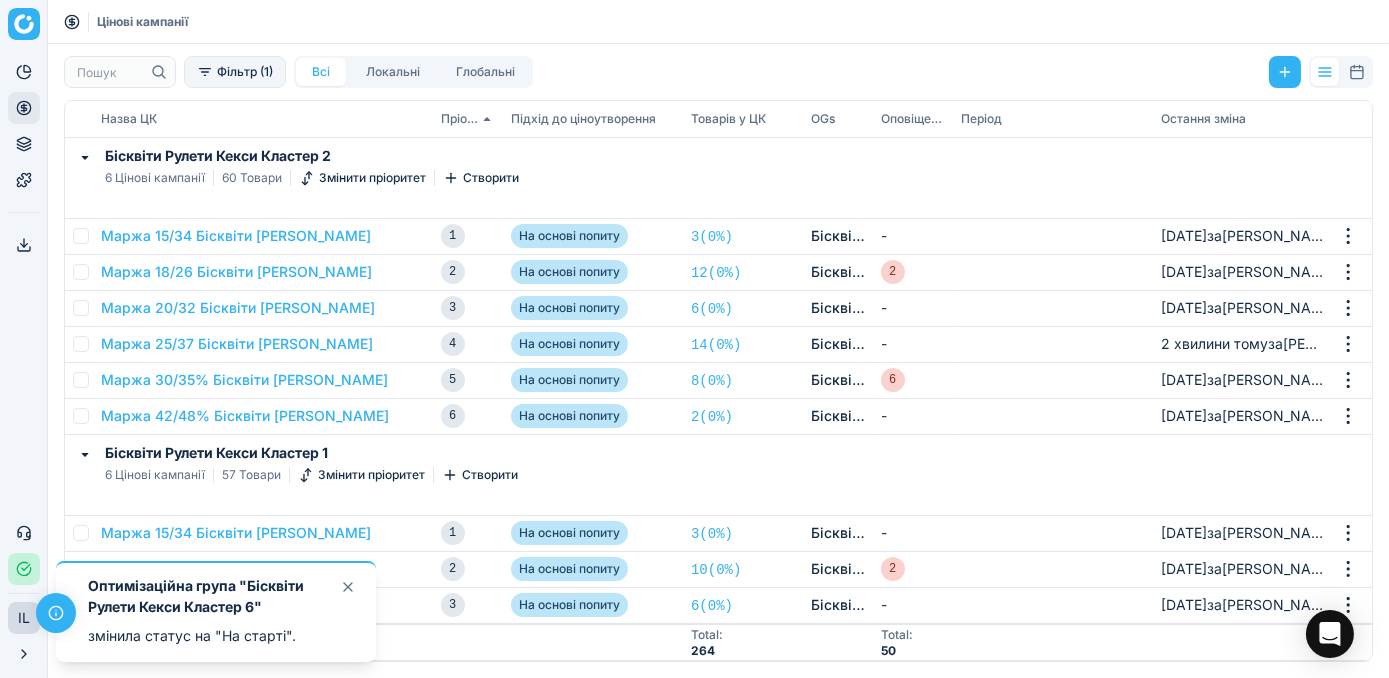 click 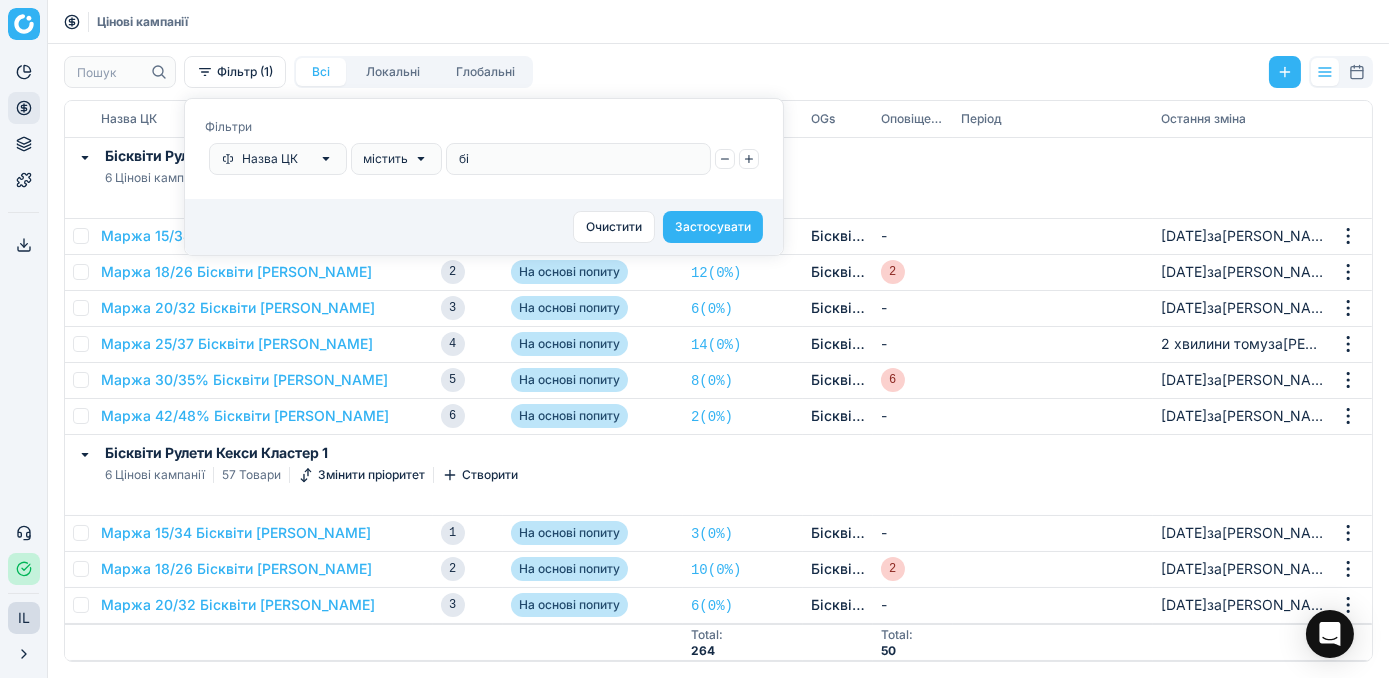 type on "б" 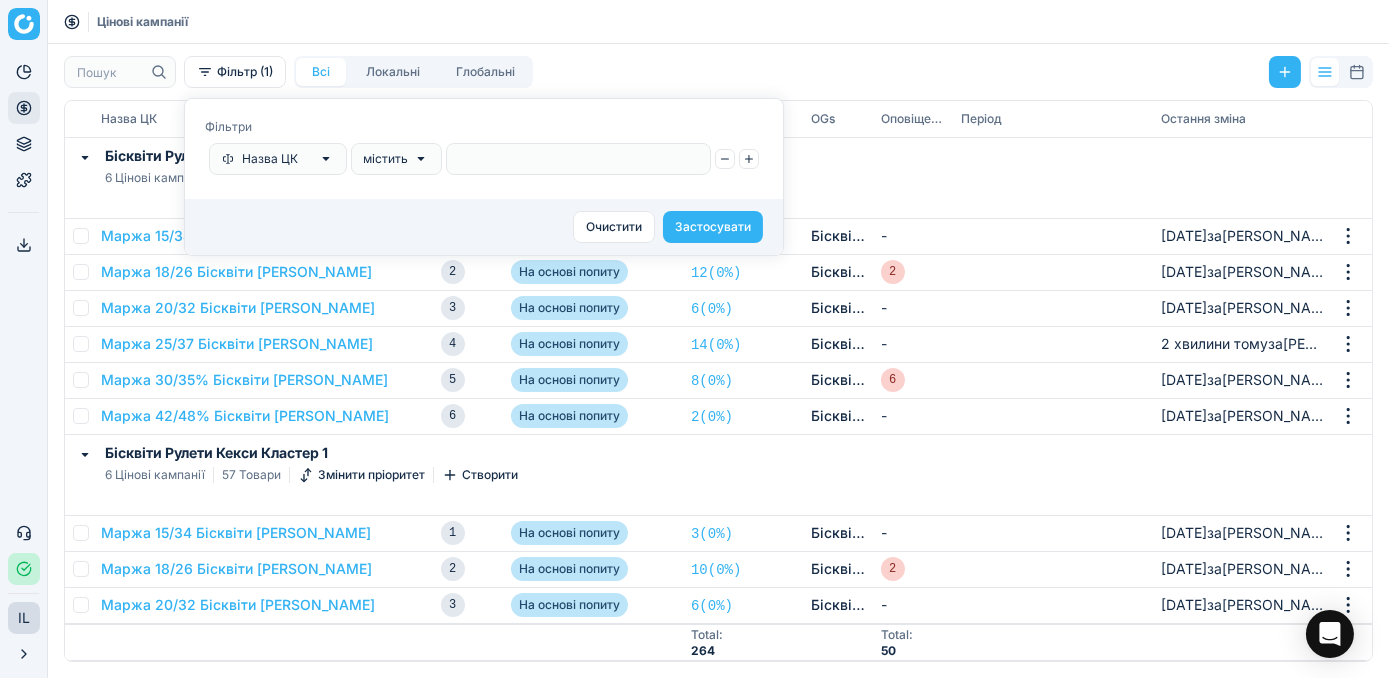 type on "е" 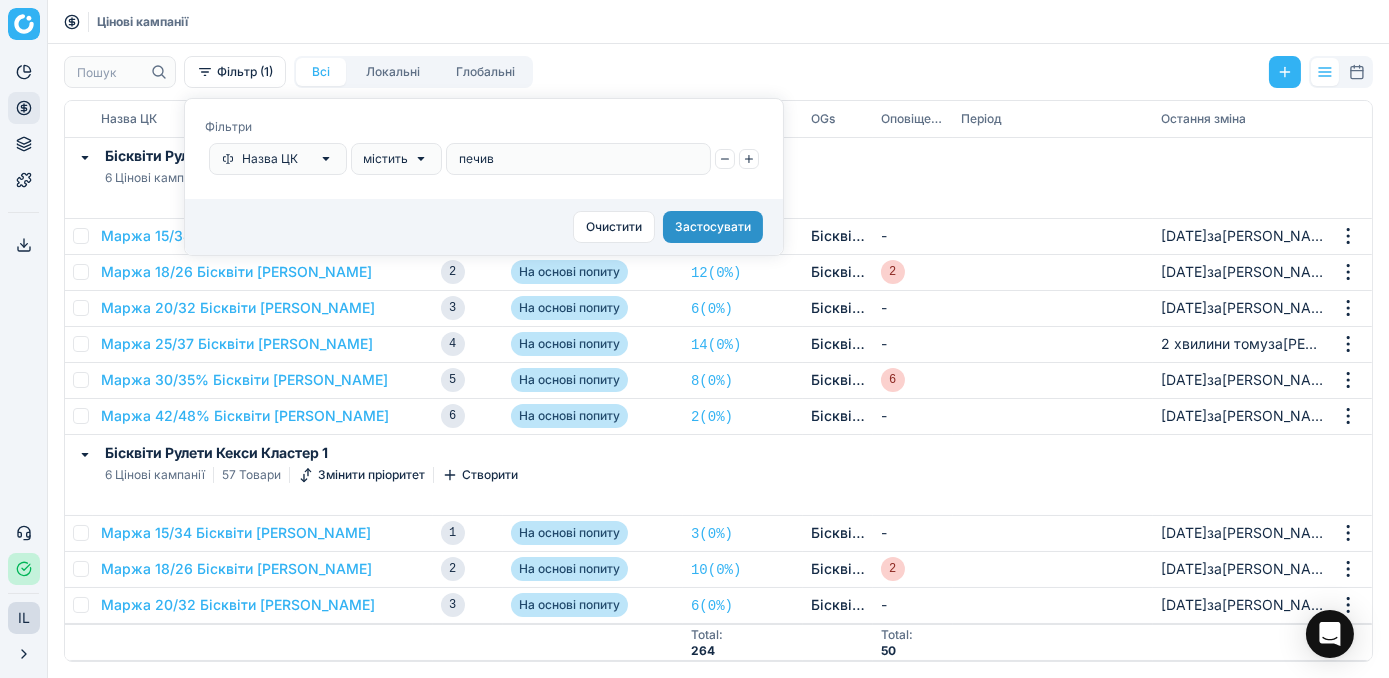 type on "печив" 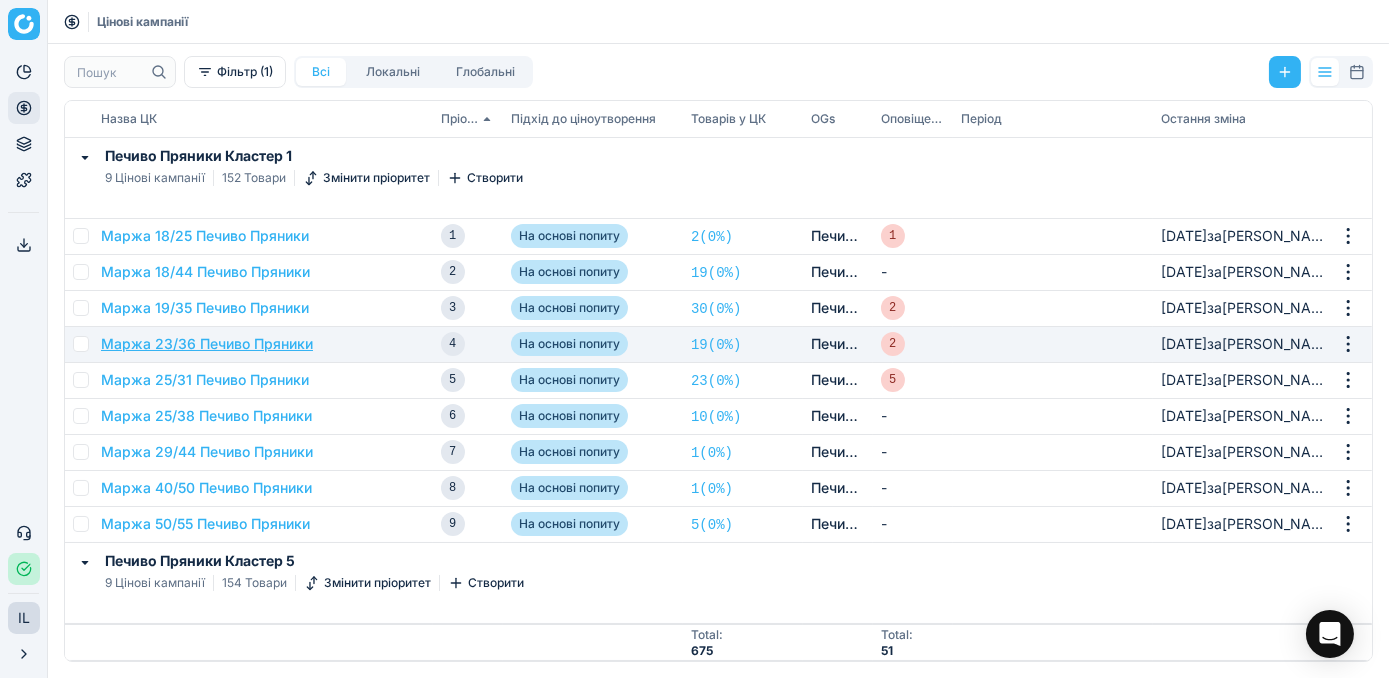 click on "Маржа 23/36 Печиво Пряники" at bounding box center (207, 344) 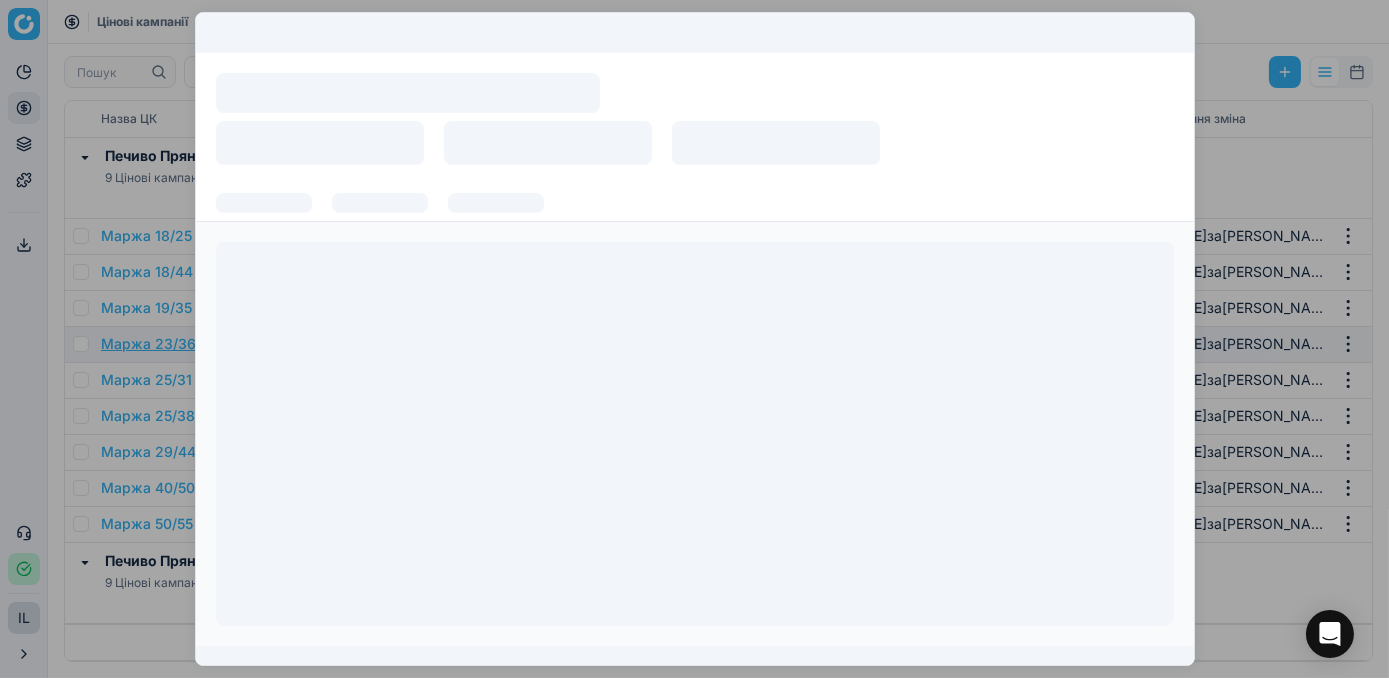 click at bounding box center (694, 339) 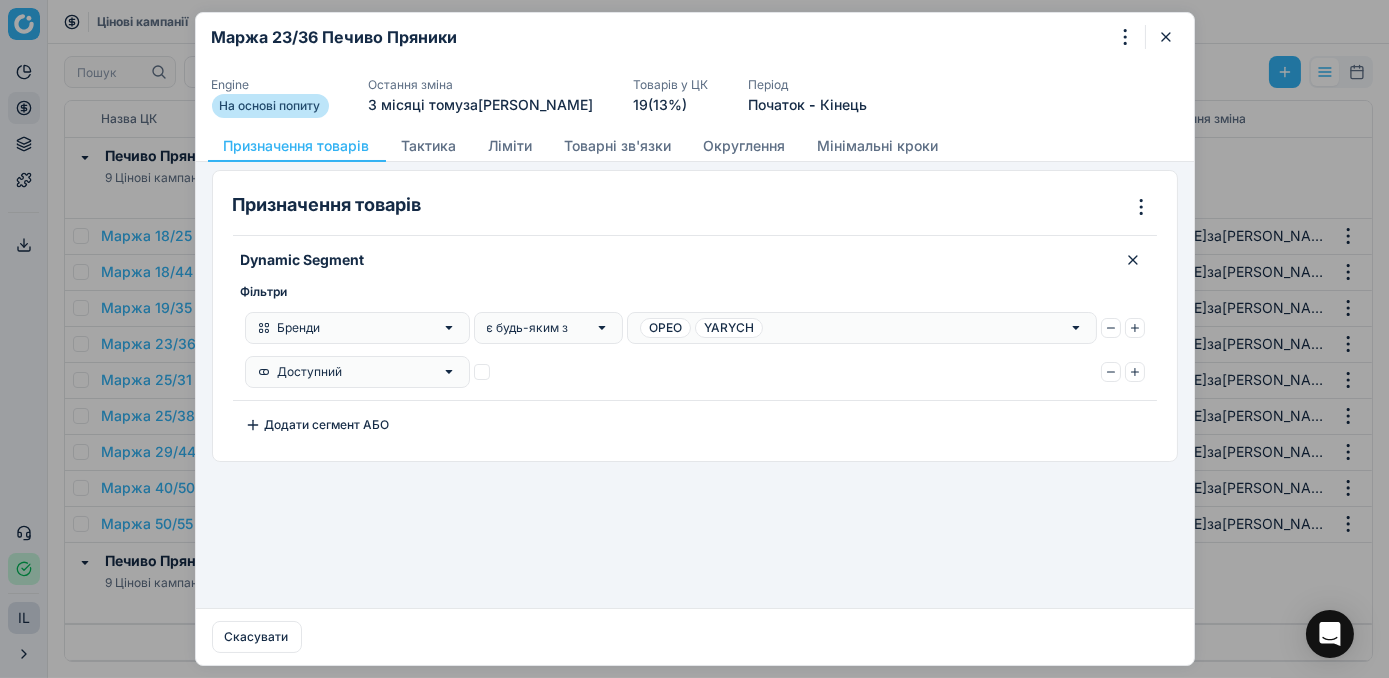 click 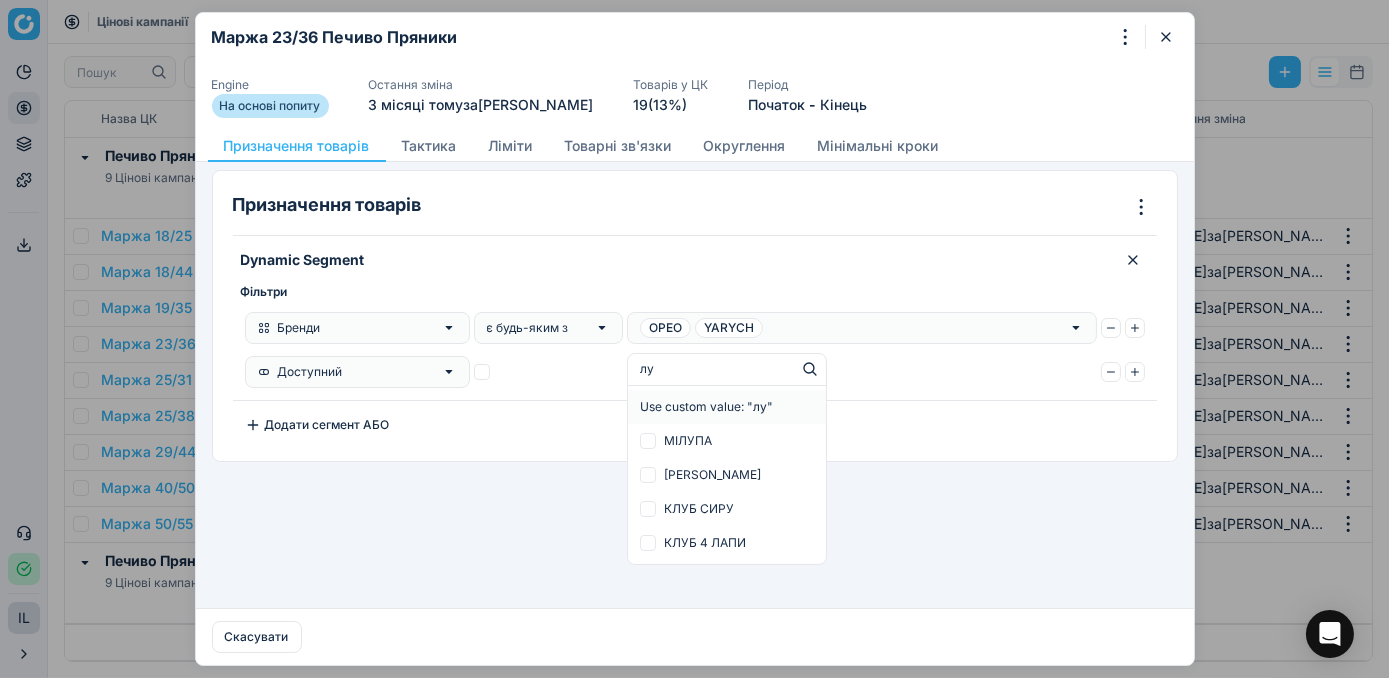 type on "лук" 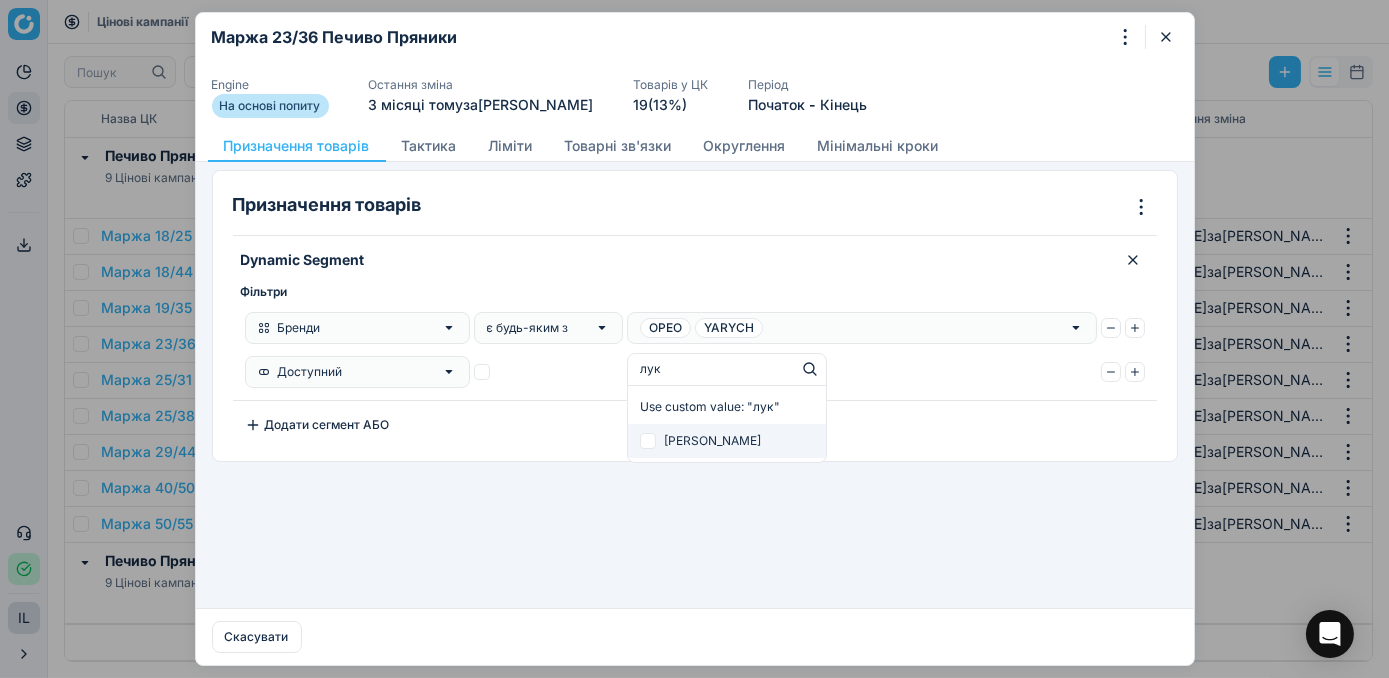 click at bounding box center [648, 441] 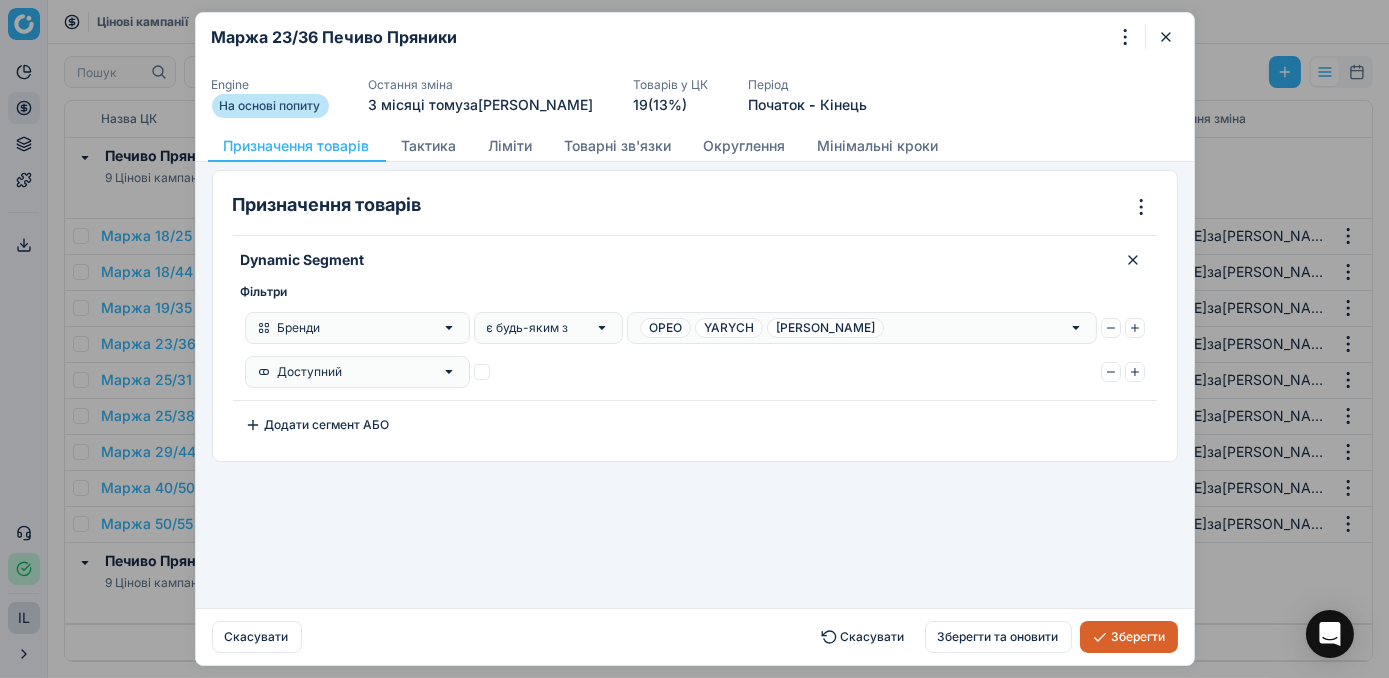 click on "Зберегти" at bounding box center (1129, 637) 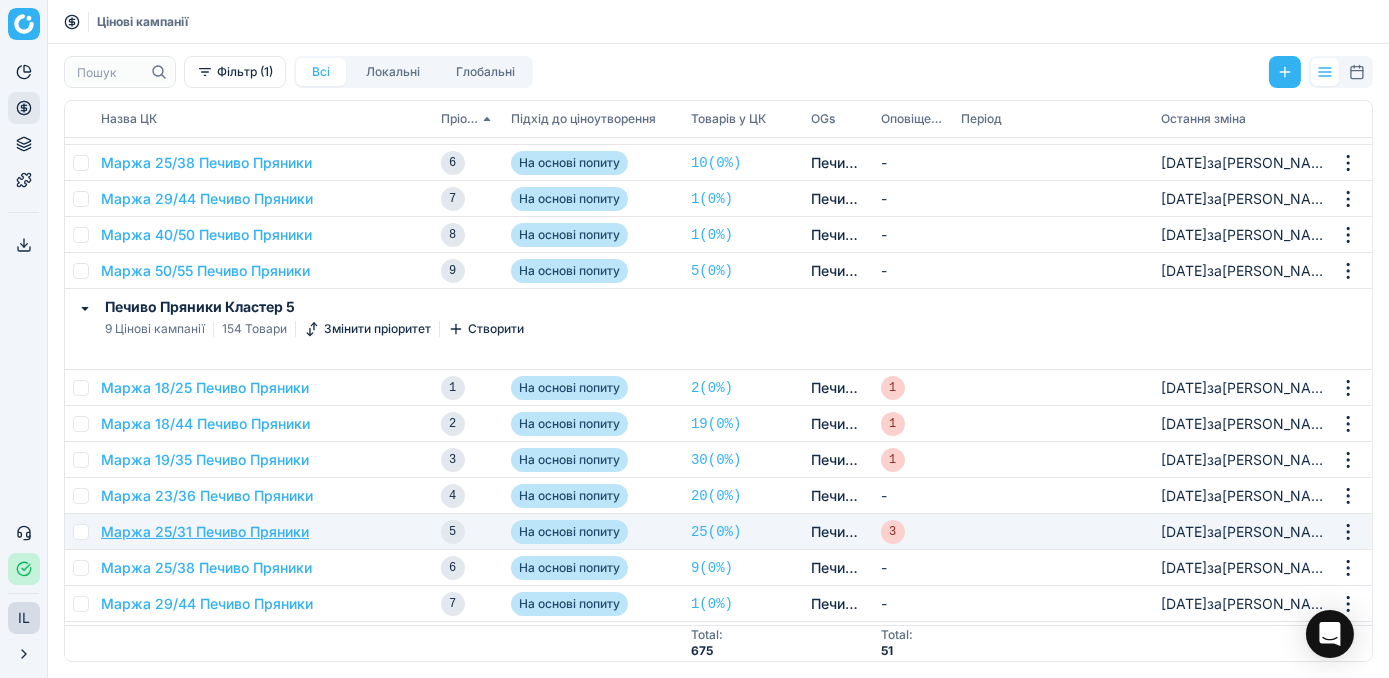 scroll, scrollTop: 363, scrollLeft: 0, axis: vertical 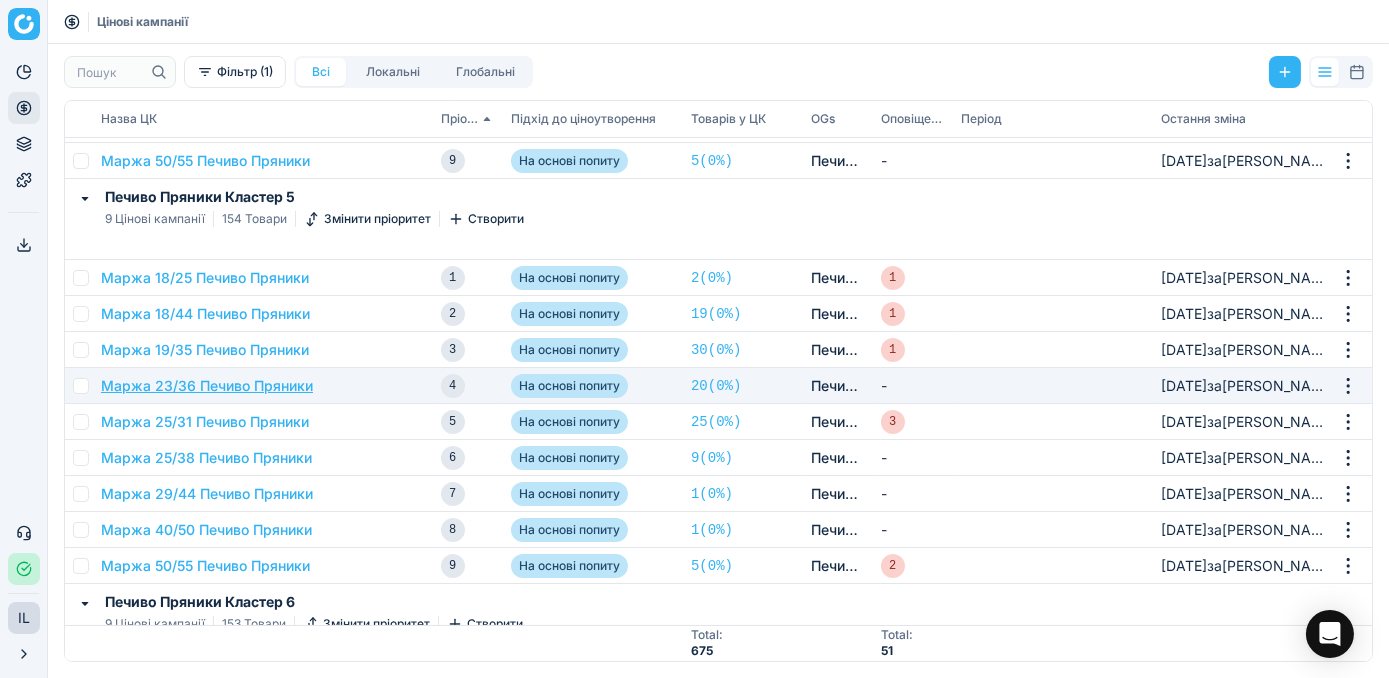 click on "Маржа 23/36 Печиво Пряники" at bounding box center (207, 386) 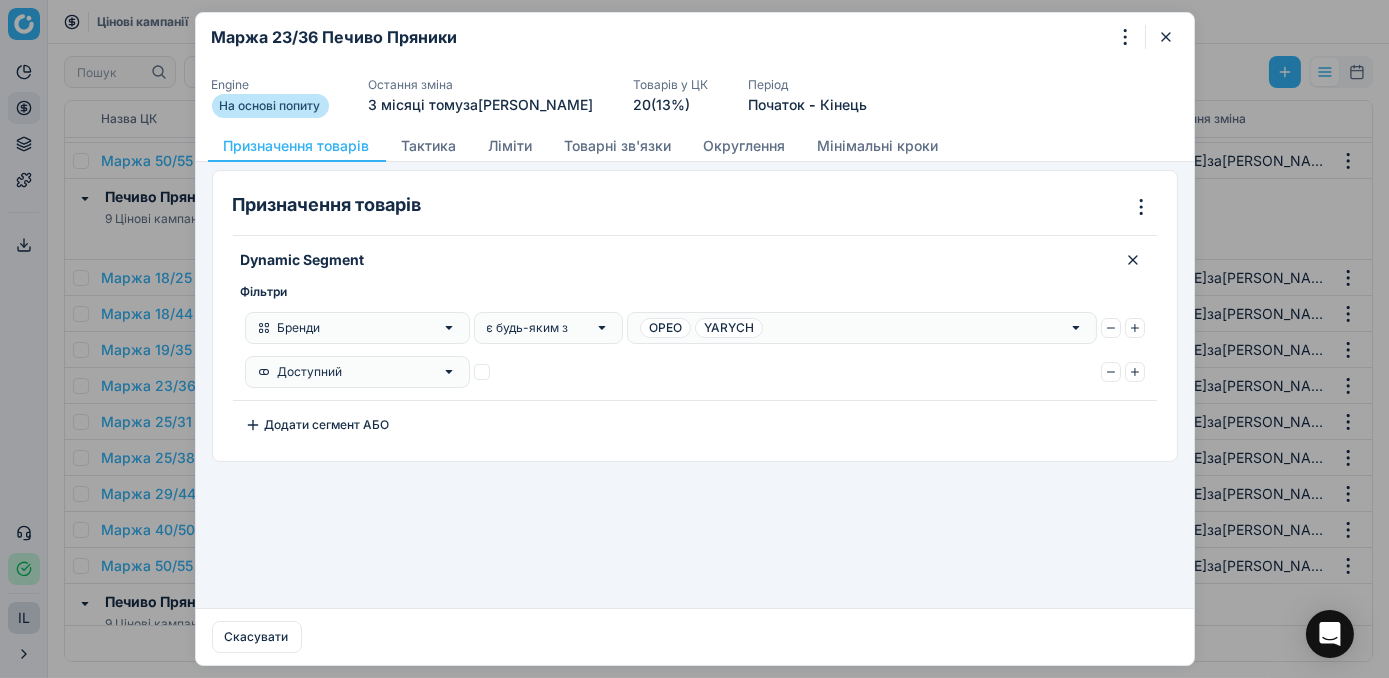 click 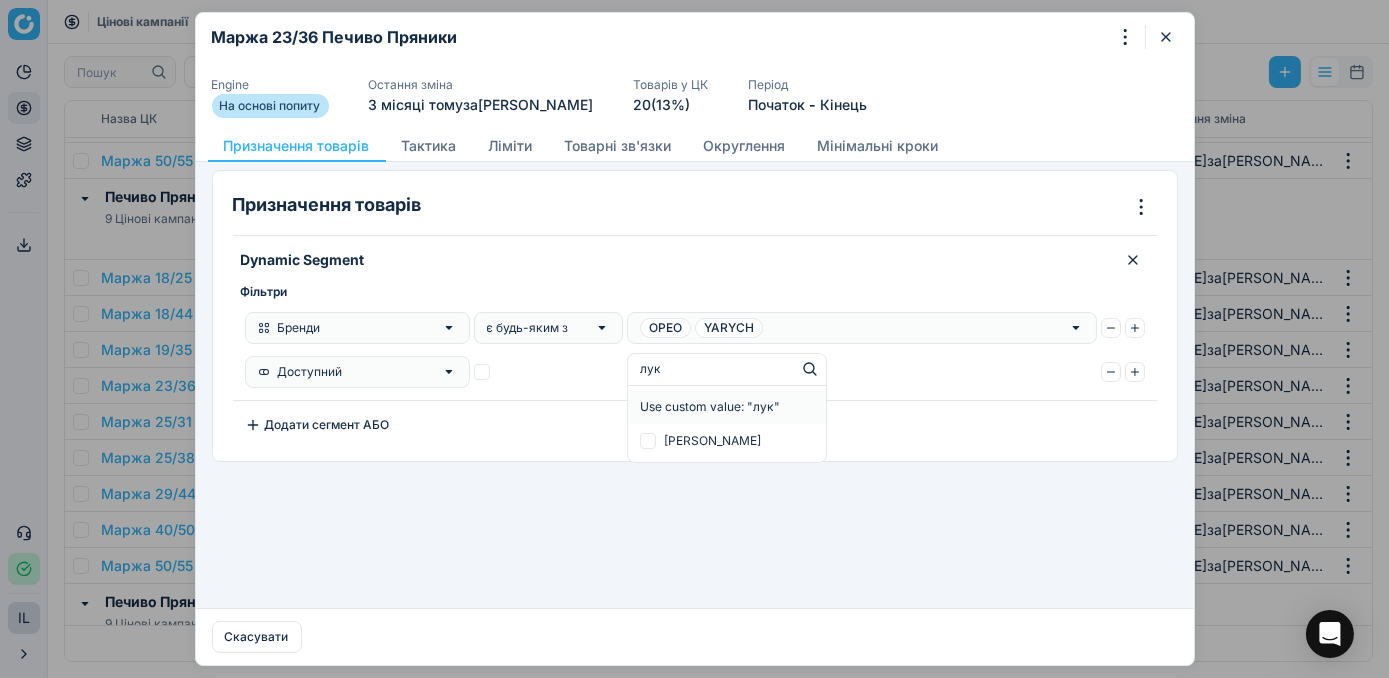 type on "лука" 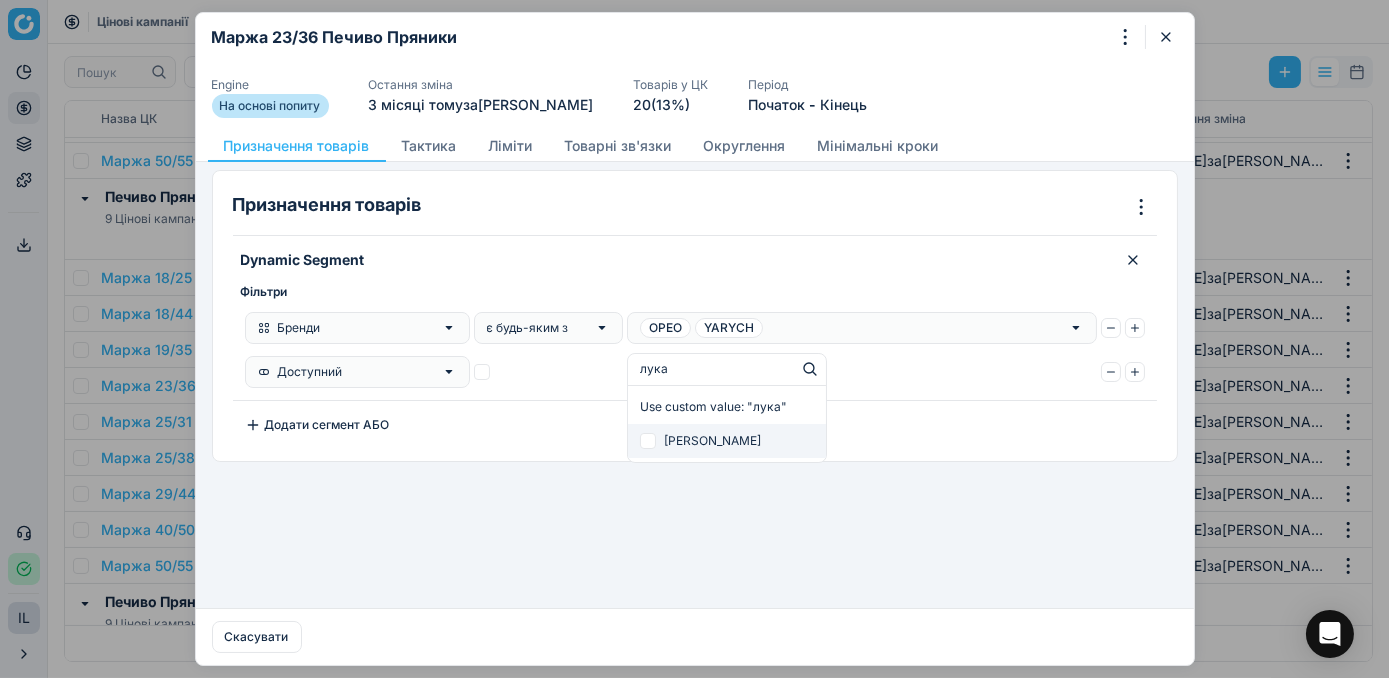 click at bounding box center [648, 441] 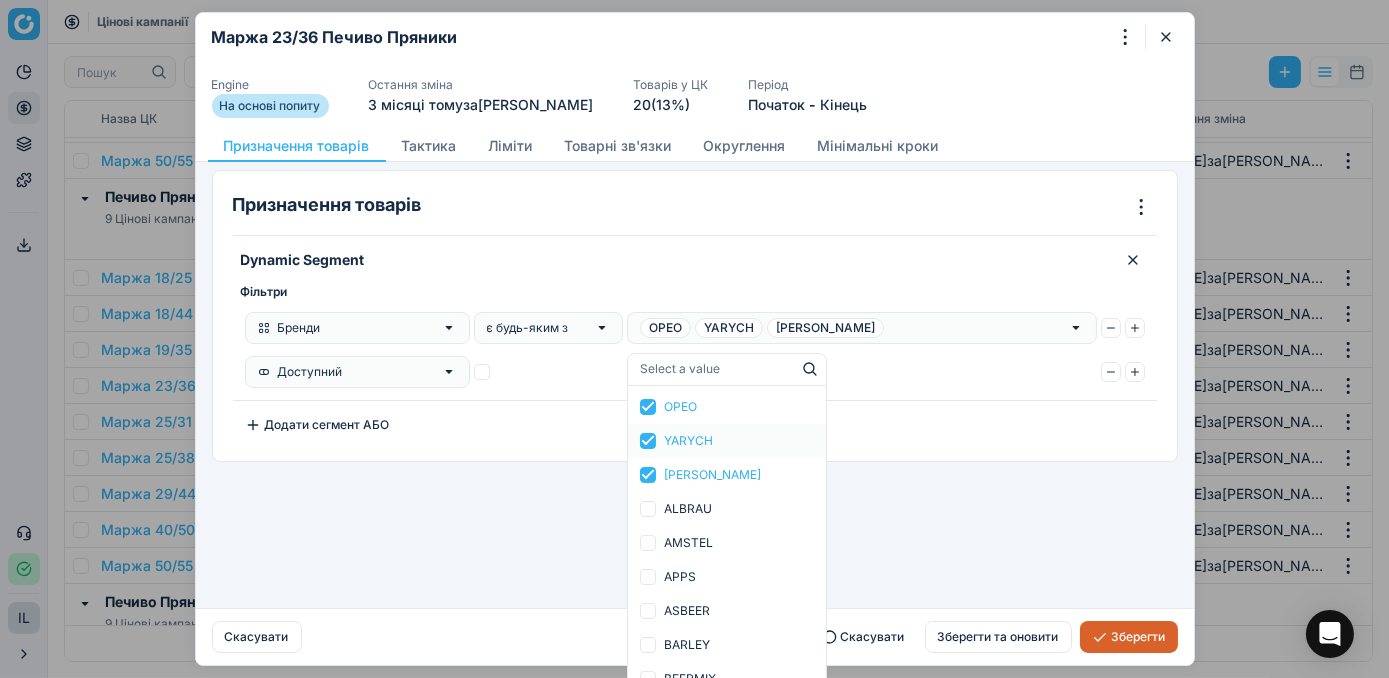click 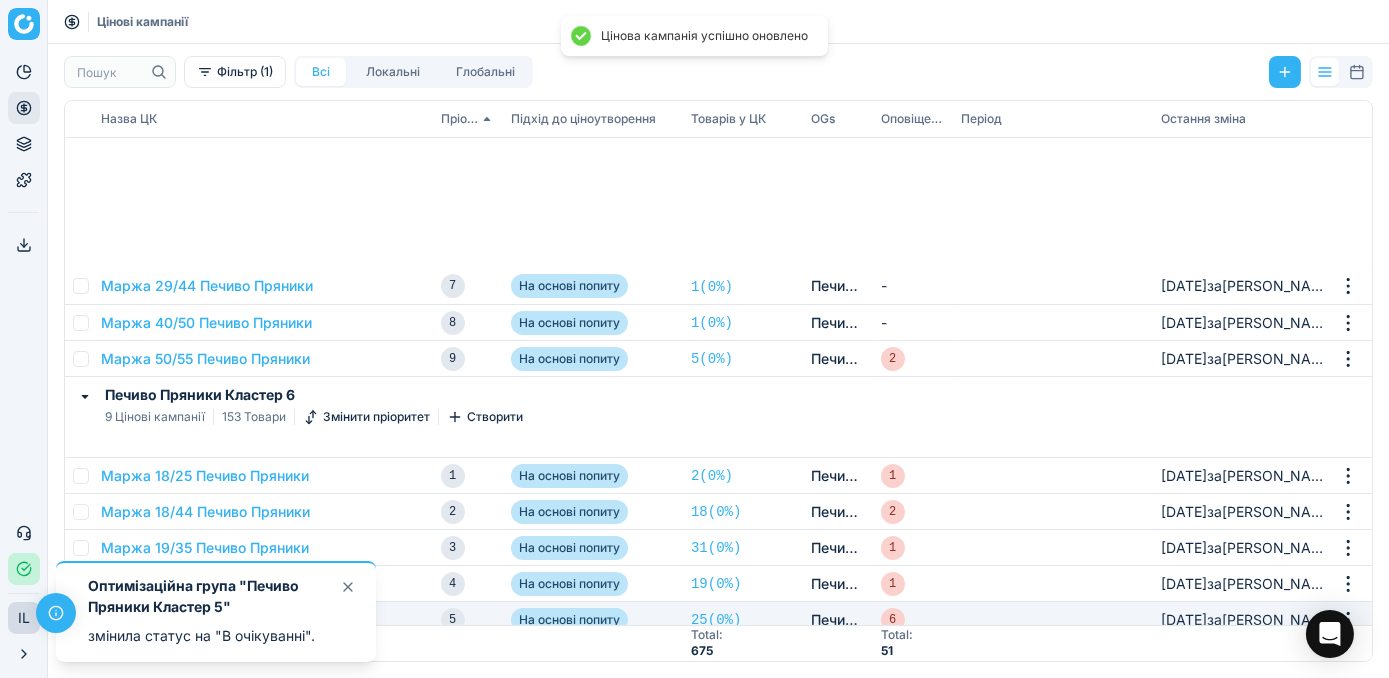 scroll, scrollTop: 818, scrollLeft: 0, axis: vertical 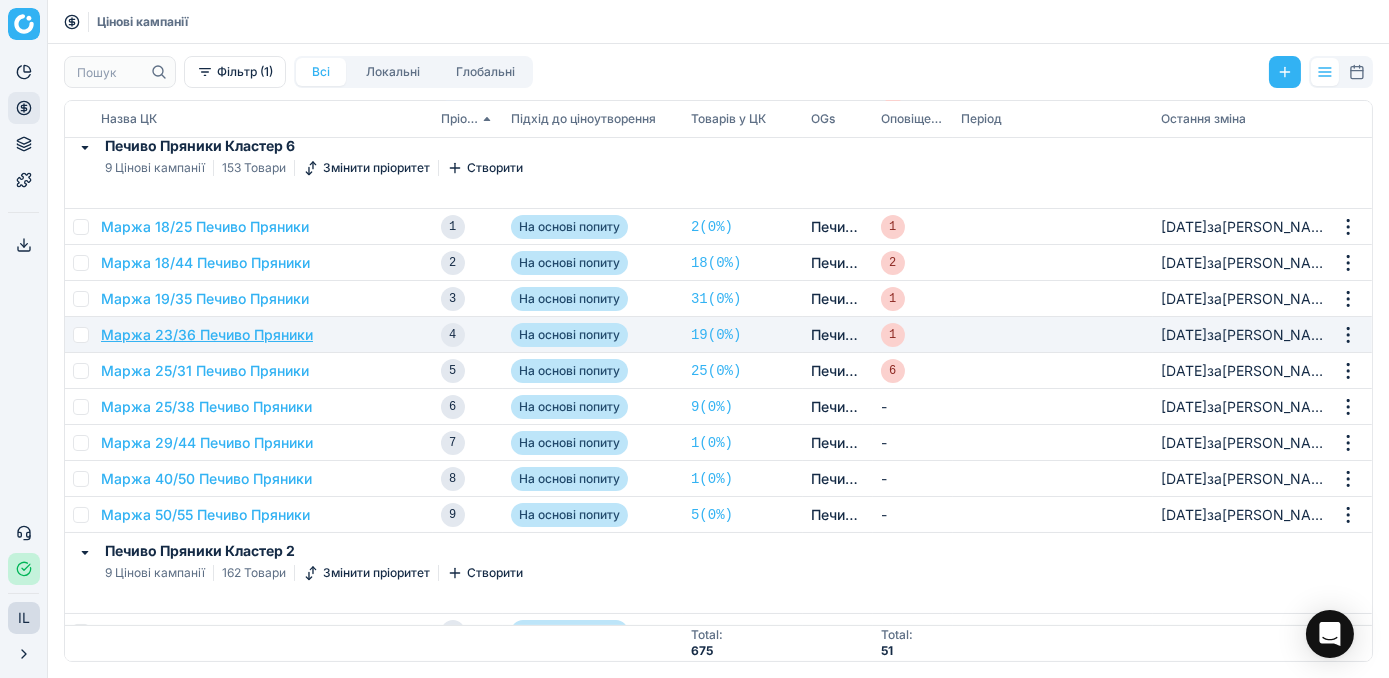 click on "Маржа 23/36 Печиво Пряники" at bounding box center (207, 335) 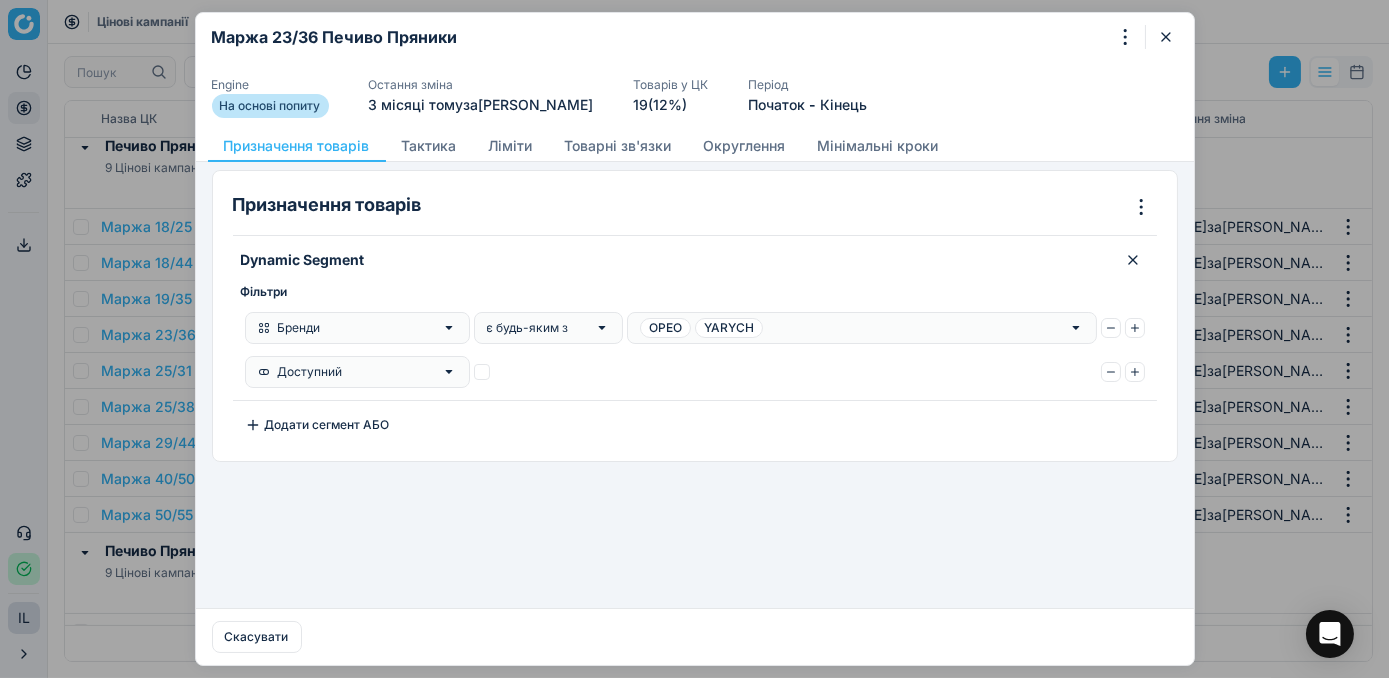 click 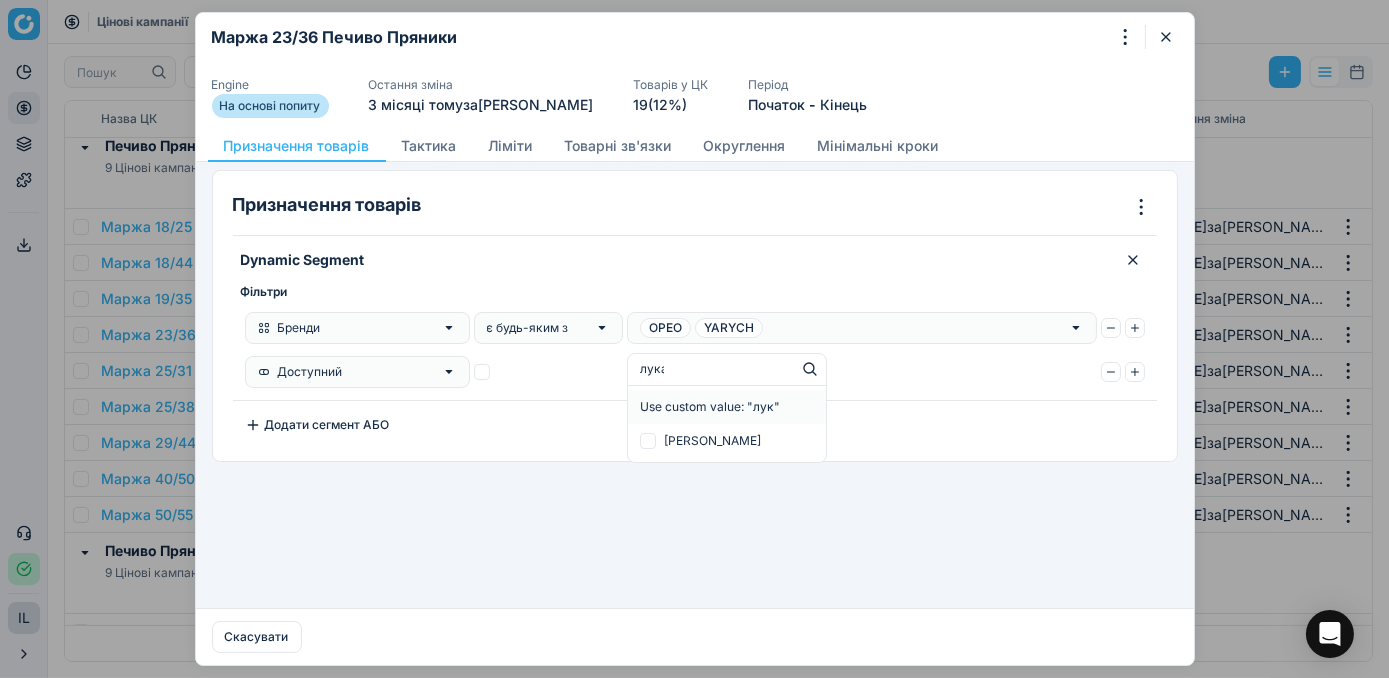 type on "лукас" 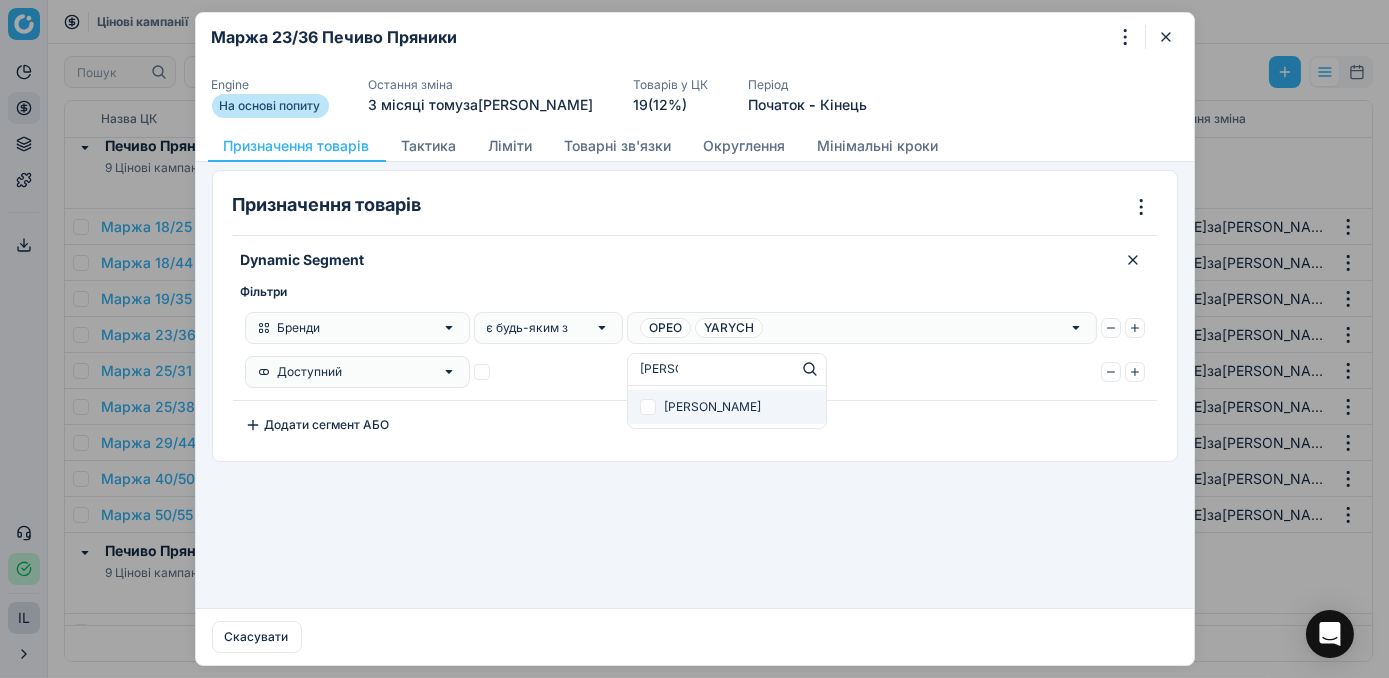 click at bounding box center (648, 407) 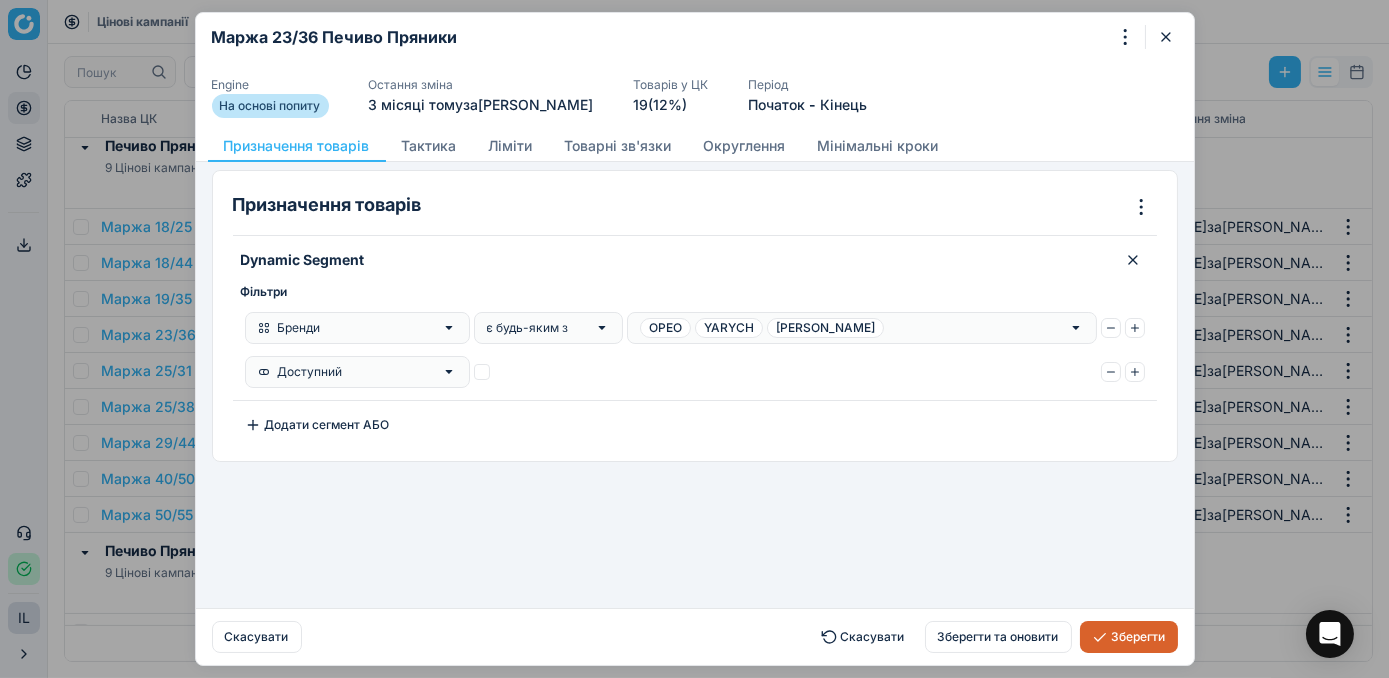 click on "Зберегти" at bounding box center (1129, 637) 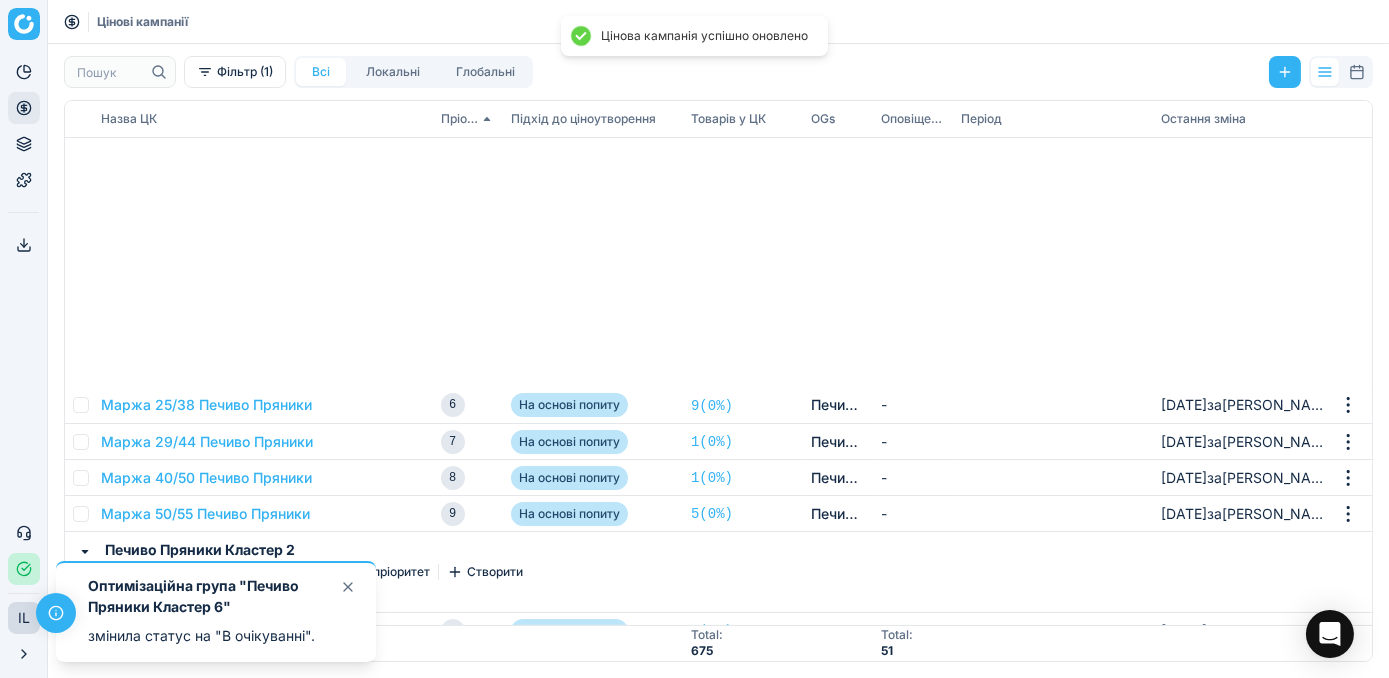 scroll, scrollTop: 1181, scrollLeft: 0, axis: vertical 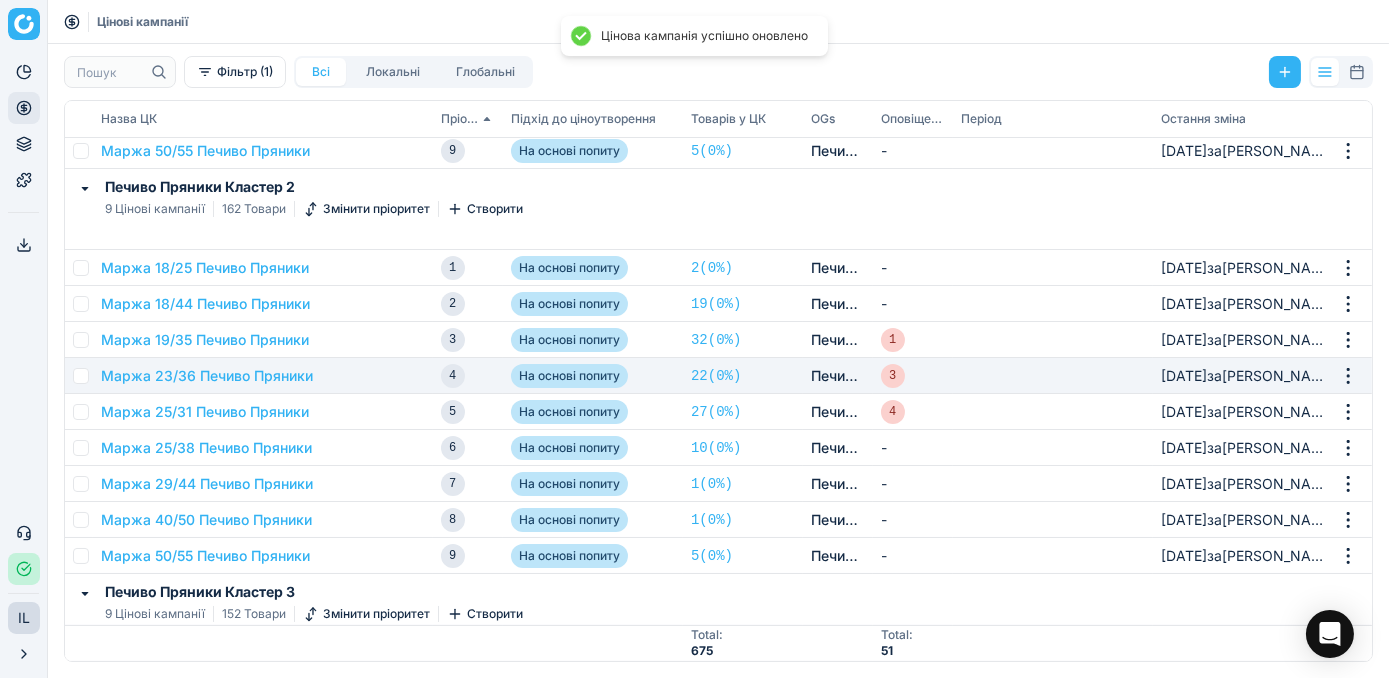 click on "Маржа 23/36 Печиво Пряники" at bounding box center (263, 376) 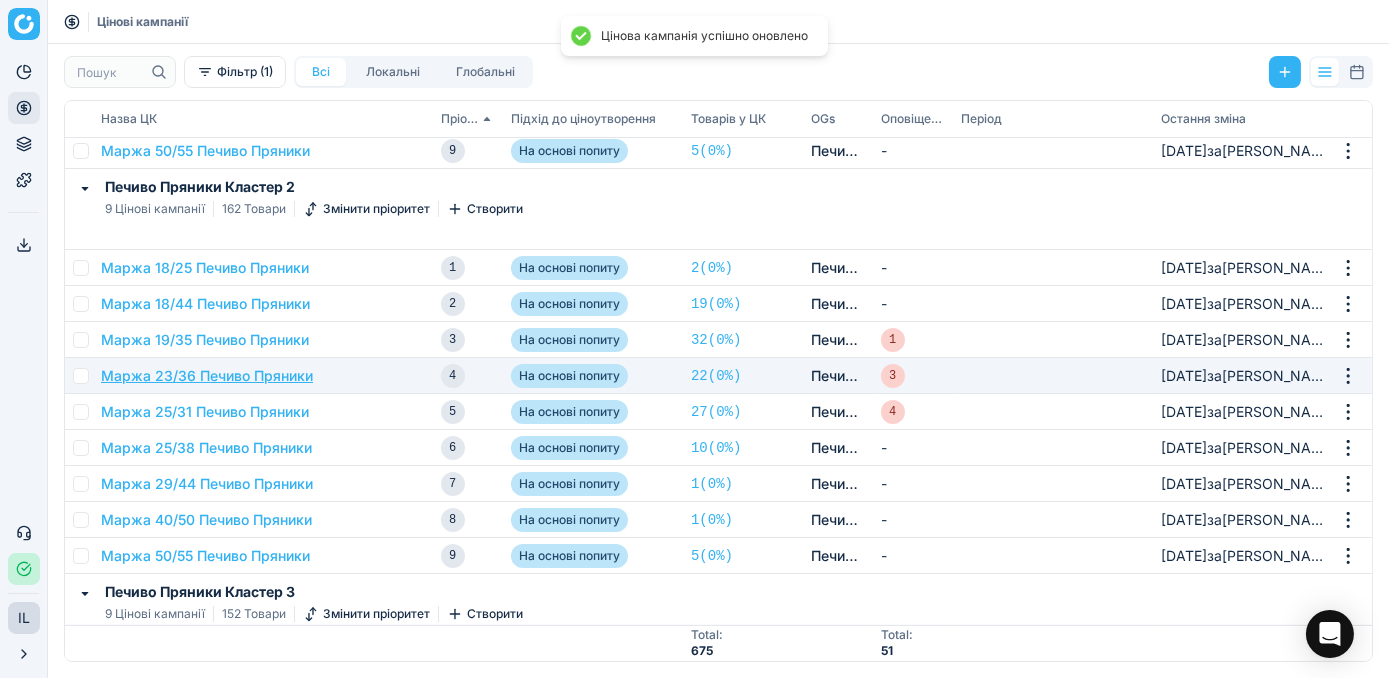 click on "Маржа 23/36 Печиво Пряники" at bounding box center (207, 376) 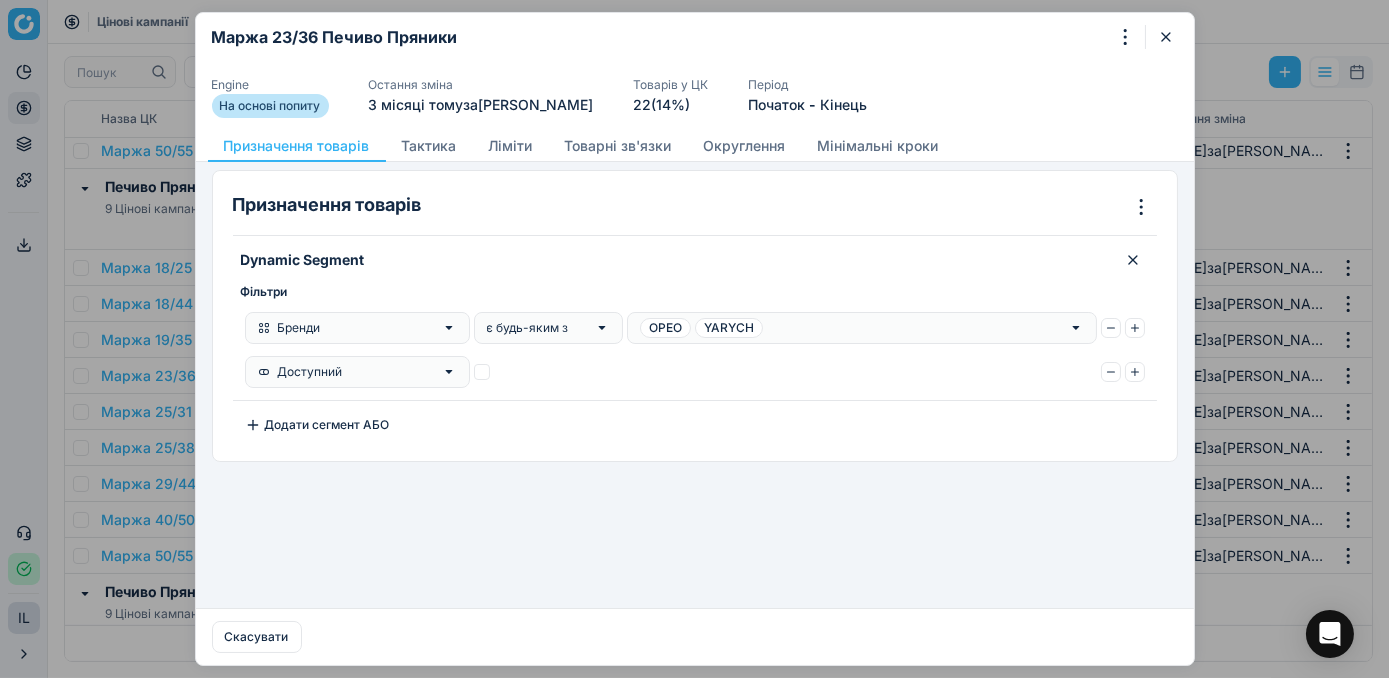 click 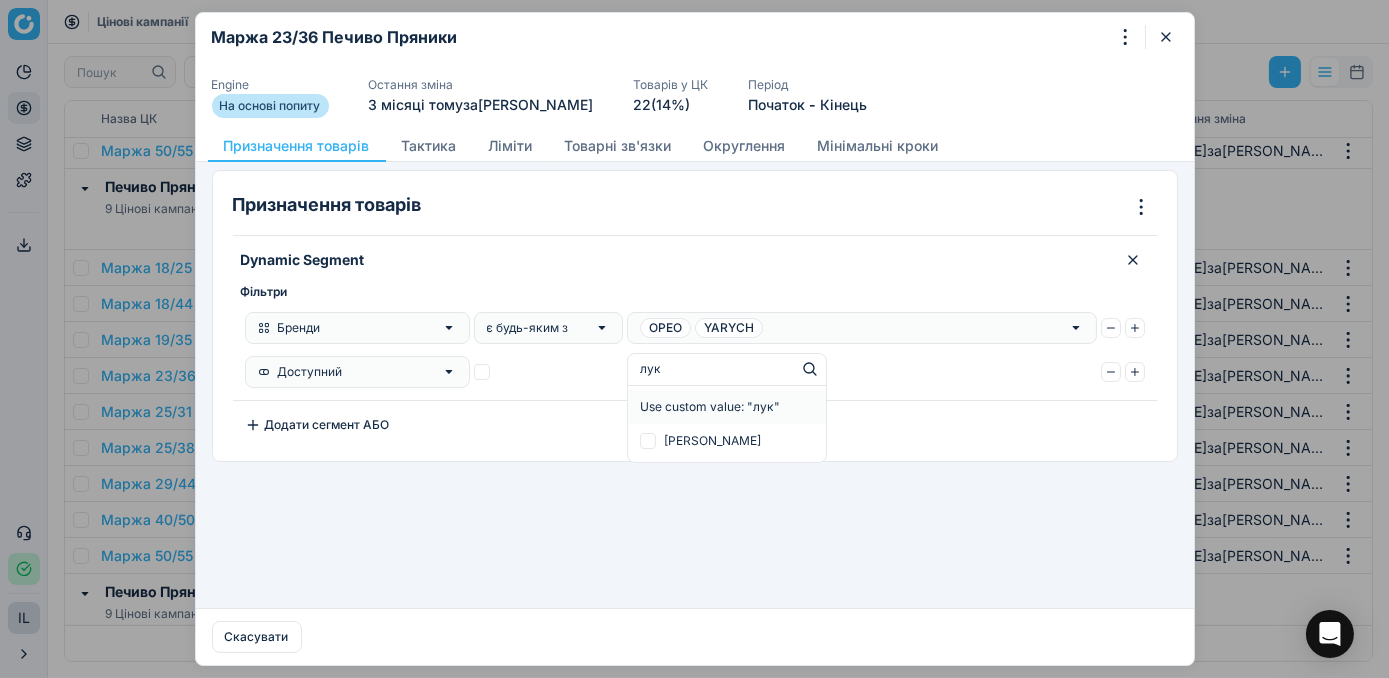 type on "лука" 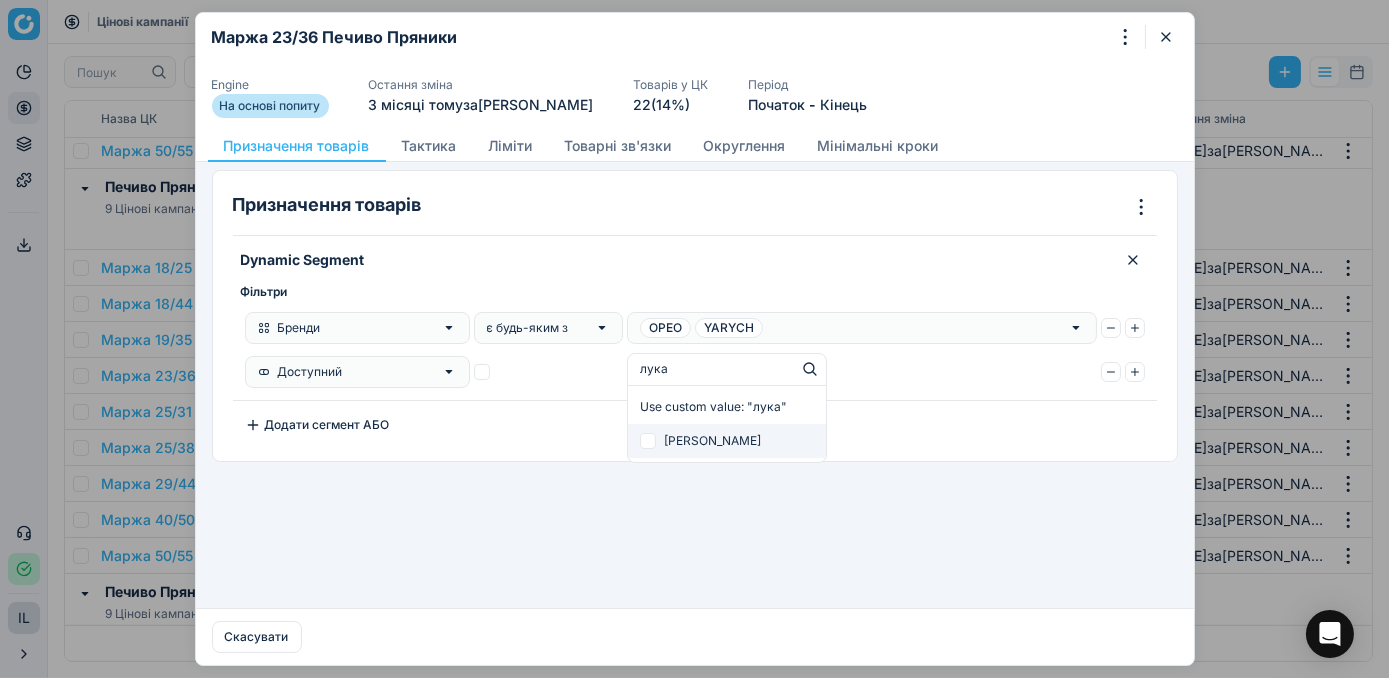 click at bounding box center (648, 441) 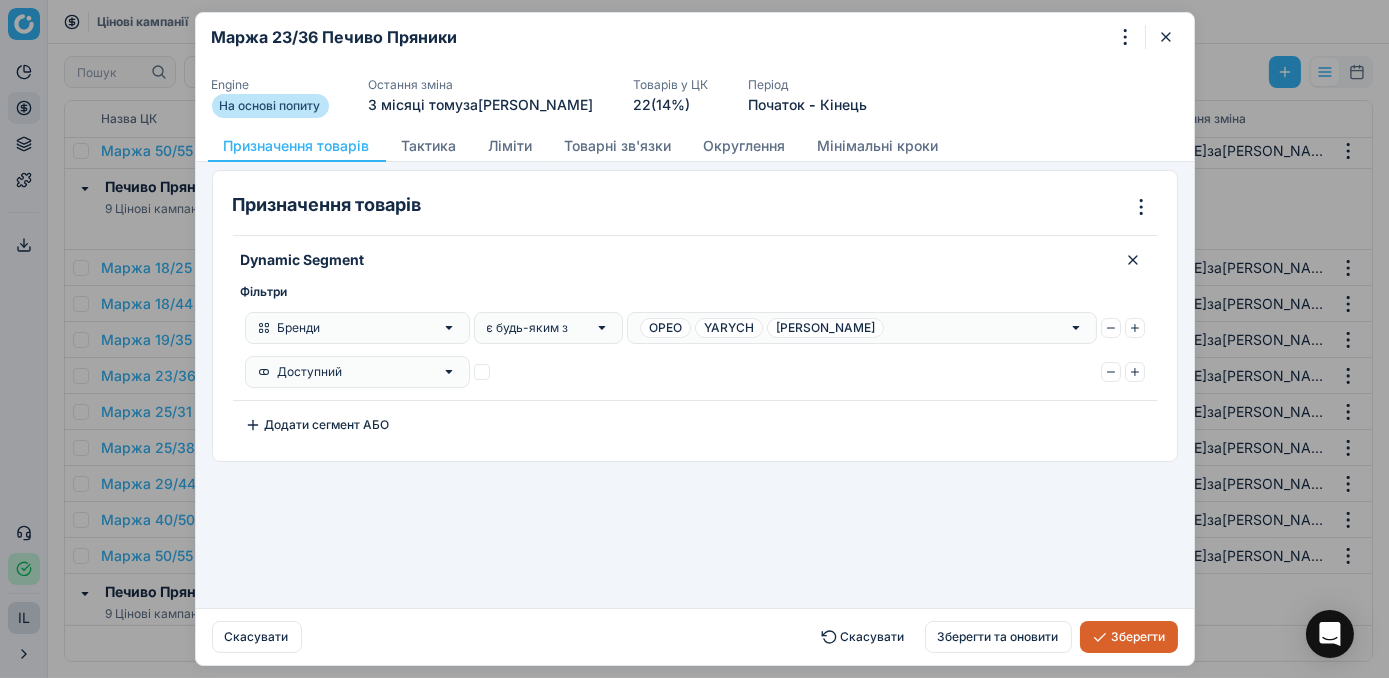 click 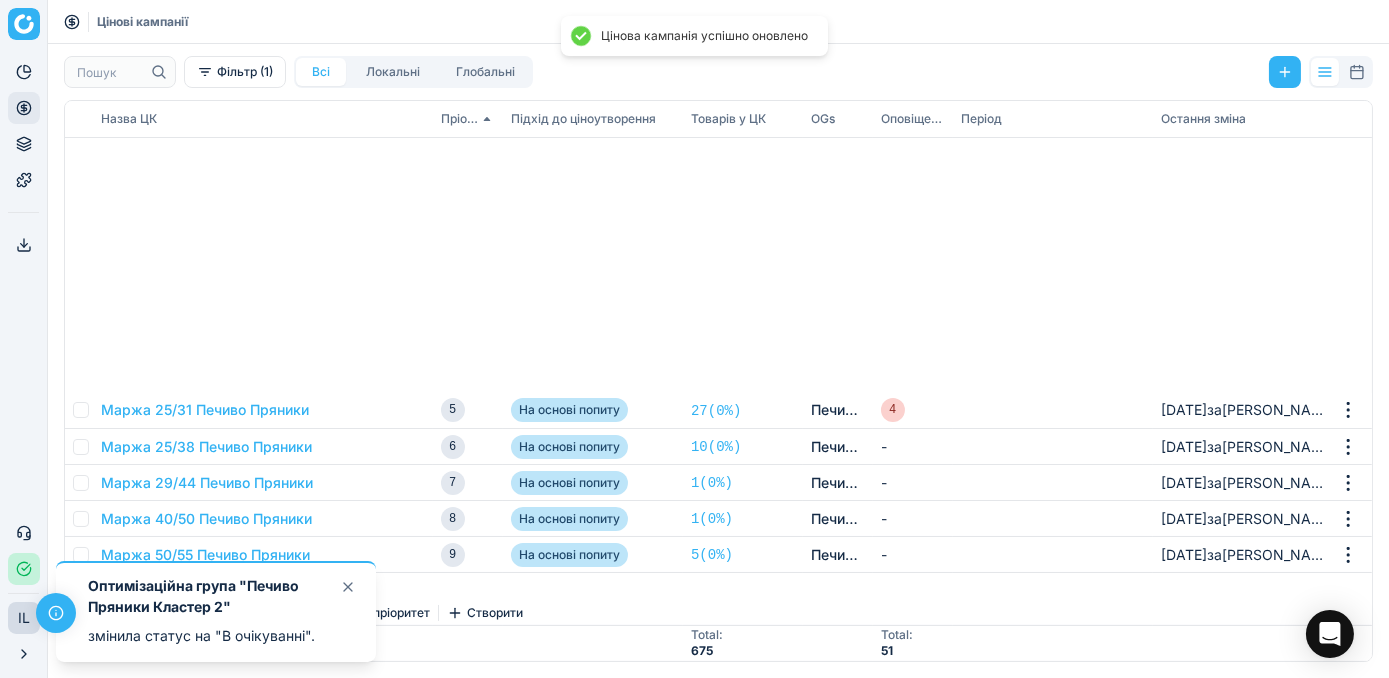 scroll, scrollTop: 1545, scrollLeft: 0, axis: vertical 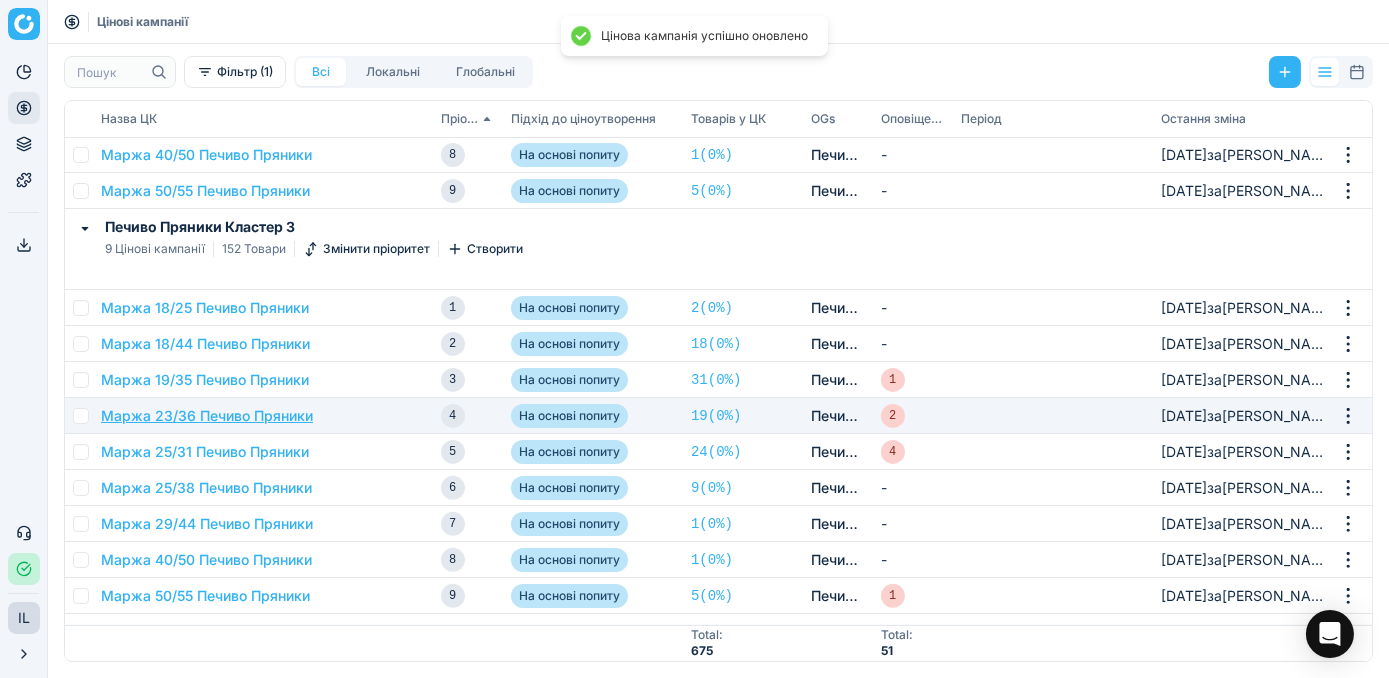 click on "Маржа 23/36 Печиво Пряники" at bounding box center (207, 416) 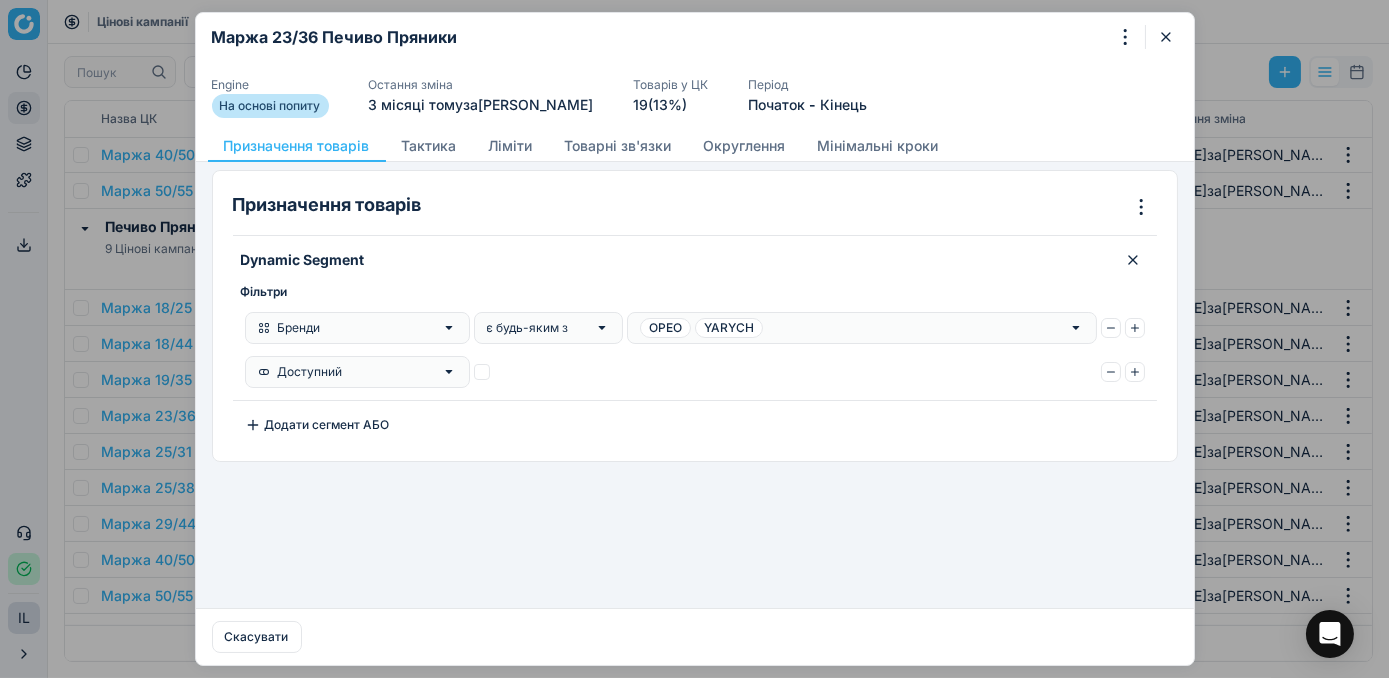click 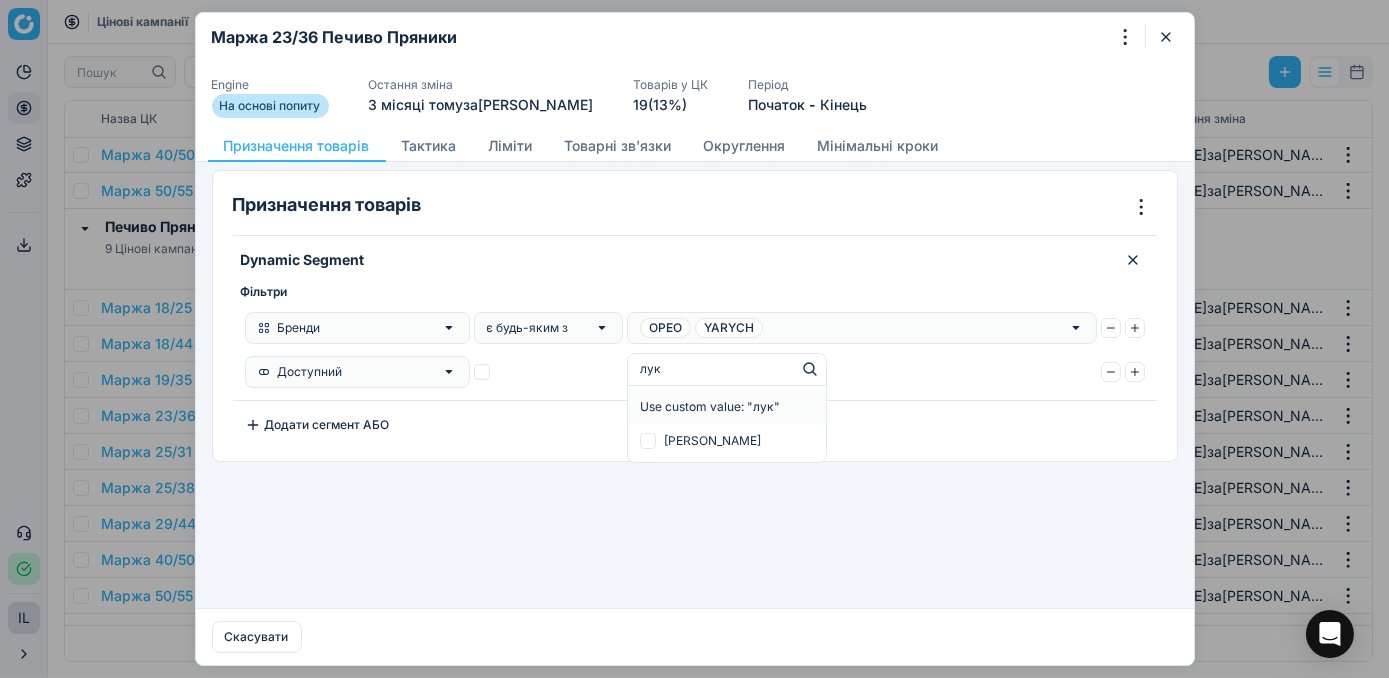type on "лука" 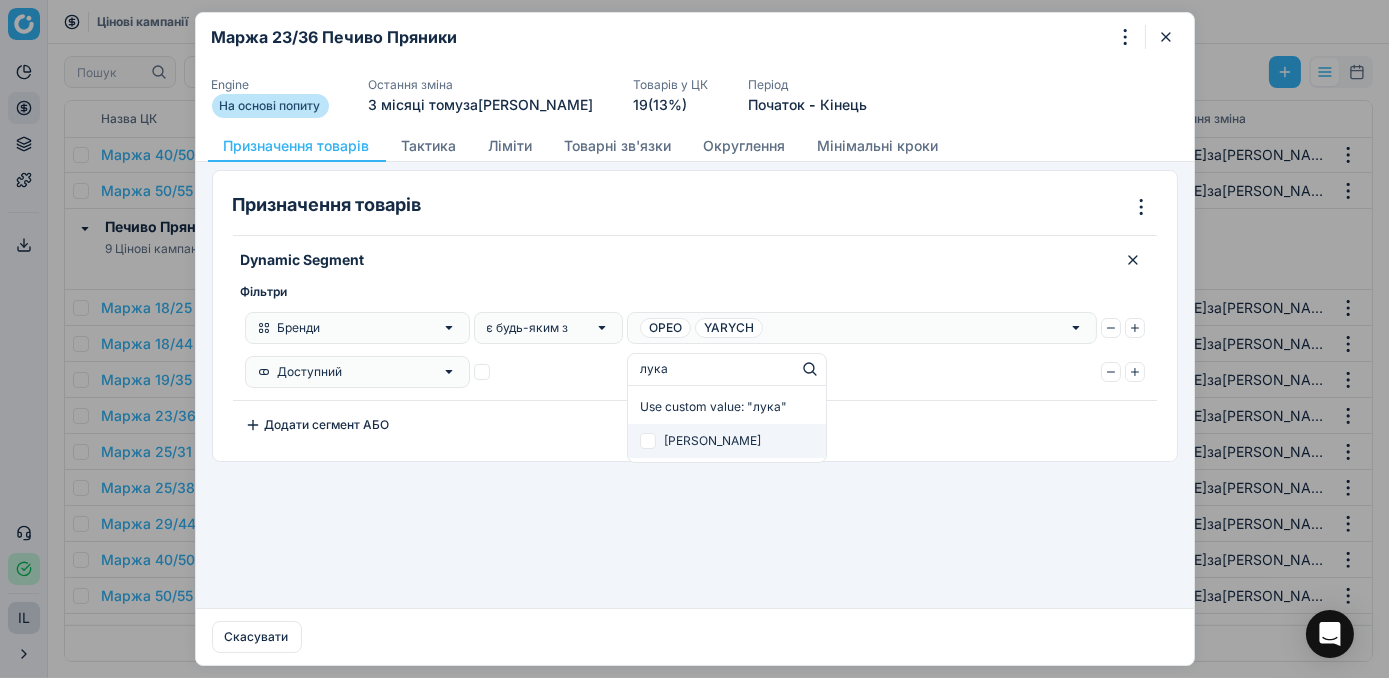 click at bounding box center (648, 441) 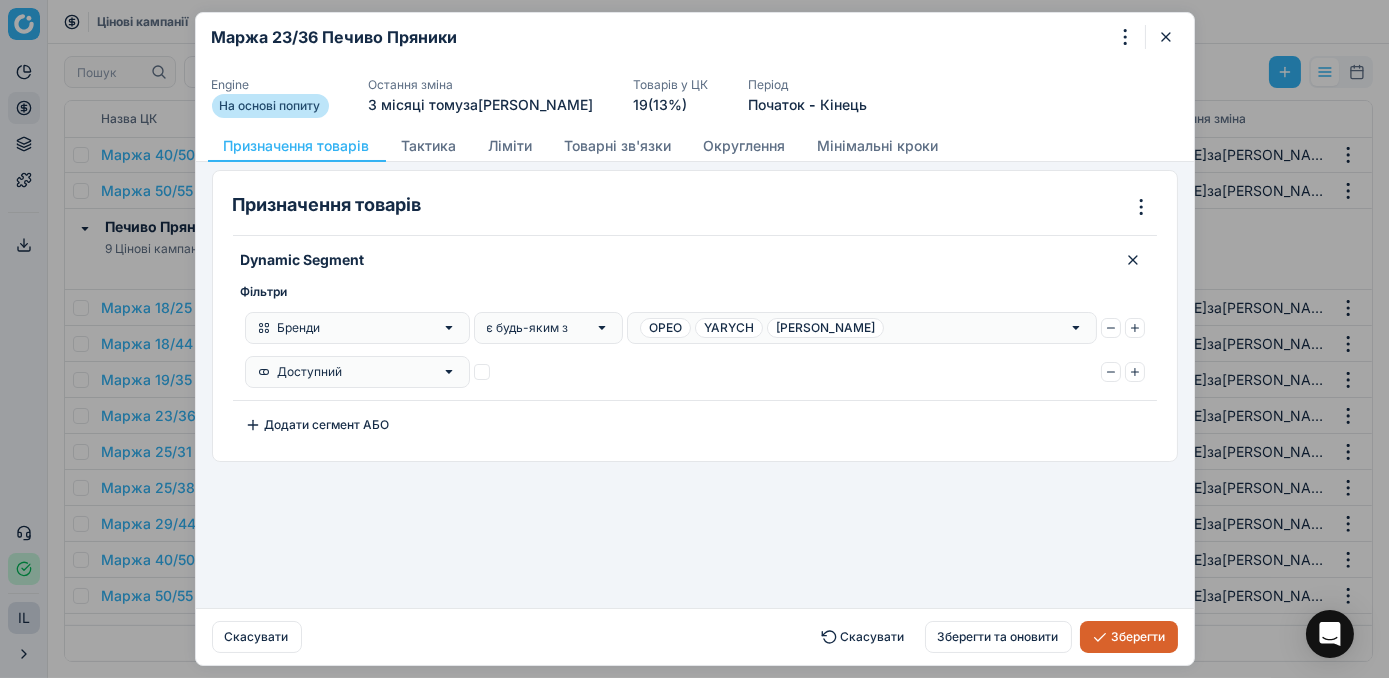 click on "Зберегти" at bounding box center (1129, 637) 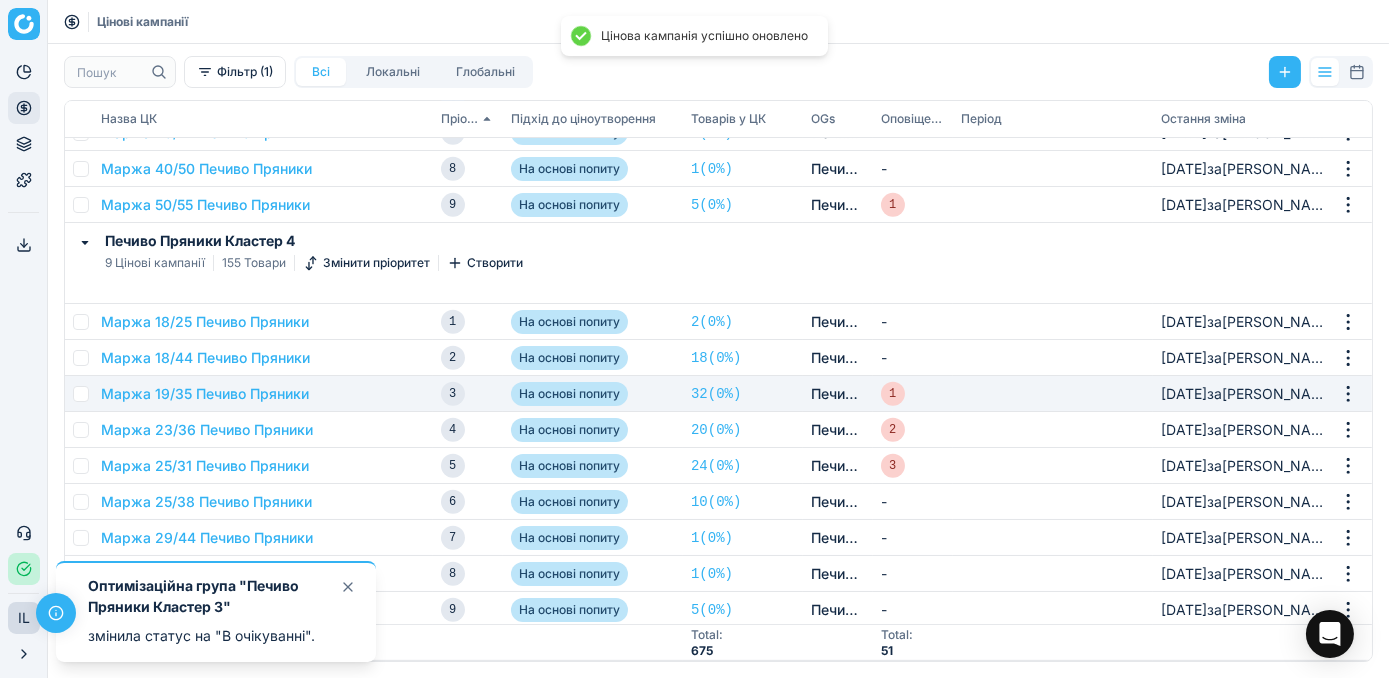 scroll, scrollTop: 1936, scrollLeft: 0, axis: vertical 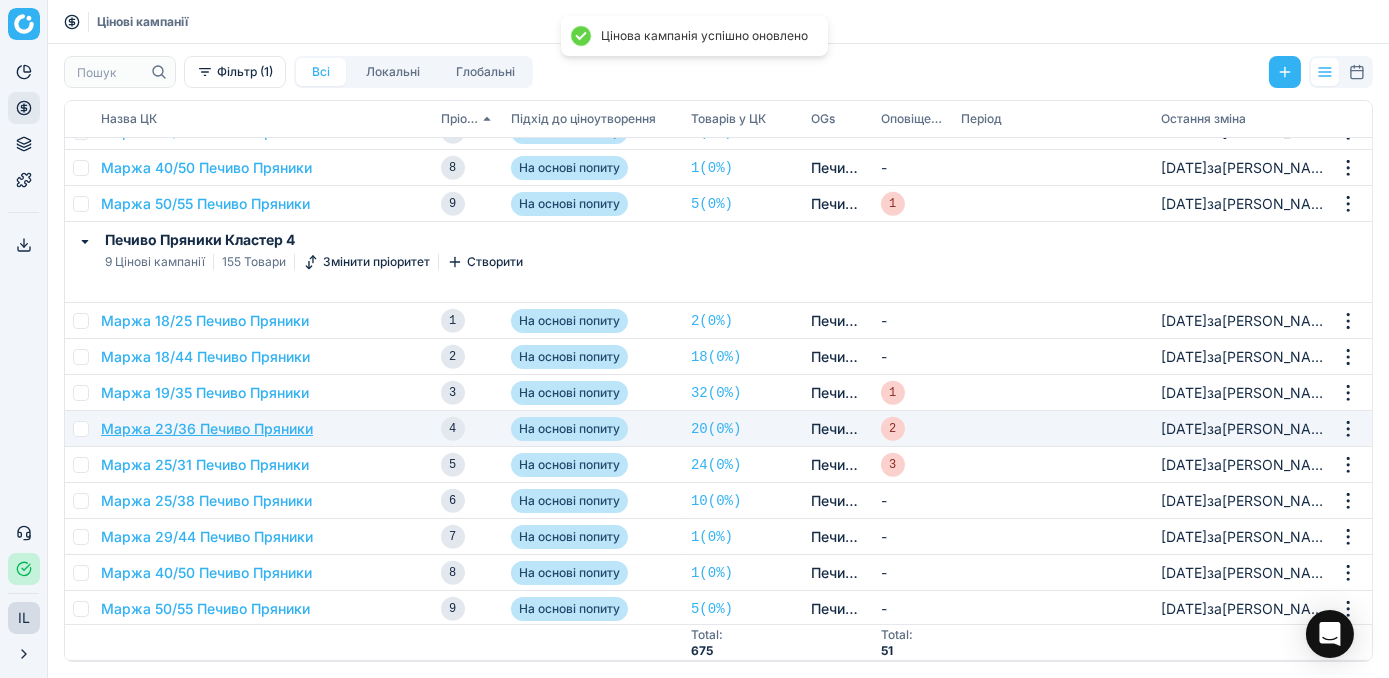 click on "Маржа 23/36 Печиво Пряники" at bounding box center [207, 429] 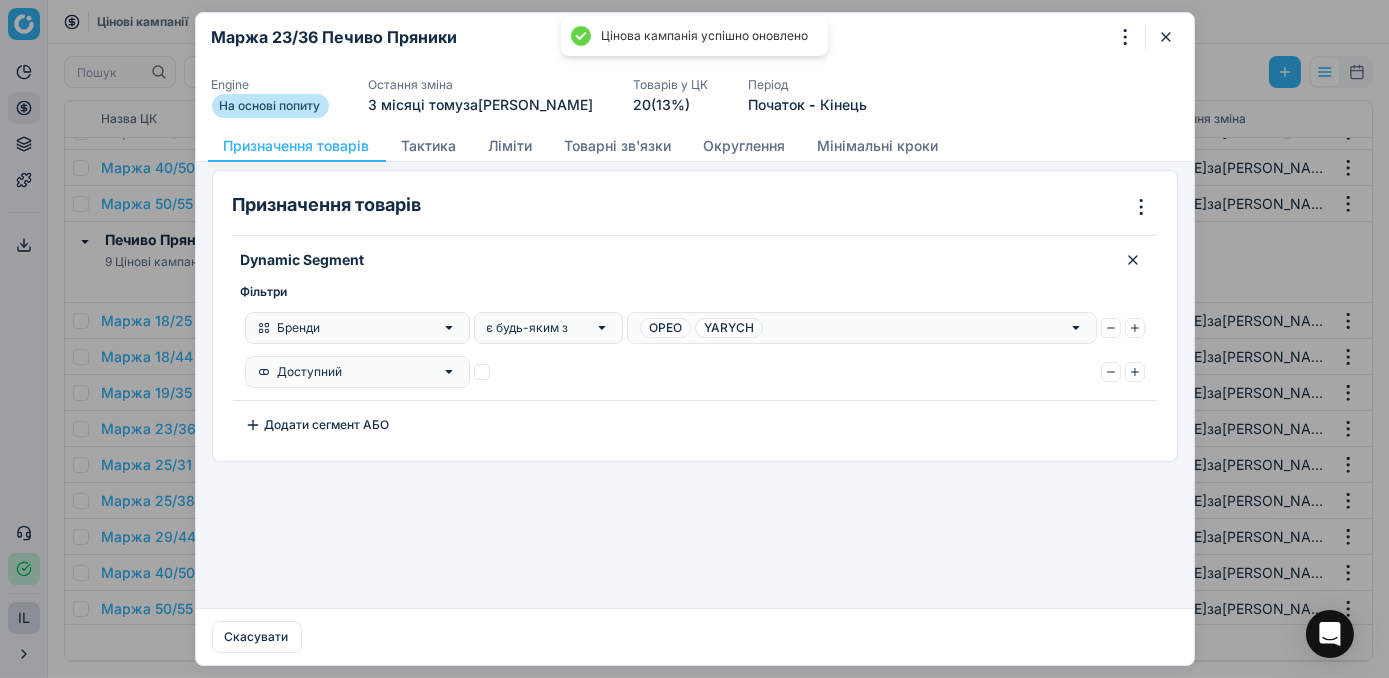 click 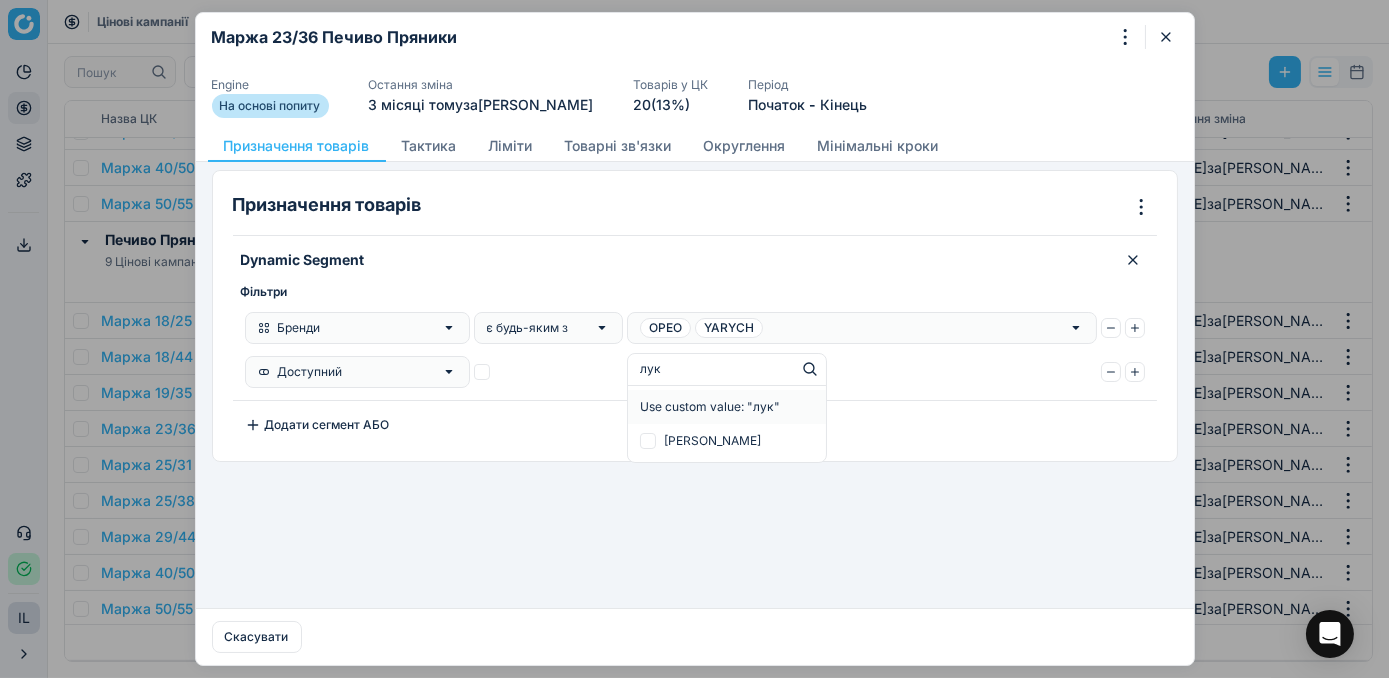 type on "лука" 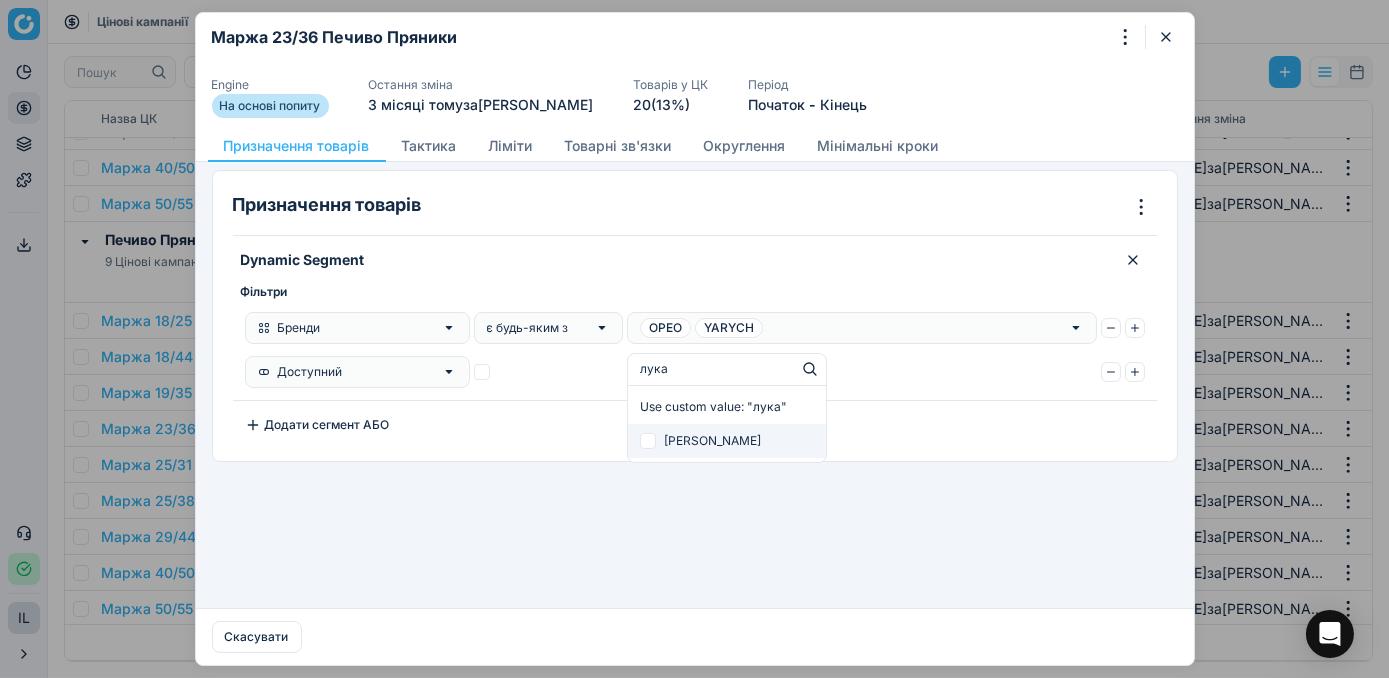click at bounding box center [648, 441] 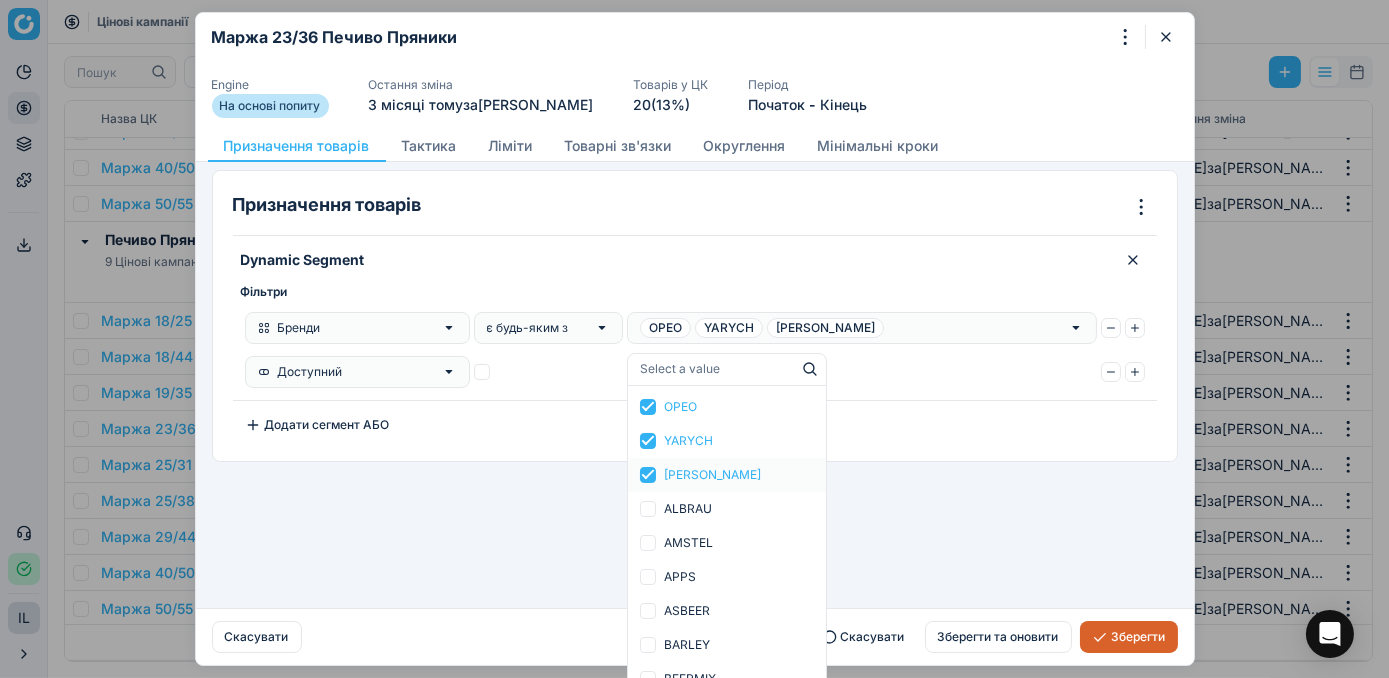 click 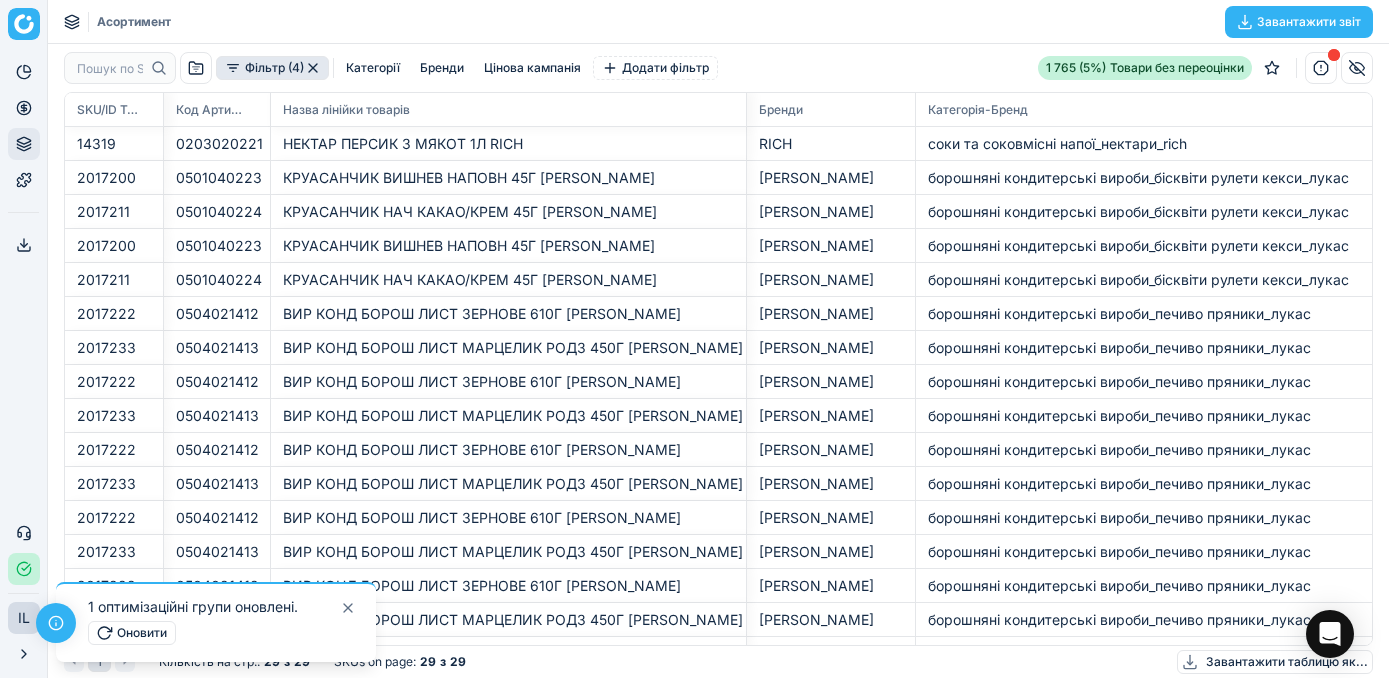 scroll, scrollTop: 0, scrollLeft: 0, axis: both 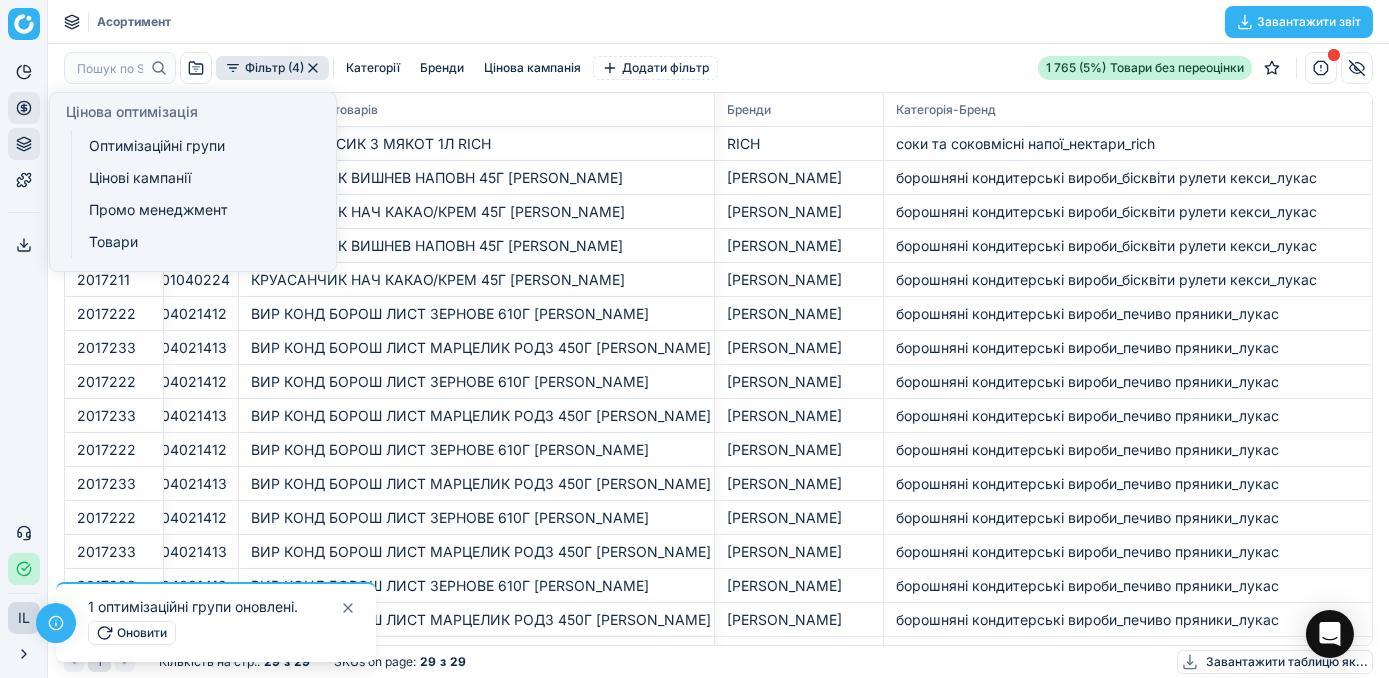 click 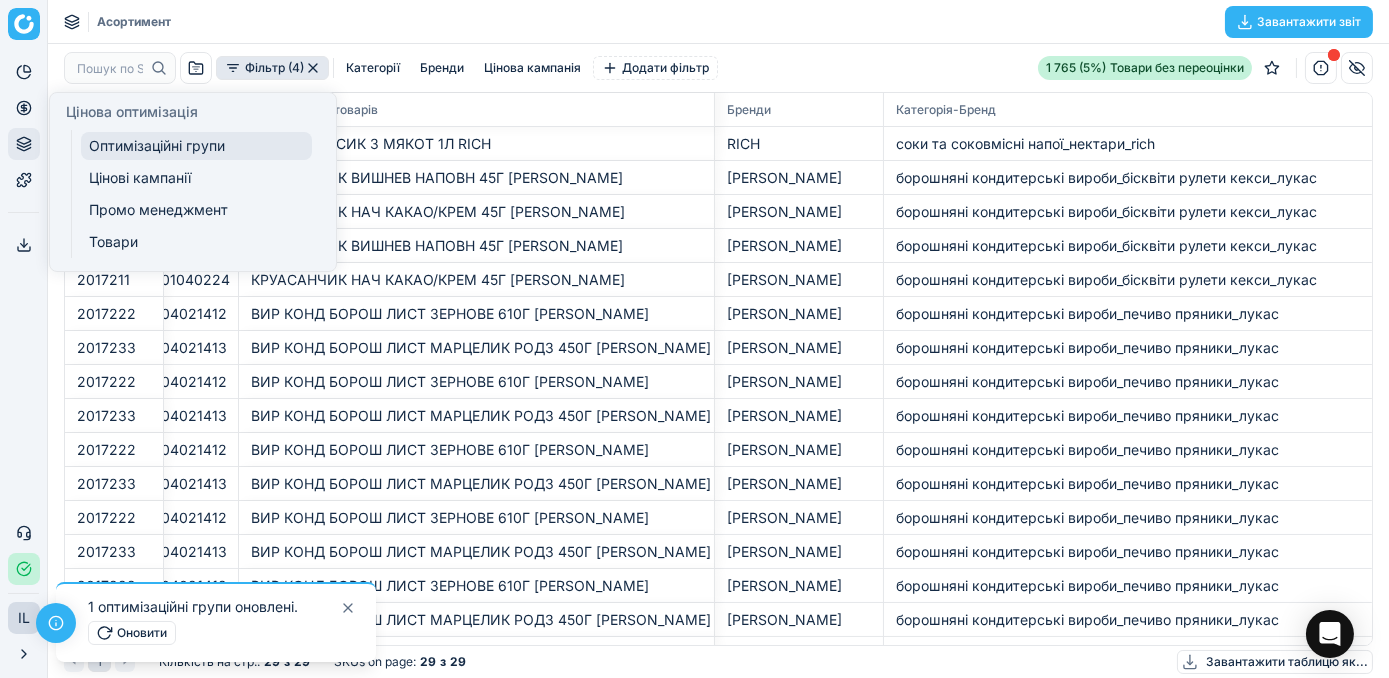 click on "Оптимізаційні групи" at bounding box center (196, 146) 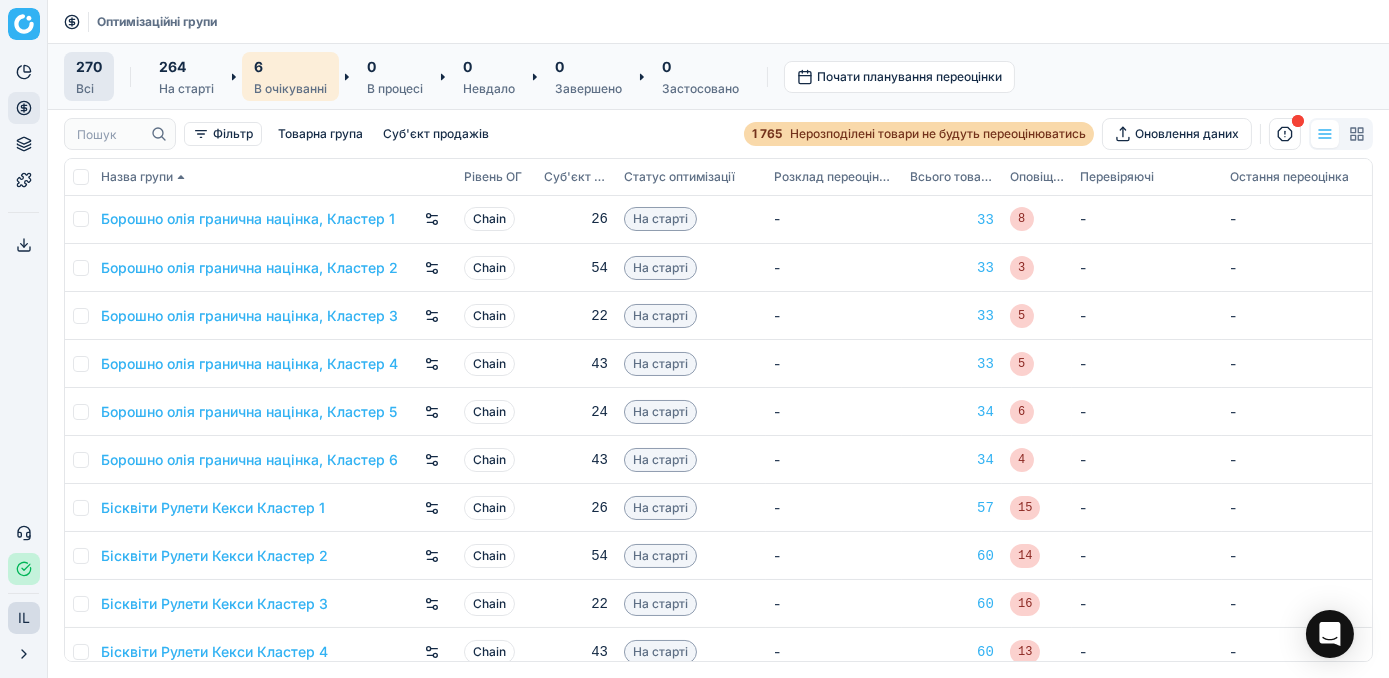 click on "6" at bounding box center (290, 66) 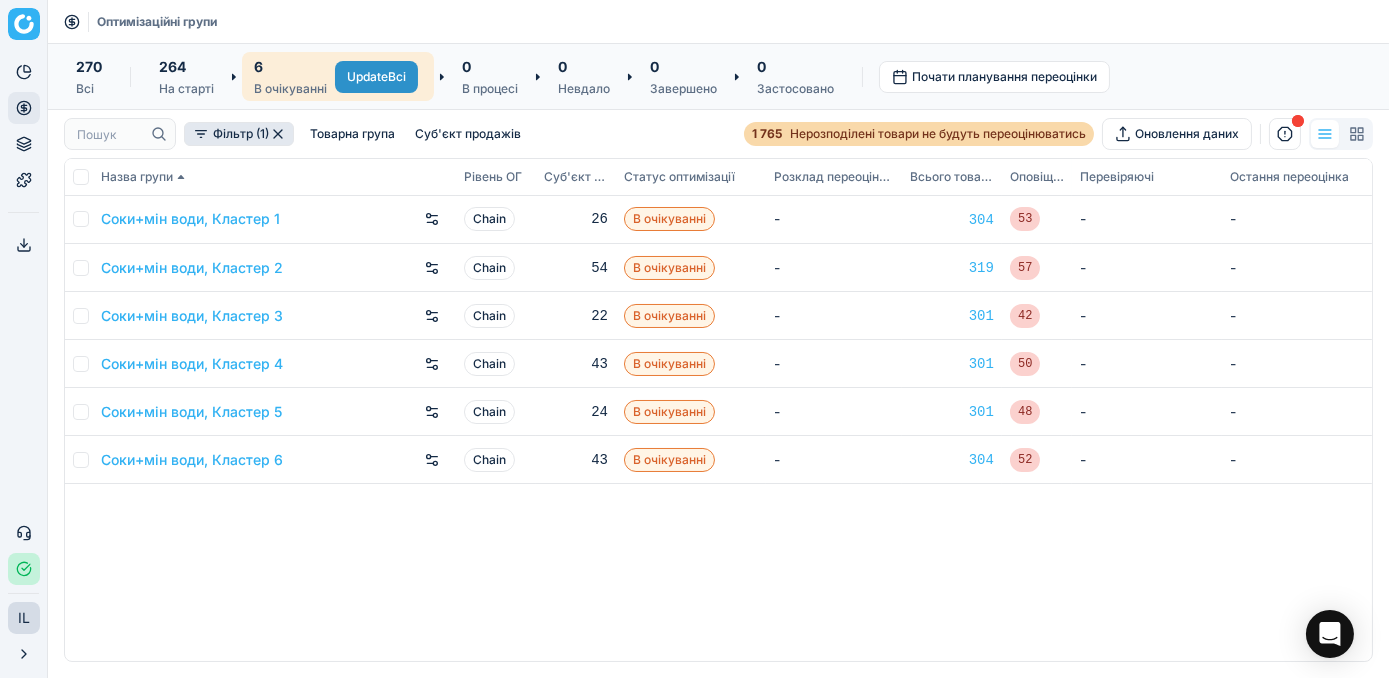 click on "Update  Всі" at bounding box center (376, 77) 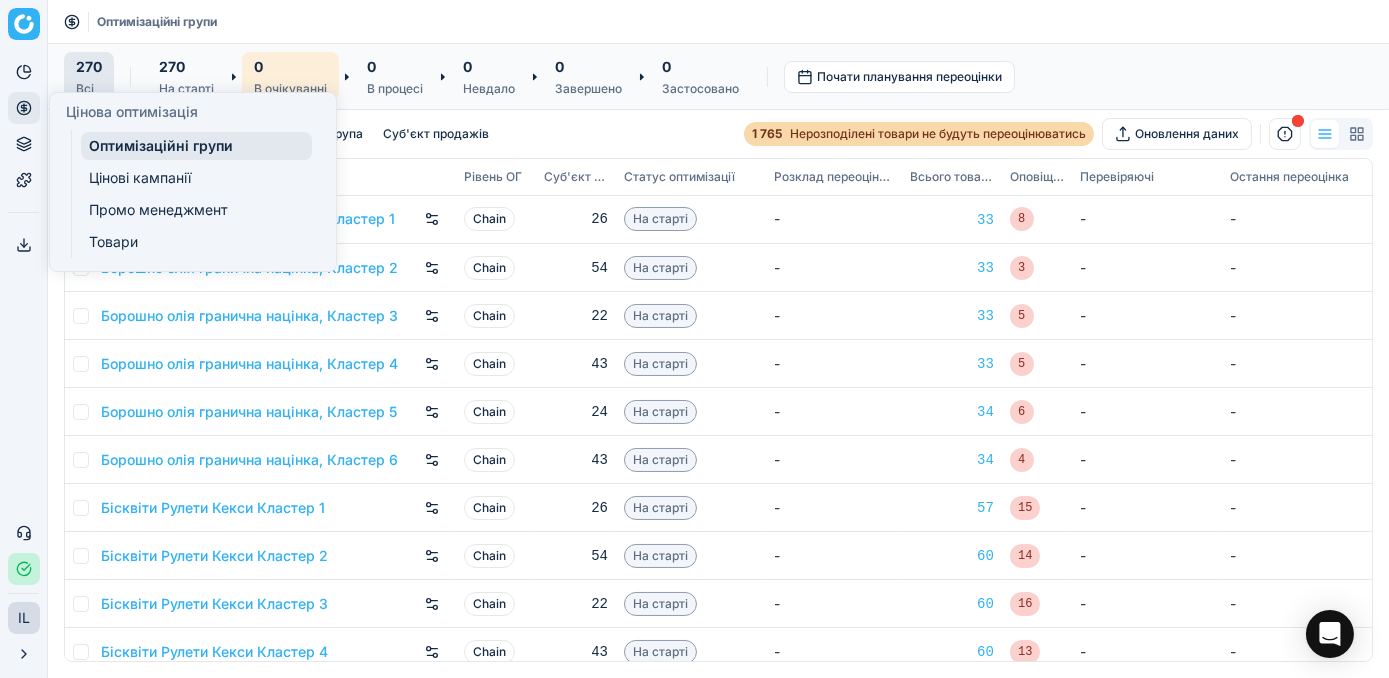 click 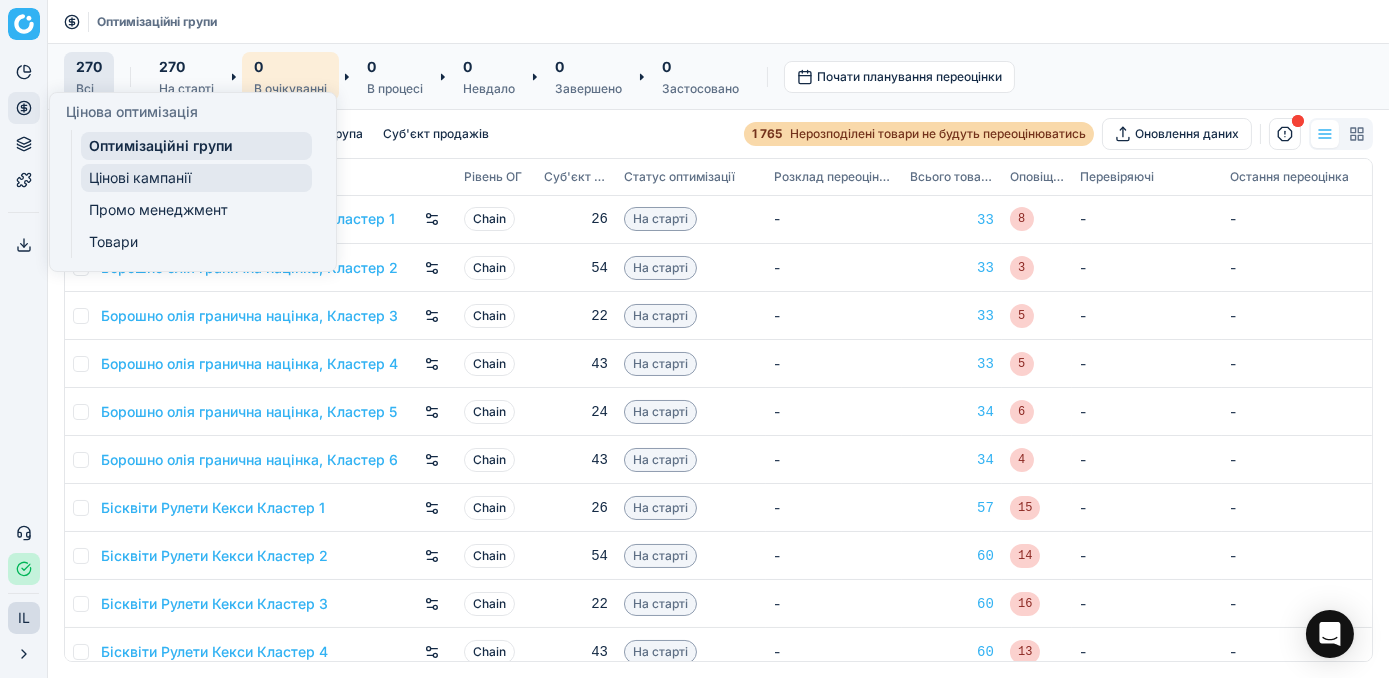 click on "Цінові кампанії" at bounding box center [196, 178] 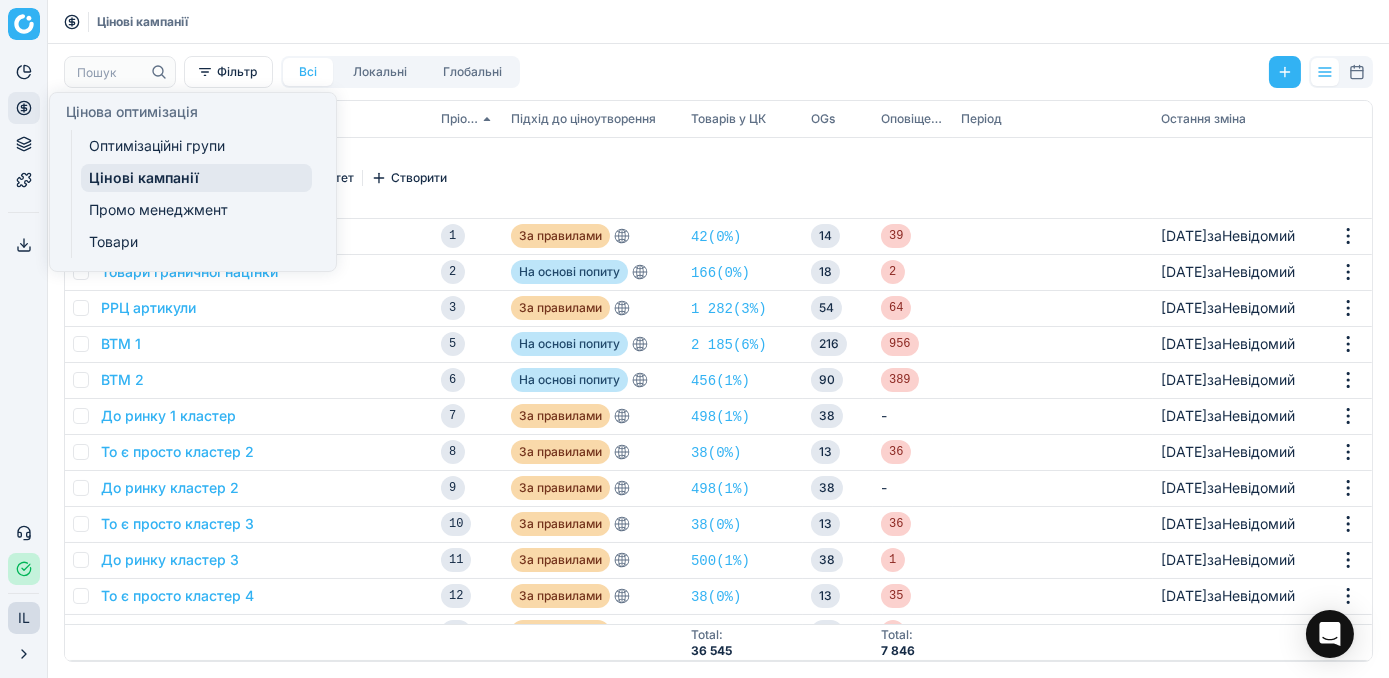 click 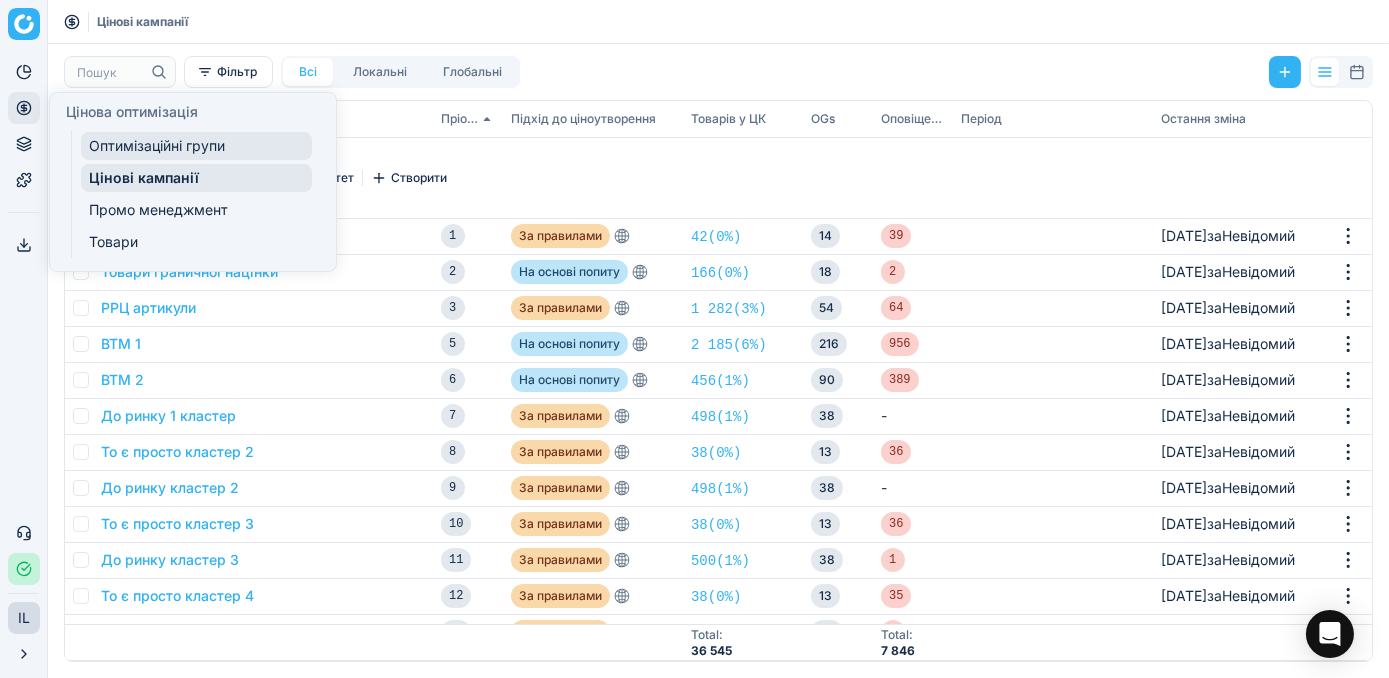 click on "Оптимізаційні групи" at bounding box center [196, 146] 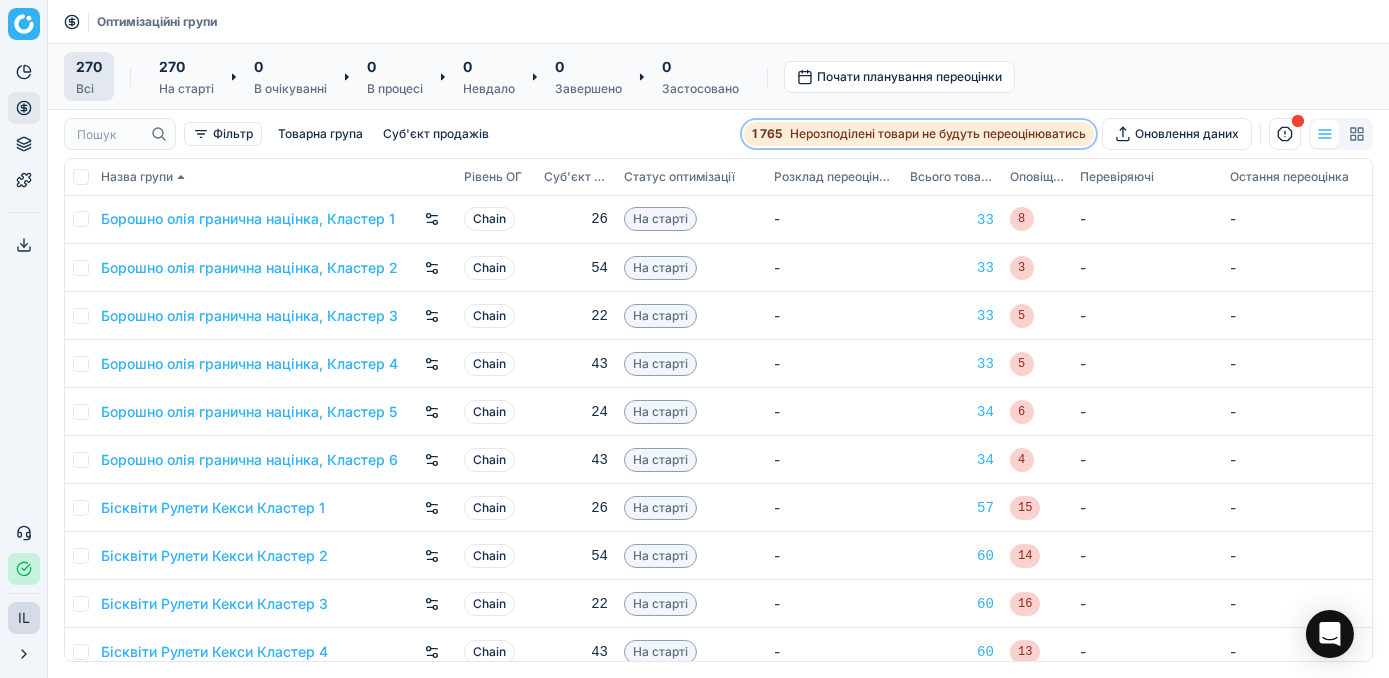 click on "1 765" at bounding box center (767, 134) 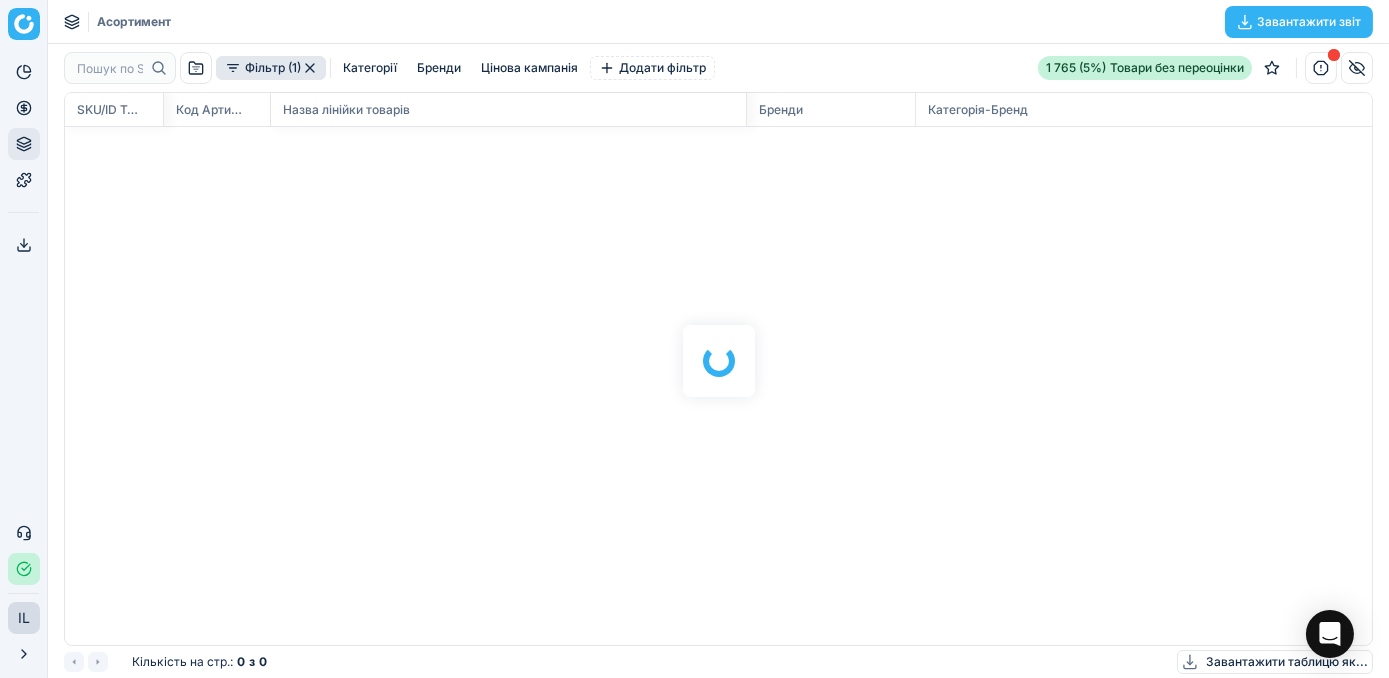 scroll, scrollTop: 2, scrollLeft: 2, axis: both 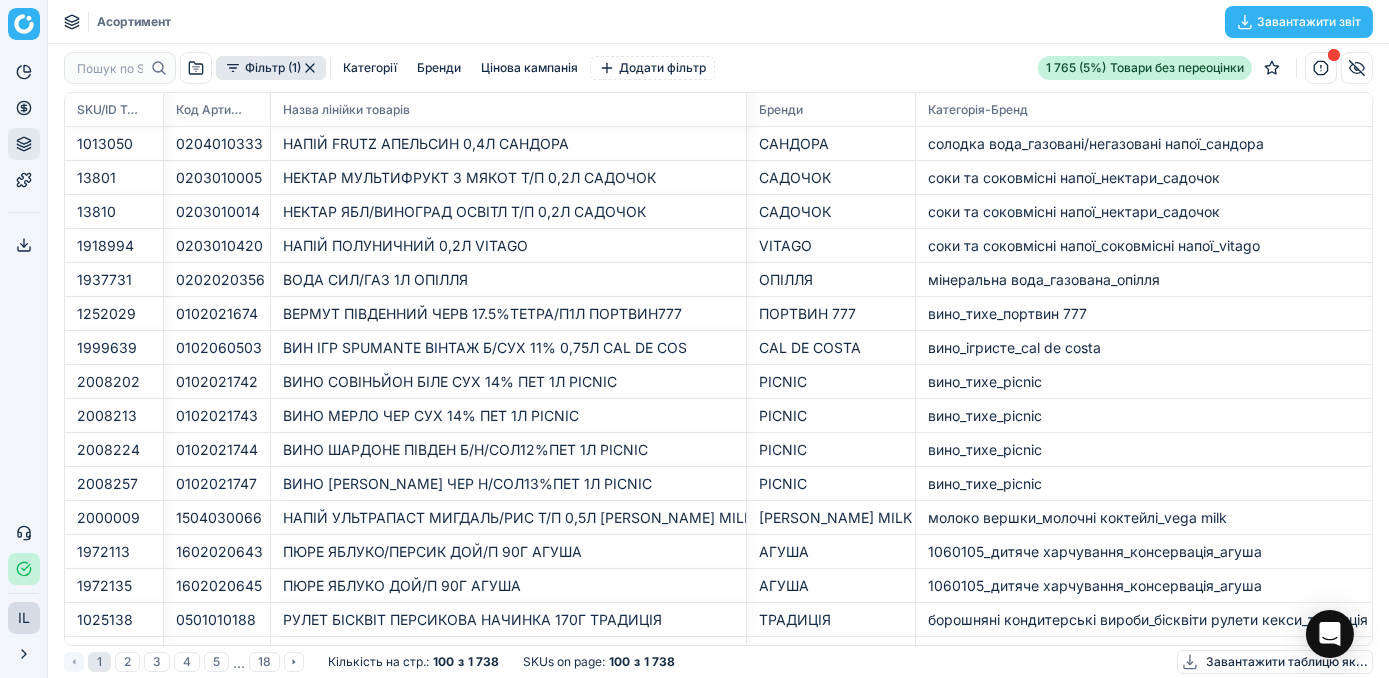 click 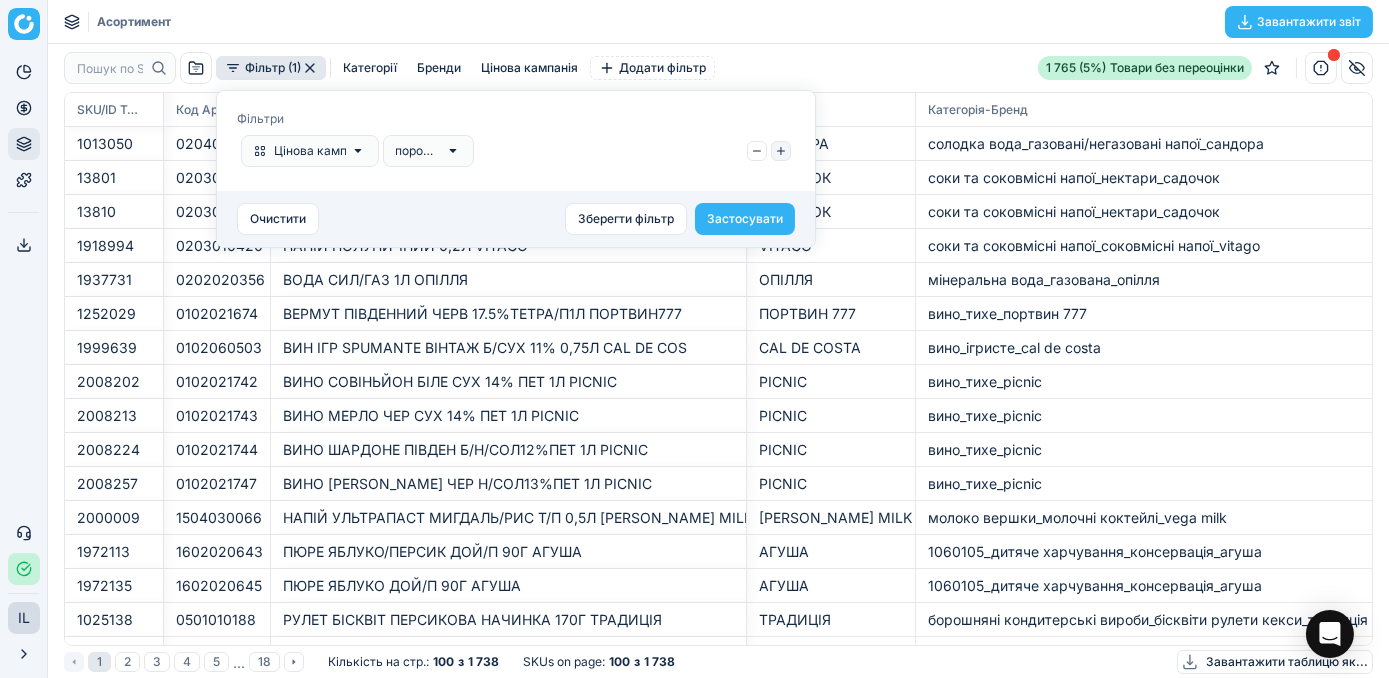 click 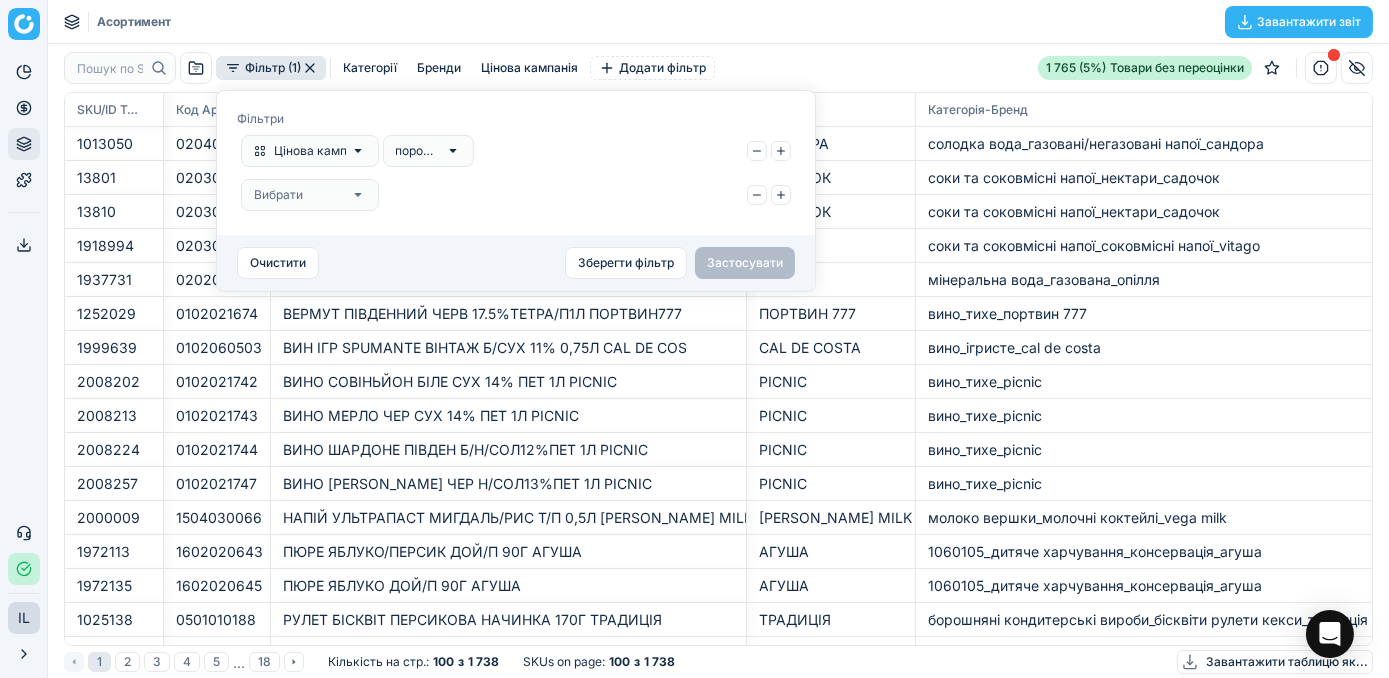 click 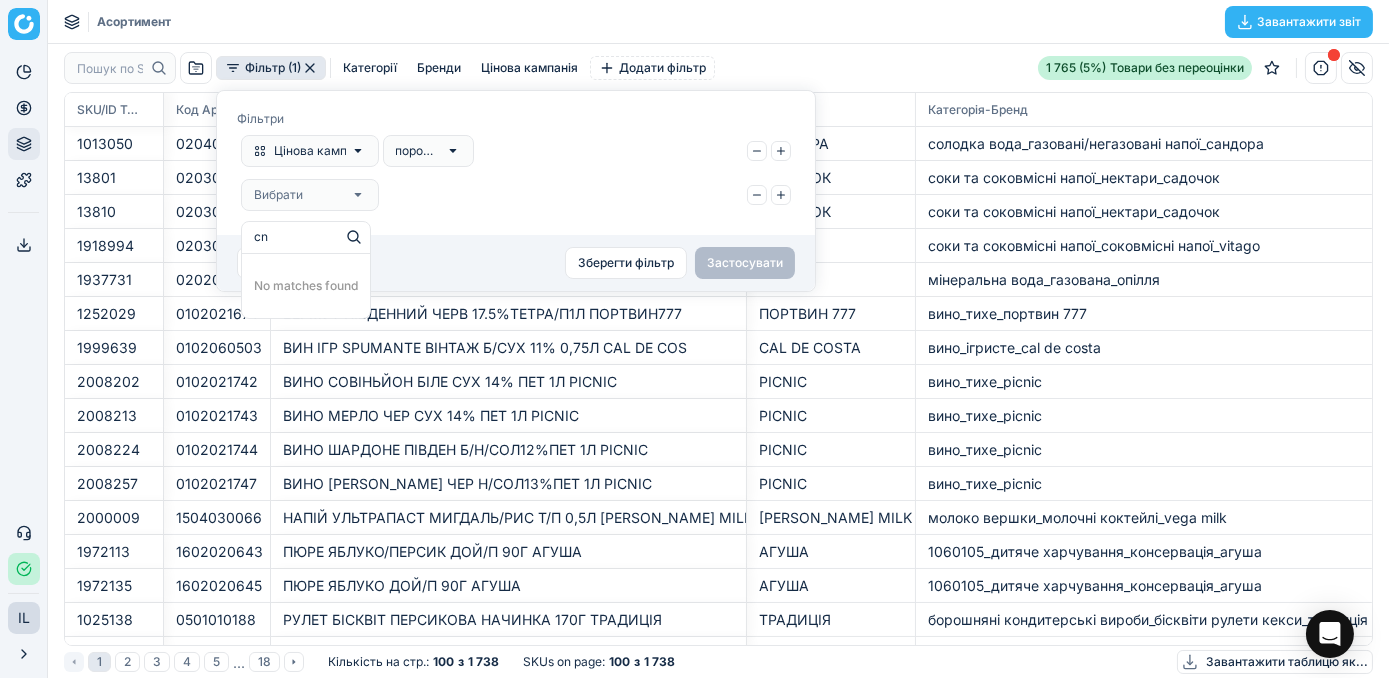 type on "c" 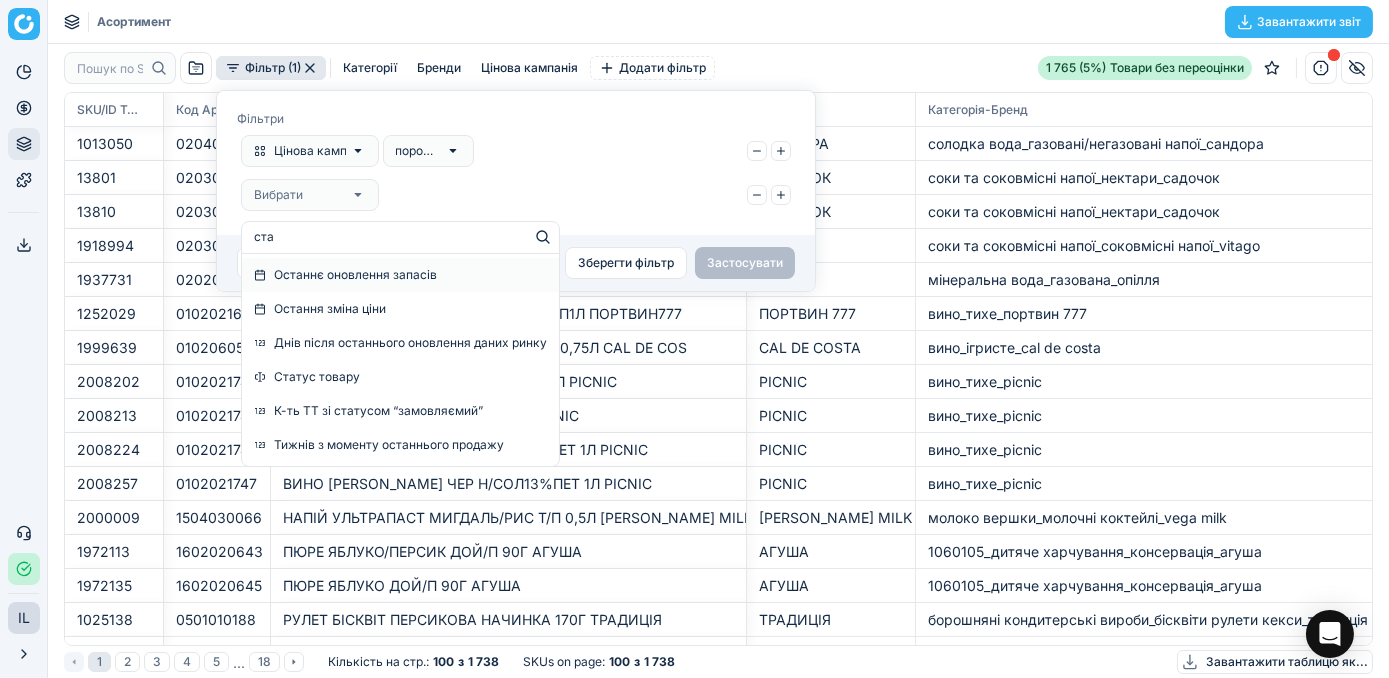 type on "стат" 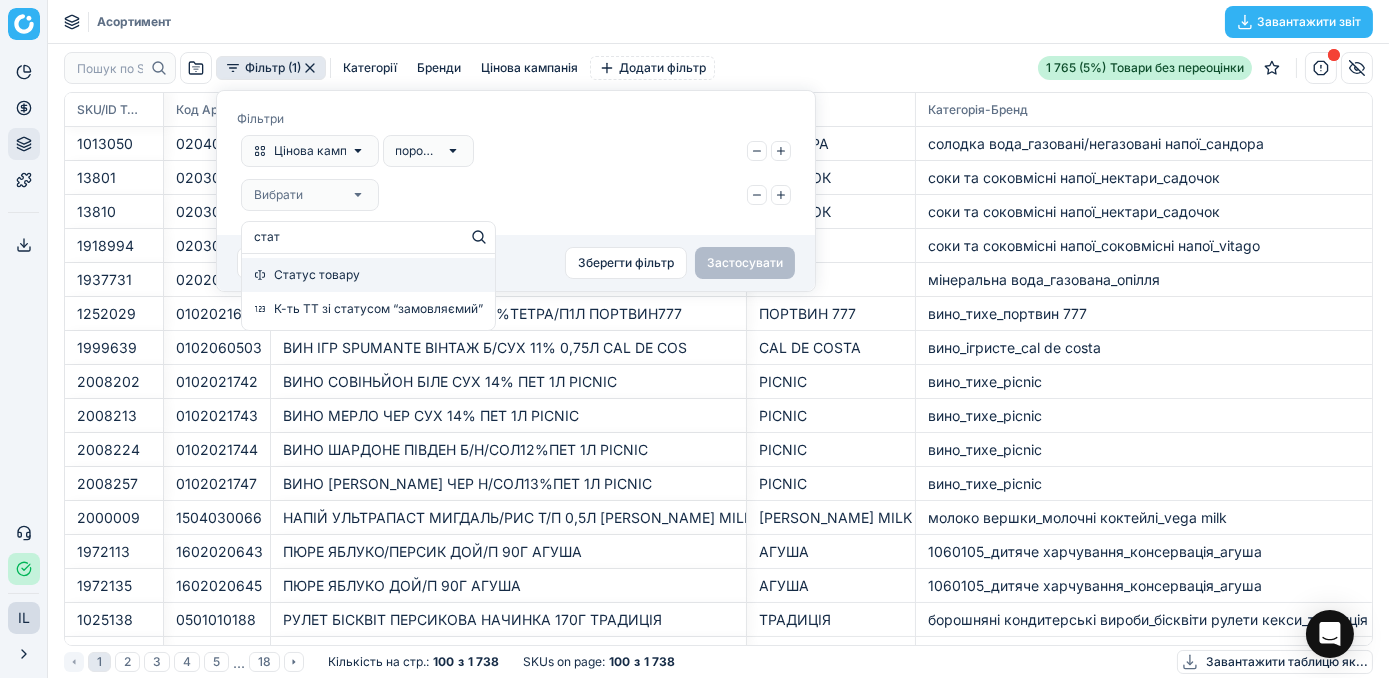 click on "Статус товару" at bounding box center [368, 275] 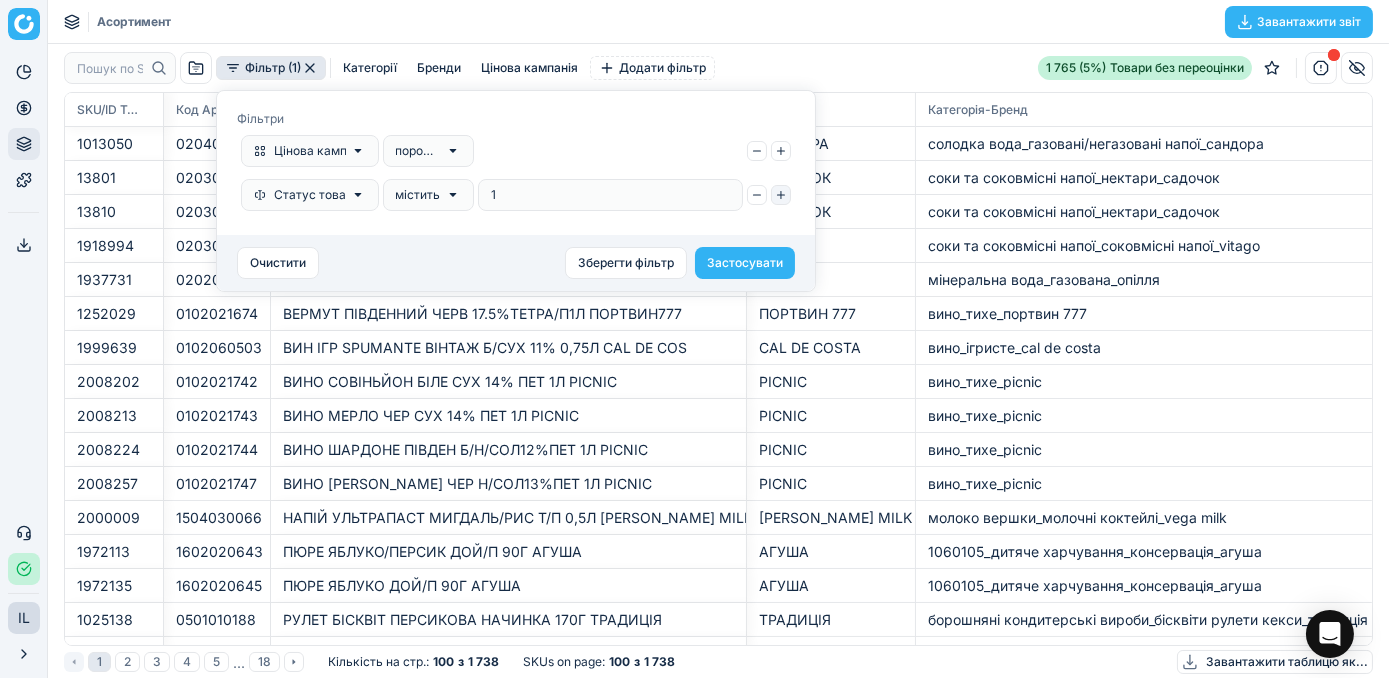 type on "1" 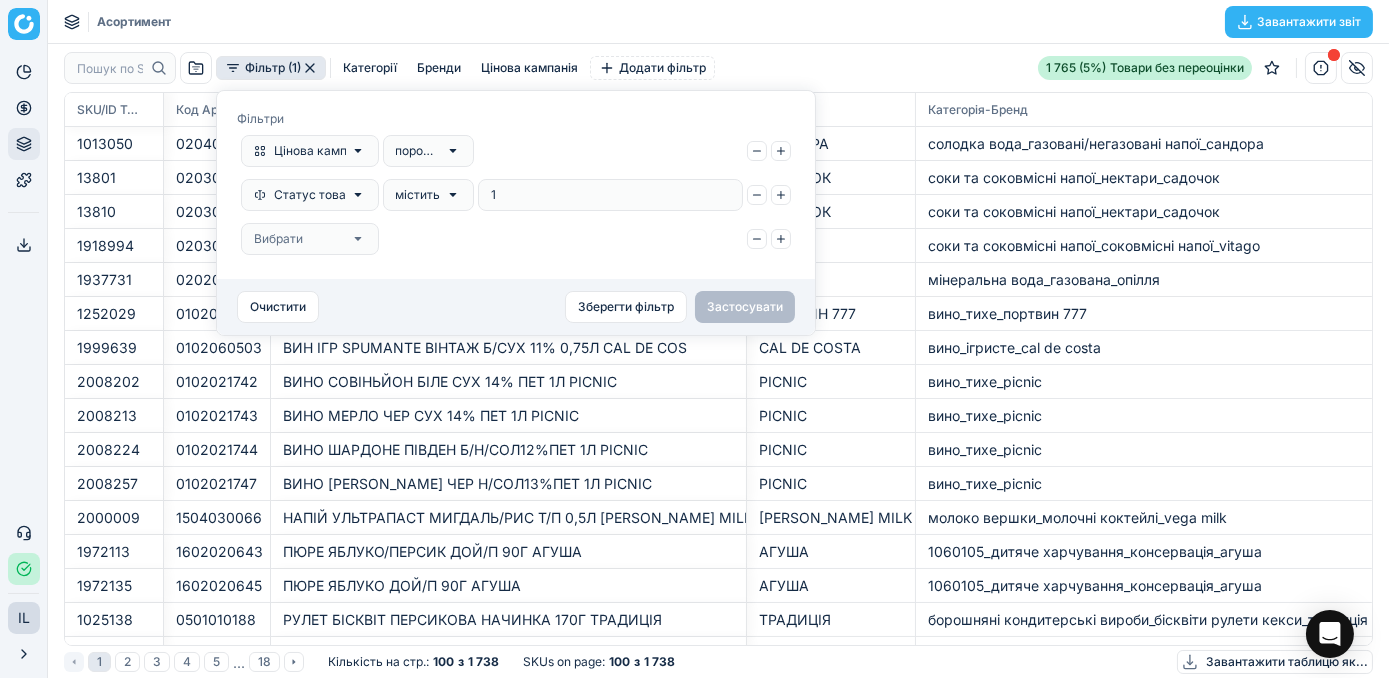 click on "Вибрати" at bounding box center [310, 239] 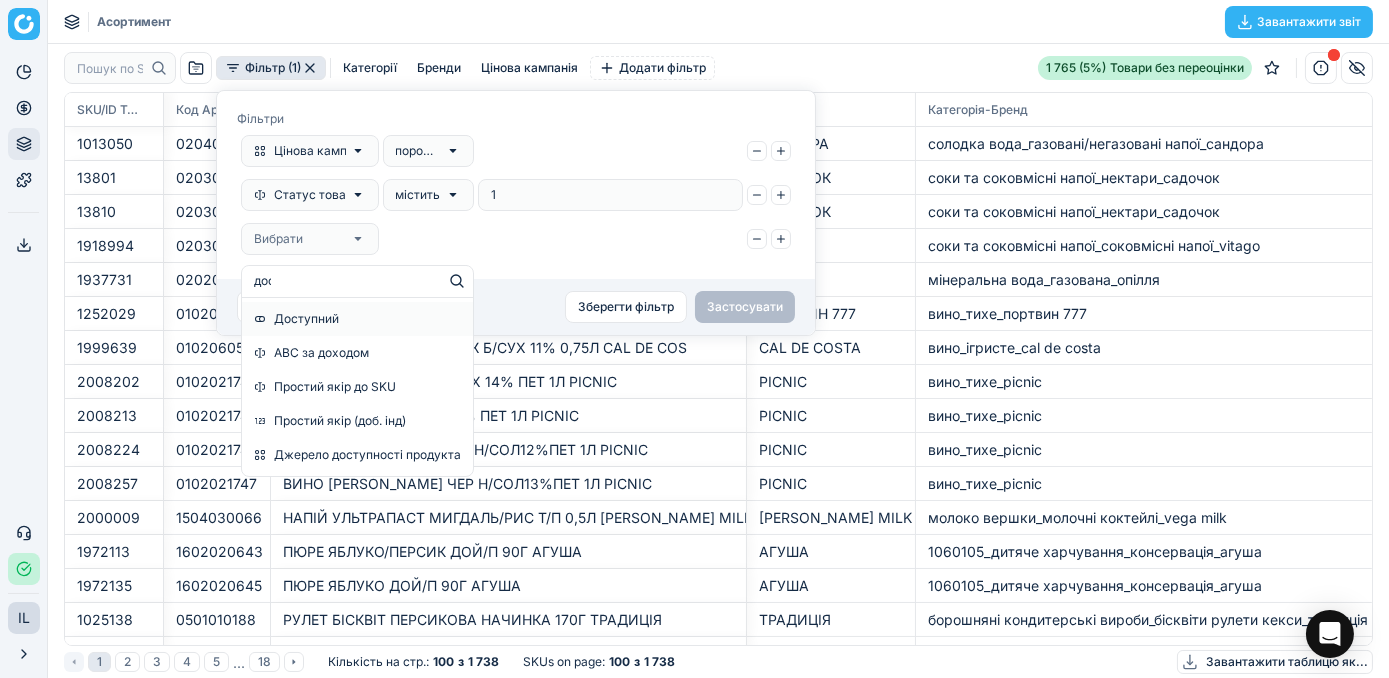 type on "дост" 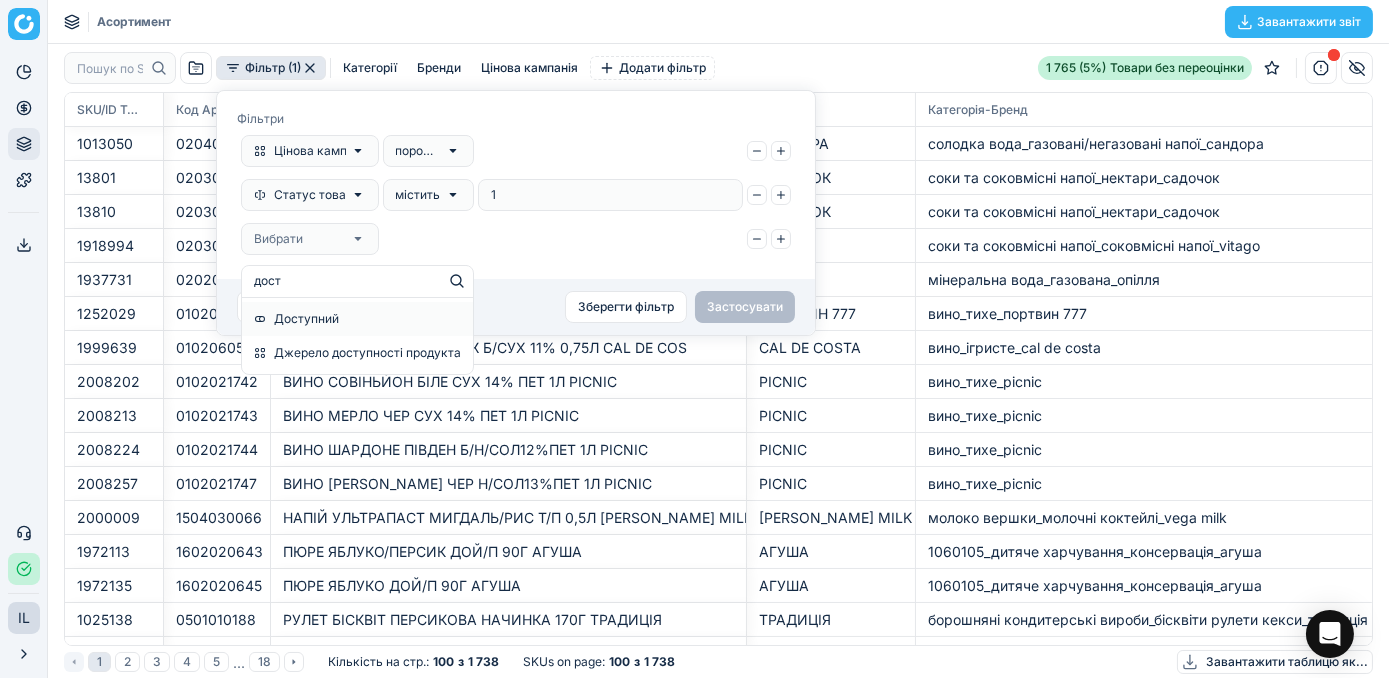 drag, startPoint x: 301, startPoint y: 327, endPoint x: 470, endPoint y: 290, distance: 173.00288 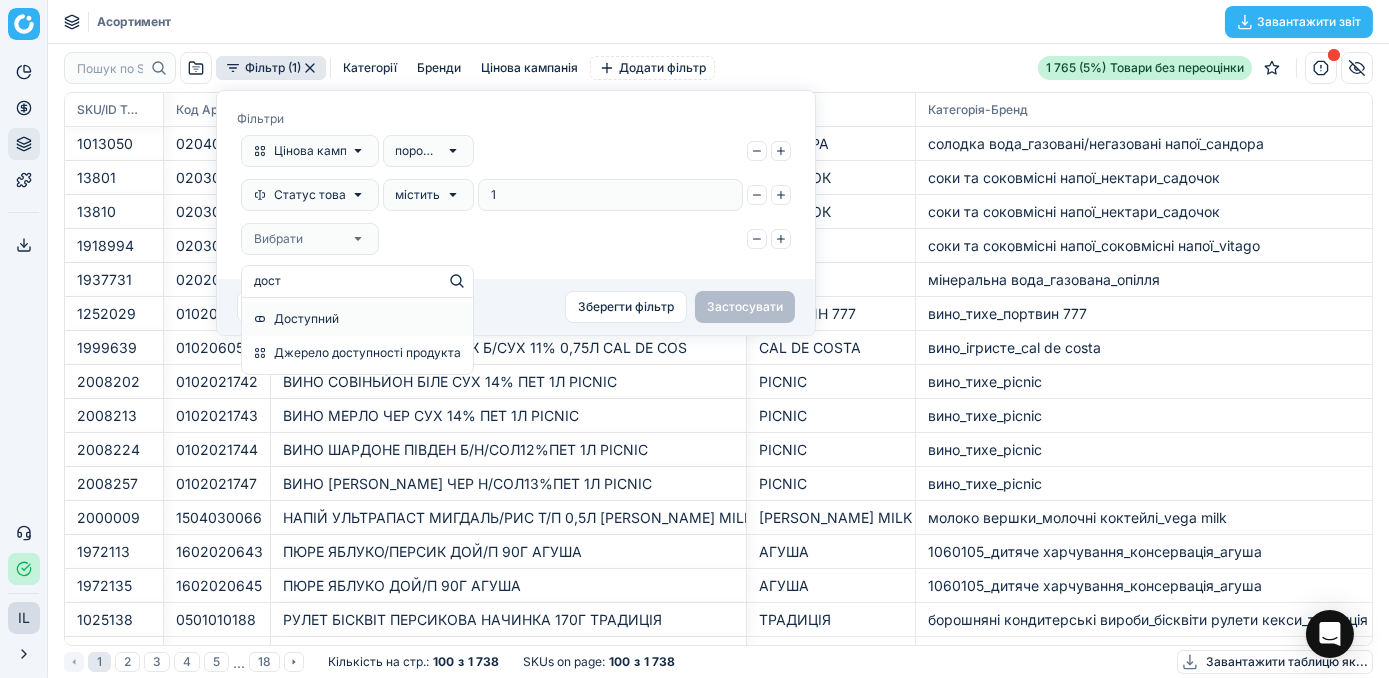 click on "Доступний" at bounding box center [357, 319] 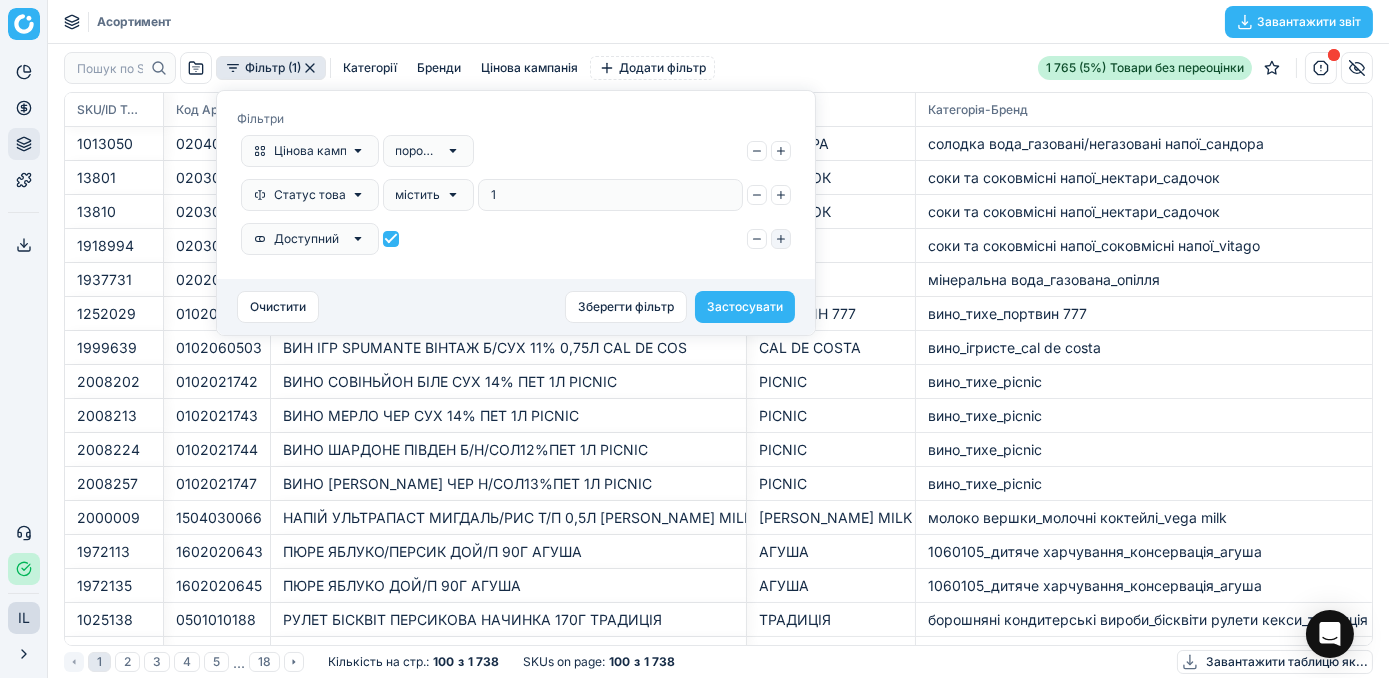 click 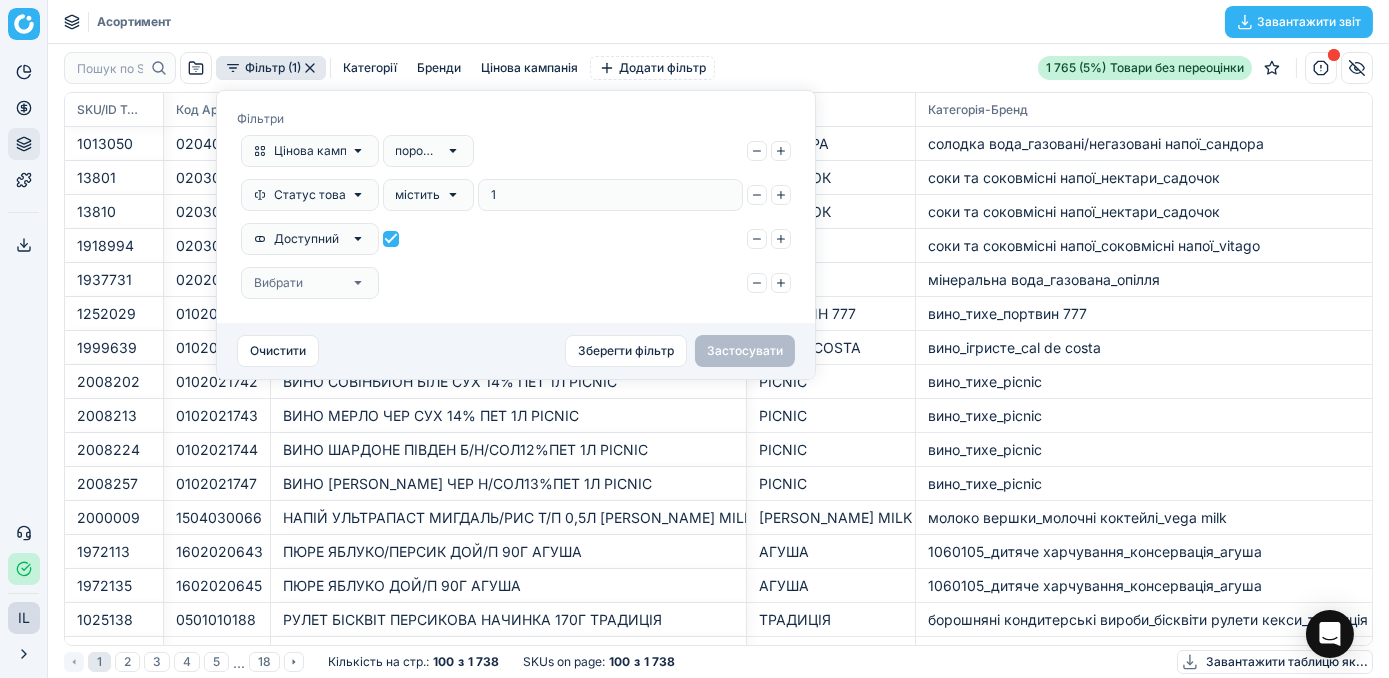 click 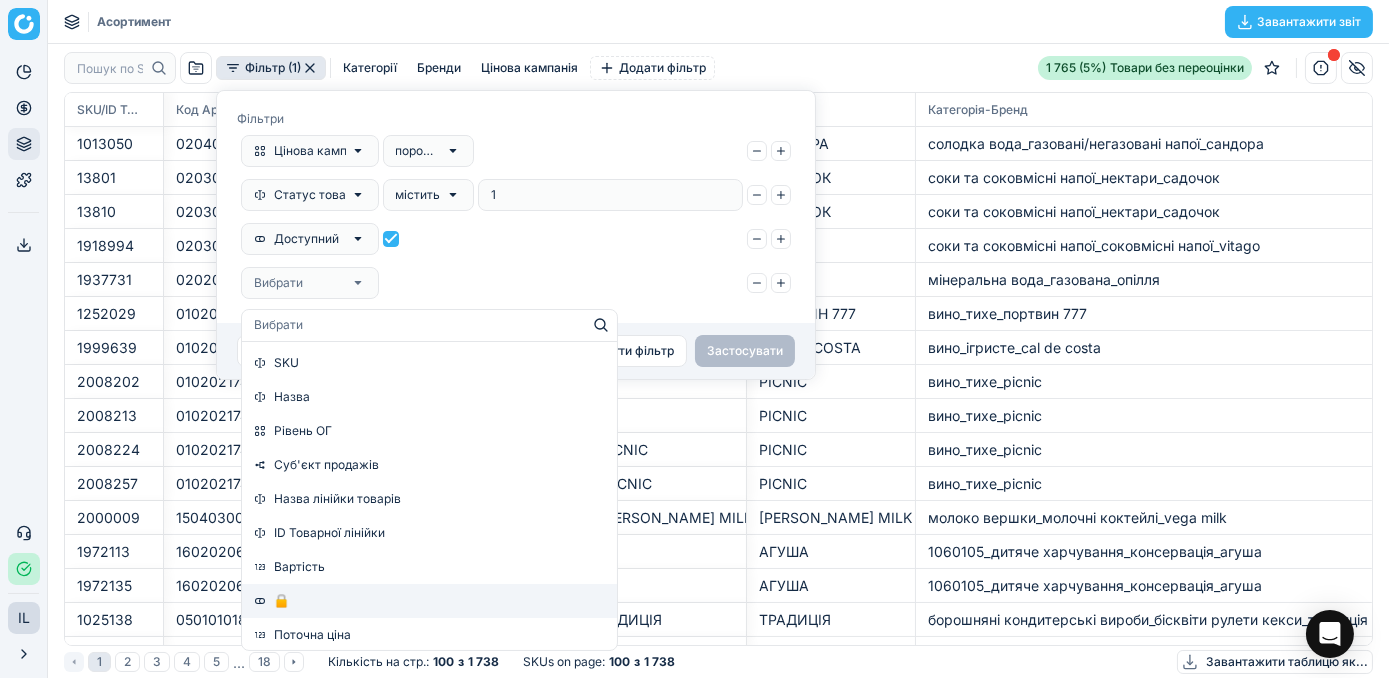 click on "🔒" at bounding box center (429, 601) 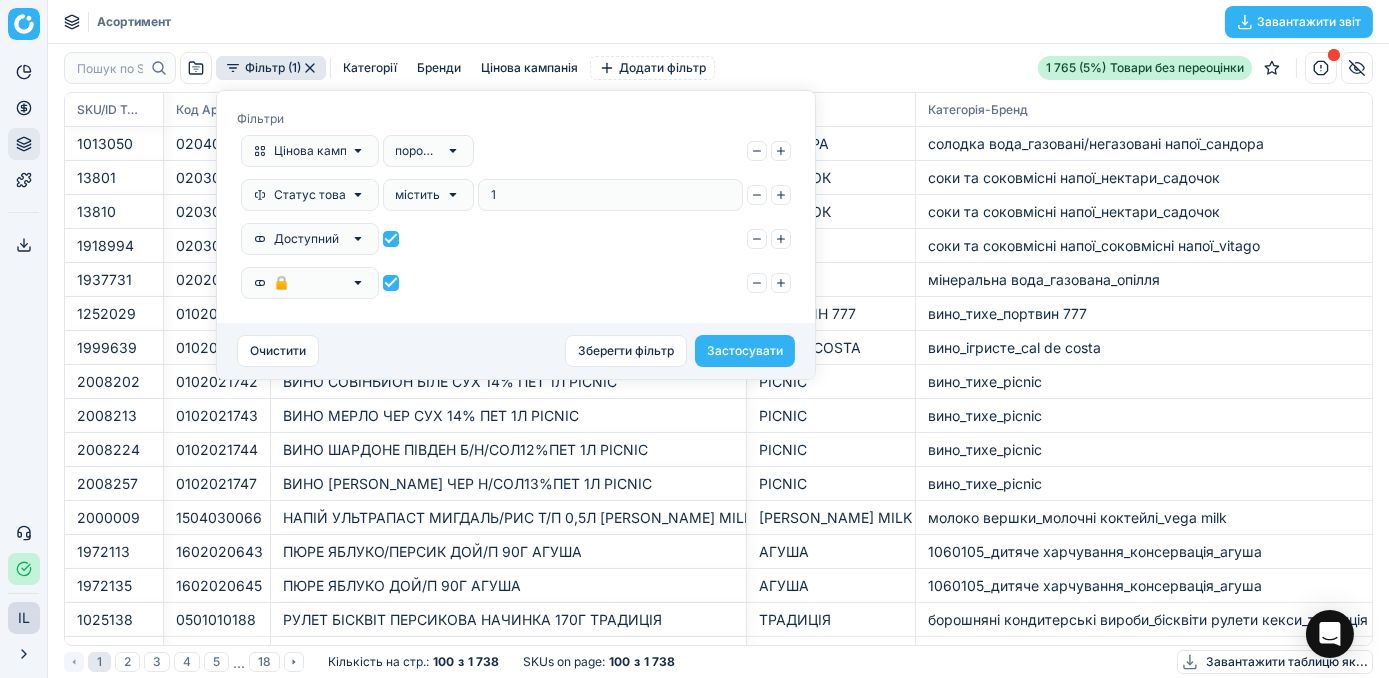click at bounding box center (391, 283) 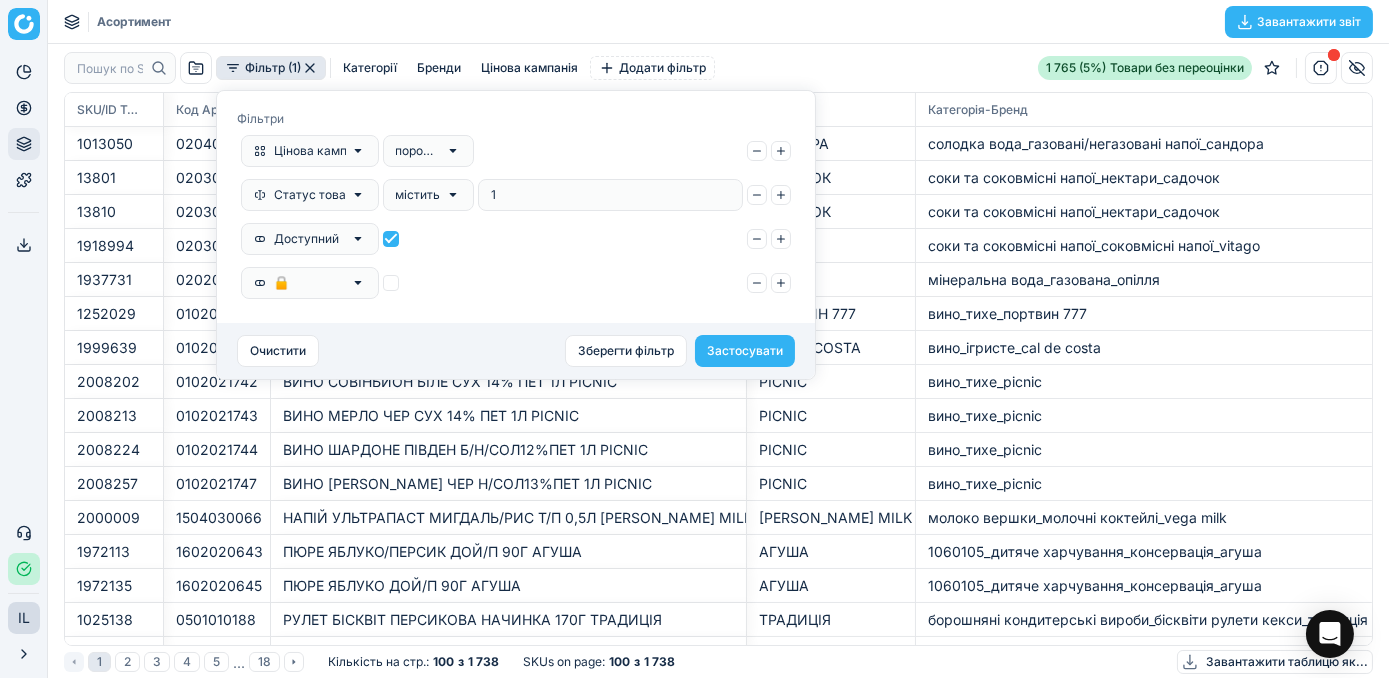 checkbox on "false" 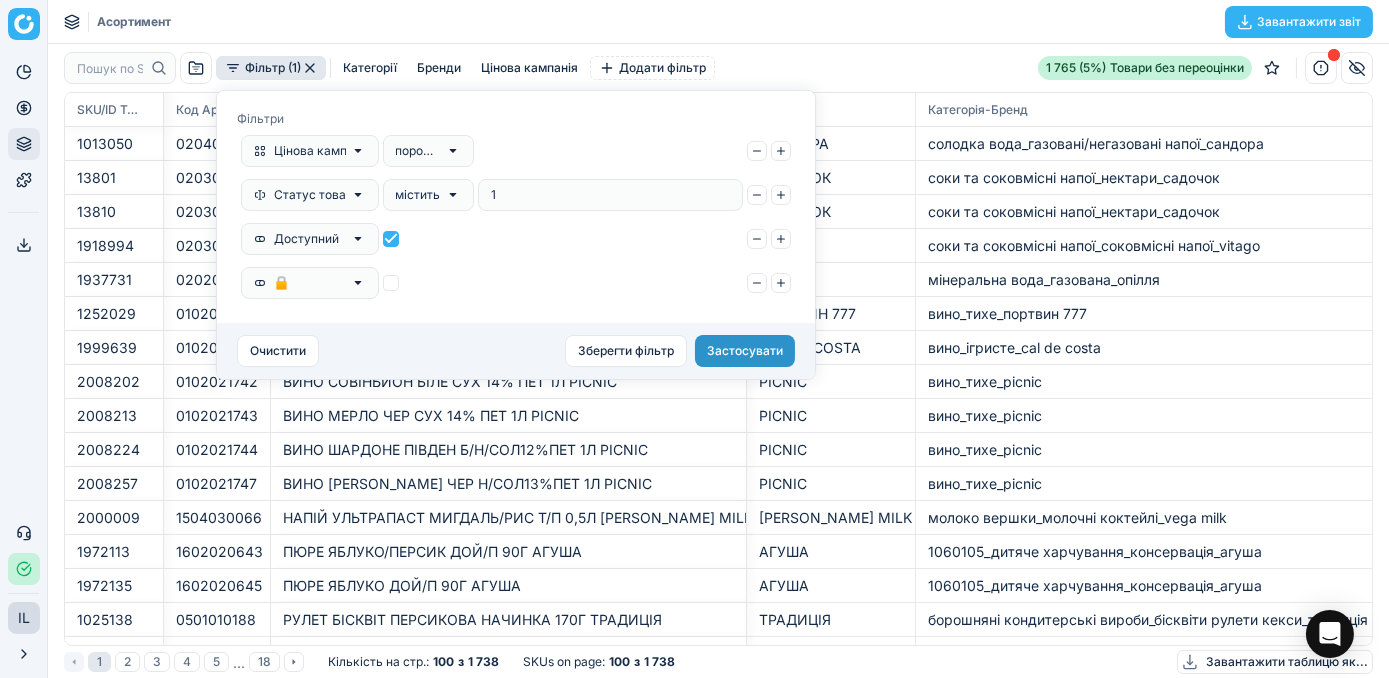 click on "Застосувати" at bounding box center (745, 351) 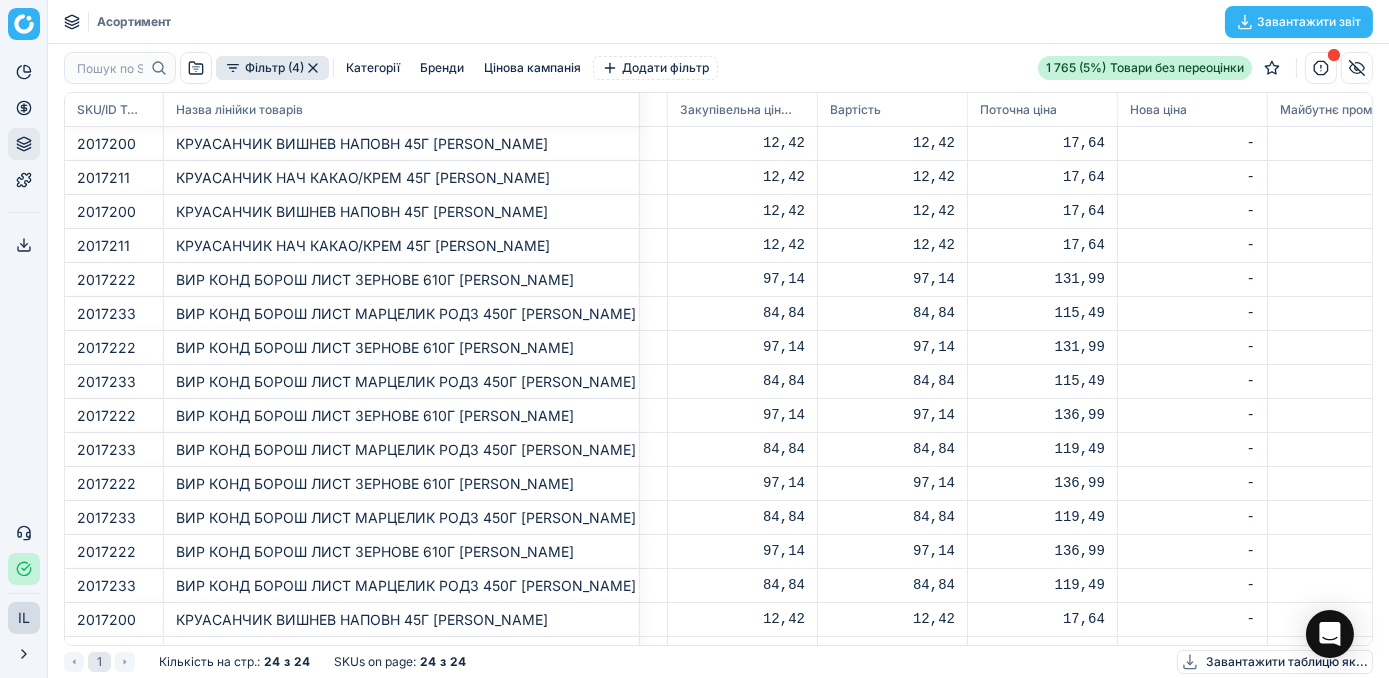 scroll, scrollTop: 0, scrollLeft: 1784, axis: horizontal 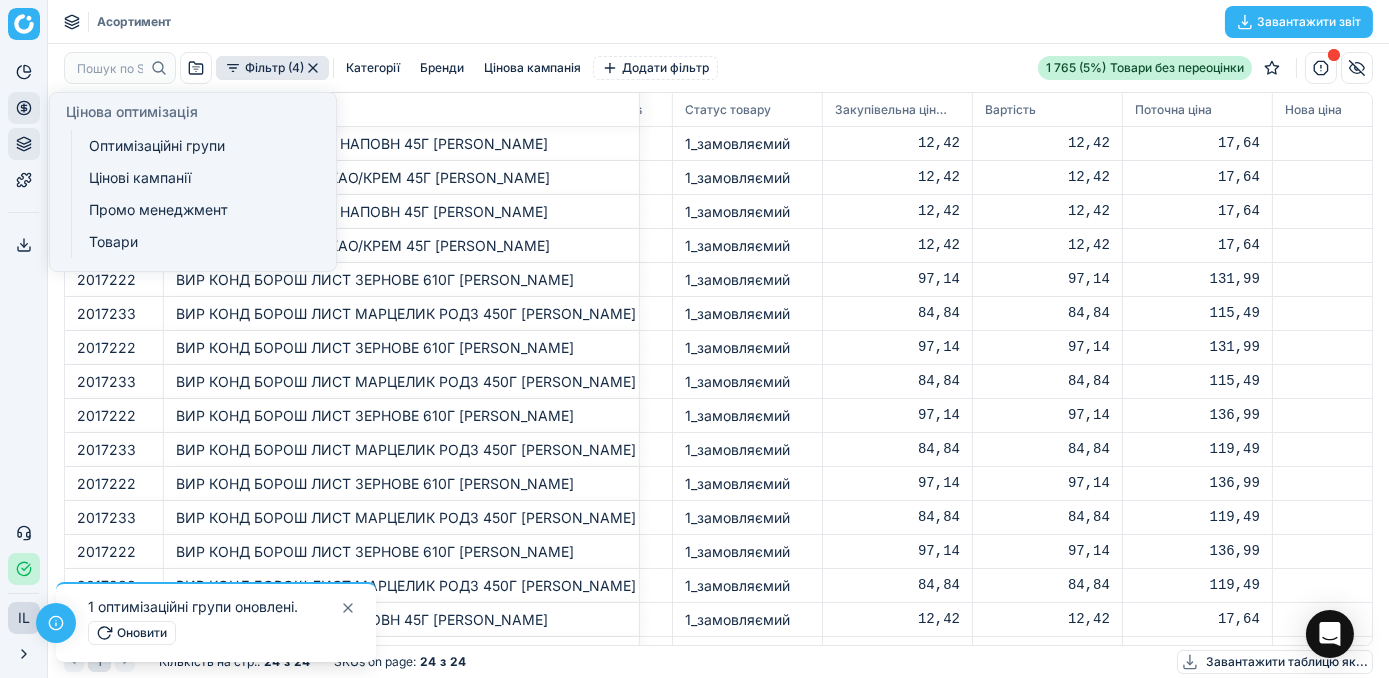 click 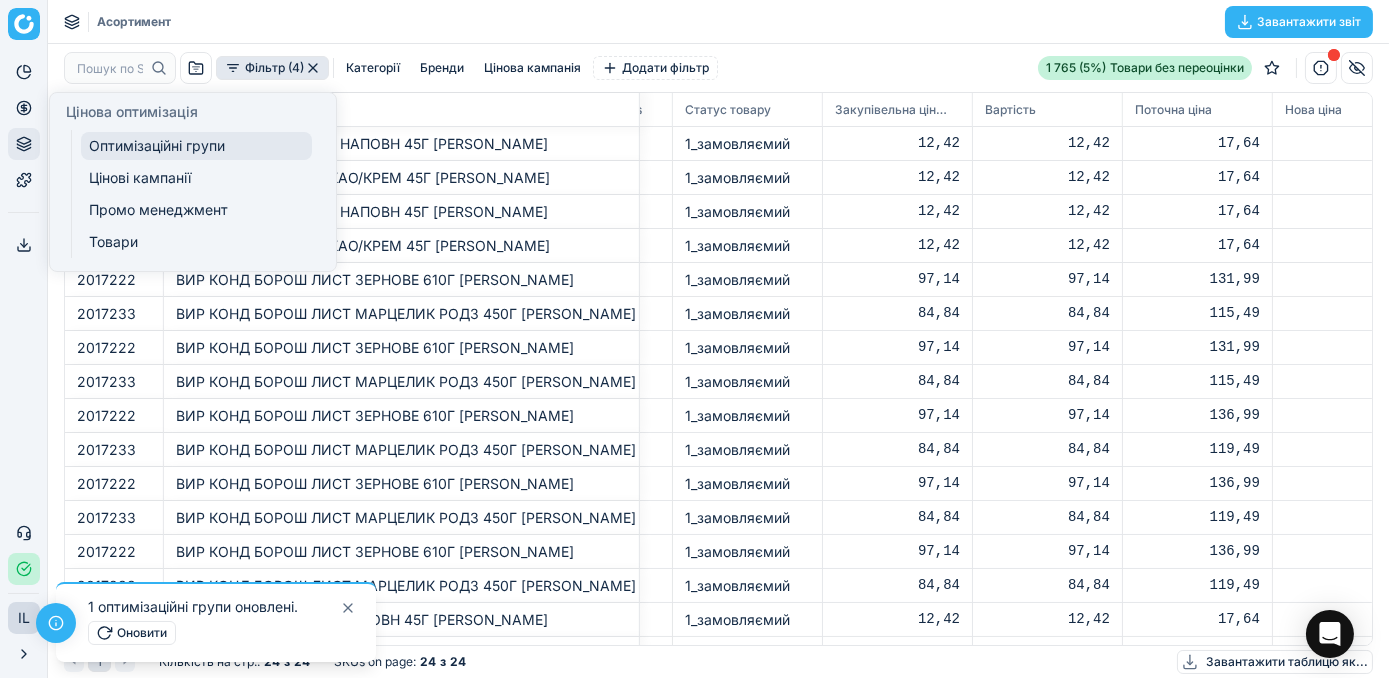 click on "Оптимізаційні групи" at bounding box center (196, 146) 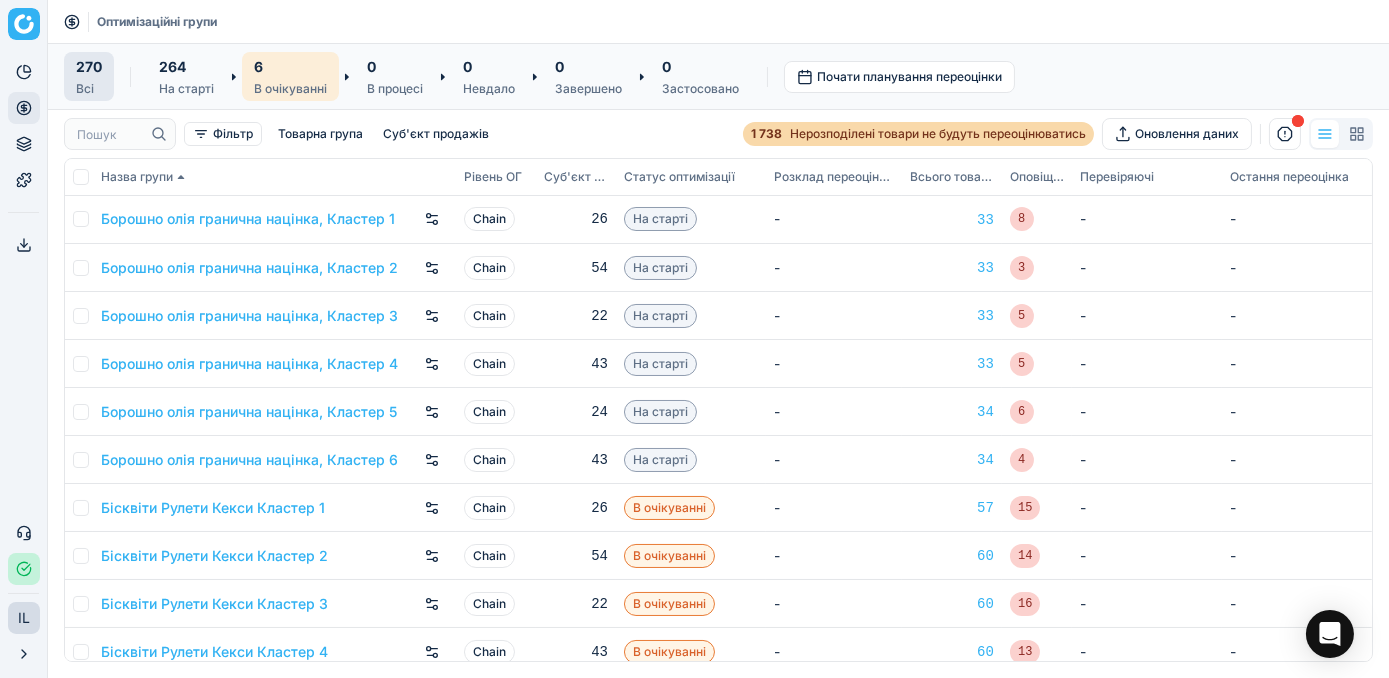 click on "6" at bounding box center (290, 66) 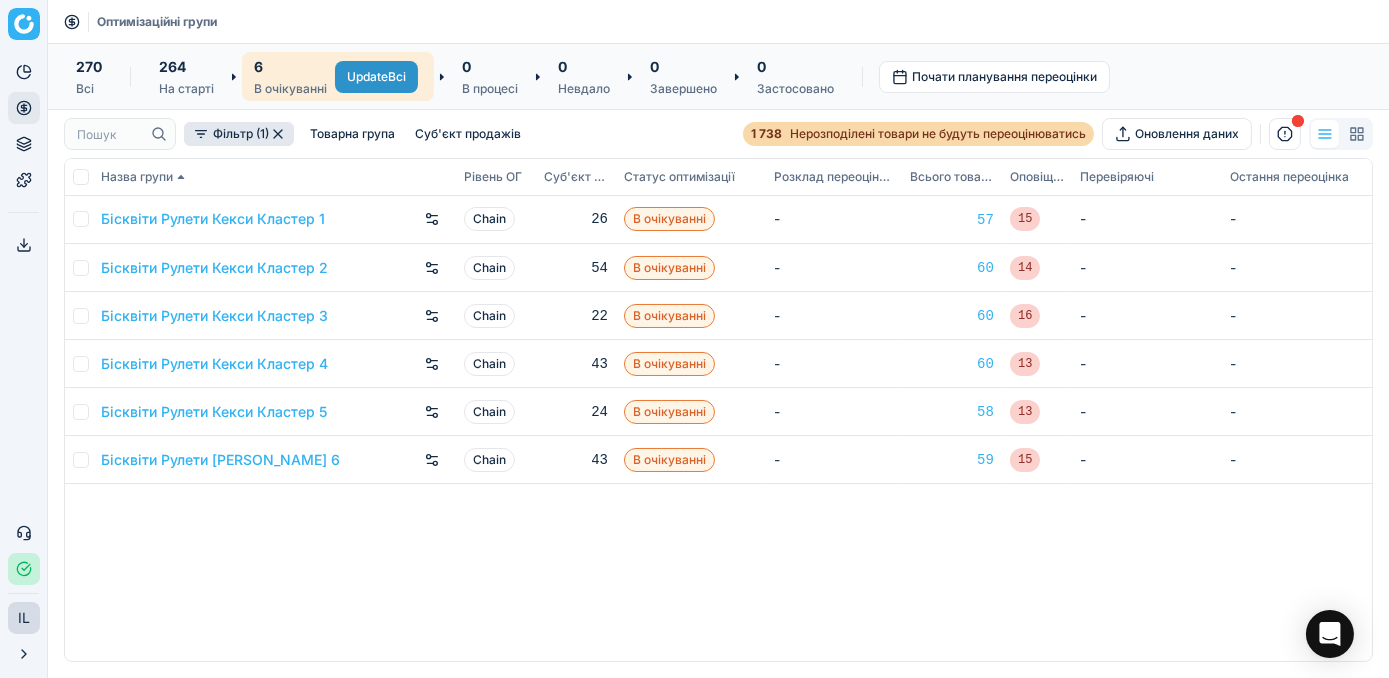 click on "Update  Всі" at bounding box center [376, 77] 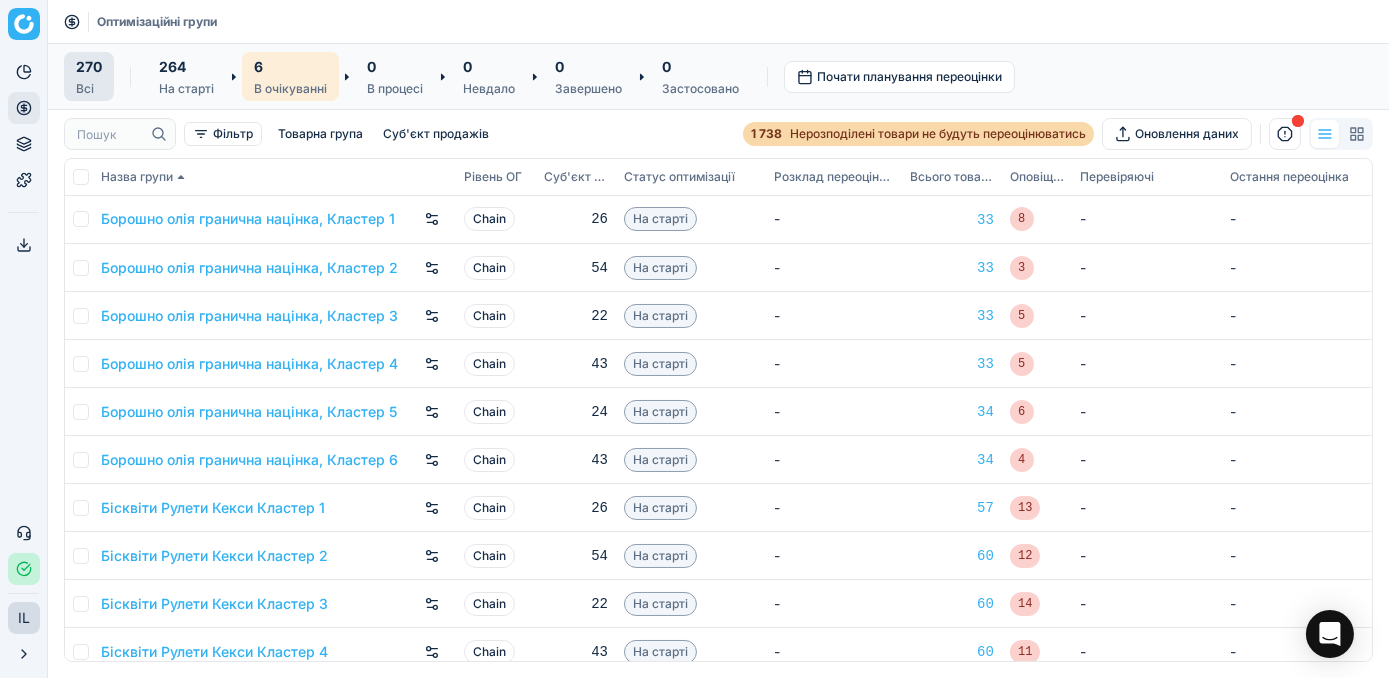 click on "6 В очікуванні" at bounding box center (290, 76) 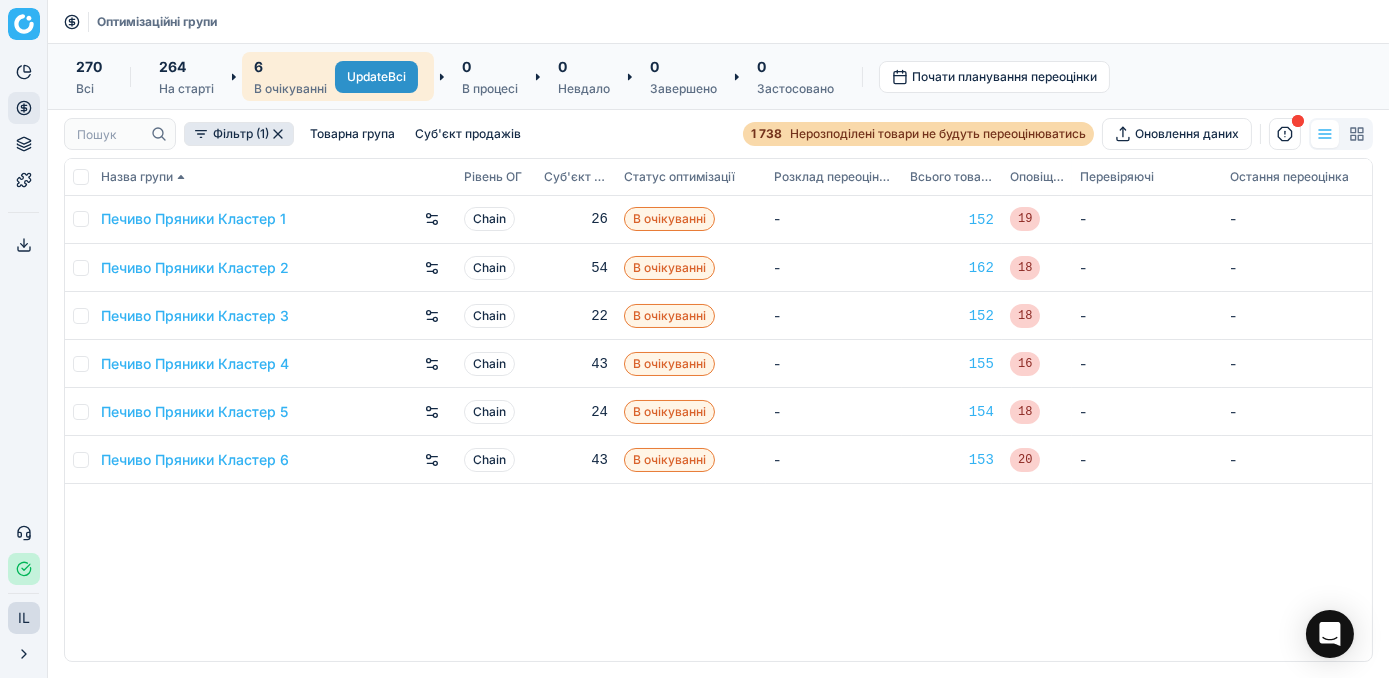 click on "Update  Всі" at bounding box center (376, 77) 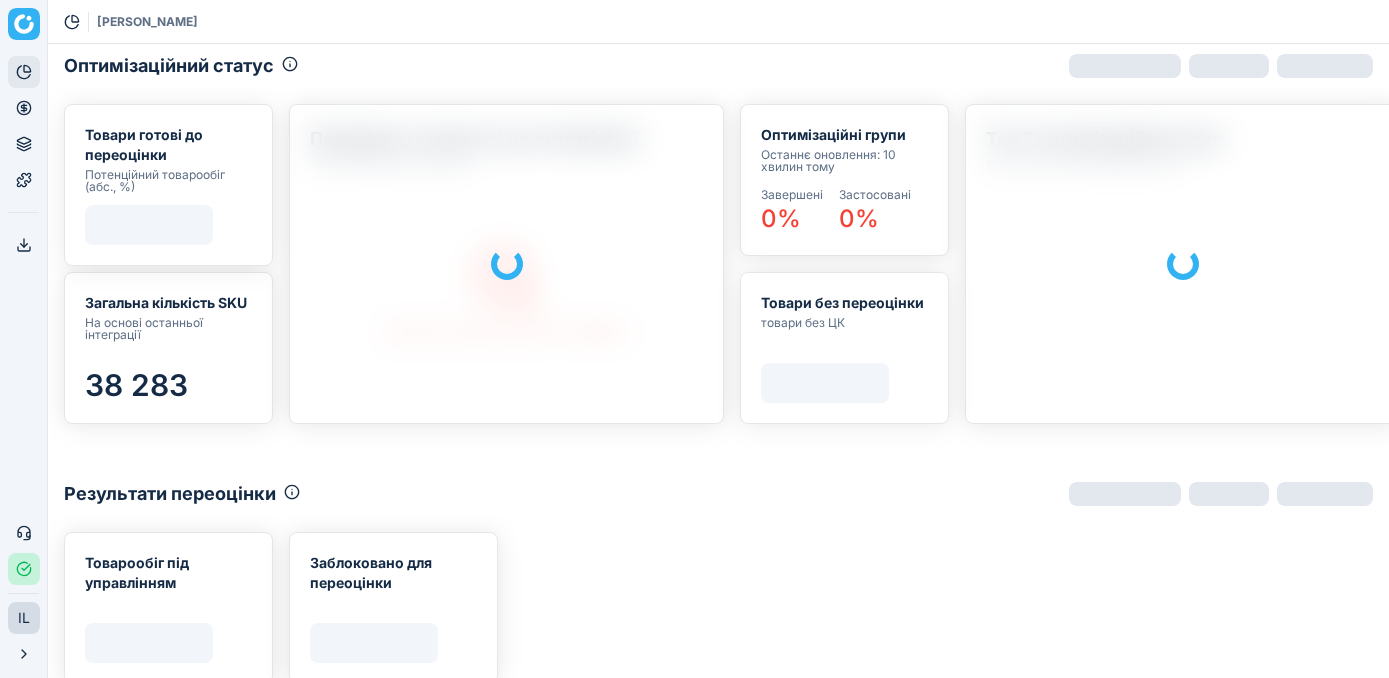 scroll, scrollTop: 0, scrollLeft: 0, axis: both 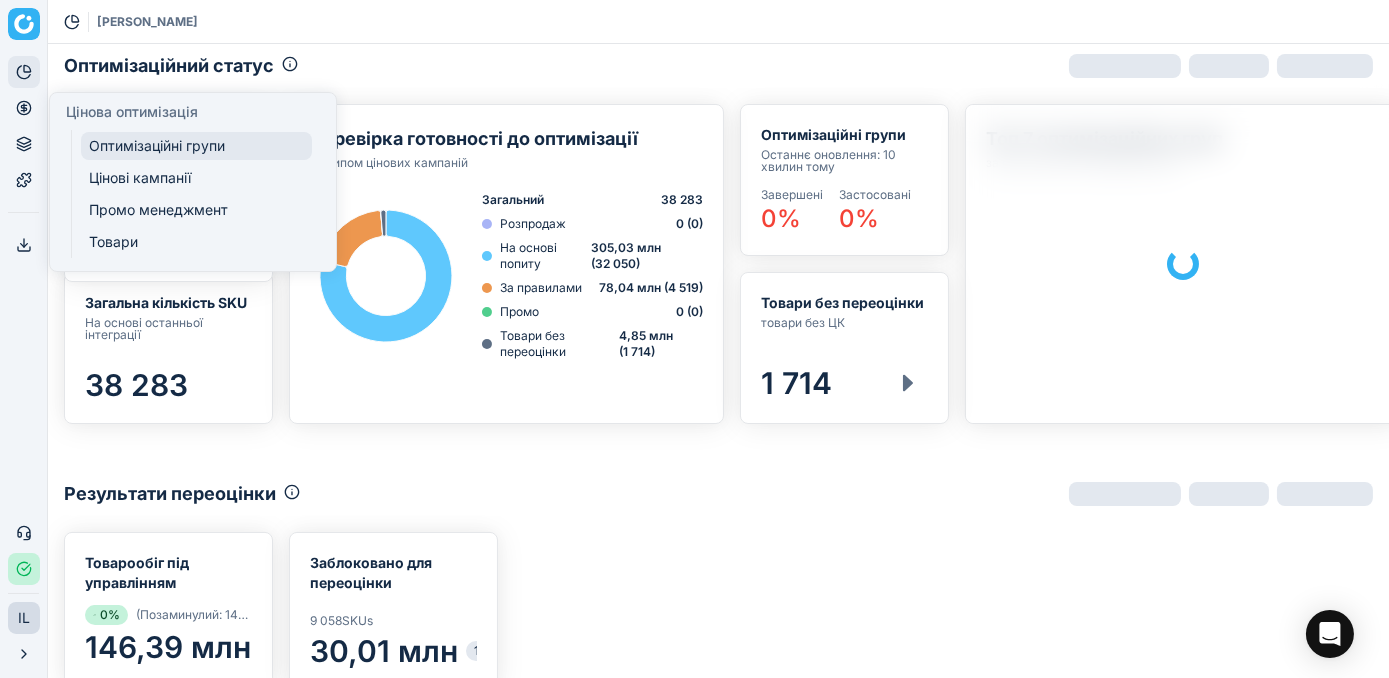 click on "Оптимізаційні групи" at bounding box center [196, 146] 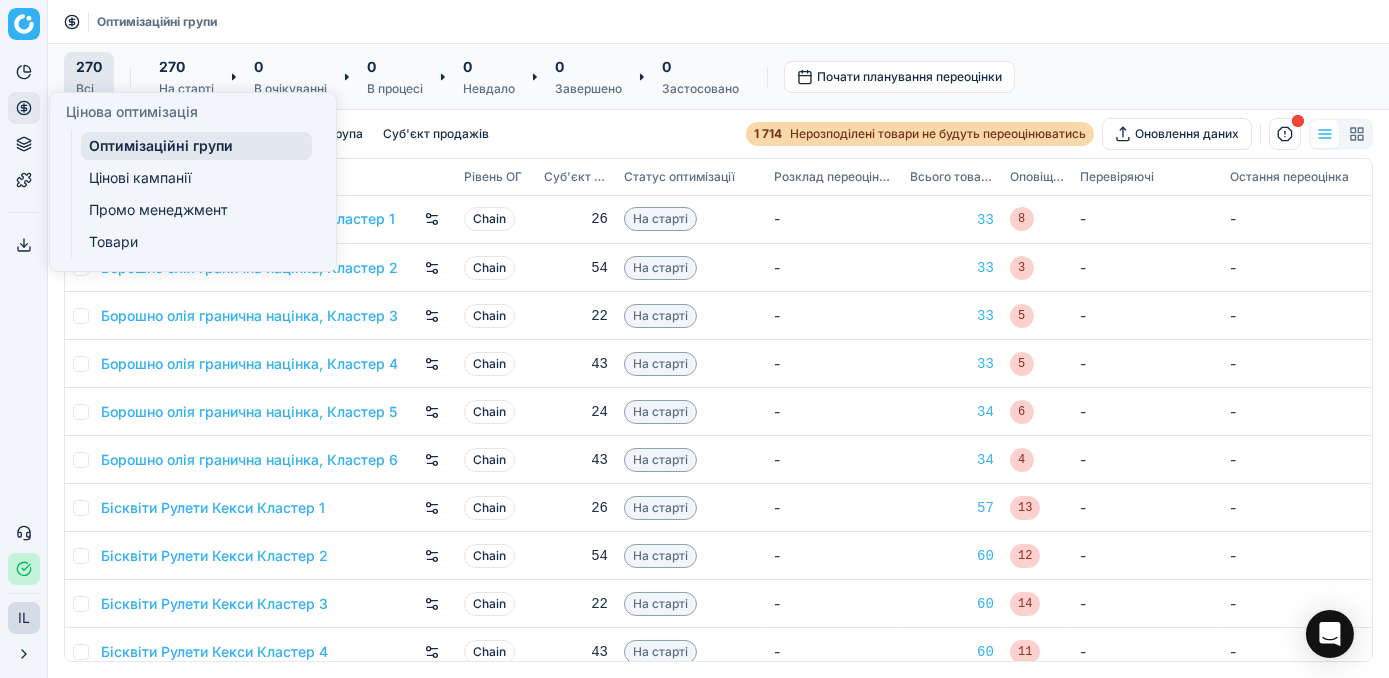 click 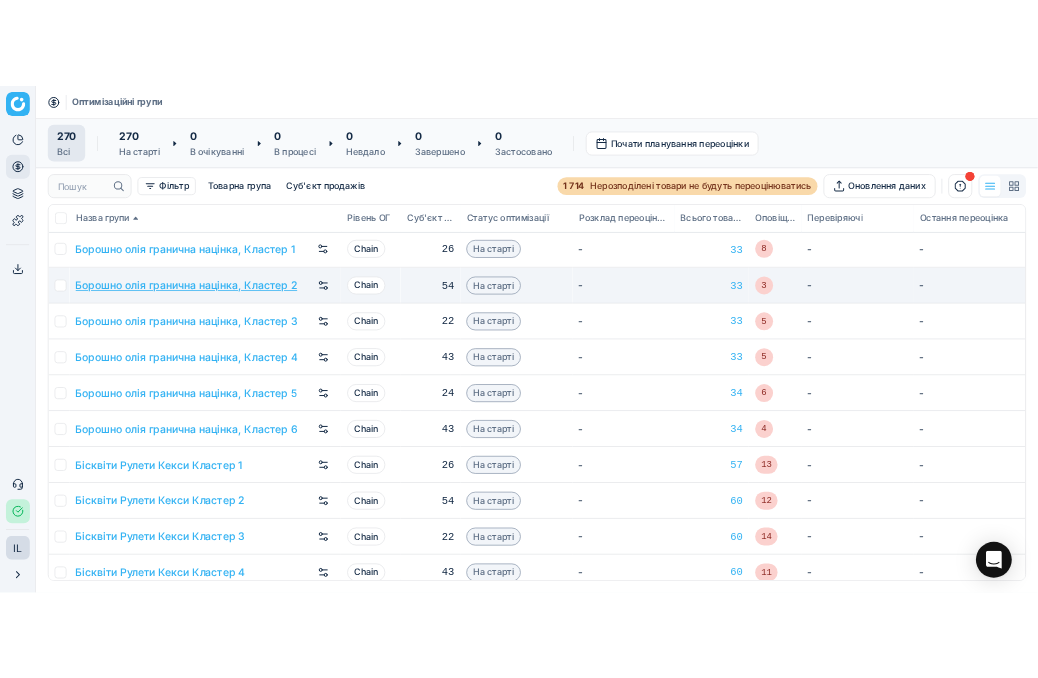 scroll, scrollTop: 0, scrollLeft: 0, axis: both 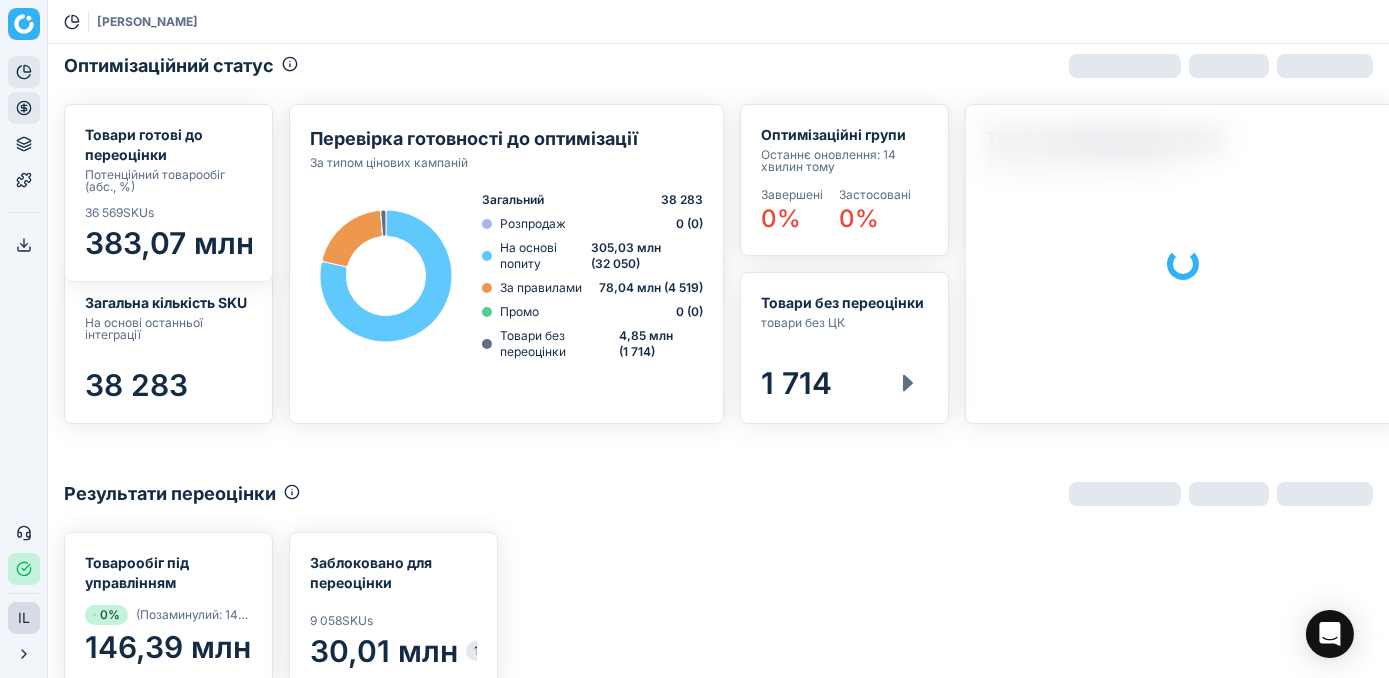 click 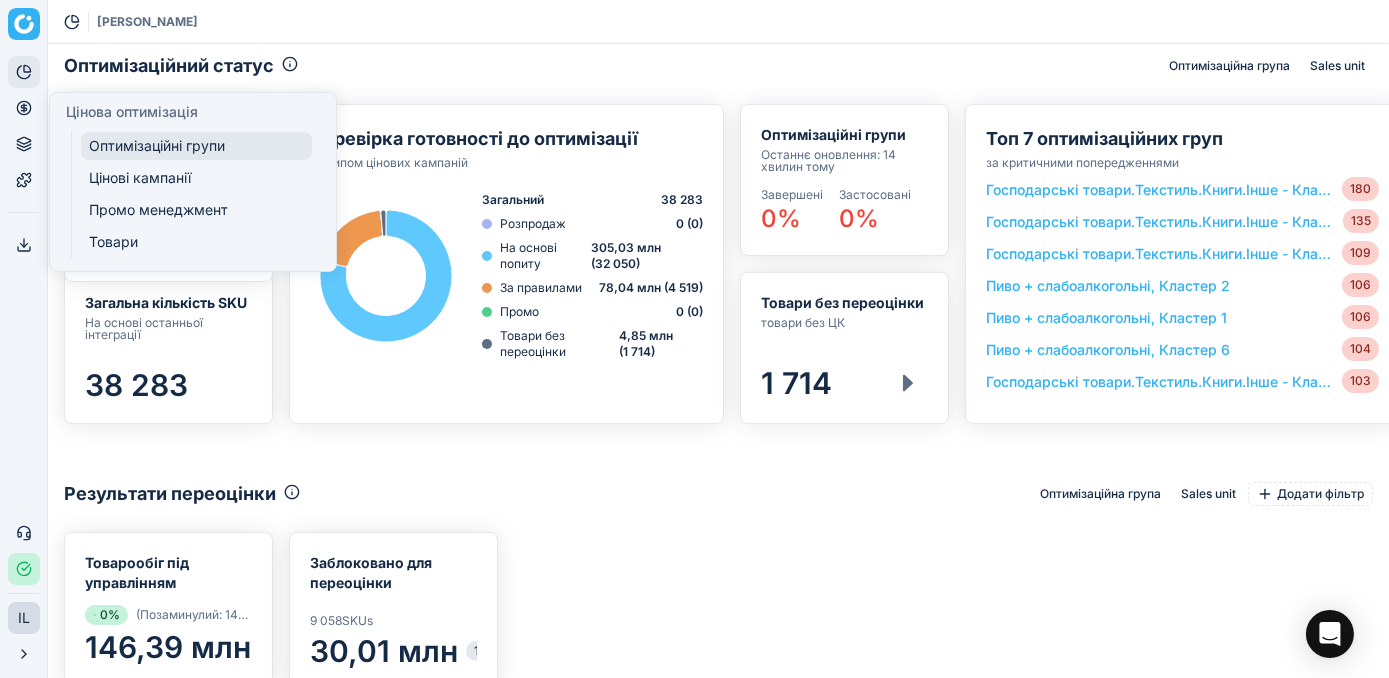 click on "Оптимізаційні групи" at bounding box center [196, 146] 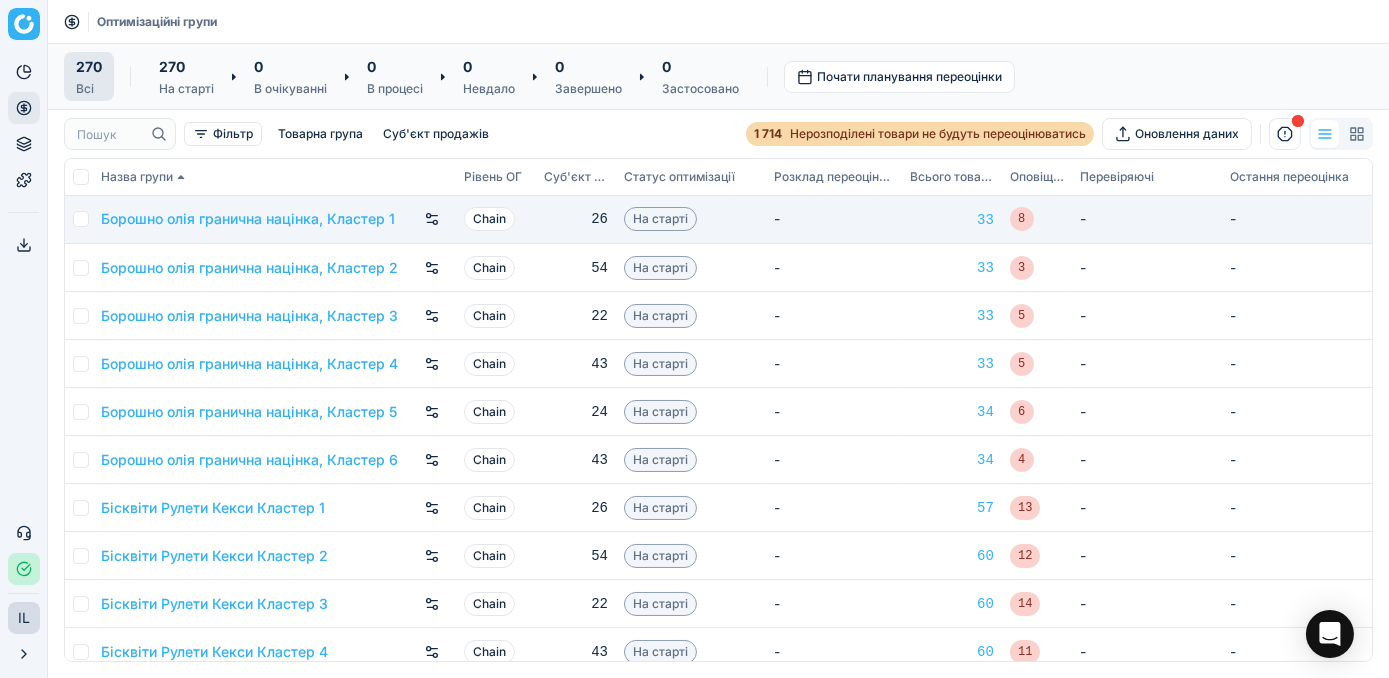 click at bounding box center (81, 219) 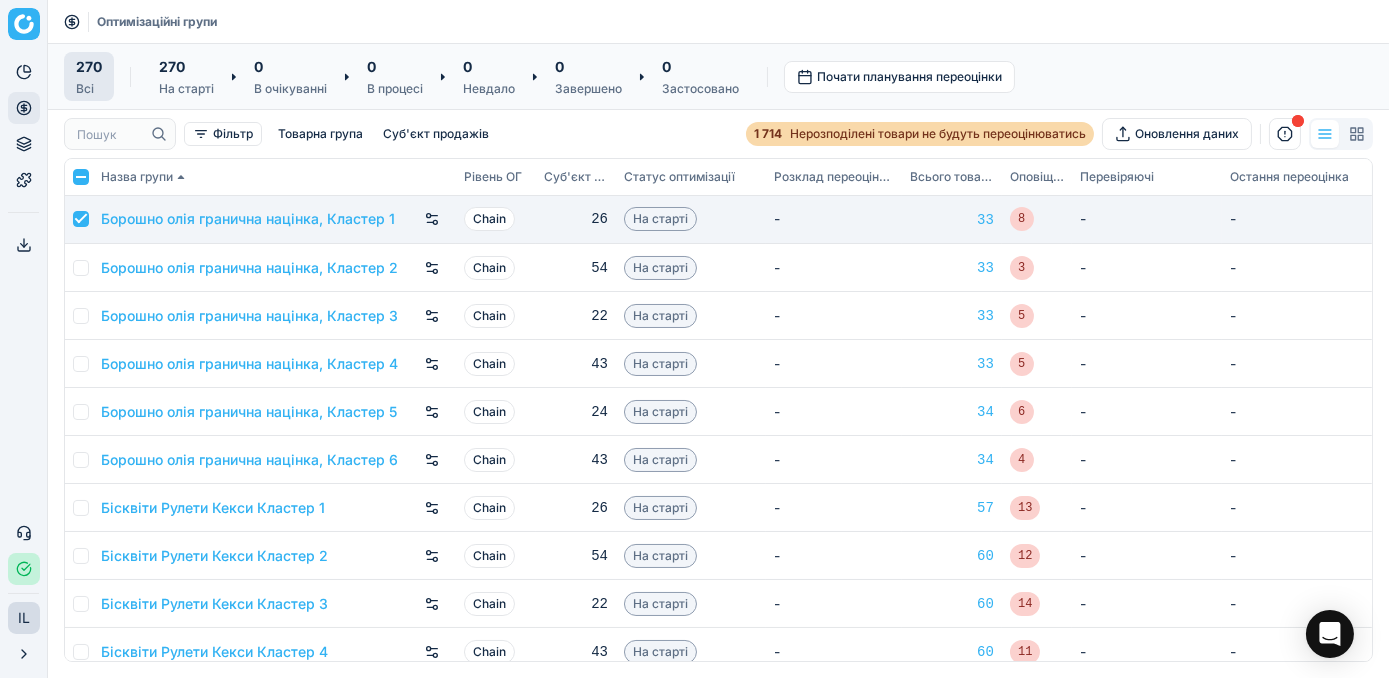 checkbox on "true" 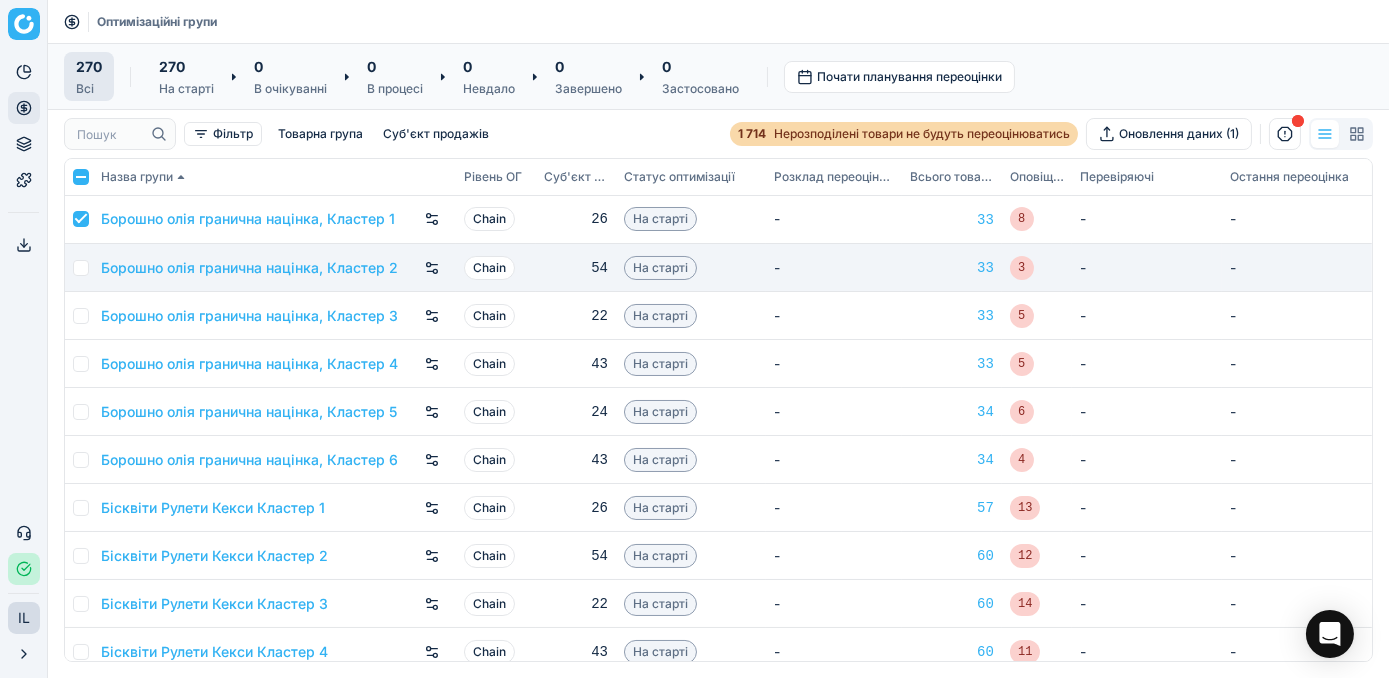 click at bounding box center [81, 268] 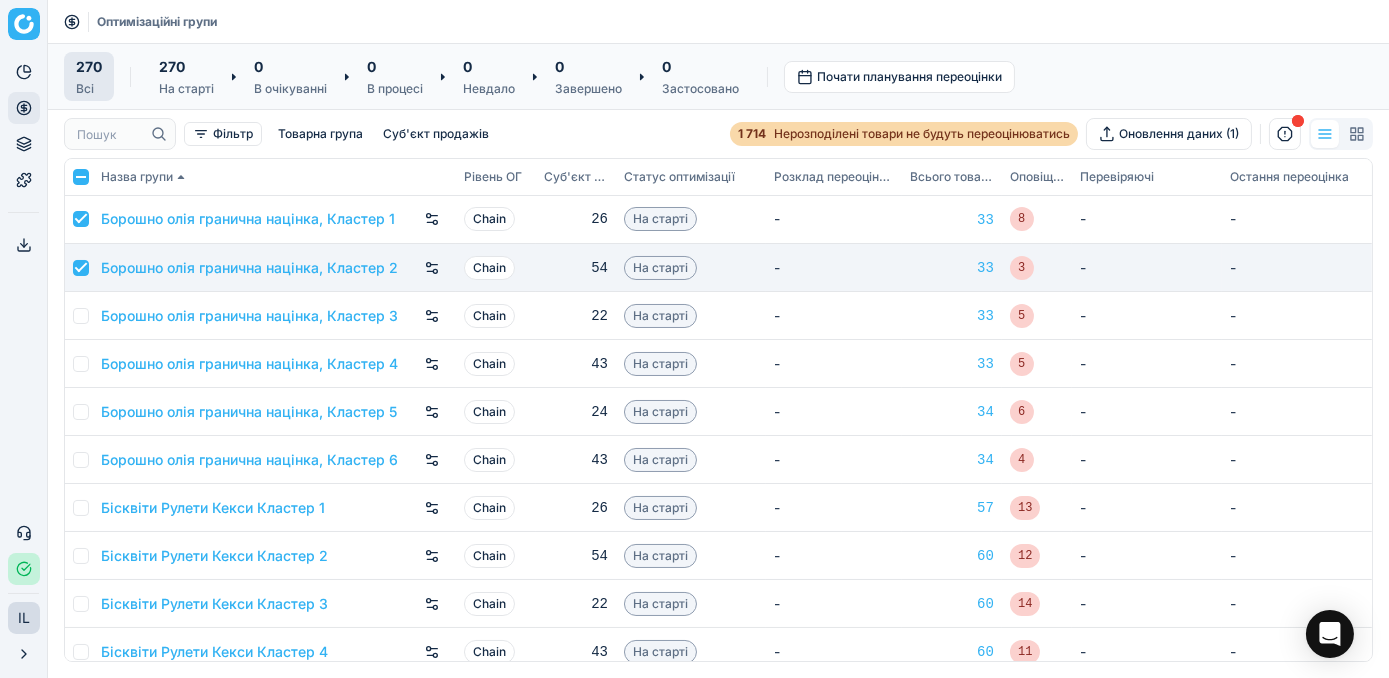 checkbox on "true" 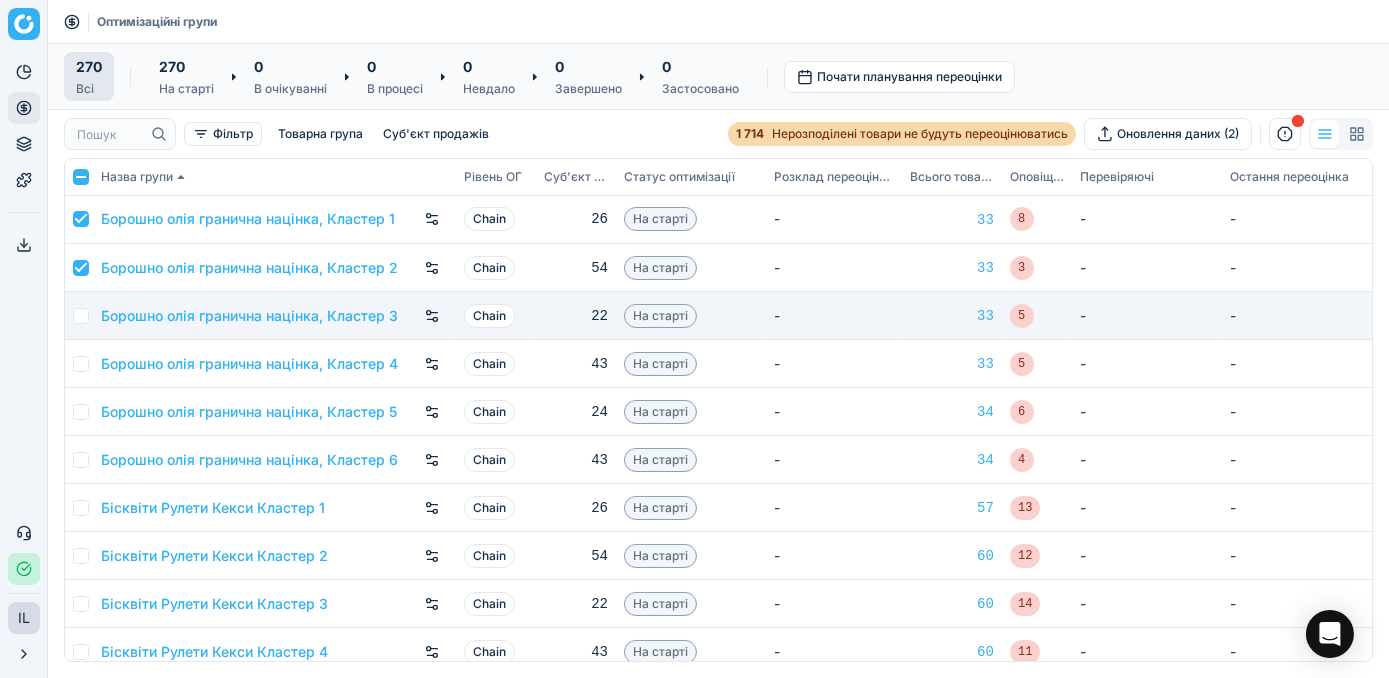 drag, startPoint x: 76, startPoint y: 312, endPoint x: 82, endPoint y: 324, distance: 13.416408 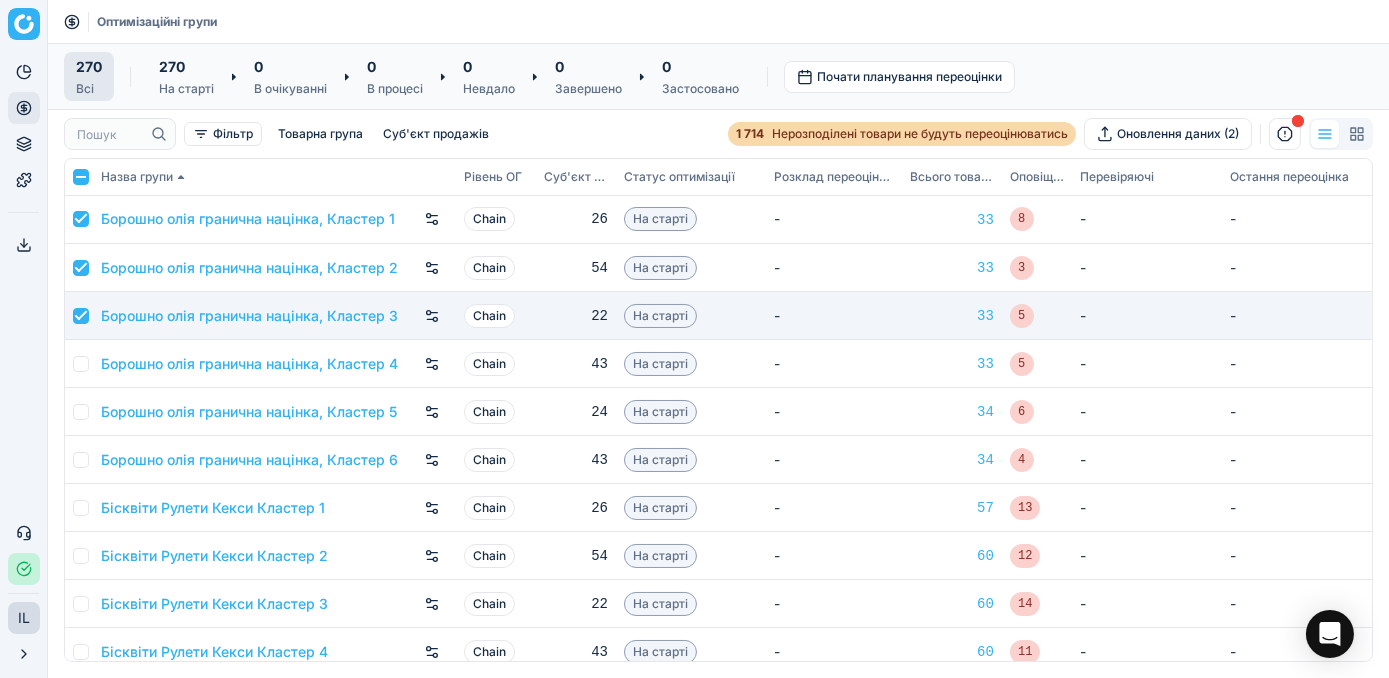 checkbox on "true" 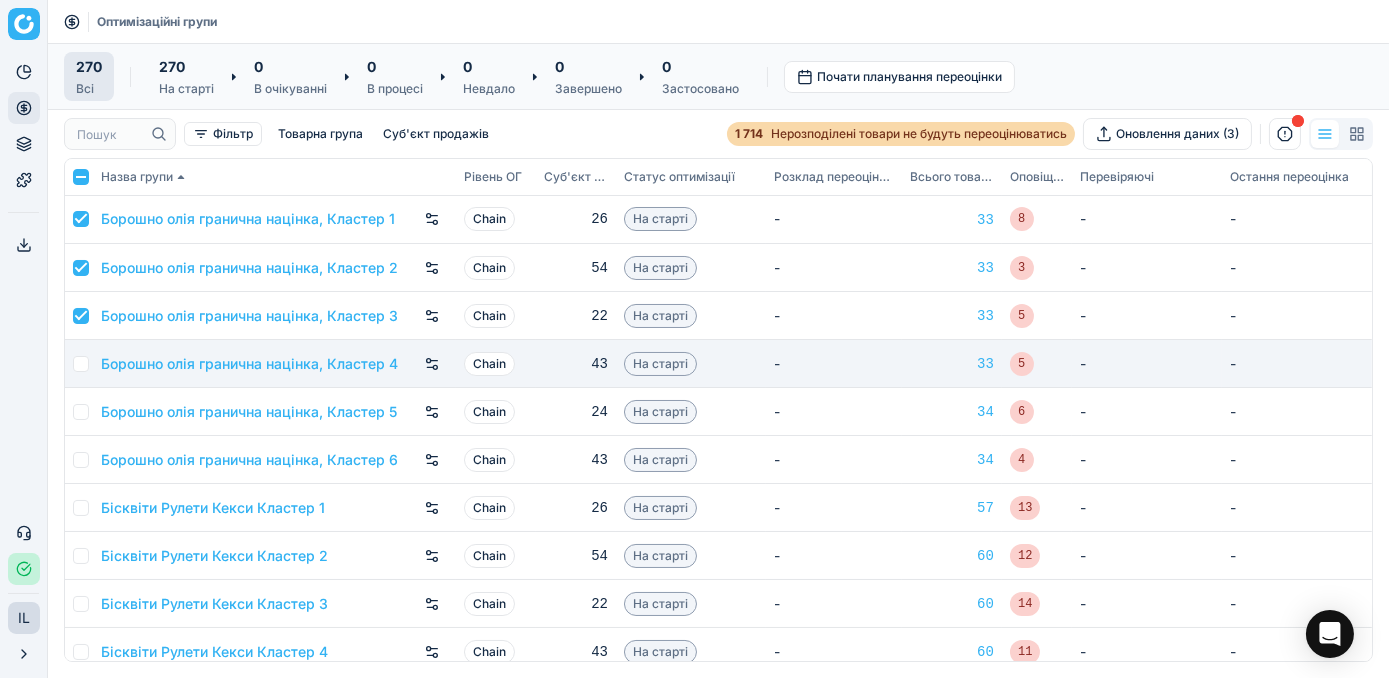 click at bounding box center (81, 364) 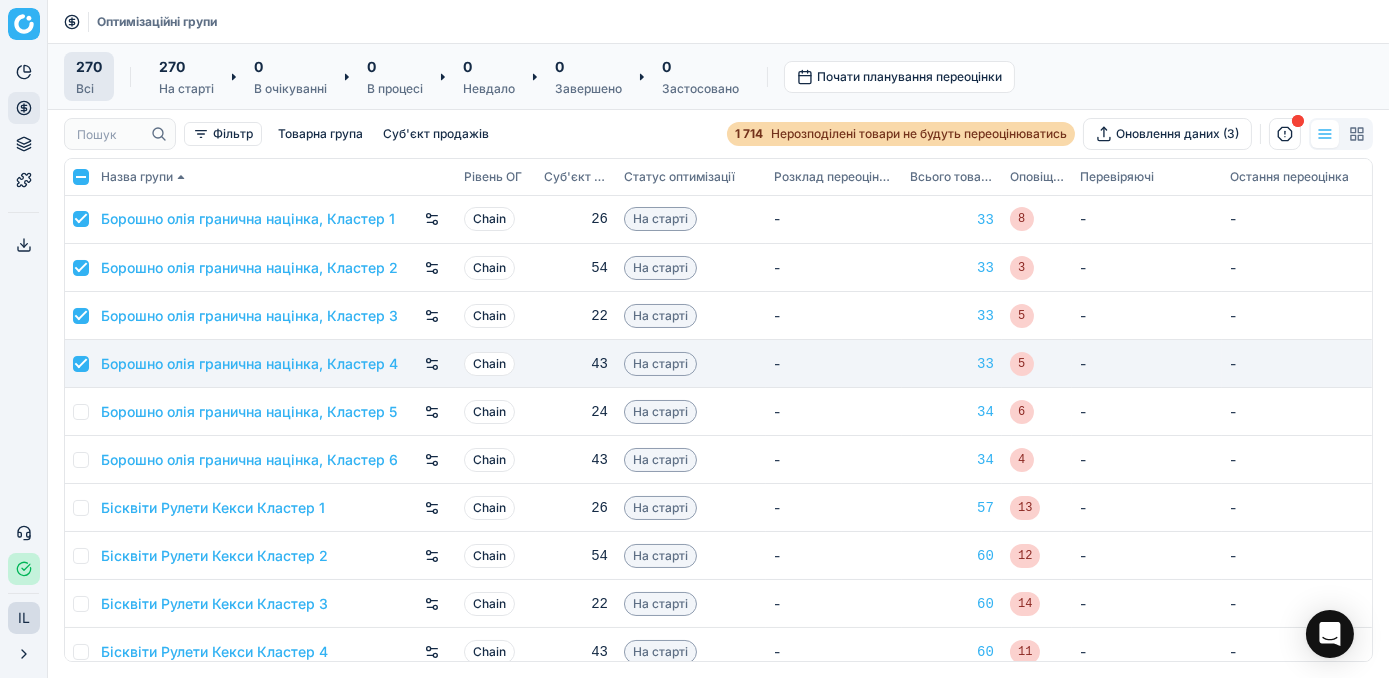 checkbox on "true" 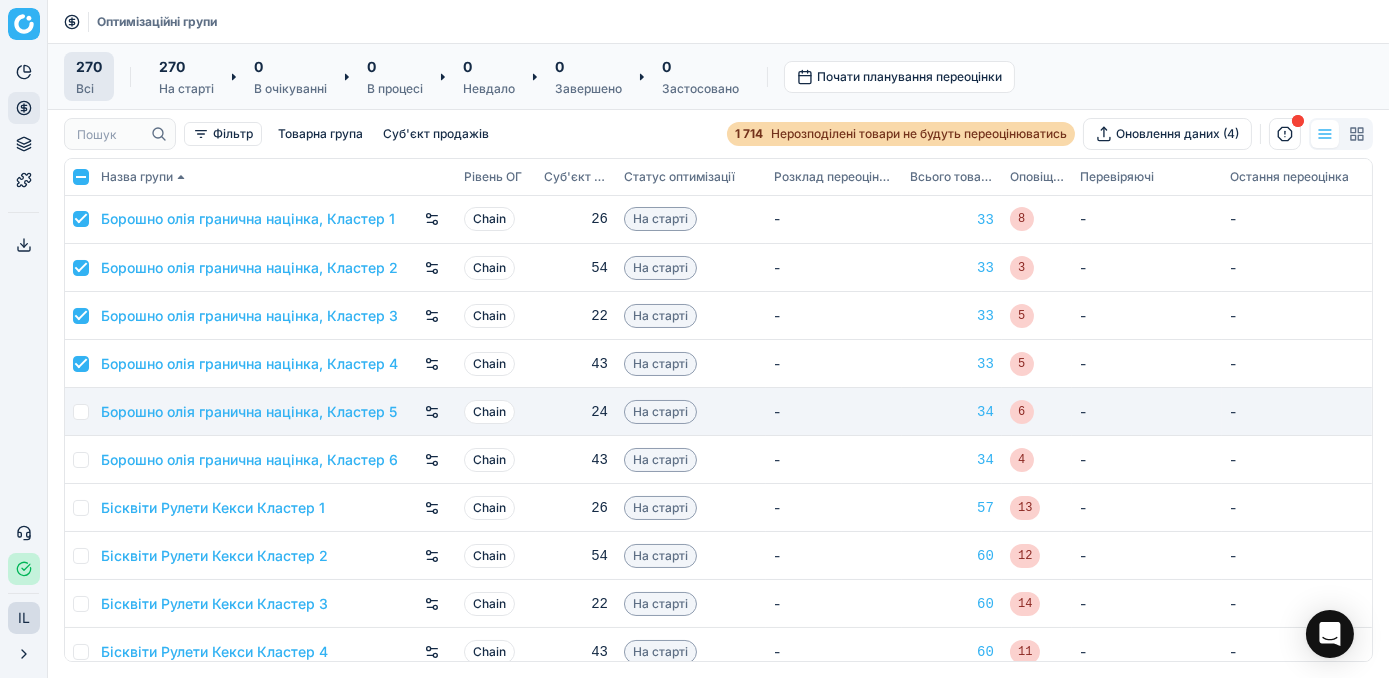 click at bounding box center [81, 412] 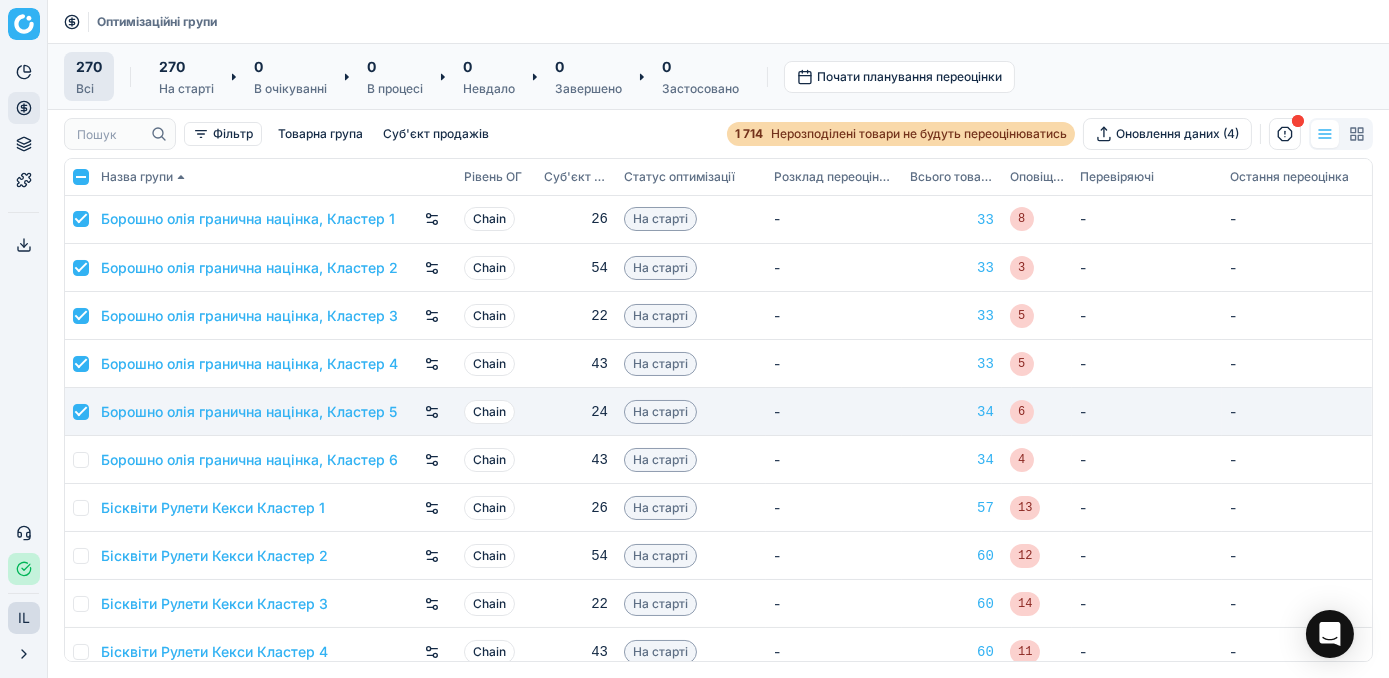 checkbox on "true" 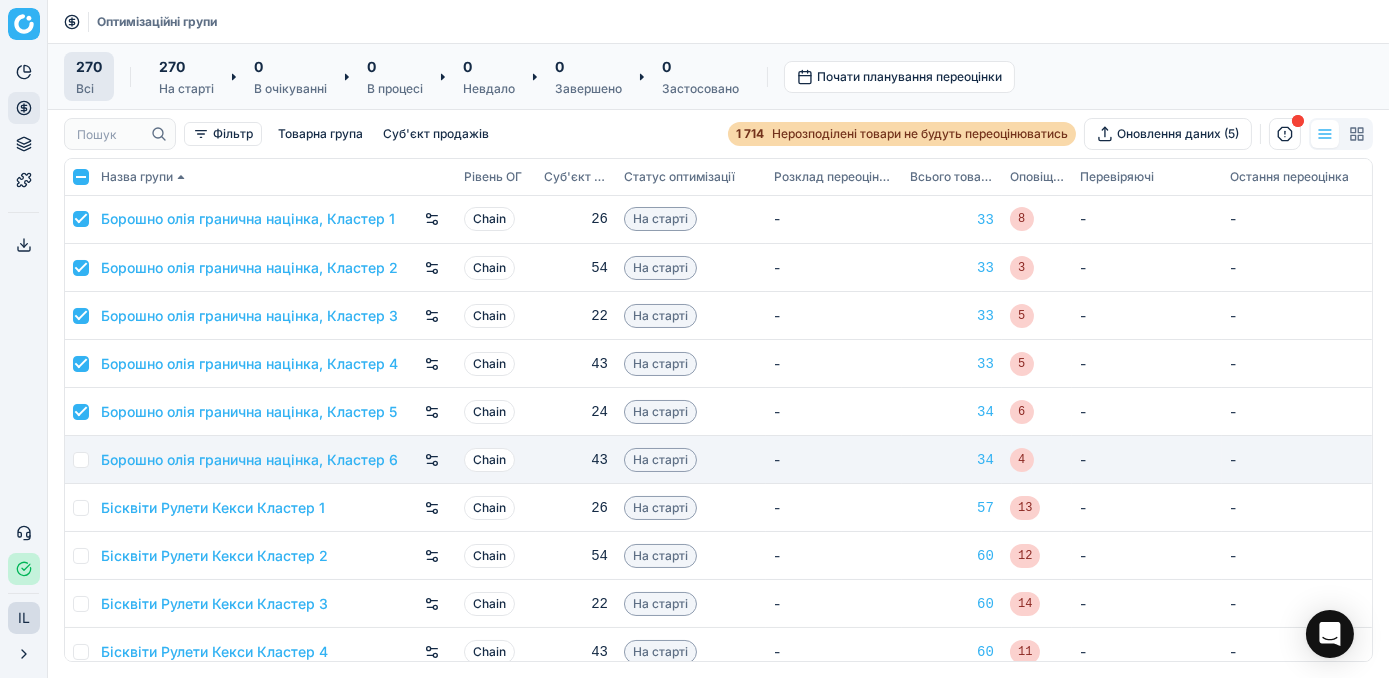 click at bounding box center (81, 460) 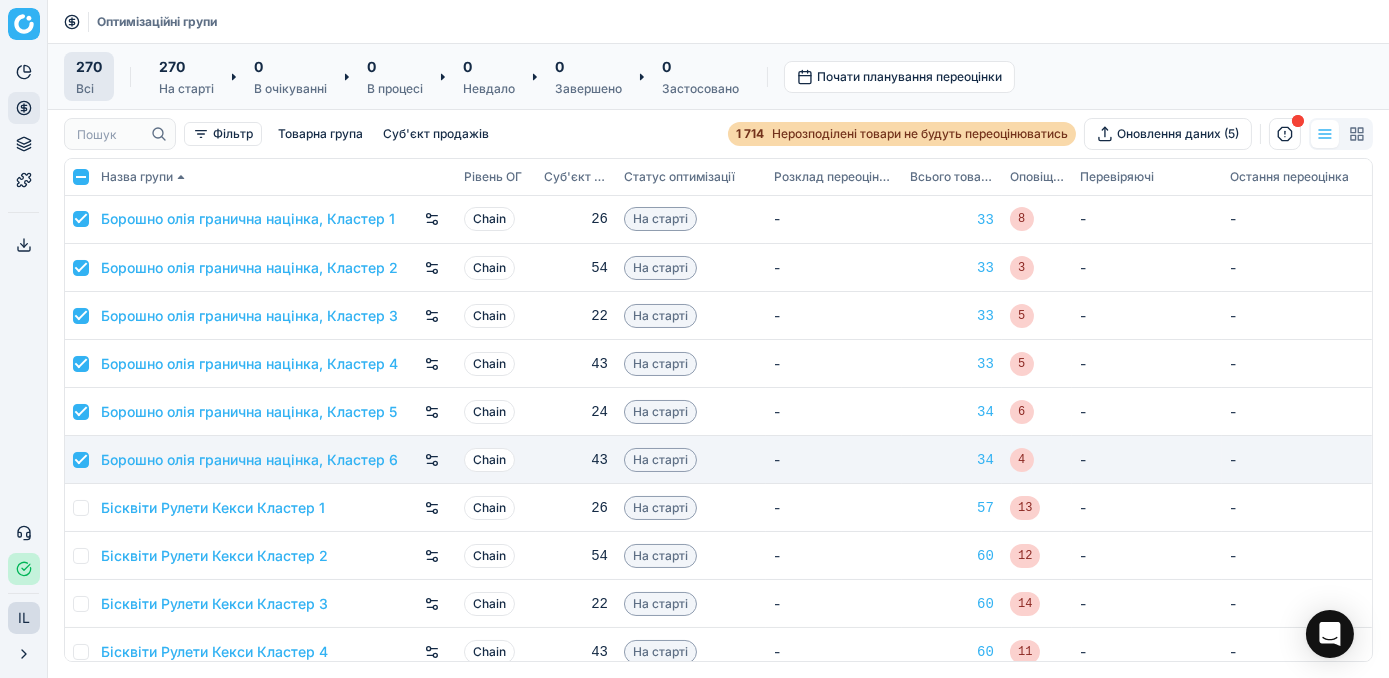 checkbox on "true" 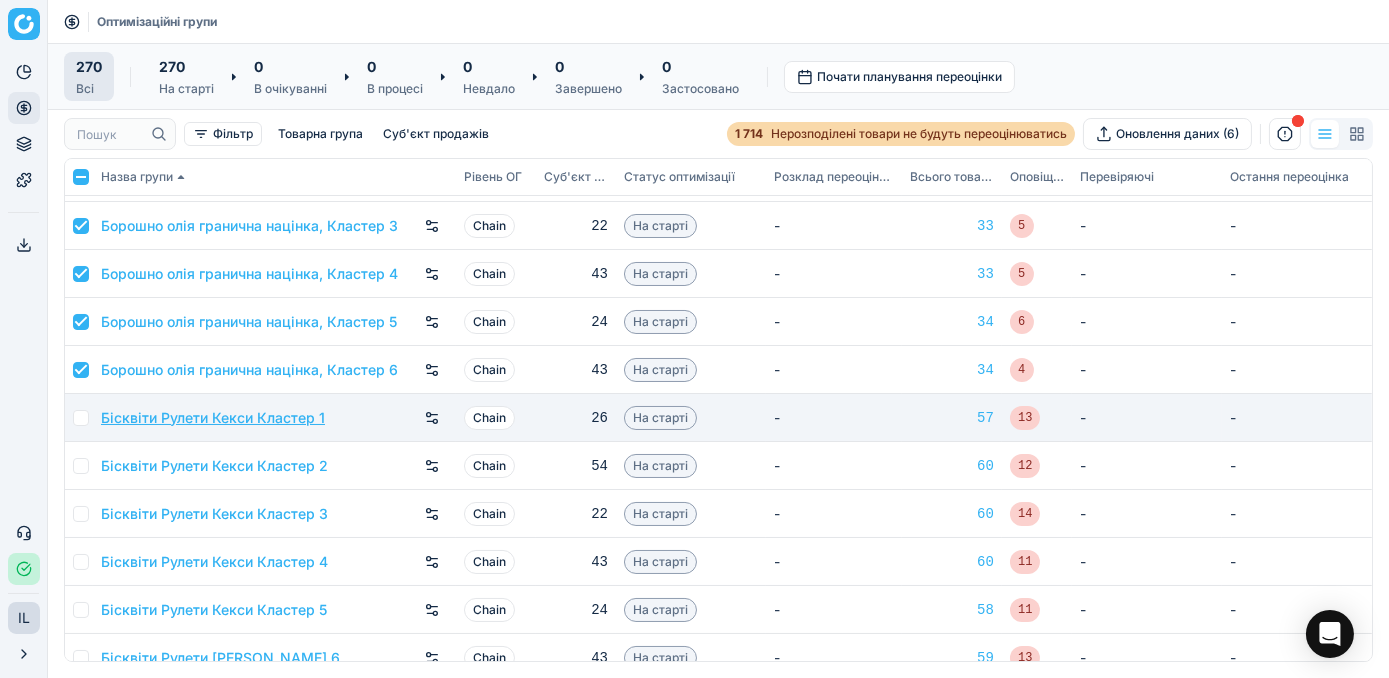 scroll, scrollTop: 90, scrollLeft: 0, axis: vertical 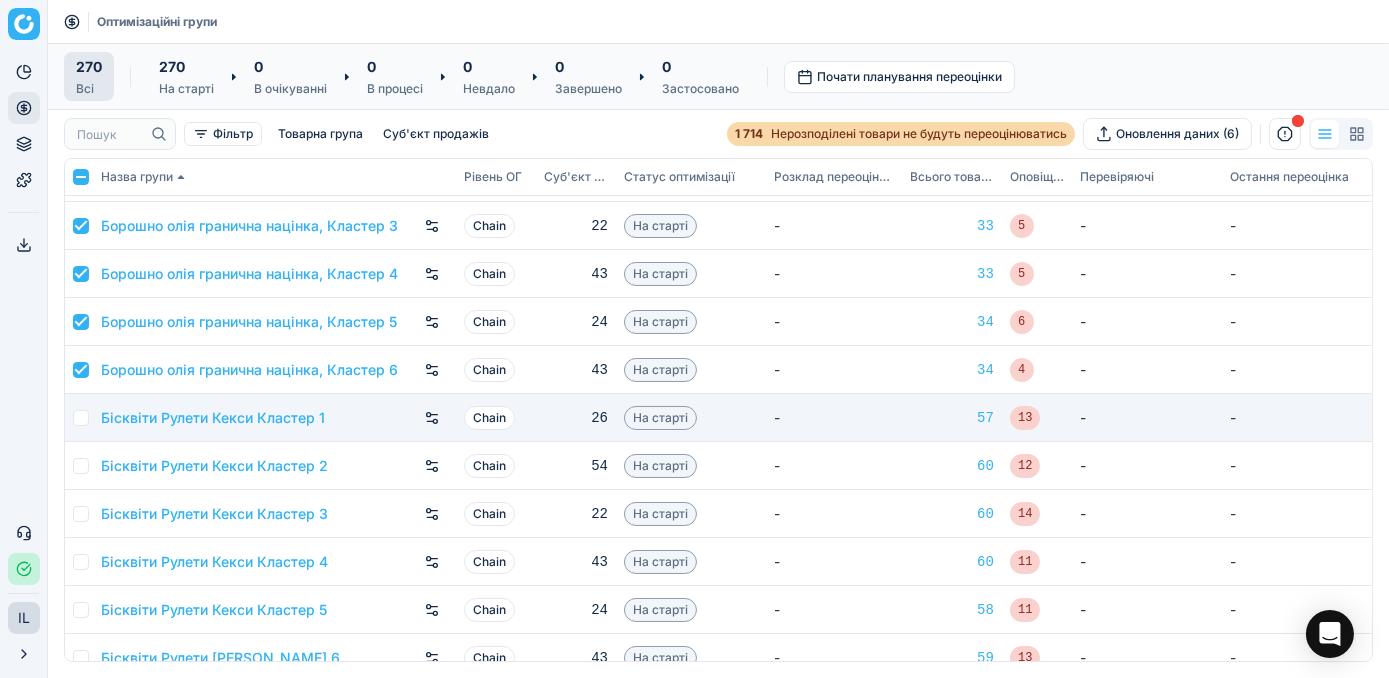 click at bounding box center [81, 418] 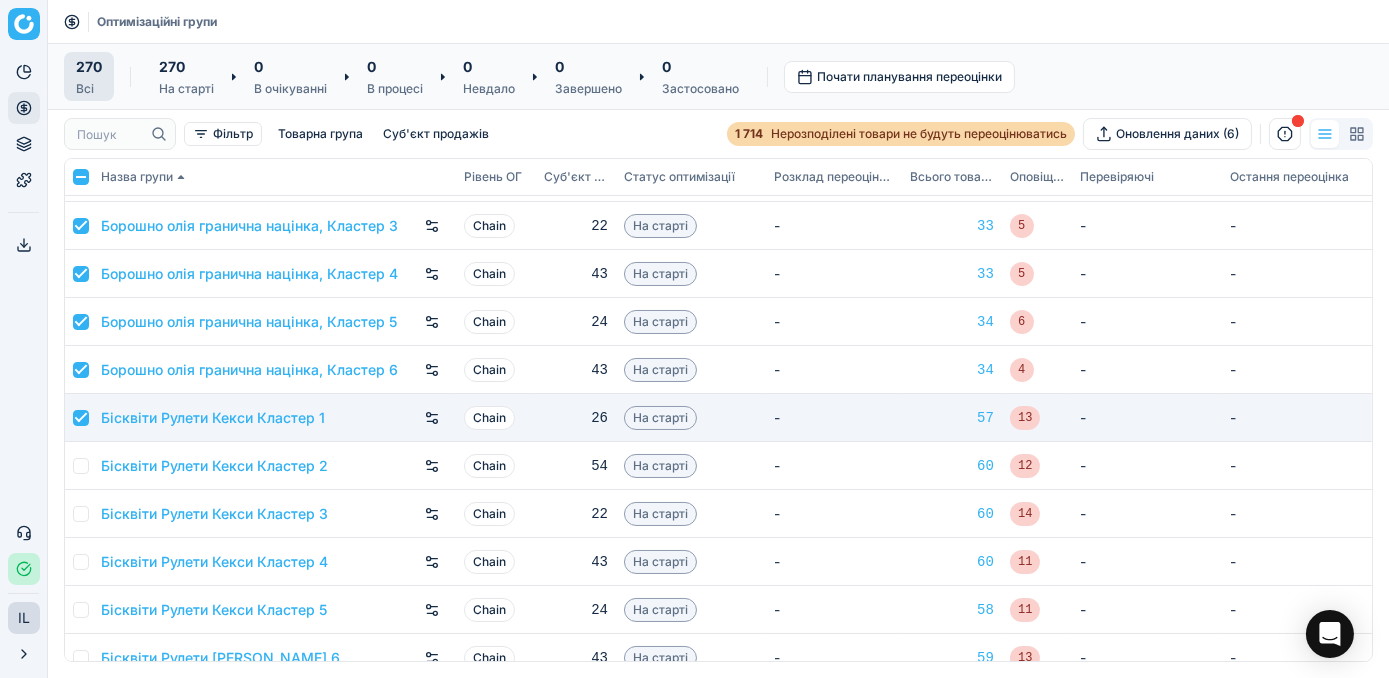 checkbox on "true" 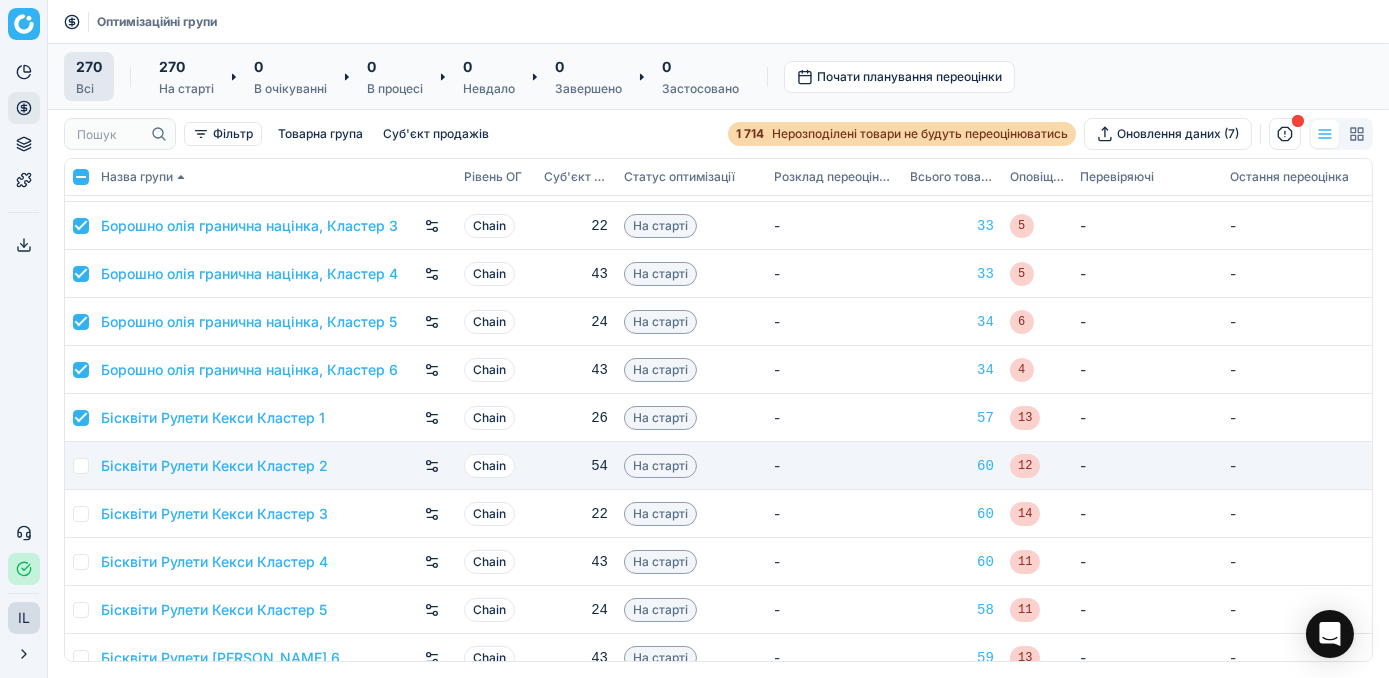 click at bounding box center (81, 466) 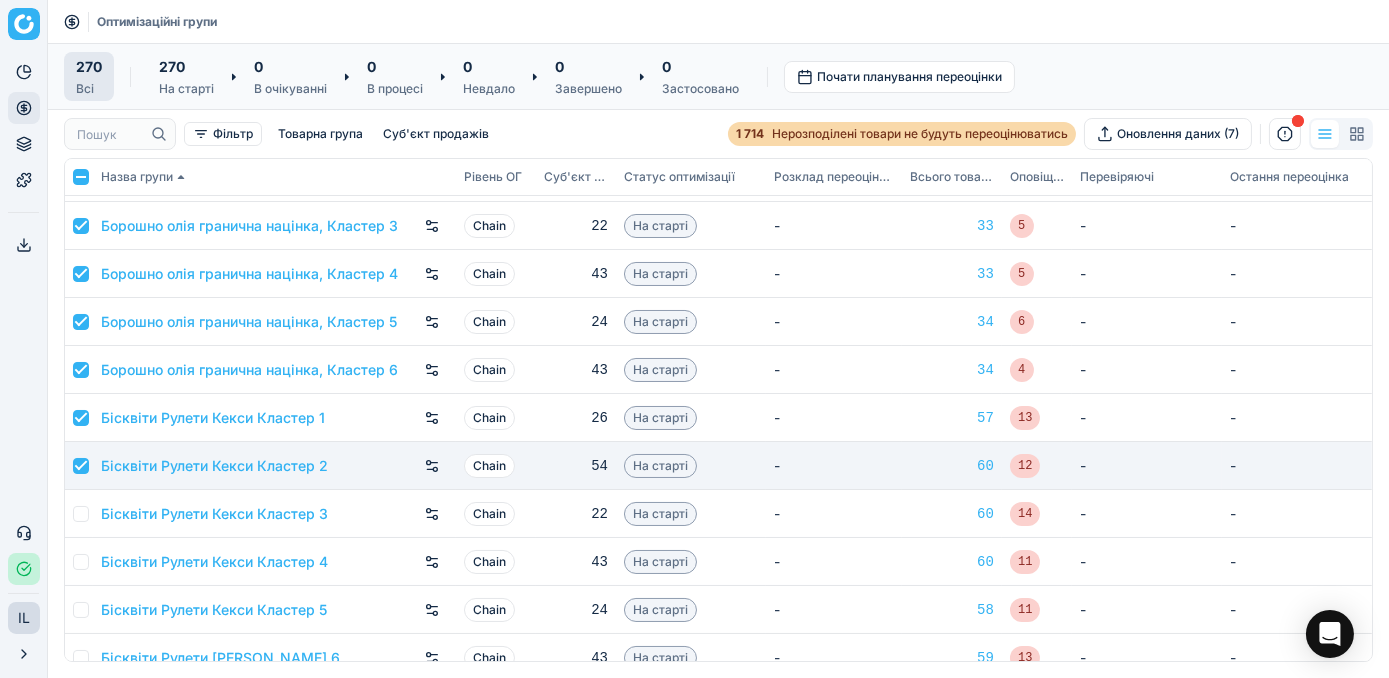 checkbox on "true" 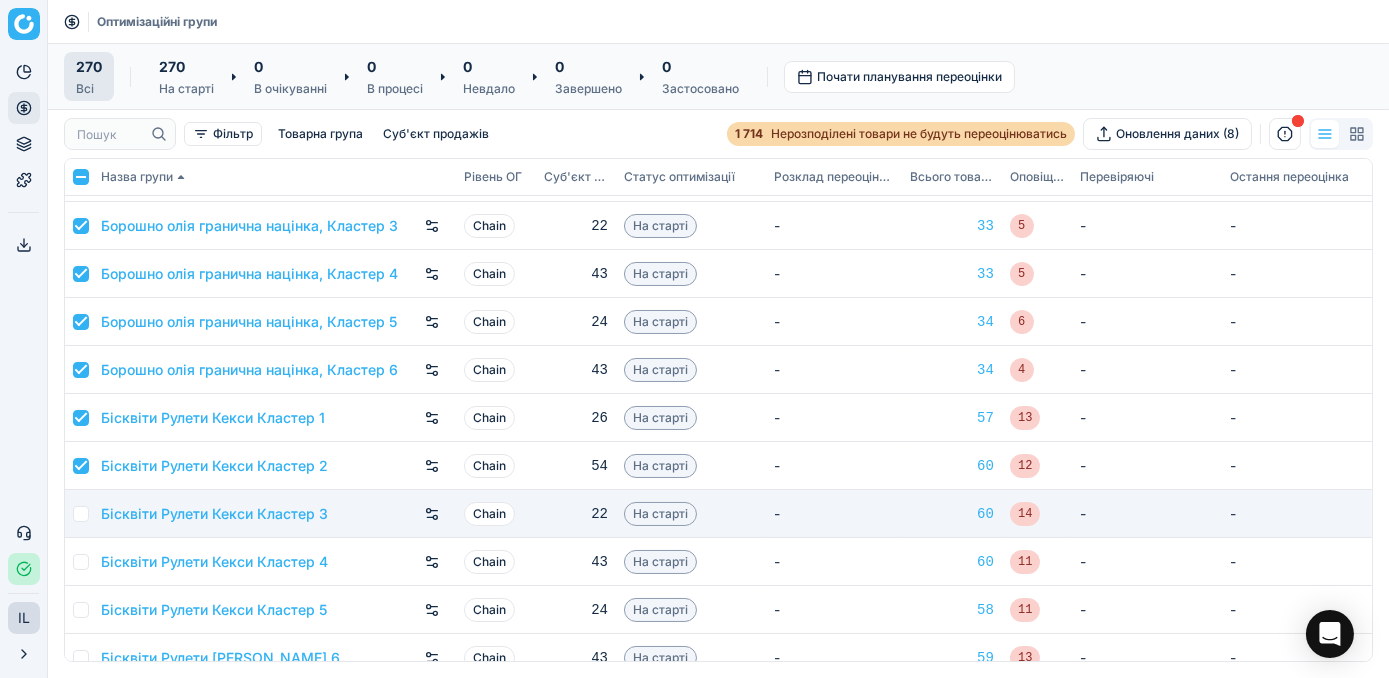drag, startPoint x: 82, startPoint y: 507, endPoint x: 74, endPoint y: 540, distance: 33.955853 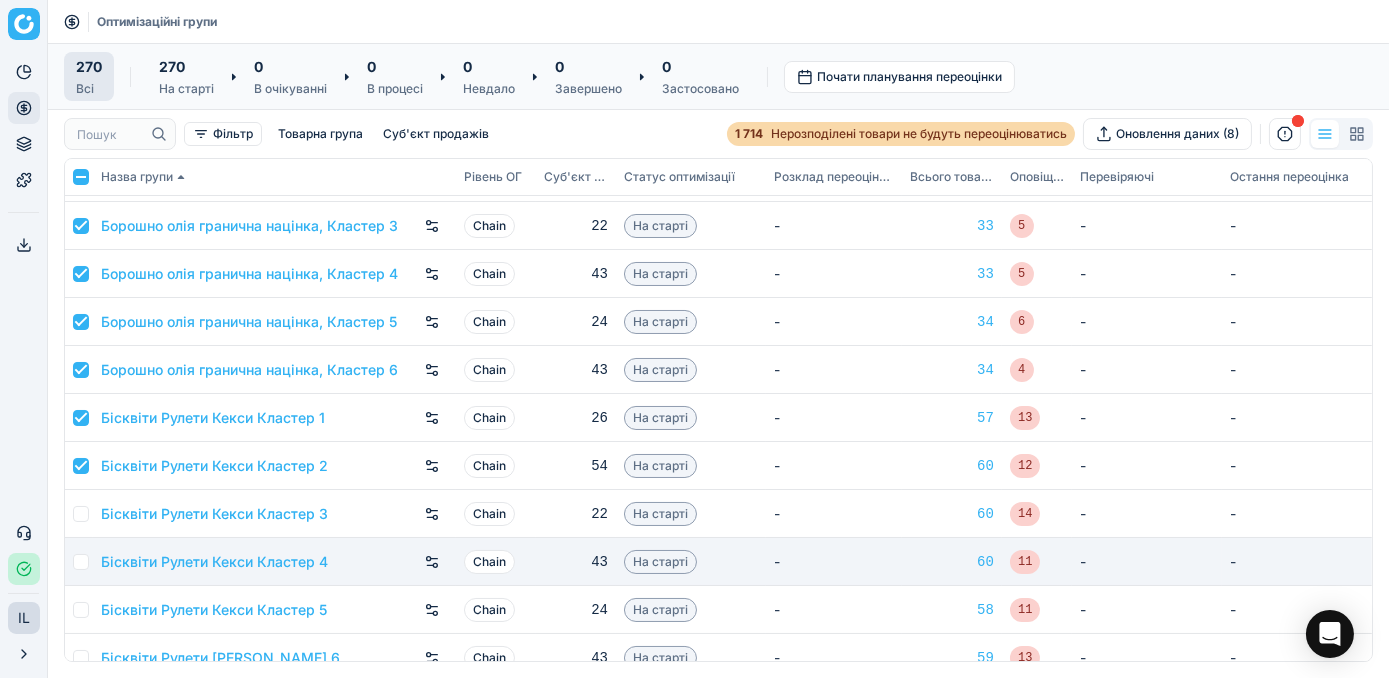click at bounding box center [81, 514] 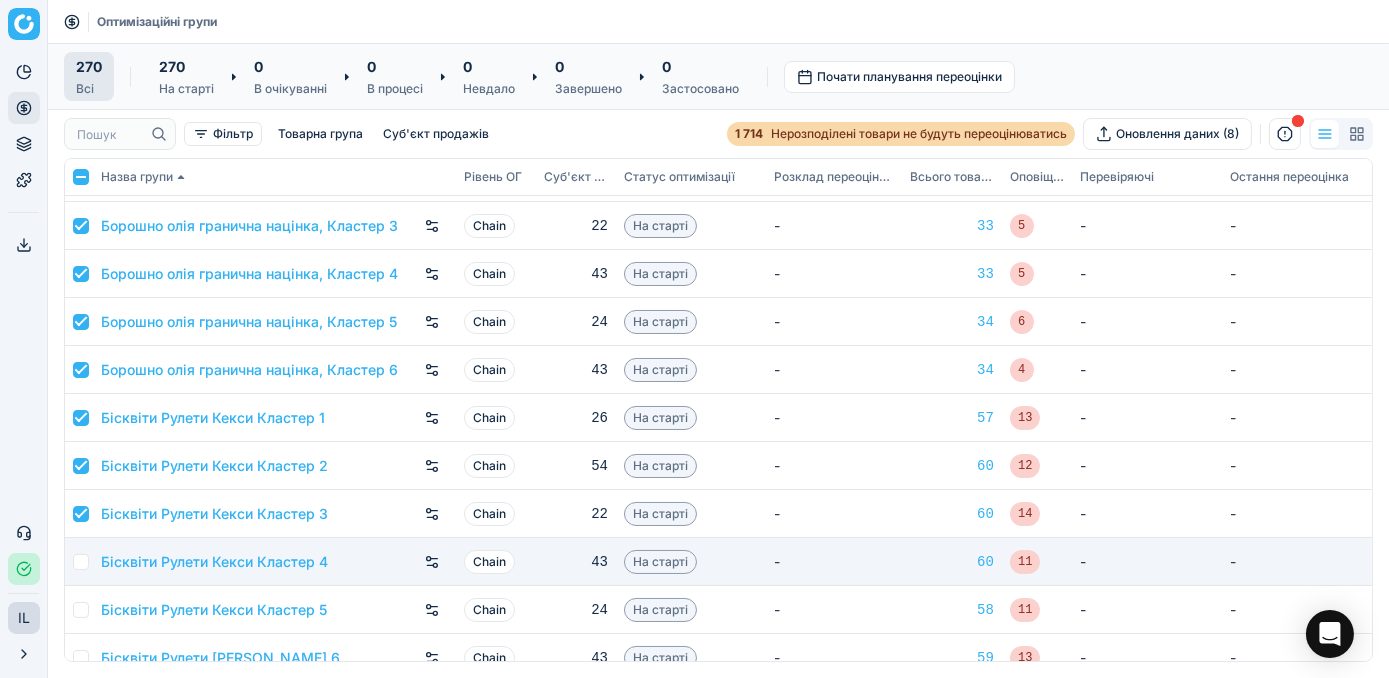 checkbox on "true" 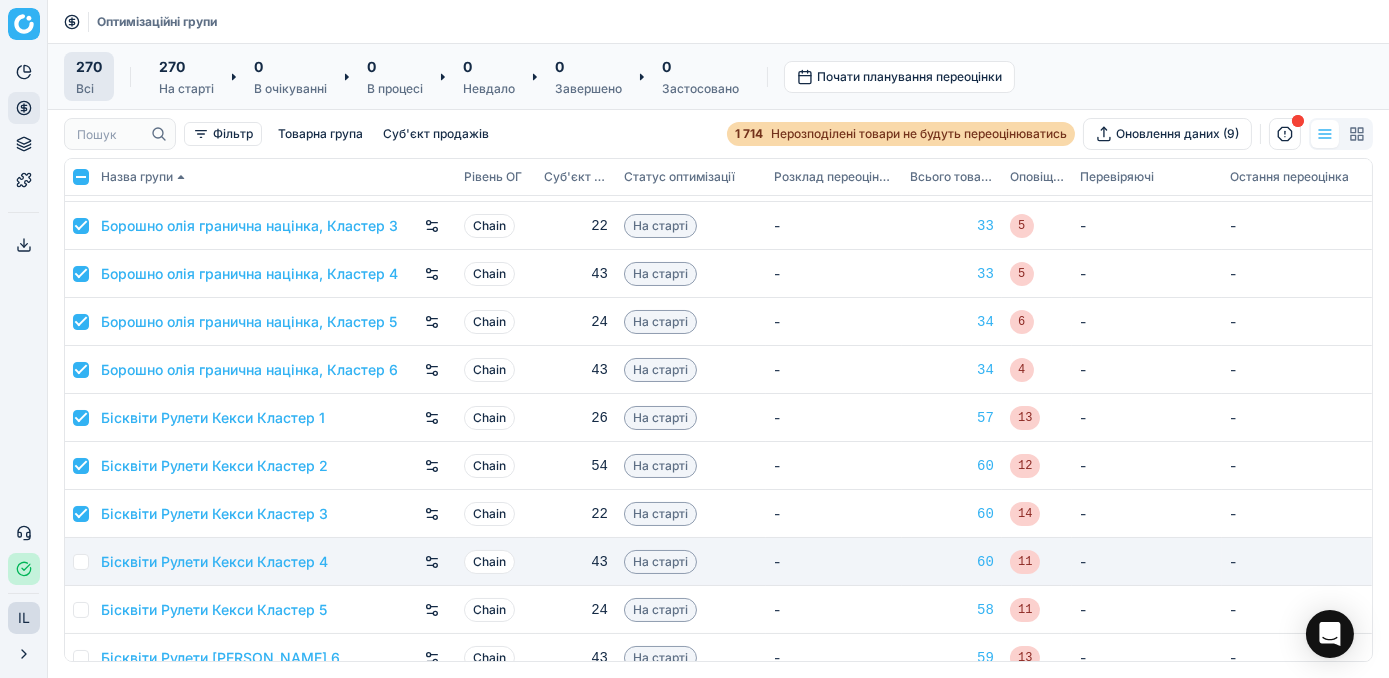 click at bounding box center (81, 562) 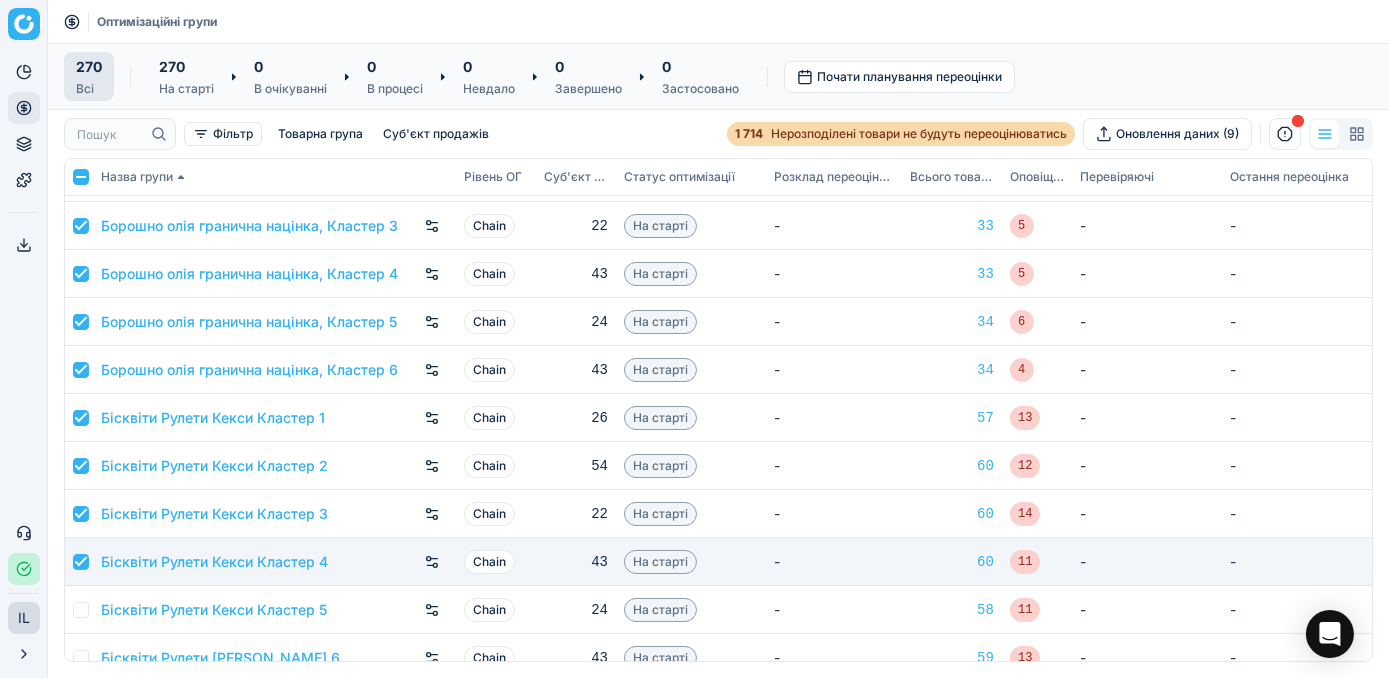 checkbox on "true" 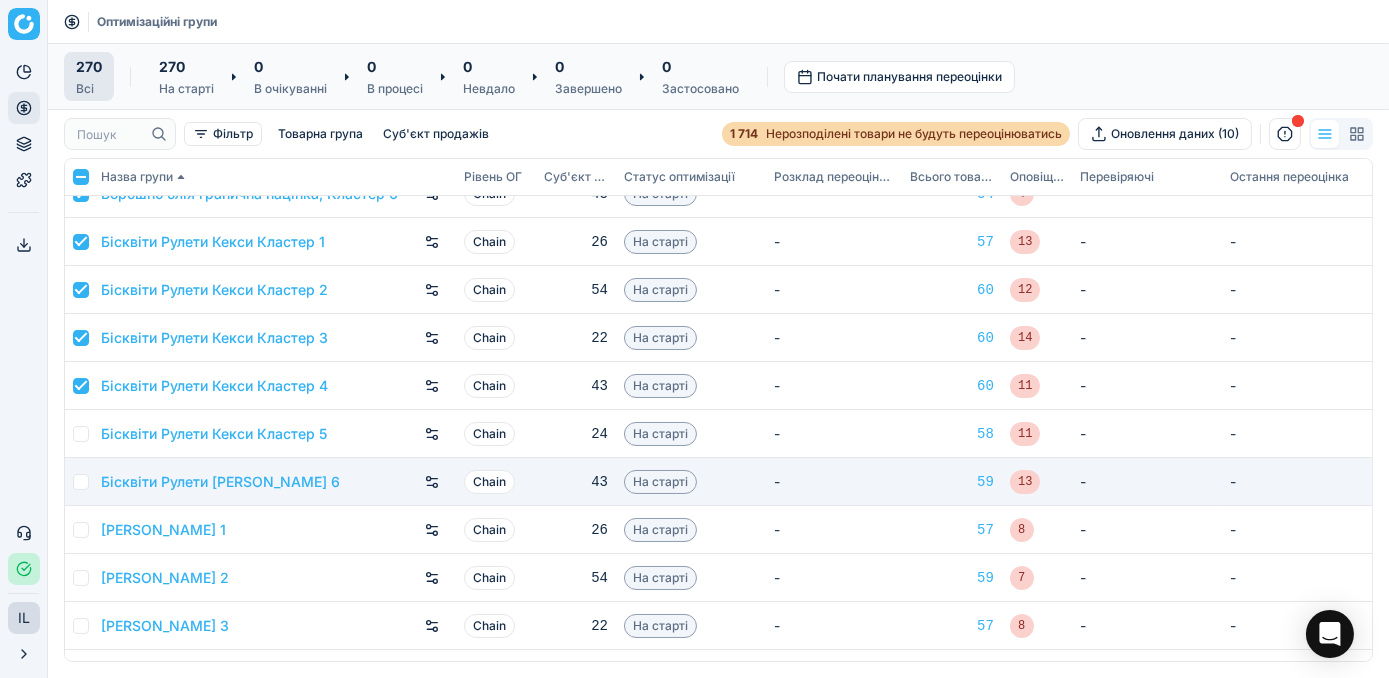 scroll, scrollTop: 272, scrollLeft: 0, axis: vertical 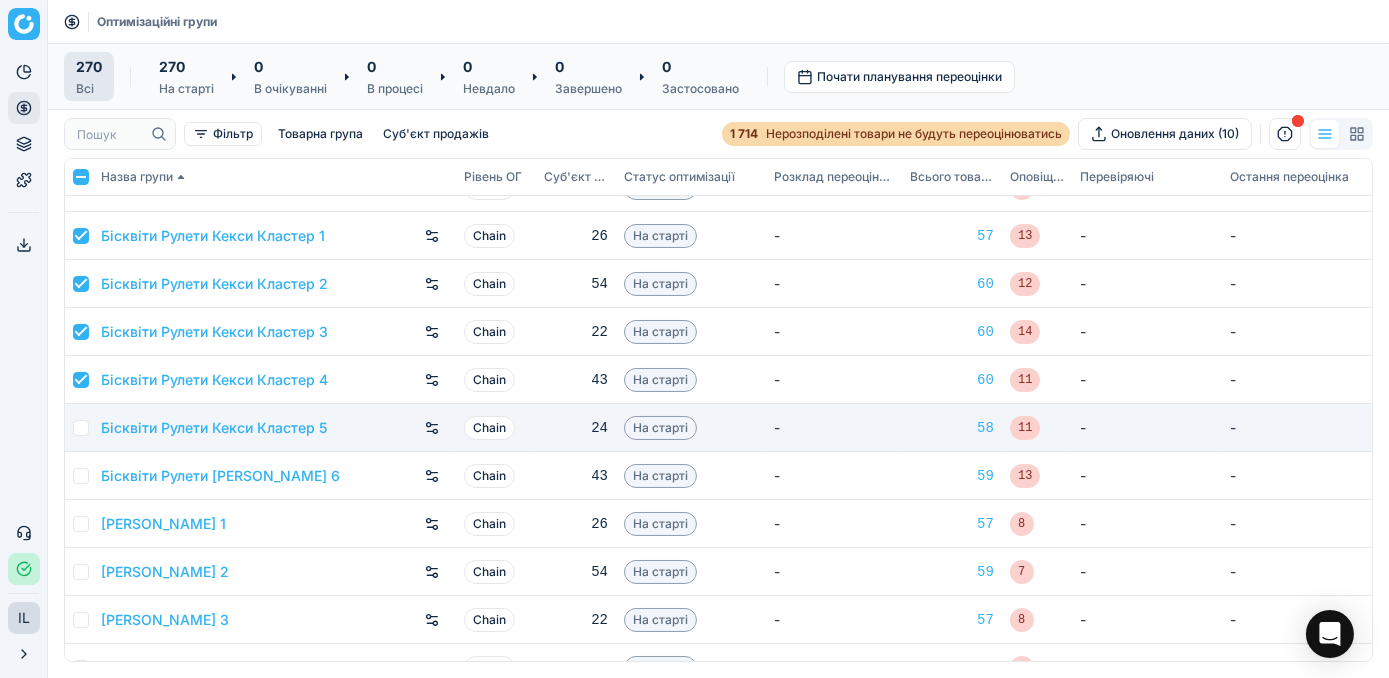 click at bounding box center [79, 428] 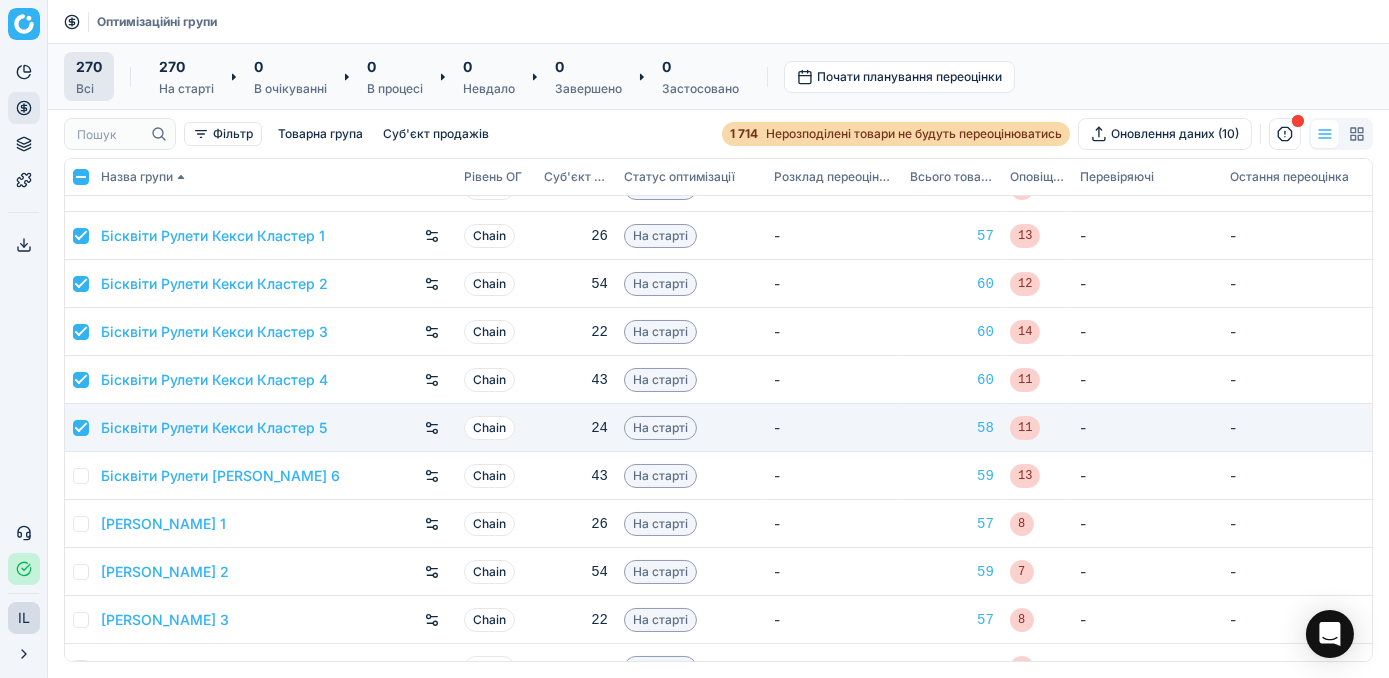 checkbox on "true" 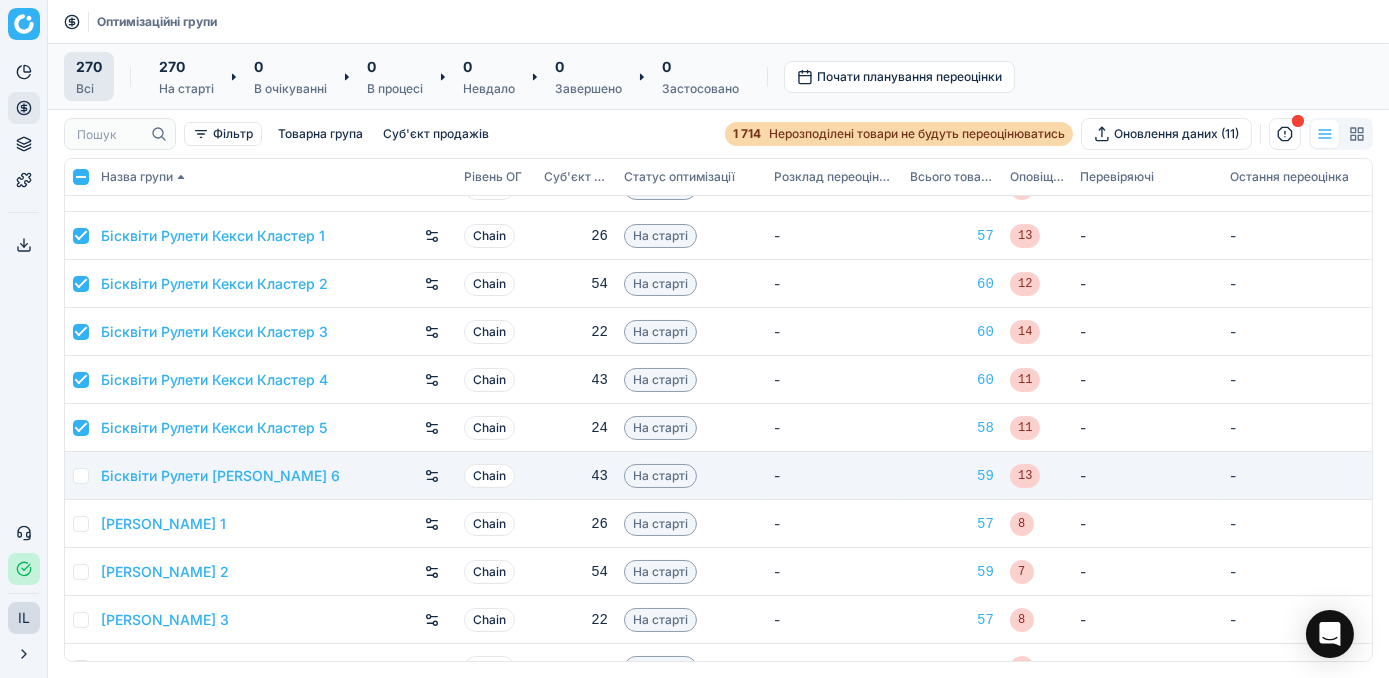 click at bounding box center (81, 476) 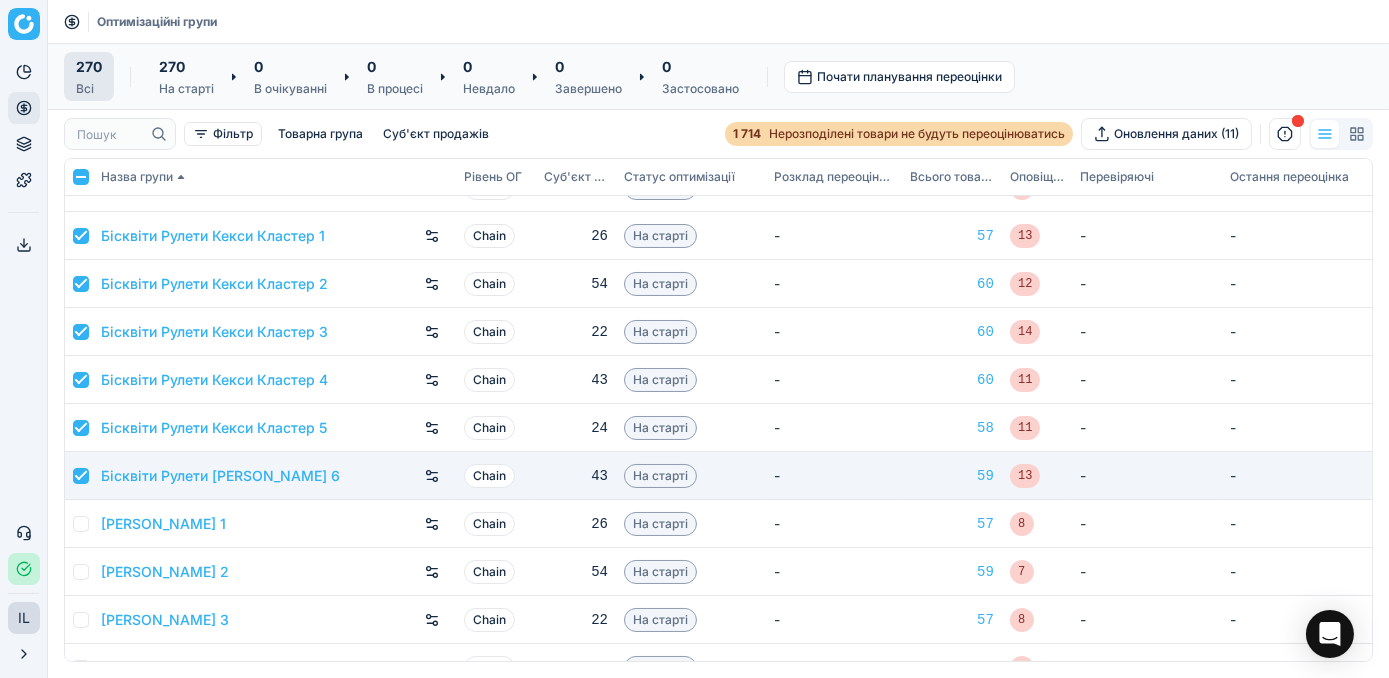 checkbox on "true" 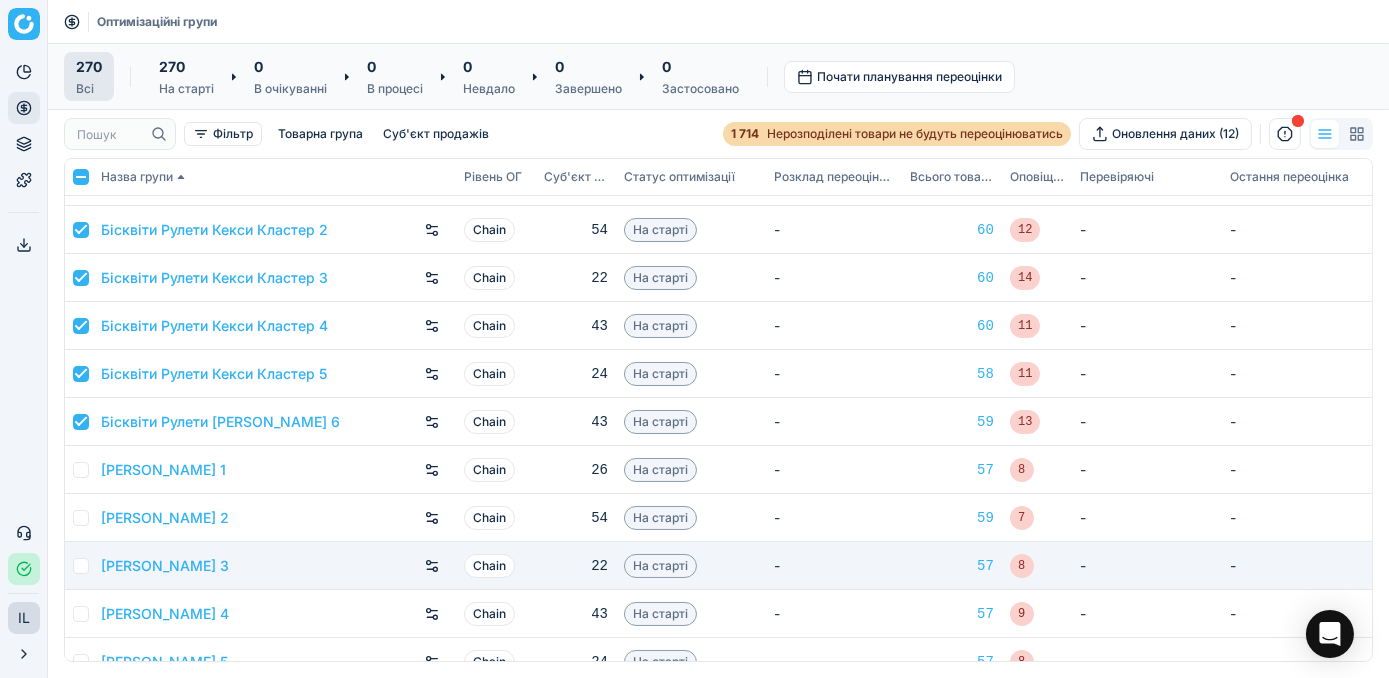 scroll, scrollTop: 454, scrollLeft: 0, axis: vertical 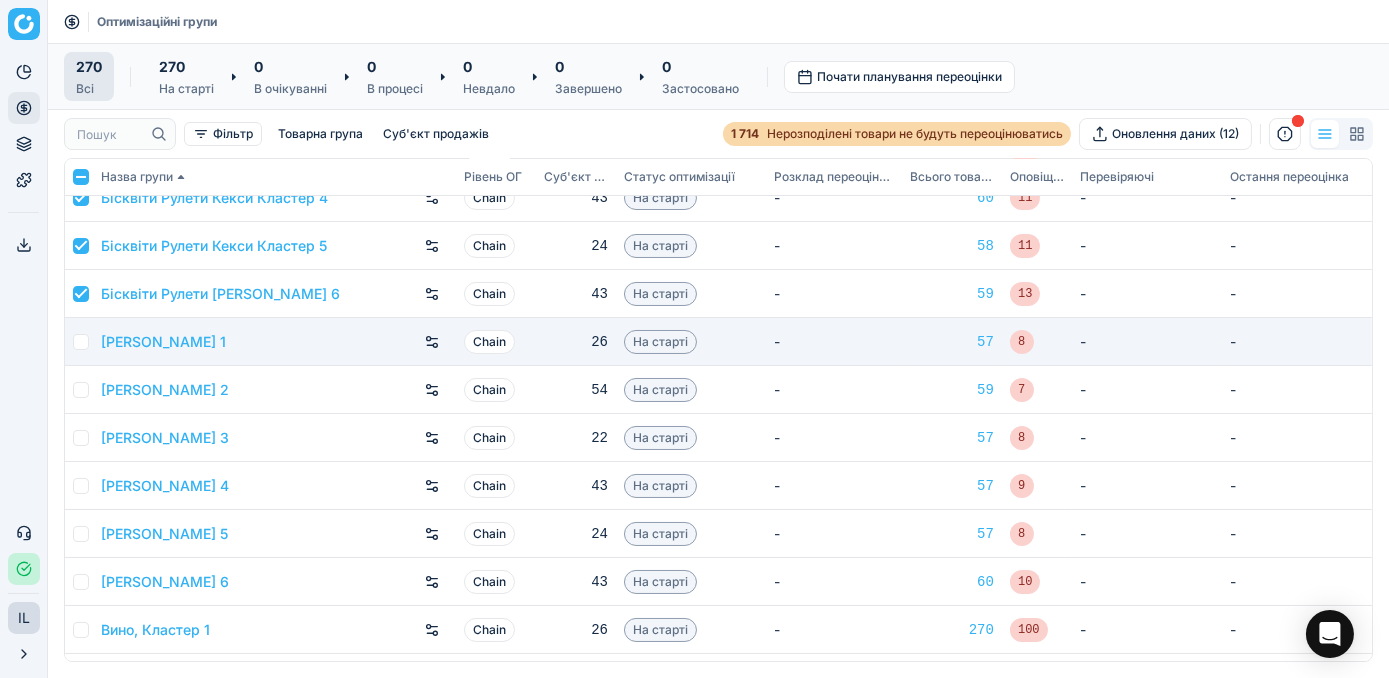 click at bounding box center [81, 342] 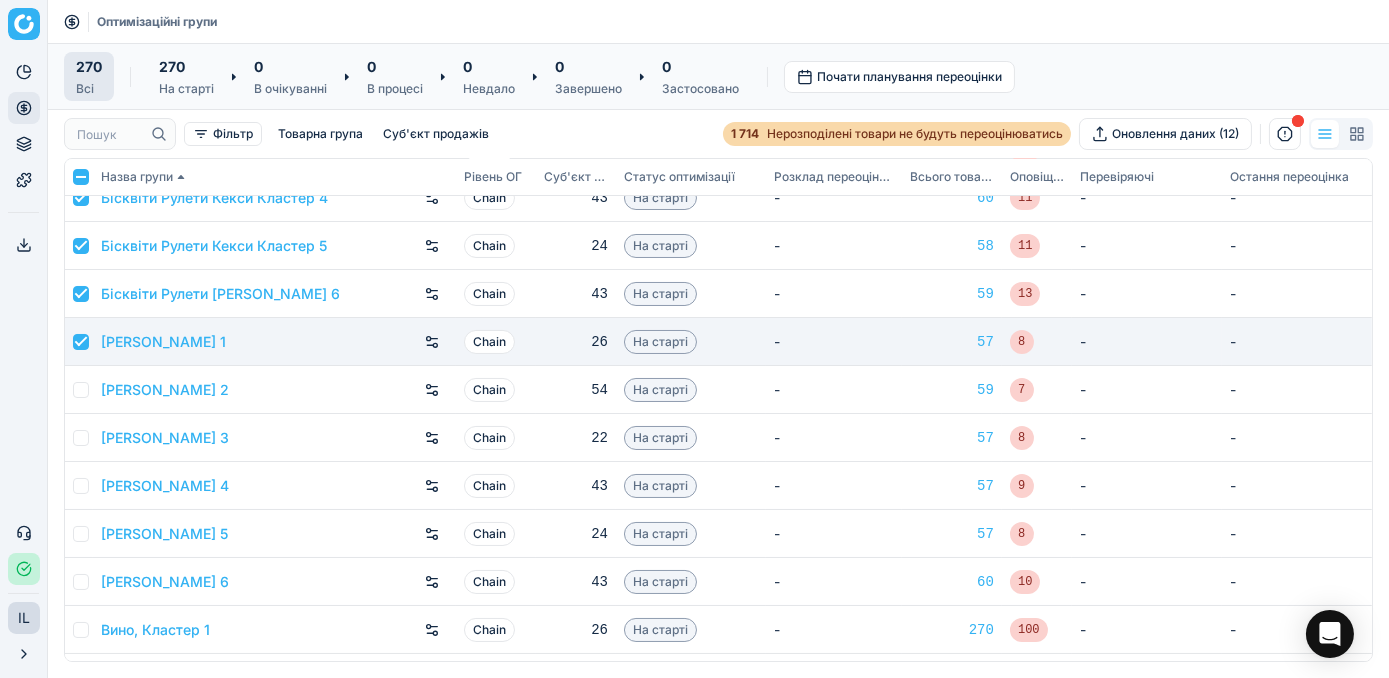 checkbox on "true" 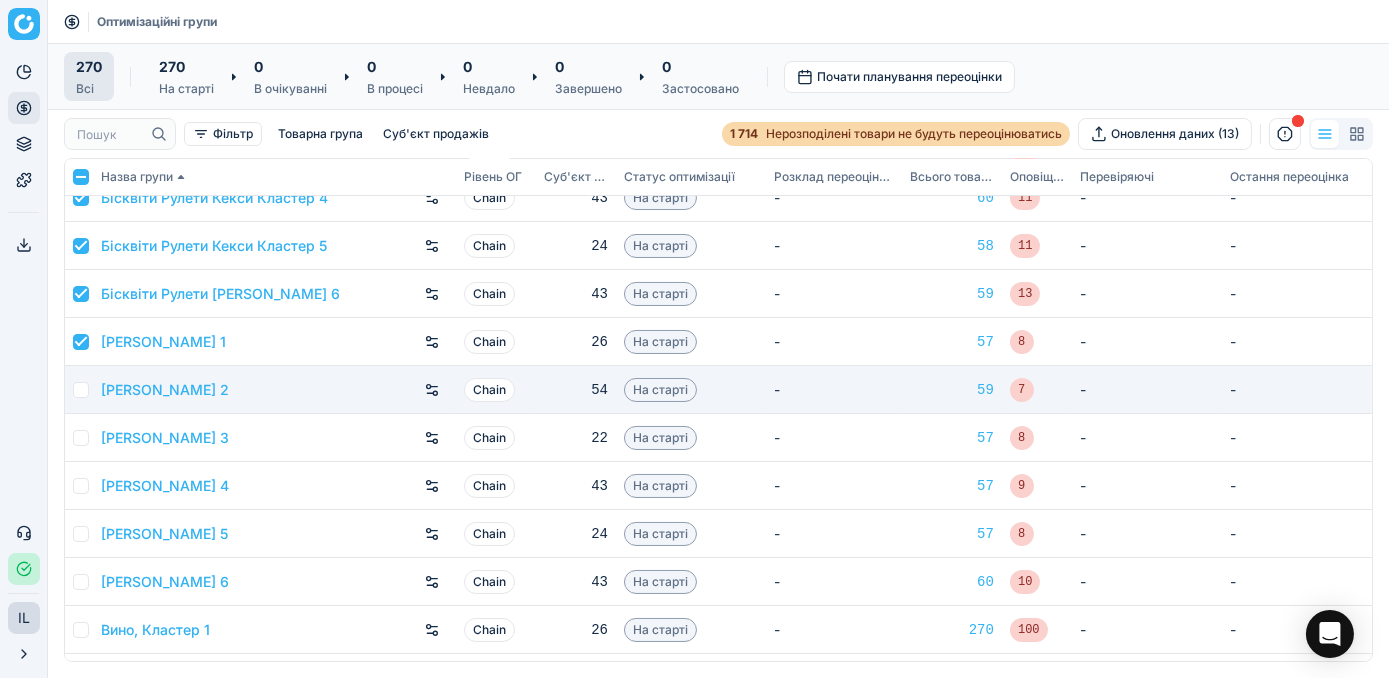 click at bounding box center [81, 390] 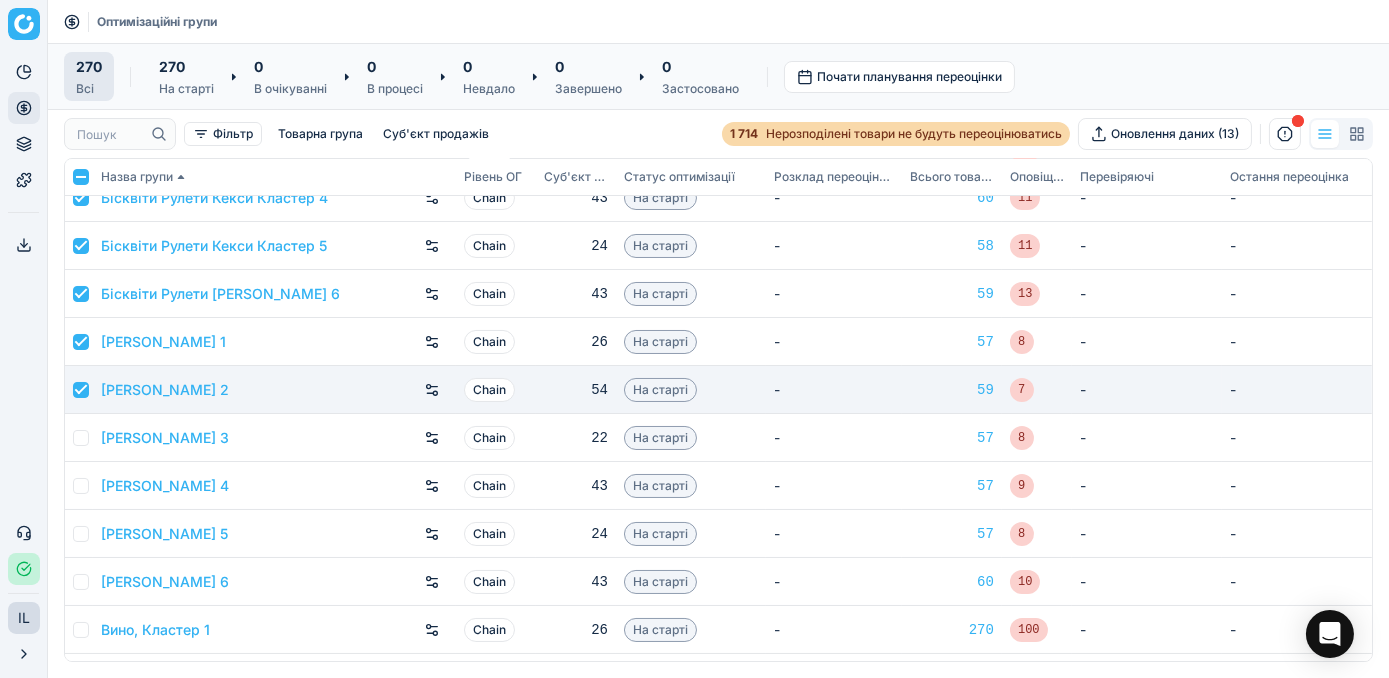 checkbox on "true" 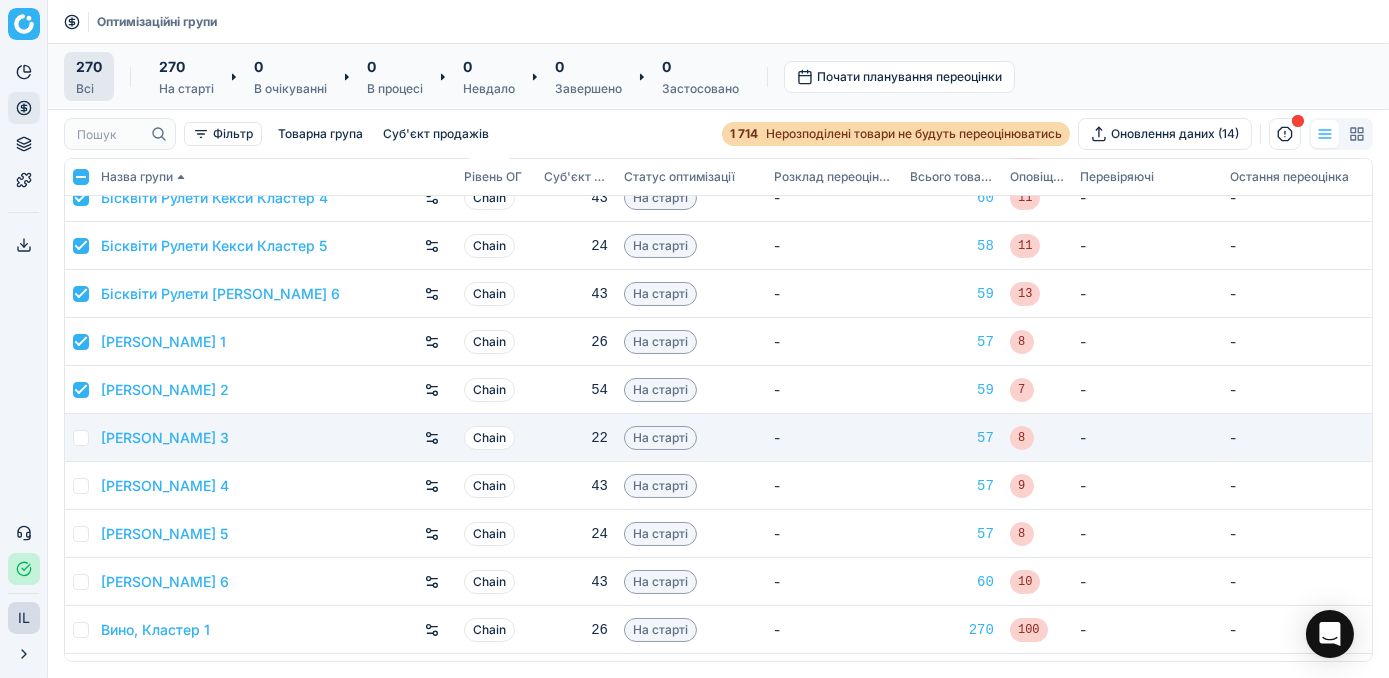 click at bounding box center (81, 438) 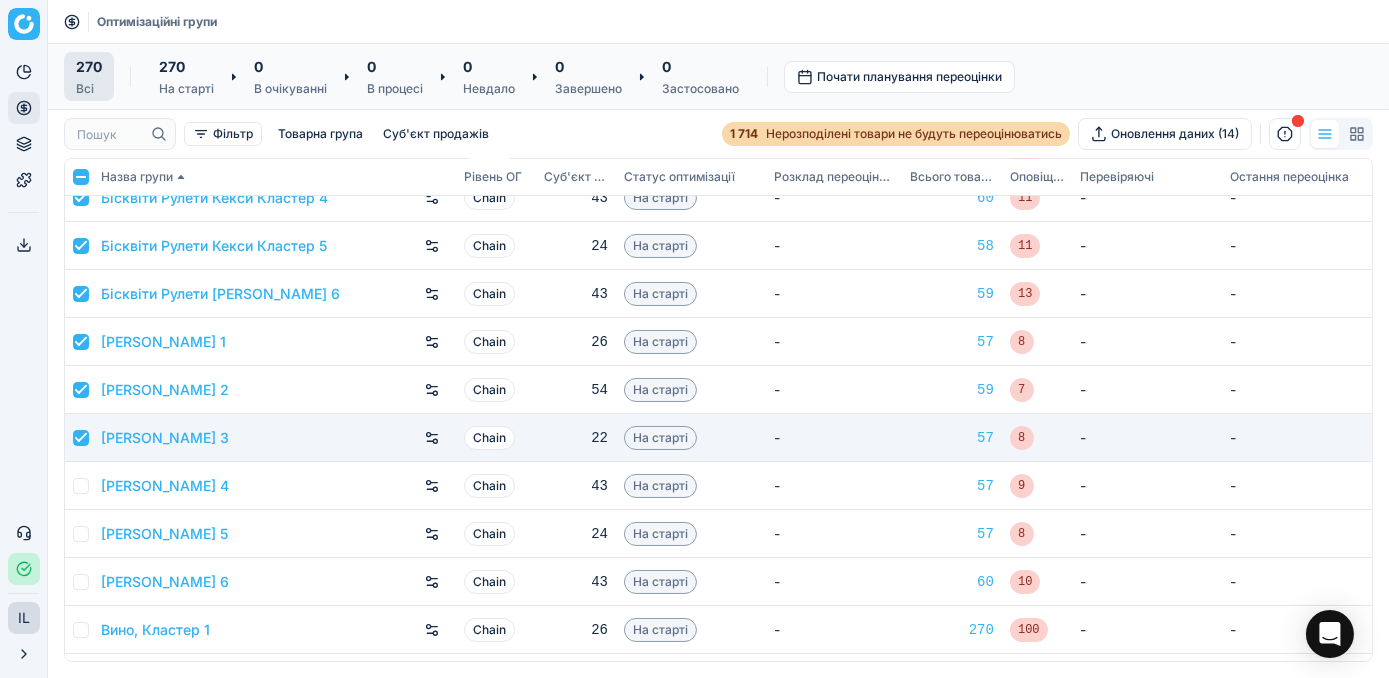 checkbox on "true" 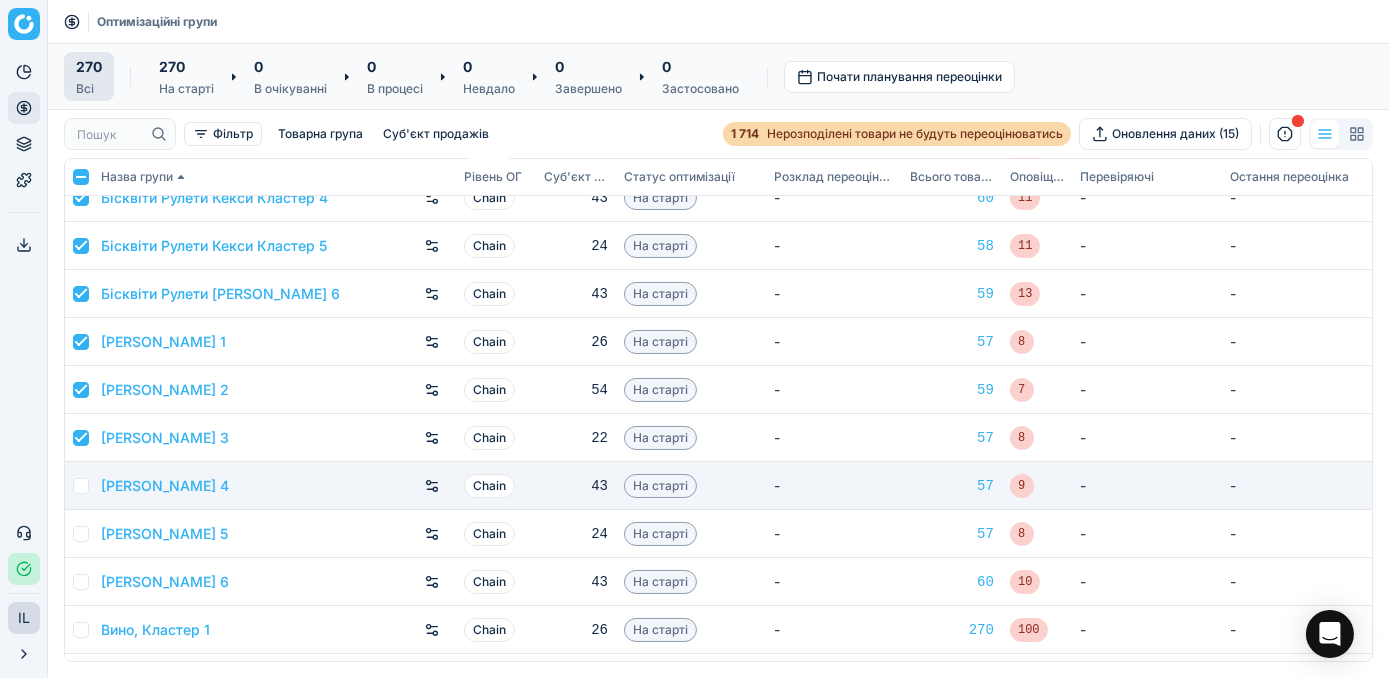 click at bounding box center (81, 486) 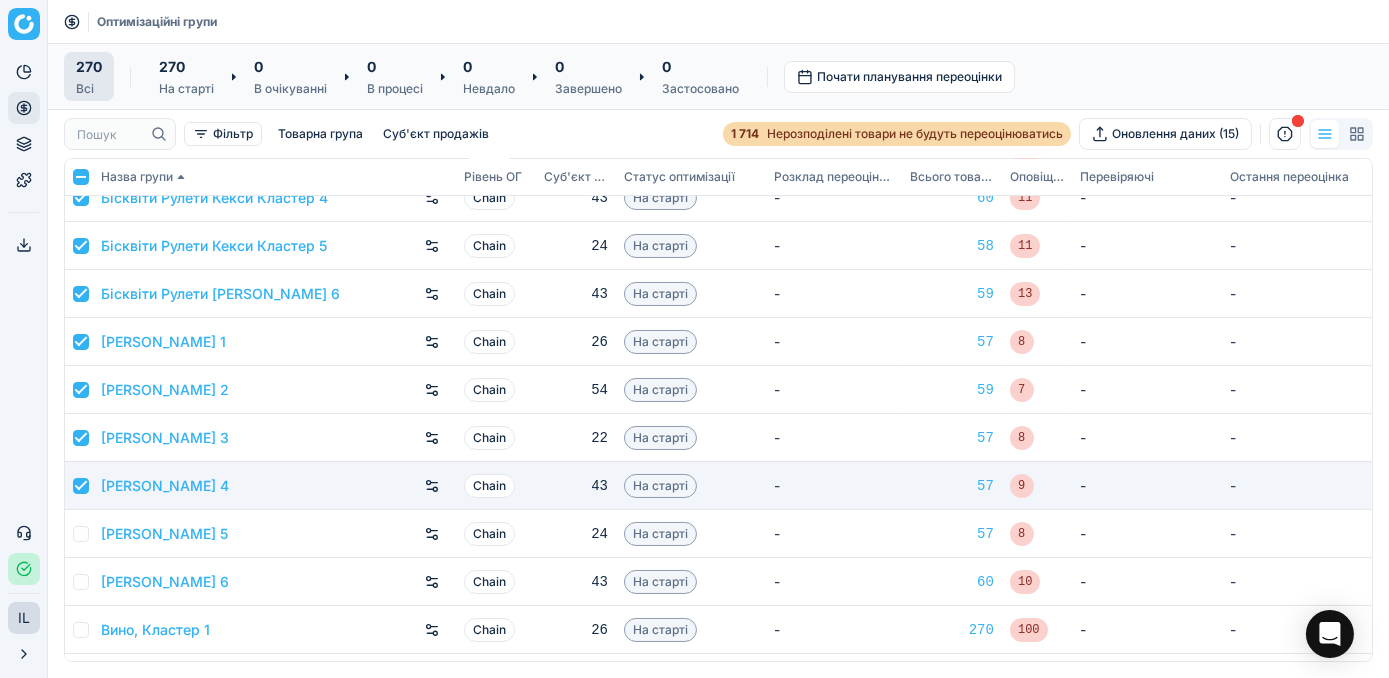 checkbox on "true" 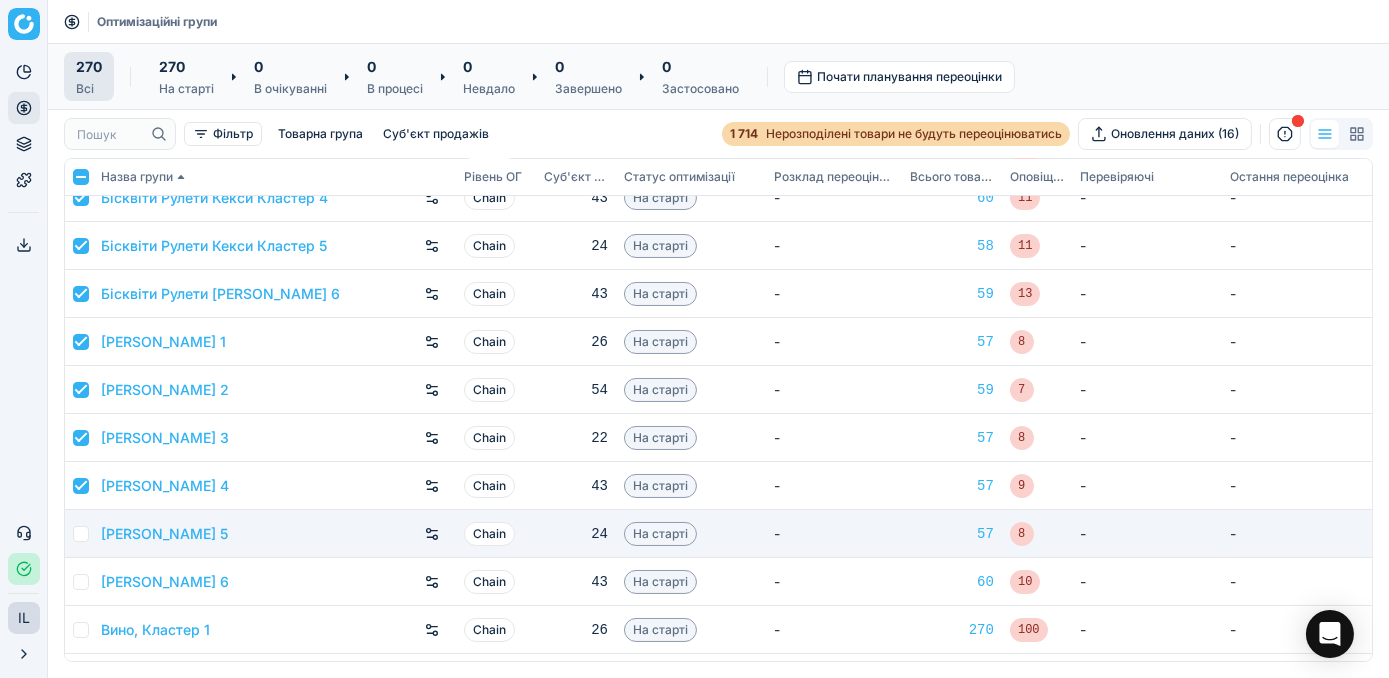 click at bounding box center (81, 534) 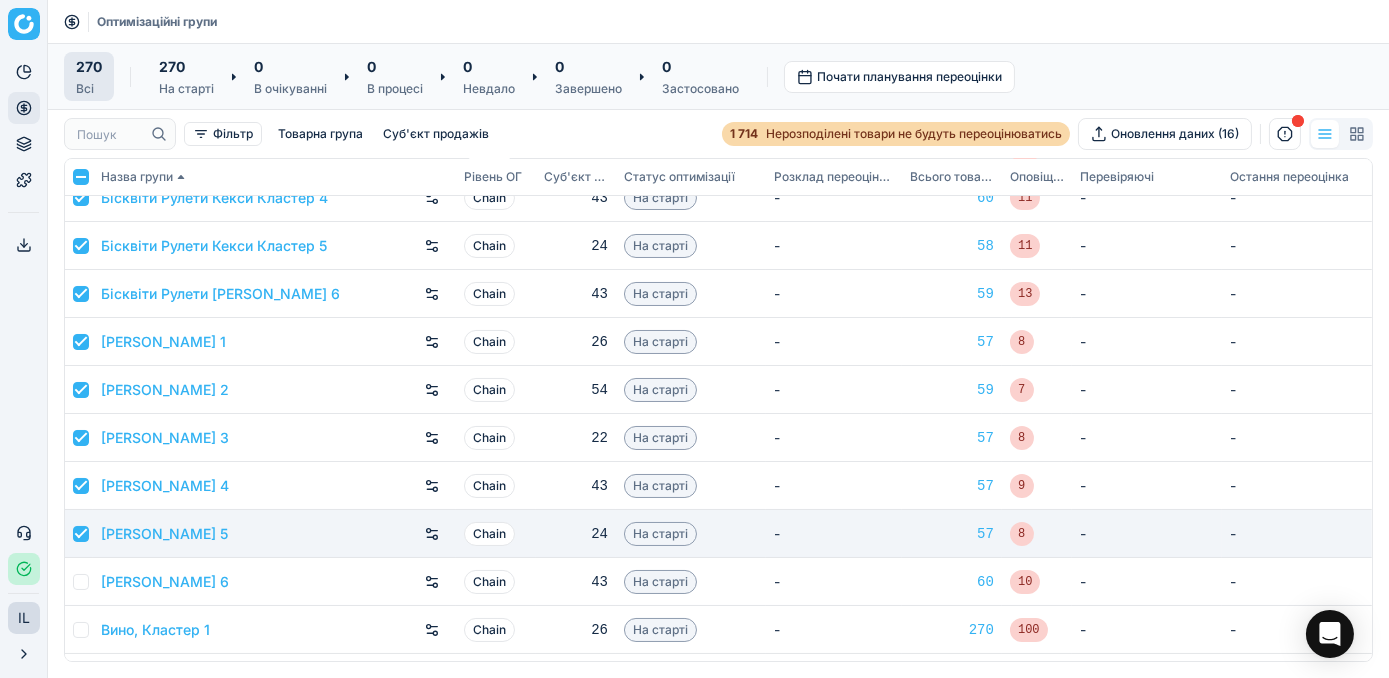 checkbox on "true" 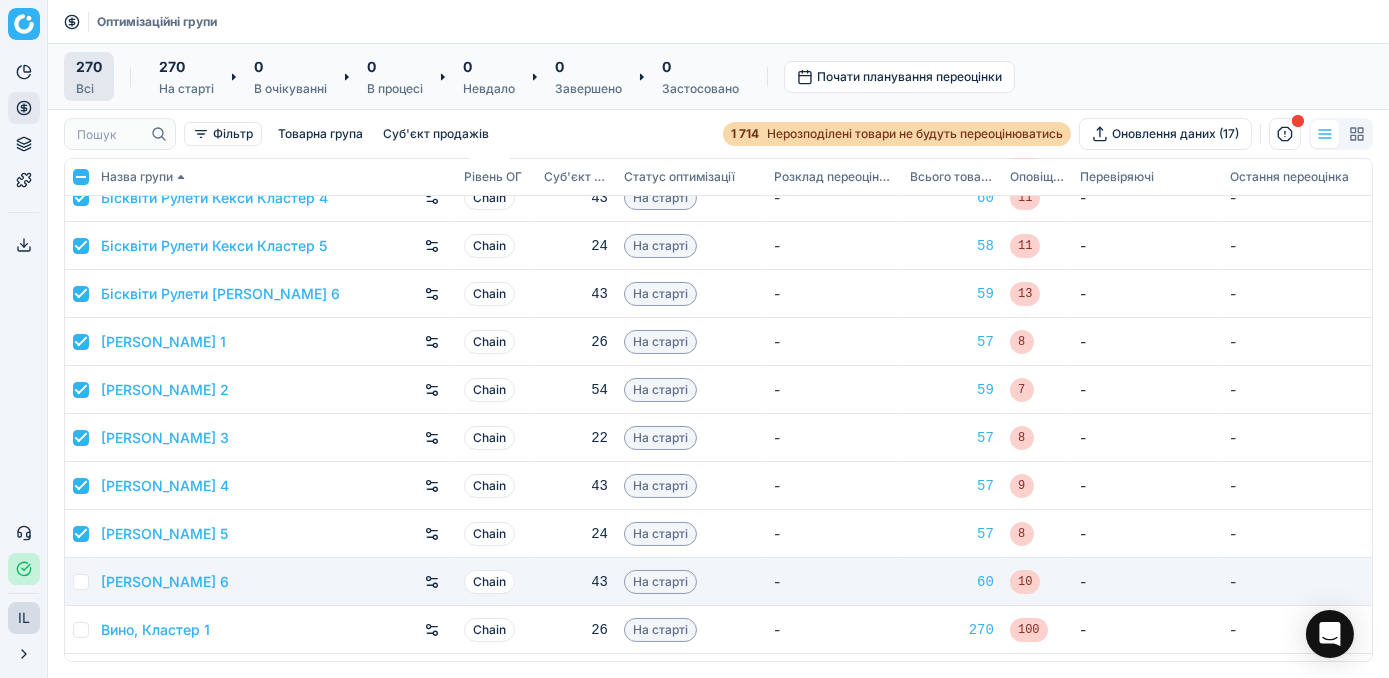 click at bounding box center [81, 582] 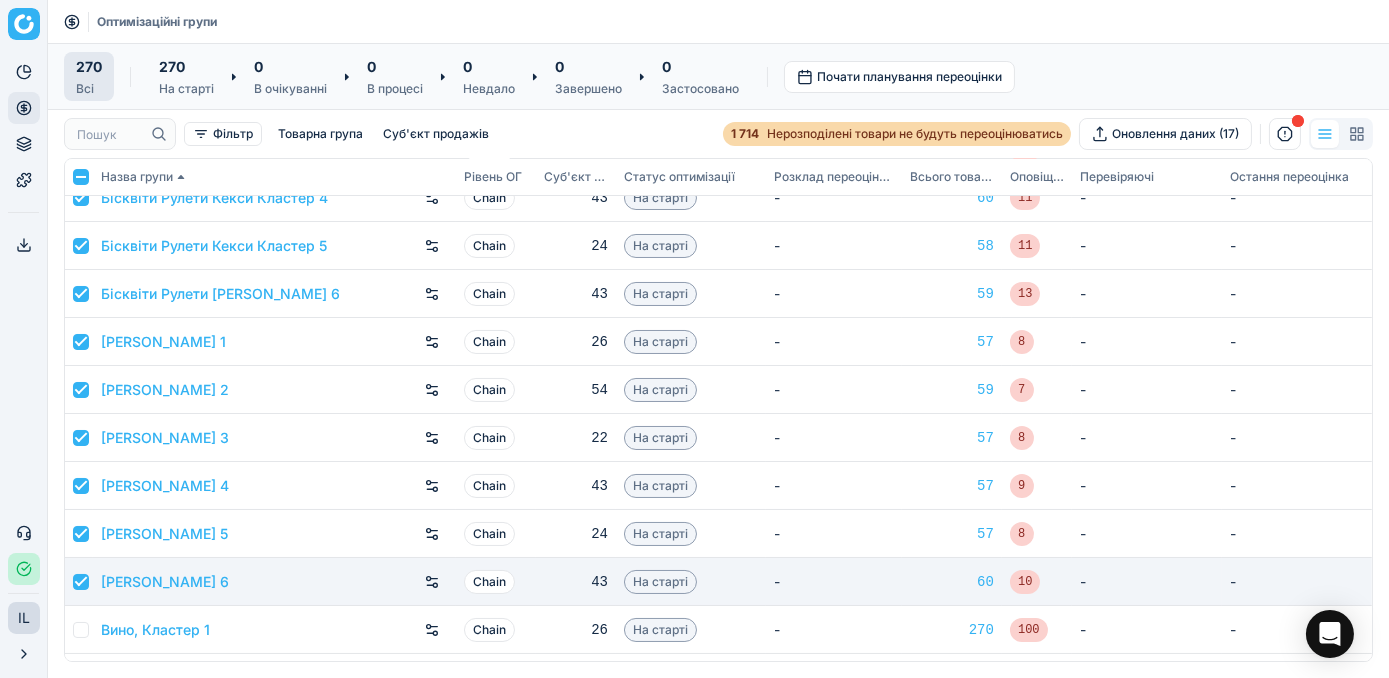 checkbox on "true" 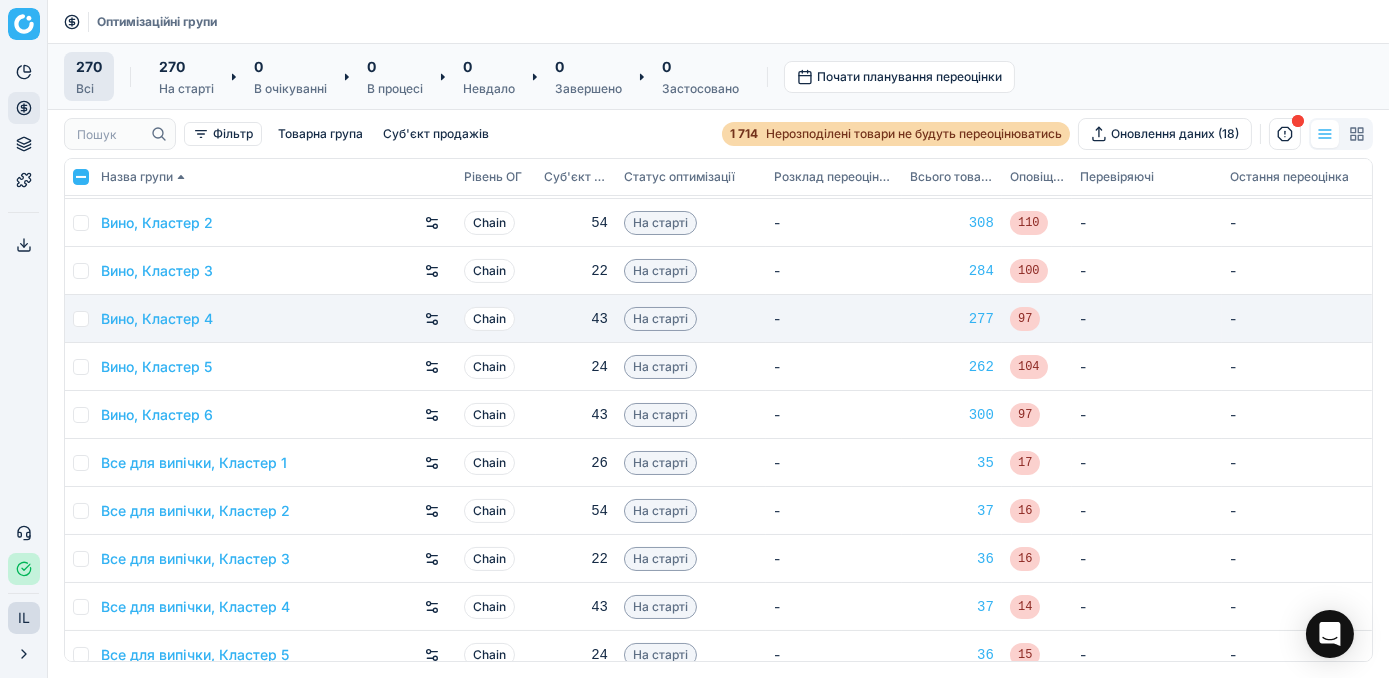 scroll, scrollTop: 1090, scrollLeft: 0, axis: vertical 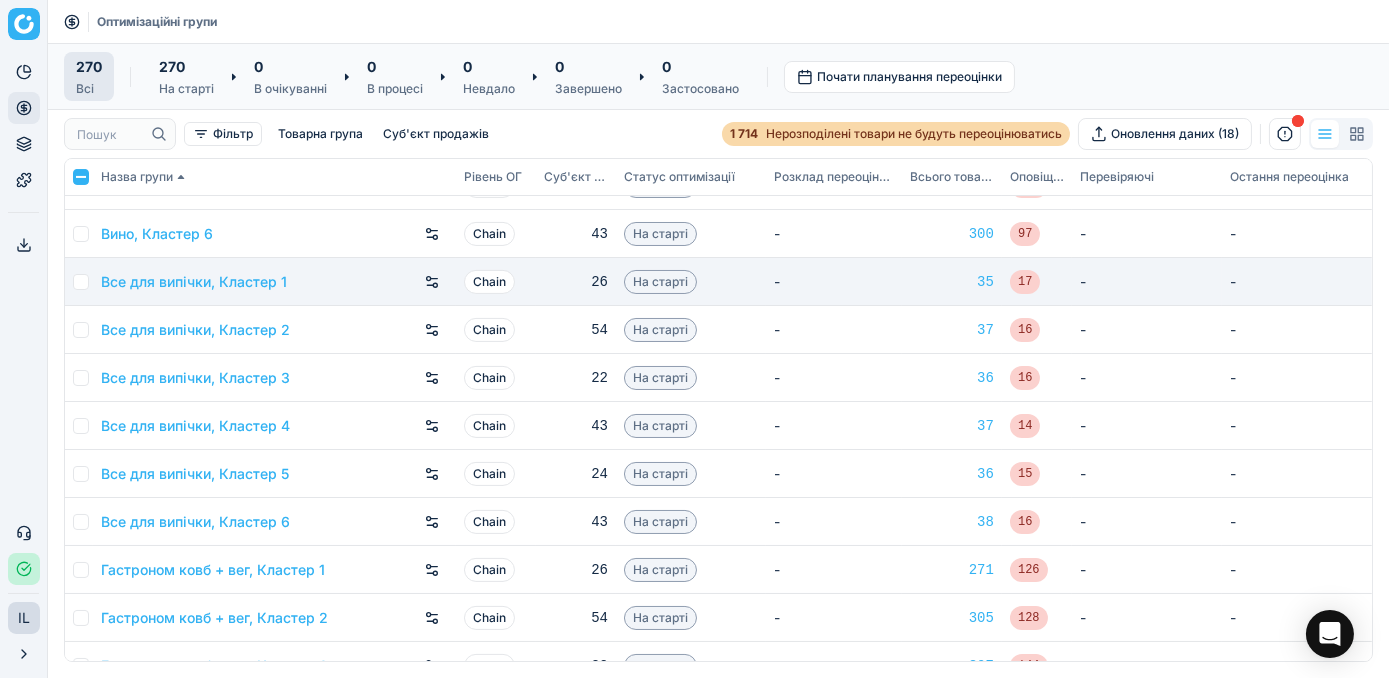click at bounding box center [81, 282] 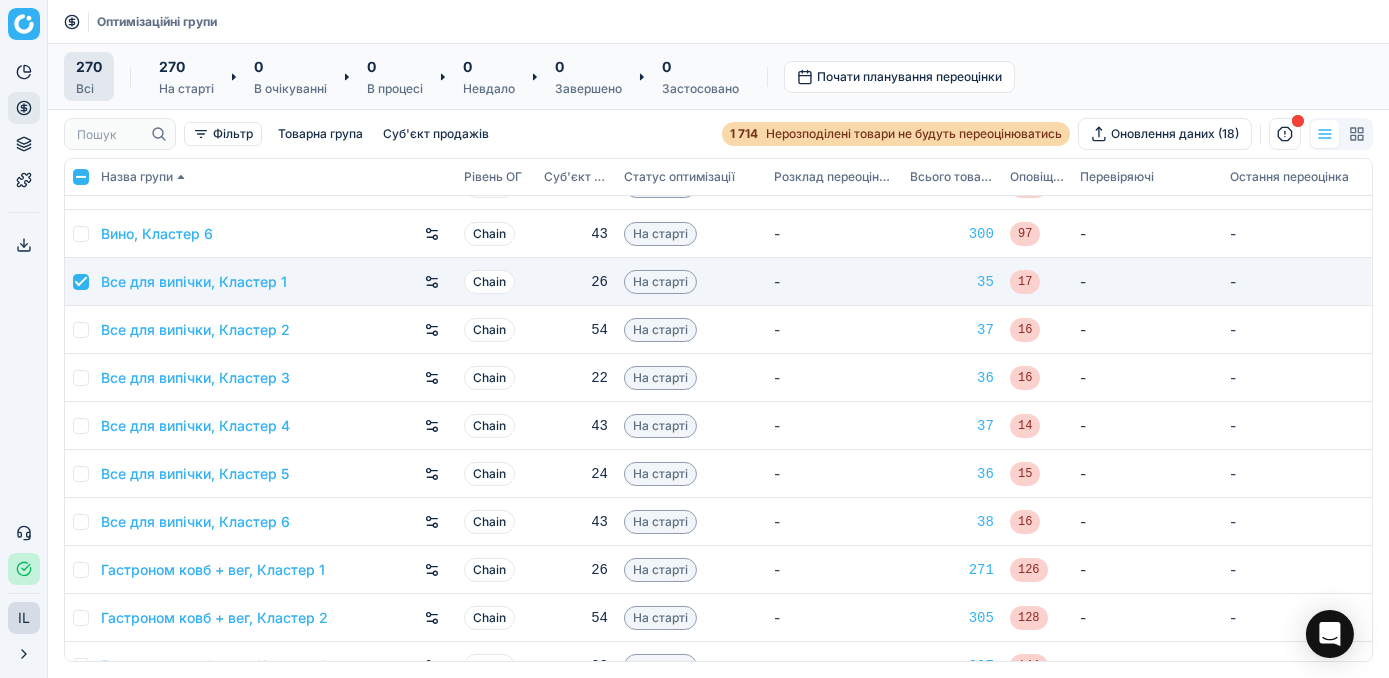 checkbox on "true" 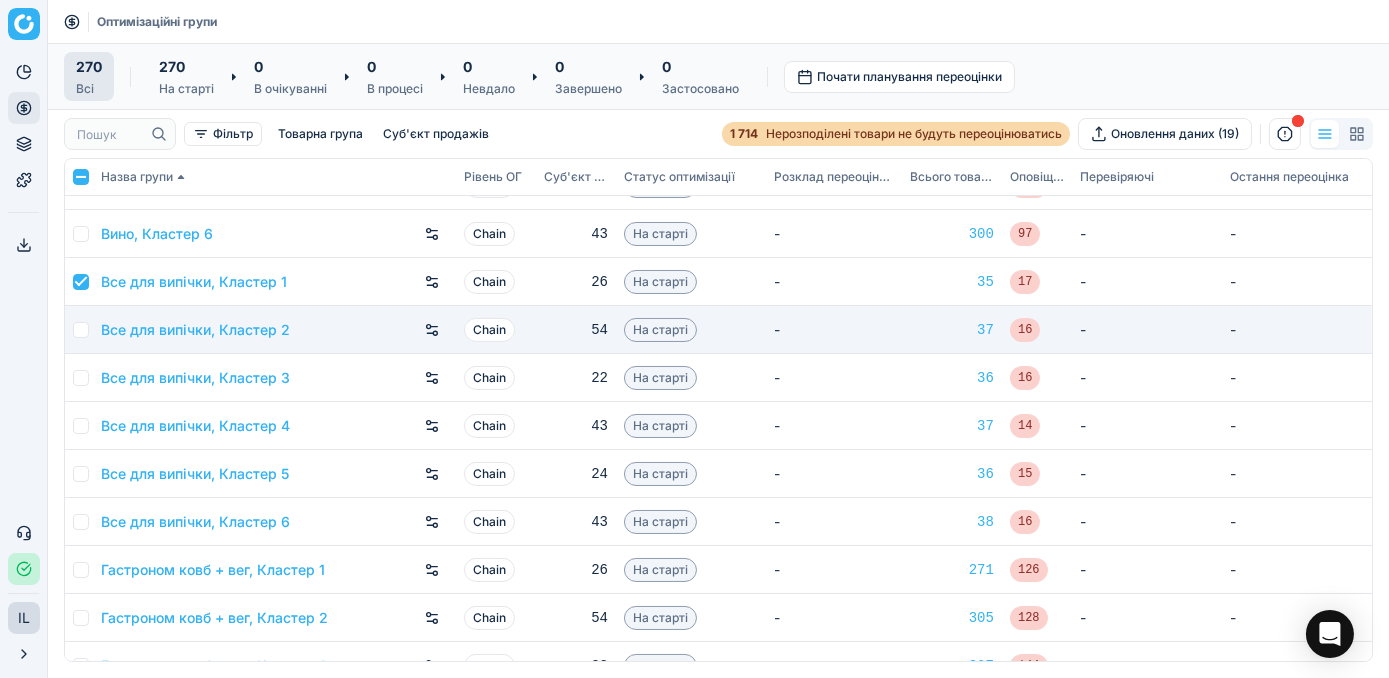 click at bounding box center [79, 330] 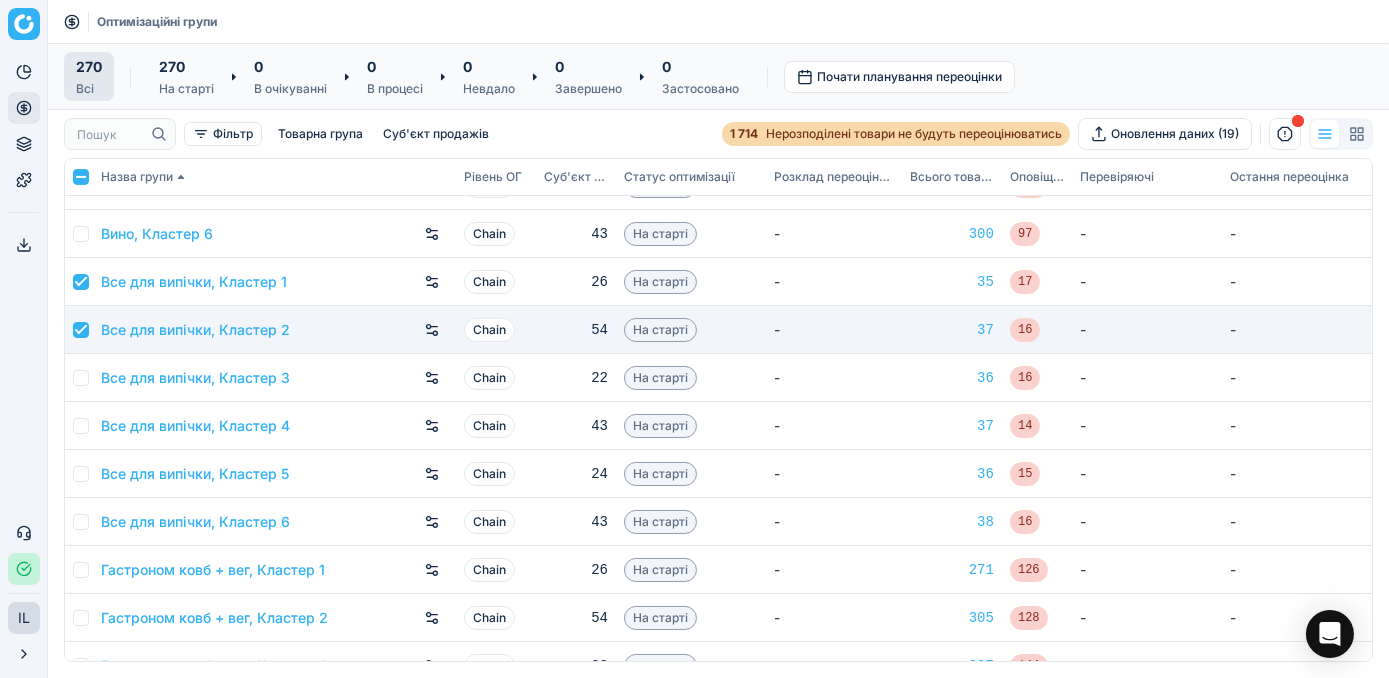 checkbox on "true" 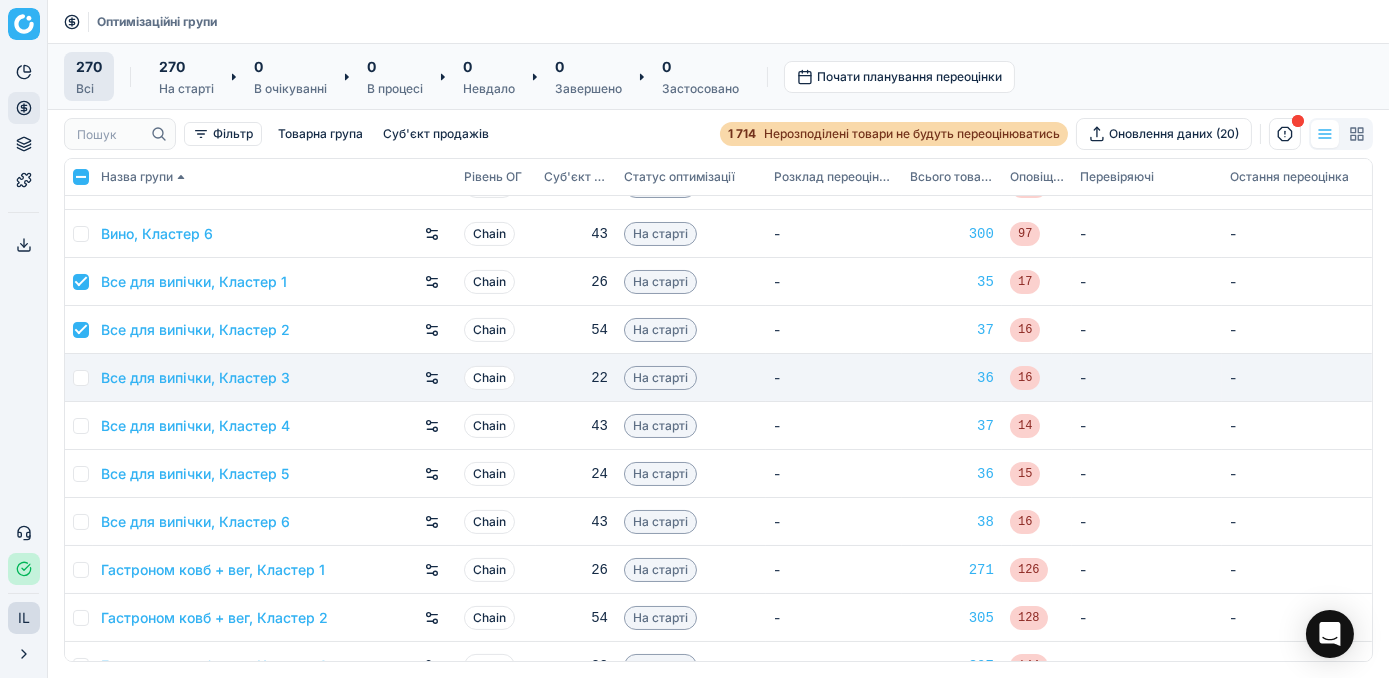 click at bounding box center [81, 378] 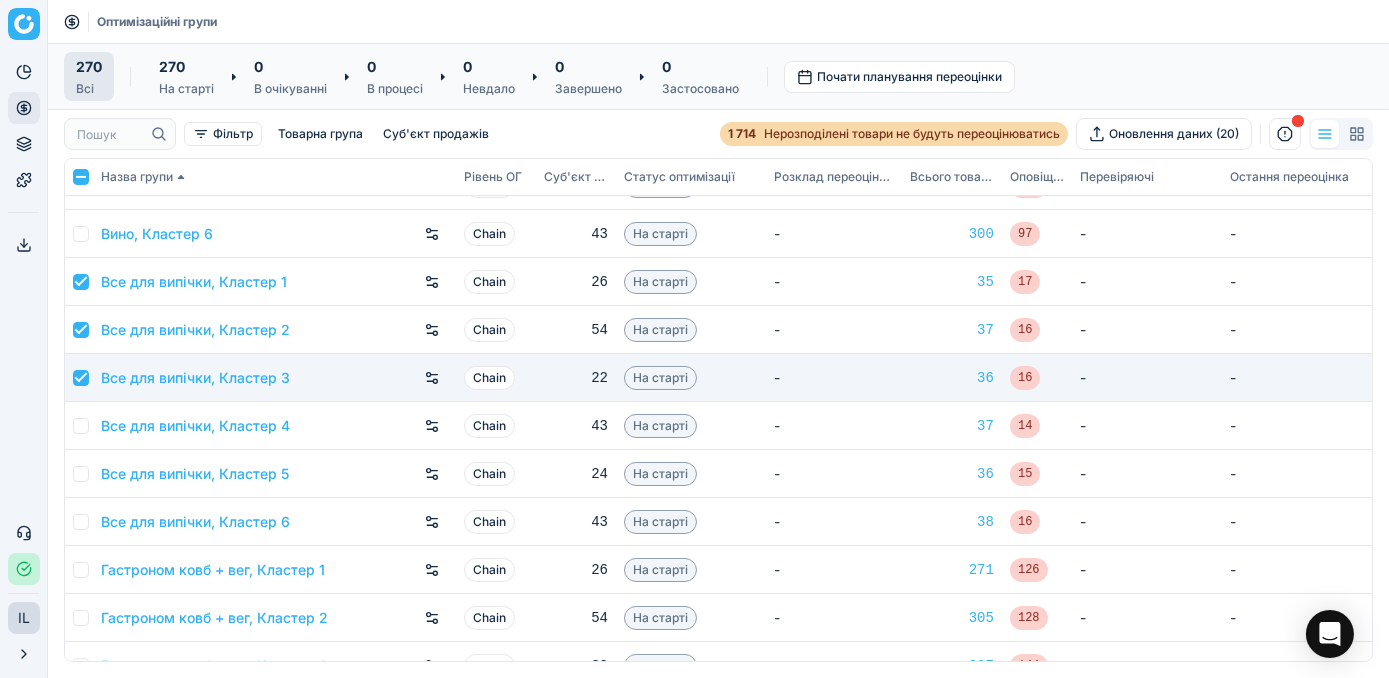 checkbox on "true" 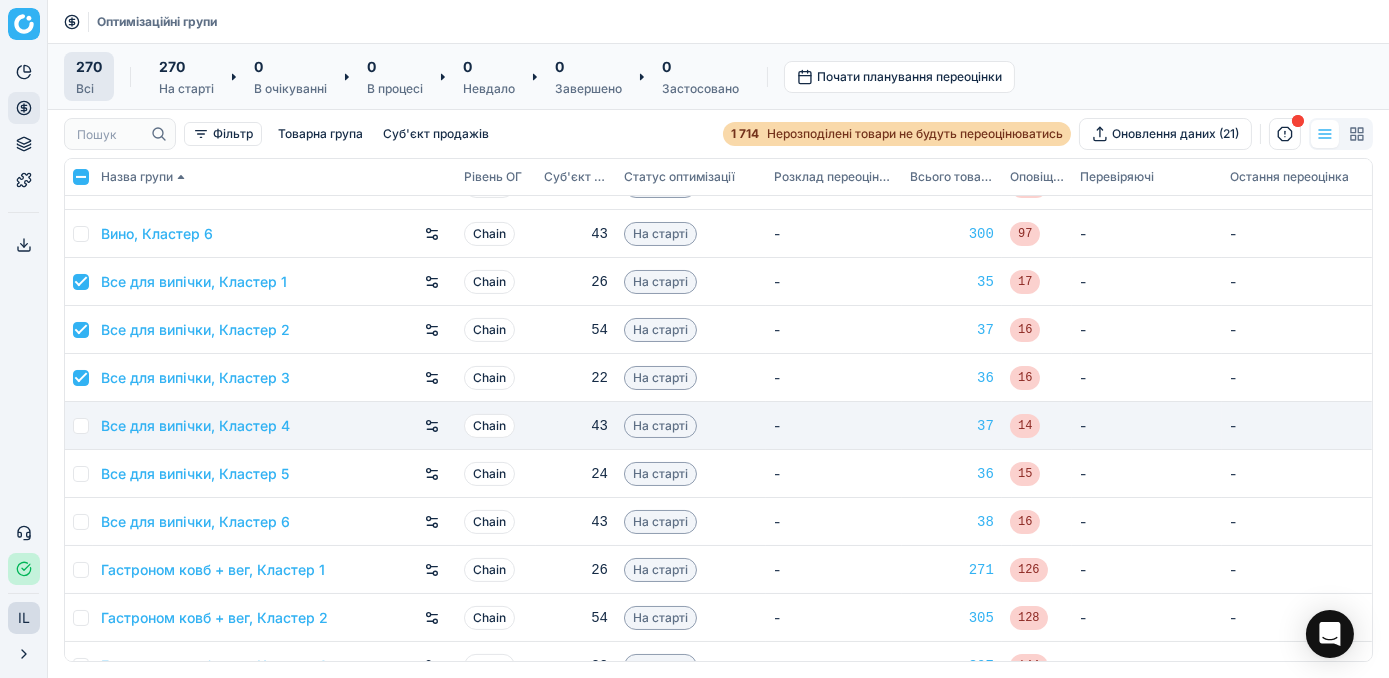 click at bounding box center [81, 426] 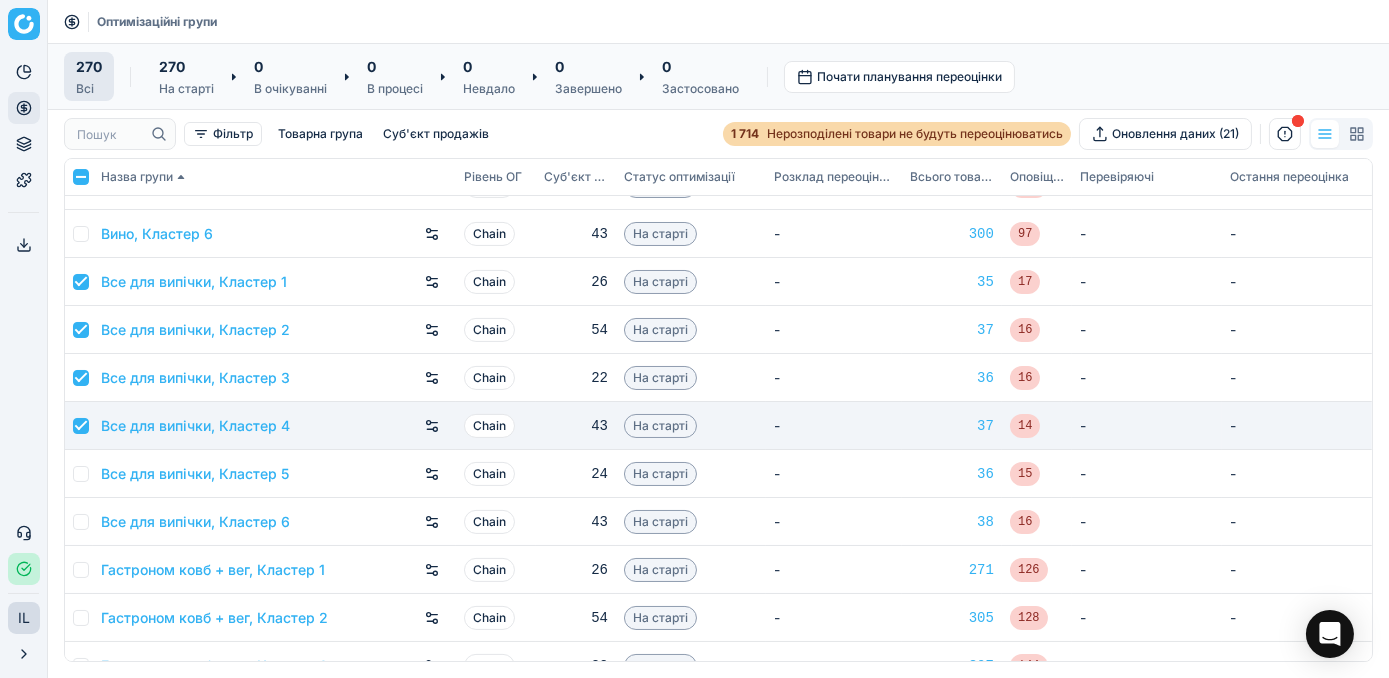 checkbox on "true" 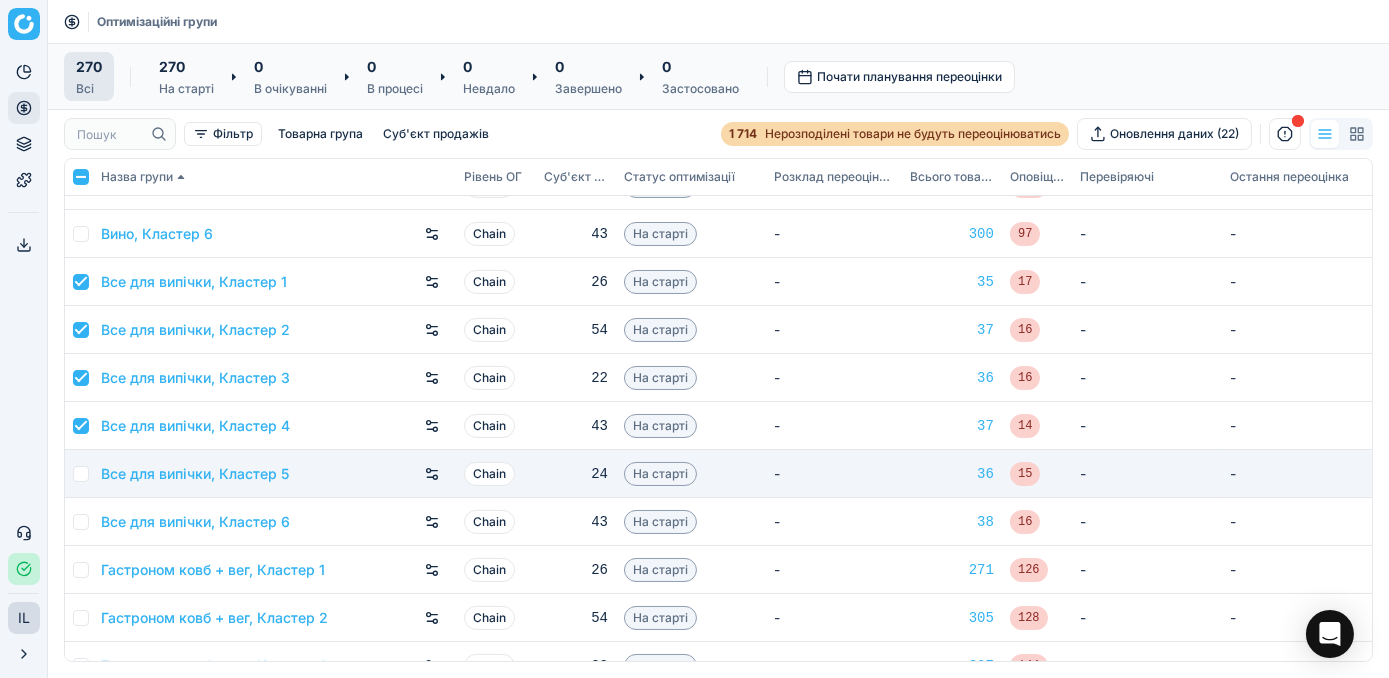 click at bounding box center (81, 474) 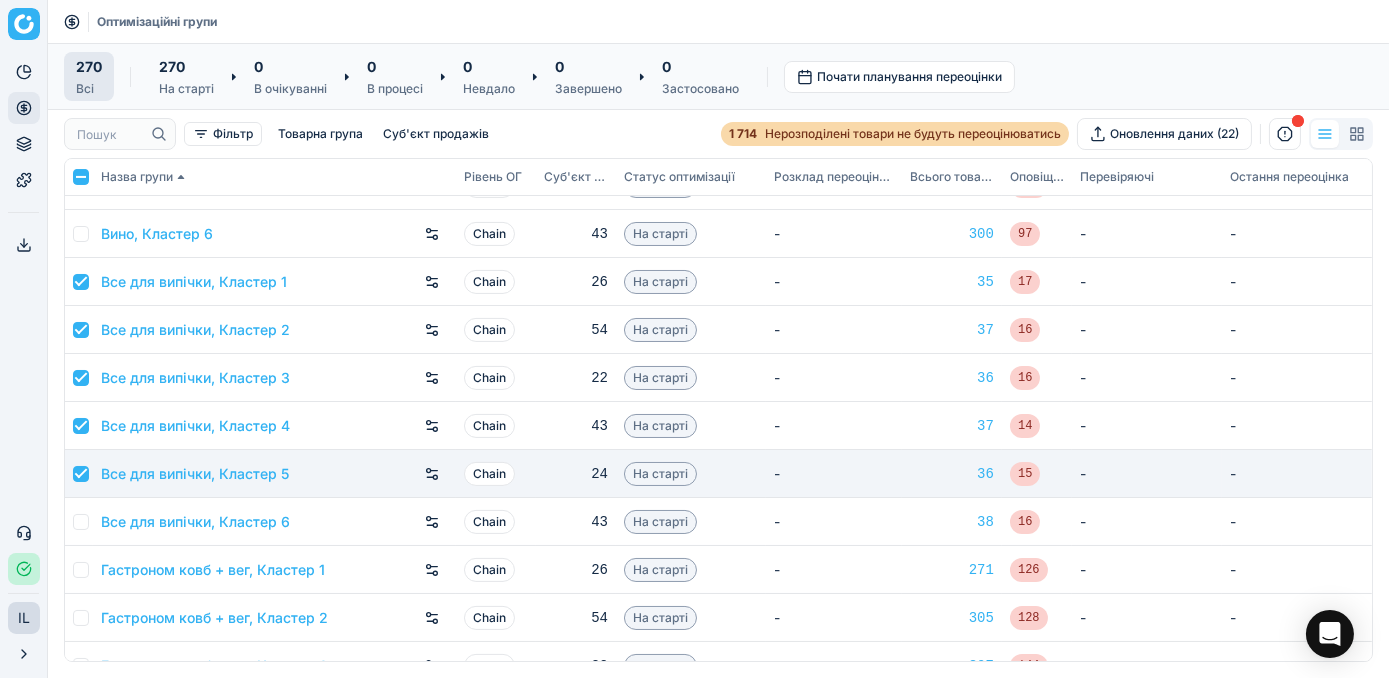 checkbox on "true" 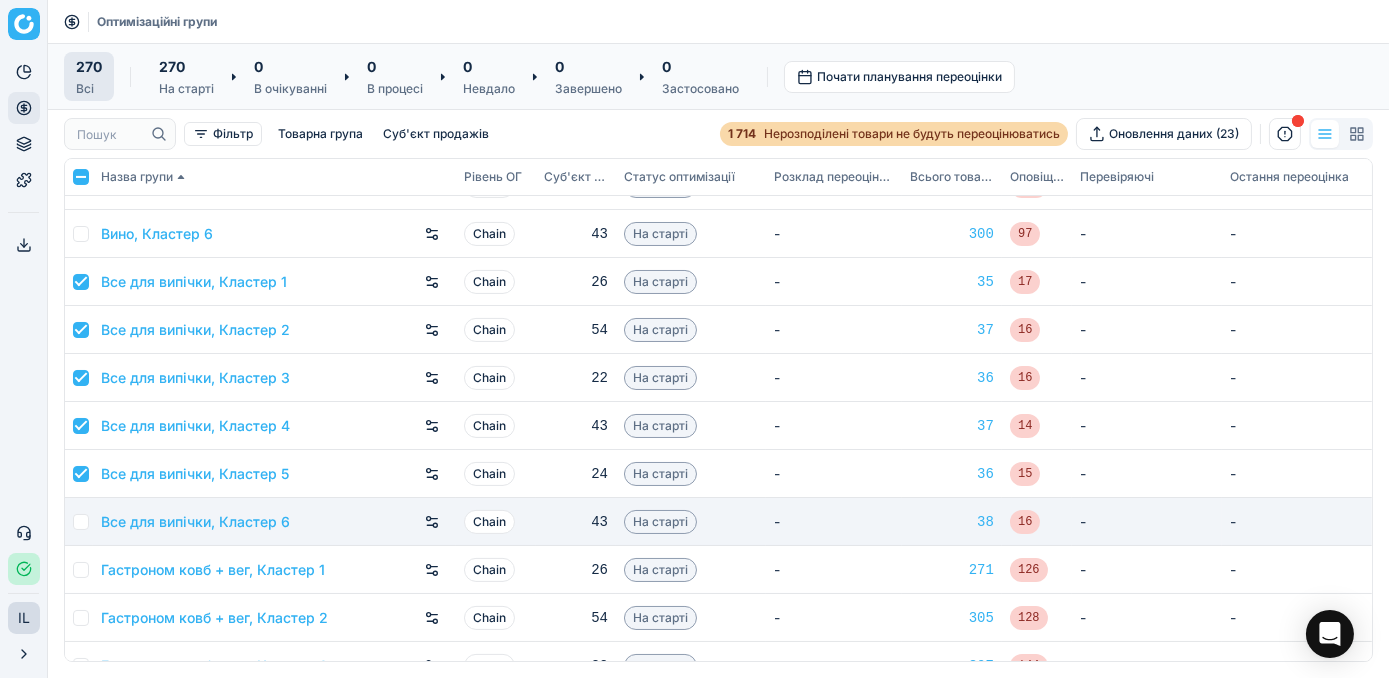 click at bounding box center (81, 522) 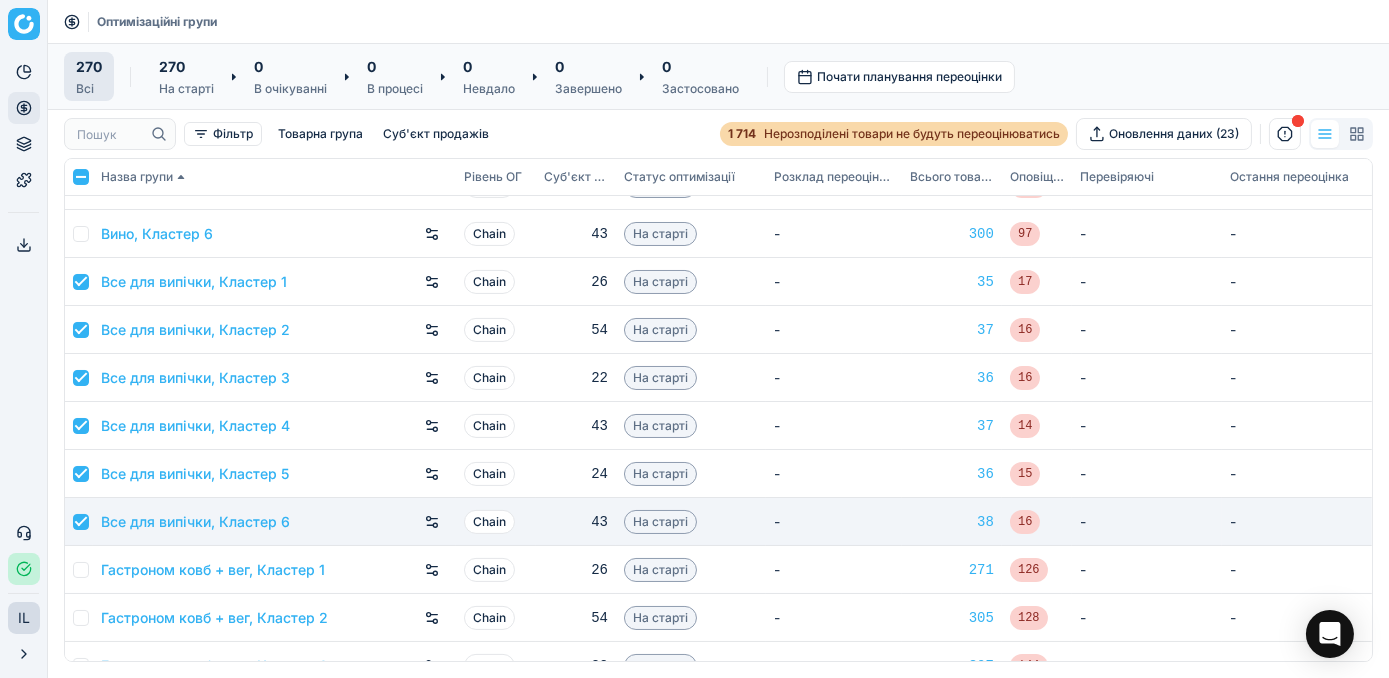checkbox on "true" 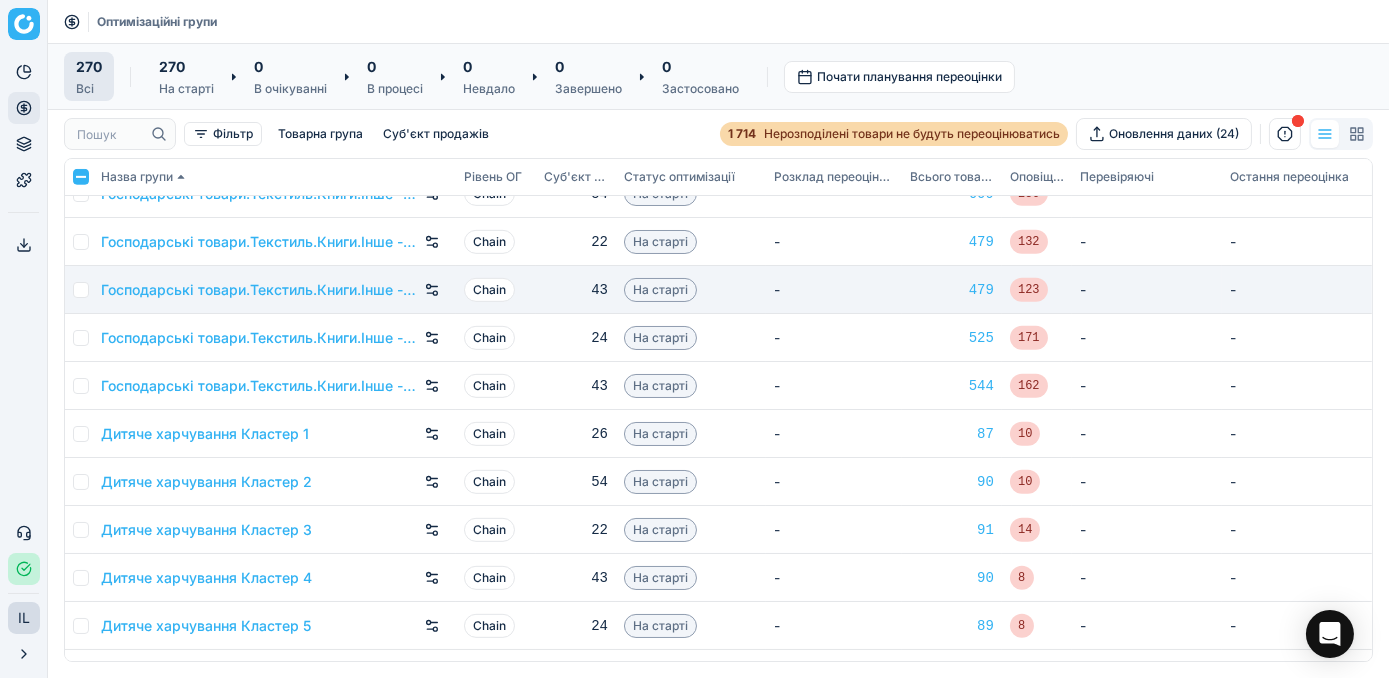 scroll, scrollTop: 2181, scrollLeft: 0, axis: vertical 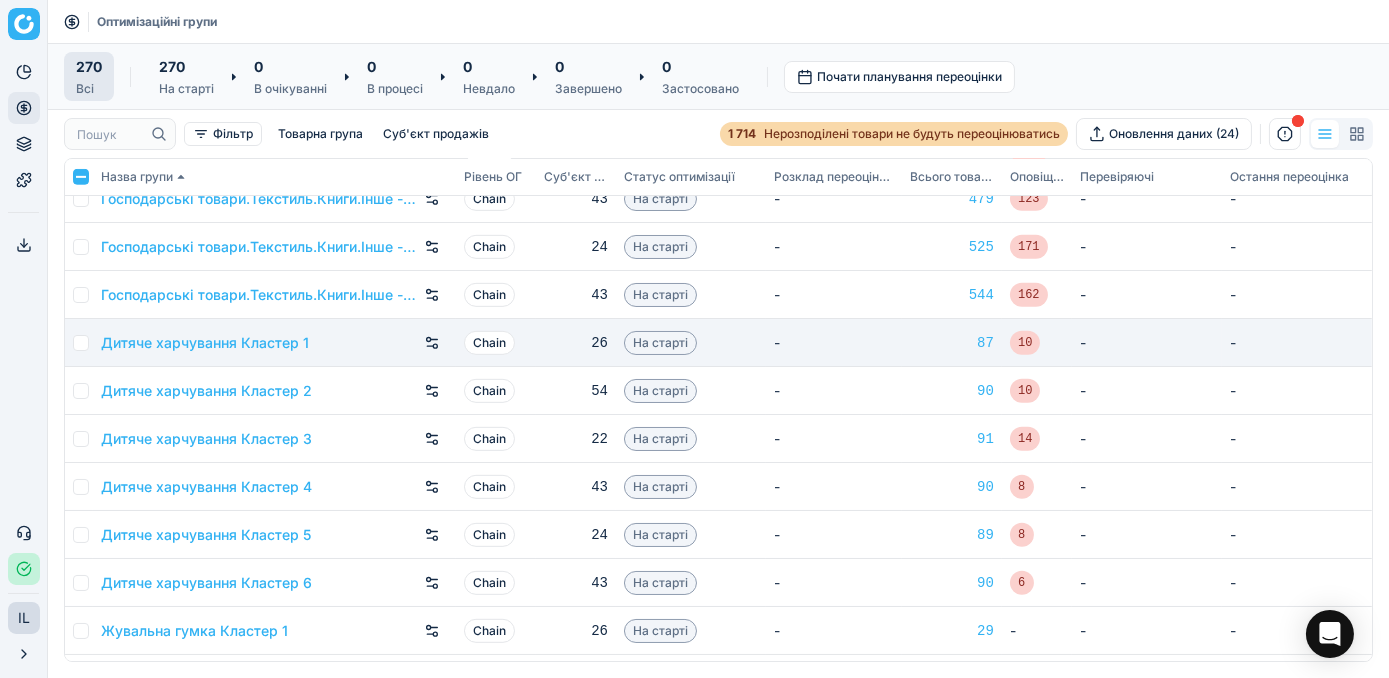 click at bounding box center [81, 343] 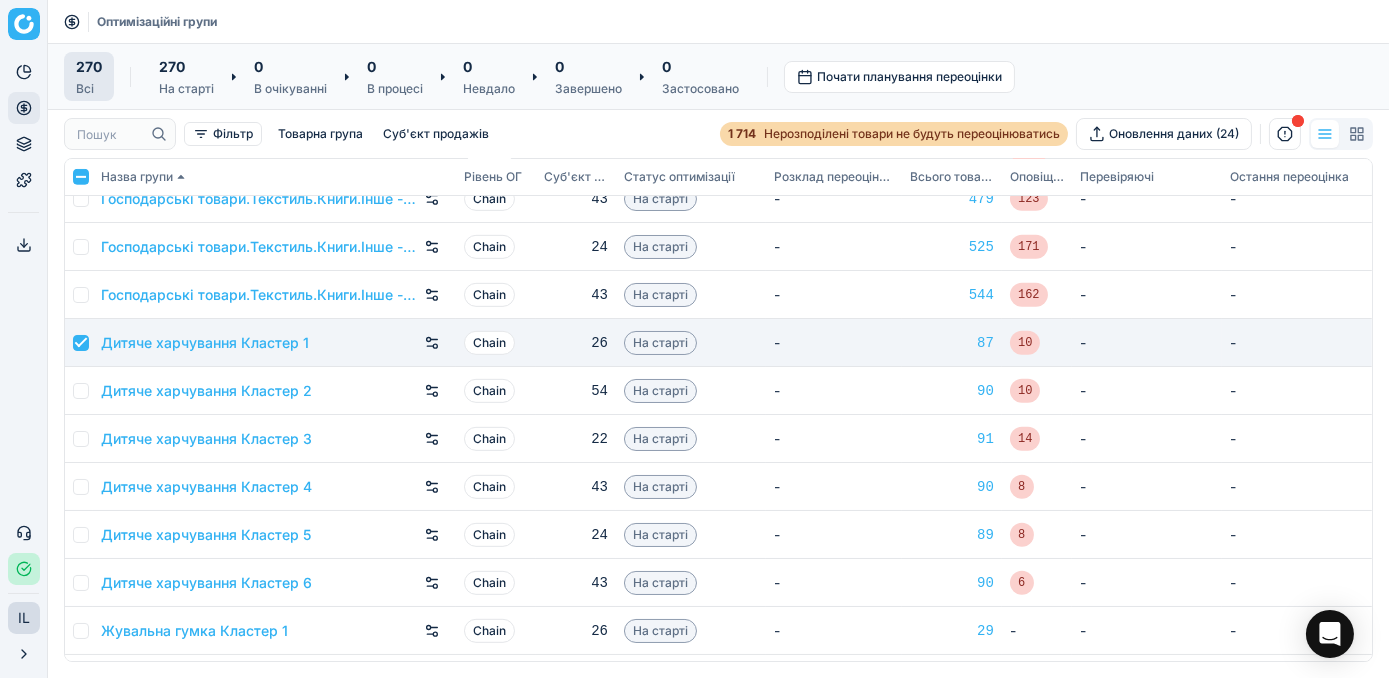checkbox on "true" 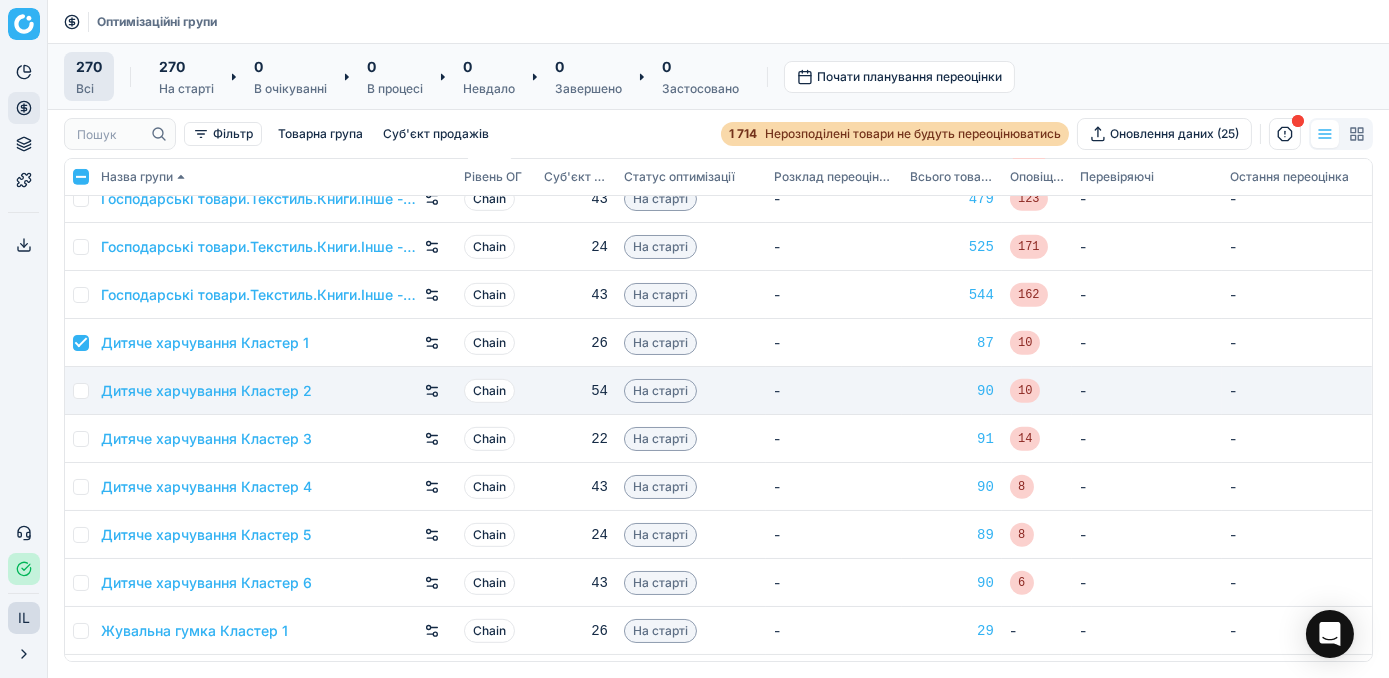 click at bounding box center [81, 391] 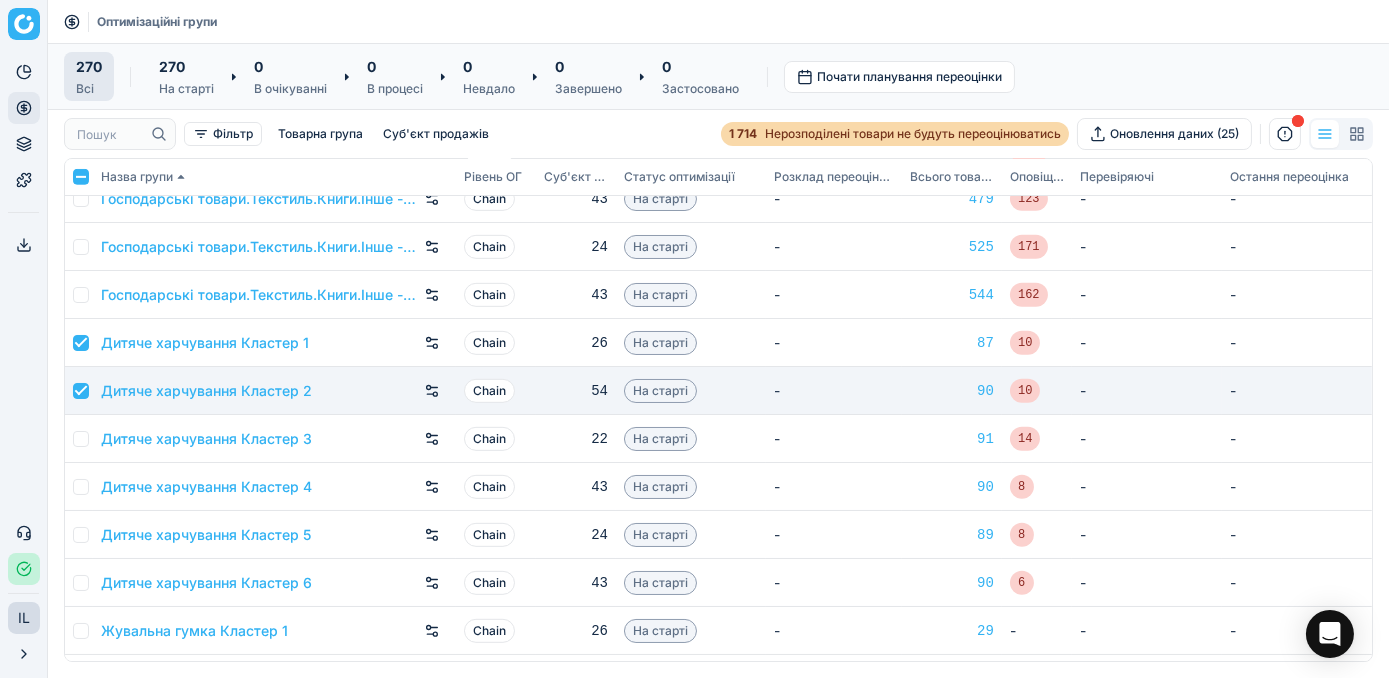 checkbox on "true" 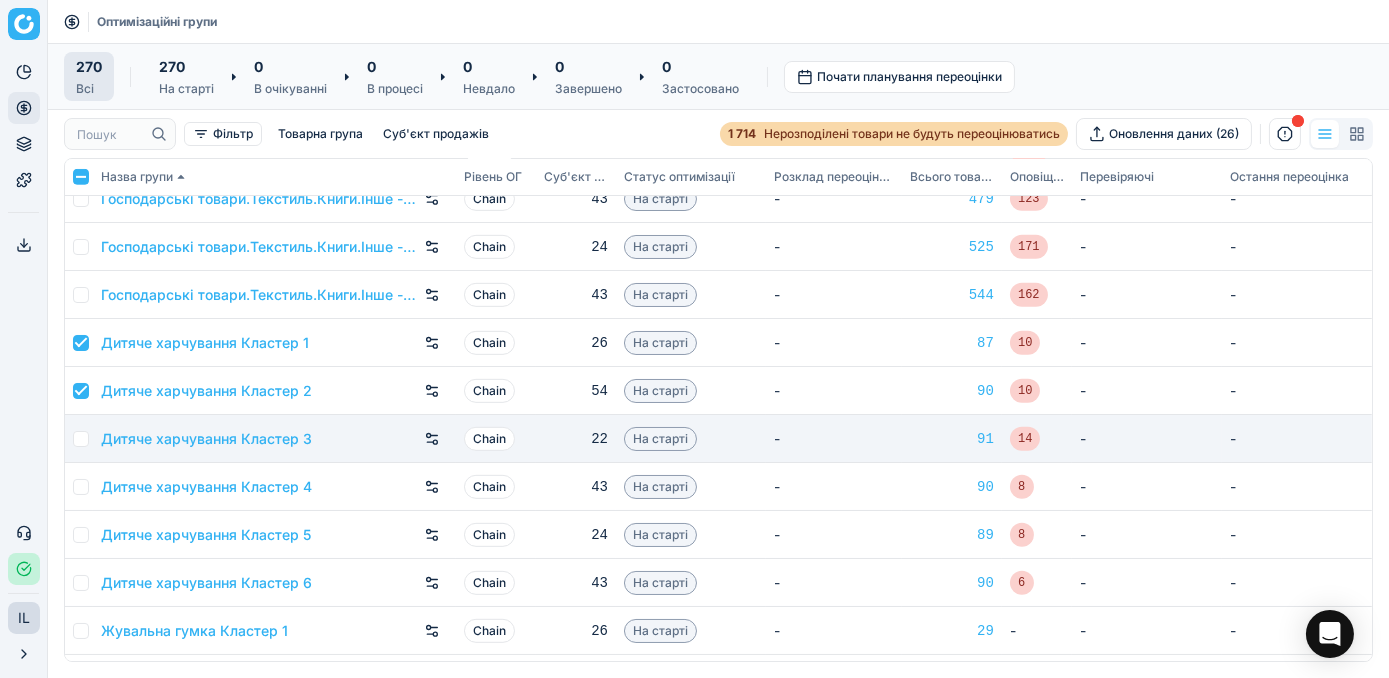 click at bounding box center (81, 439) 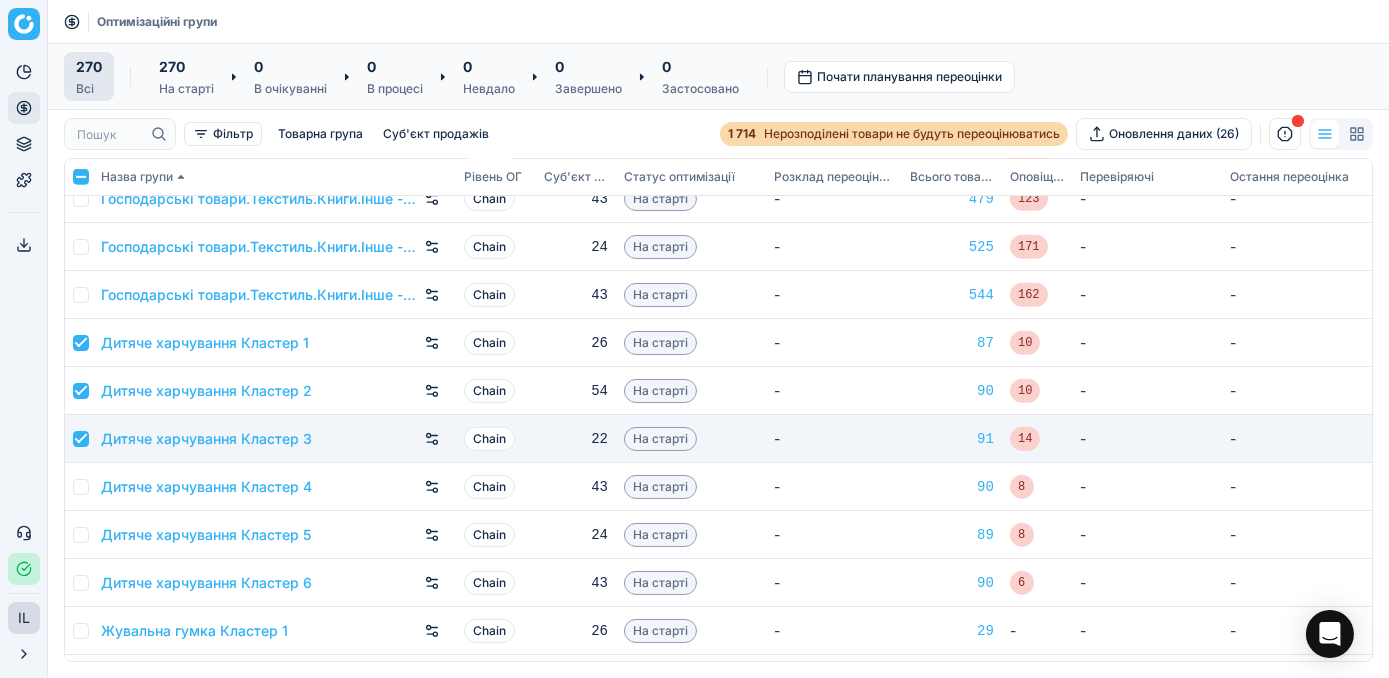 checkbox on "true" 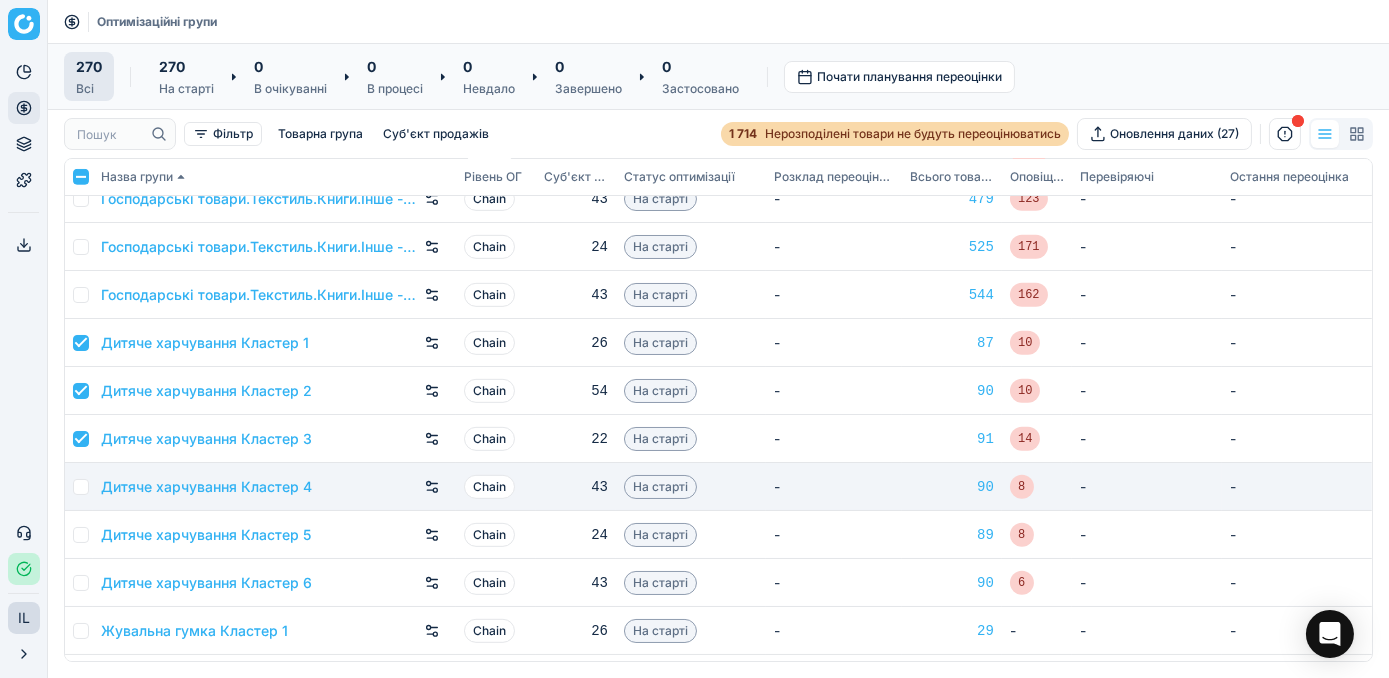 click at bounding box center [81, 487] 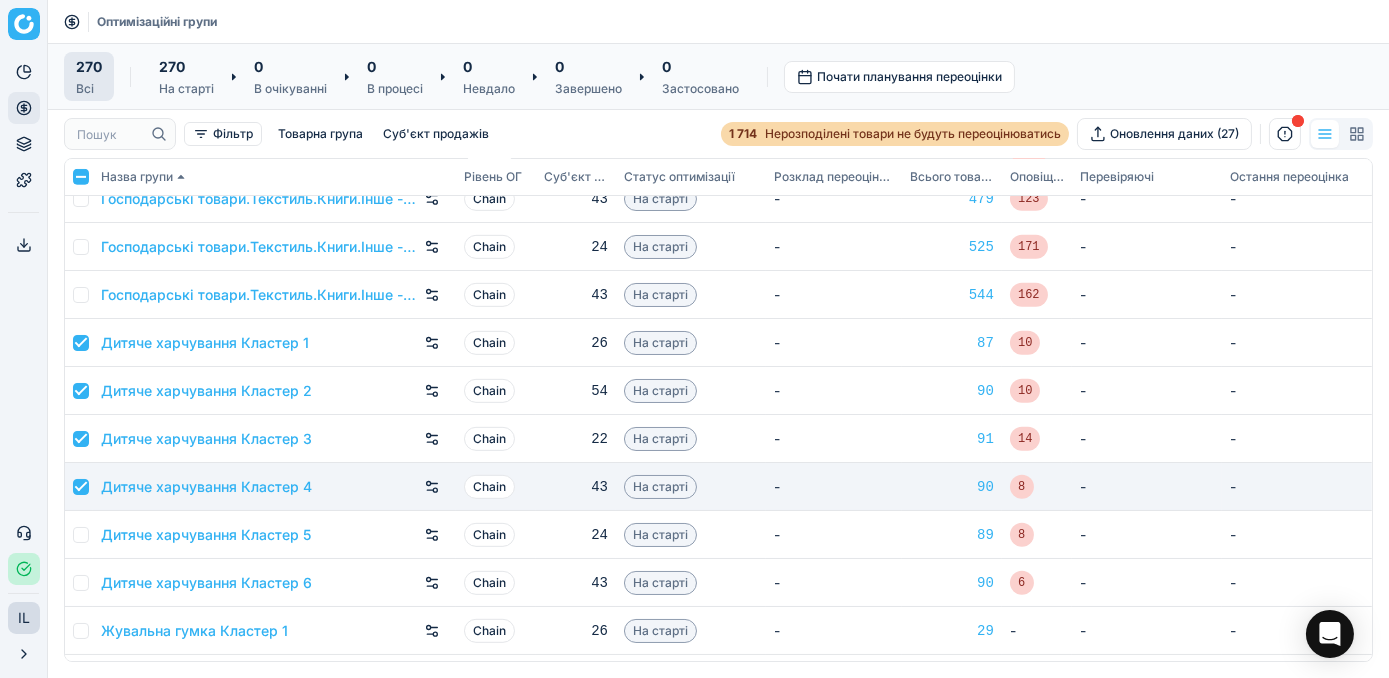 checkbox on "true" 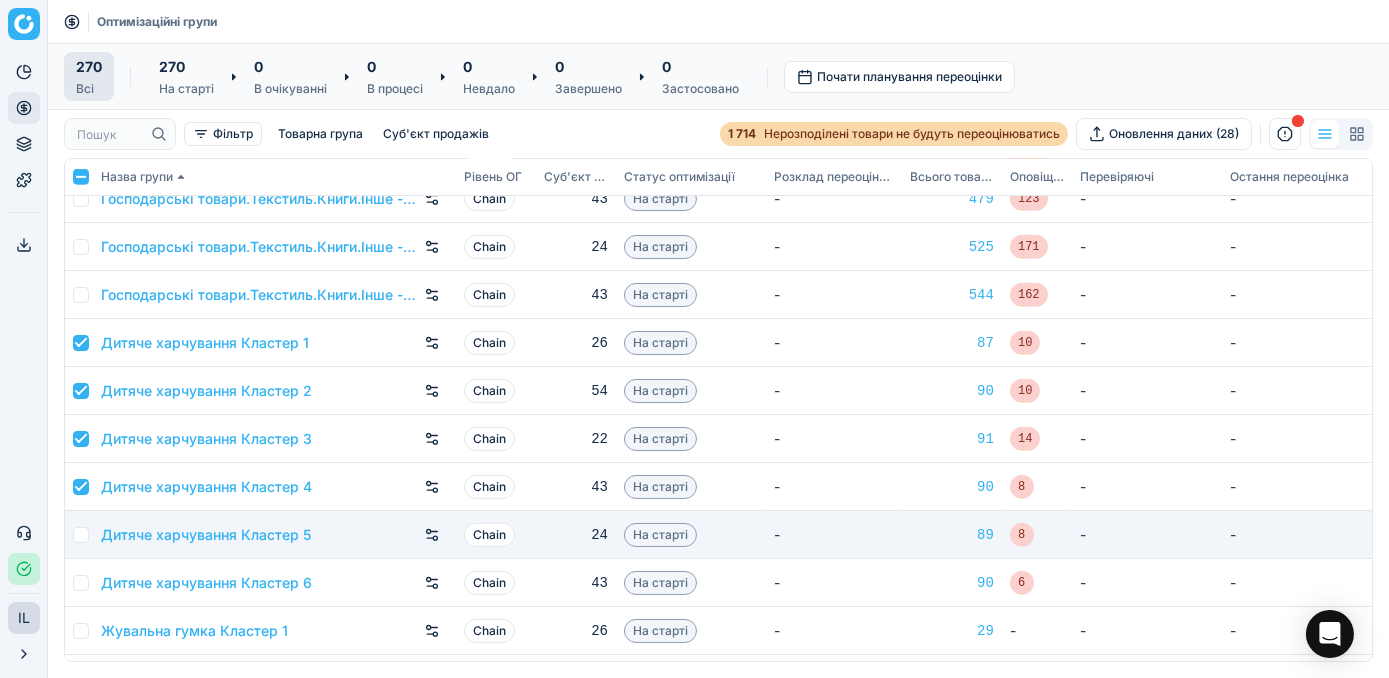 click at bounding box center (81, 535) 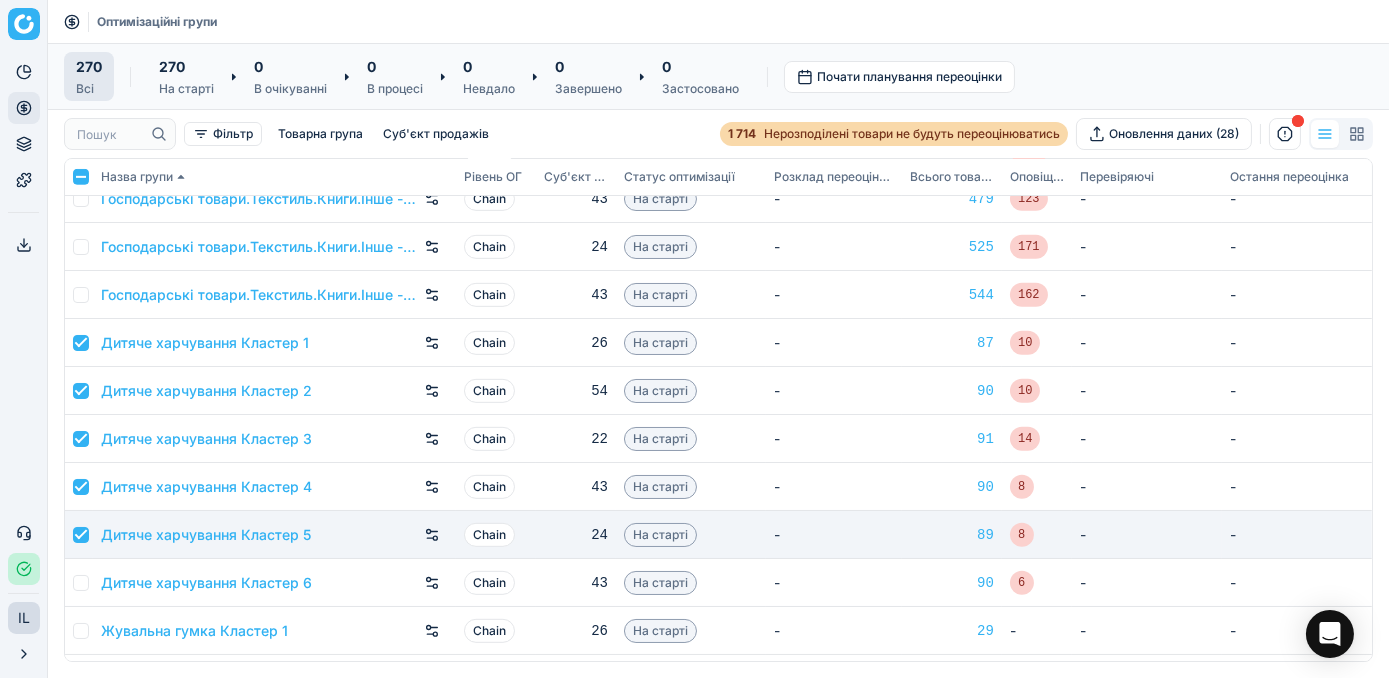 checkbox on "true" 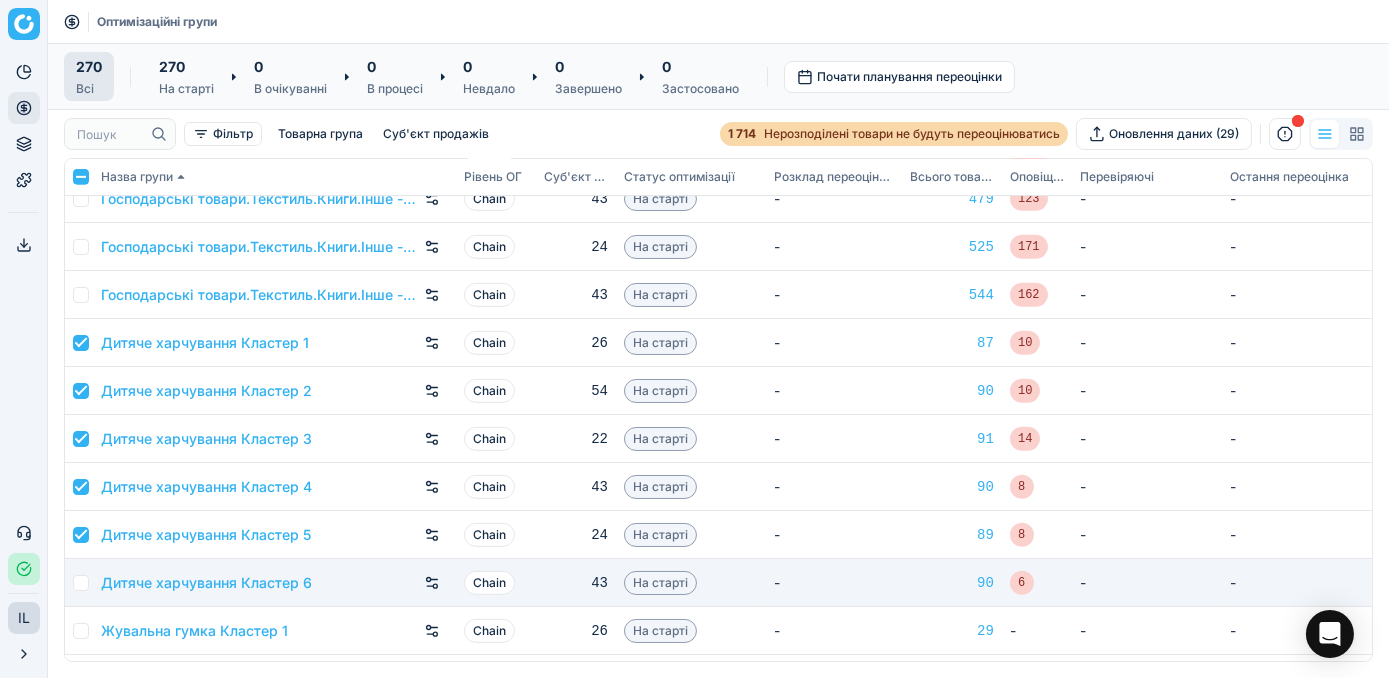 click at bounding box center (81, 583) 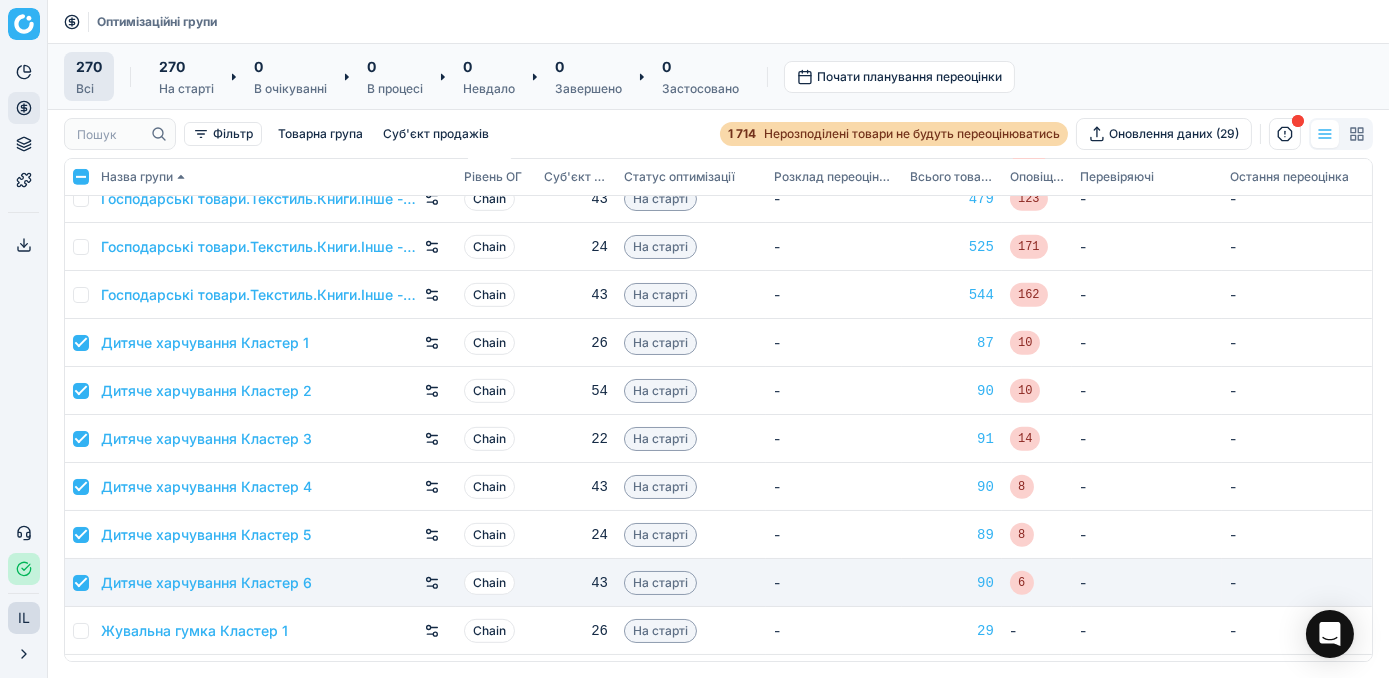 checkbox on "true" 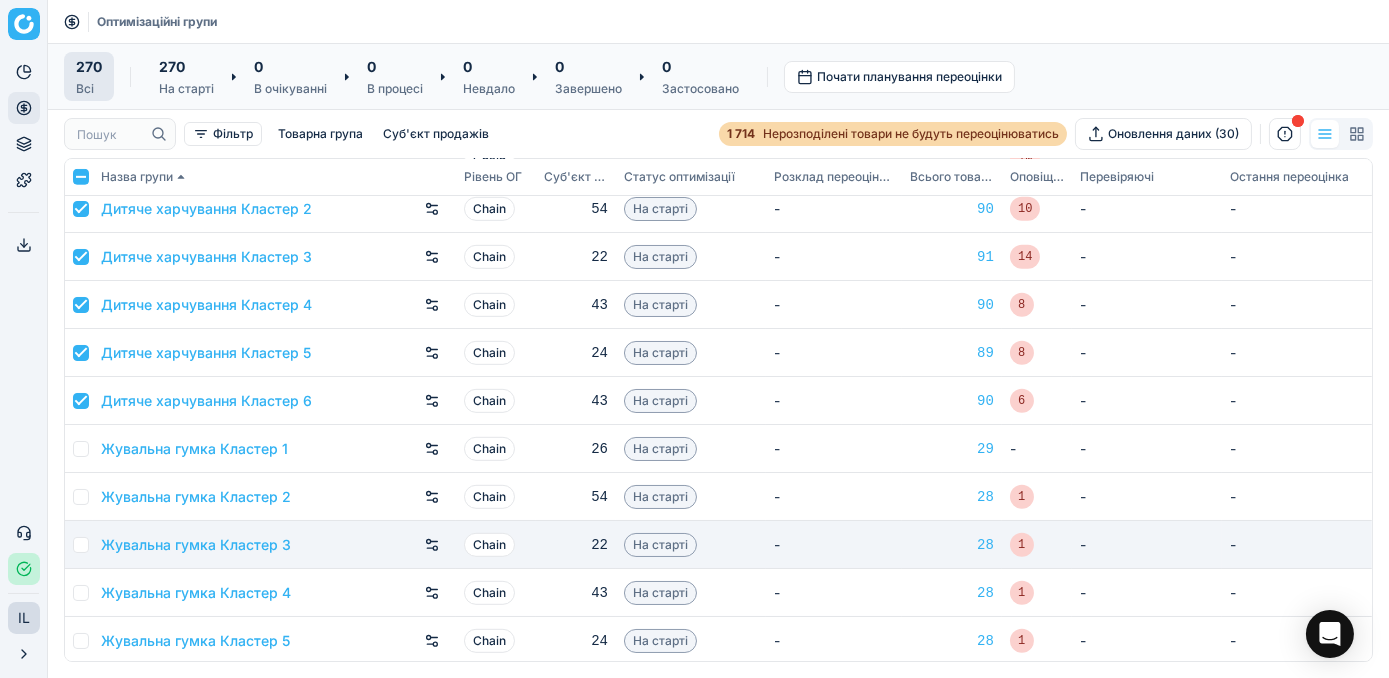 scroll, scrollTop: 2545, scrollLeft: 0, axis: vertical 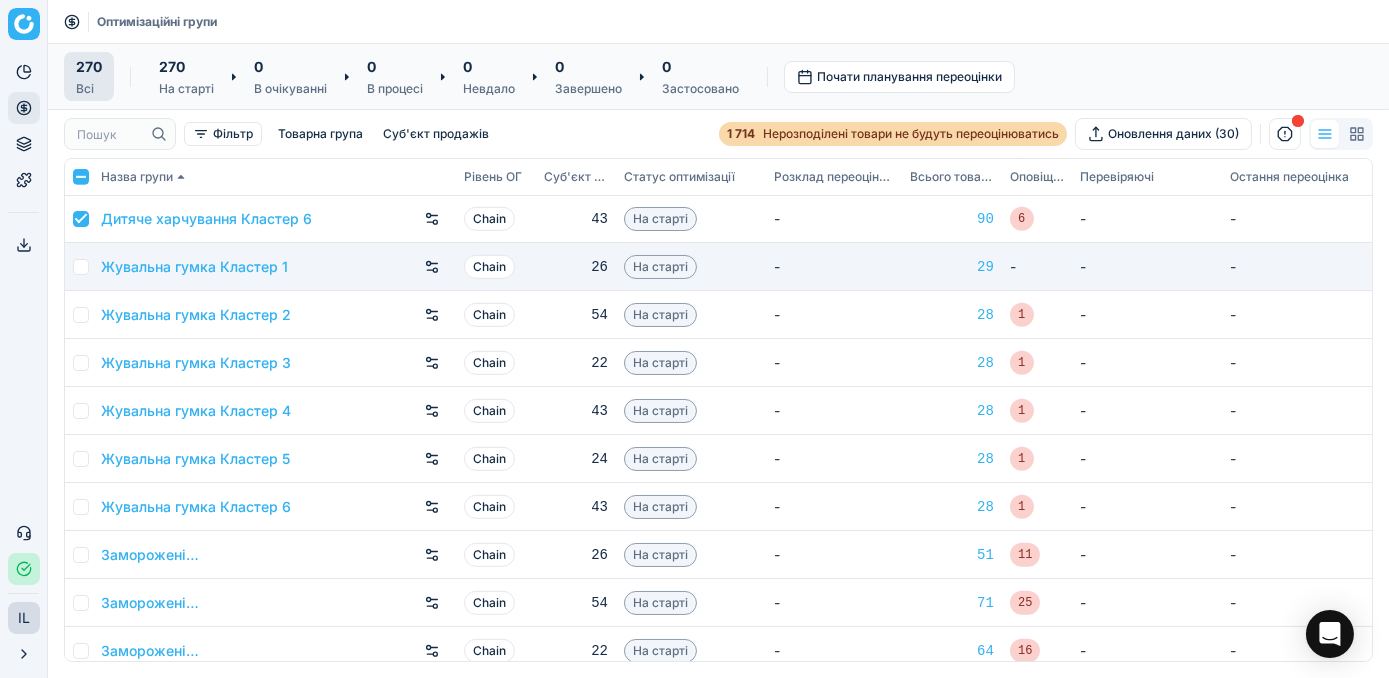 click at bounding box center [81, 267] 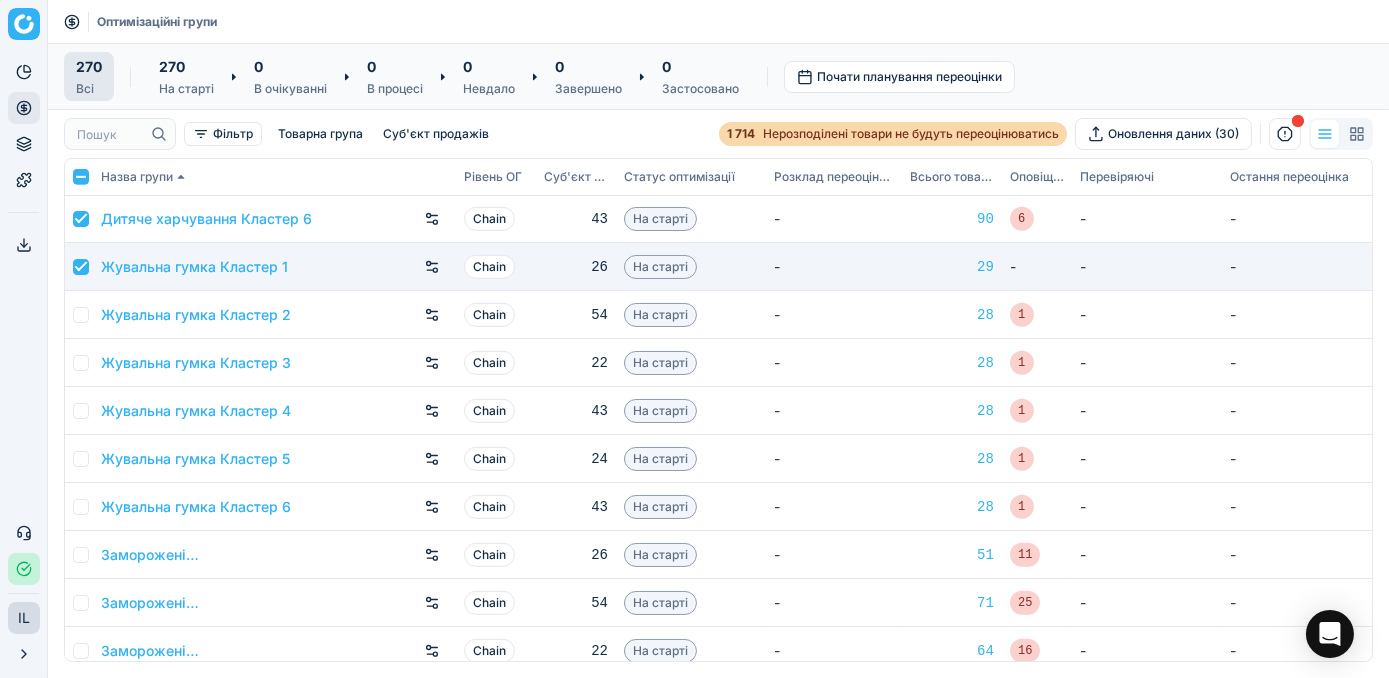 checkbox on "true" 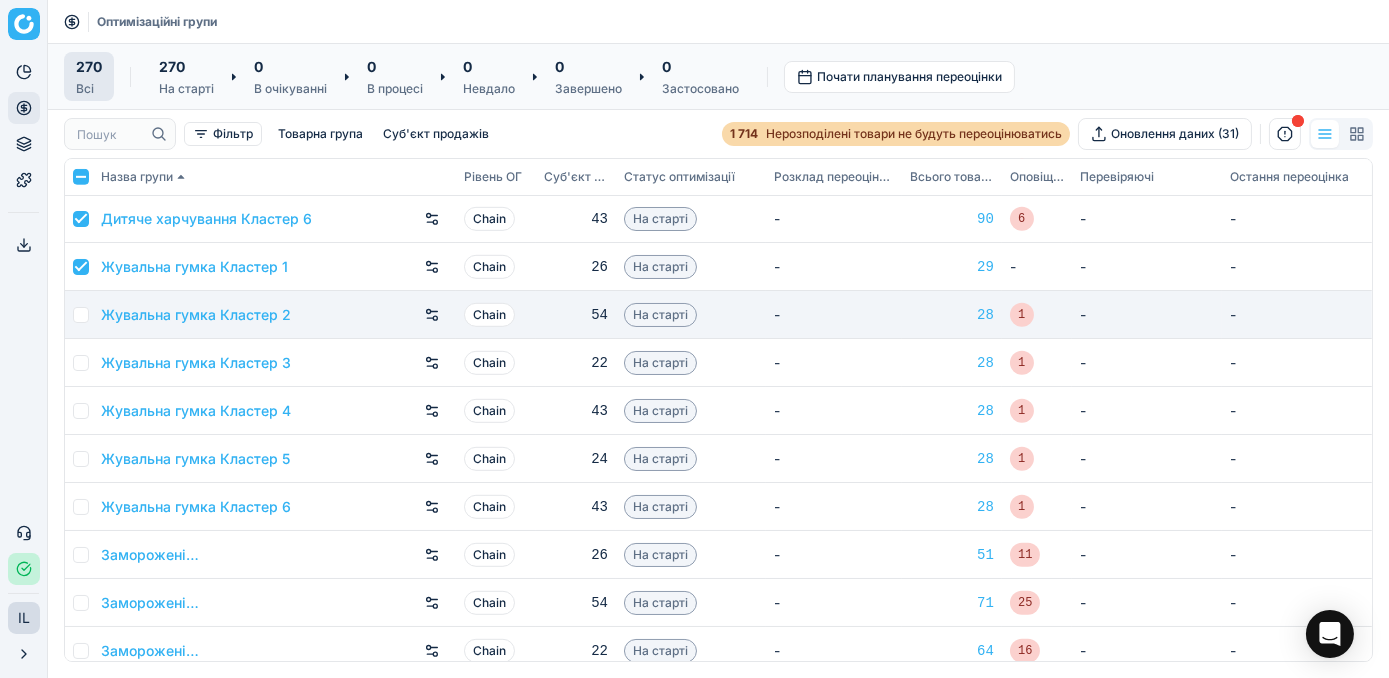 click at bounding box center (81, 315) 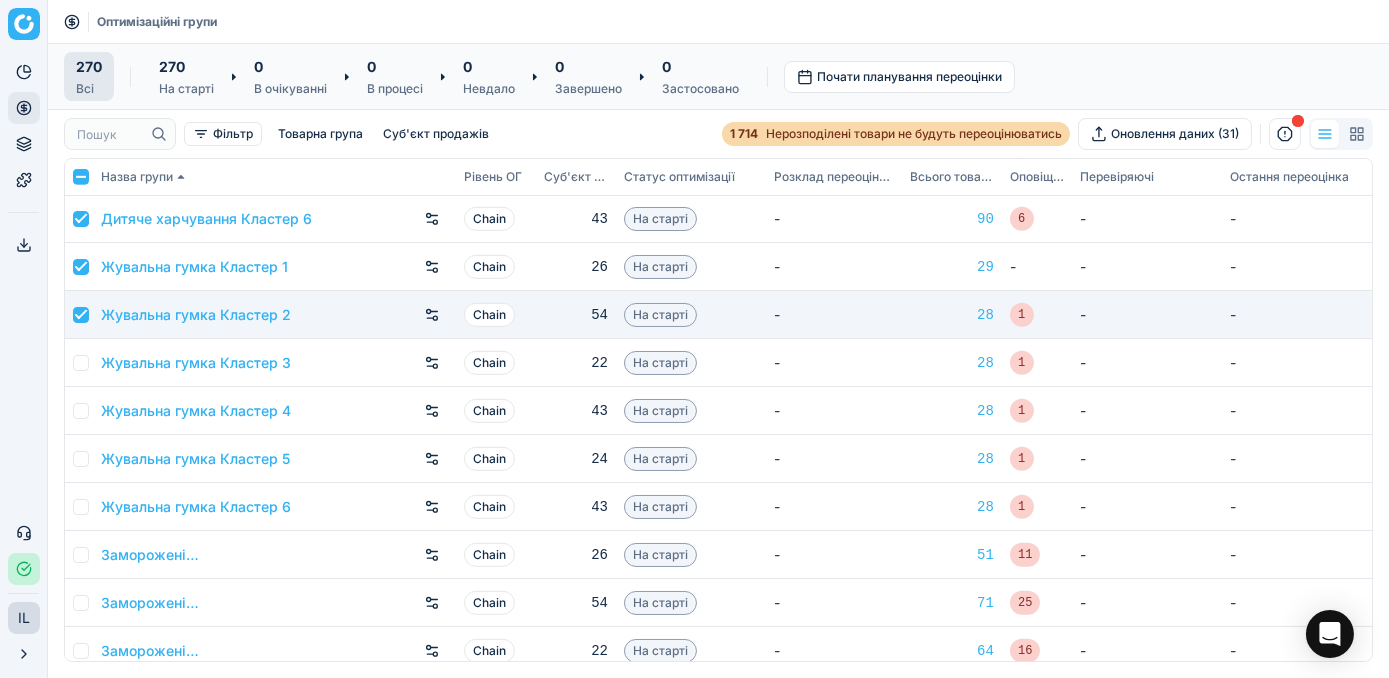 checkbox on "true" 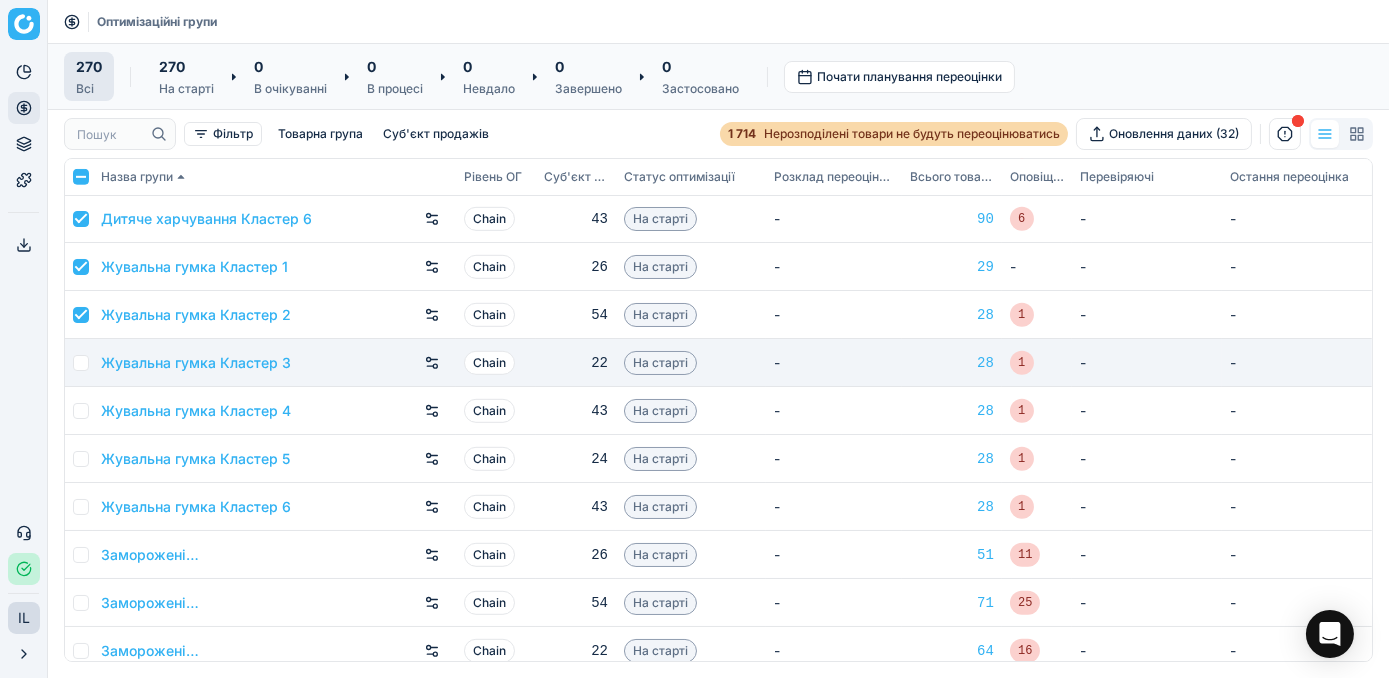 click at bounding box center [81, 363] 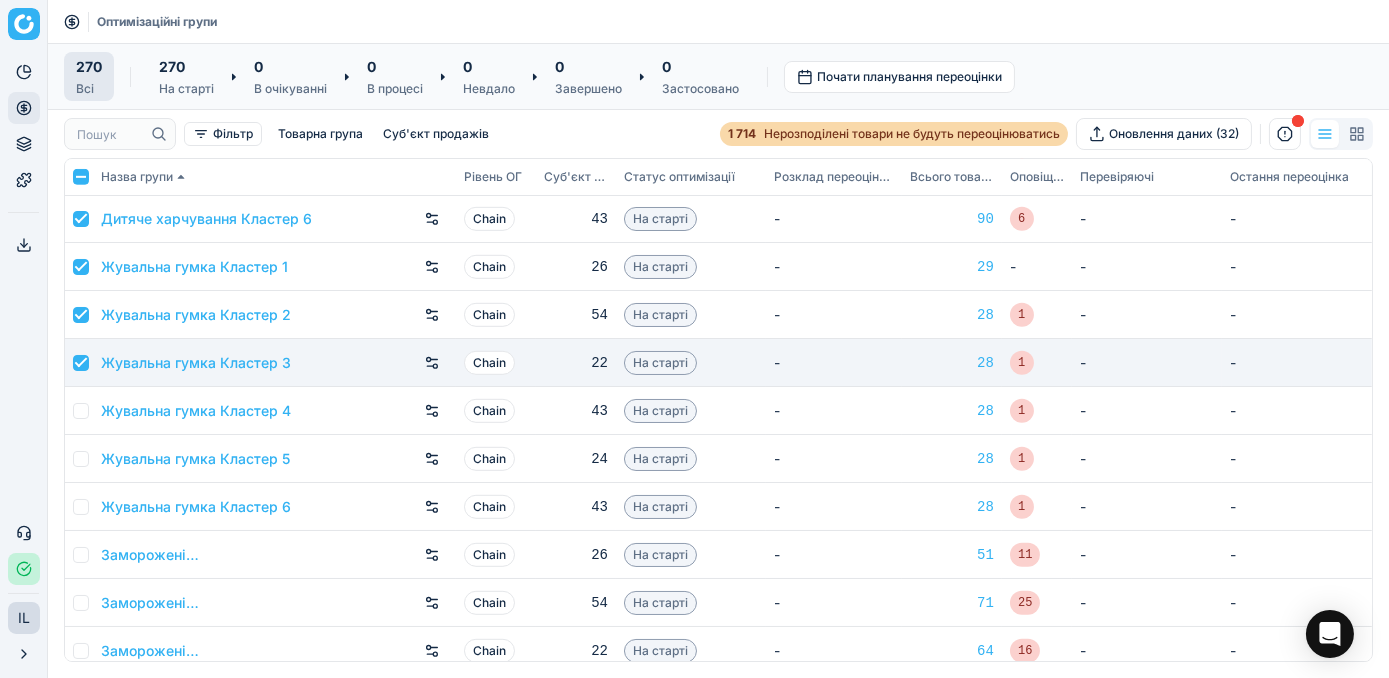 checkbox on "true" 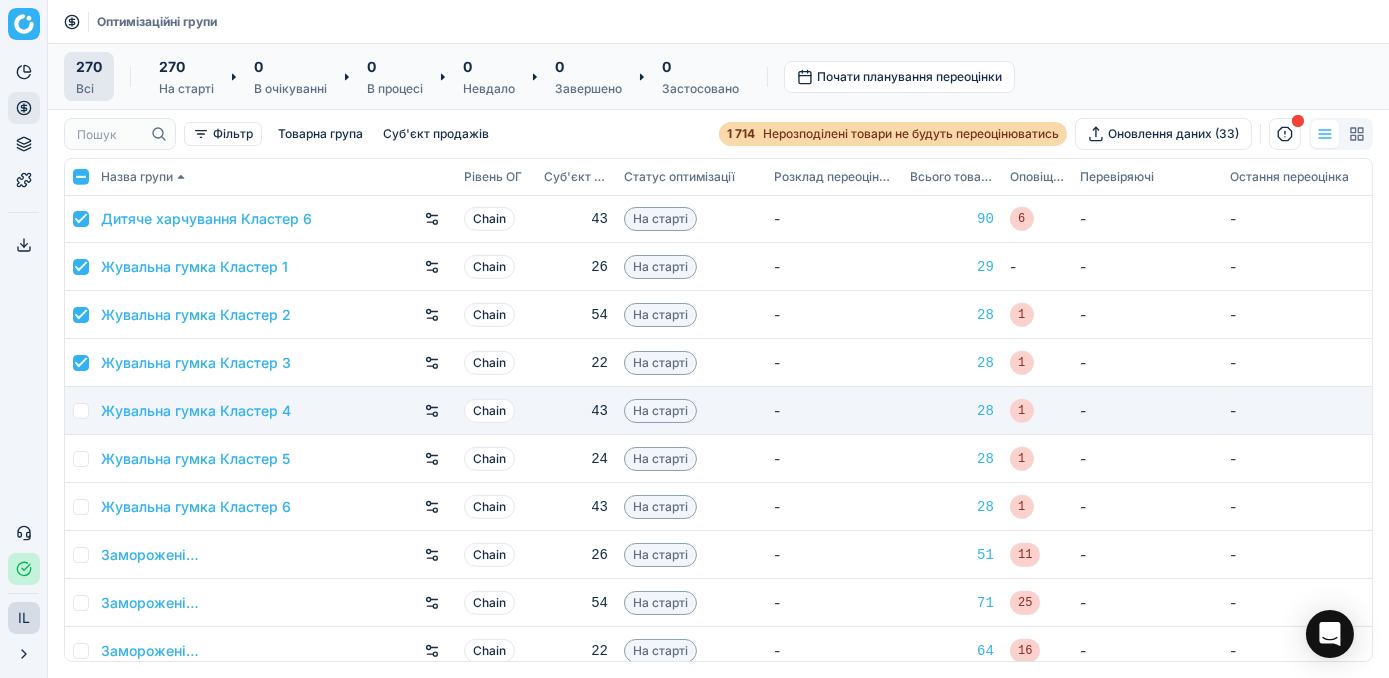 click at bounding box center [79, 411] 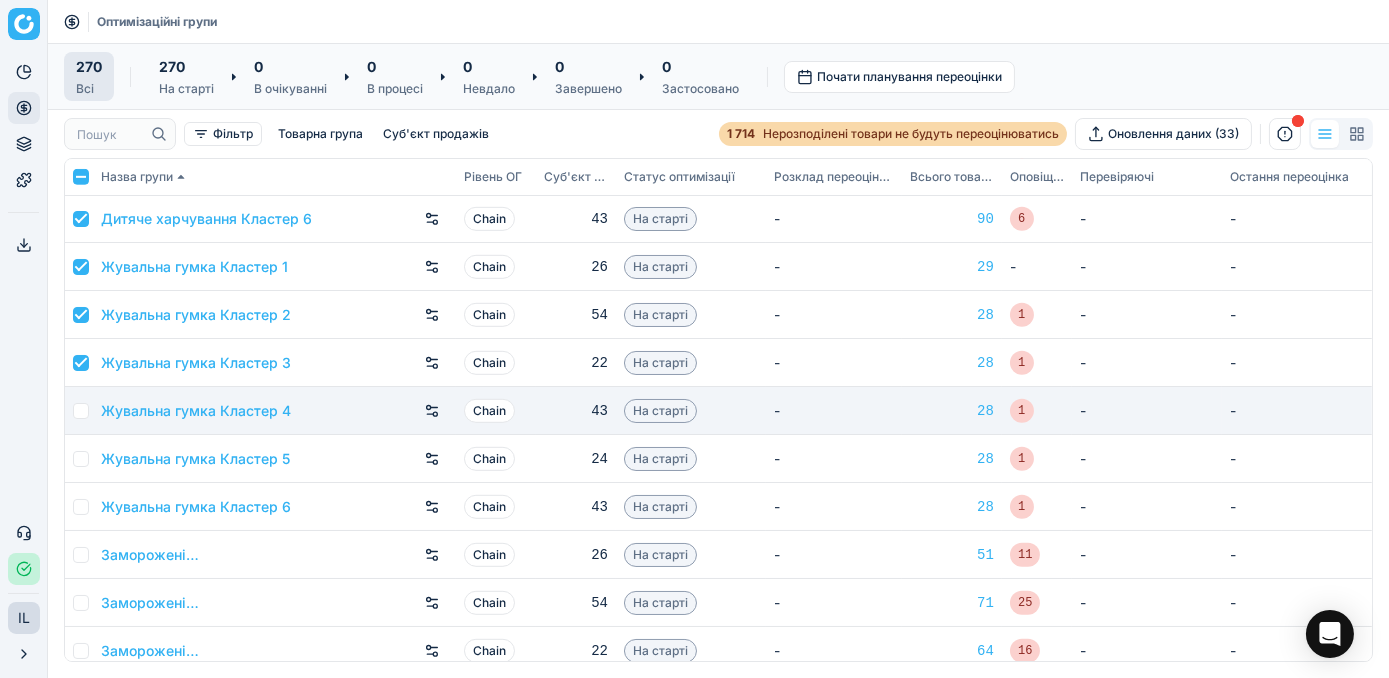 click at bounding box center [81, 411] 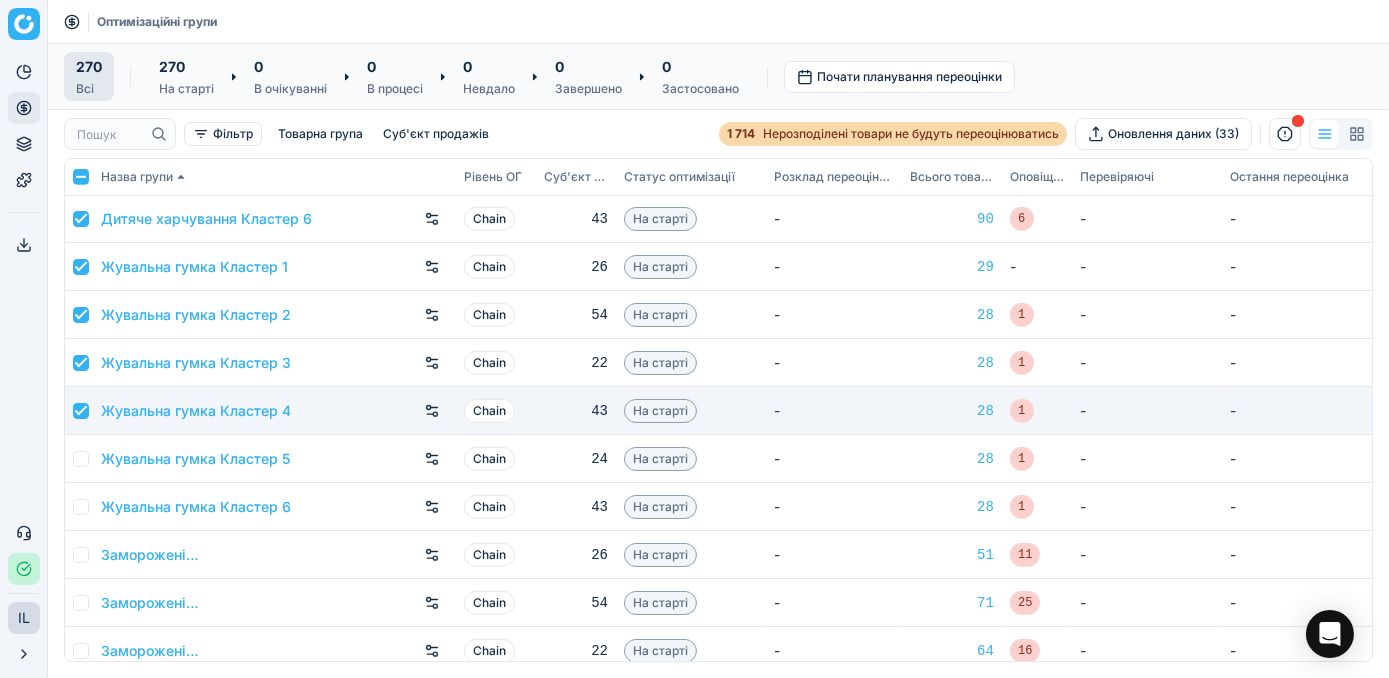 checkbox on "true" 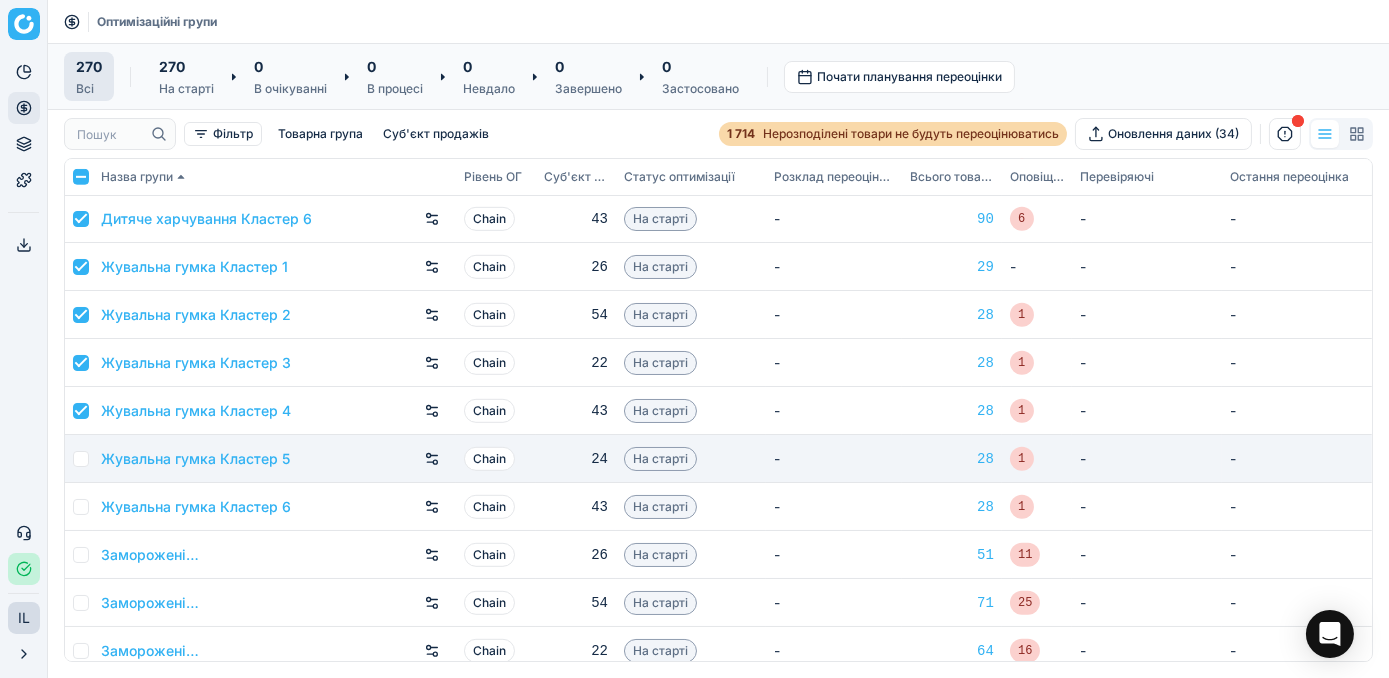 click at bounding box center [81, 459] 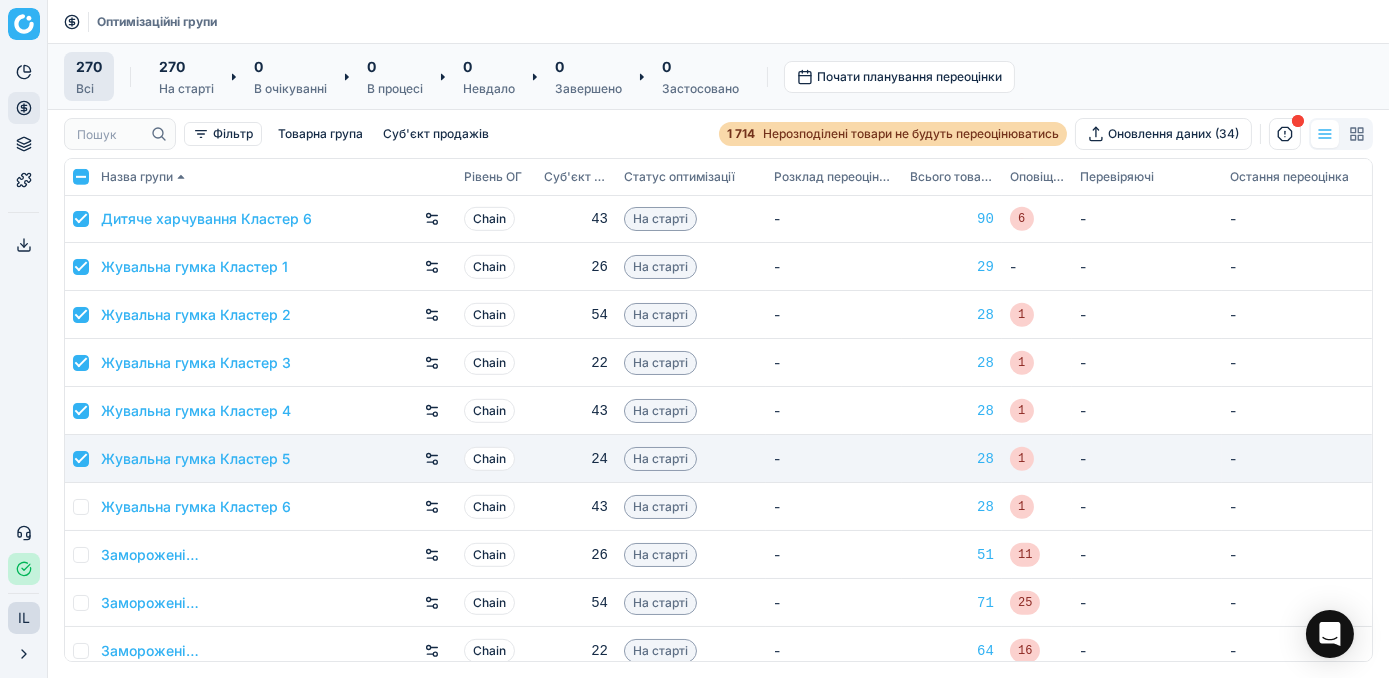checkbox on "true" 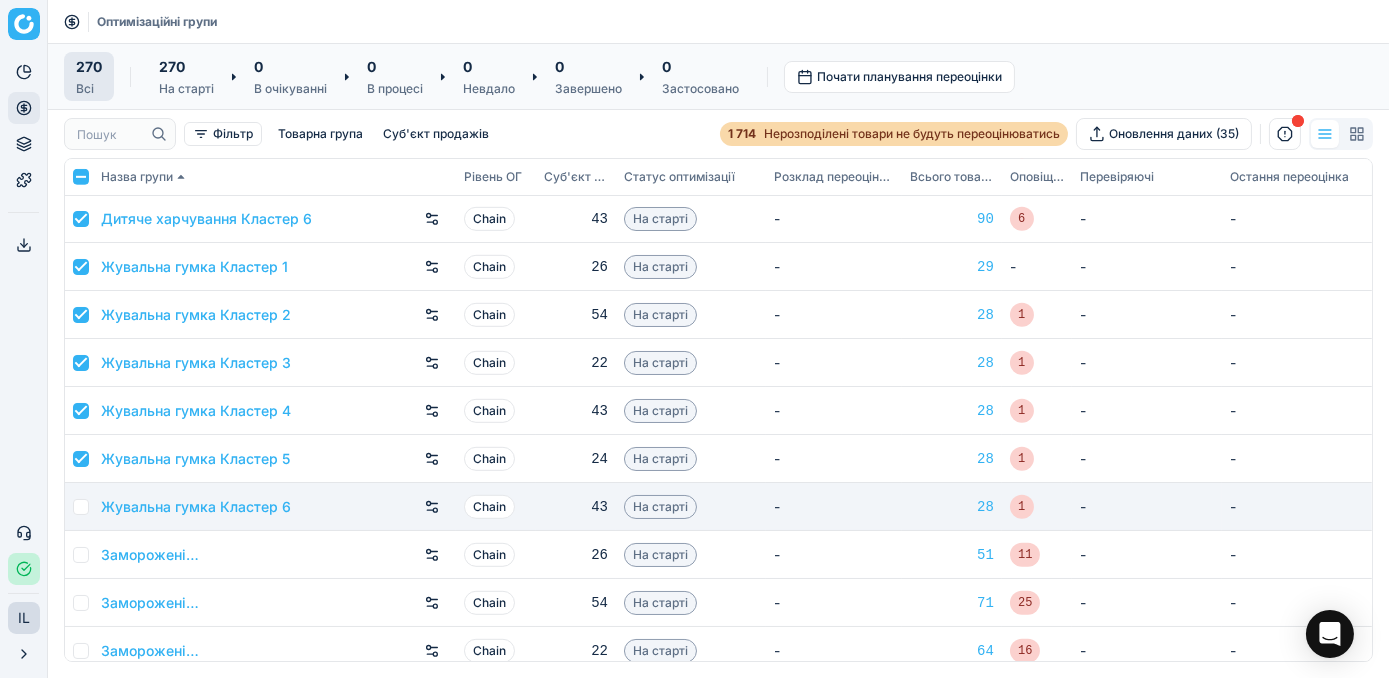 click at bounding box center [79, 507] 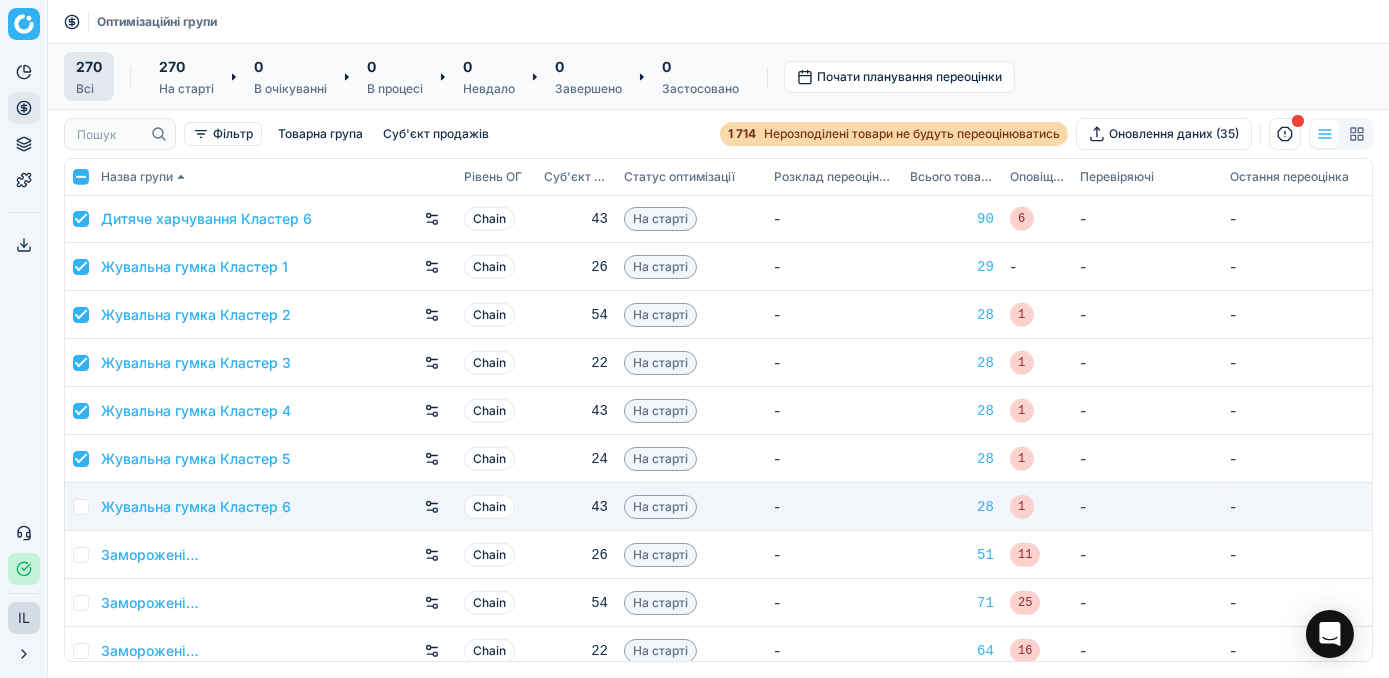 click at bounding box center [81, 507] 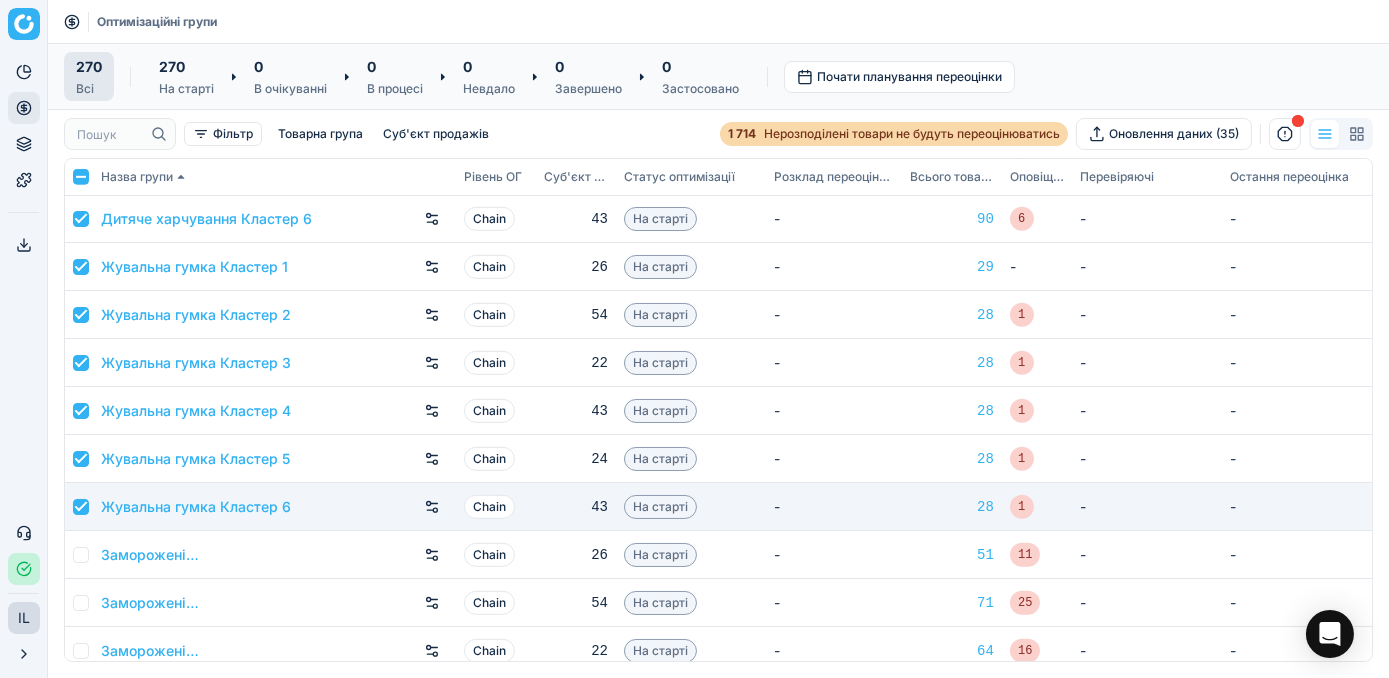 checkbox on "true" 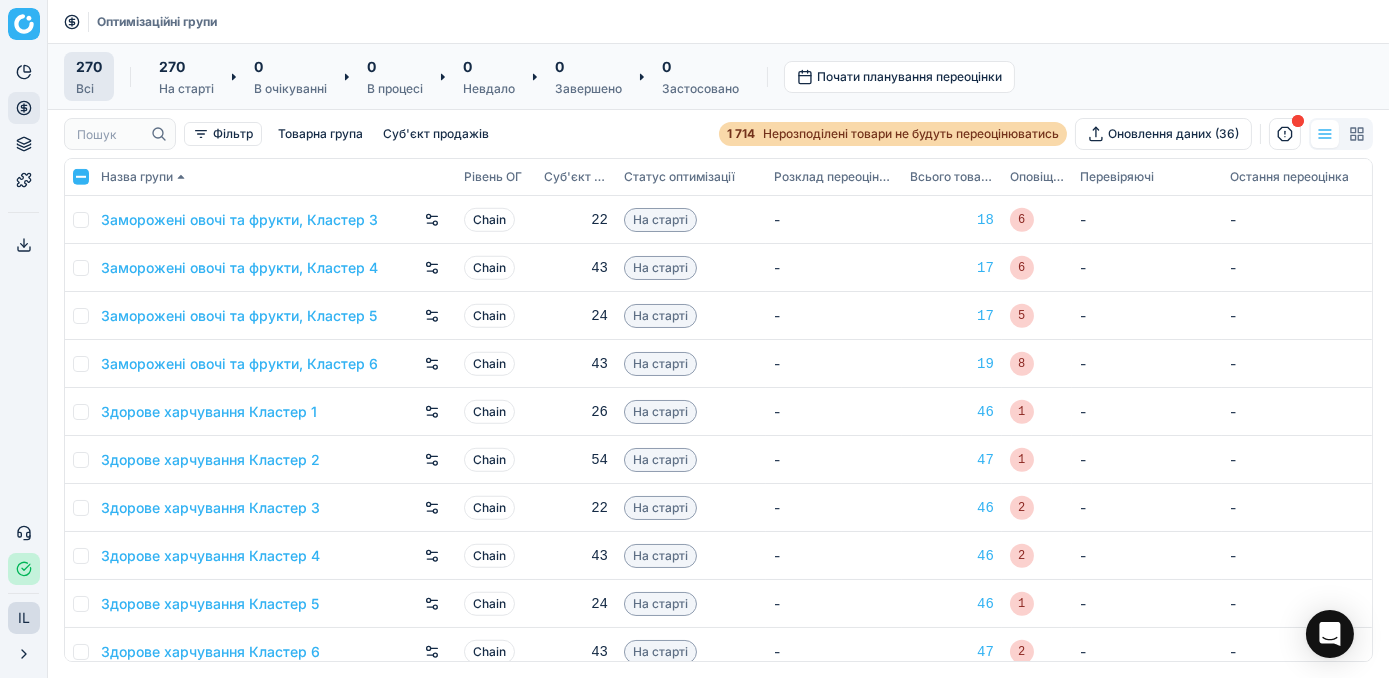 scroll, scrollTop: 3272, scrollLeft: 0, axis: vertical 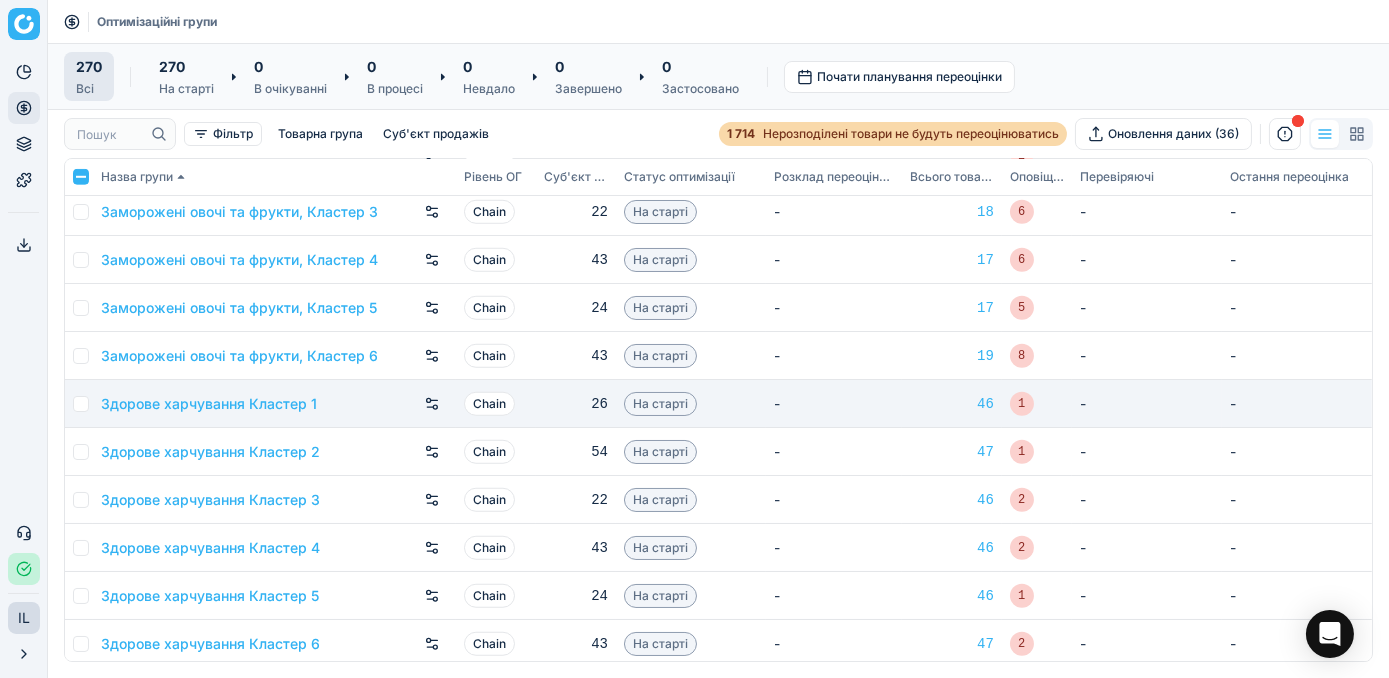 click at bounding box center (81, 404) 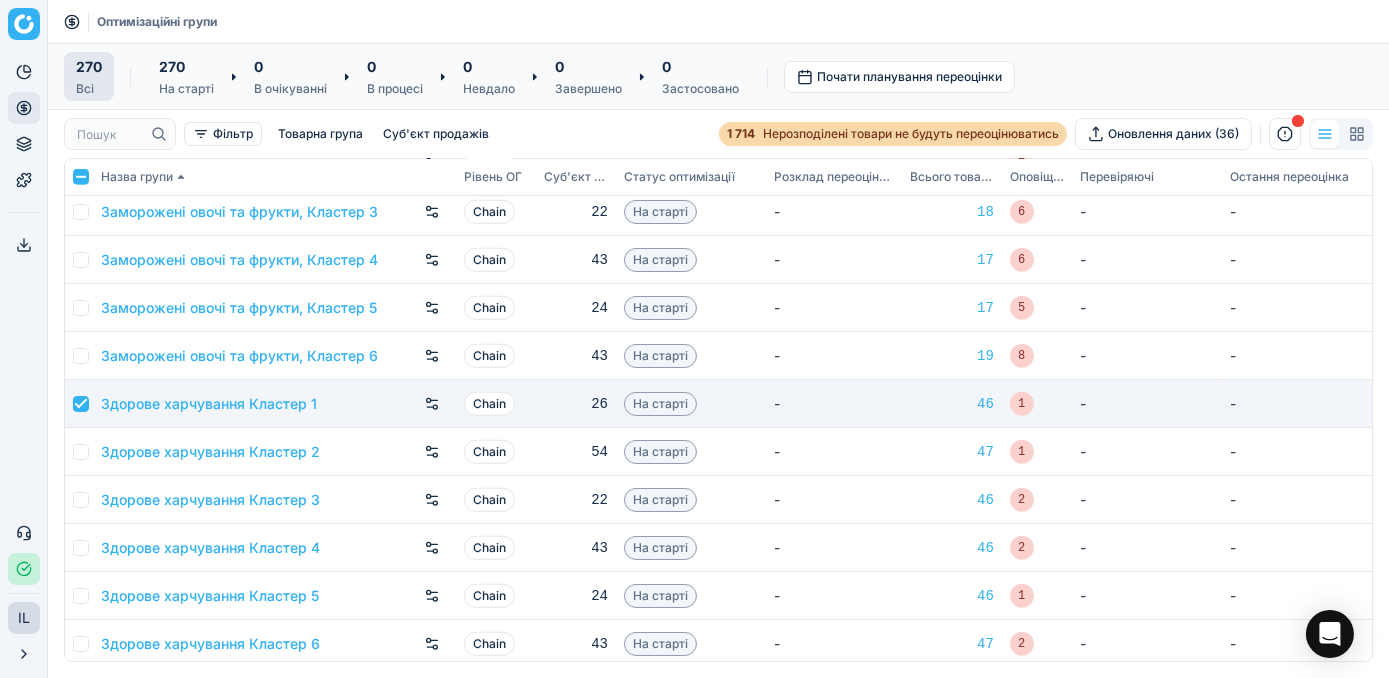 checkbox on "true" 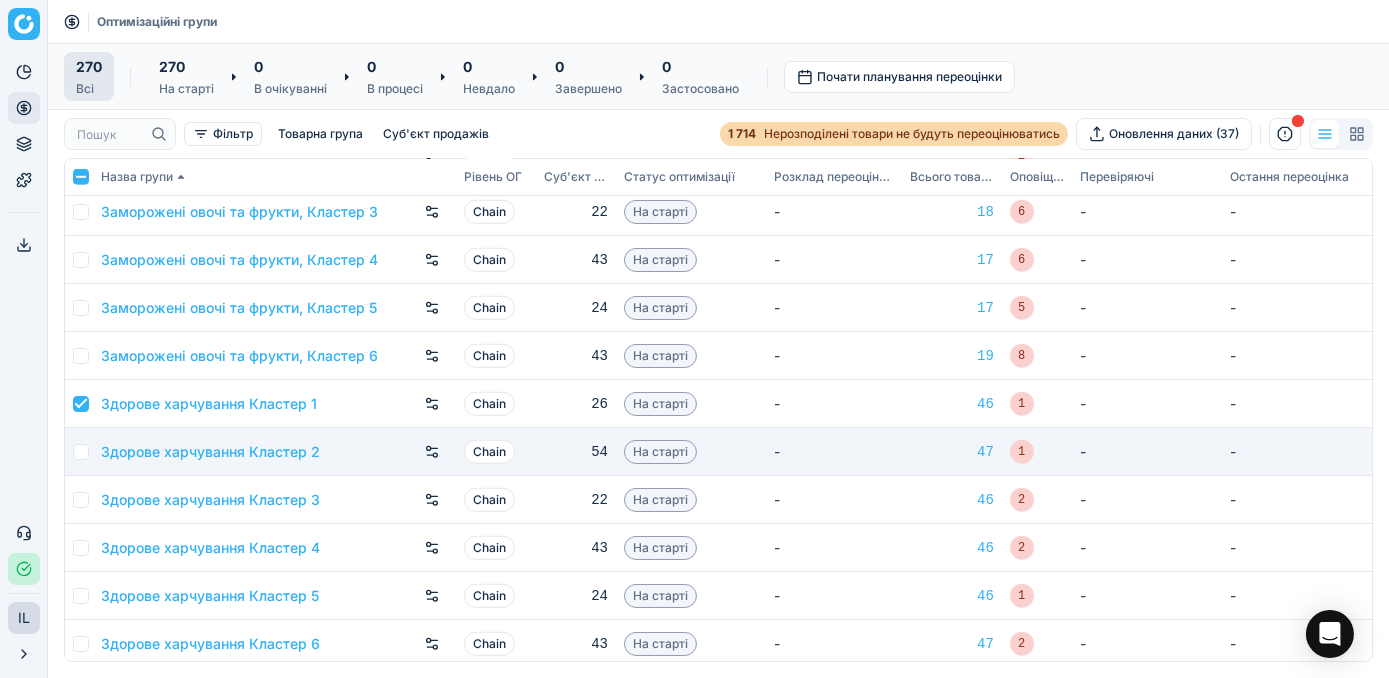 click at bounding box center [81, 452] 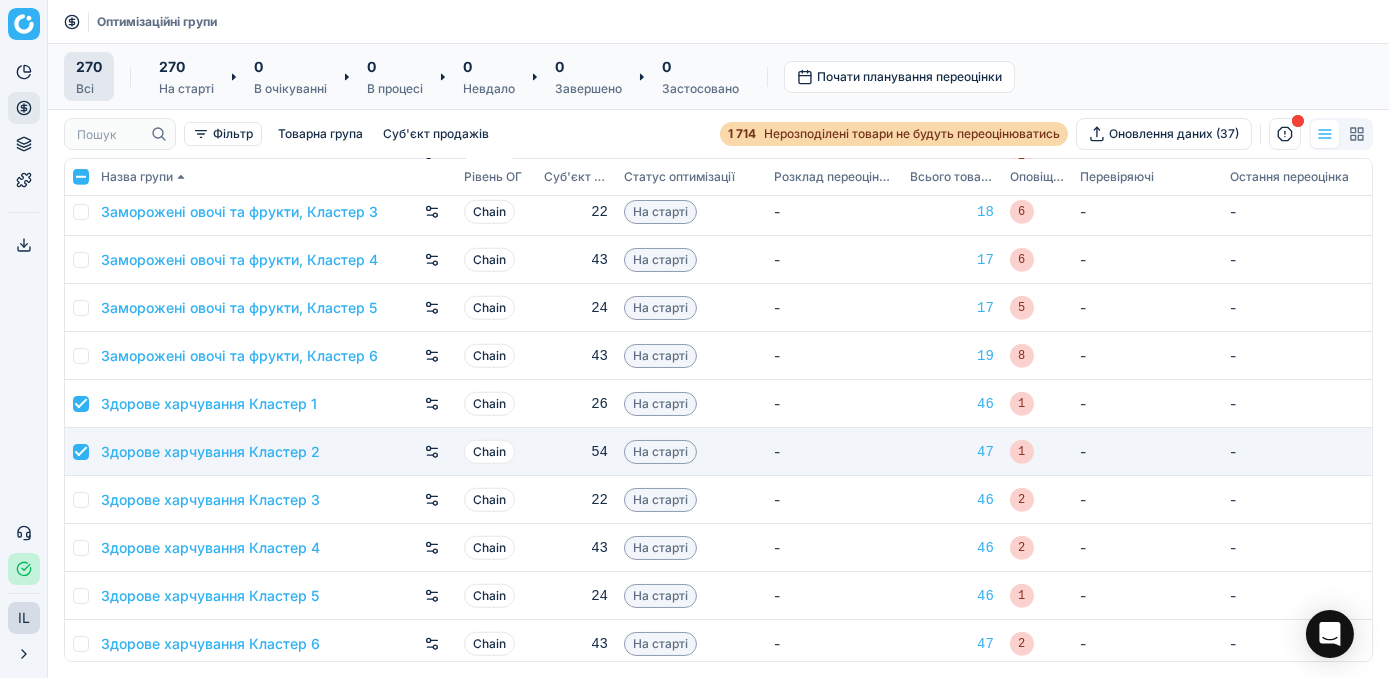 checkbox on "true" 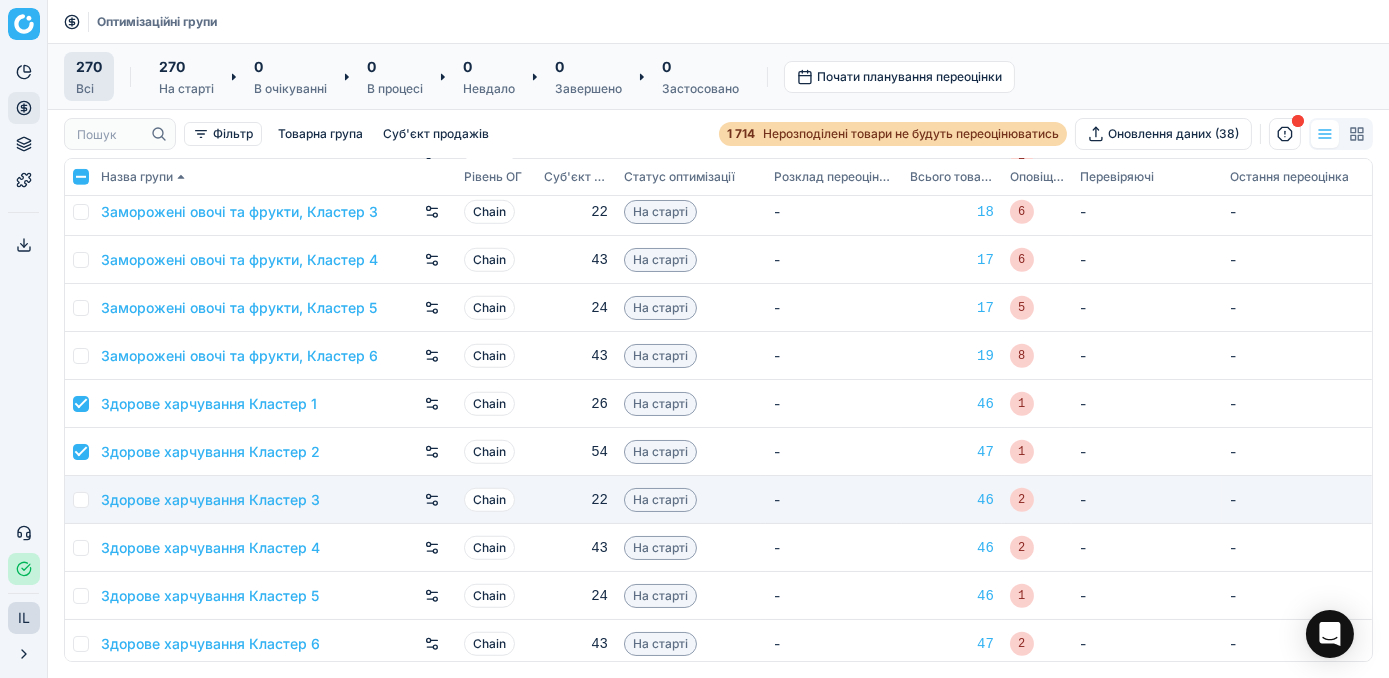 click at bounding box center (81, 500) 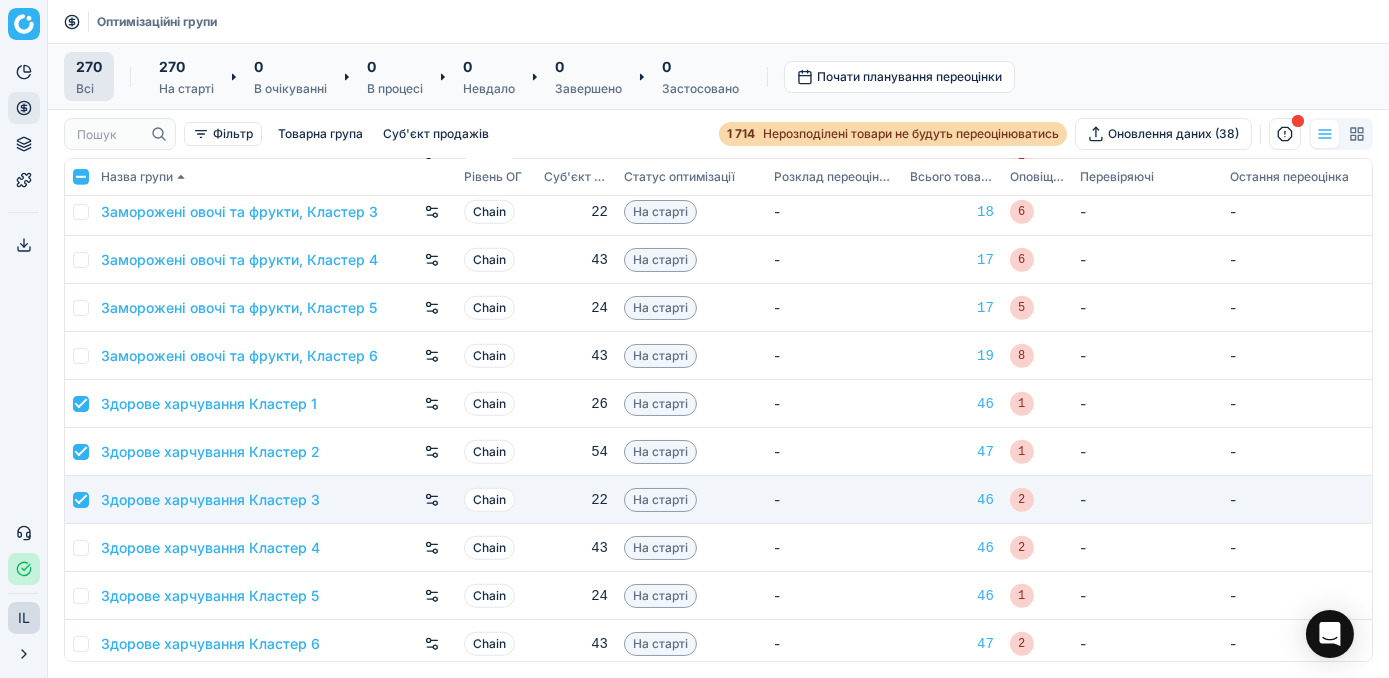 checkbox on "true" 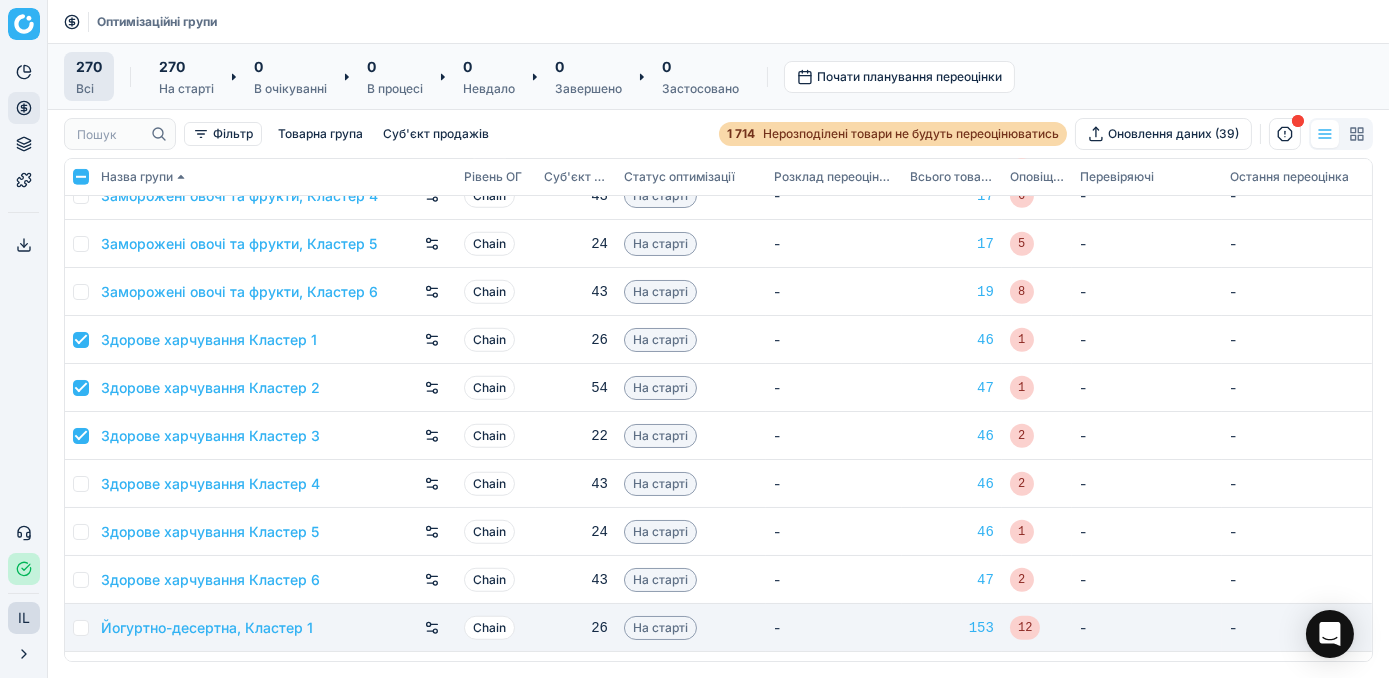 scroll, scrollTop: 3454, scrollLeft: 0, axis: vertical 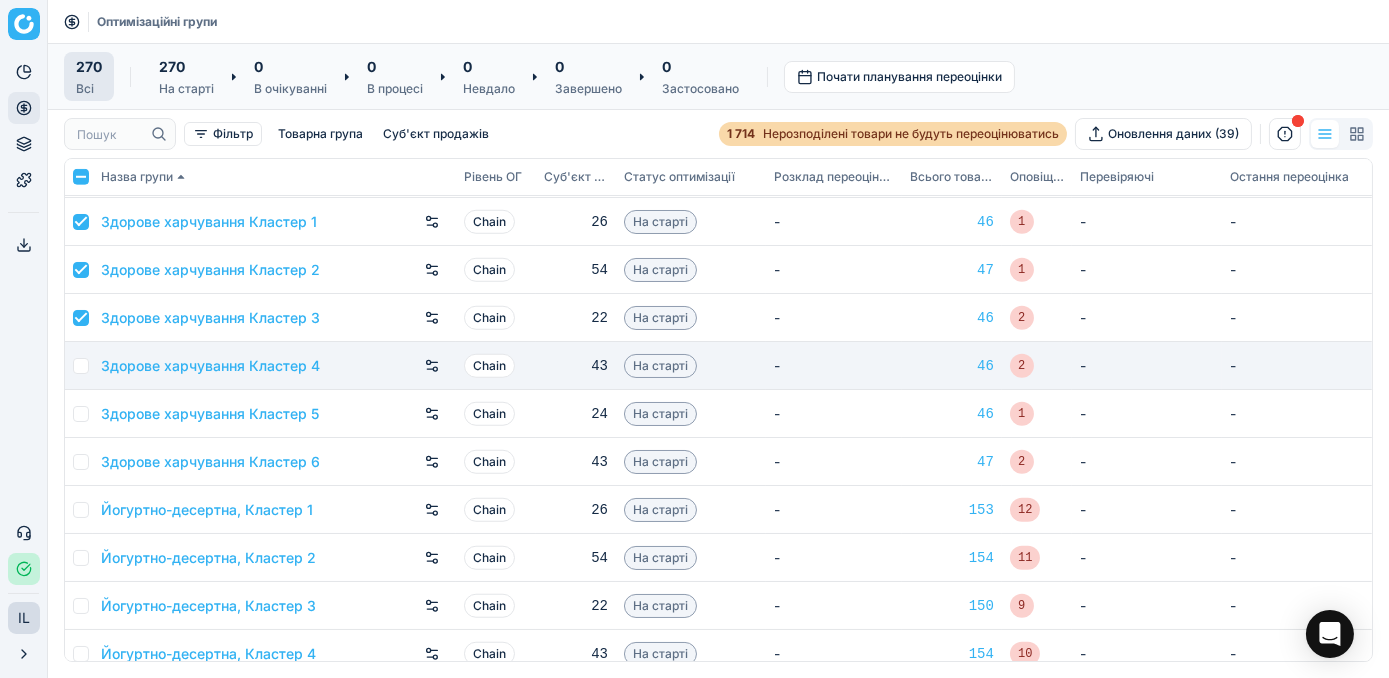 click at bounding box center [81, 366] 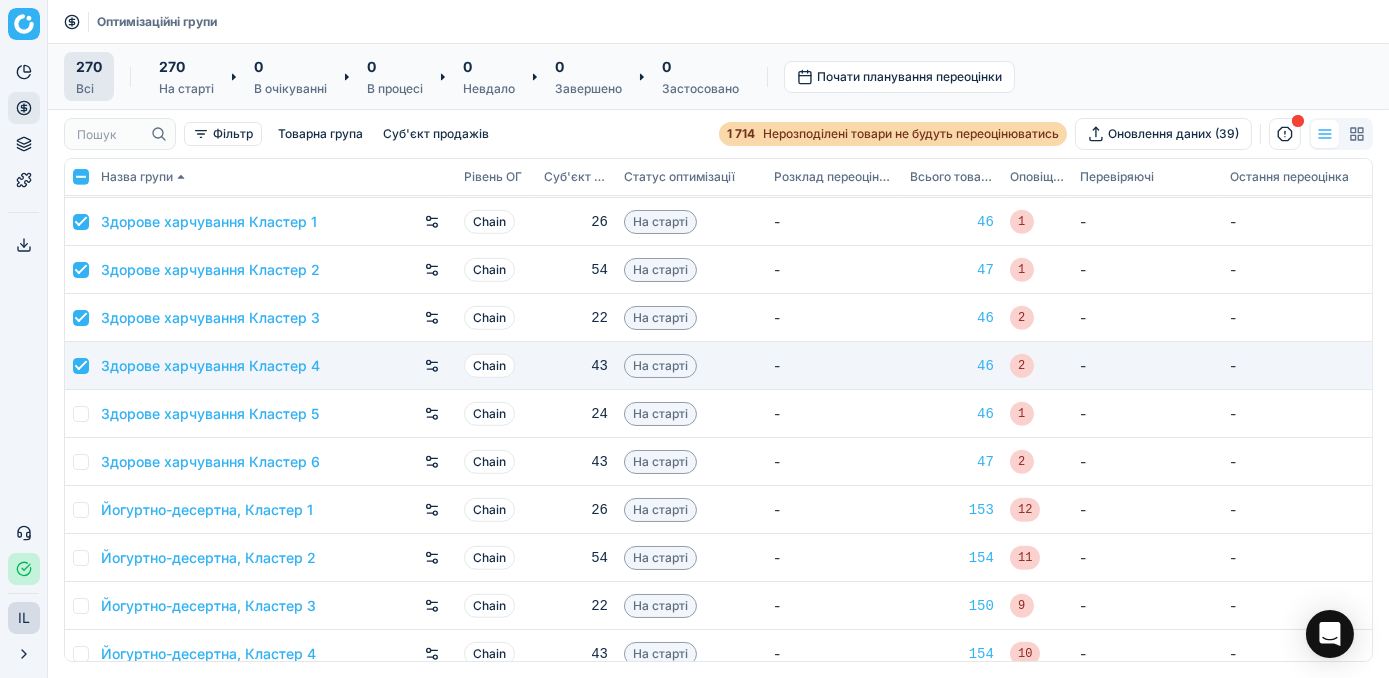 checkbox on "true" 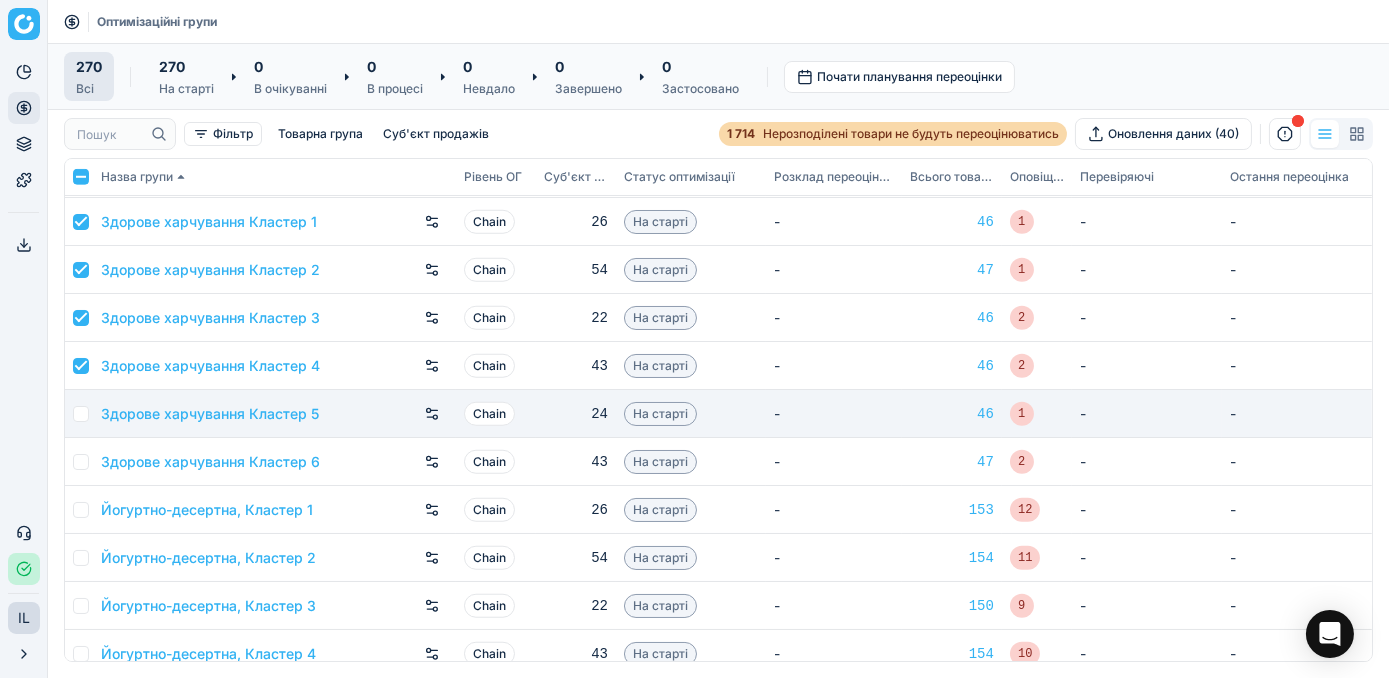 click at bounding box center [81, 414] 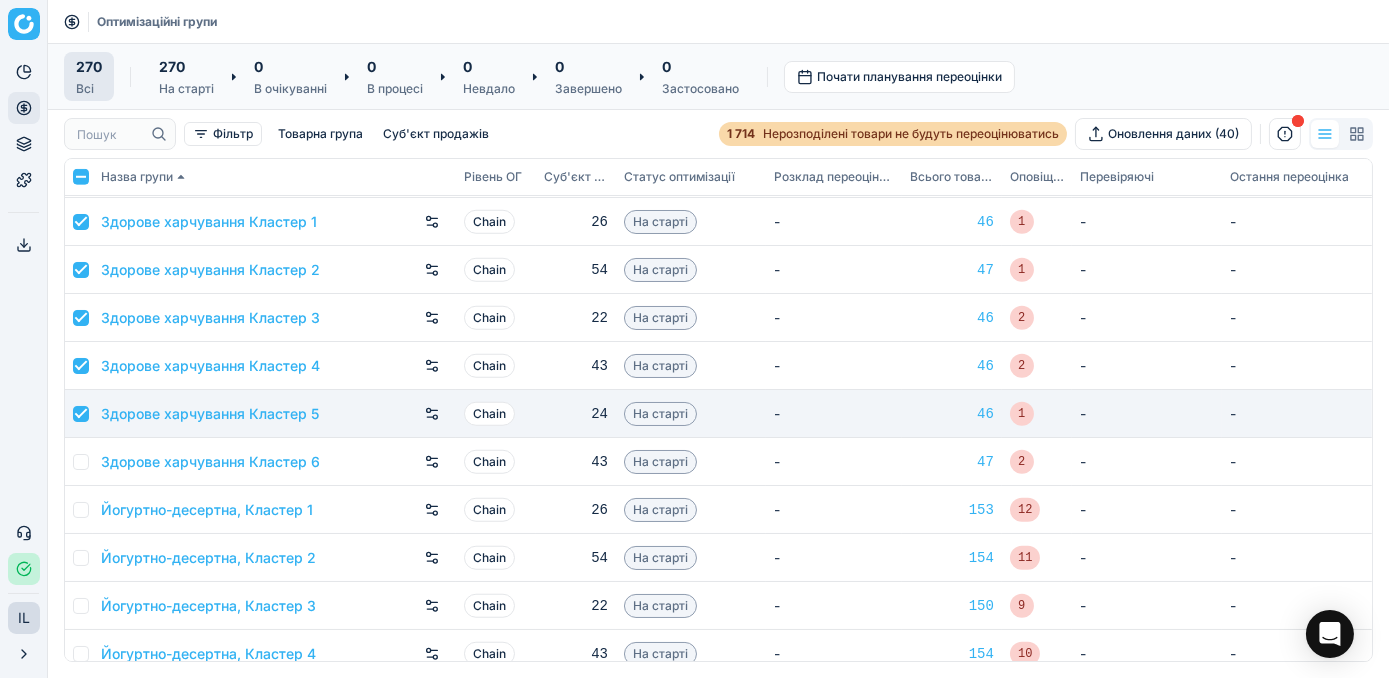 checkbox on "true" 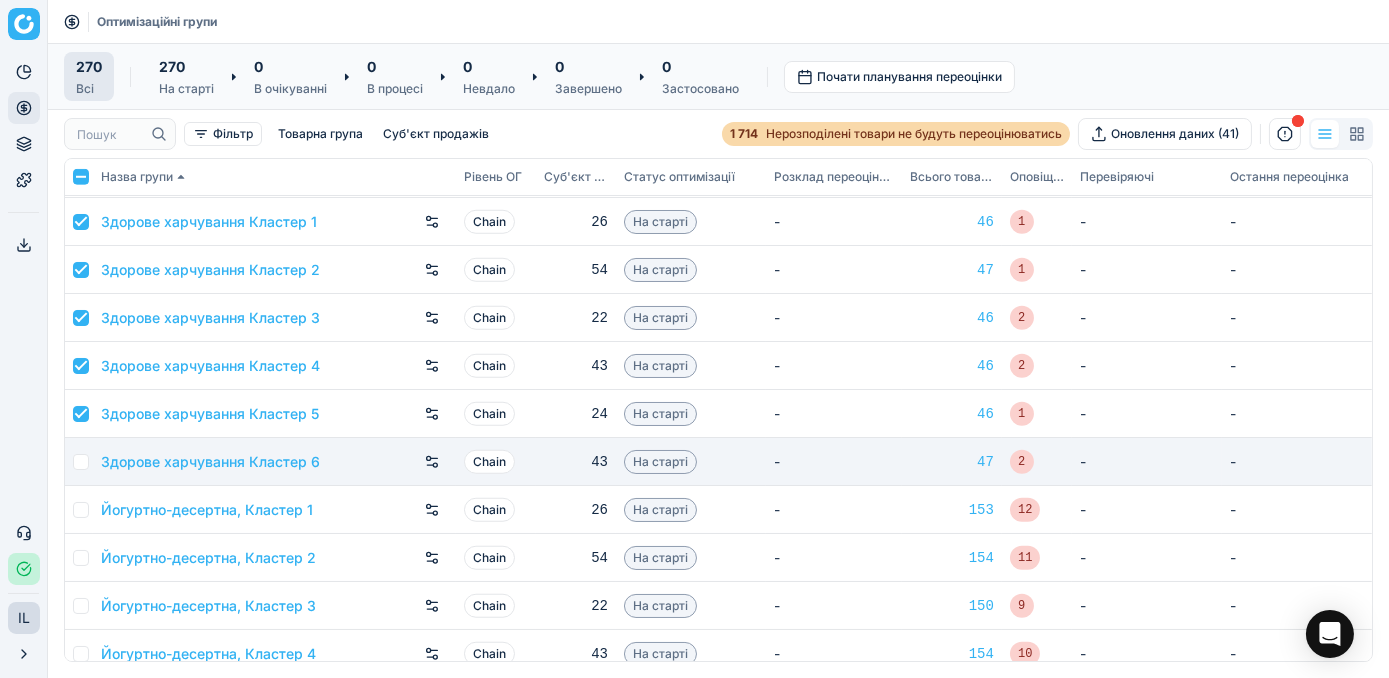 click at bounding box center (81, 462) 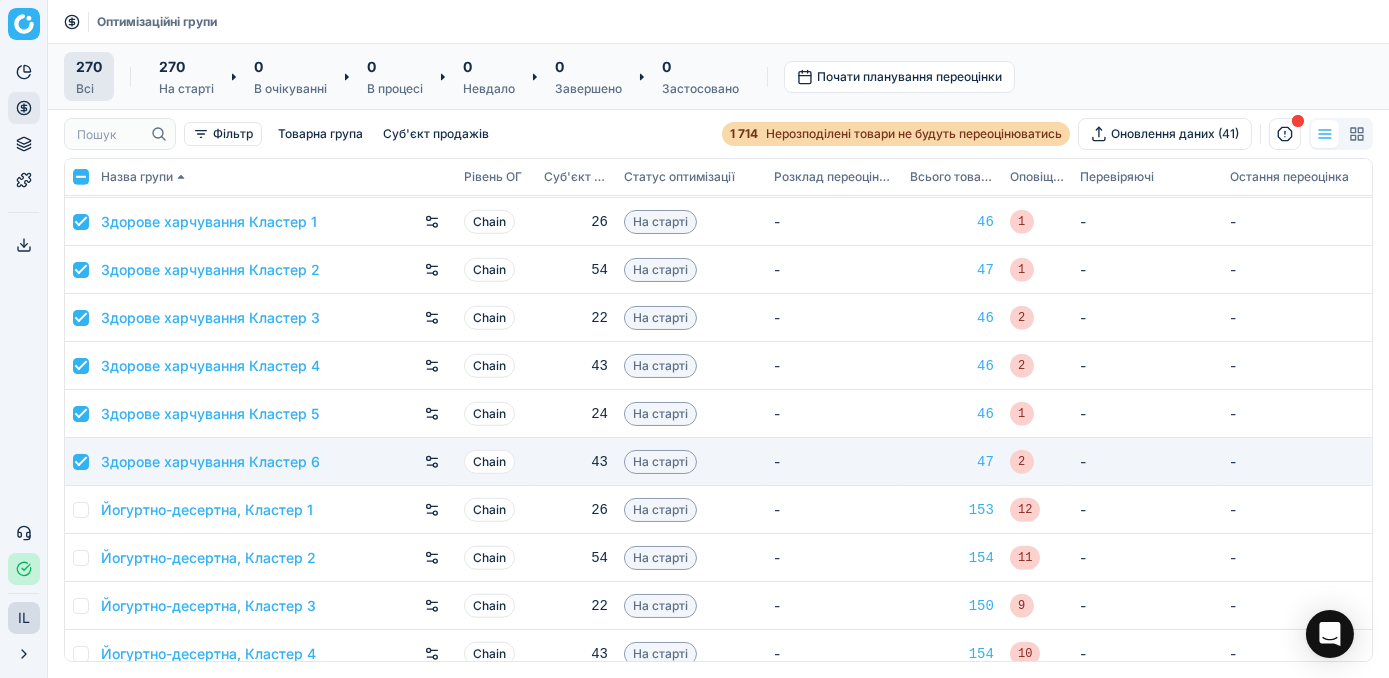 checkbox on "true" 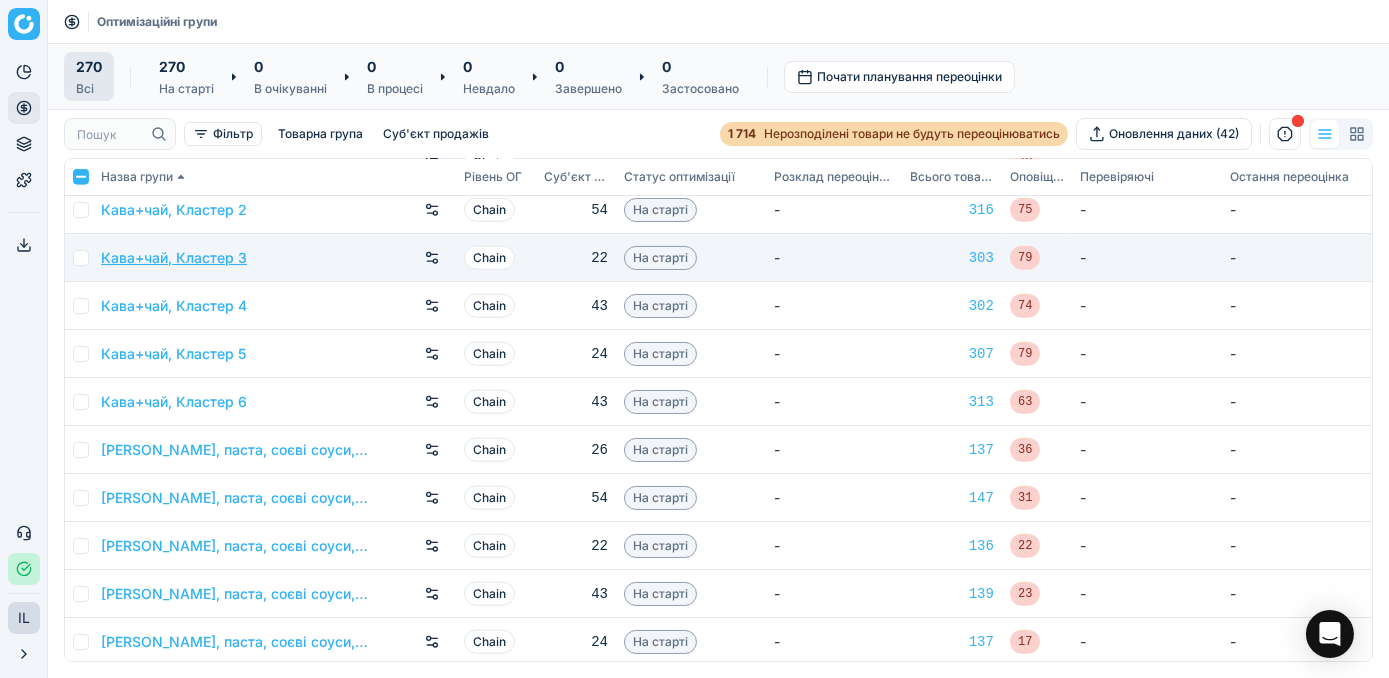 scroll, scrollTop: 4181, scrollLeft: 0, axis: vertical 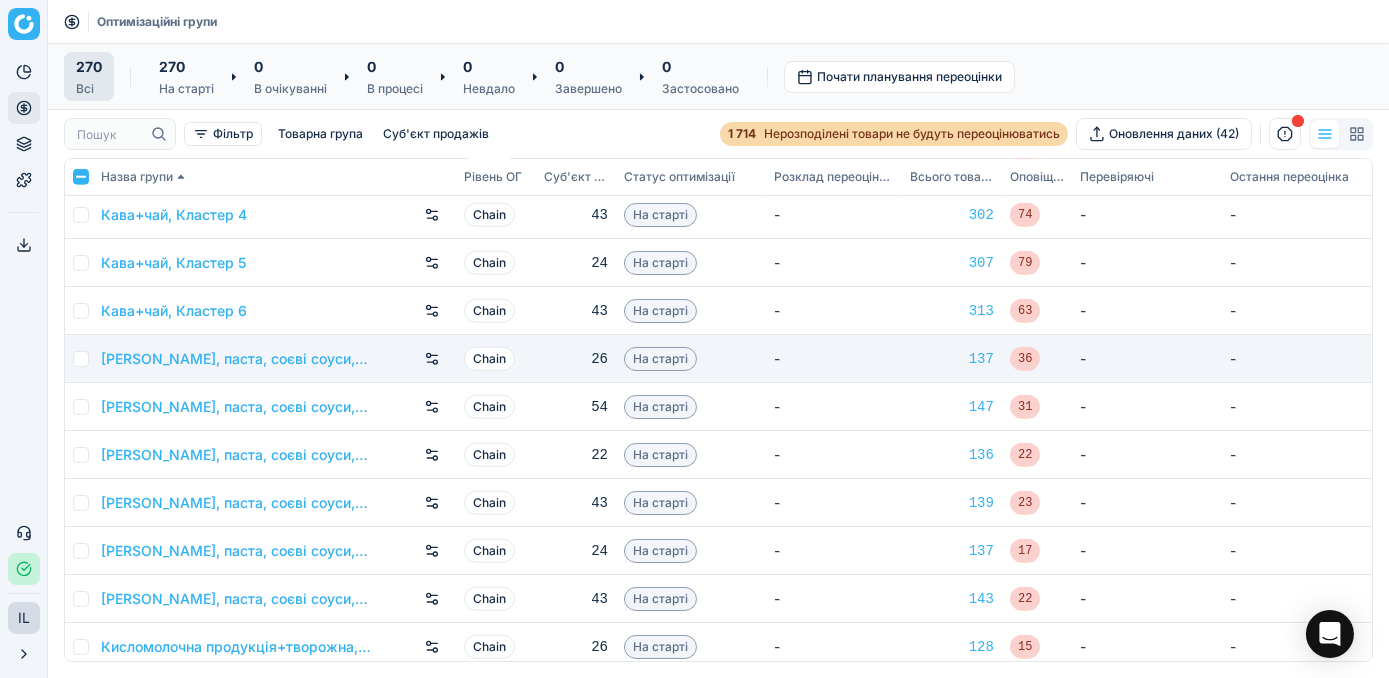 drag, startPoint x: 82, startPoint y: 355, endPoint x: 91, endPoint y: 387, distance: 33.24154 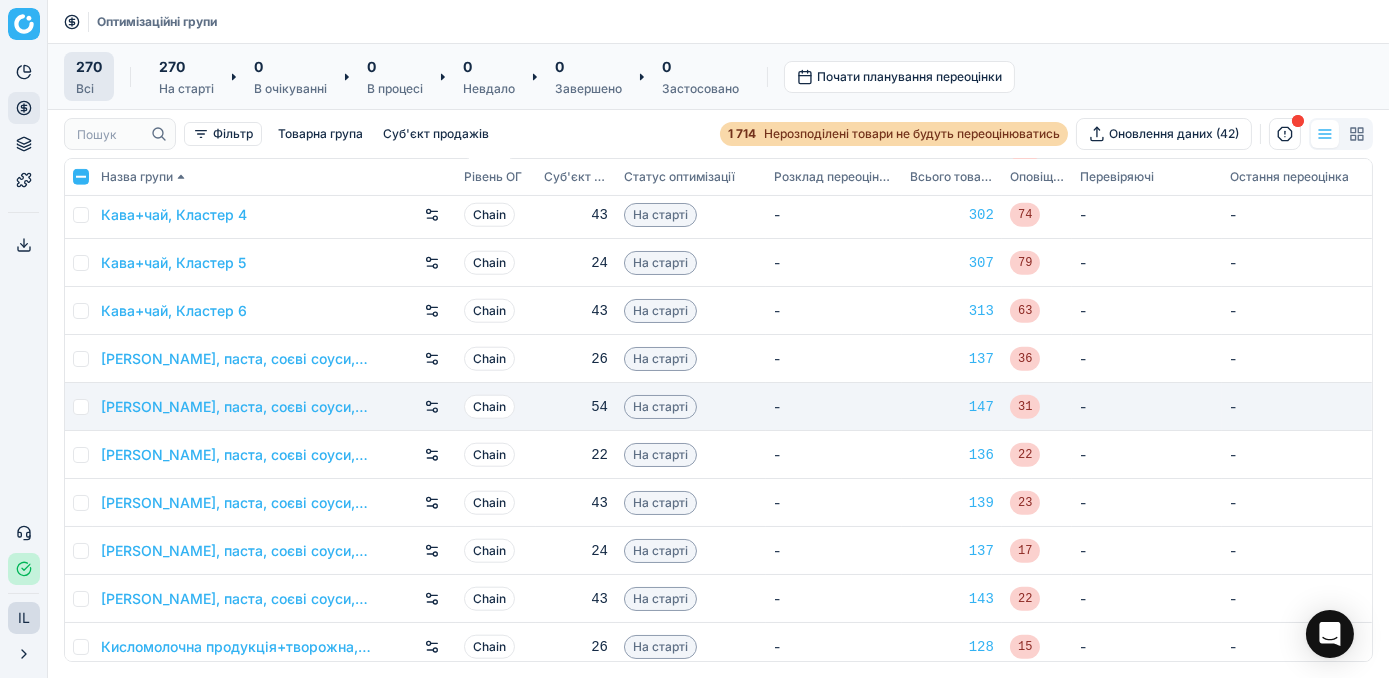 click at bounding box center (81, 359) 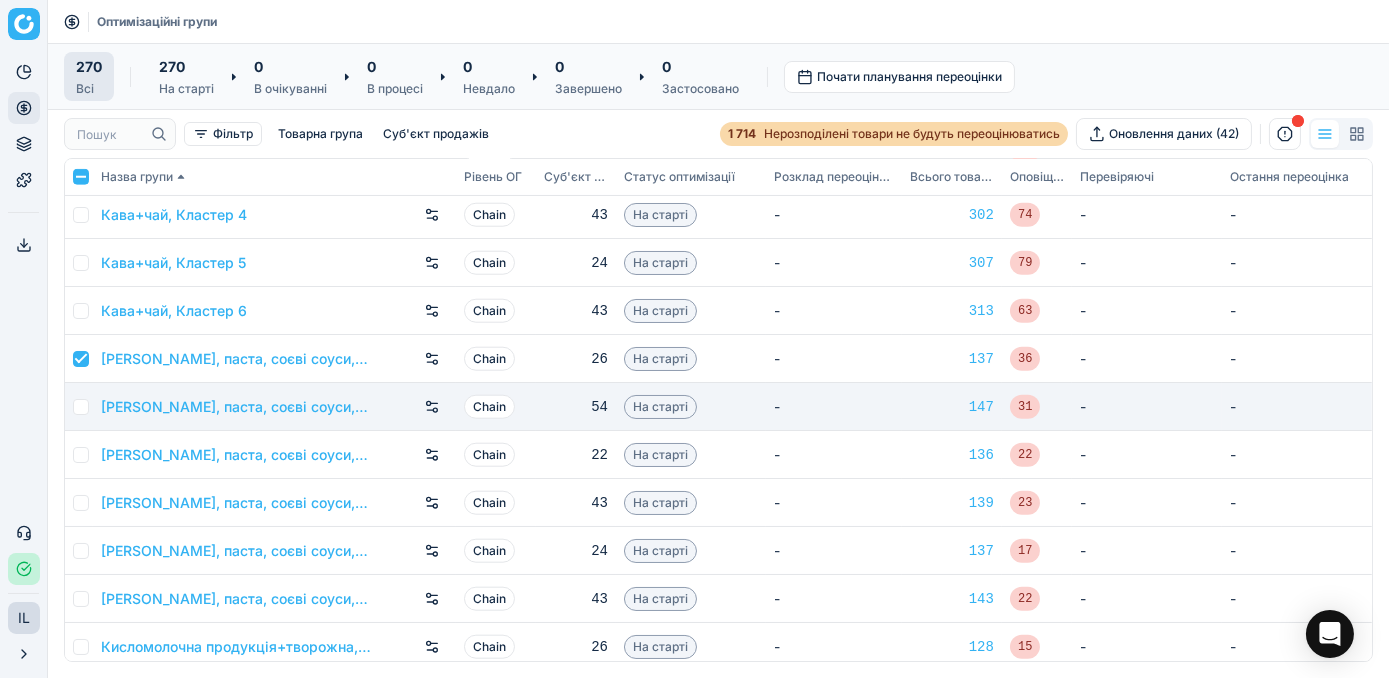 checkbox on "true" 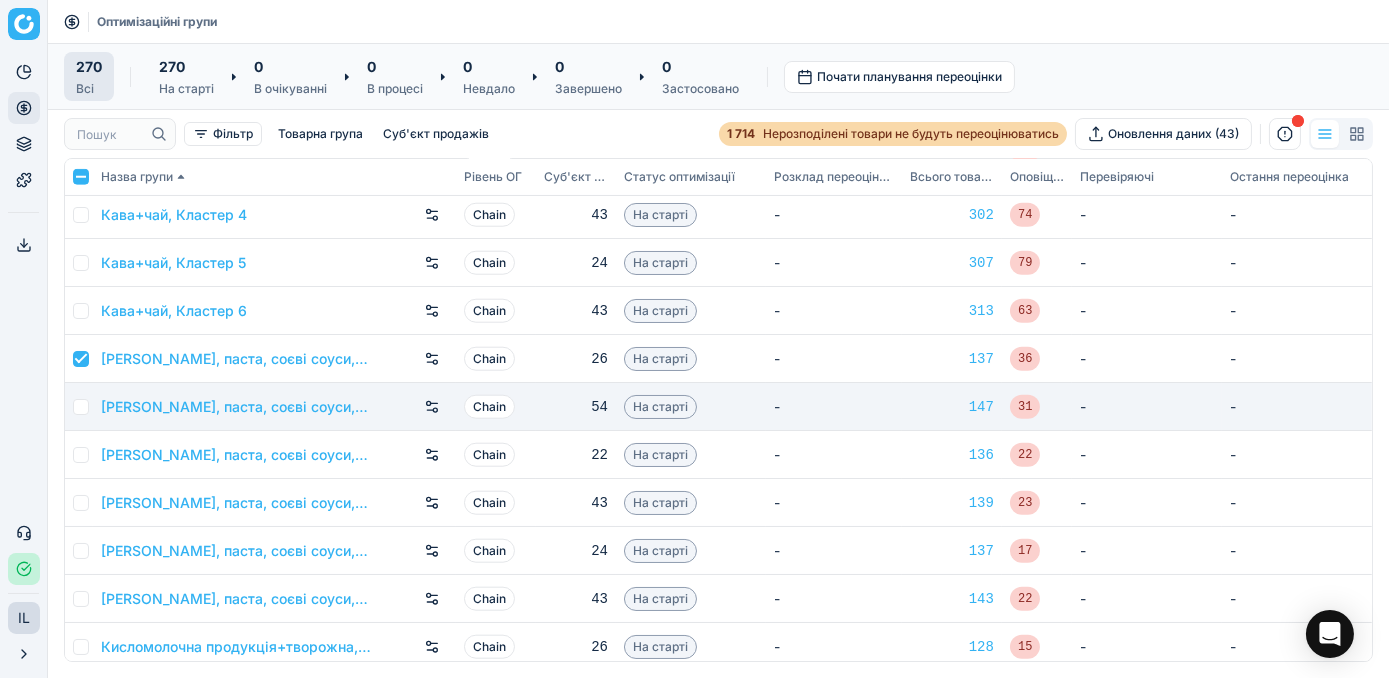 click at bounding box center (79, 407) 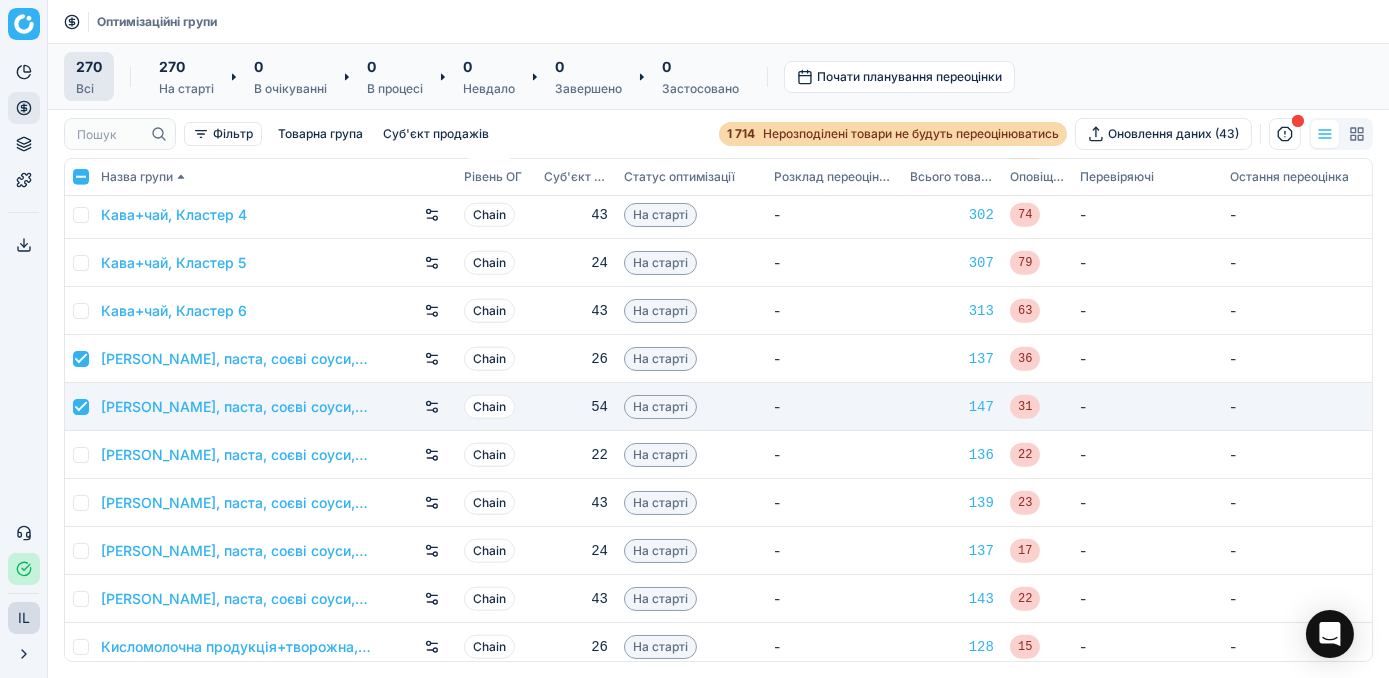 checkbox on "true" 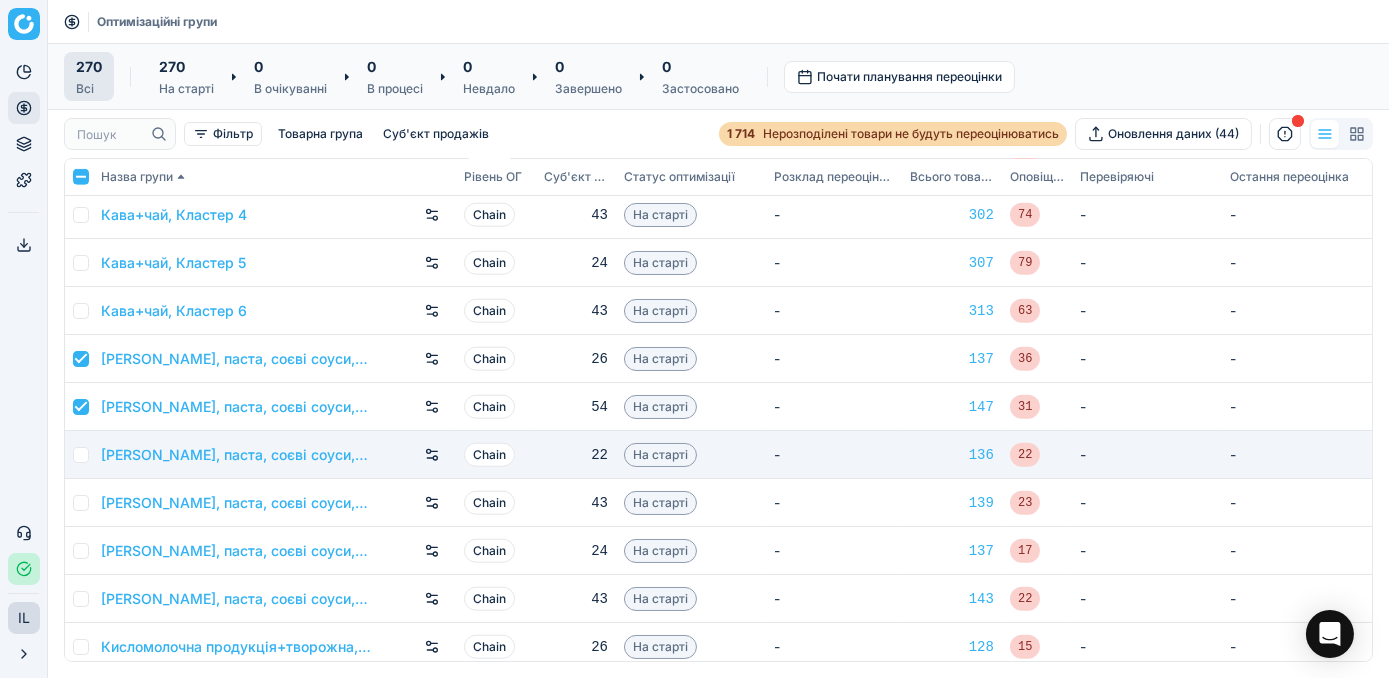 click at bounding box center (79, 455) 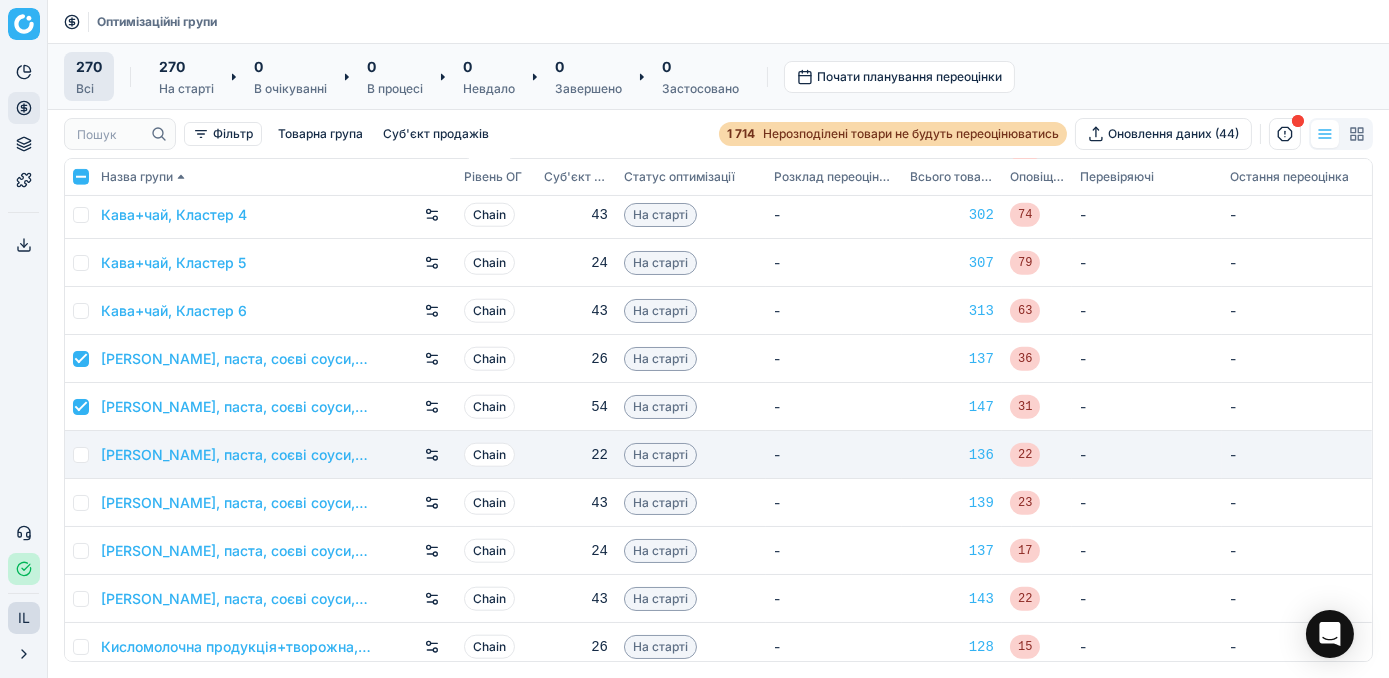 click at bounding box center [81, 455] 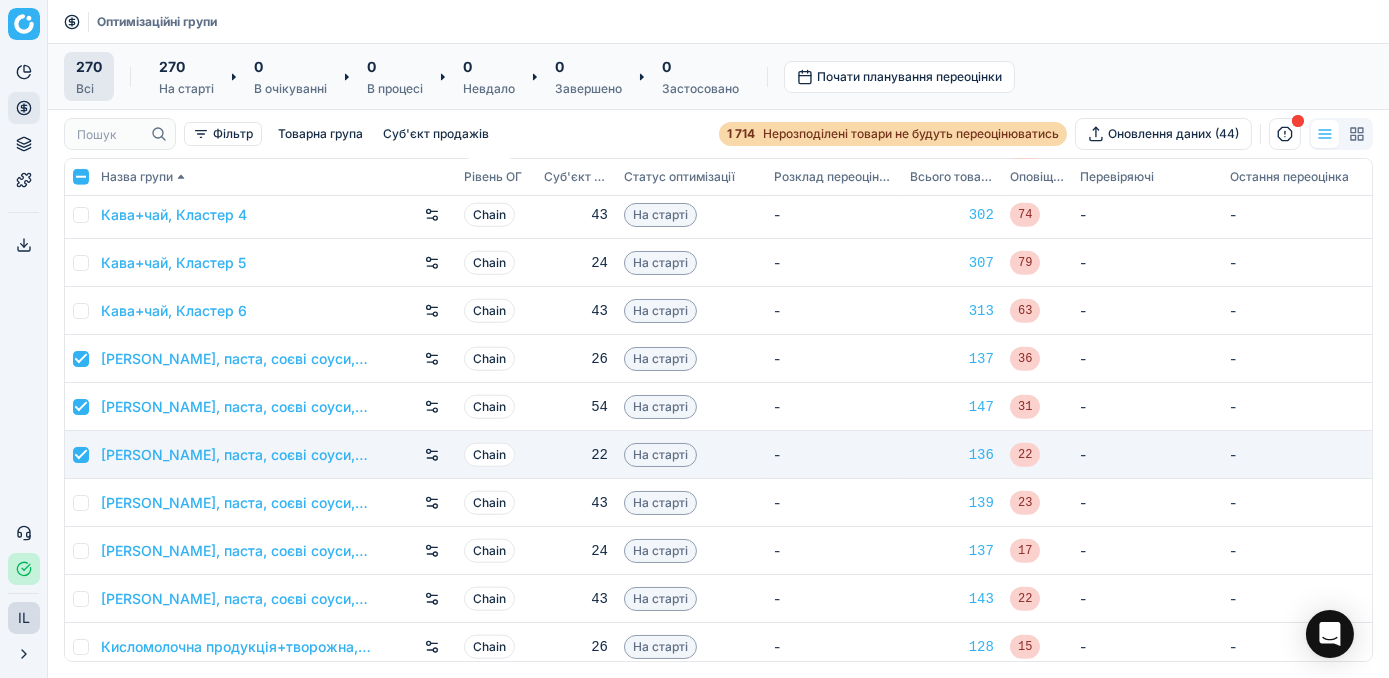 checkbox on "true" 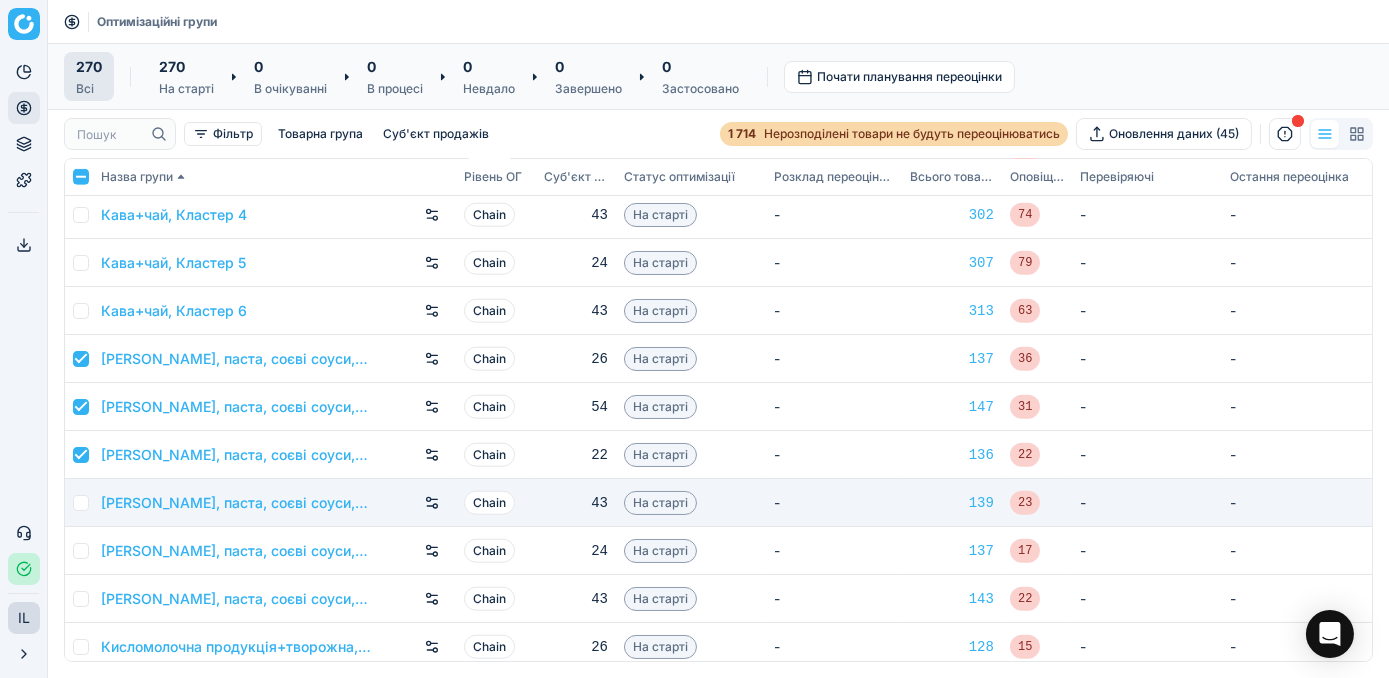 click at bounding box center (81, 503) 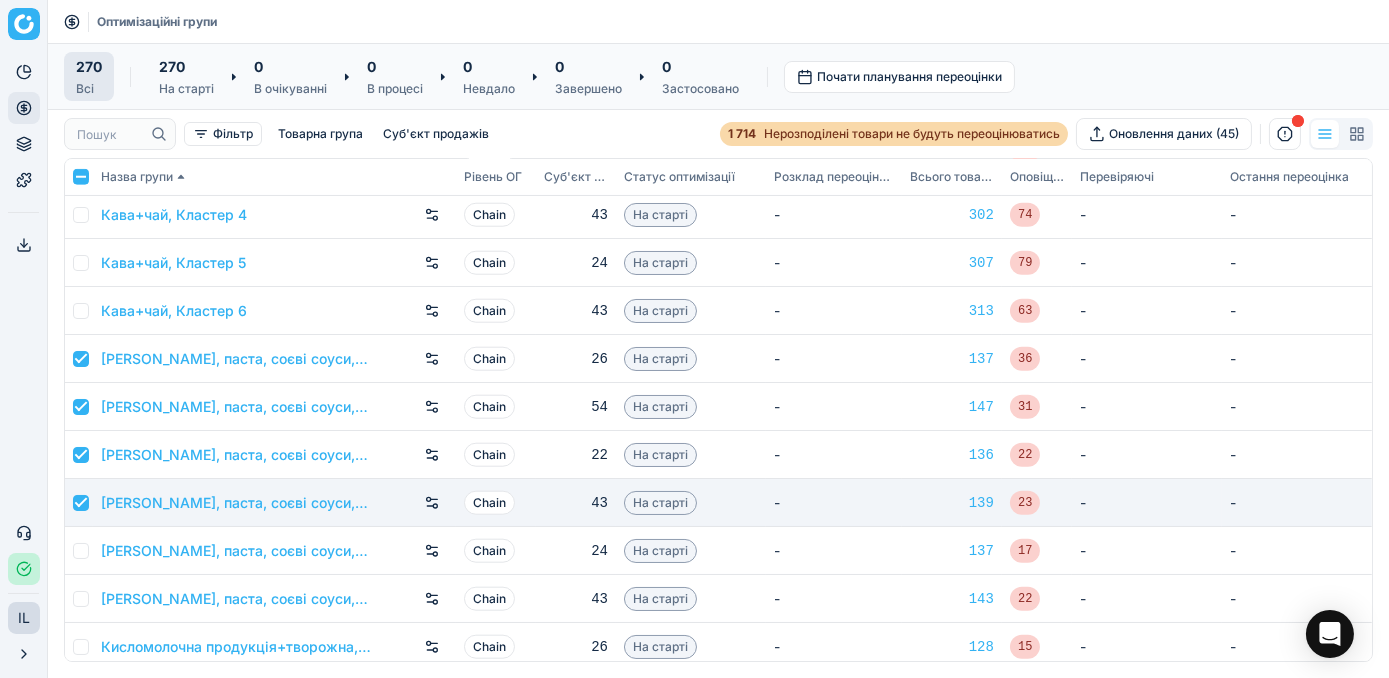 checkbox on "true" 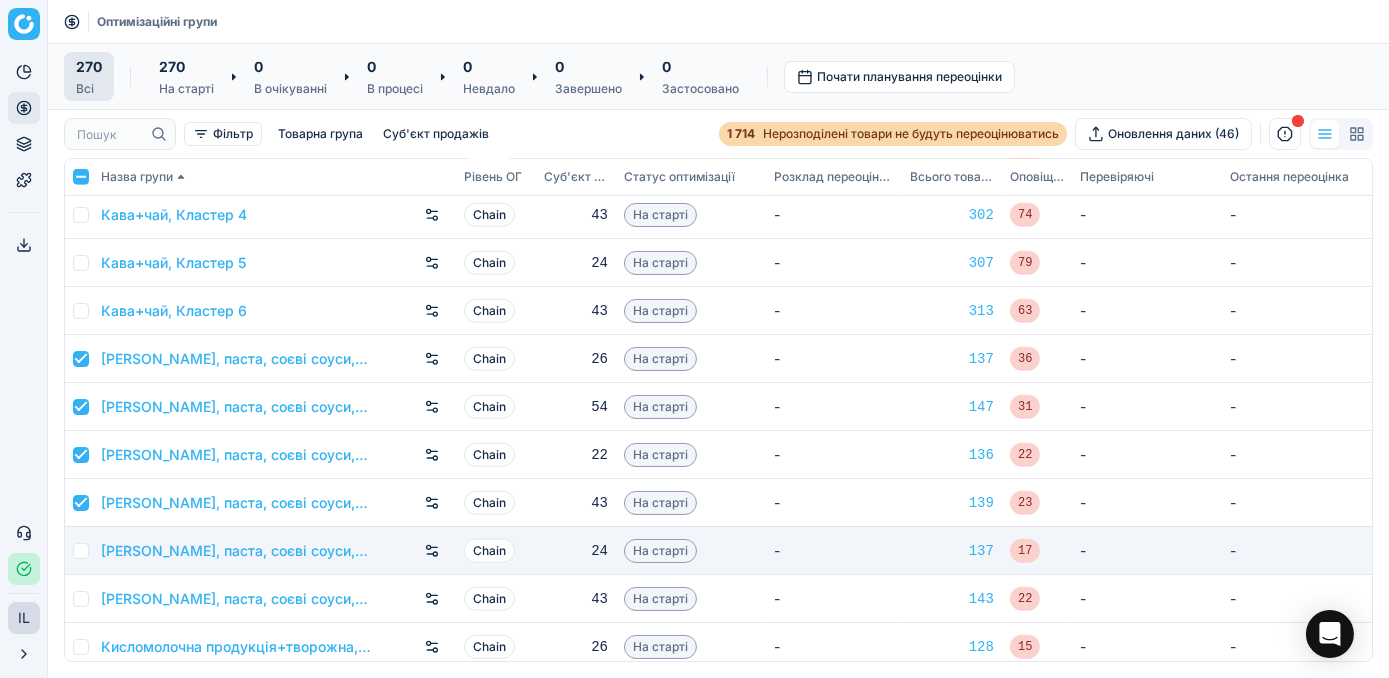 click at bounding box center [81, 551] 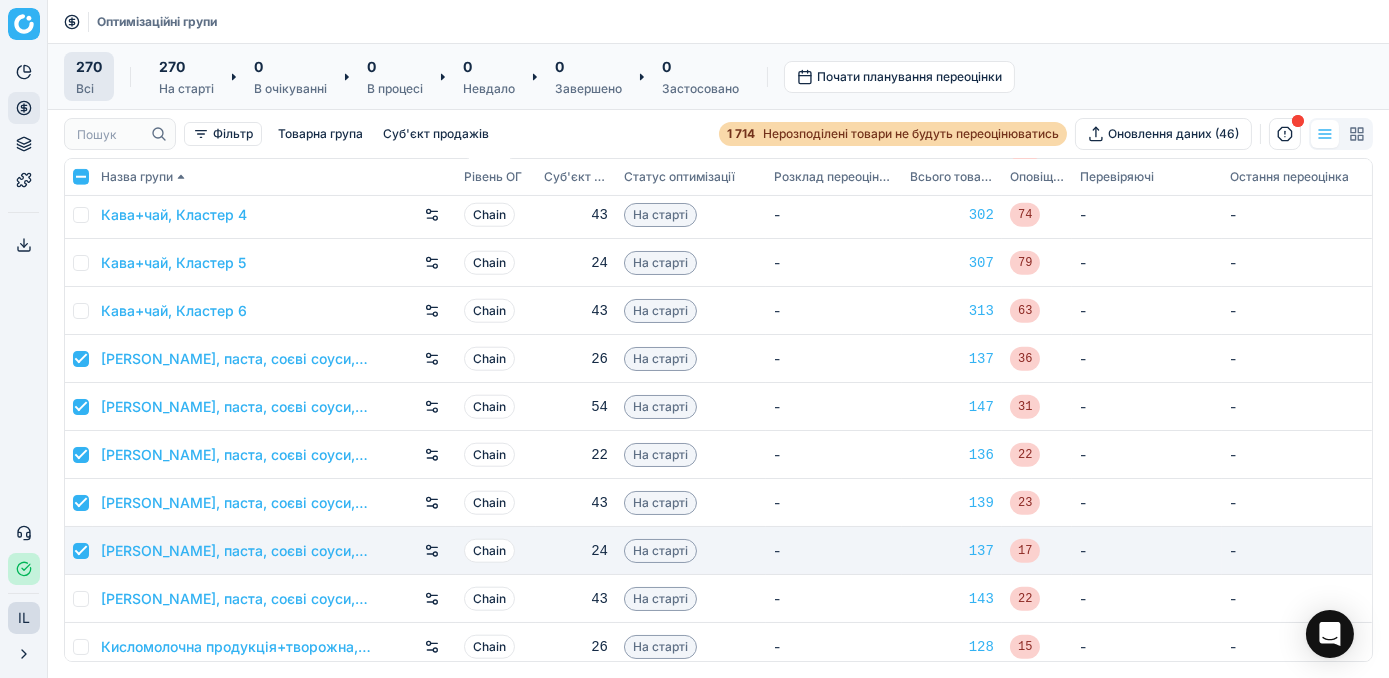 checkbox on "true" 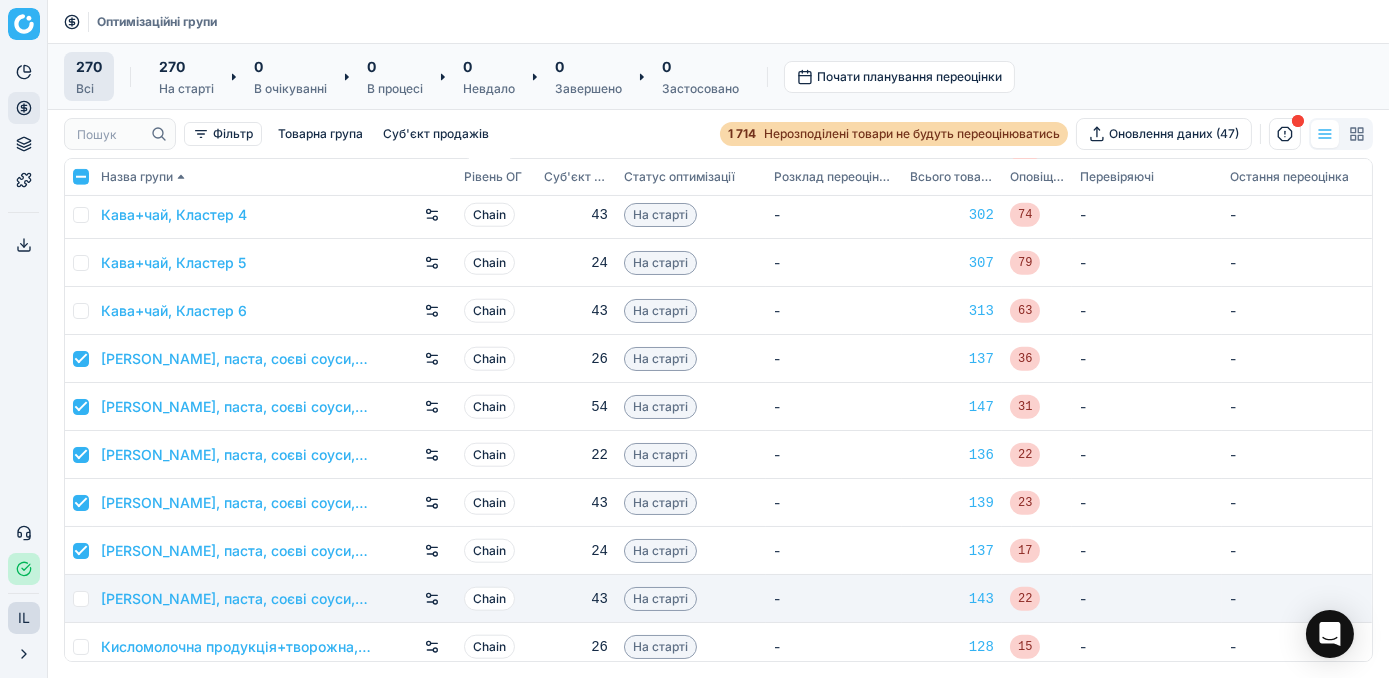 click at bounding box center [81, 599] 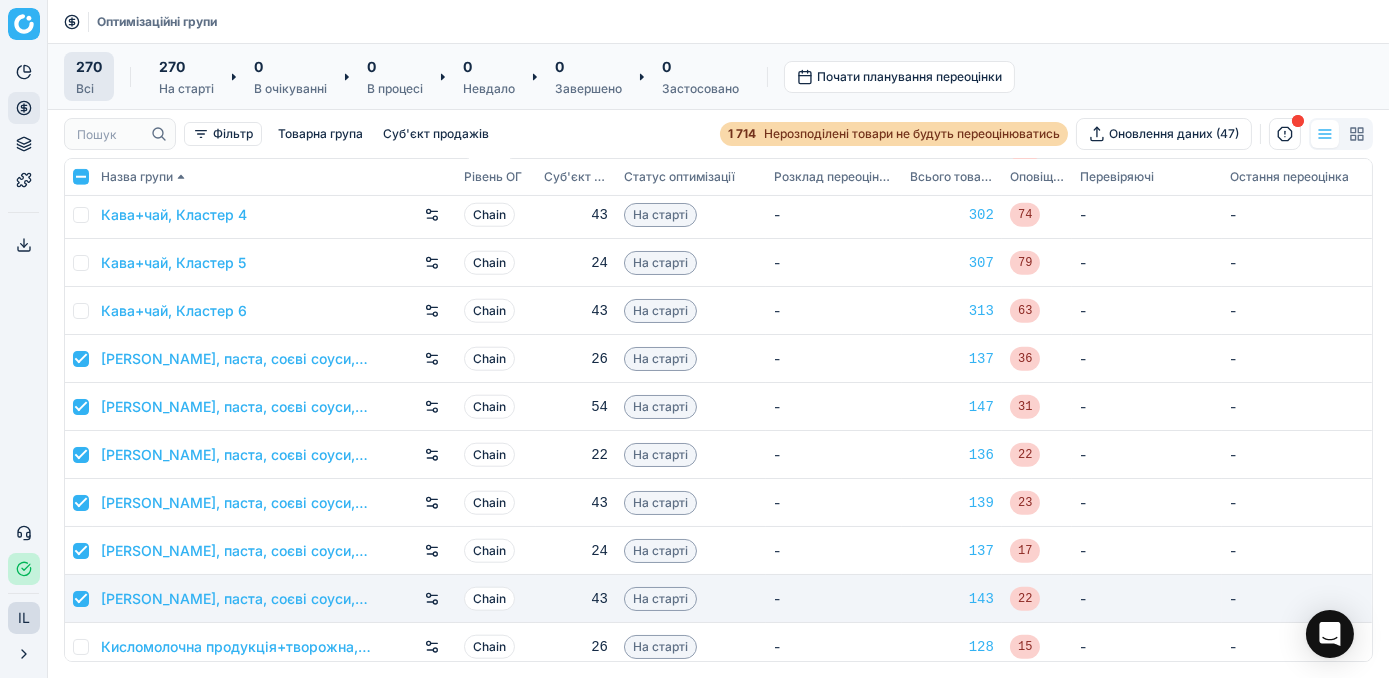 checkbox on "true" 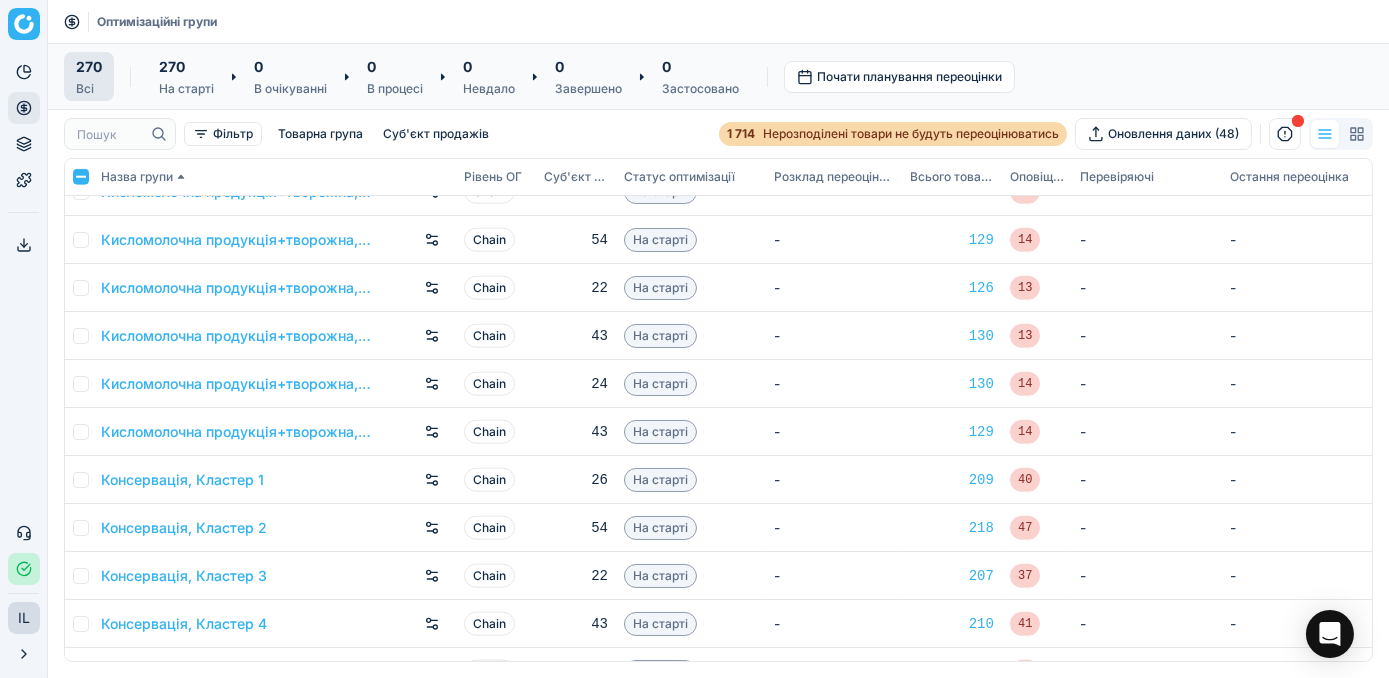 scroll, scrollTop: 4727, scrollLeft: 0, axis: vertical 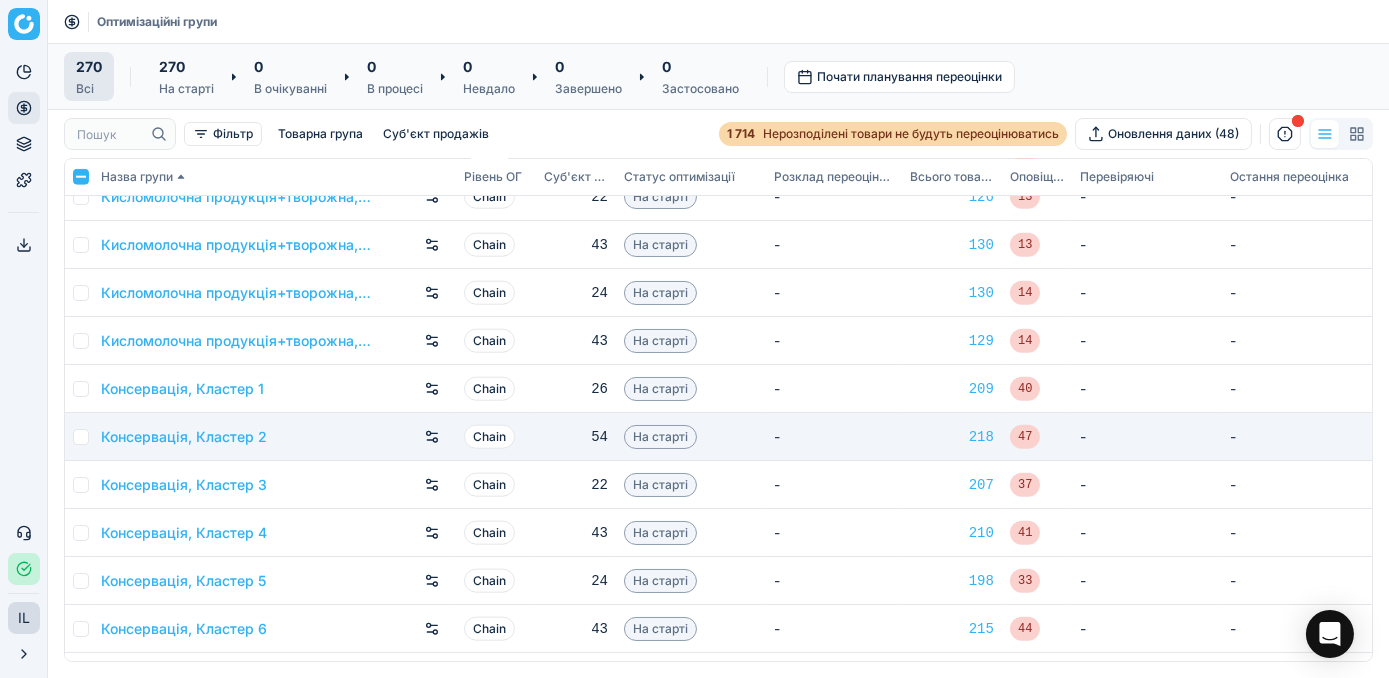 drag, startPoint x: 81, startPoint y: 390, endPoint x: 85, endPoint y: 416, distance: 26.305893 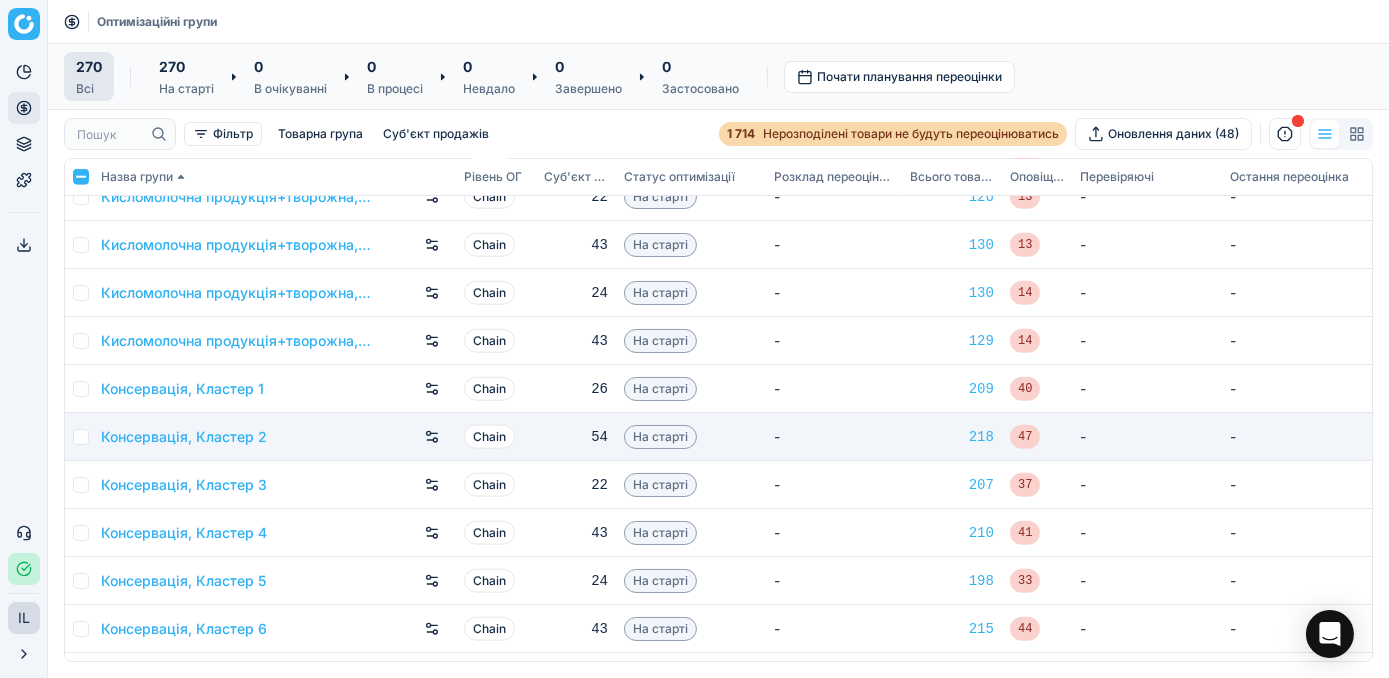 click at bounding box center (81, 389) 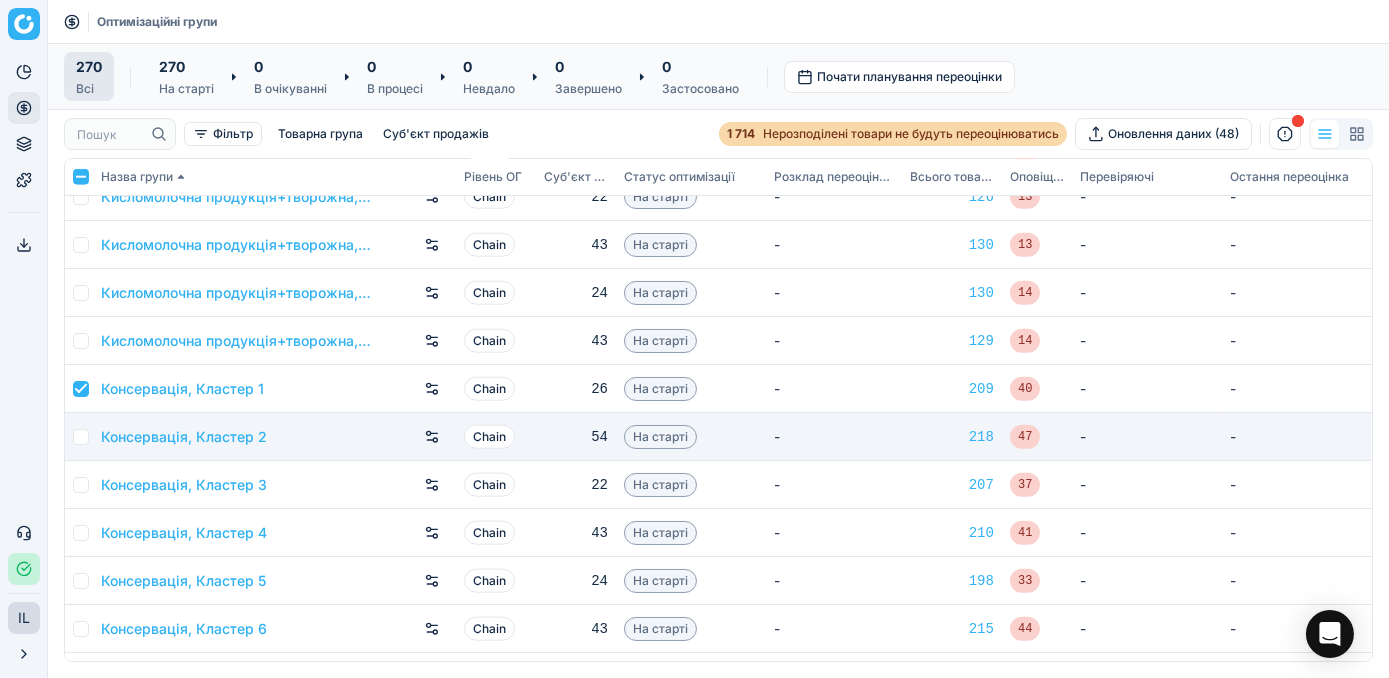 checkbox on "true" 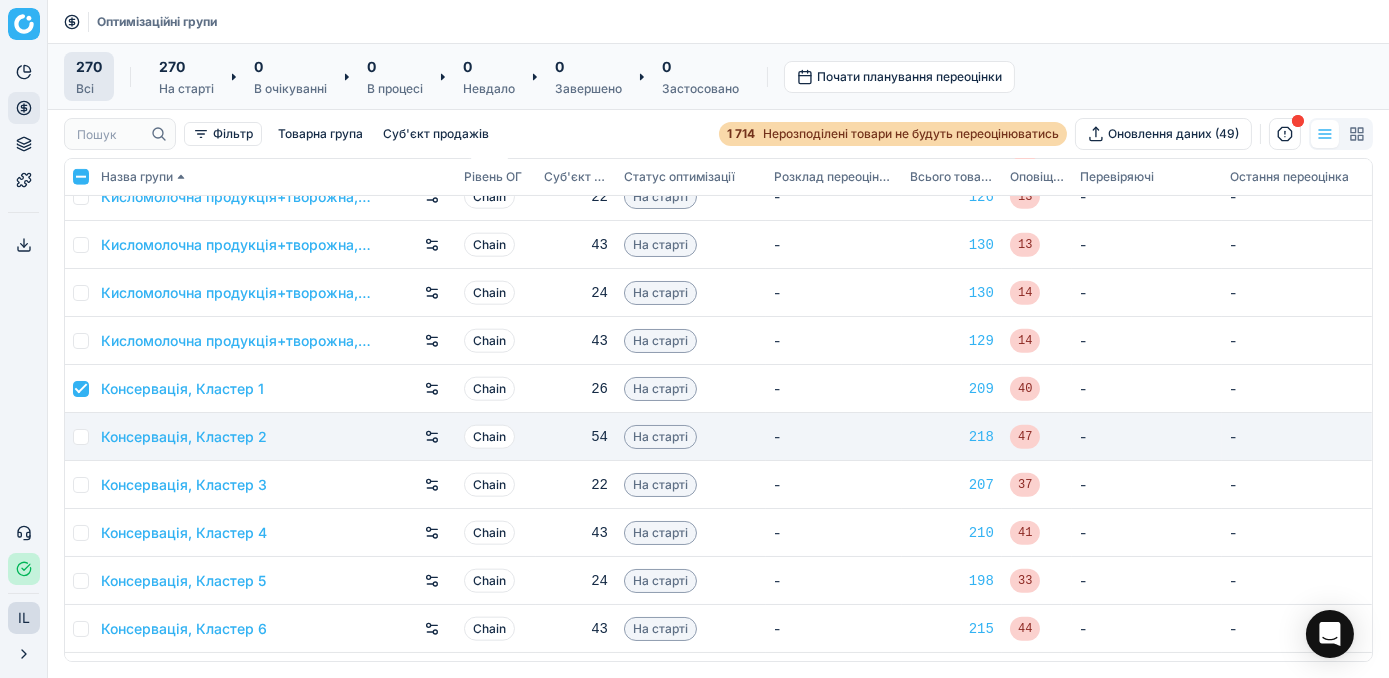 click at bounding box center [79, 437] 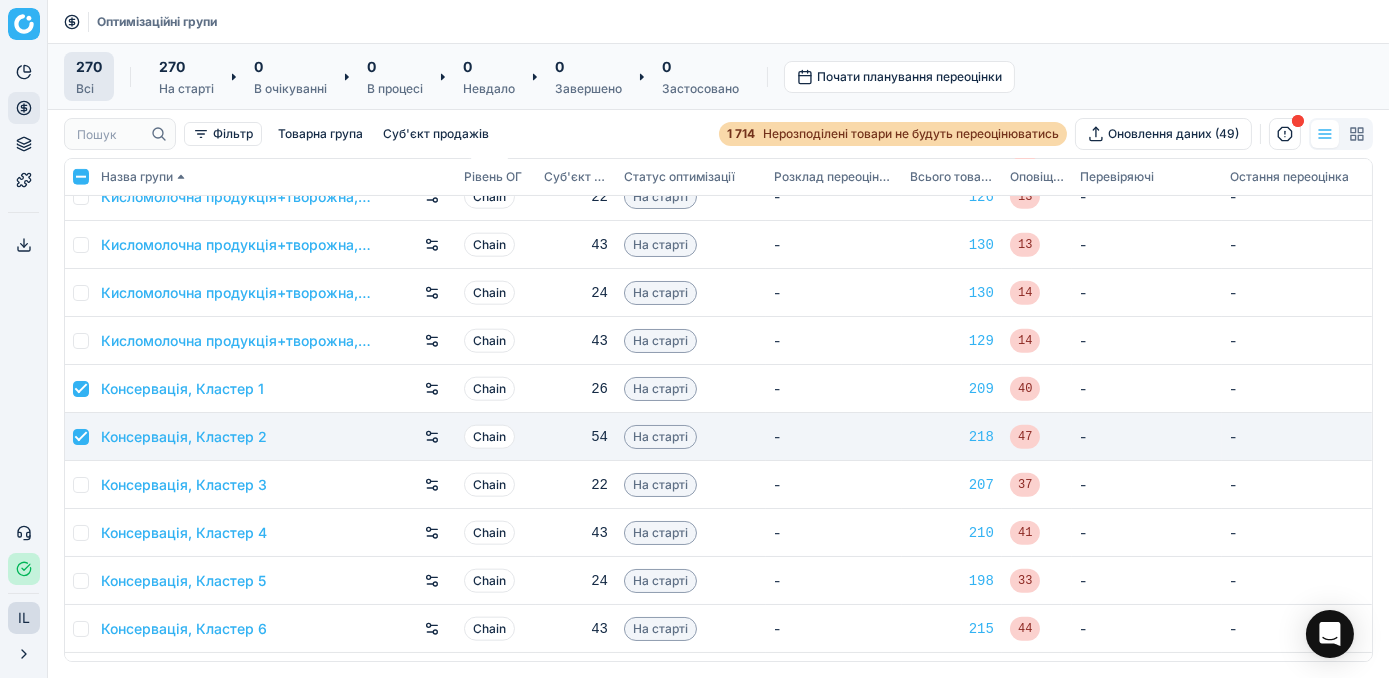 checkbox on "true" 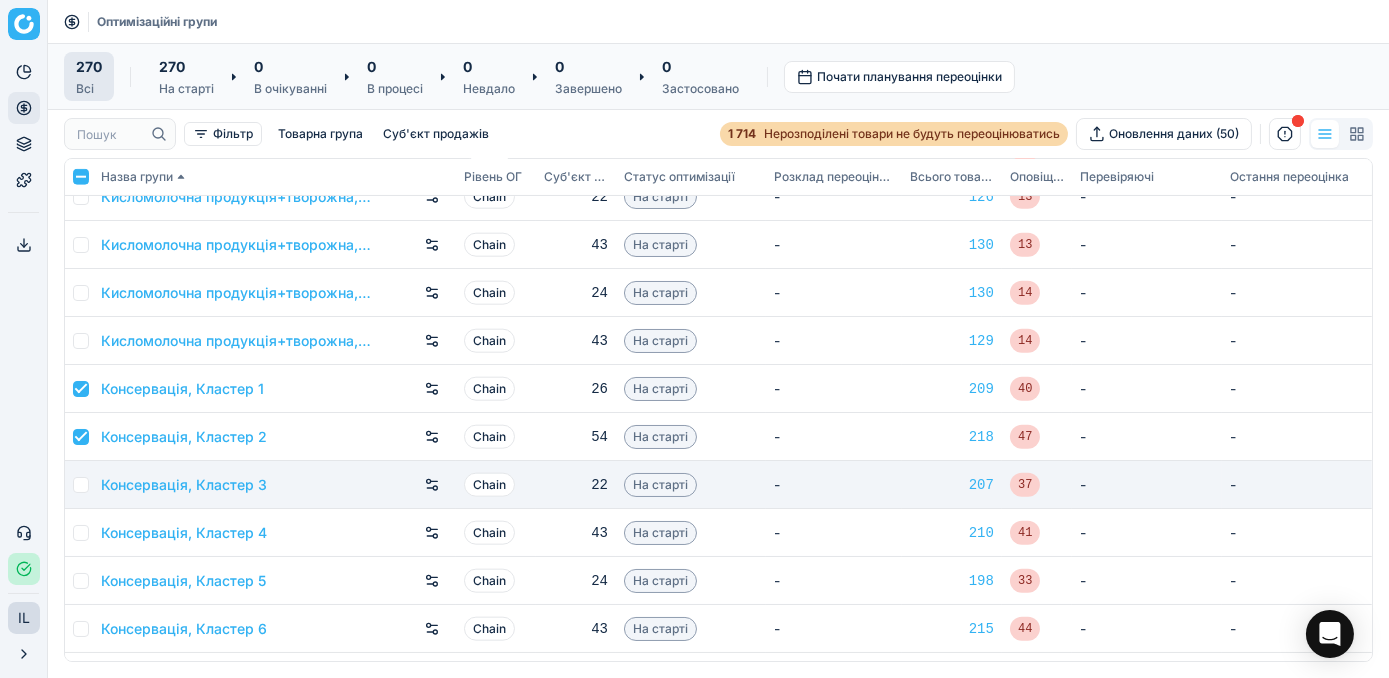 click at bounding box center [81, 485] 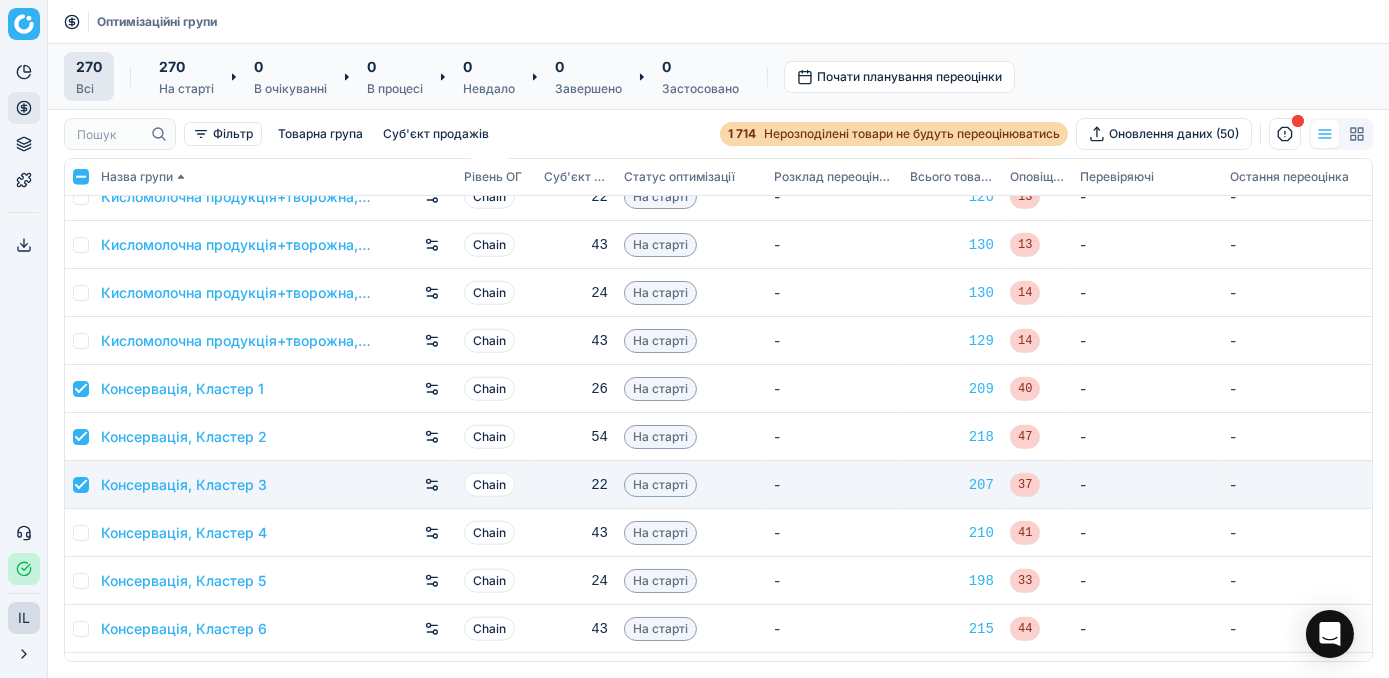 checkbox on "true" 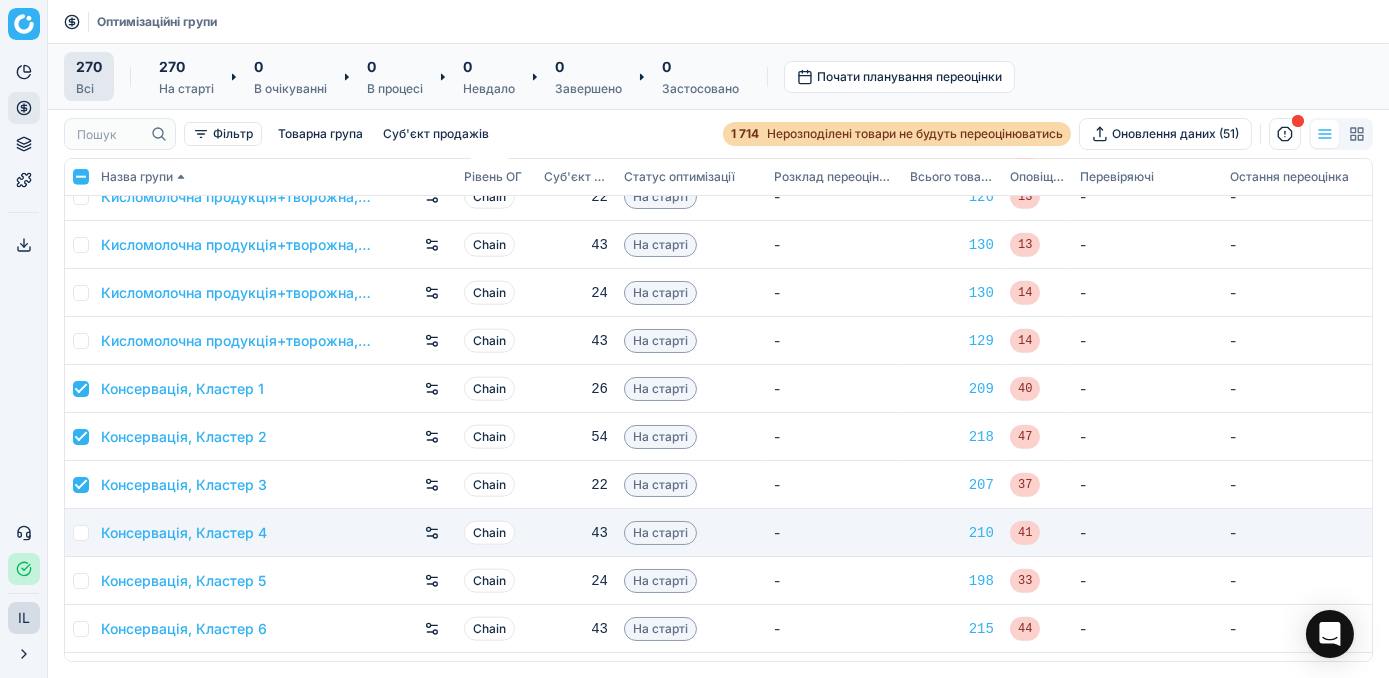 click at bounding box center [79, 533] 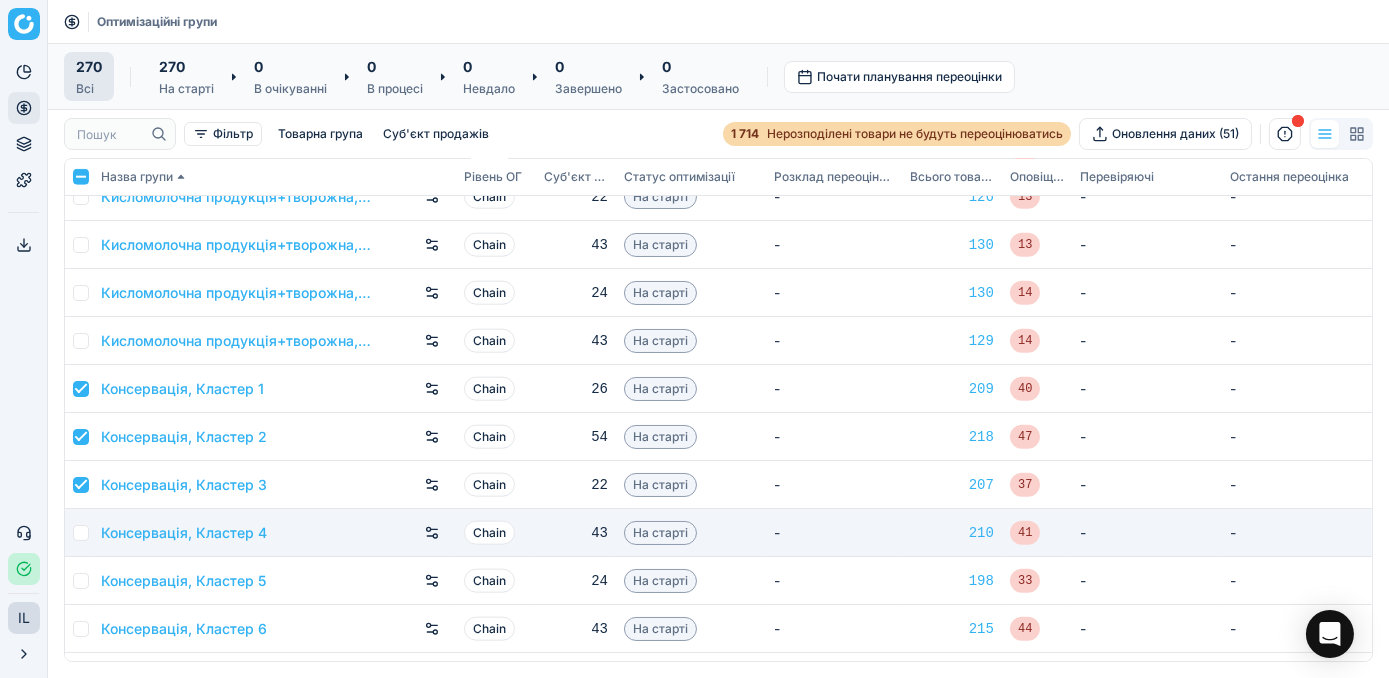 click at bounding box center (81, 533) 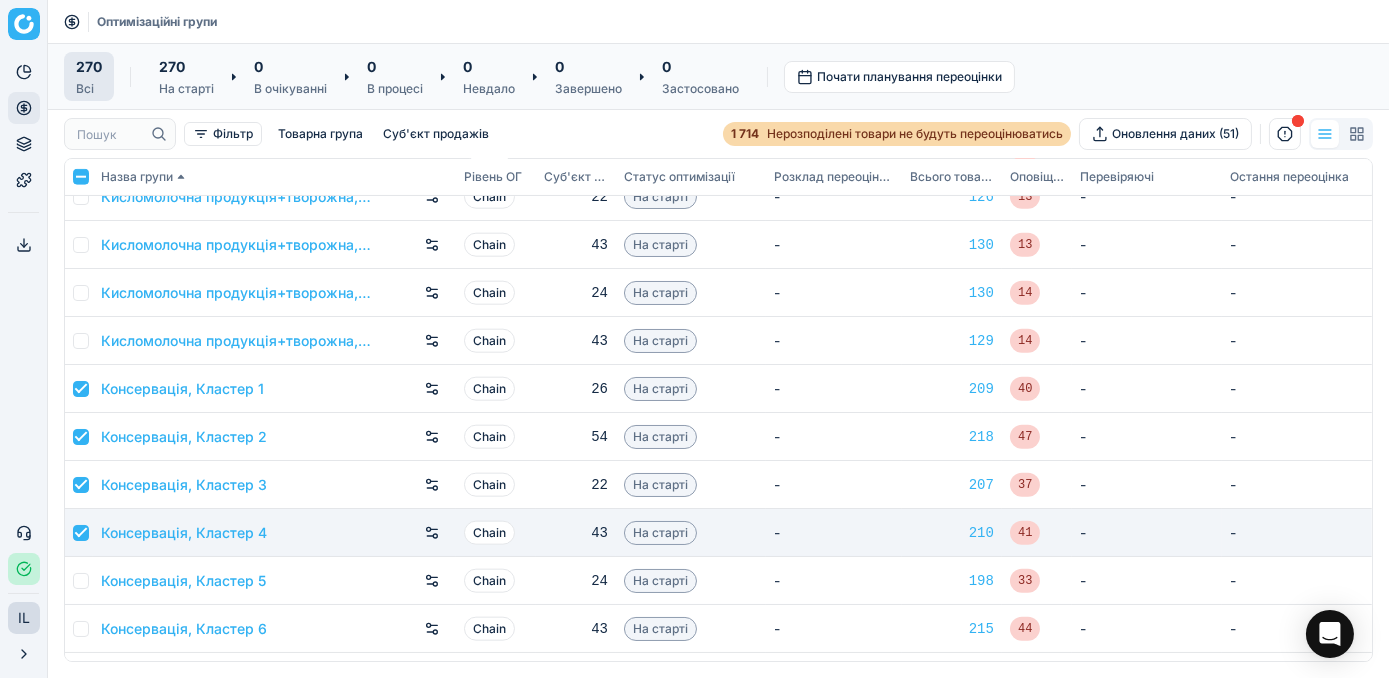 checkbox on "true" 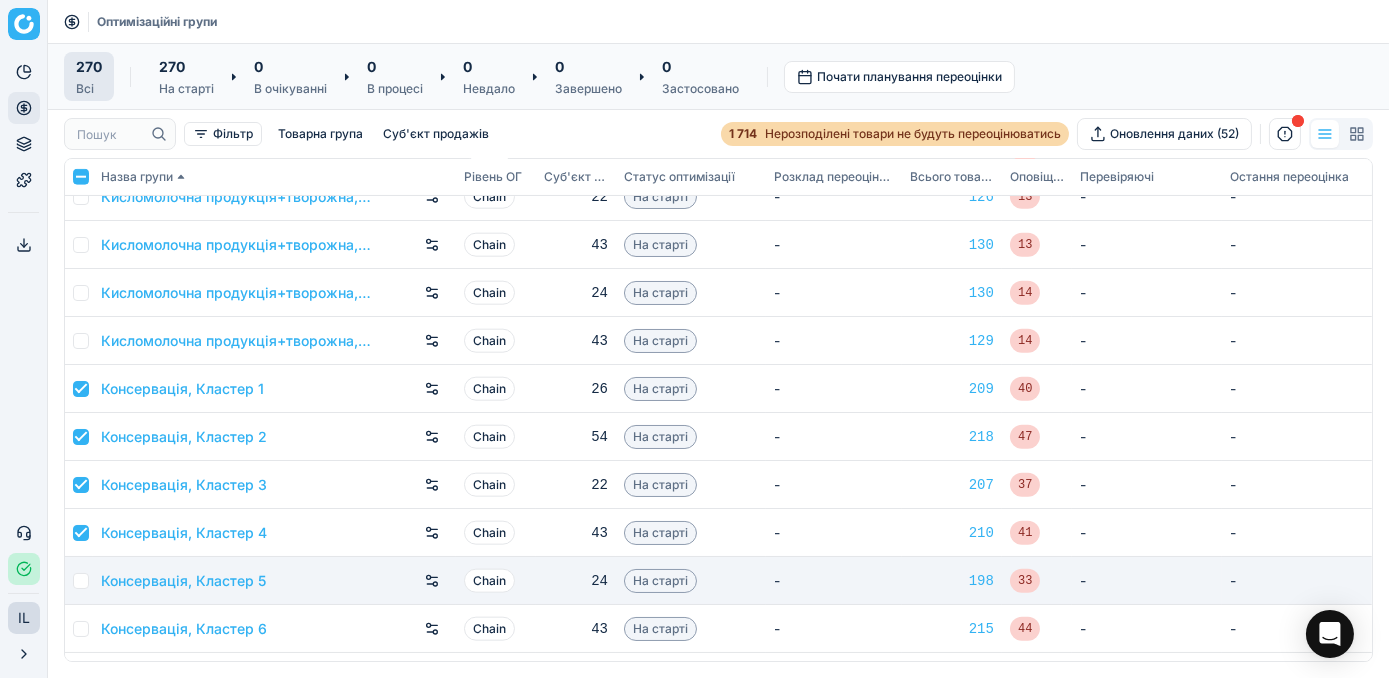 click at bounding box center (81, 581) 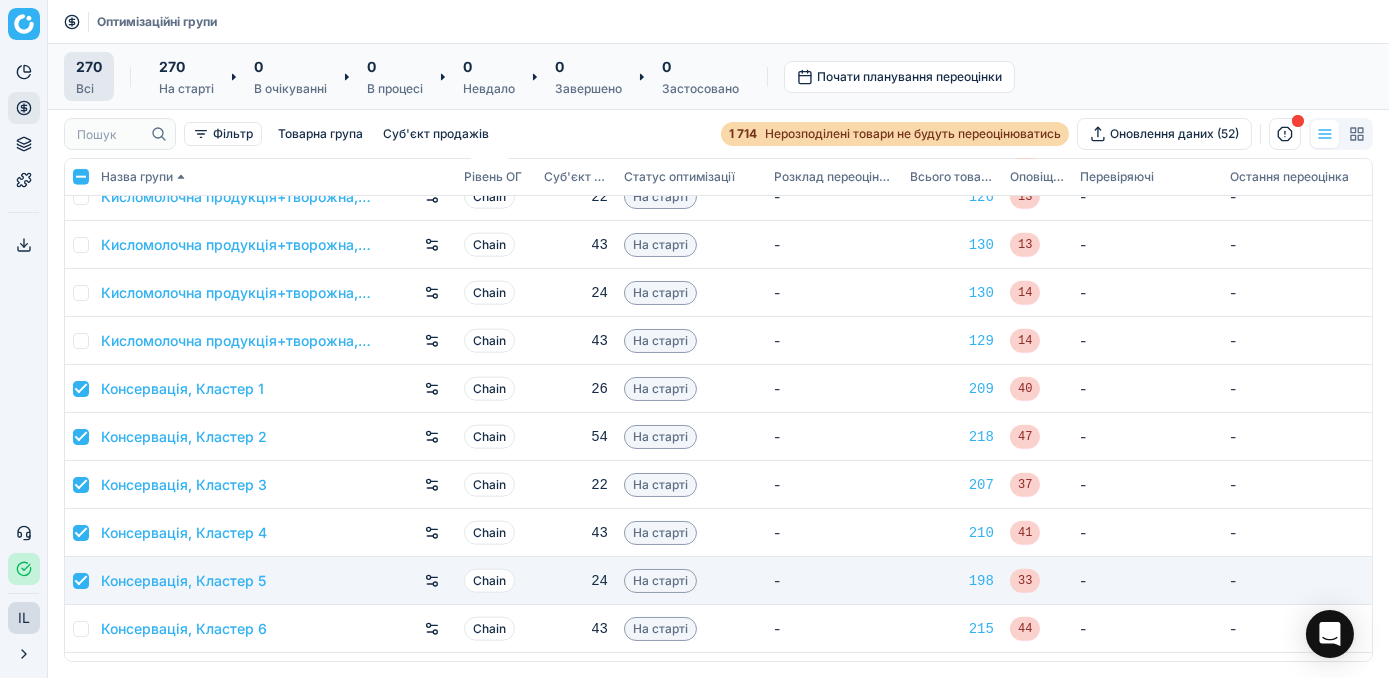checkbox on "true" 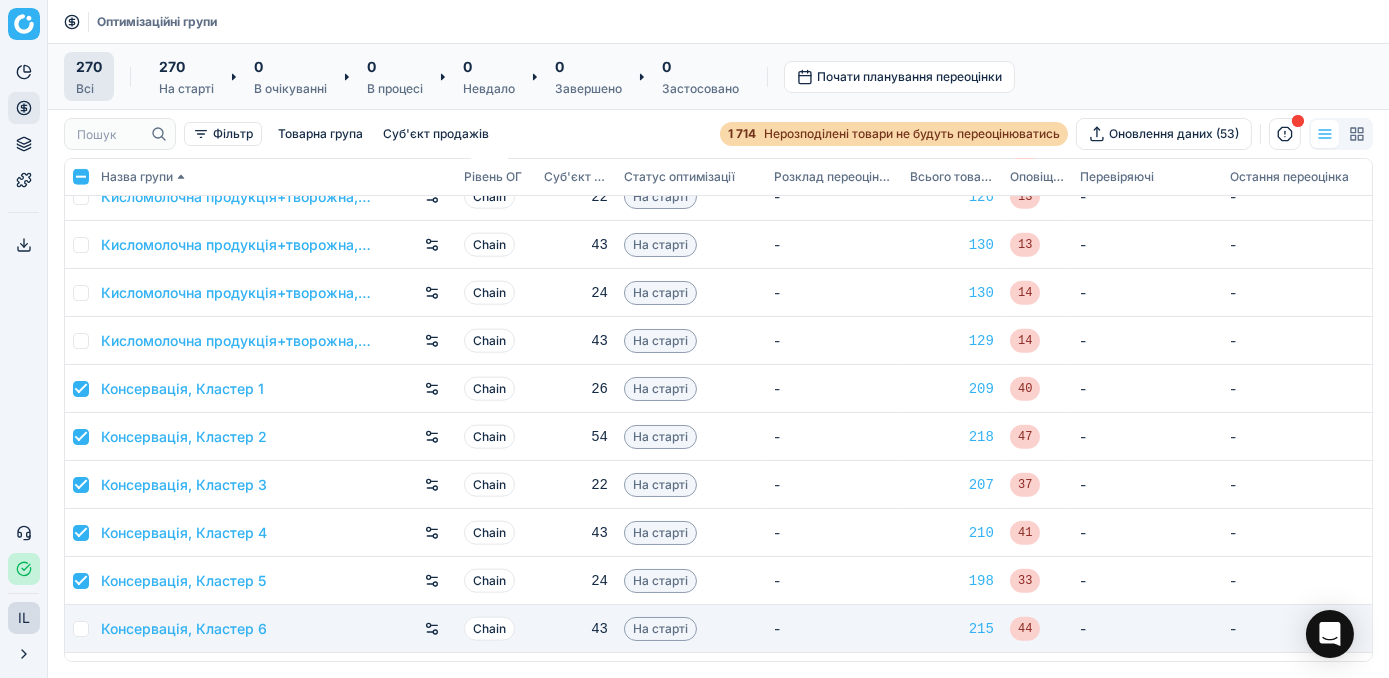 click at bounding box center [81, 629] 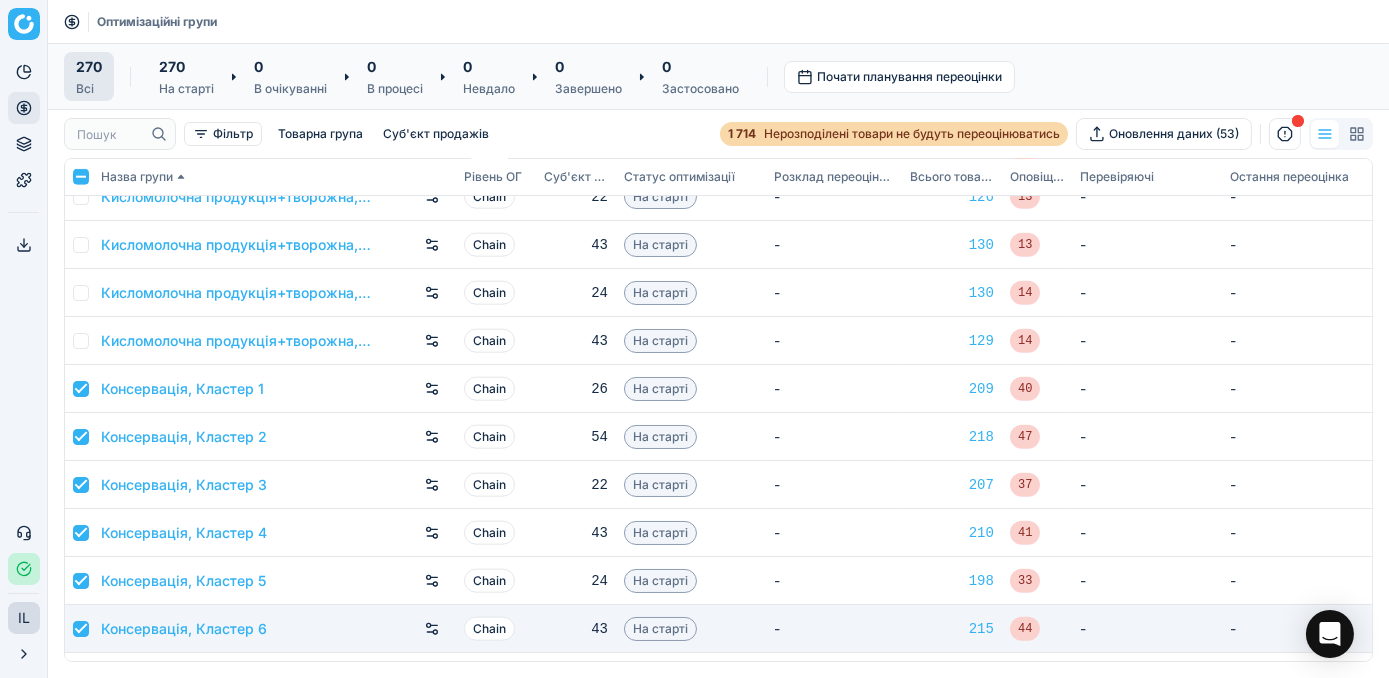 checkbox on "true" 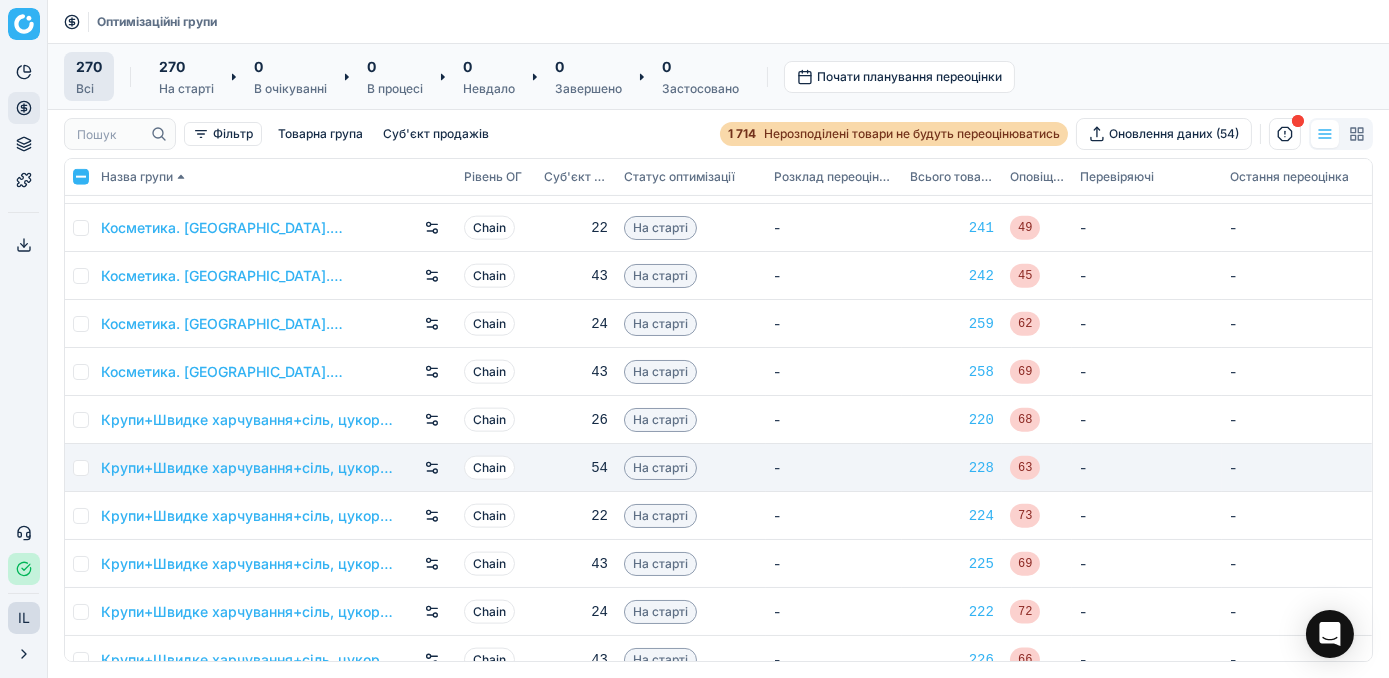 scroll, scrollTop: 5272, scrollLeft: 0, axis: vertical 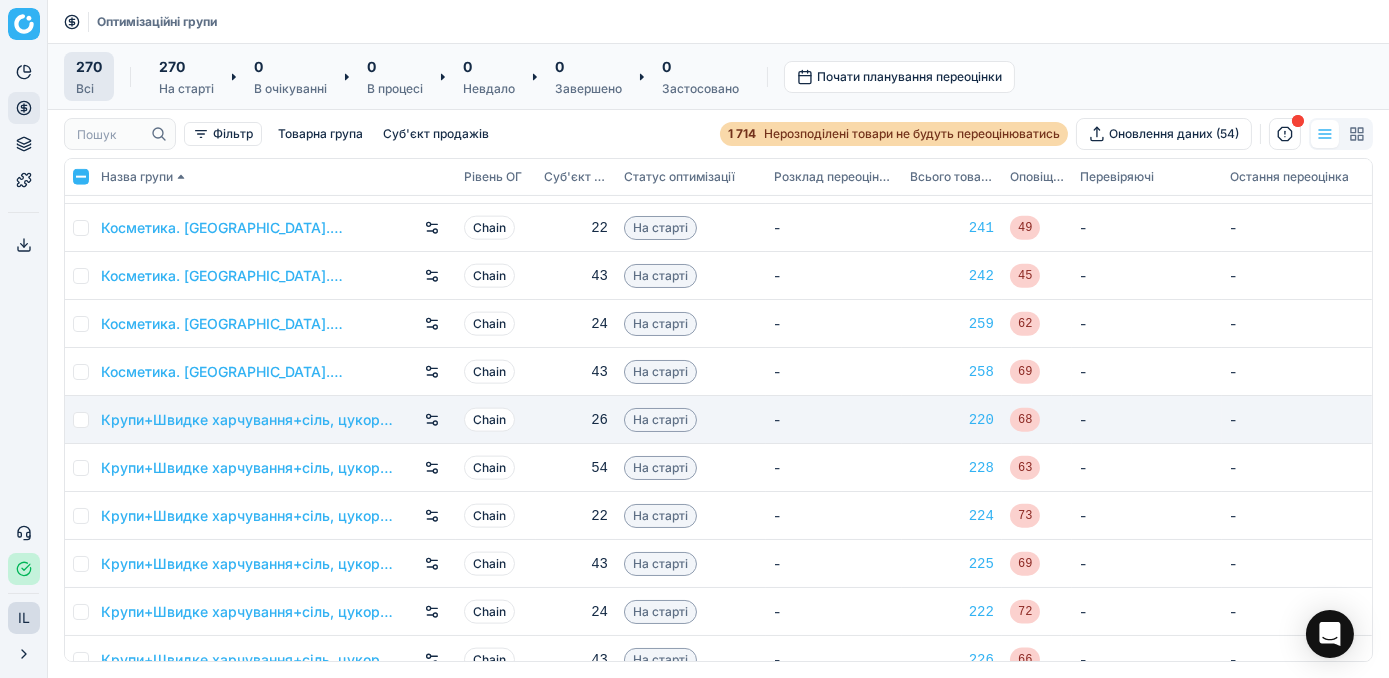 click at bounding box center [81, 420] 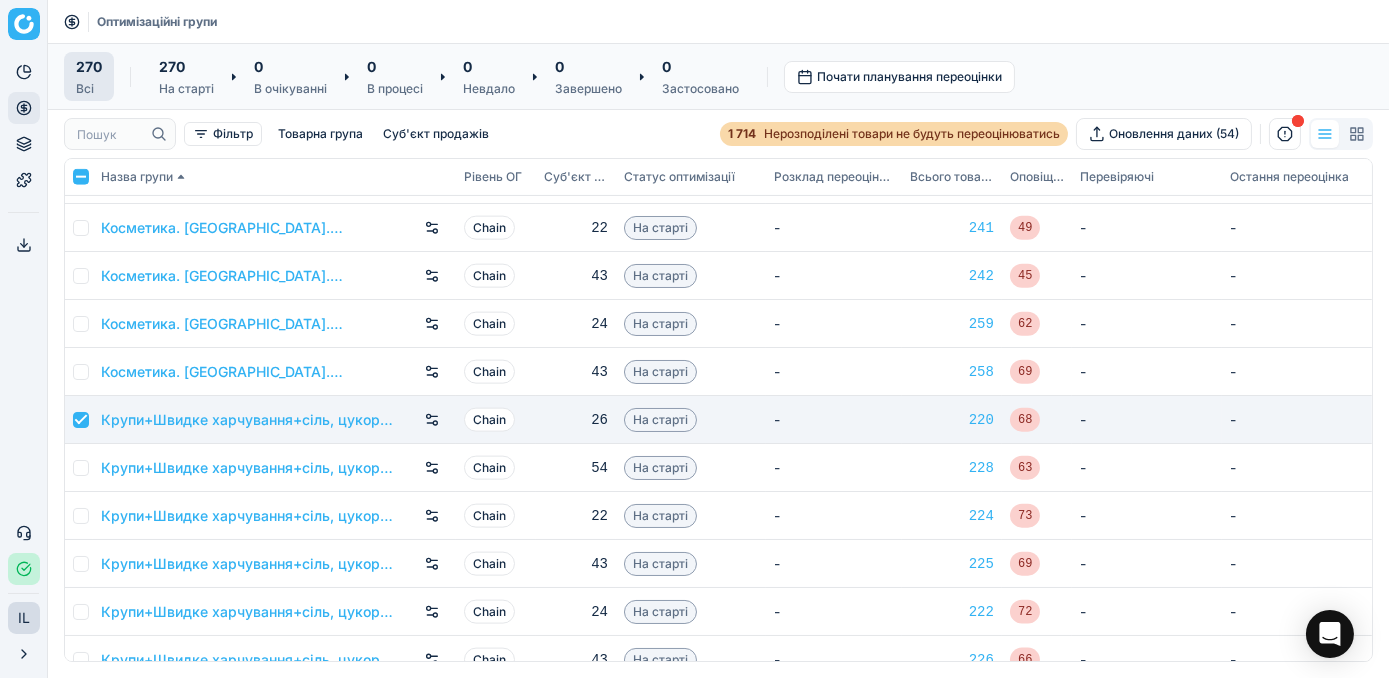checkbox on "true" 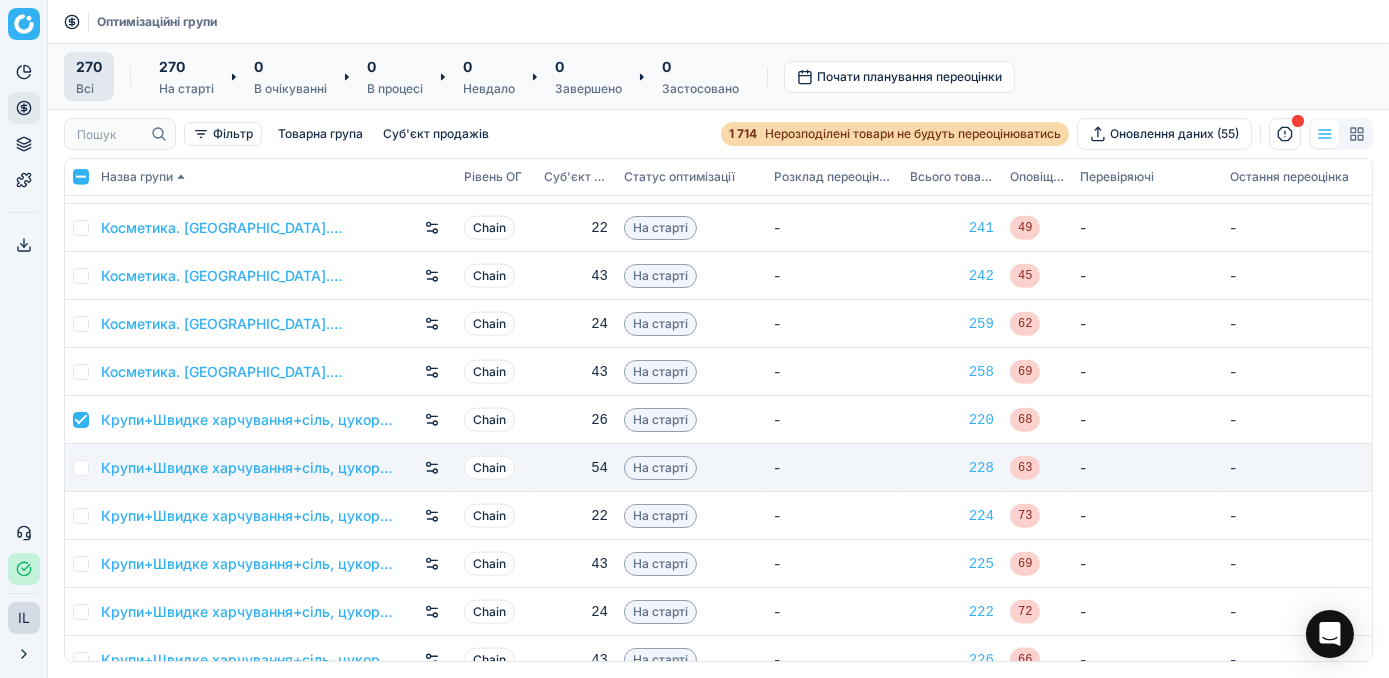 click at bounding box center (81, 468) 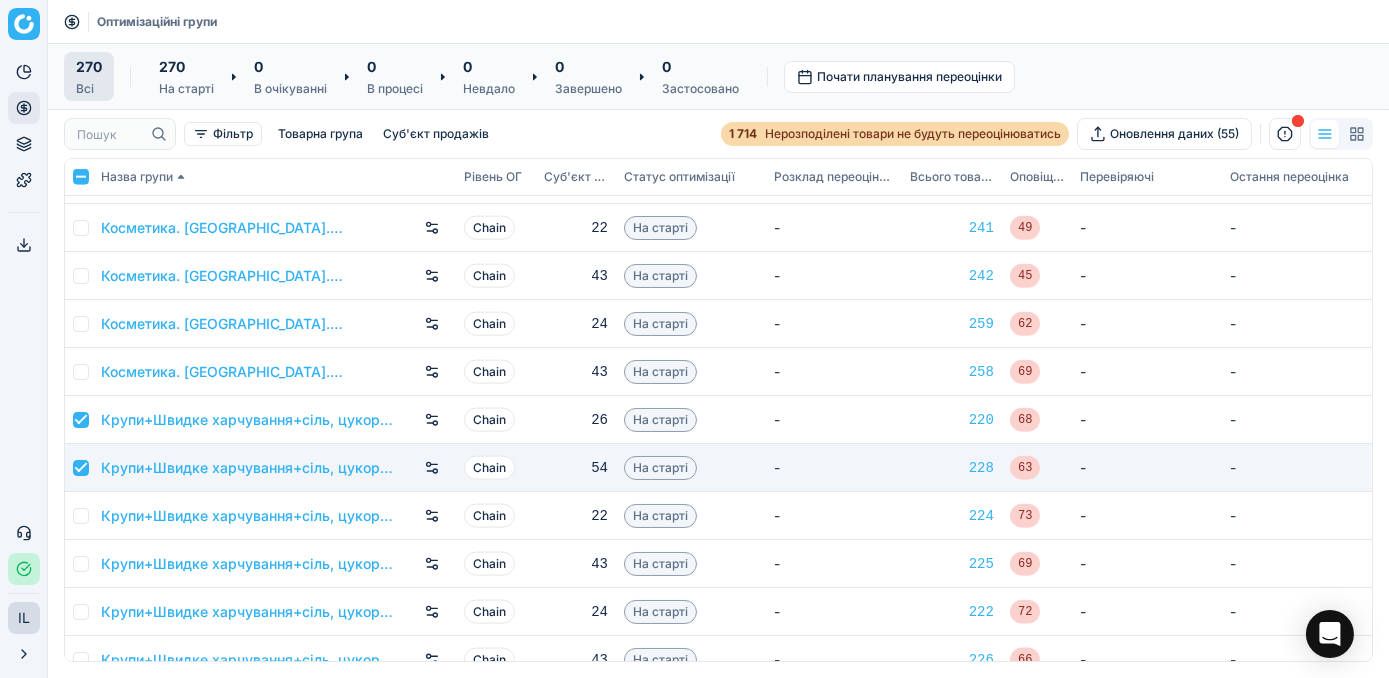 checkbox on "true" 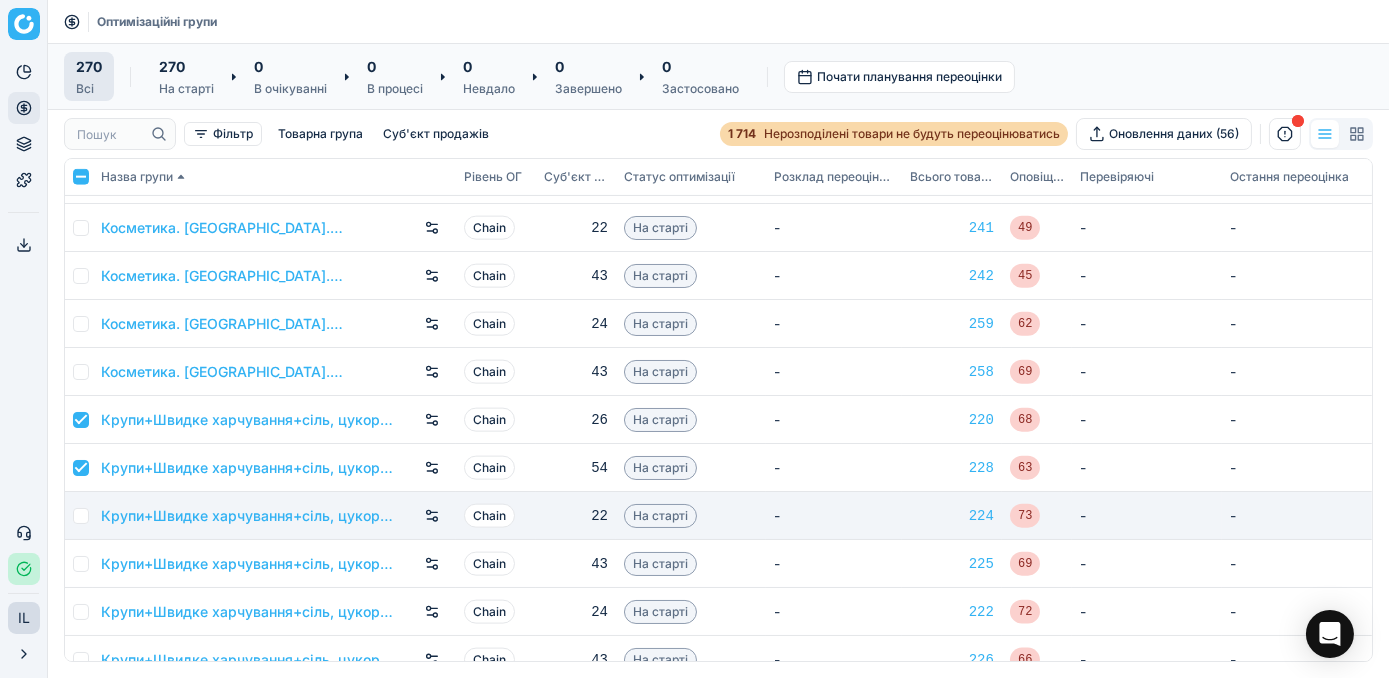 click at bounding box center (81, 516) 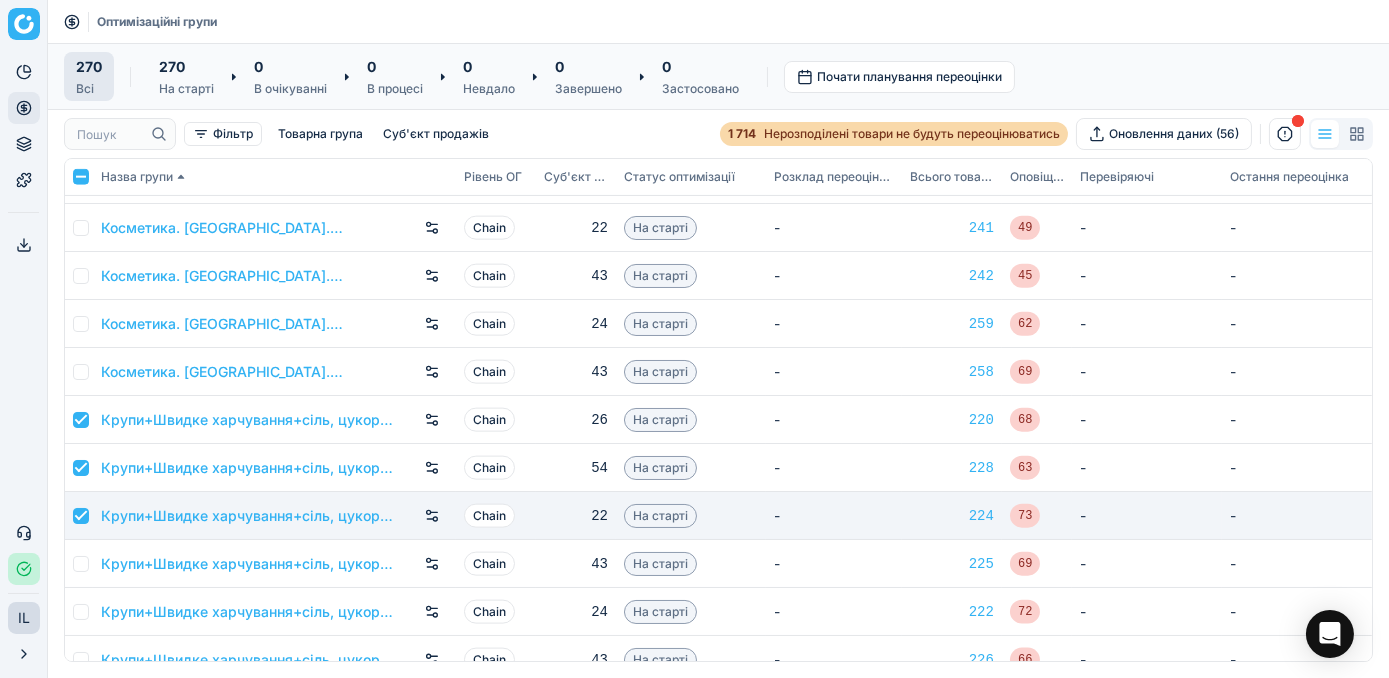 checkbox on "true" 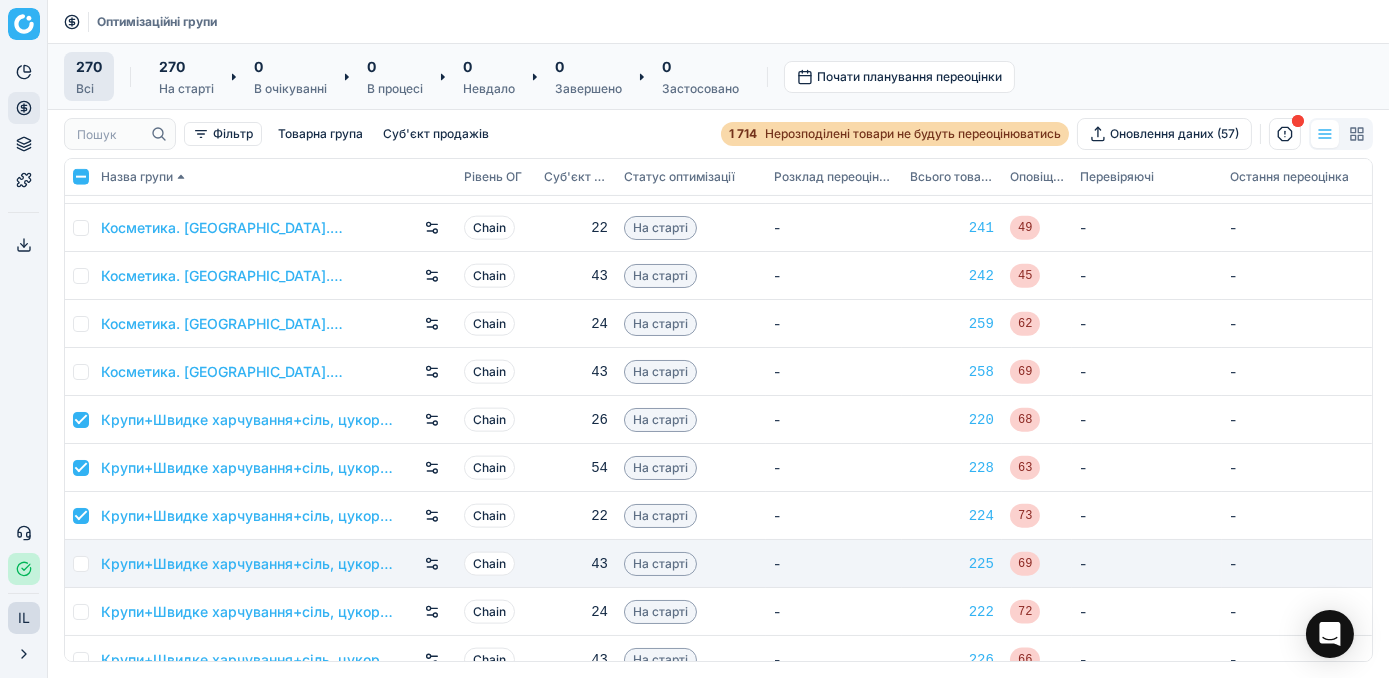 click at bounding box center [81, 564] 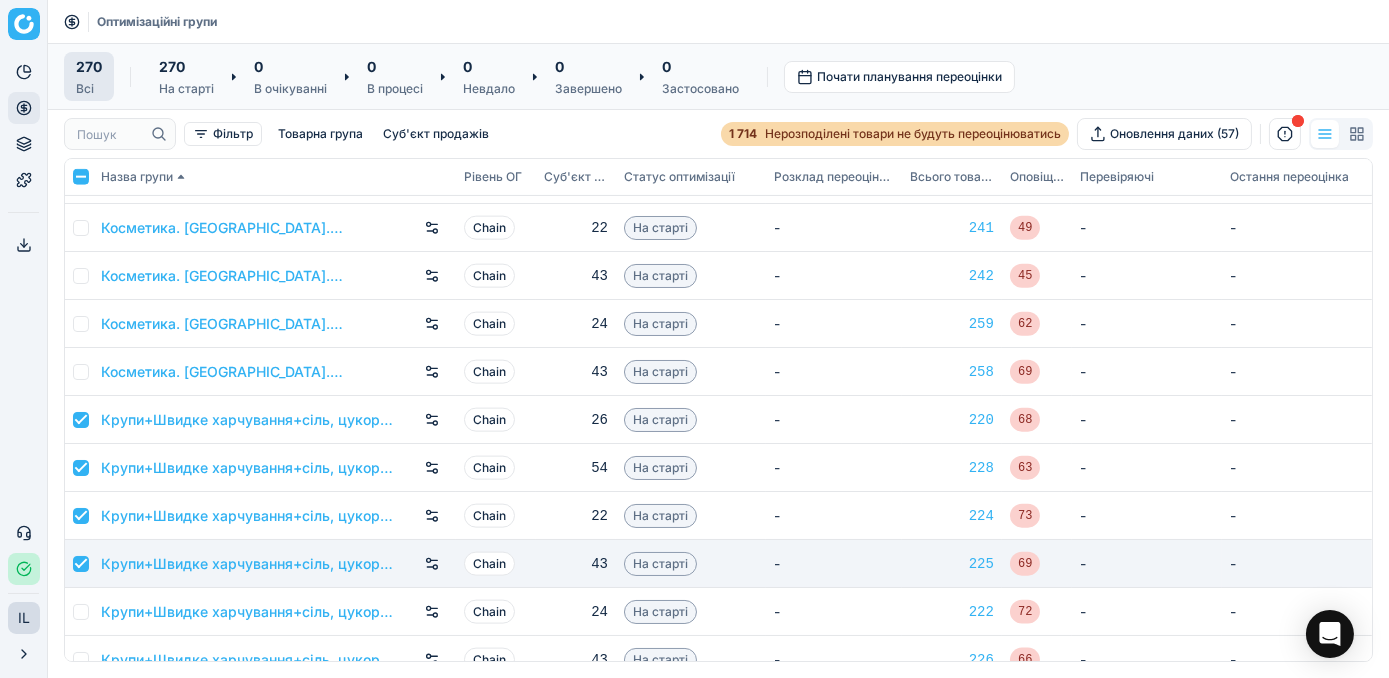 checkbox on "true" 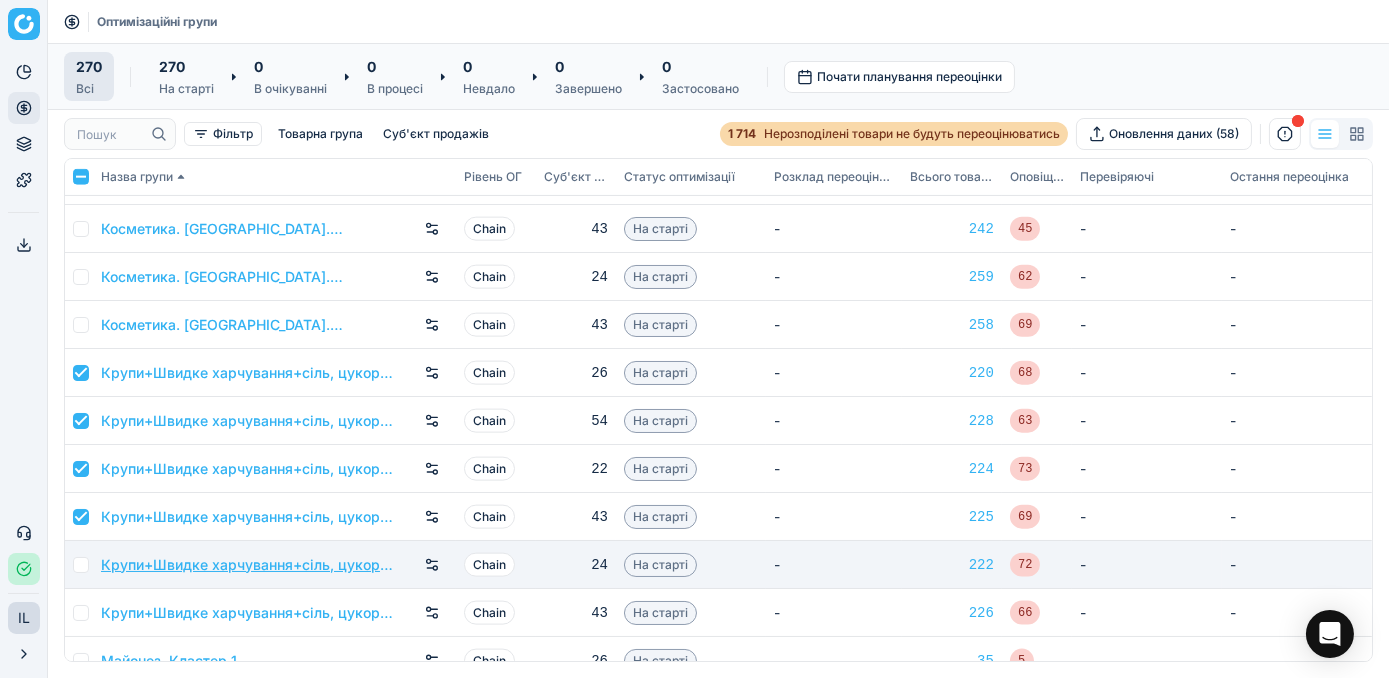 scroll, scrollTop: 5363, scrollLeft: 0, axis: vertical 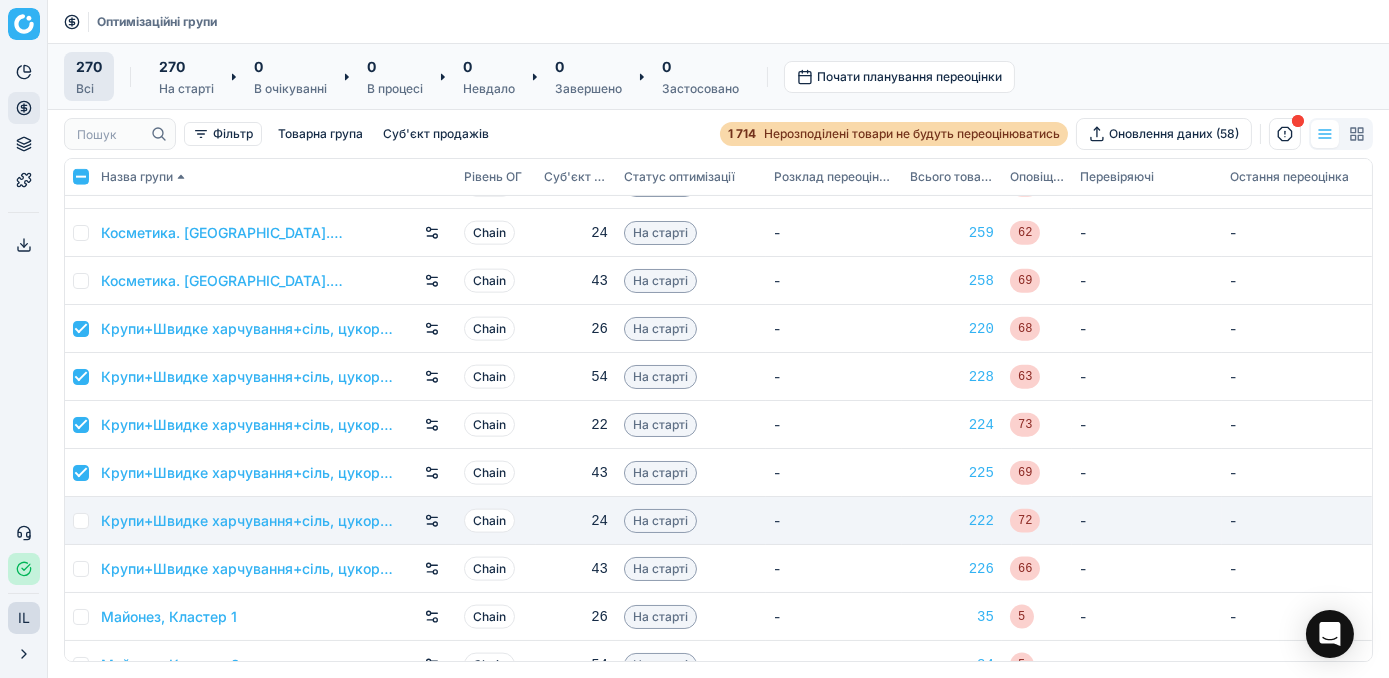 drag, startPoint x: 77, startPoint y: 518, endPoint x: 78, endPoint y: 530, distance: 12.0415945 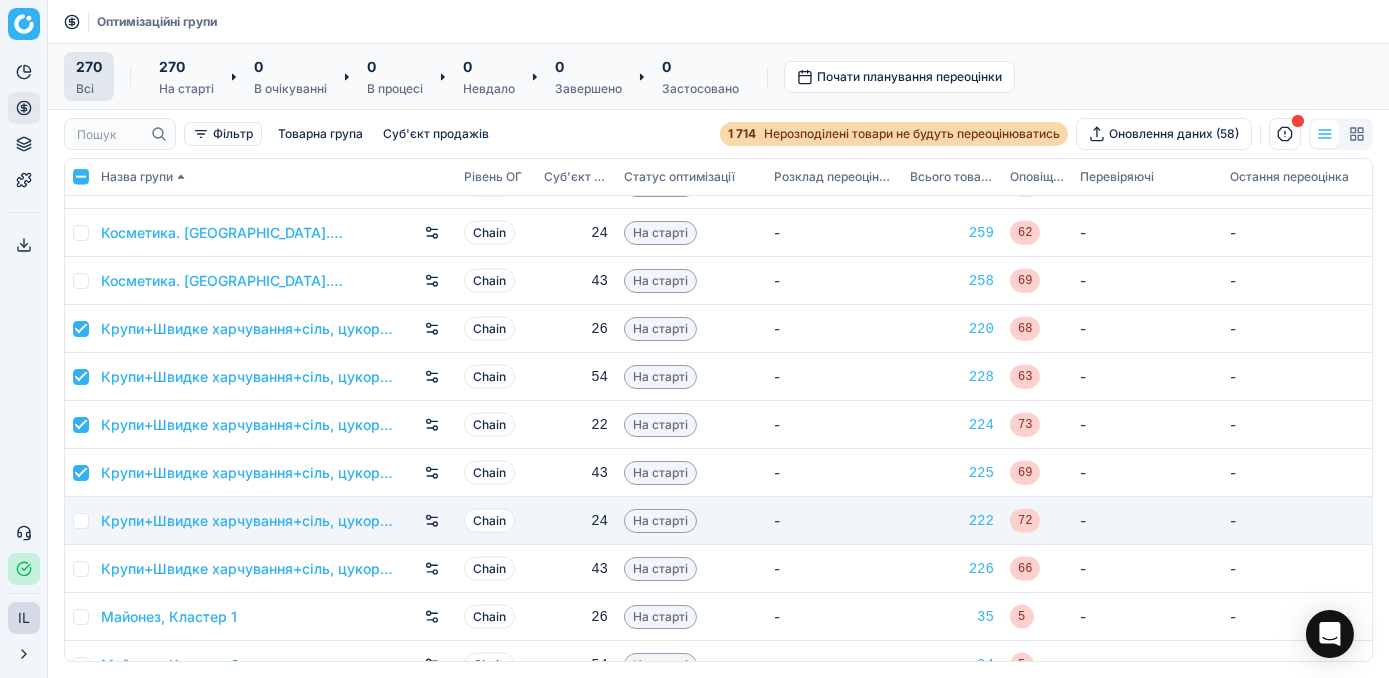 click at bounding box center [81, 521] 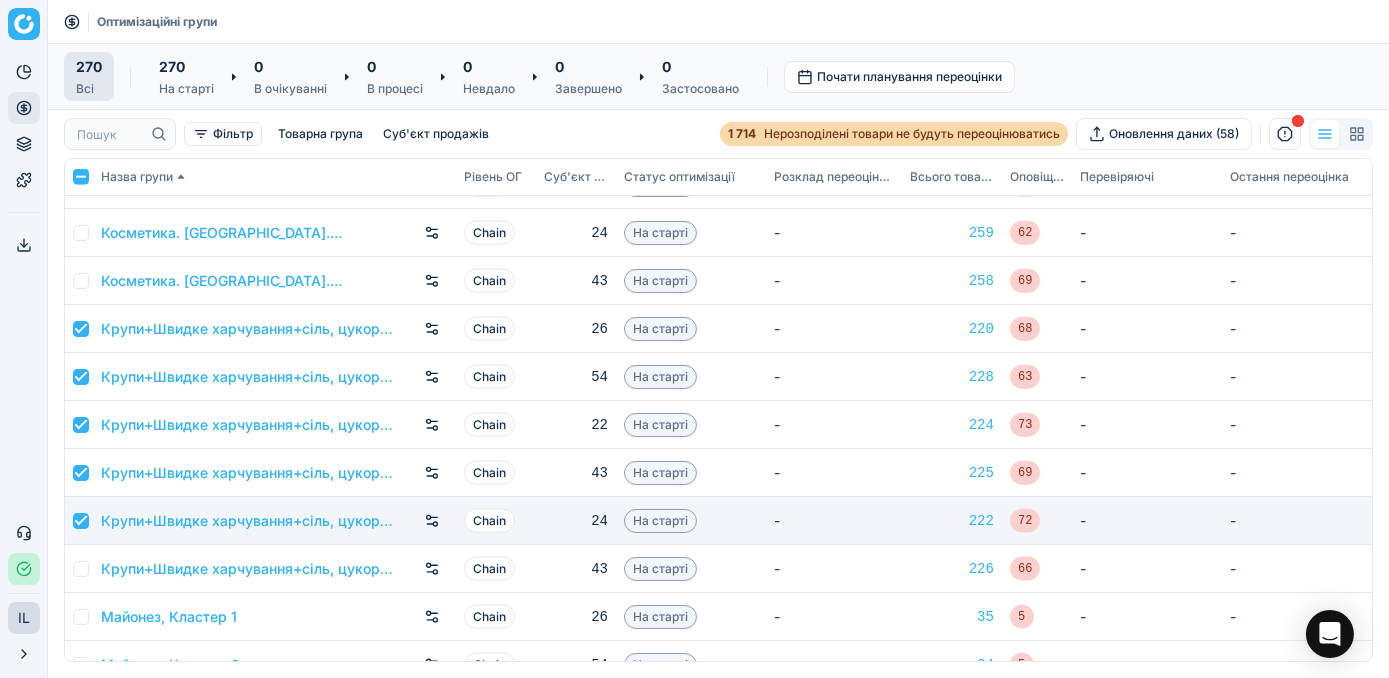 checkbox on "true" 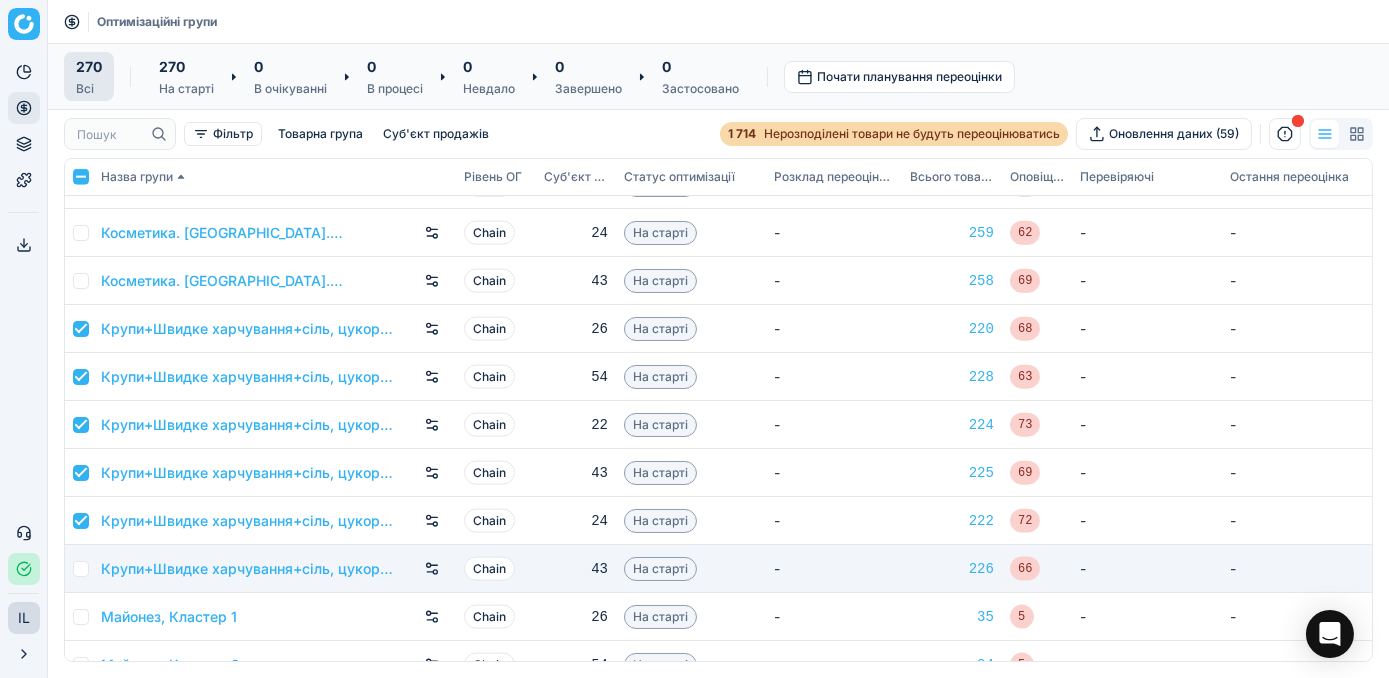click at bounding box center (81, 569) 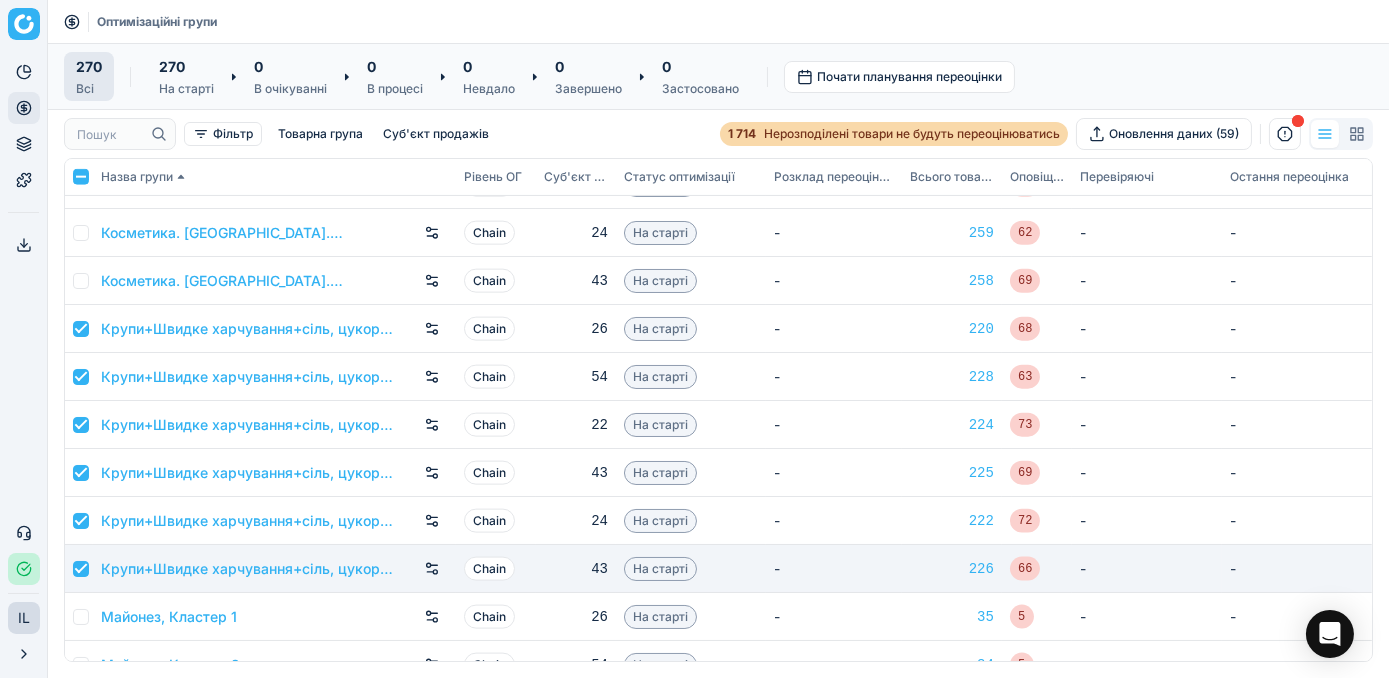 checkbox on "true" 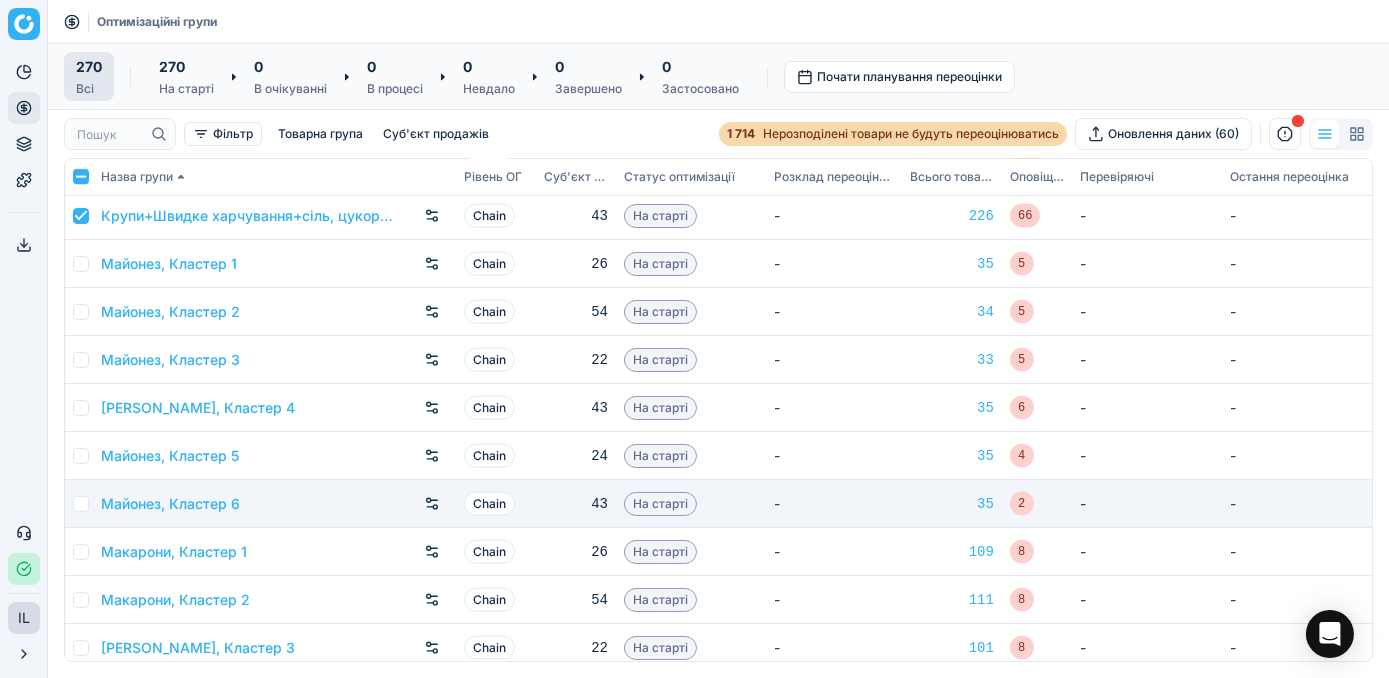 scroll, scrollTop: 5727, scrollLeft: 0, axis: vertical 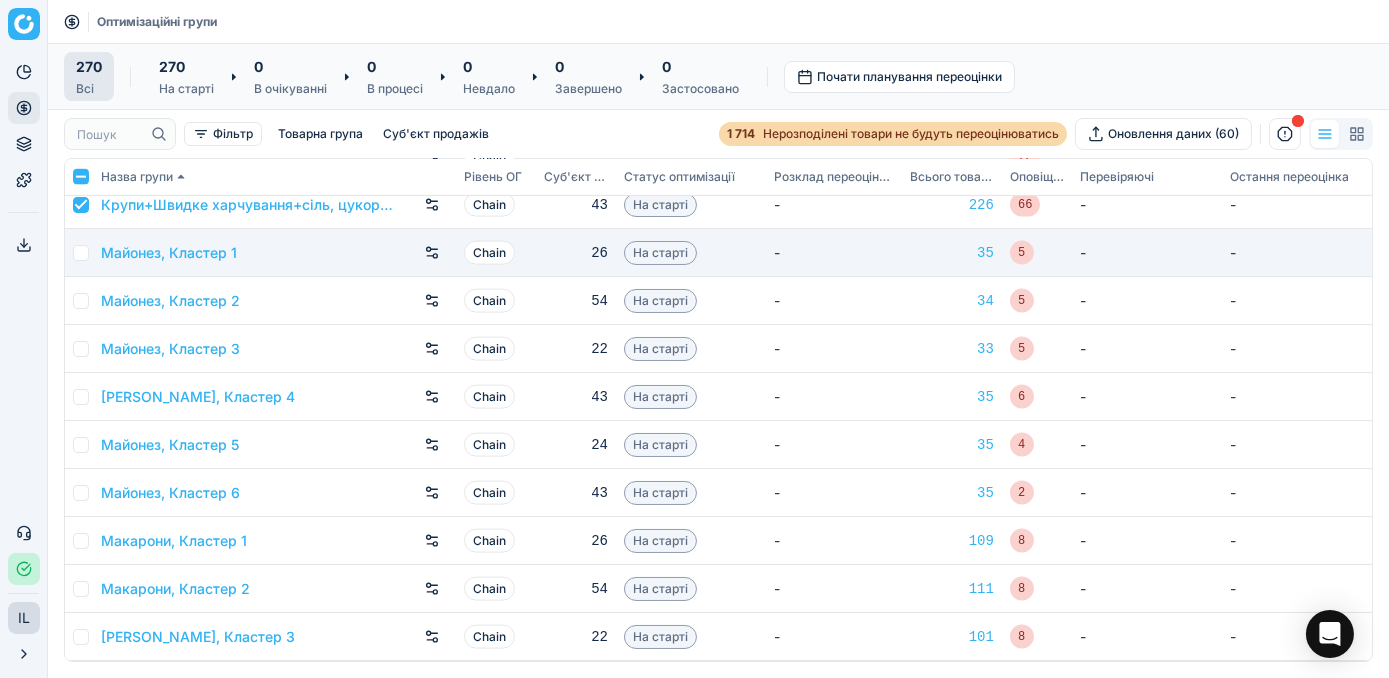 click at bounding box center [81, 253] 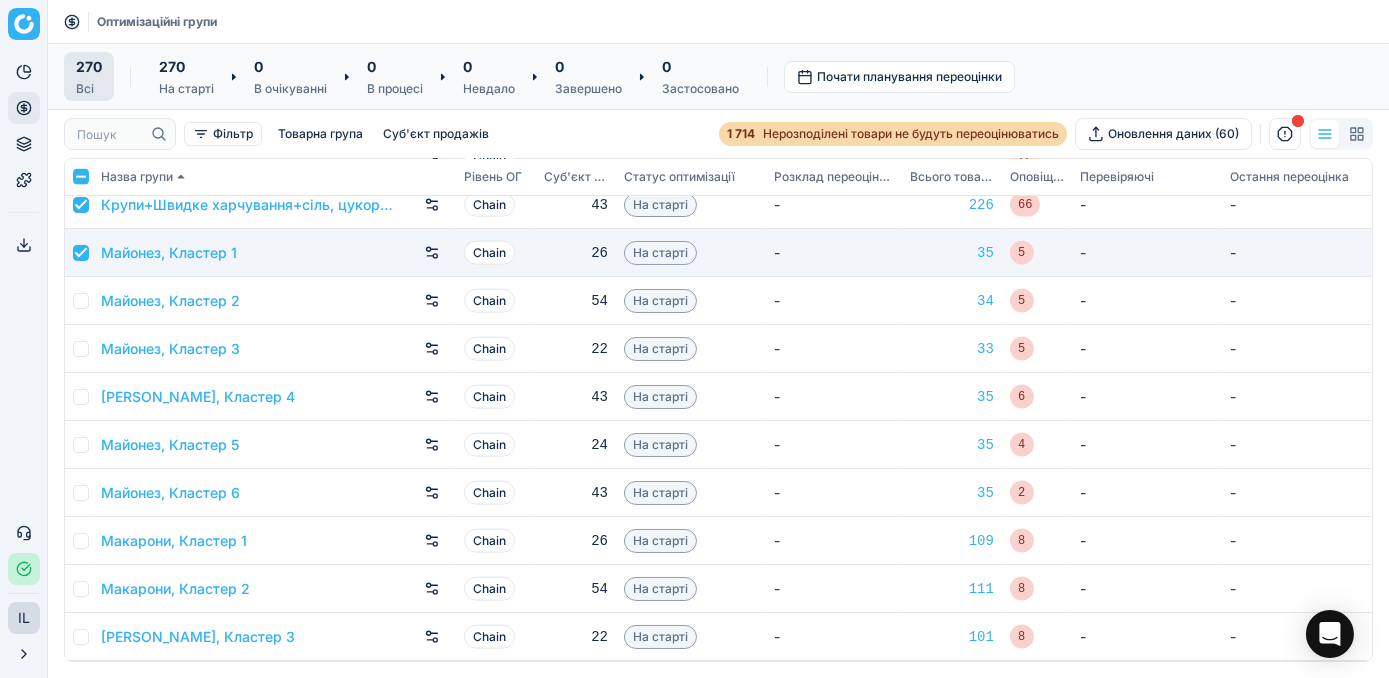 checkbox on "true" 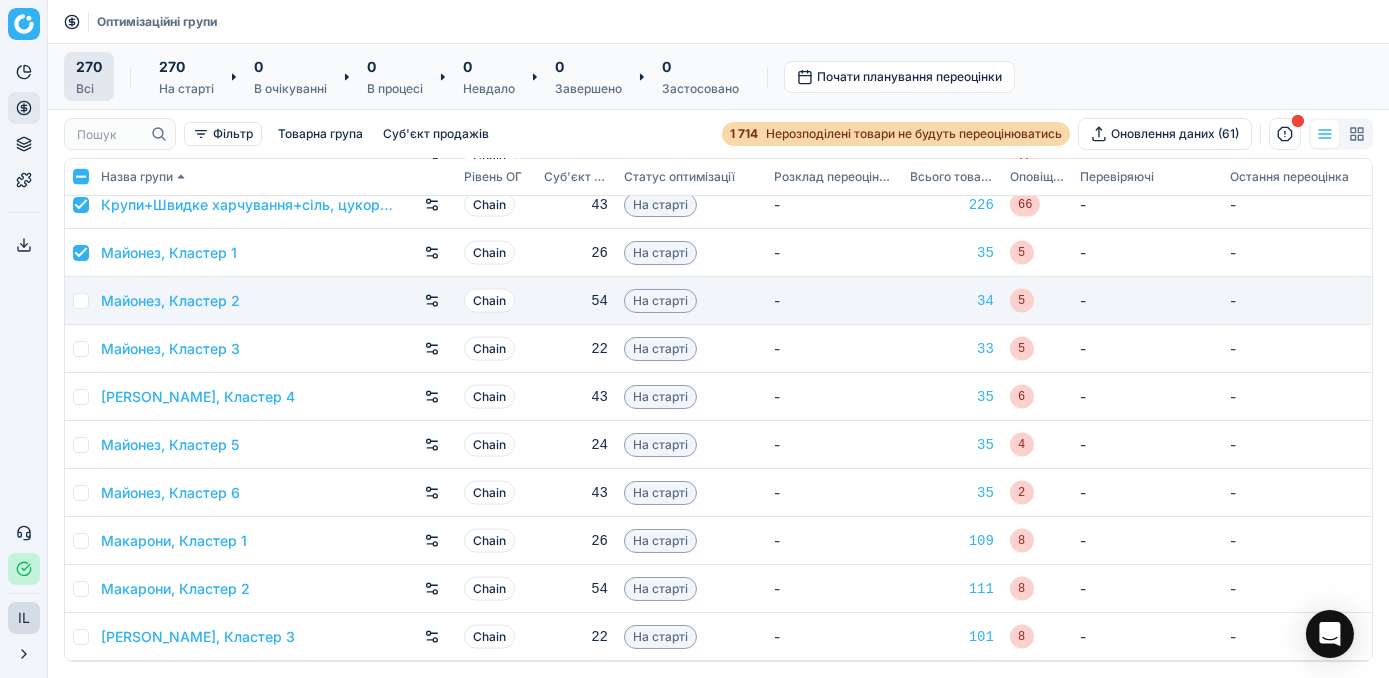 click at bounding box center [81, 301] 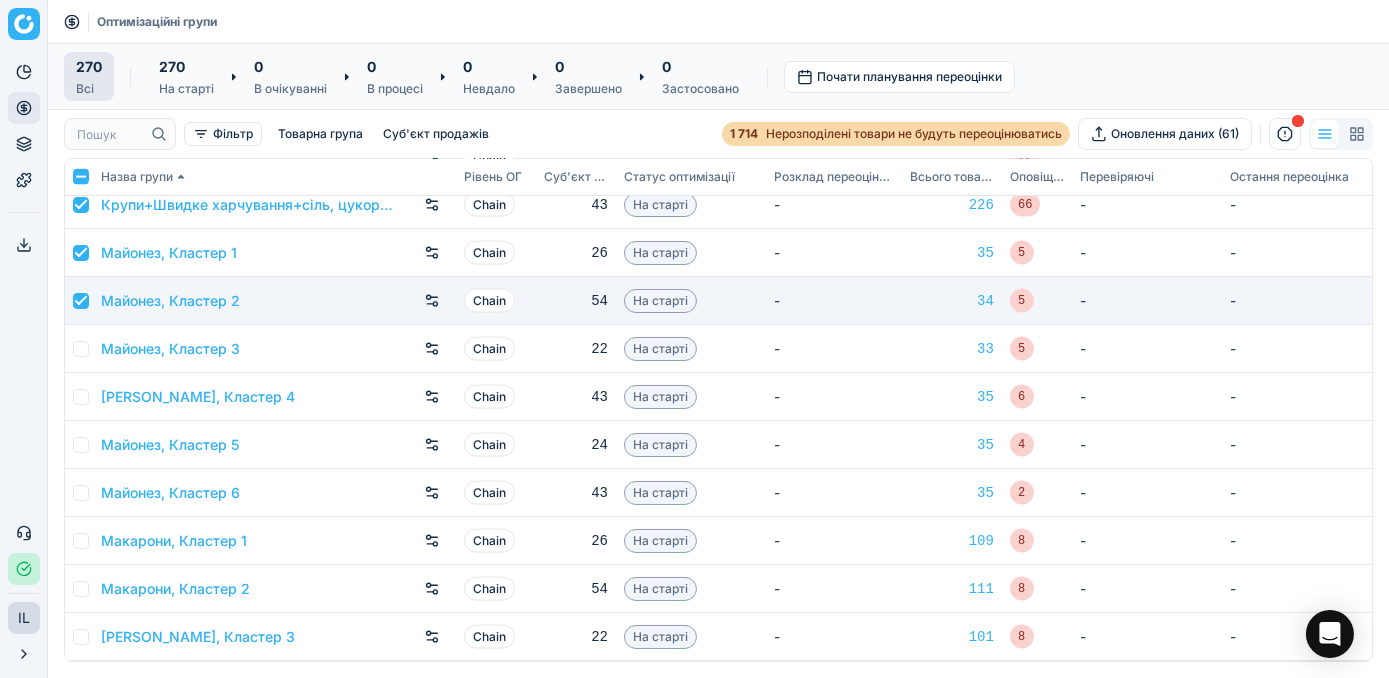 checkbox on "true" 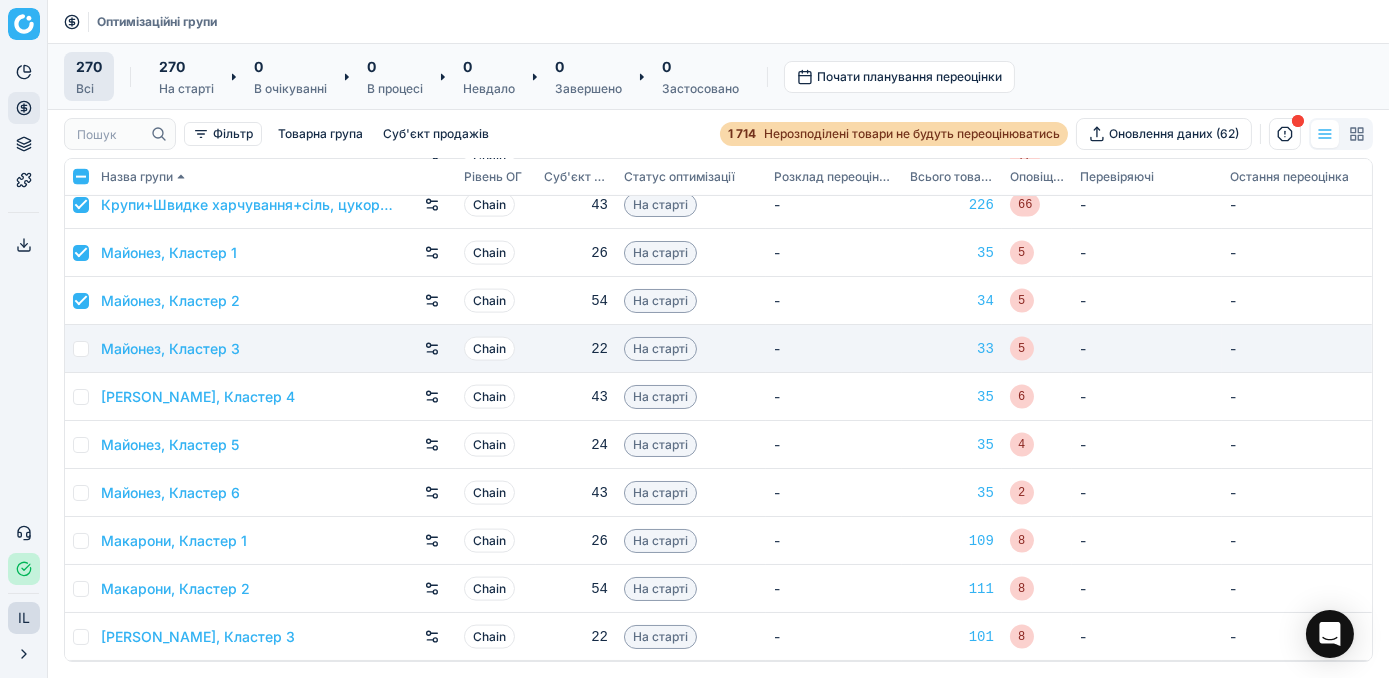 click at bounding box center (81, 349) 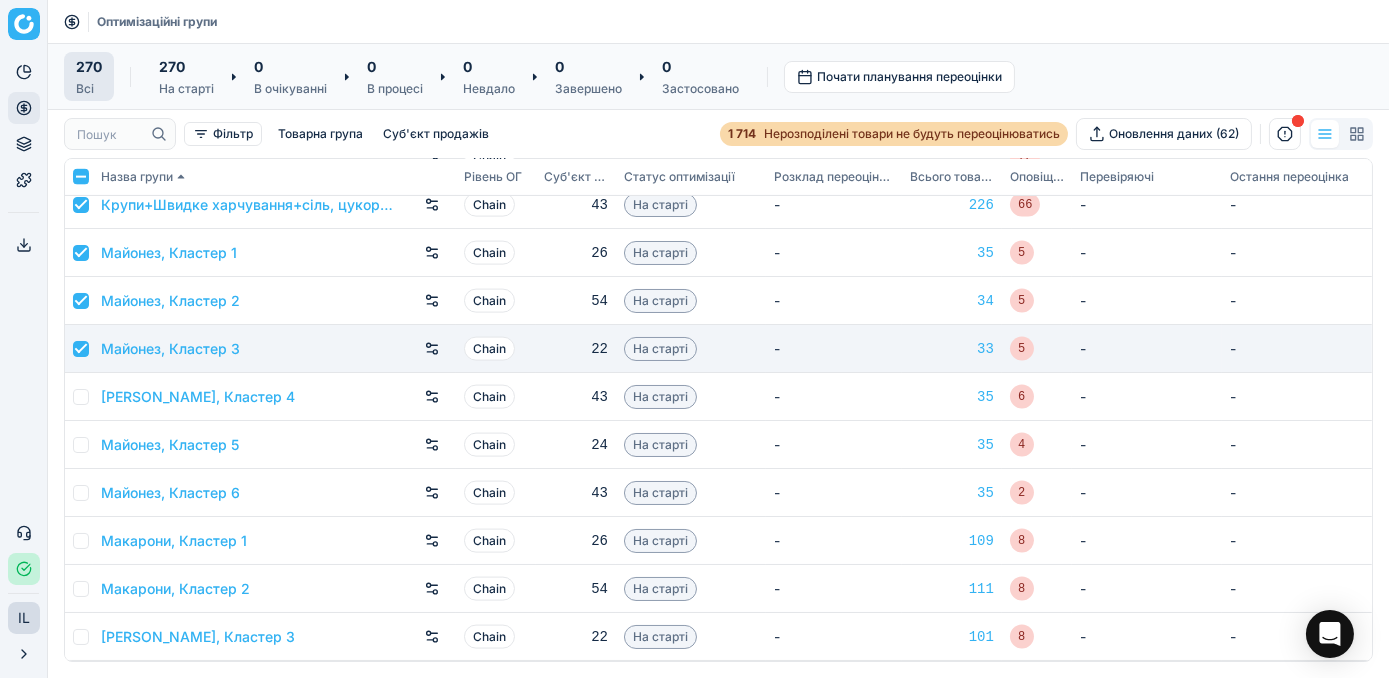 checkbox on "true" 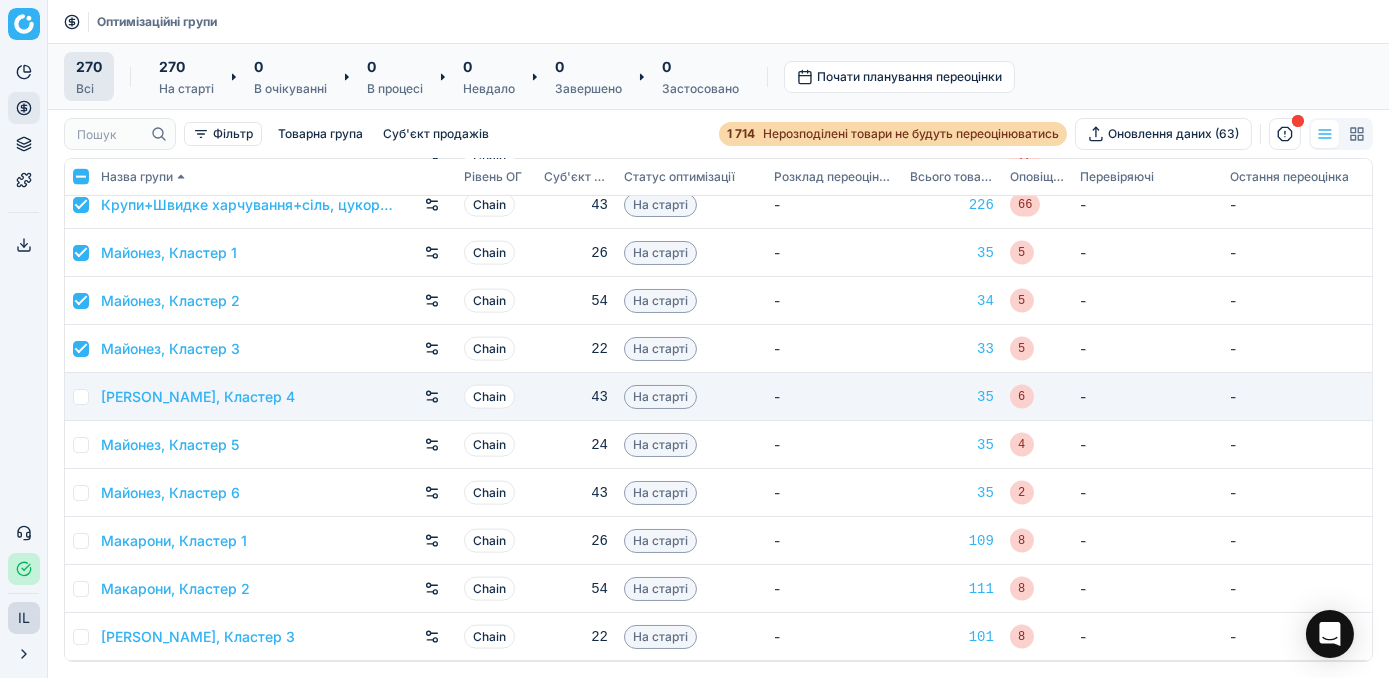 click at bounding box center (79, 397) 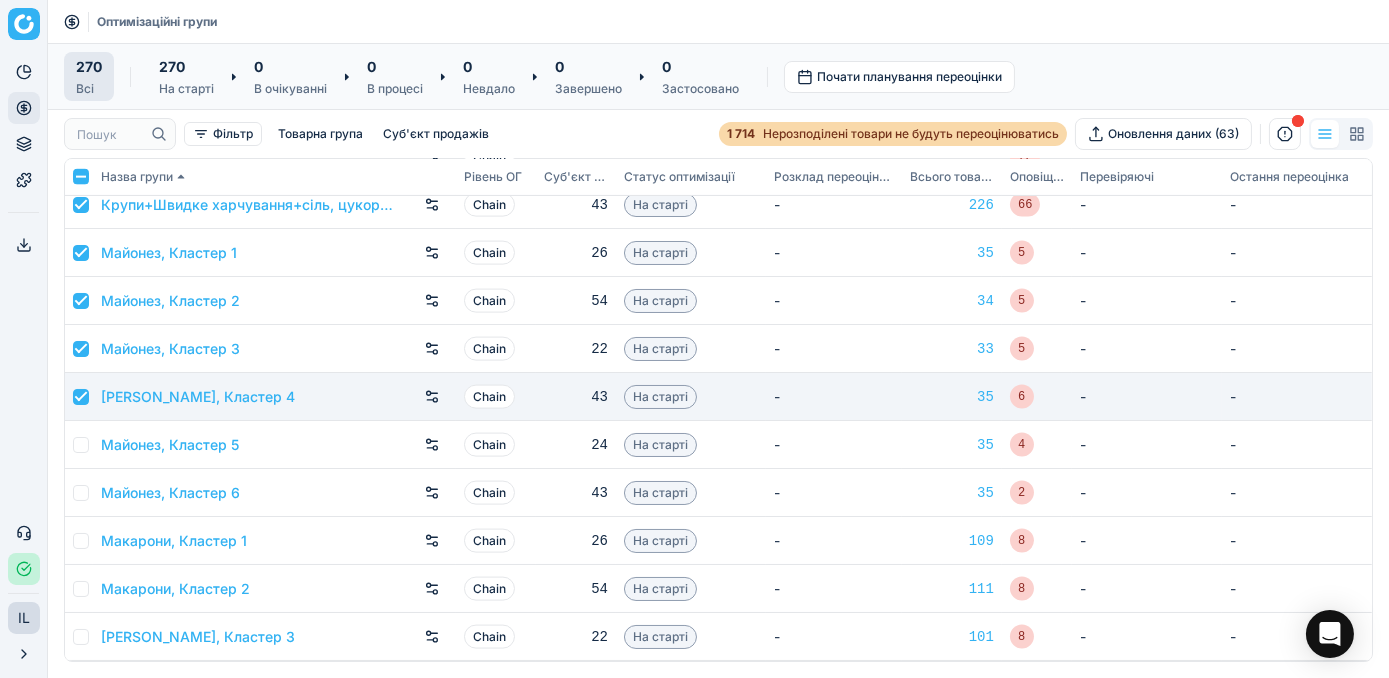 checkbox on "true" 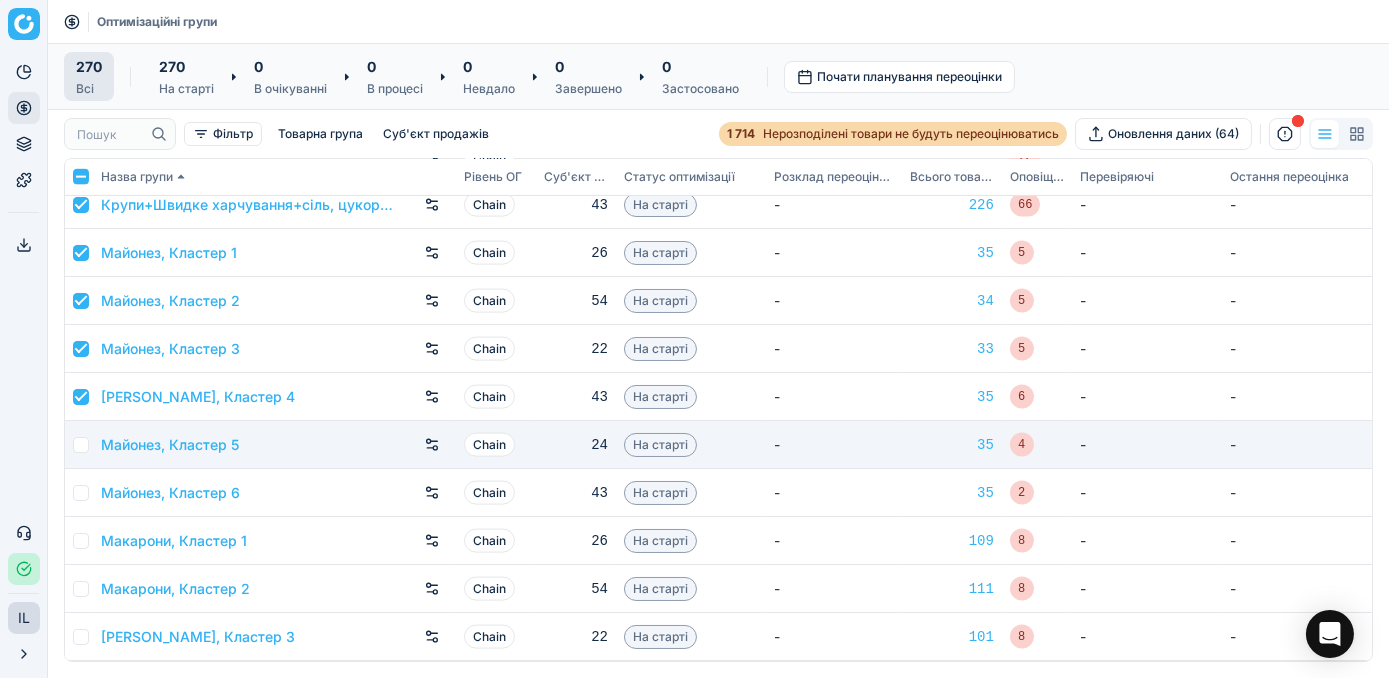 click at bounding box center (81, 445) 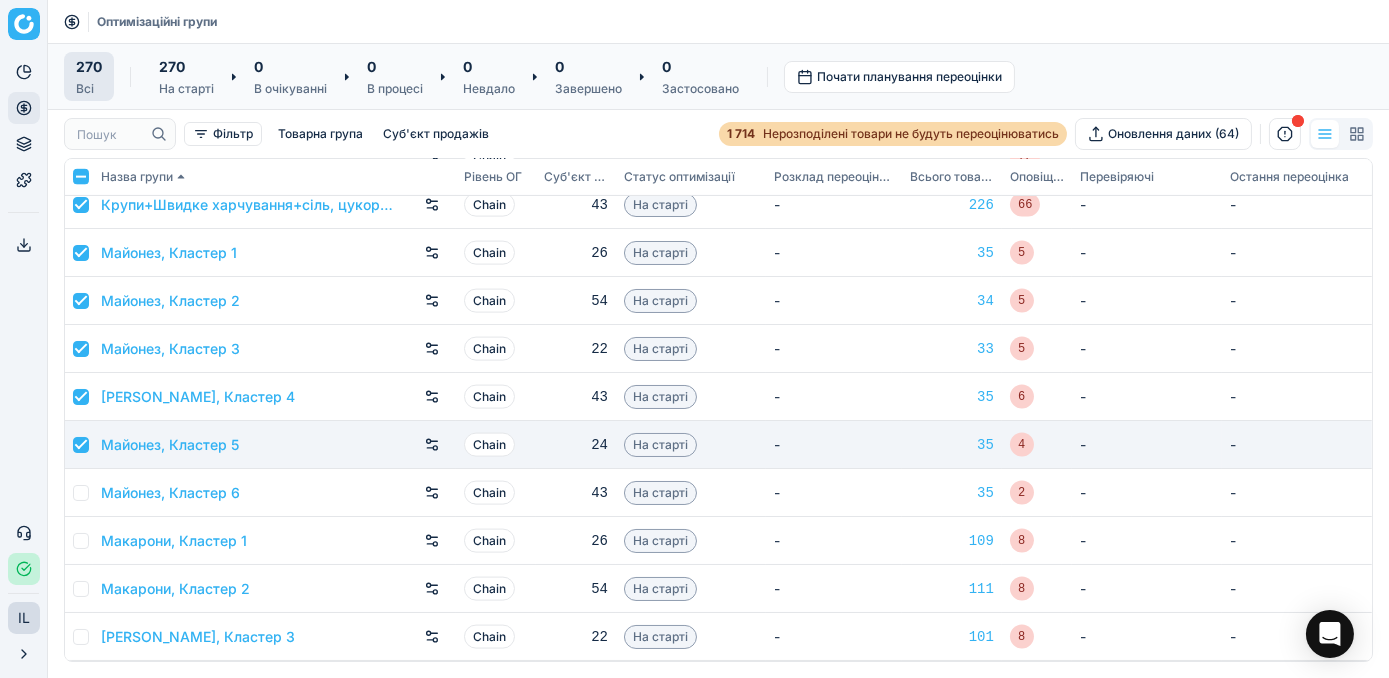 checkbox on "true" 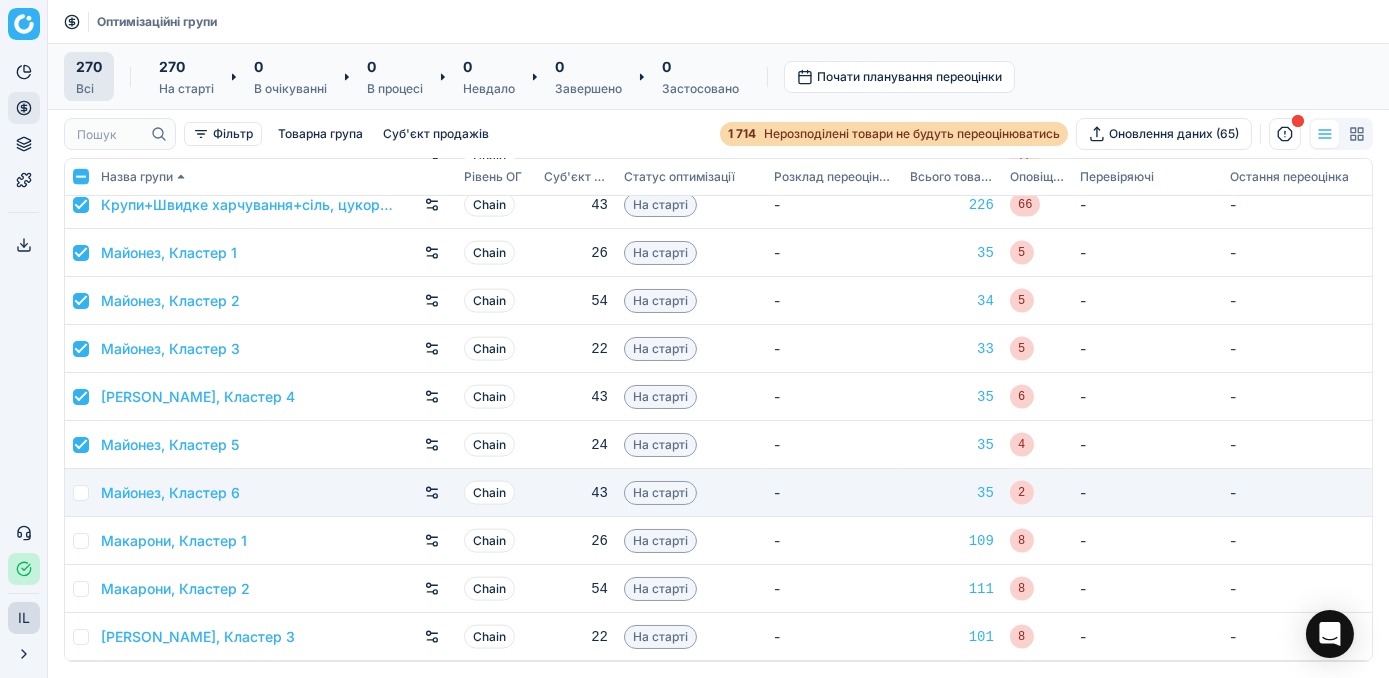 click at bounding box center (81, 493) 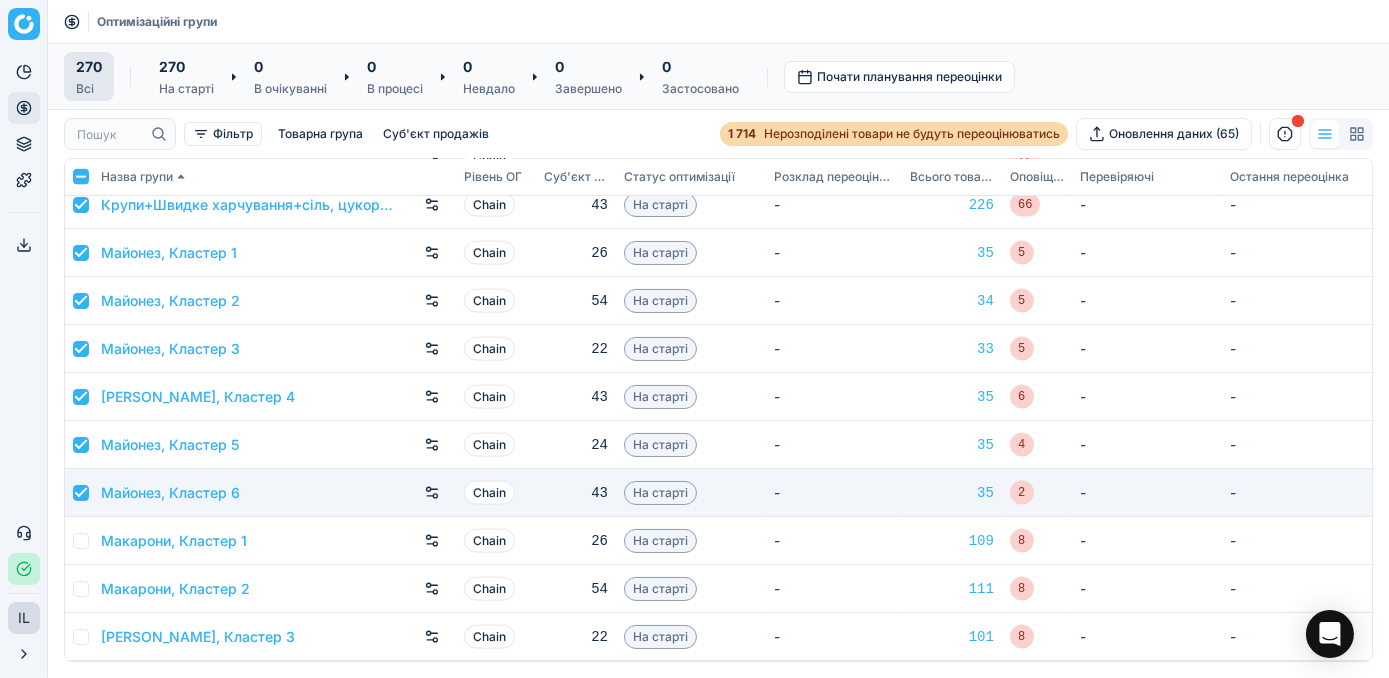 checkbox on "true" 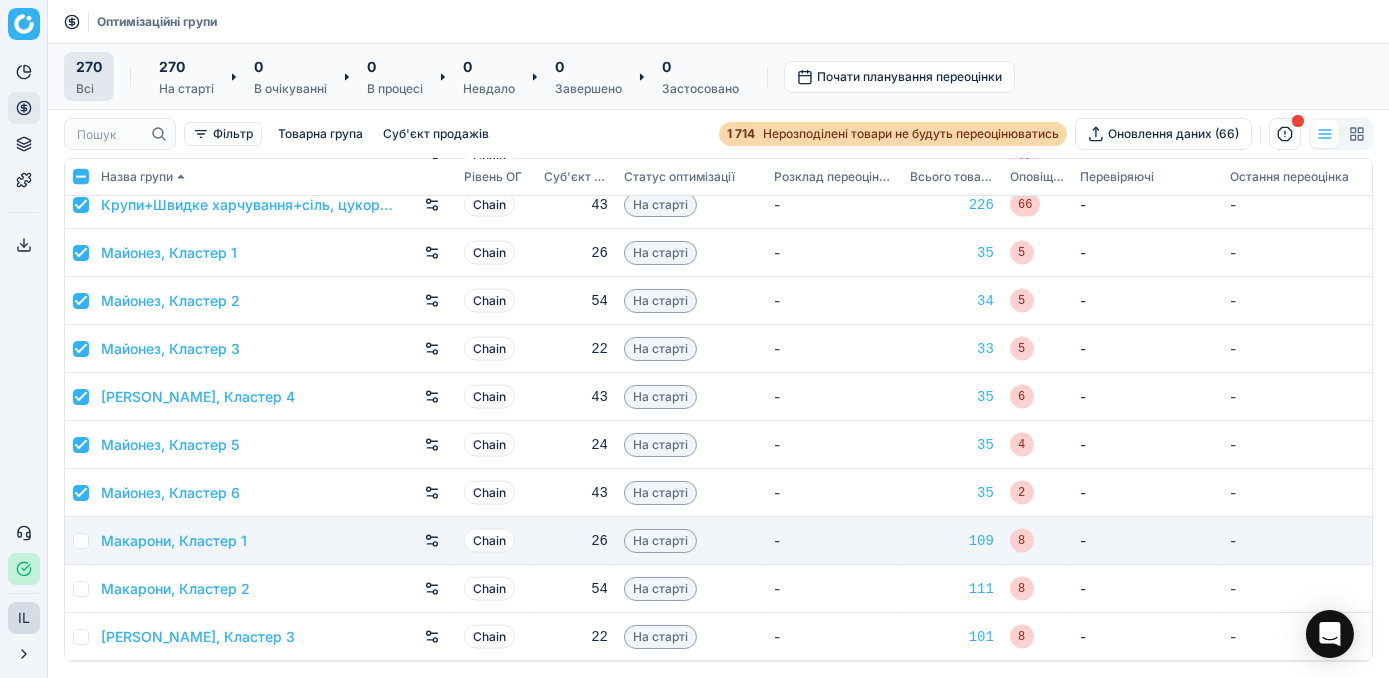 click at bounding box center (81, 541) 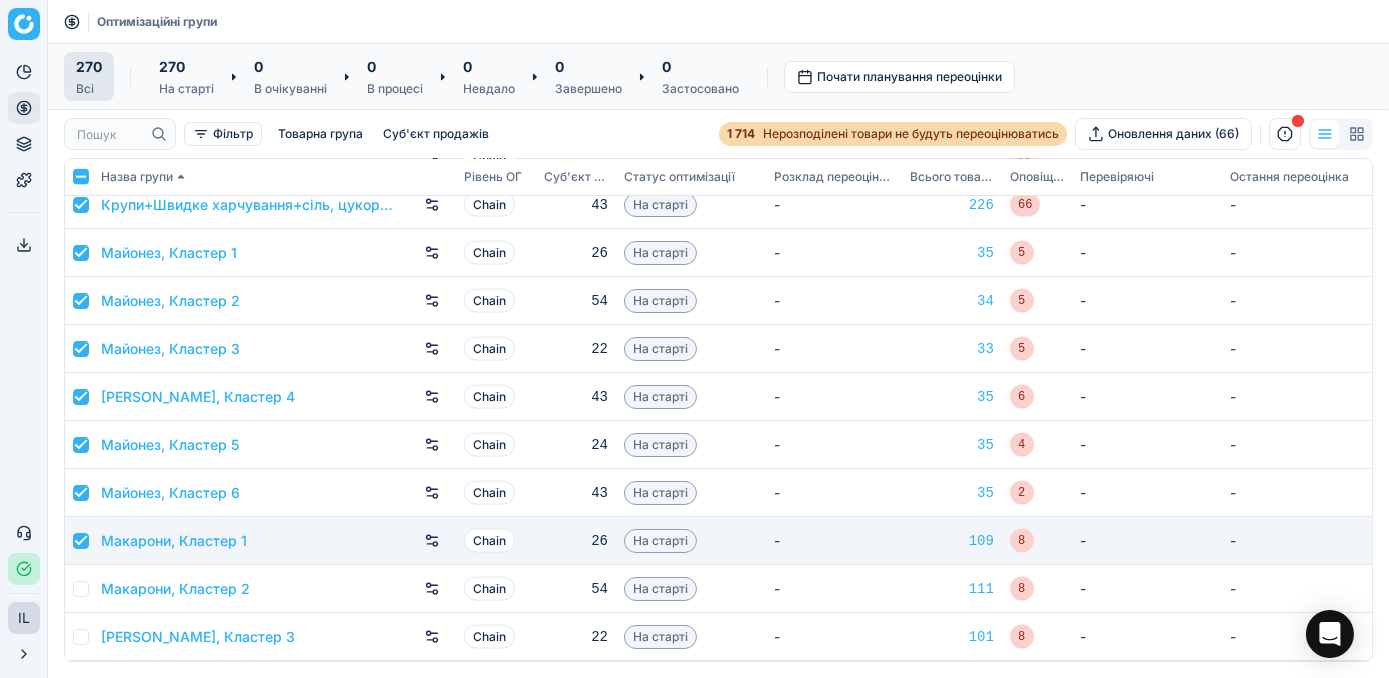 checkbox on "true" 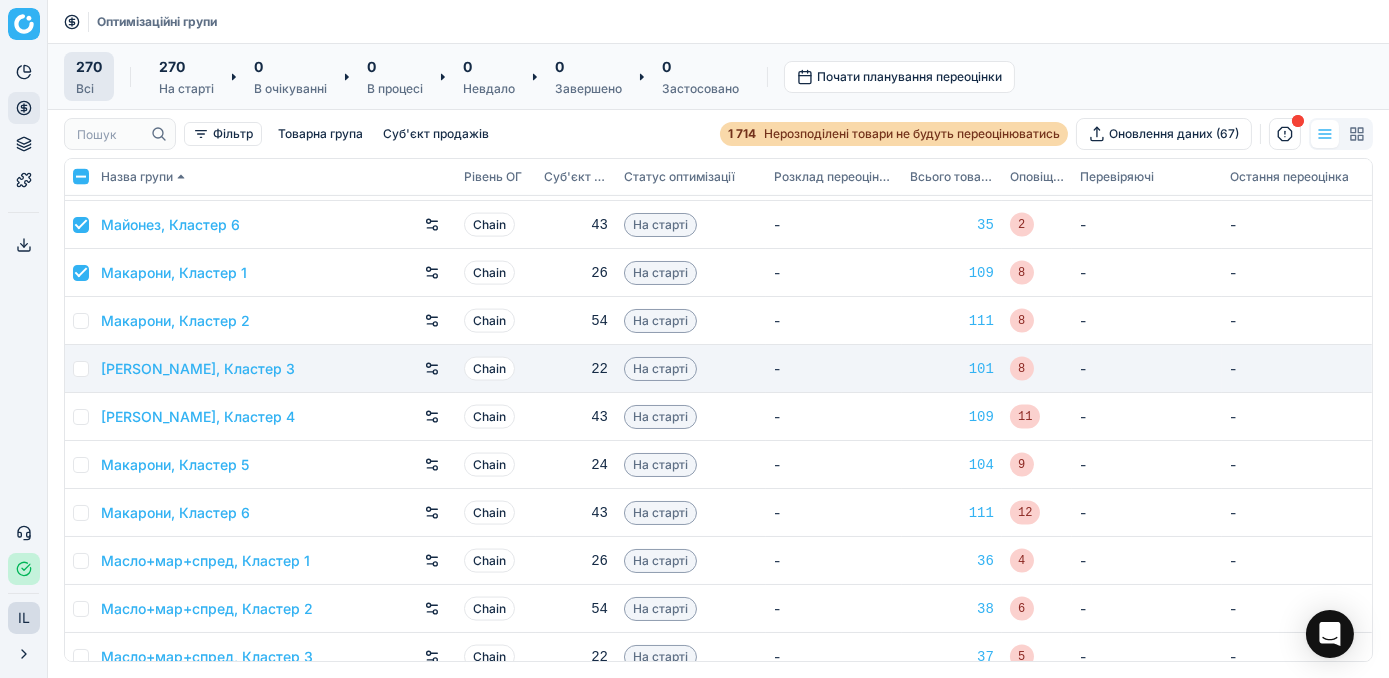 scroll, scrollTop: 6000, scrollLeft: 0, axis: vertical 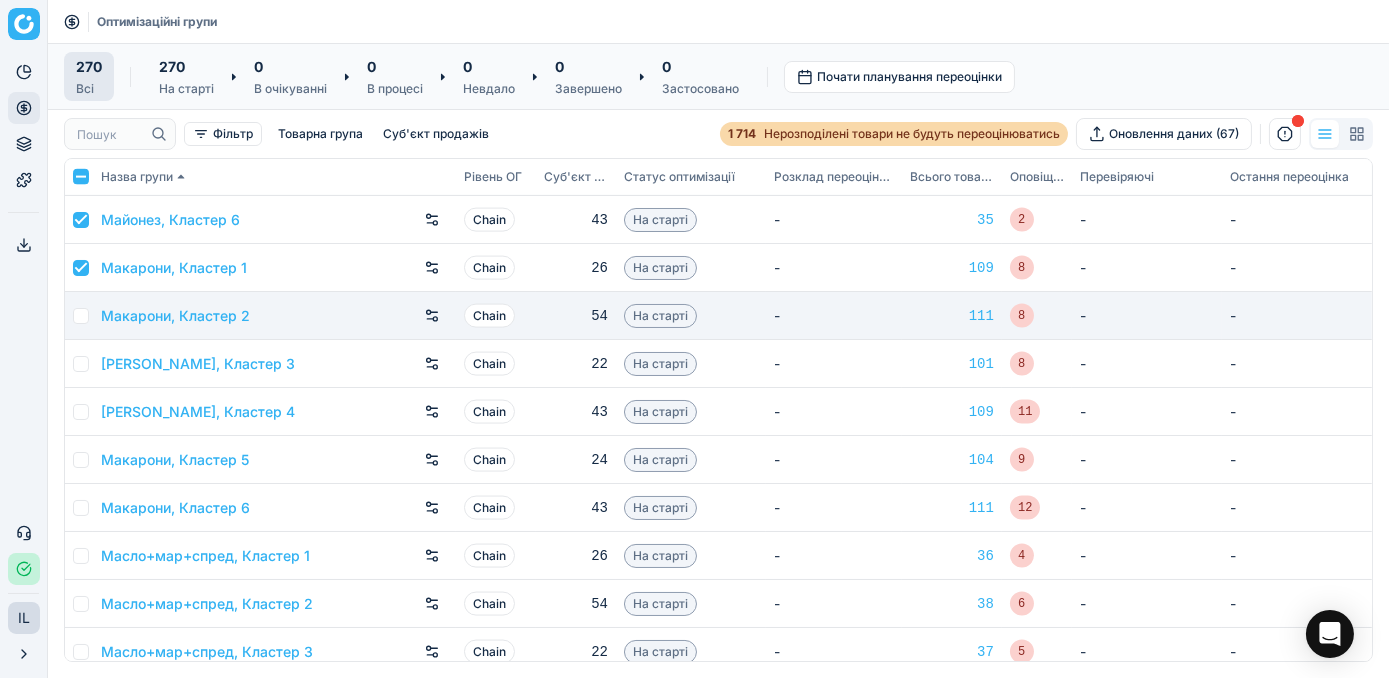 drag, startPoint x: 85, startPoint y: 317, endPoint x: 84, endPoint y: 333, distance: 16.03122 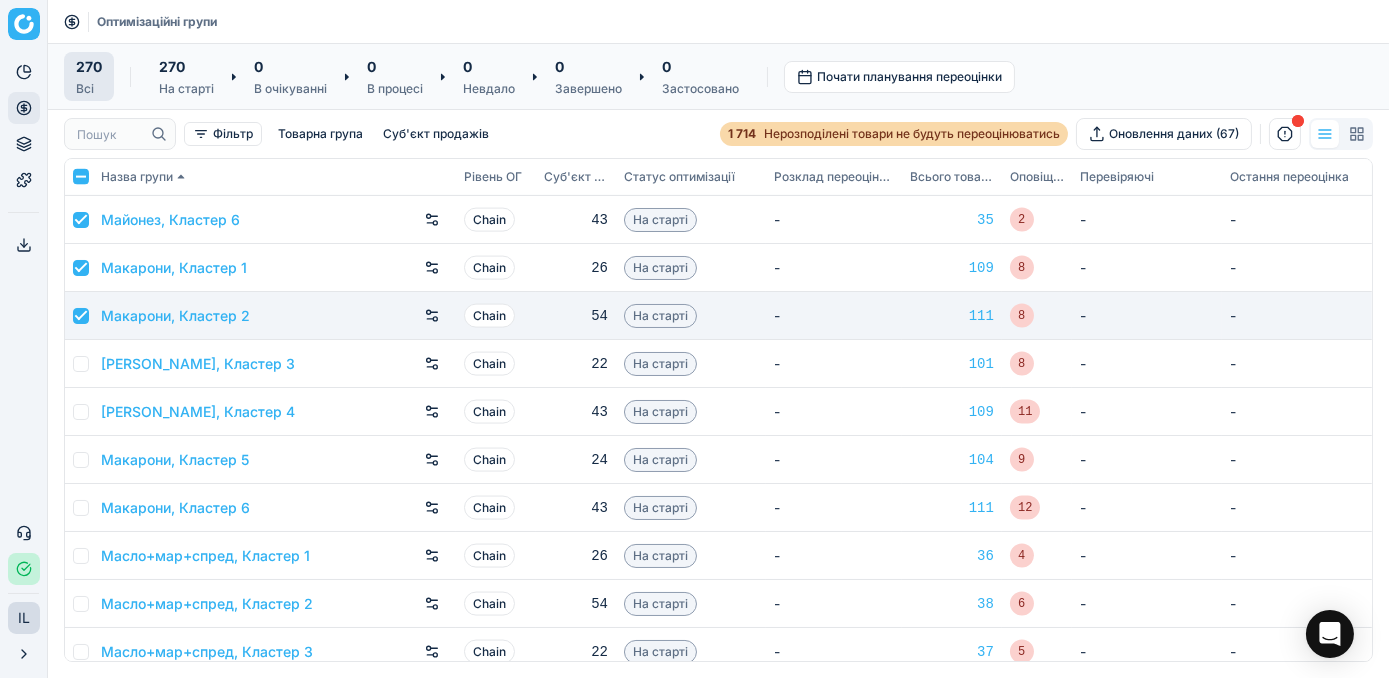 checkbox on "true" 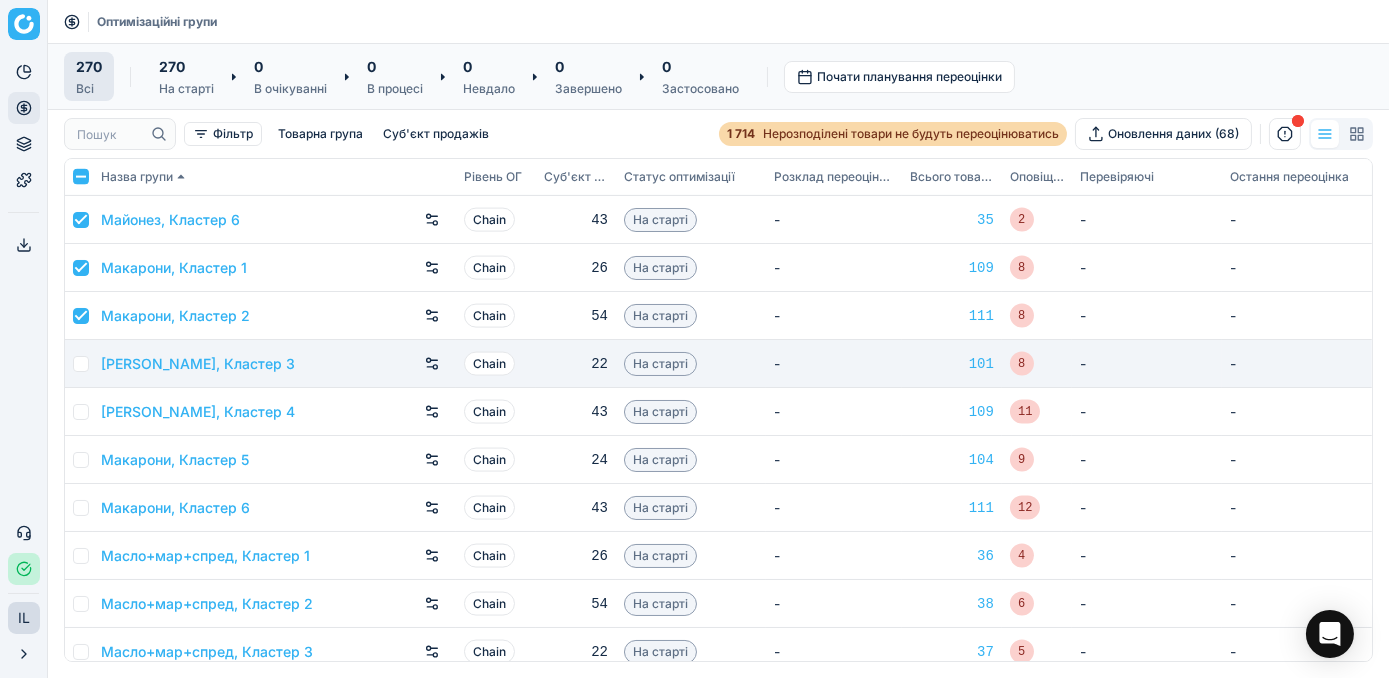 click at bounding box center (81, 364) 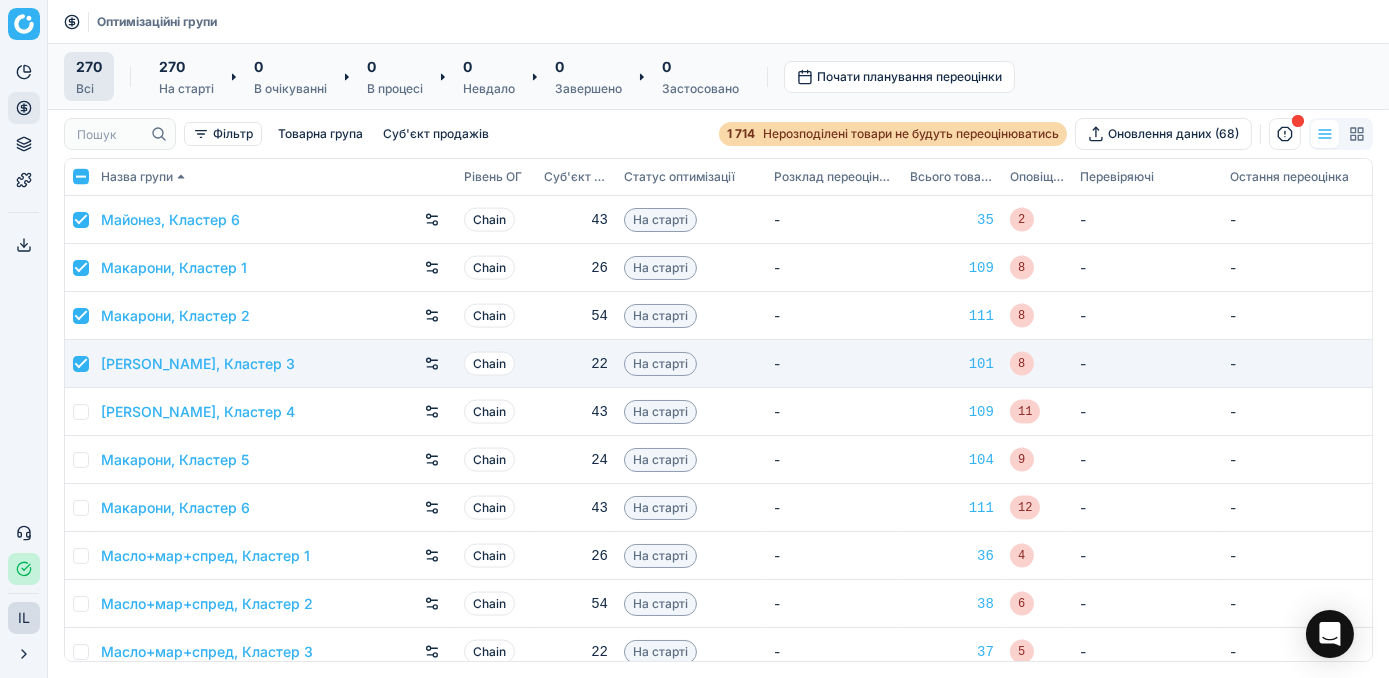checkbox on "true" 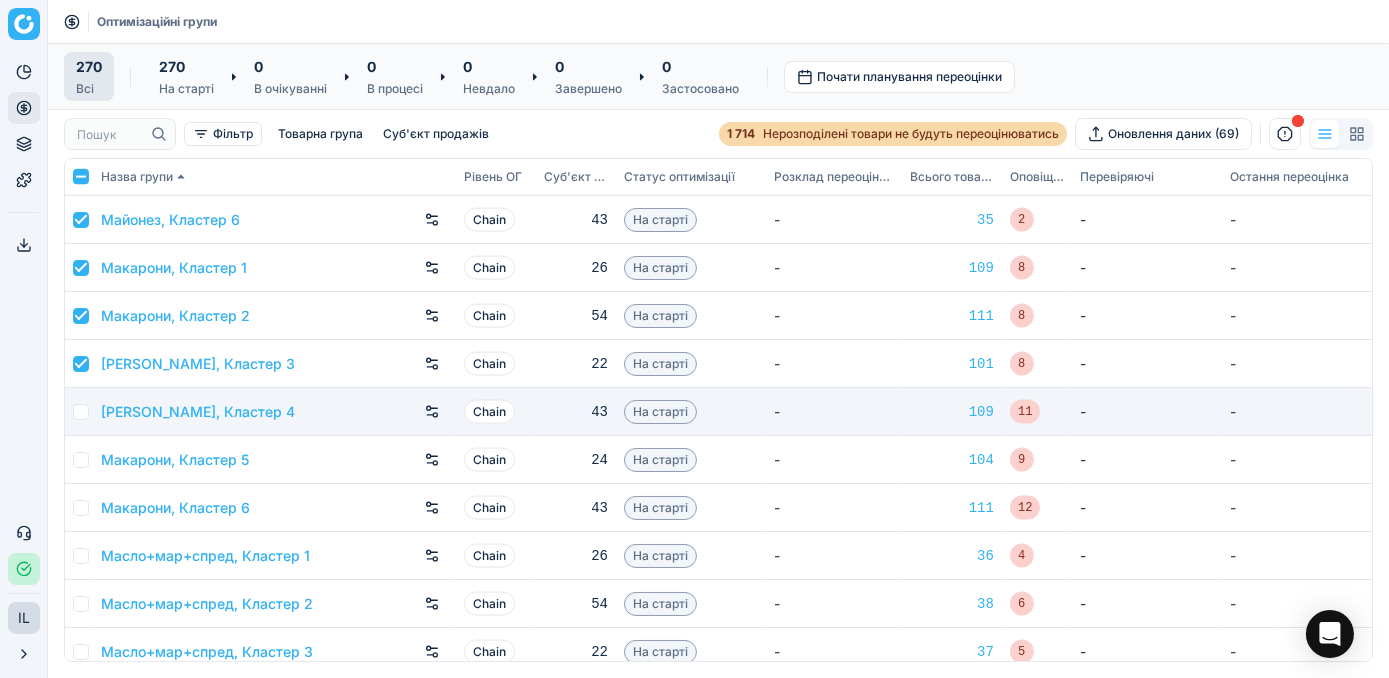 click at bounding box center (81, 412) 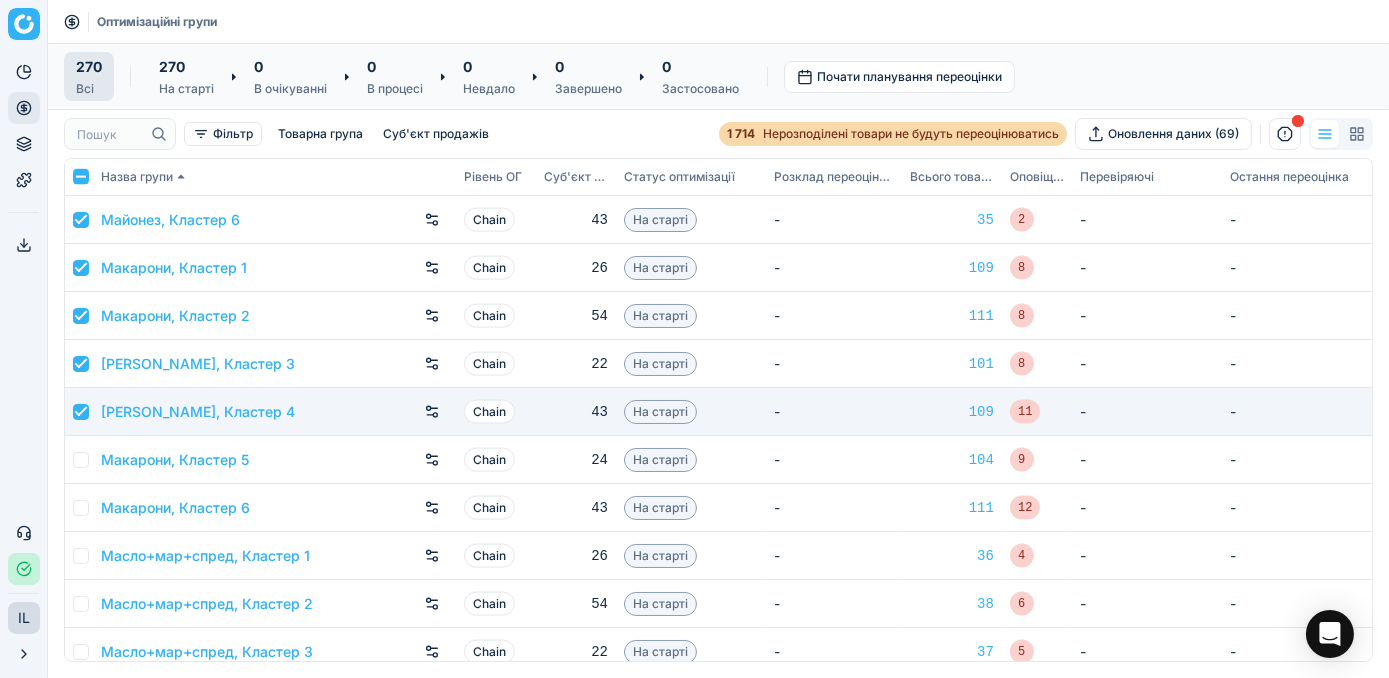 checkbox on "true" 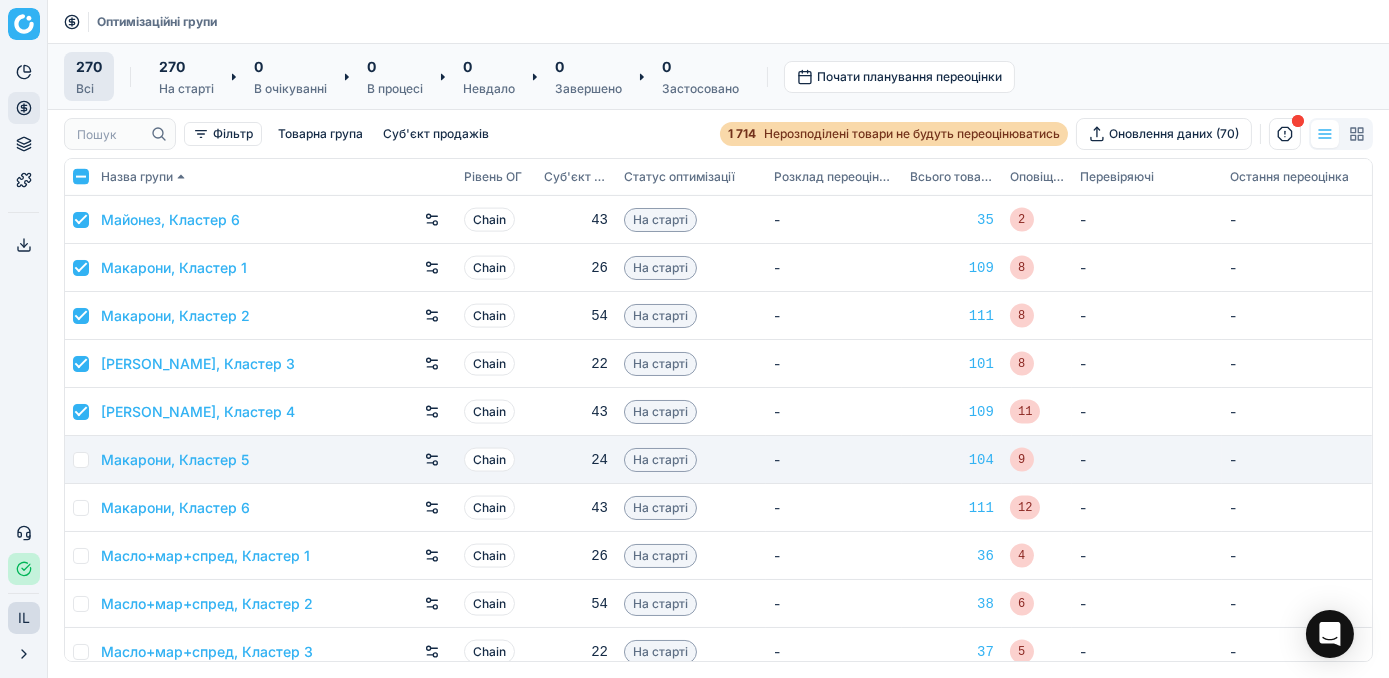 click at bounding box center [79, 460] 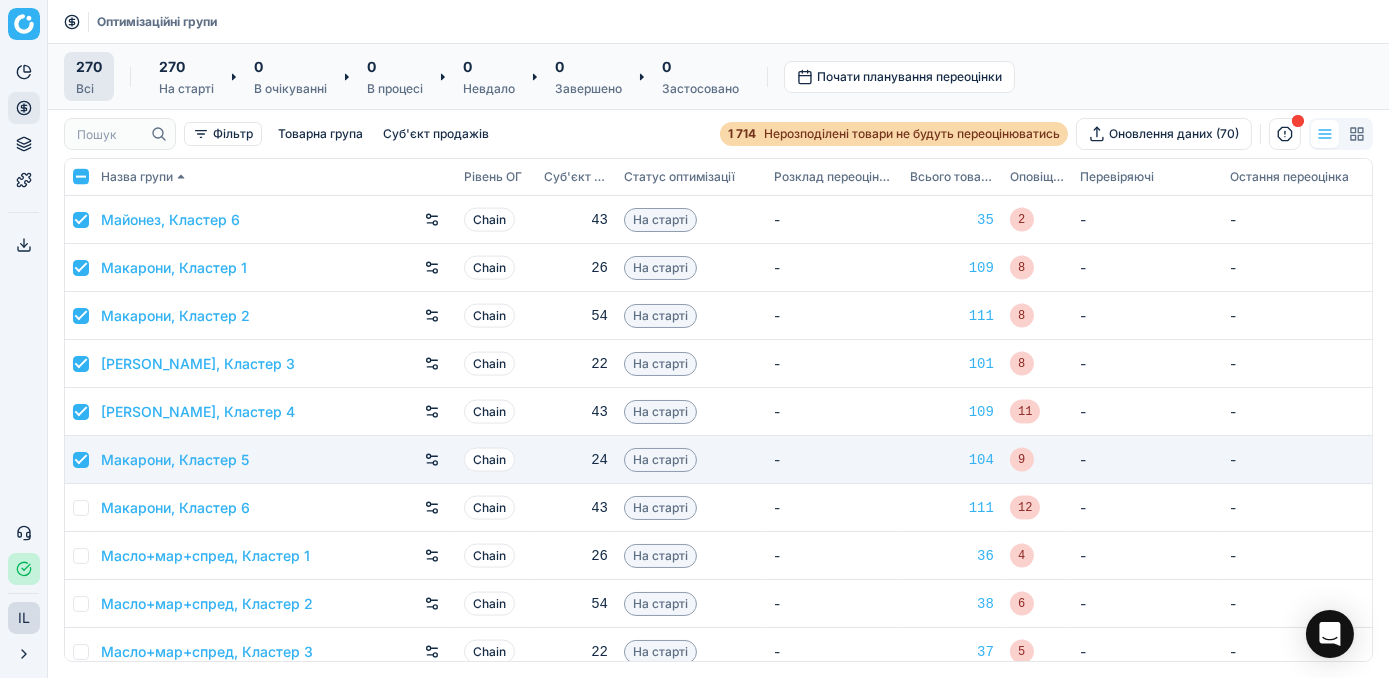checkbox on "true" 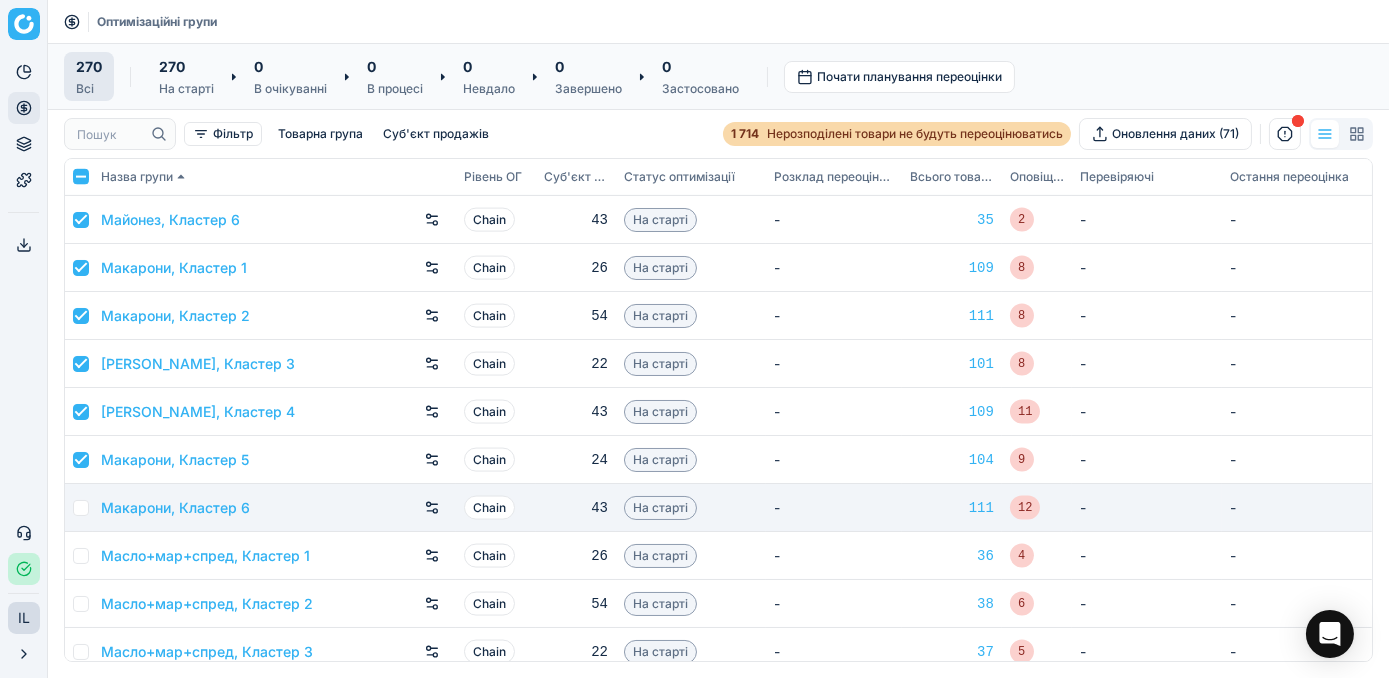 click at bounding box center [81, 508] 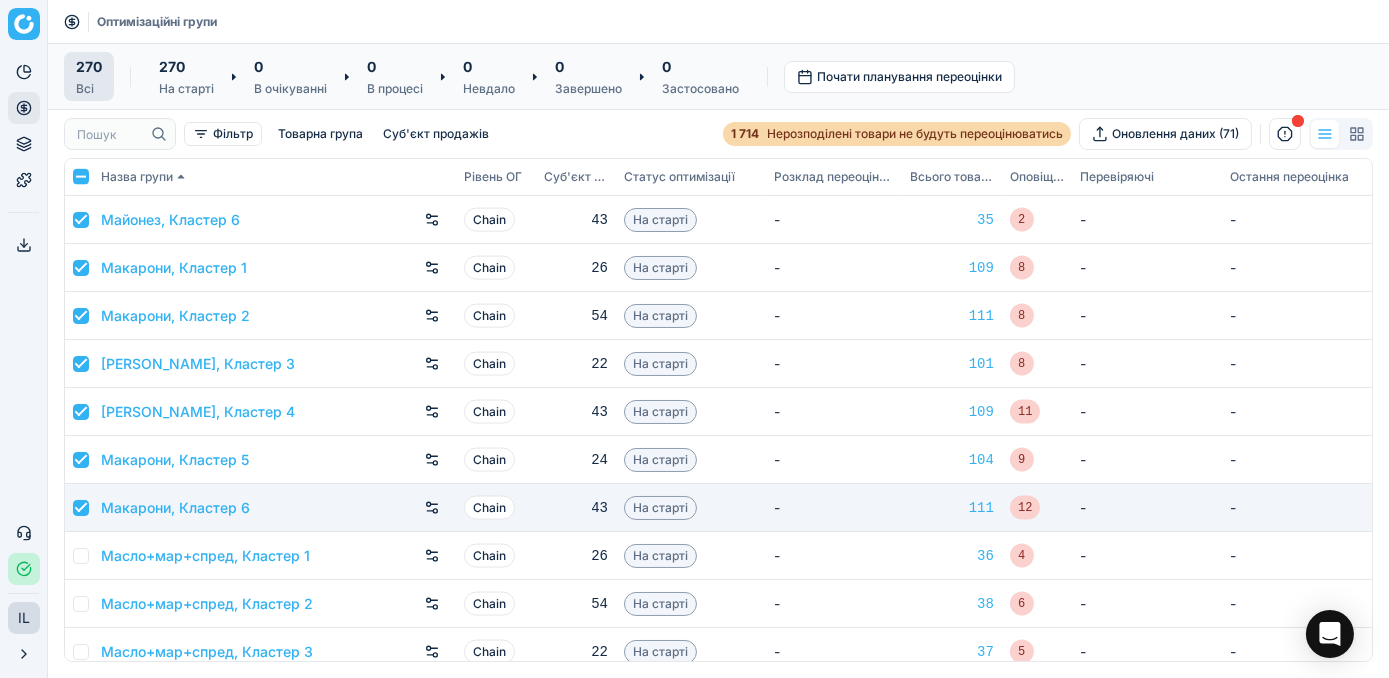 checkbox on "true" 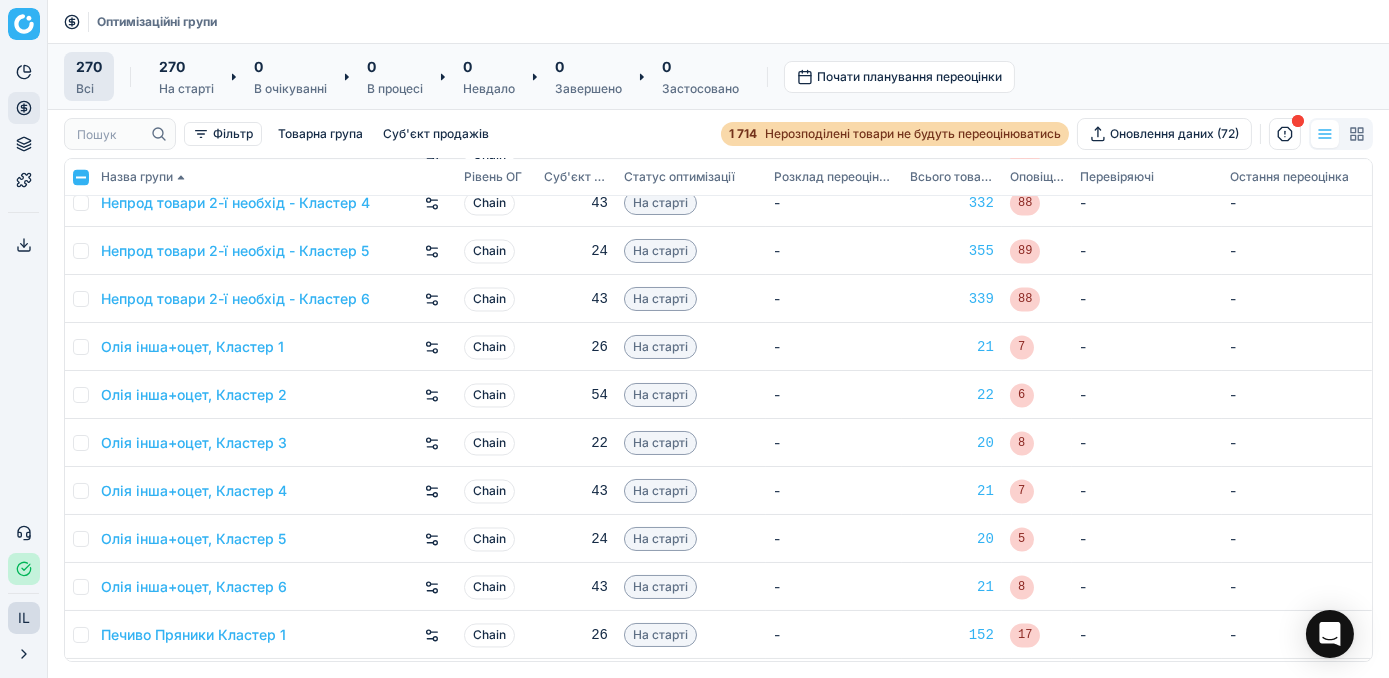 scroll, scrollTop: 7818, scrollLeft: 0, axis: vertical 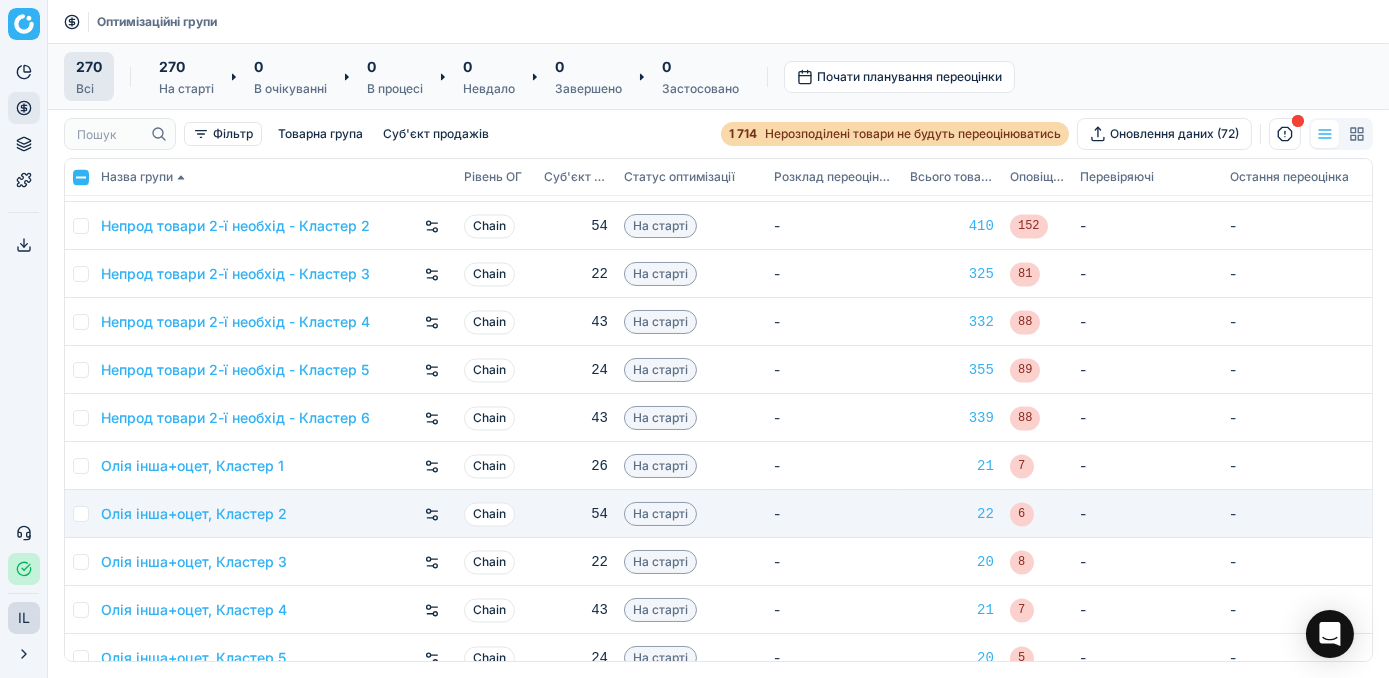 drag, startPoint x: 77, startPoint y: 460, endPoint x: 85, endPoint y: 497, distance: 37.85499 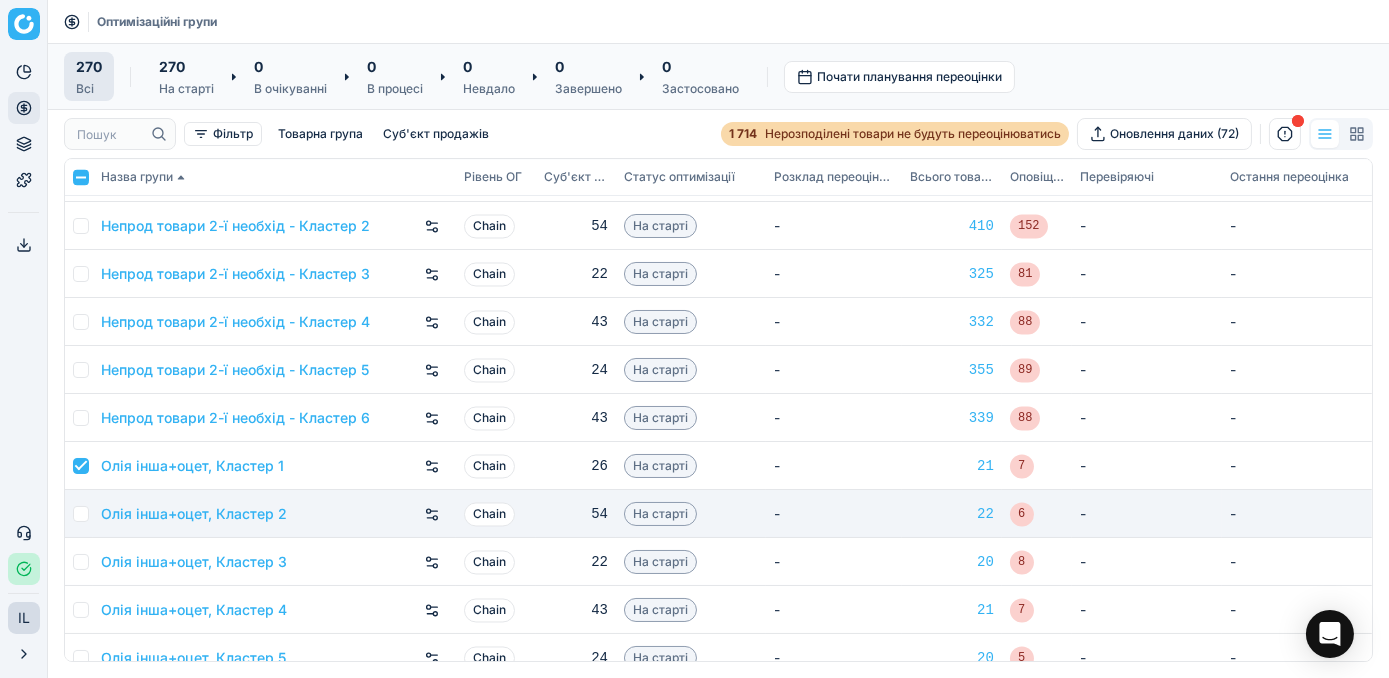 checkbox on "true" 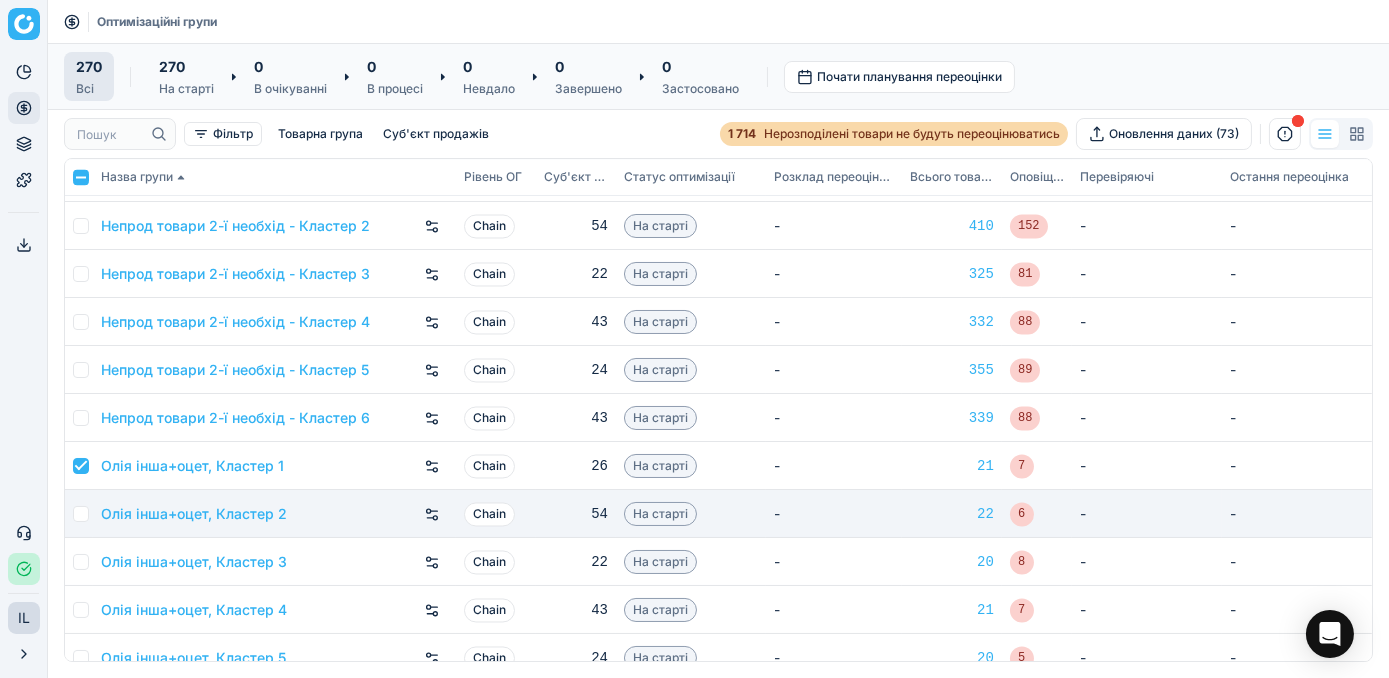 click at bounding box center (81, 514) 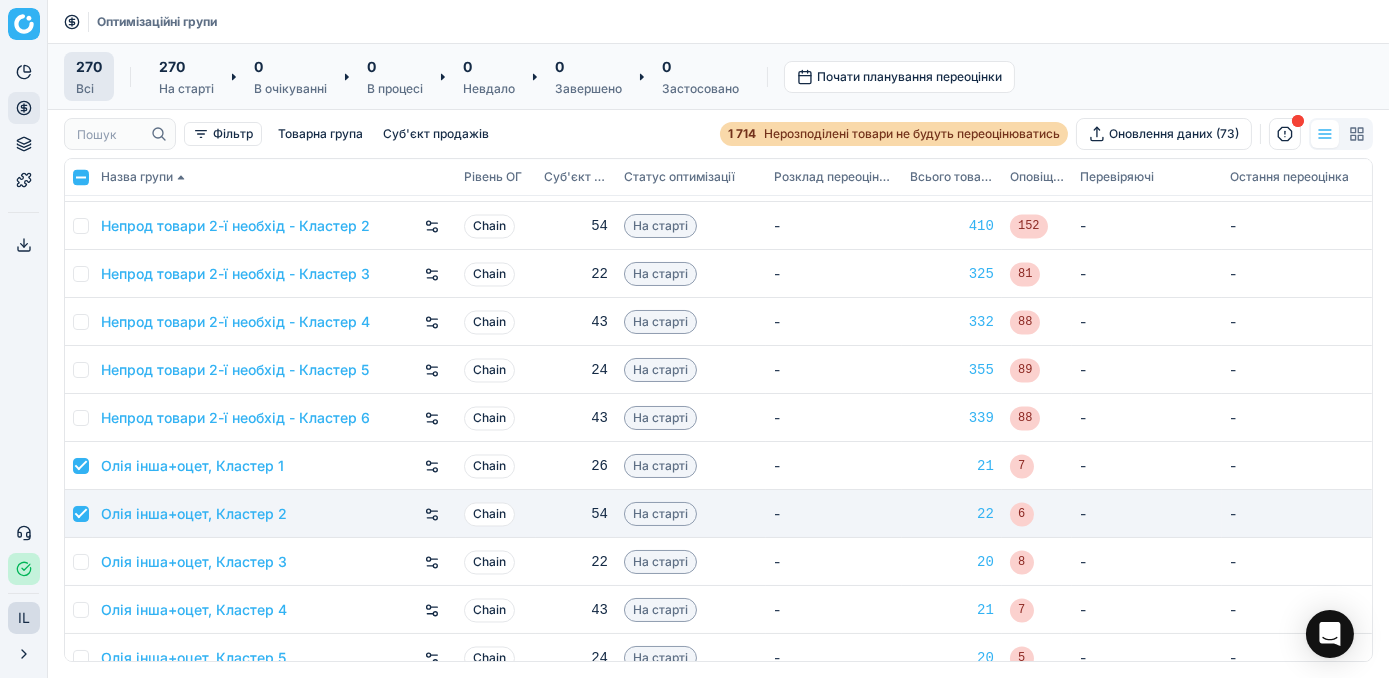 checkbox on "true" 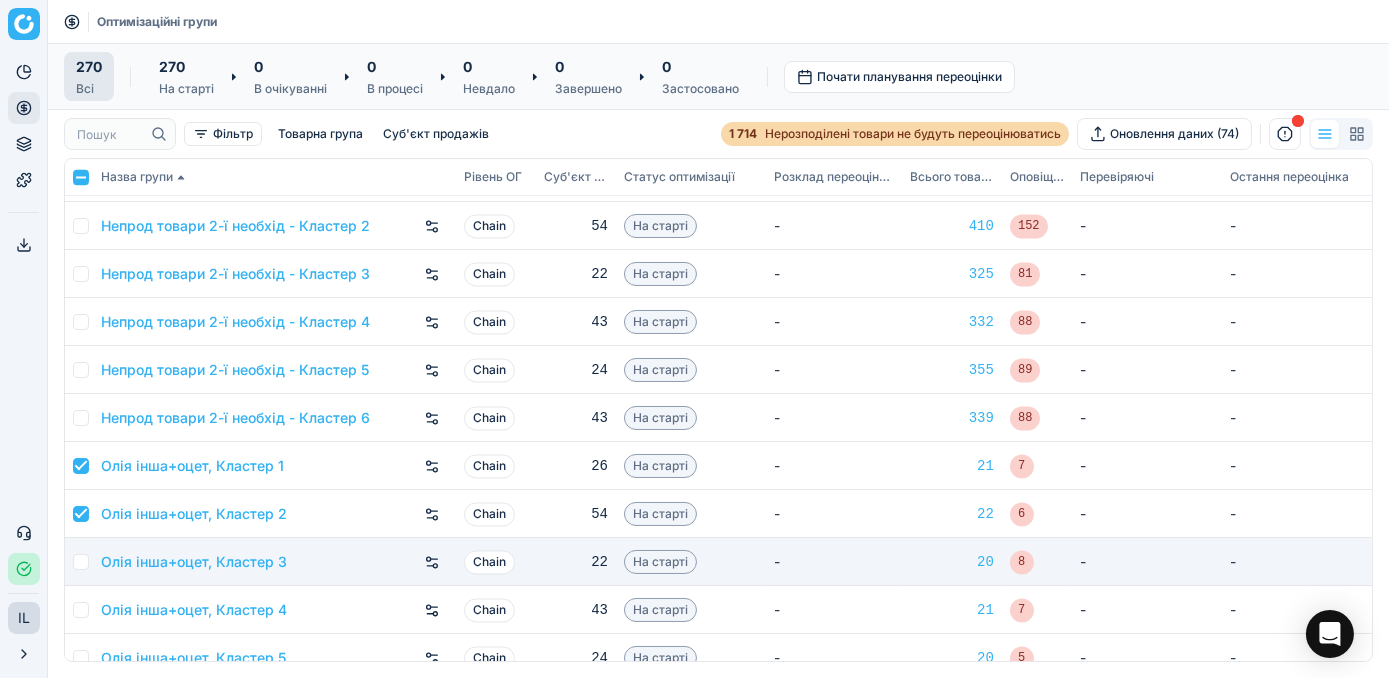 click at bounding box center (81, 562) 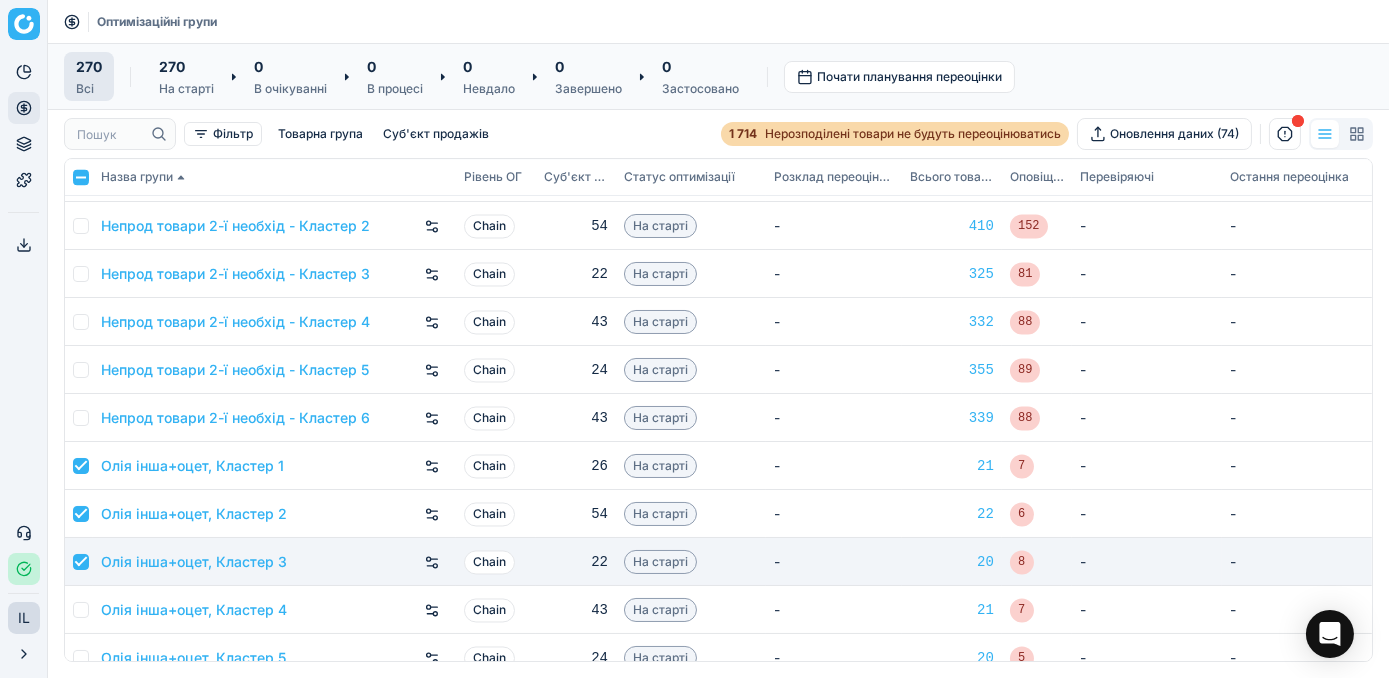checkbox on "true" 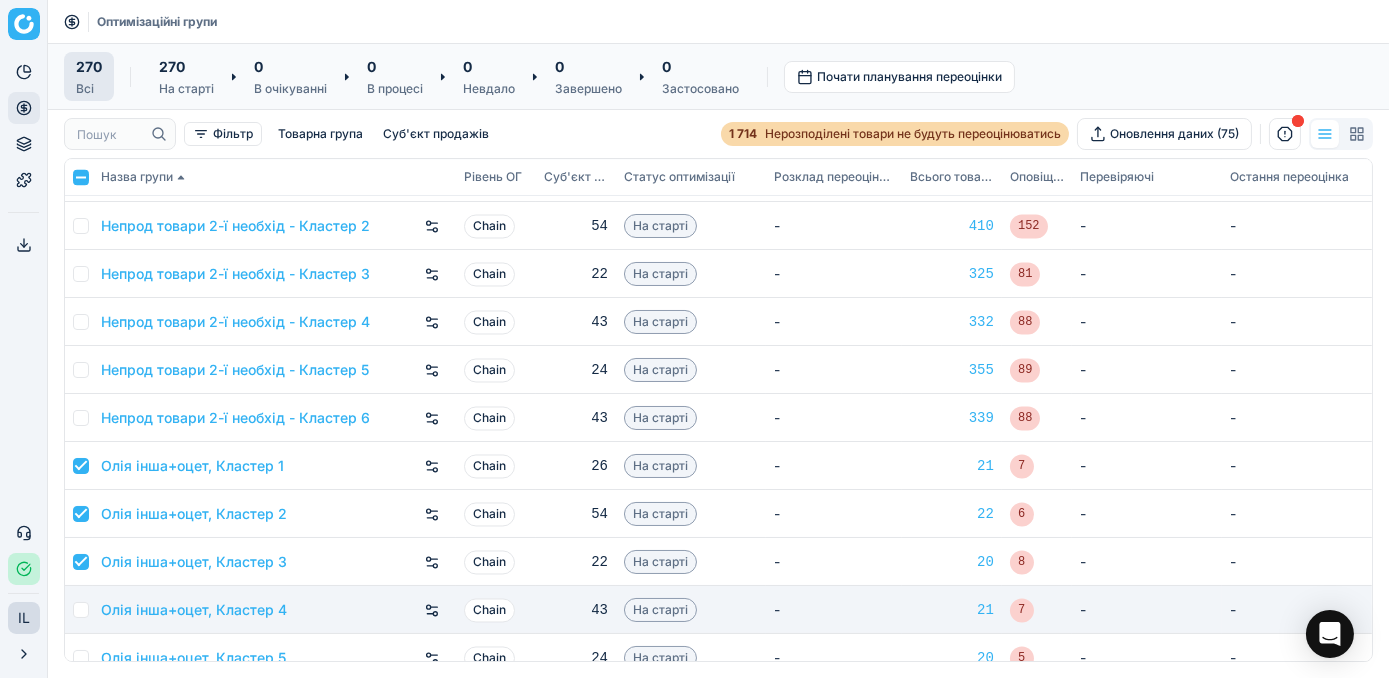 click at bounding box center [81, 610] 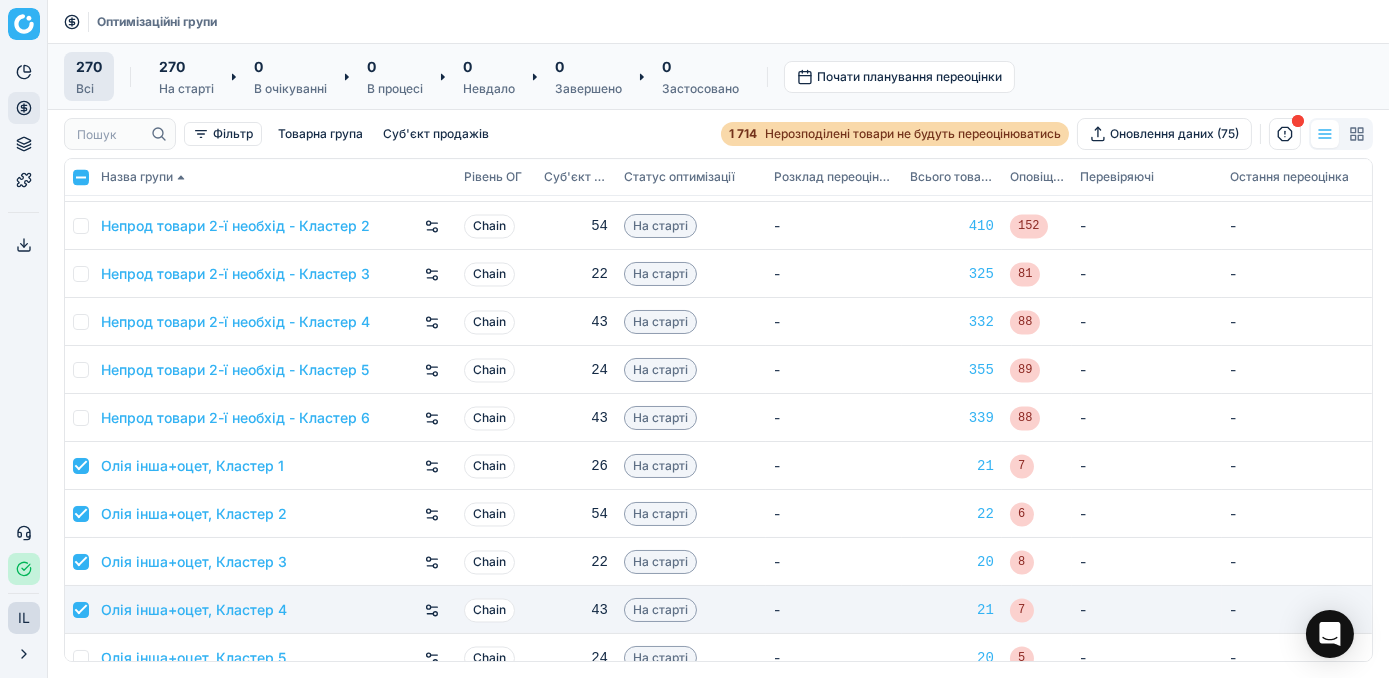 checkbox on "true" 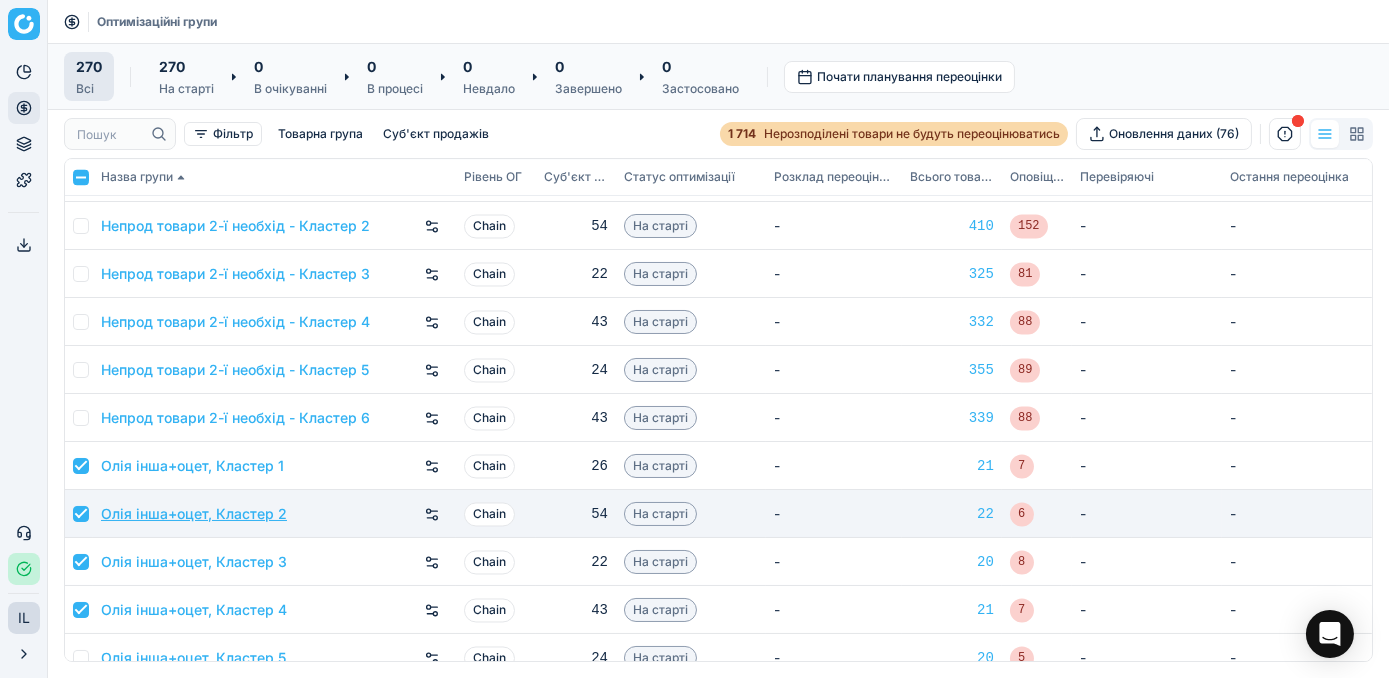 scroll, scrollTop: 8000, scrollLeft: 0, axis: vertical 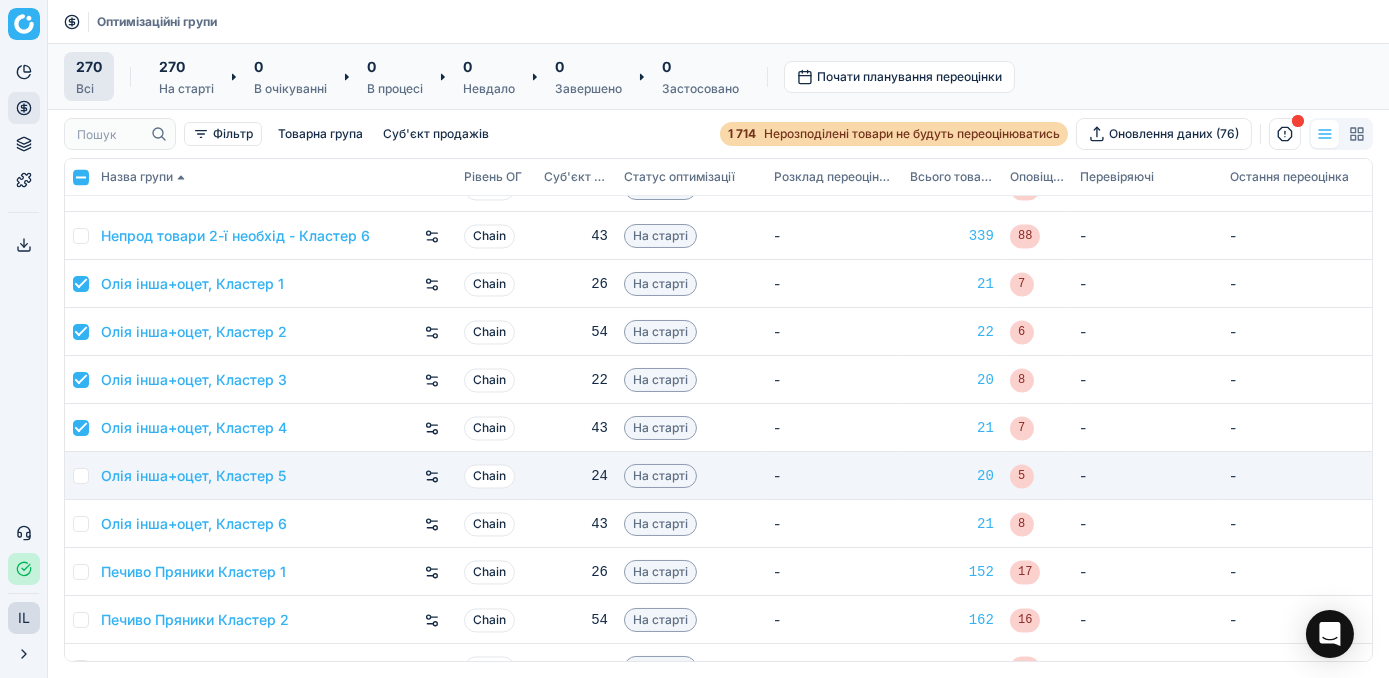 click at bounding box center (81, 476) 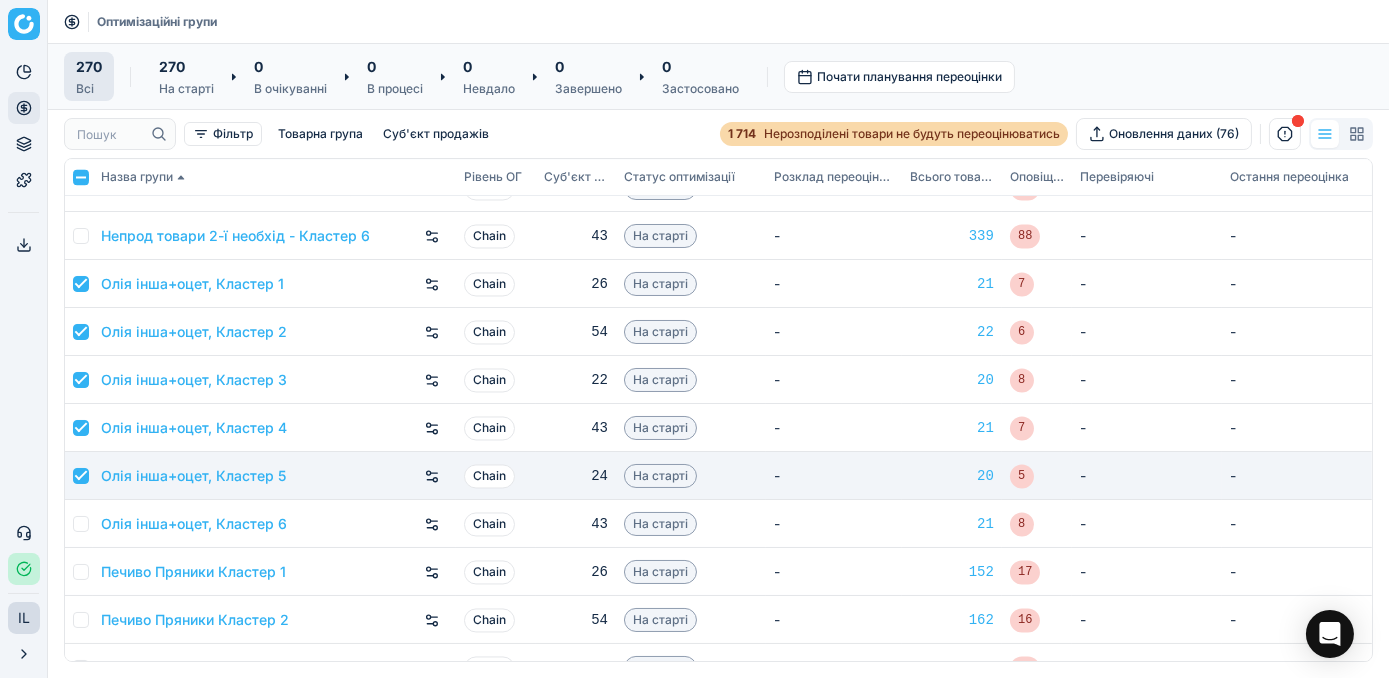 checkbox on "true" 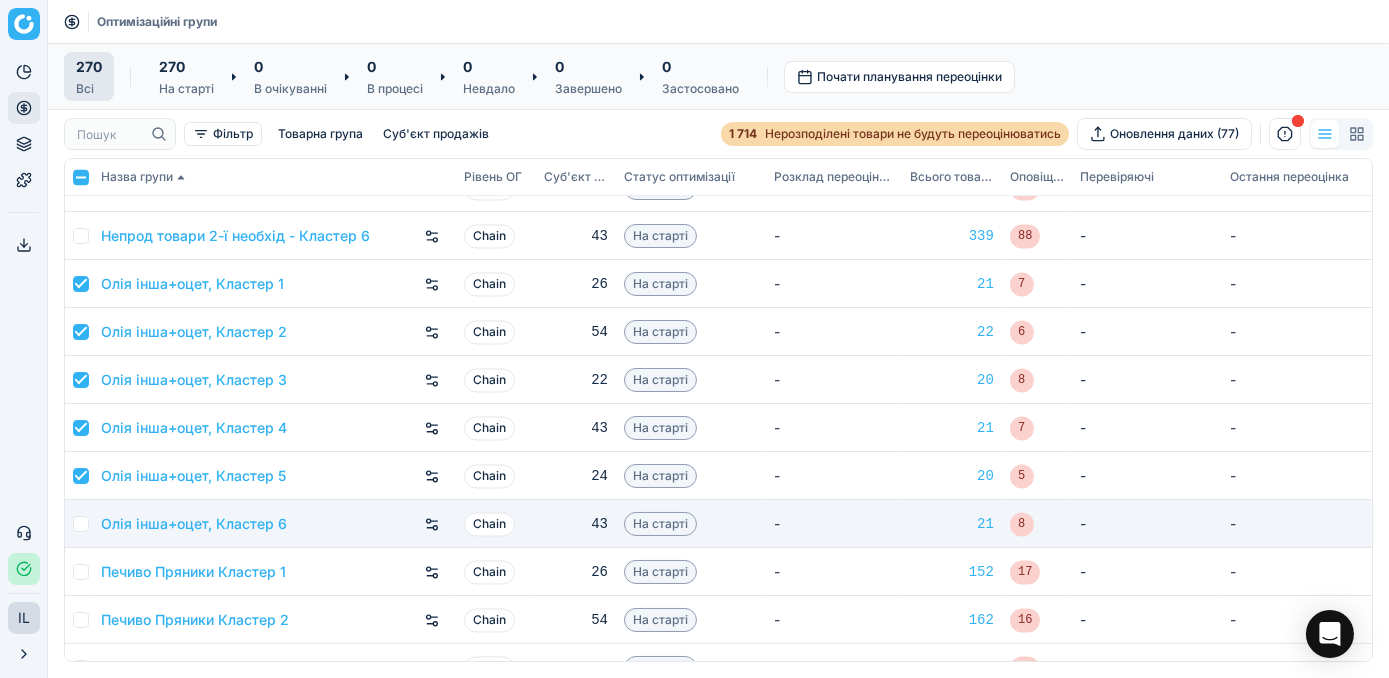 click at bounding box center [81, 524] 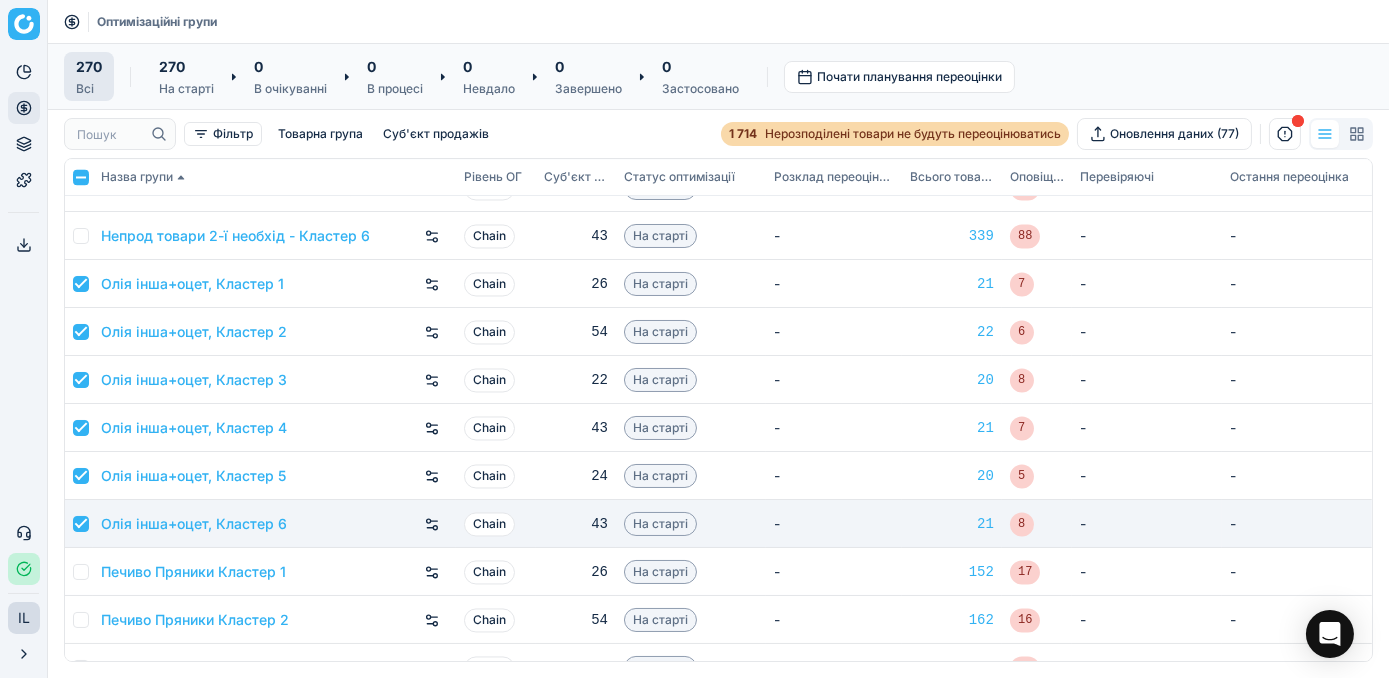 checkbox on "true" 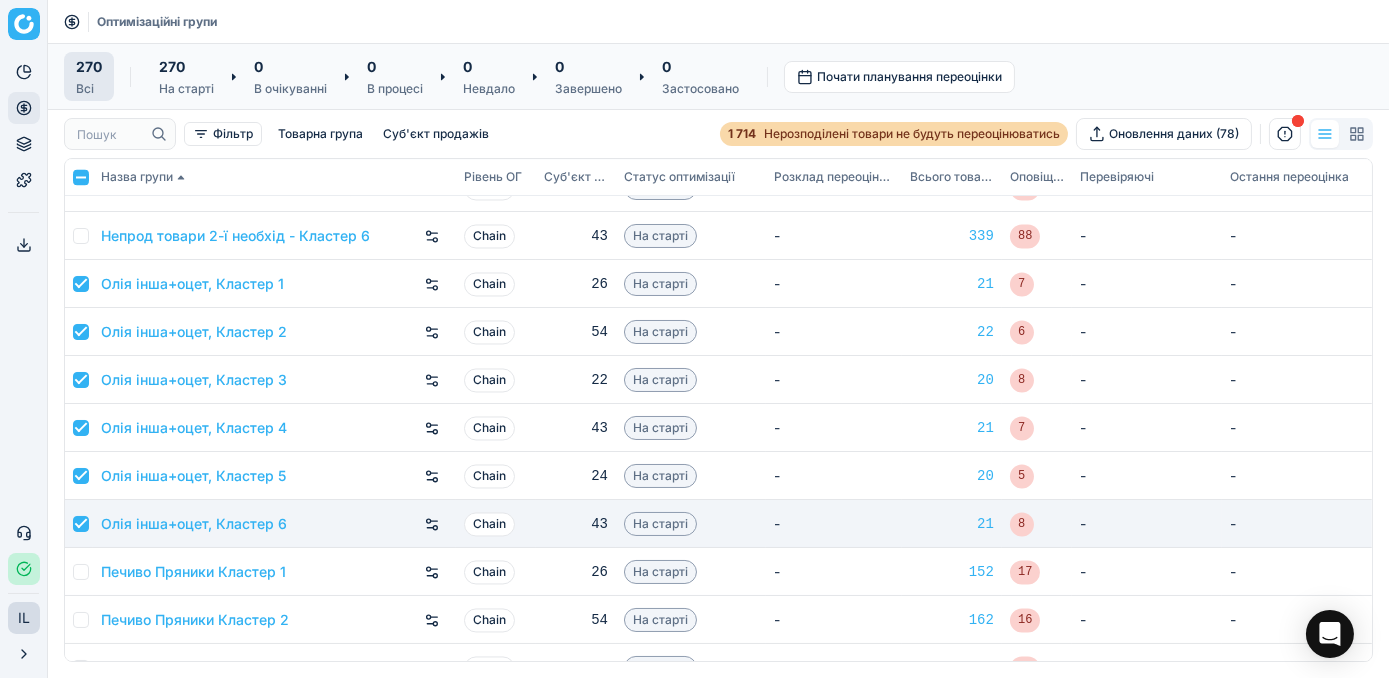 scroll, scrollTop: 8090, scrollLeft: 0, axis: vertical 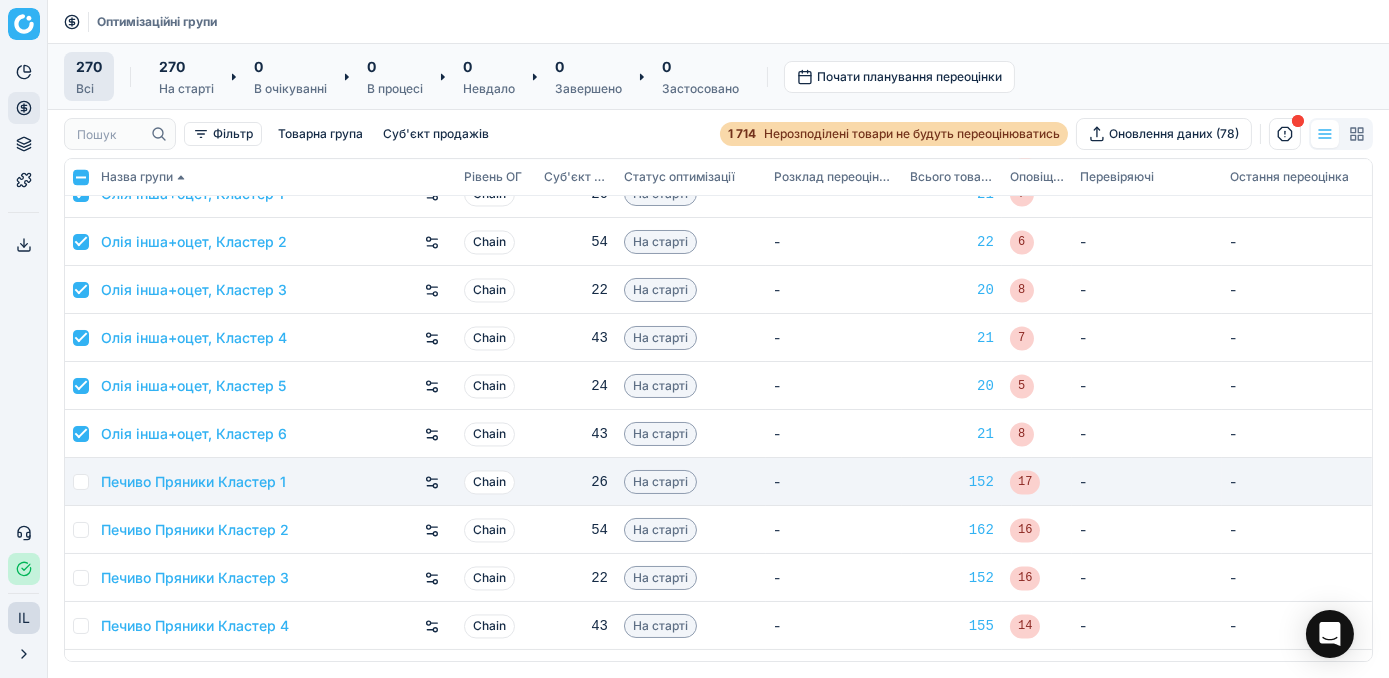 click at bounding box center [81, 482] 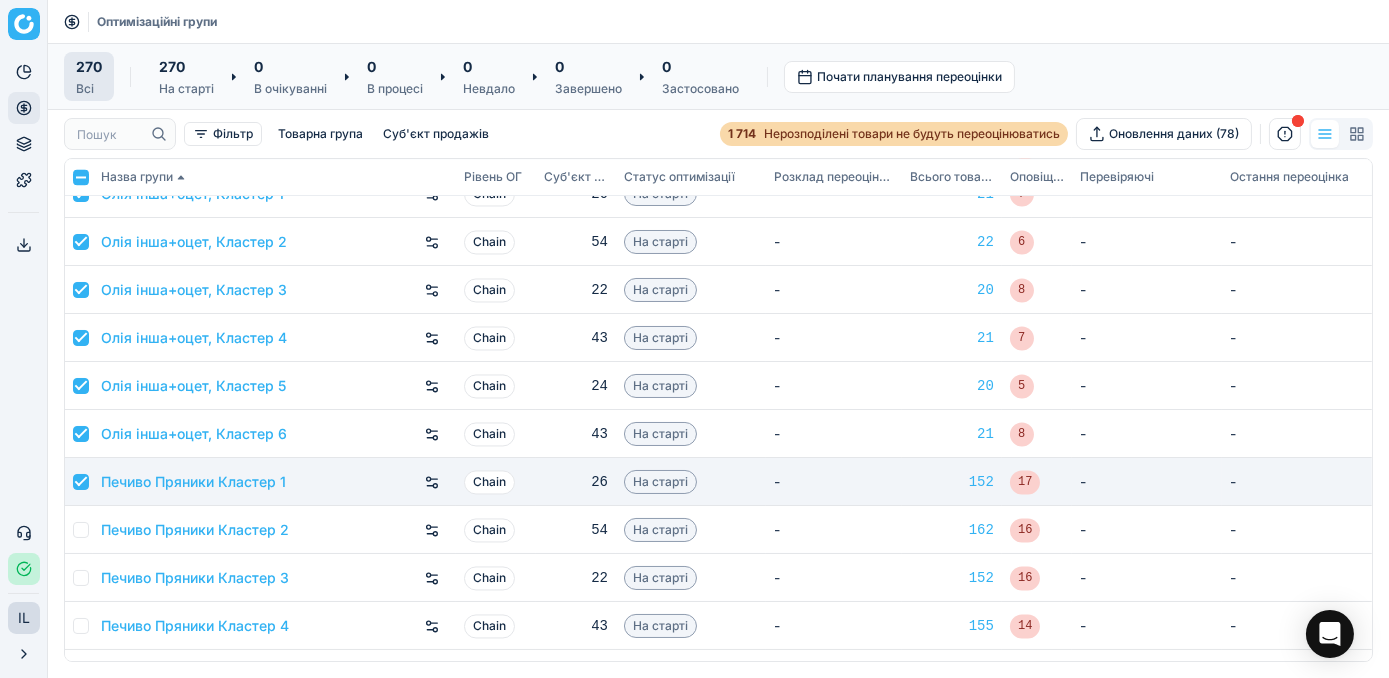 checkbox on "true" 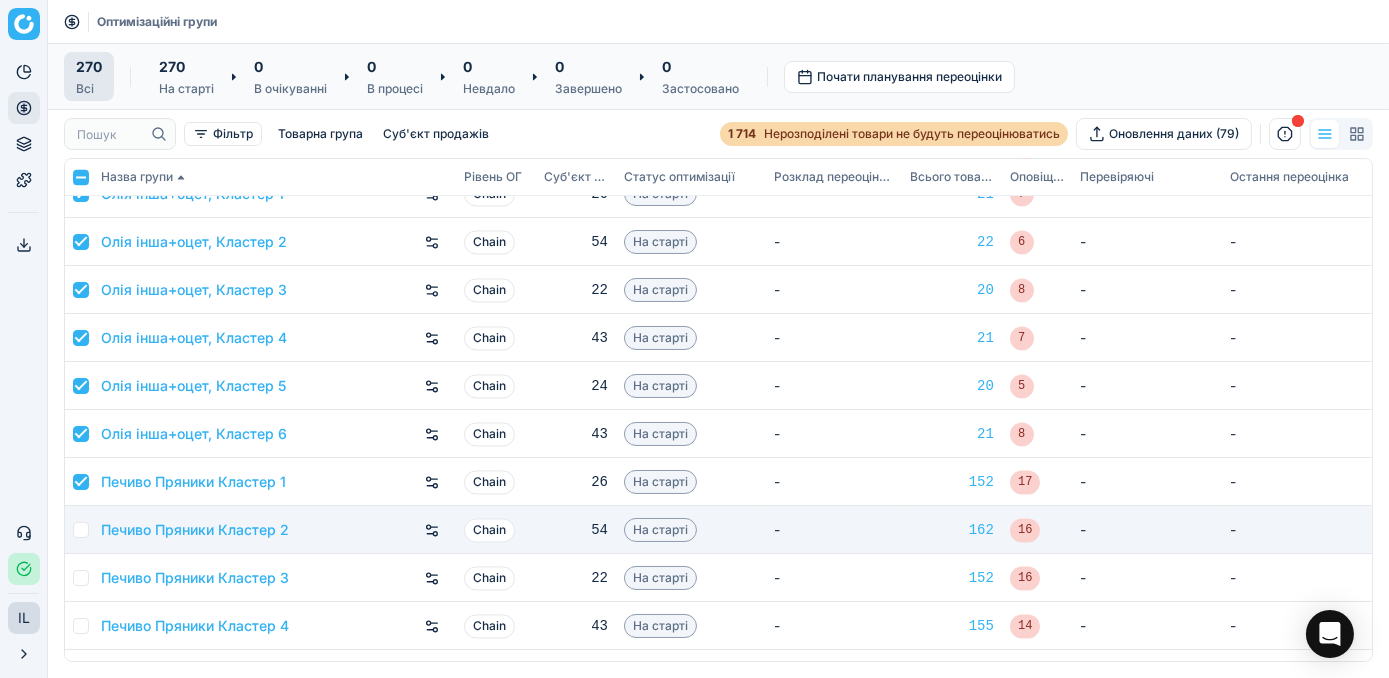 click at bounding box center [81, 530] 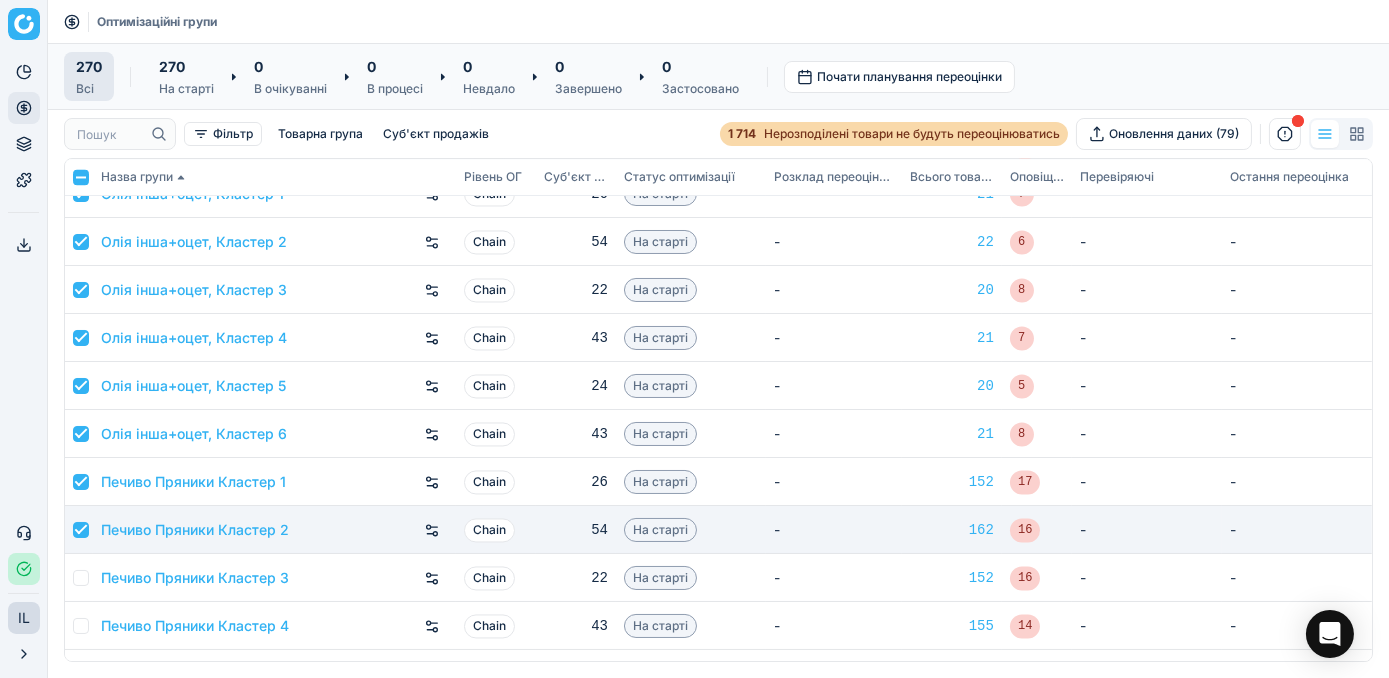 checkbox on "true" 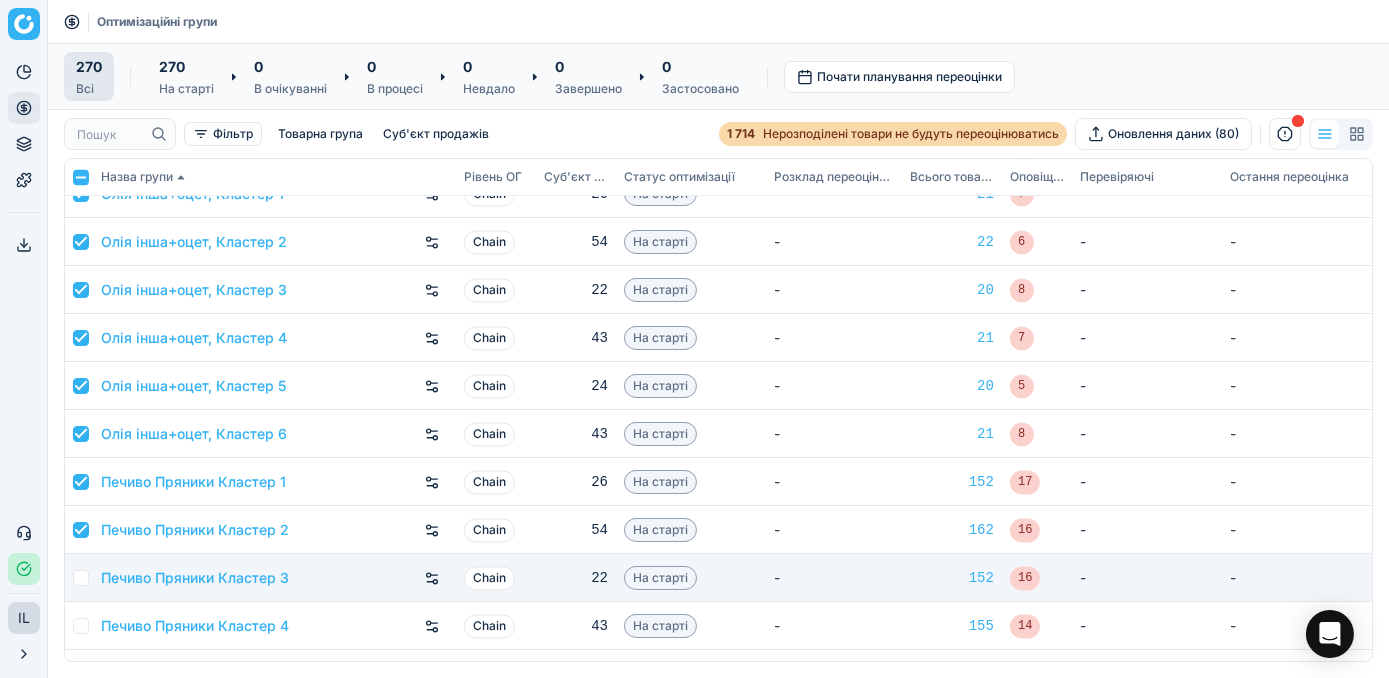 click at bounding box center (81, 578) 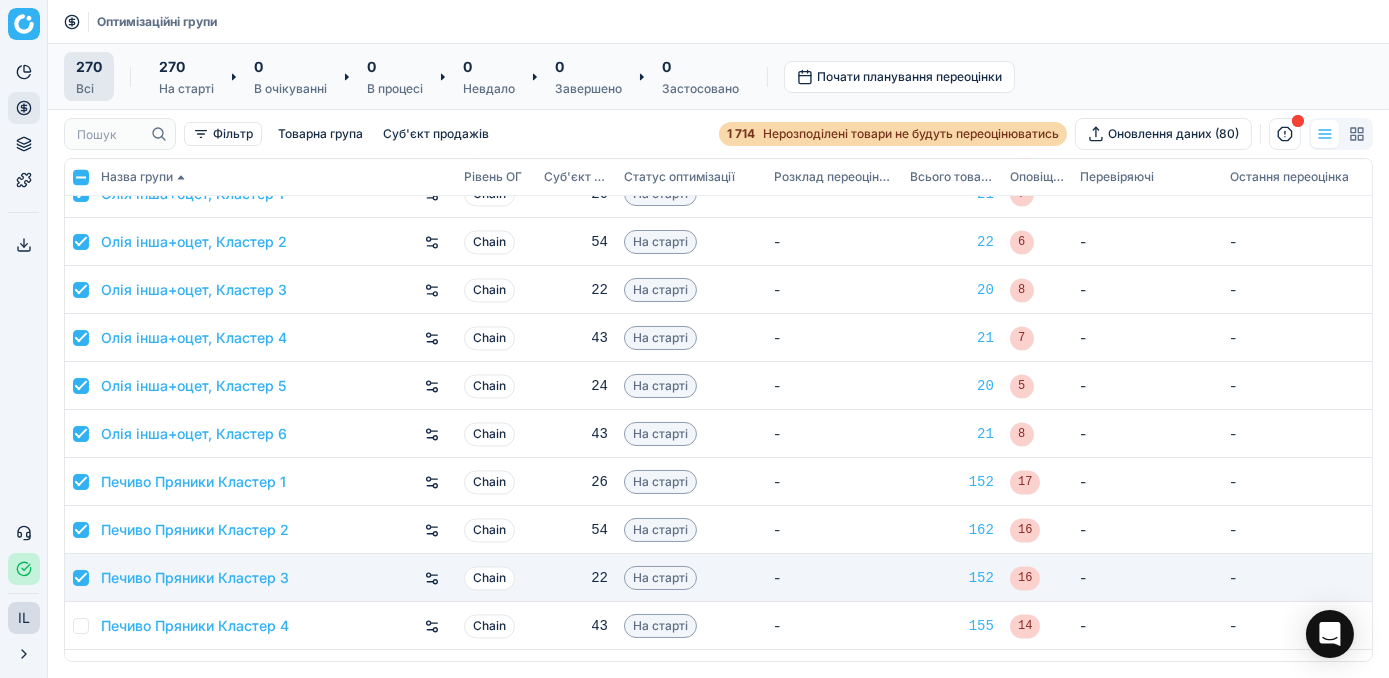 checkbox on "true" 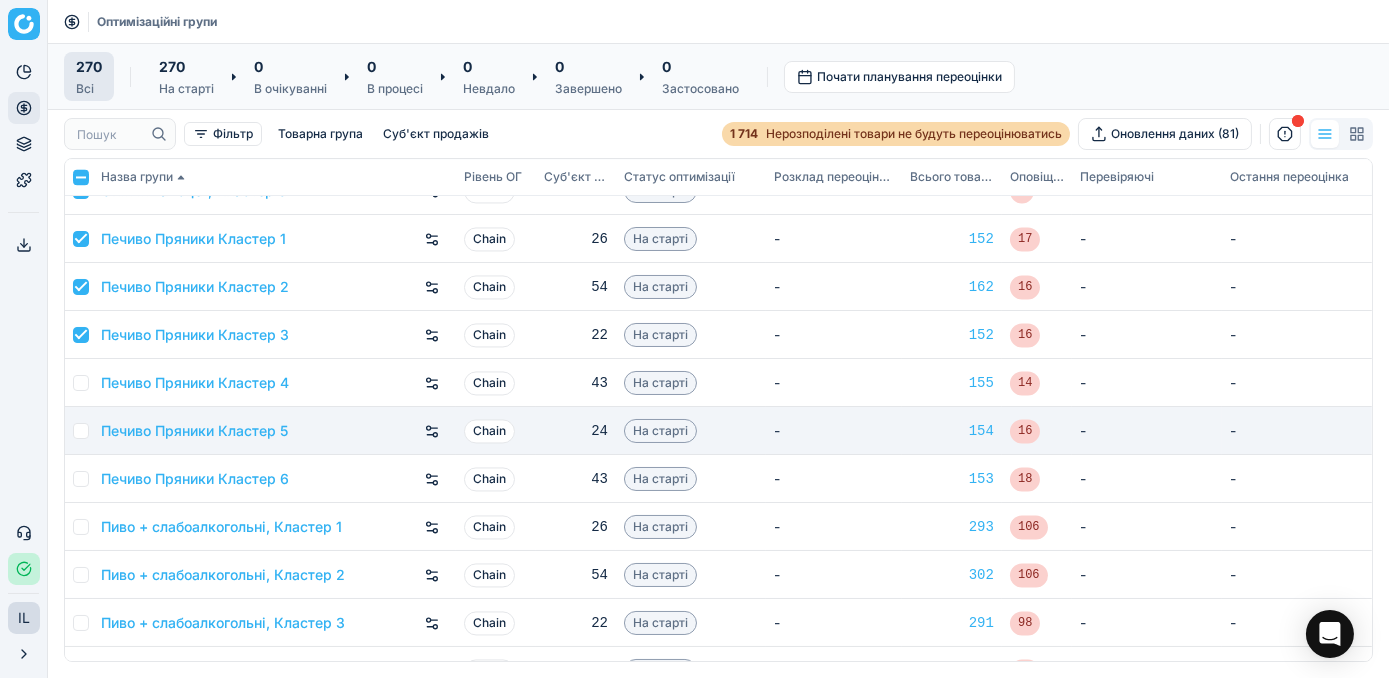 scroll, scrollTop: 8363, scrollLeft: 0, axis: vertical 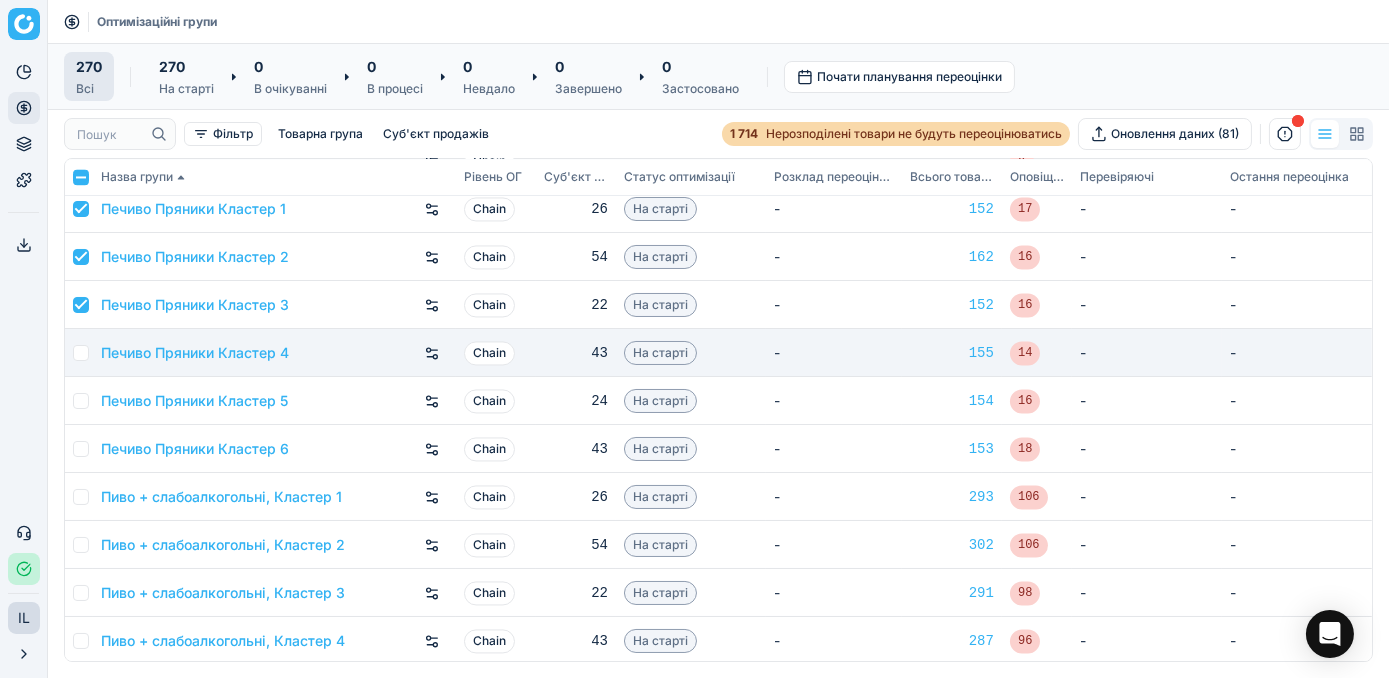 click at bounding box center [81, 353] 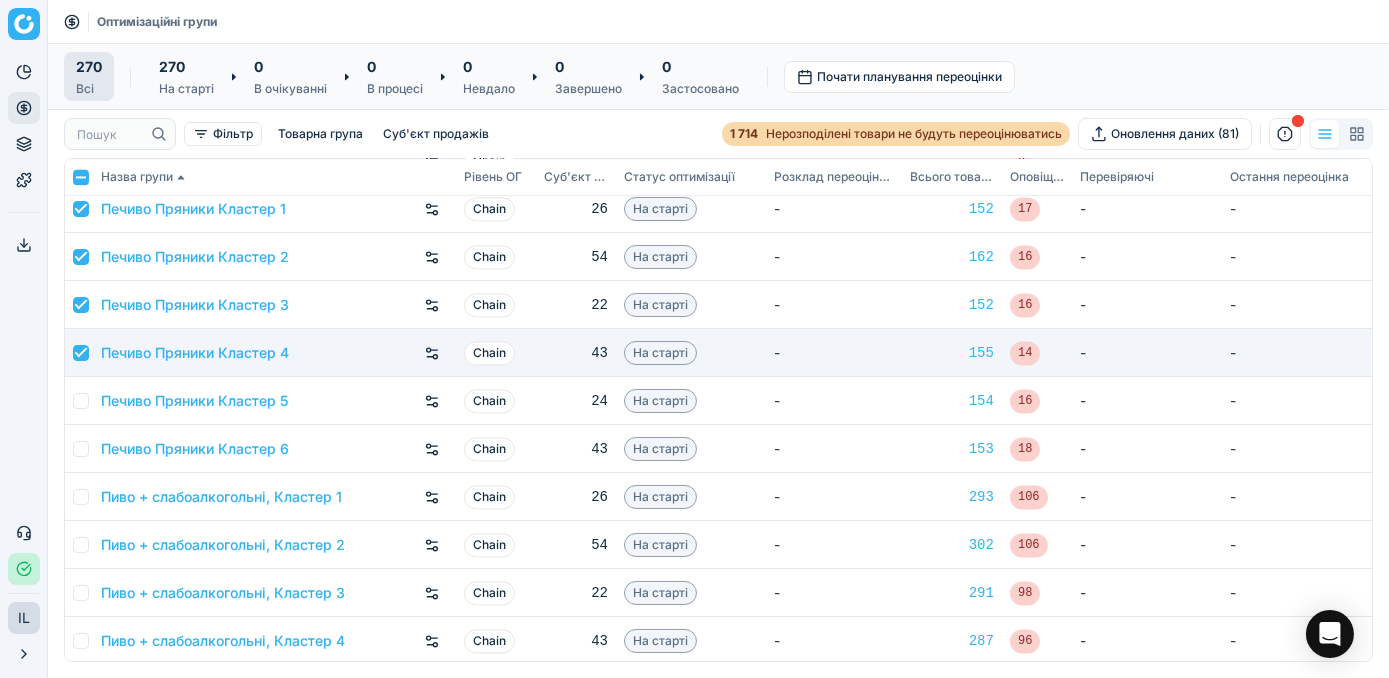 checkbox on "true" 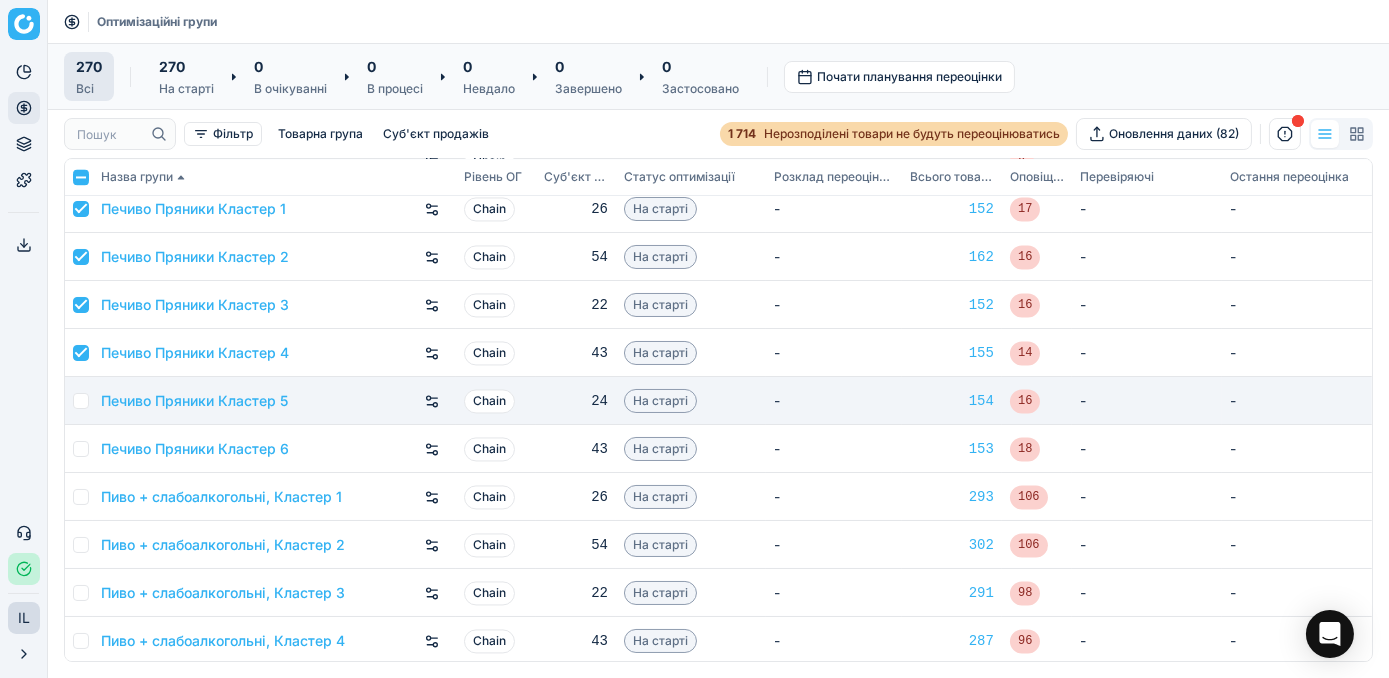 click at bounding box center (81, 401) 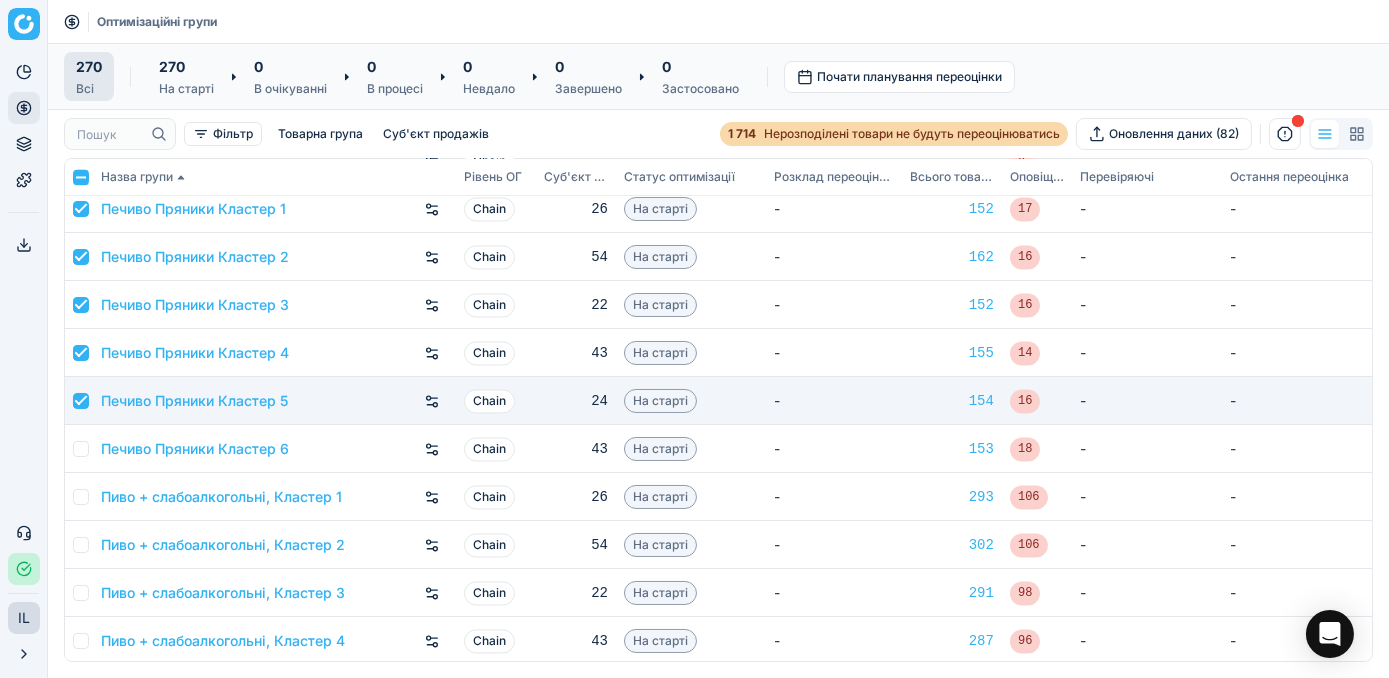 checkbox on "true" 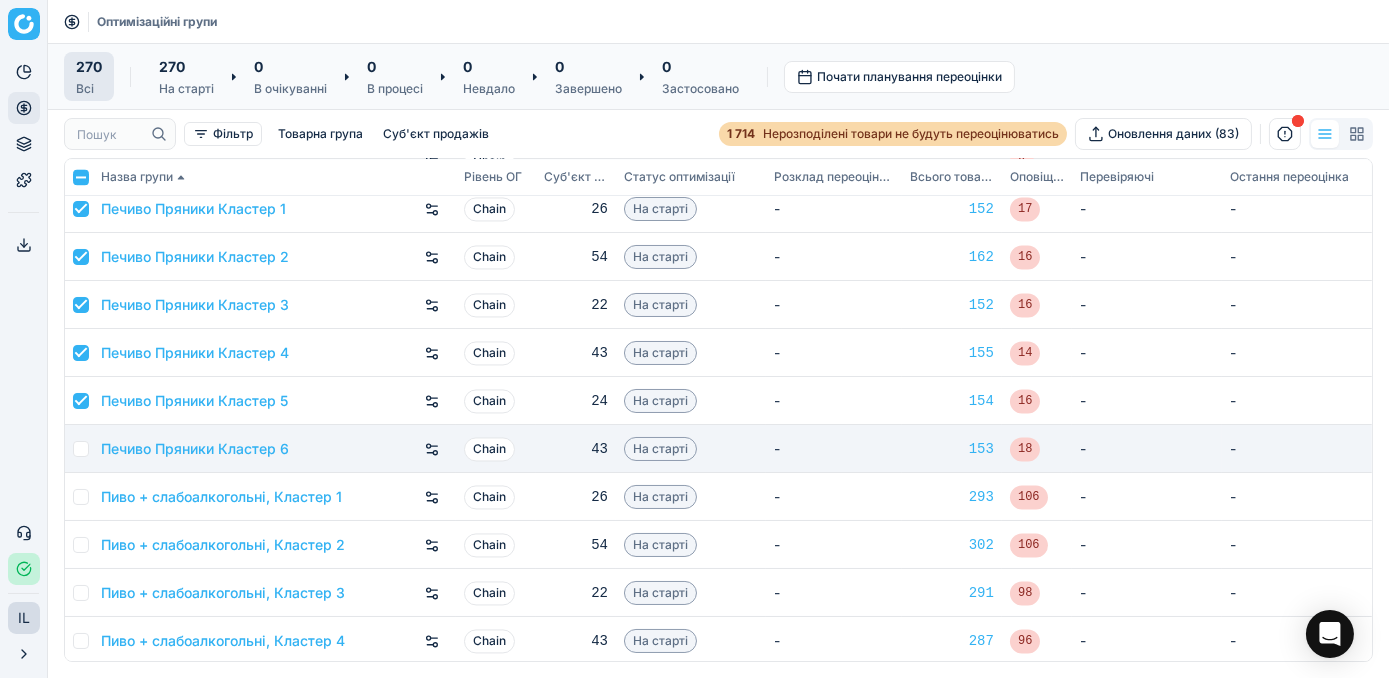 click at bounding box center (81, 449) 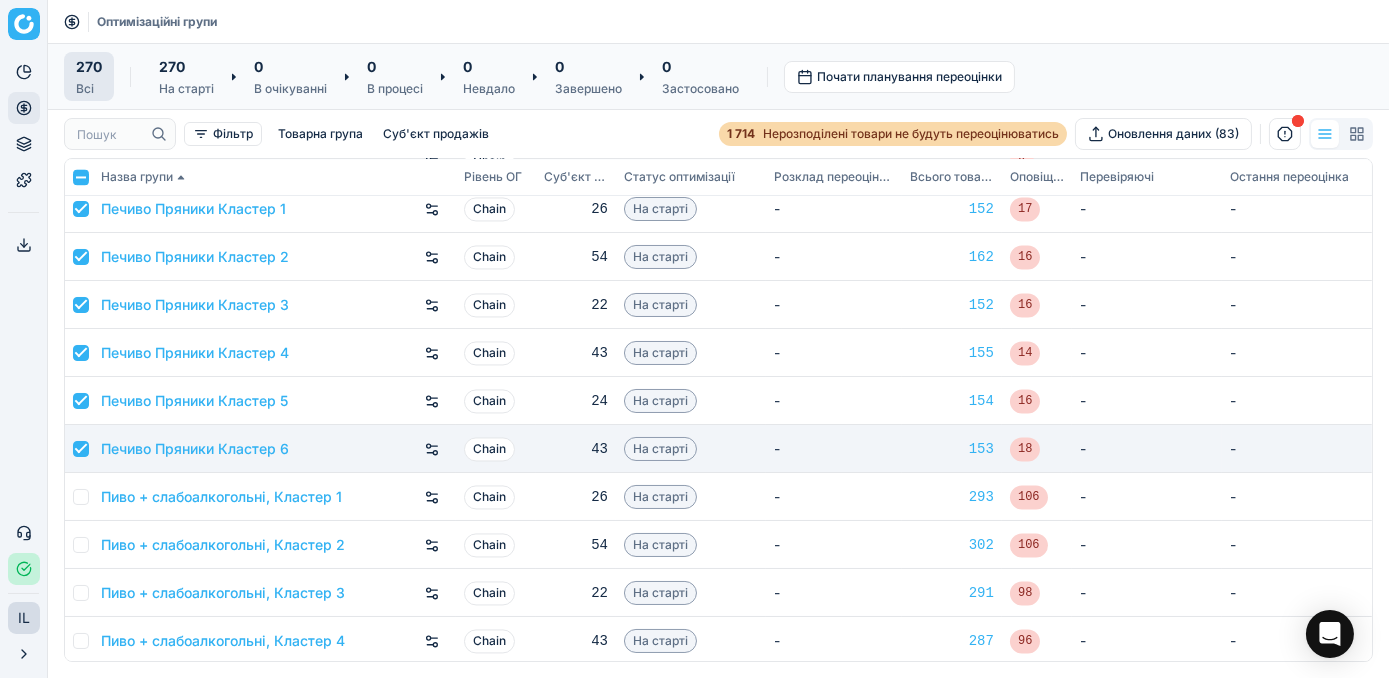 checkbox on "true" 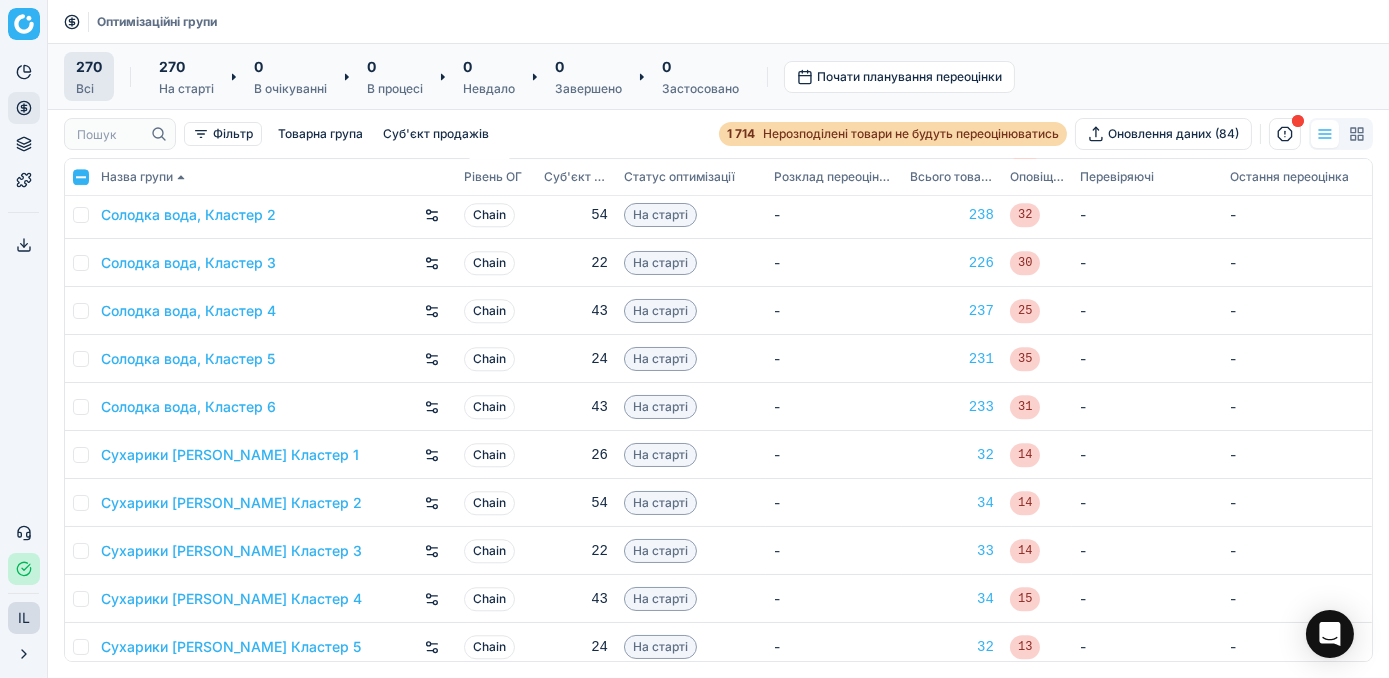 scroll, scrollTop: 10727, scrollLeft: 0, axis: vertical 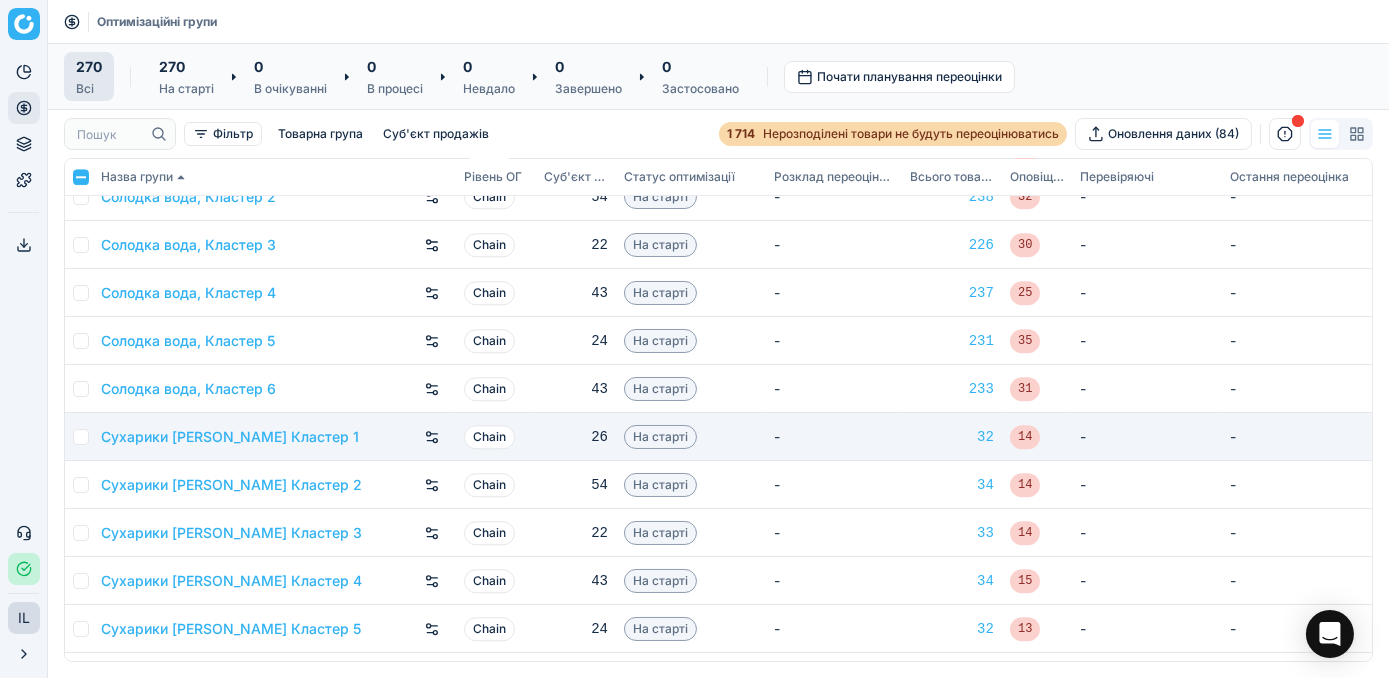 click at bounding box center (81, 437) 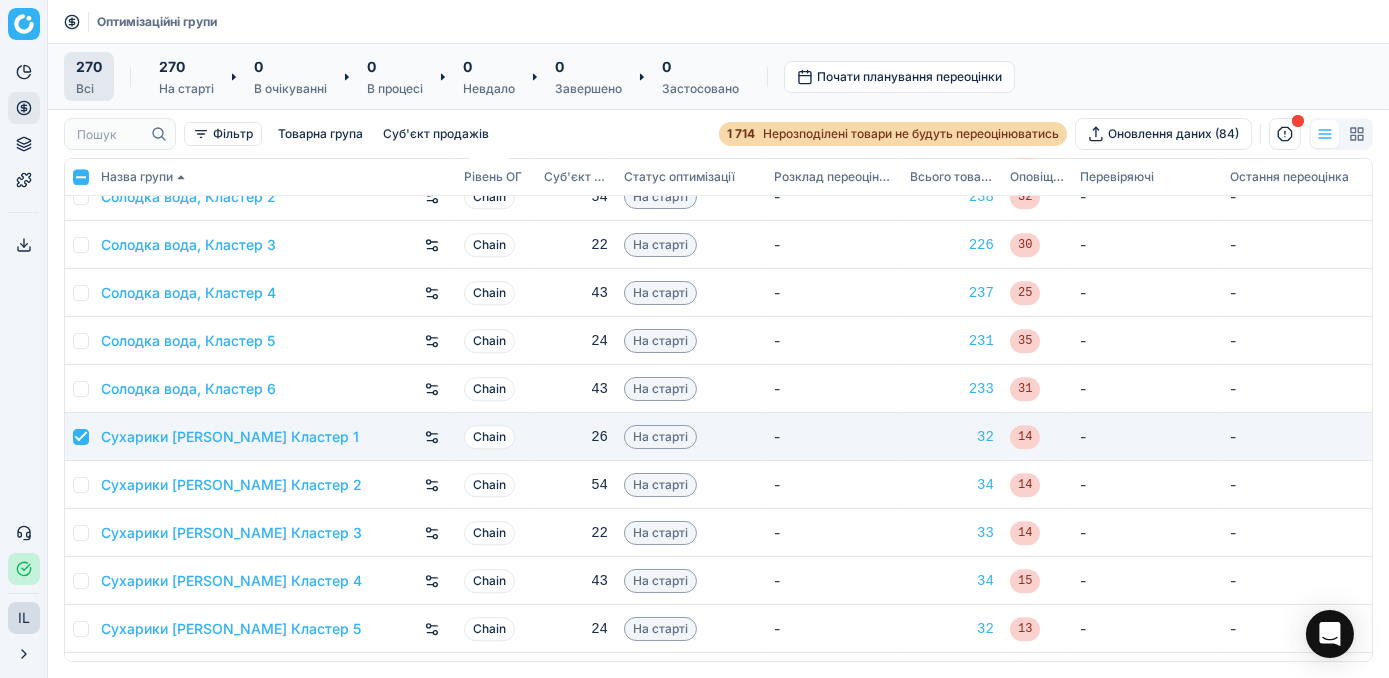 checkbox on "true" 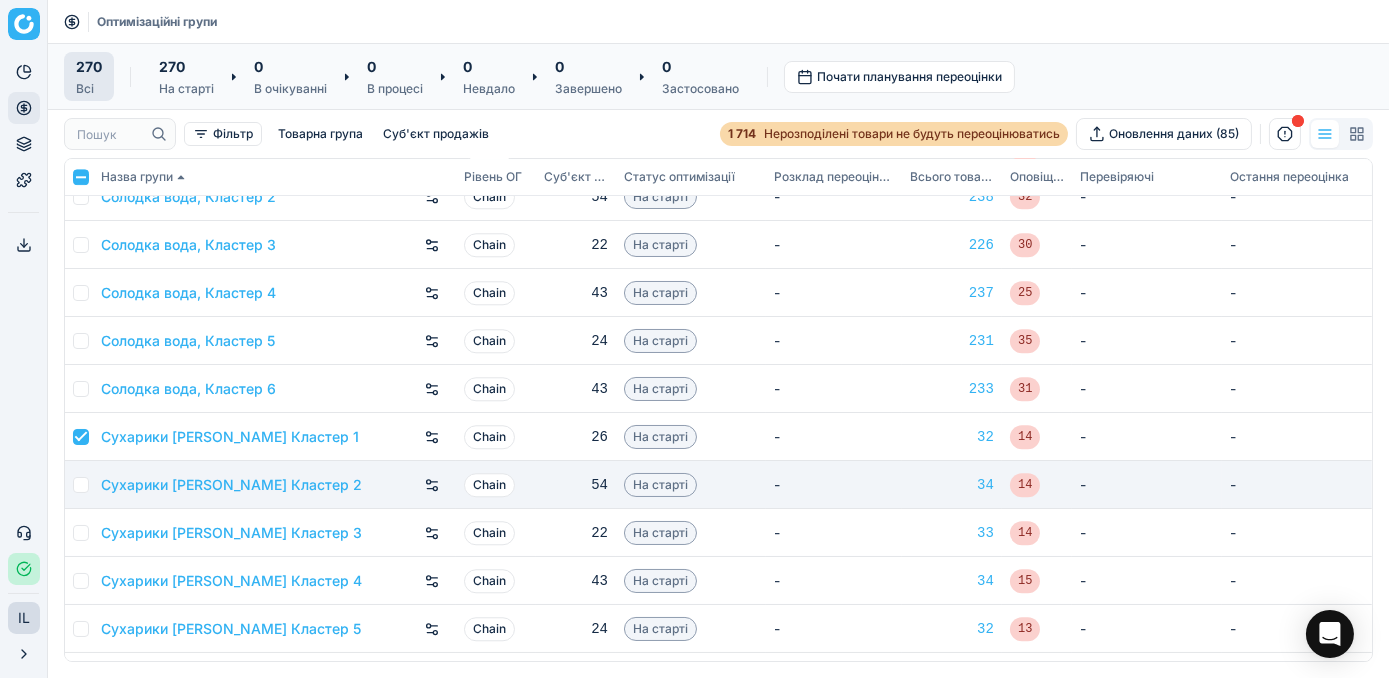 click at bounding box center (81, 485) 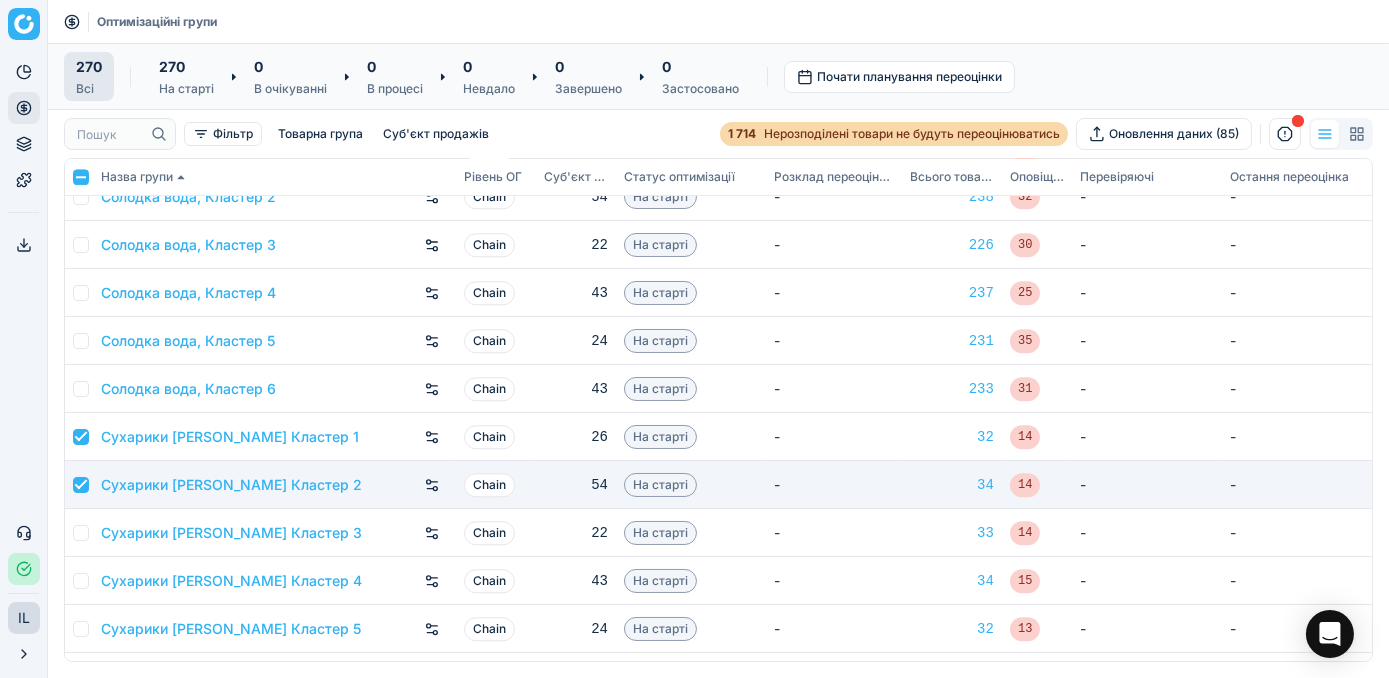 checkbox on "true" 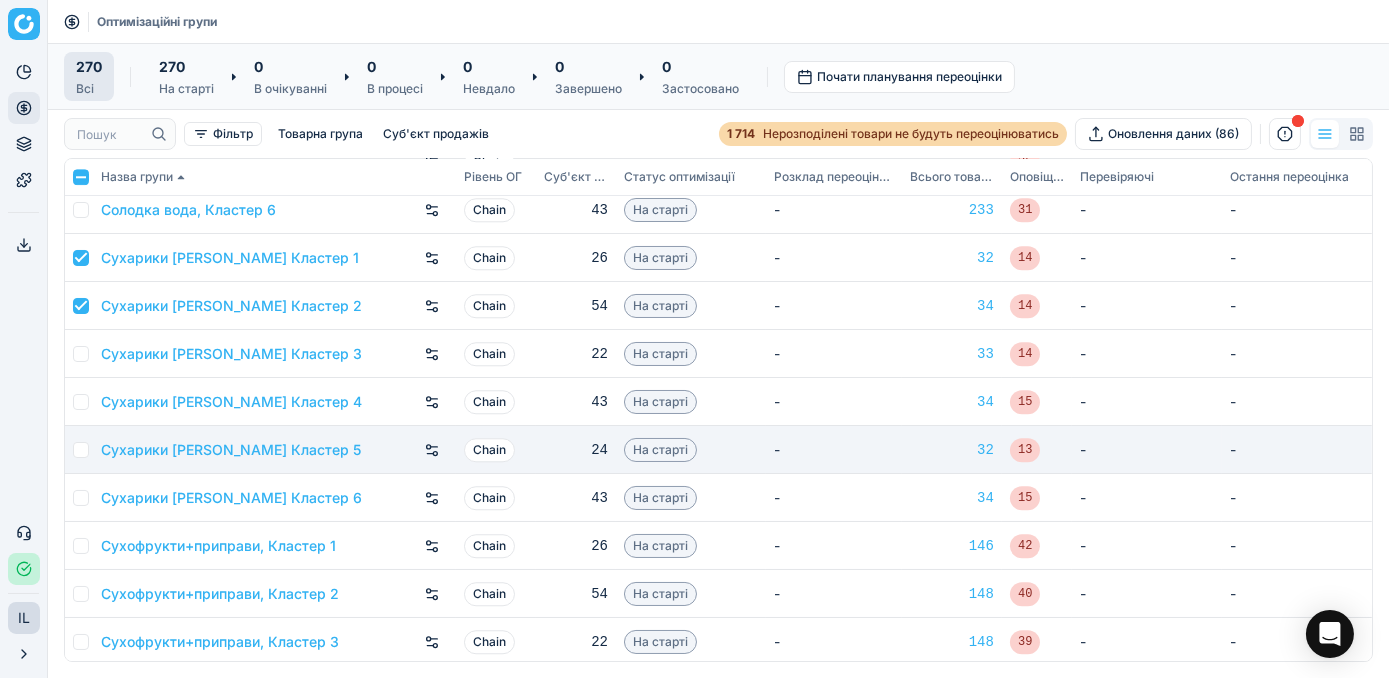 scroll, scrollTop: 10909, scrollLeft: 0, axis: vertical 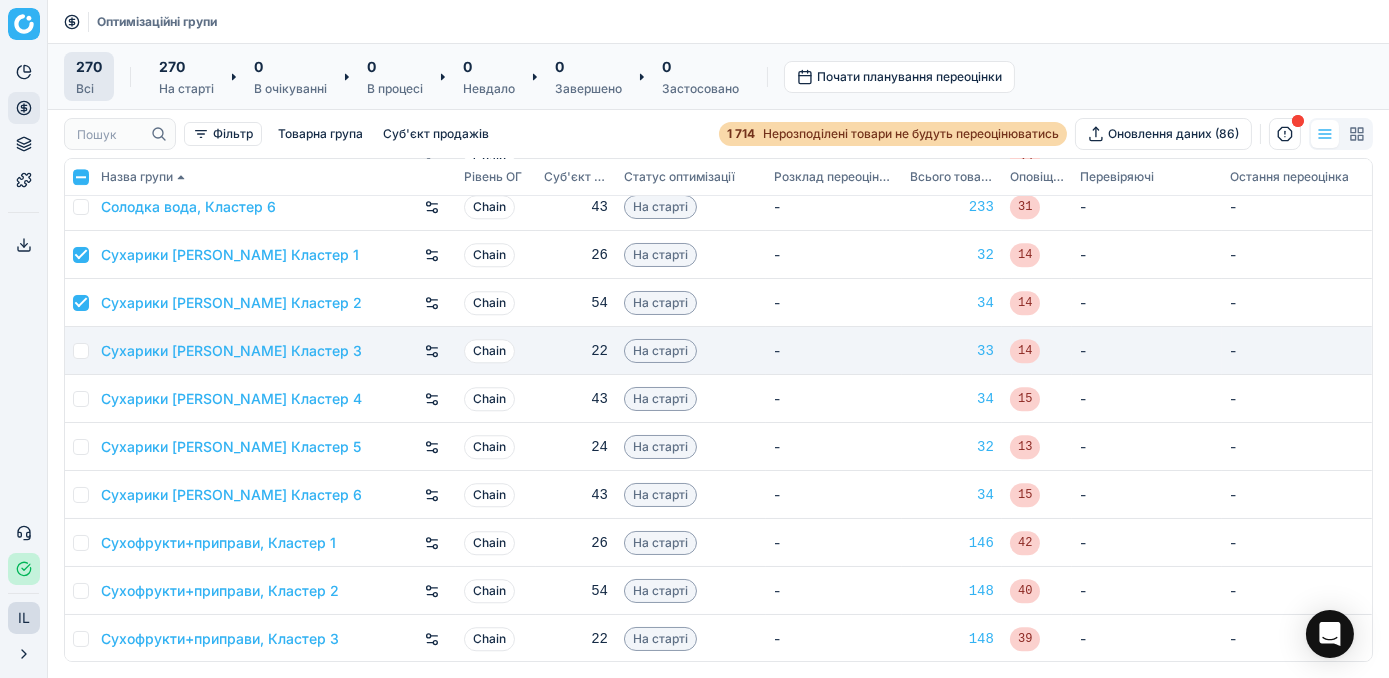 click at bounding box center [81, 351] 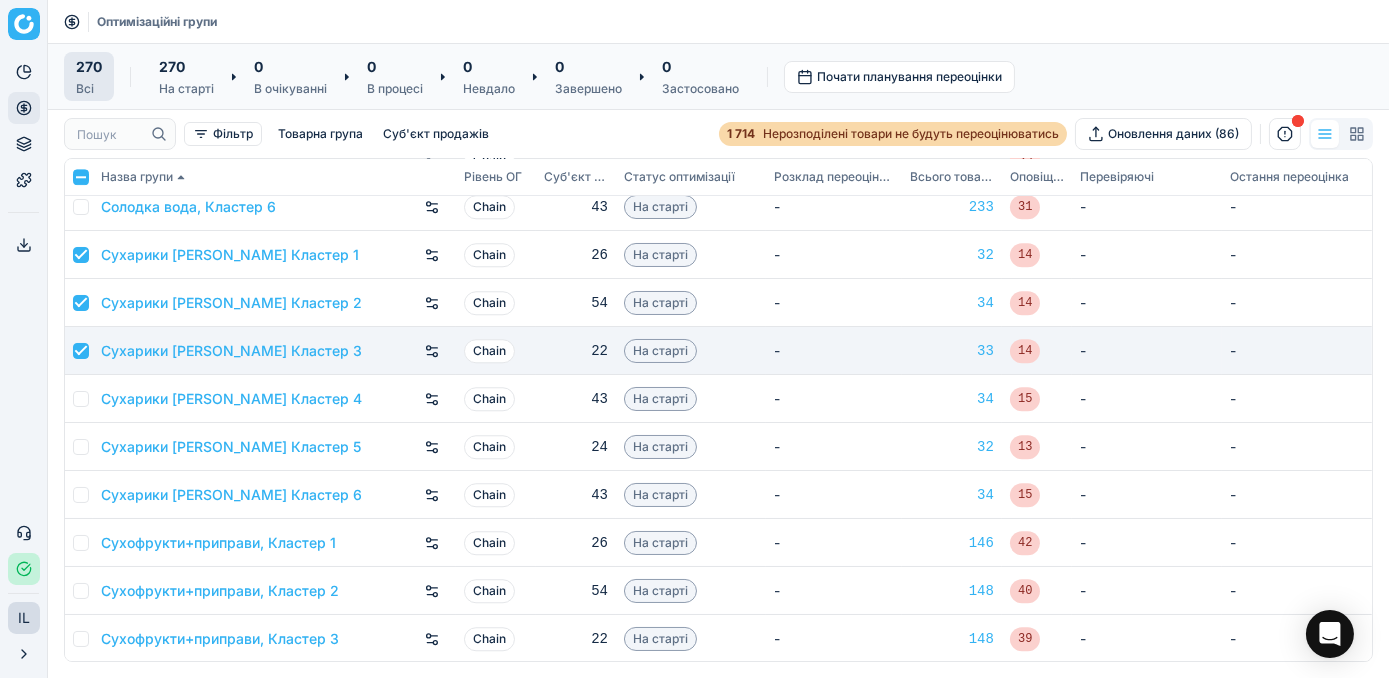 checkbox on "true" 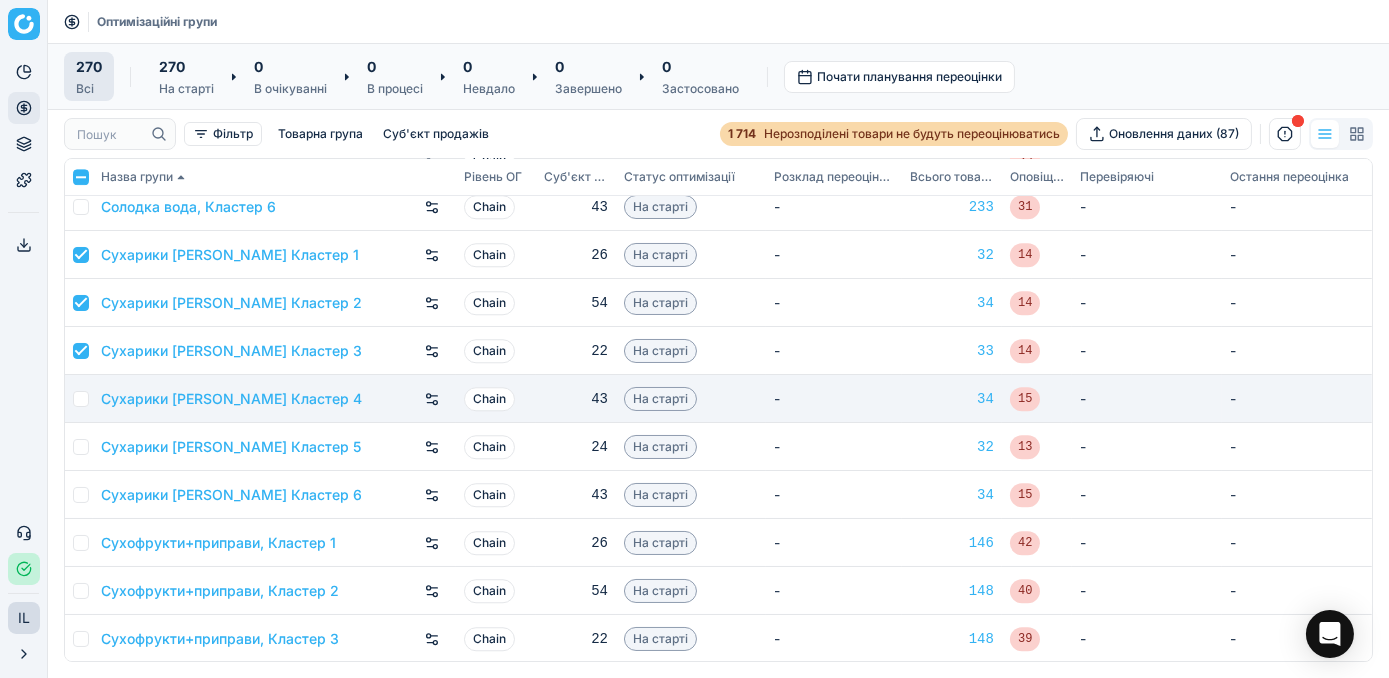 click at bounding box center [81, 399] 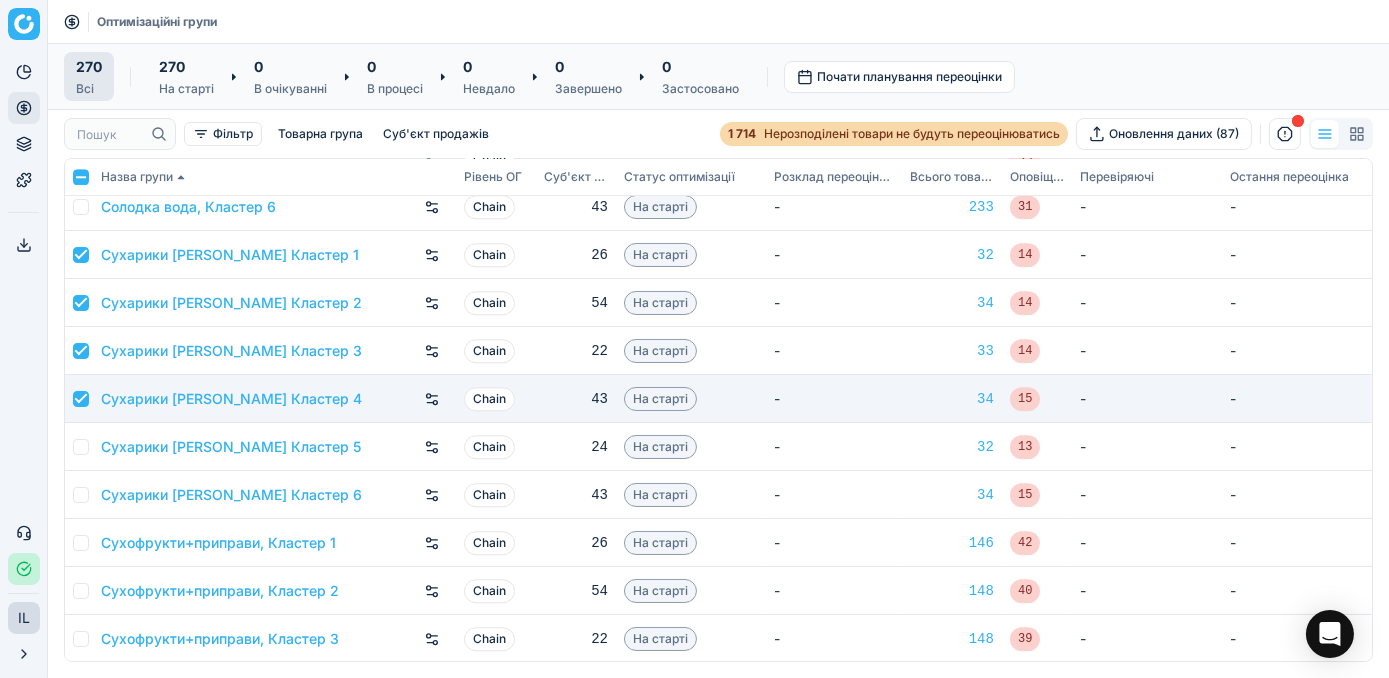 checkbox on "true" 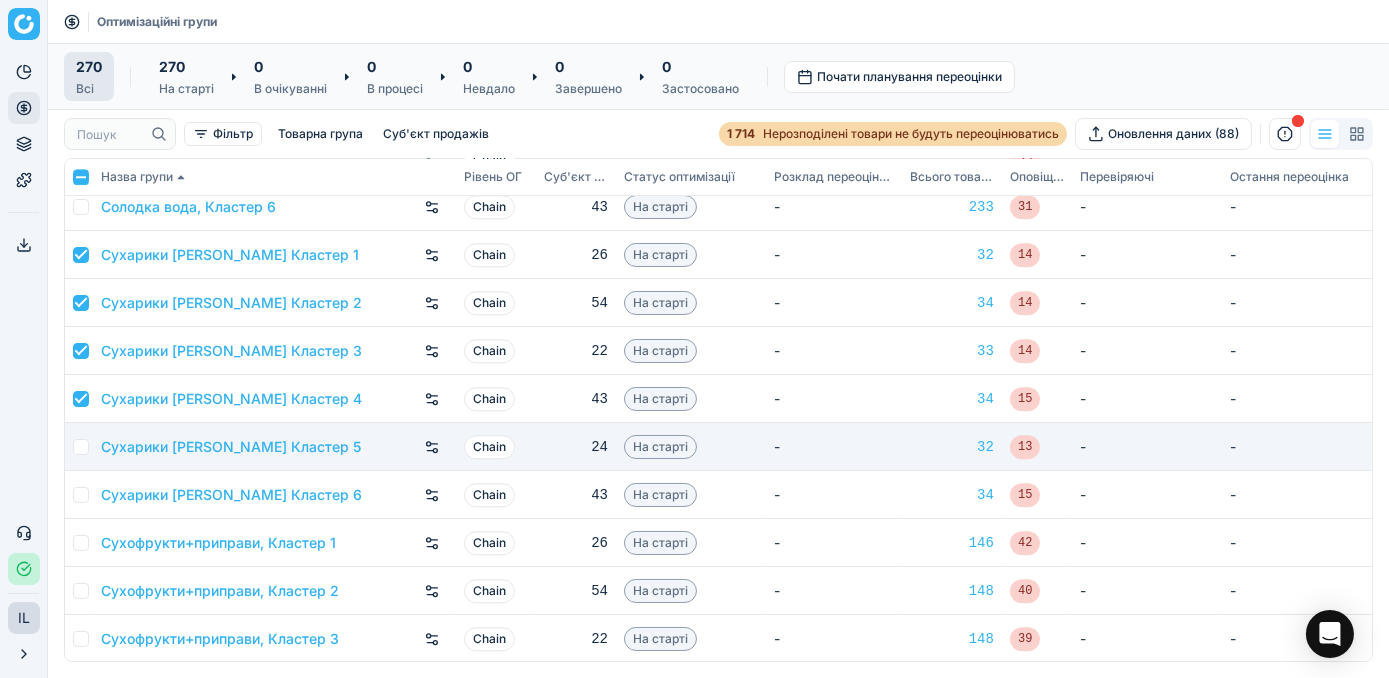 click at bounding box center [81, 447] 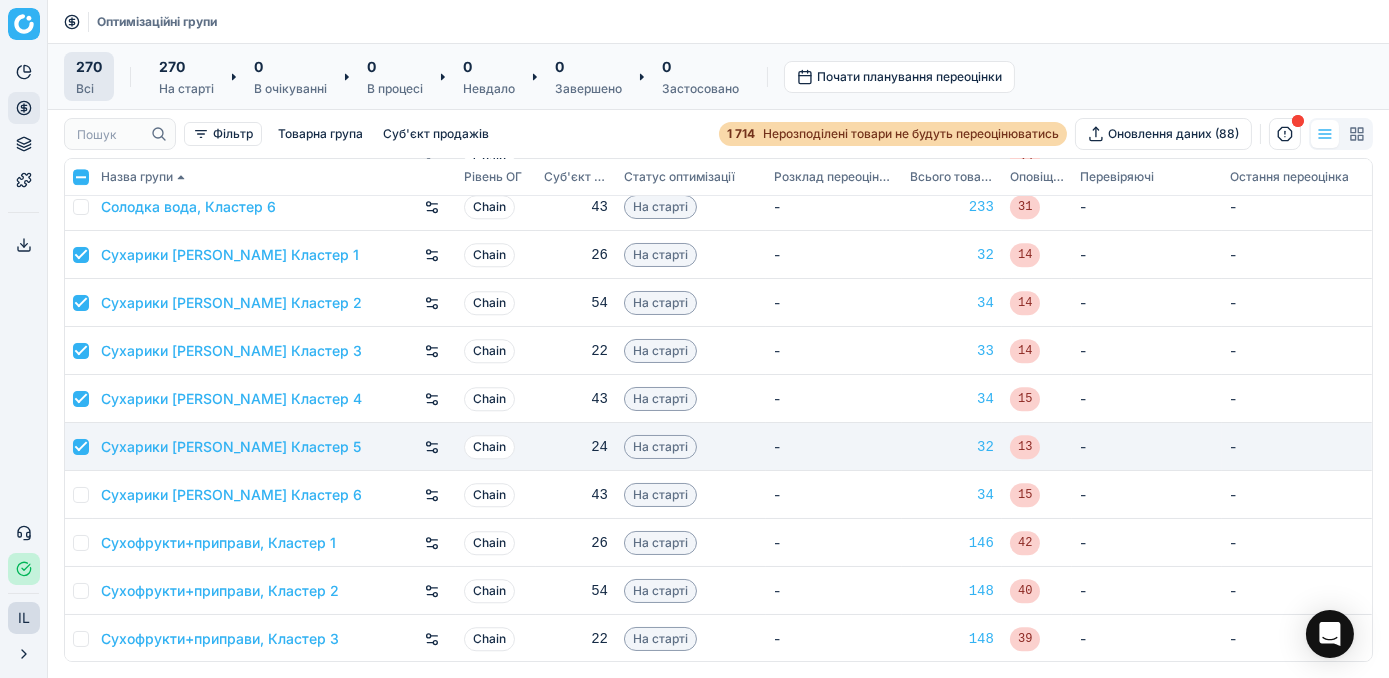 checkbox on "true" 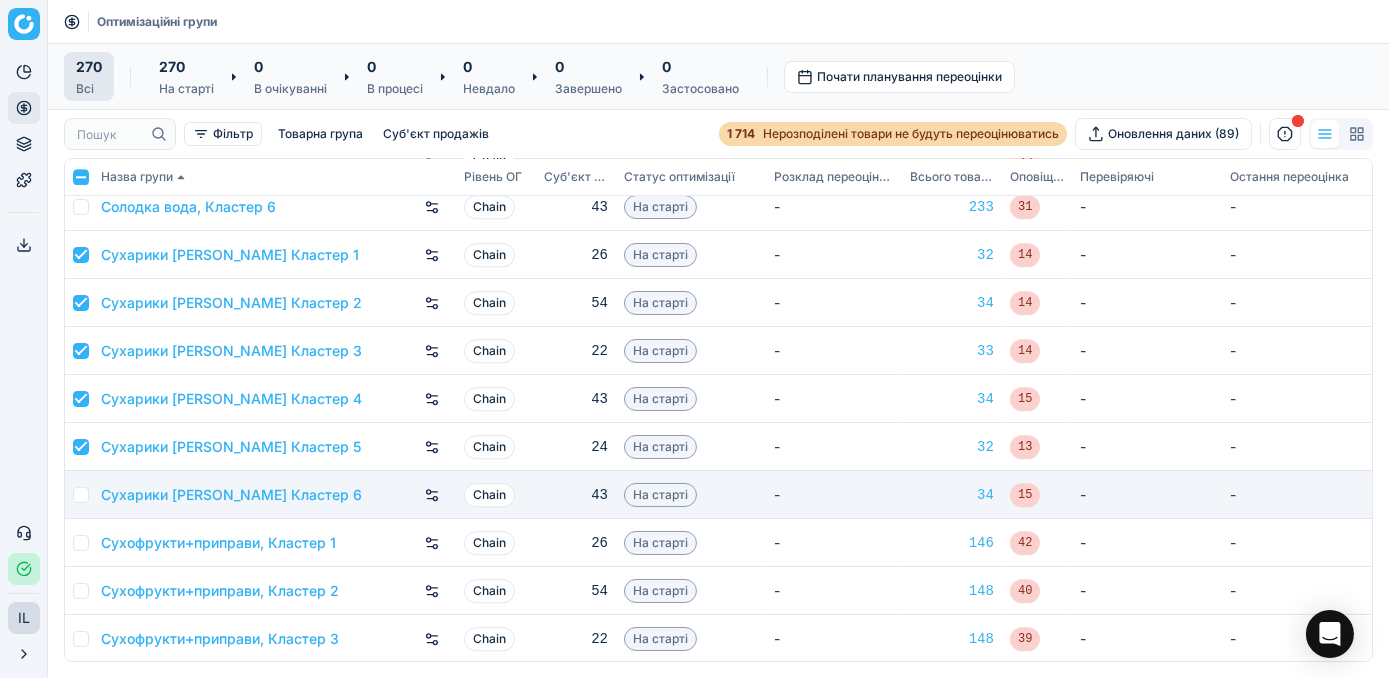 click at bounding box center (81, 495) 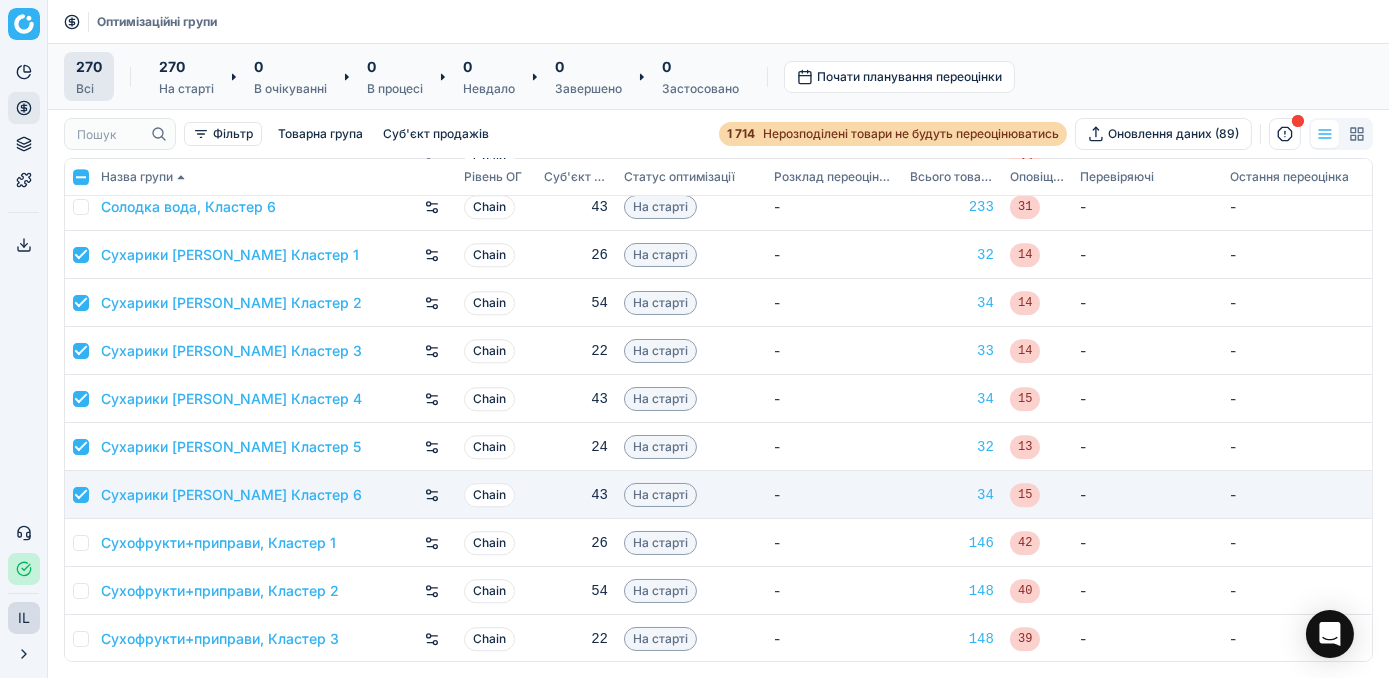checkbox on "true" 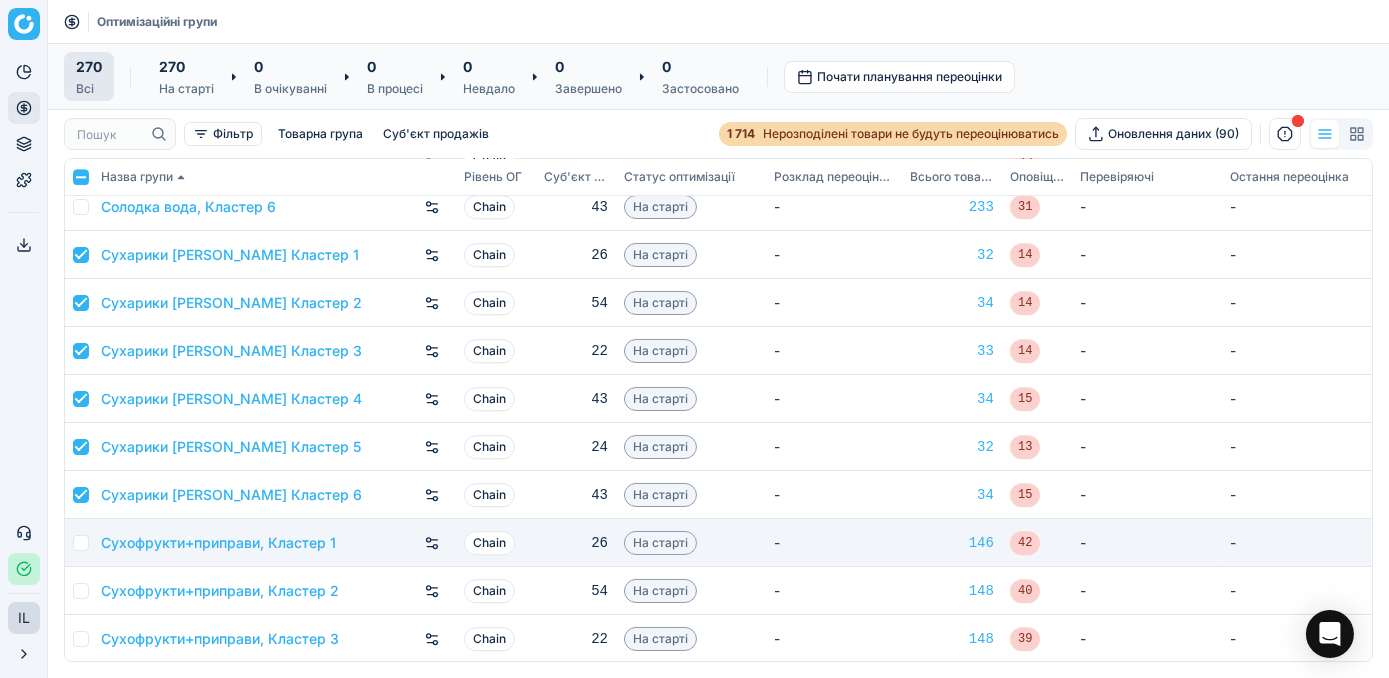 click at bounding box center (81, 543) 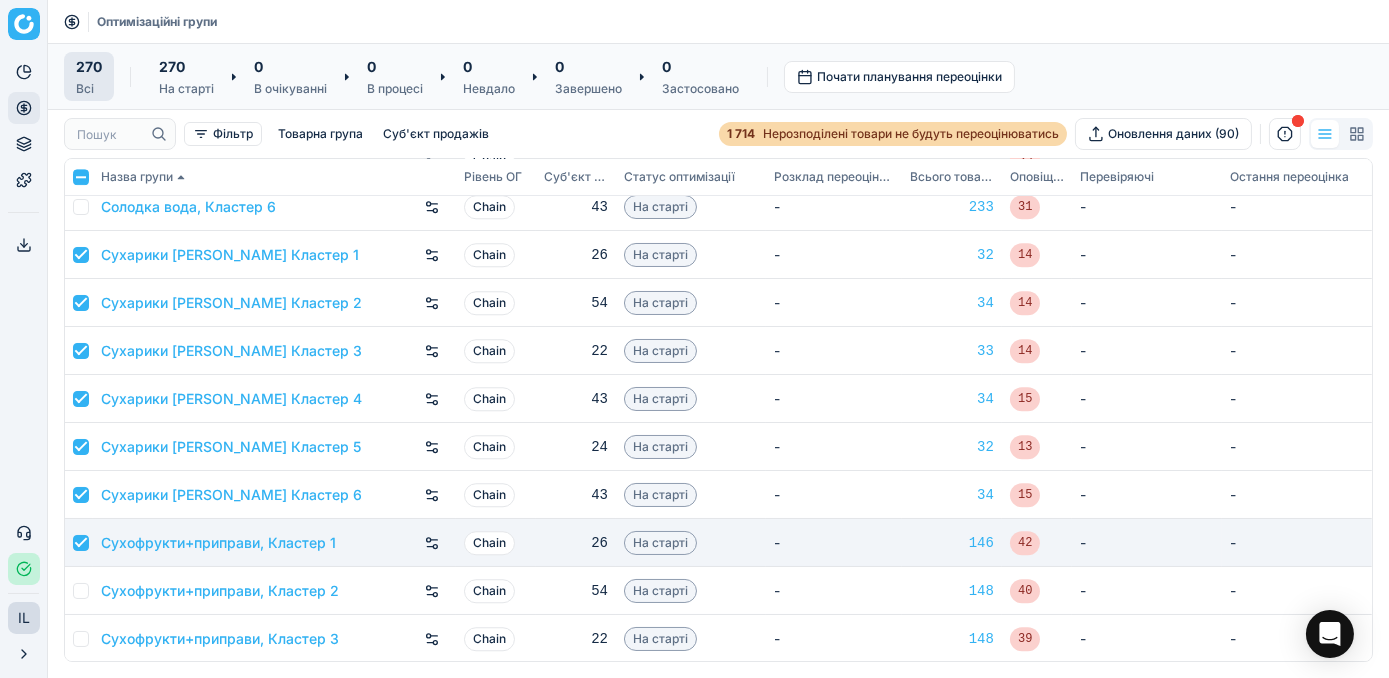 checkbox on "true" 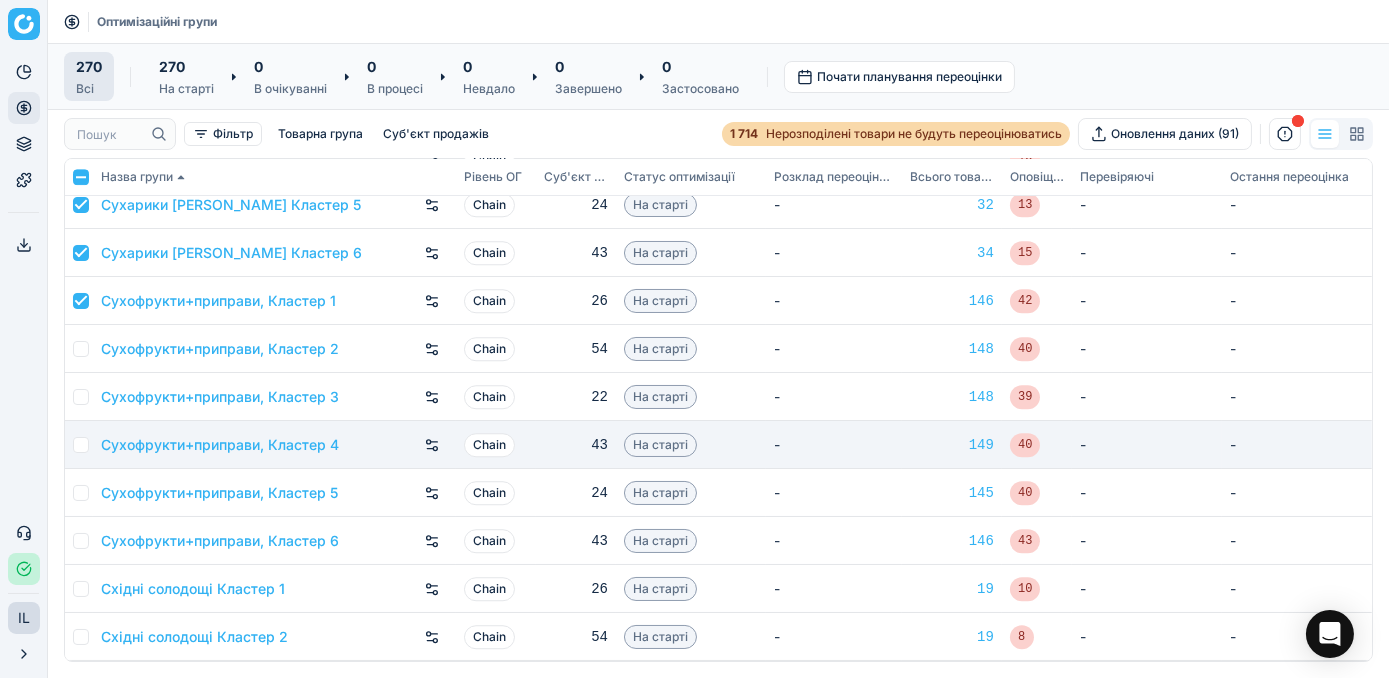scroll, scrollTop: 11181, scrollLeft: 0, axis: vertical 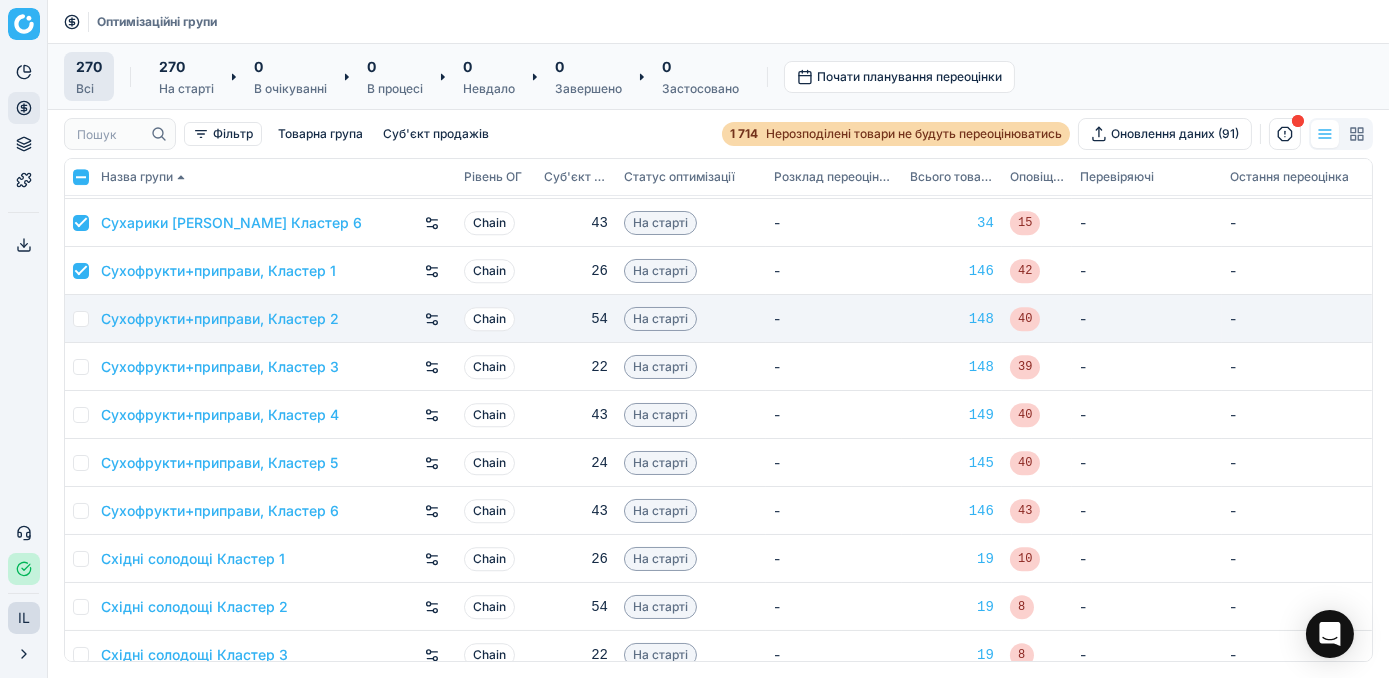 click at bounding box center [81, 319] 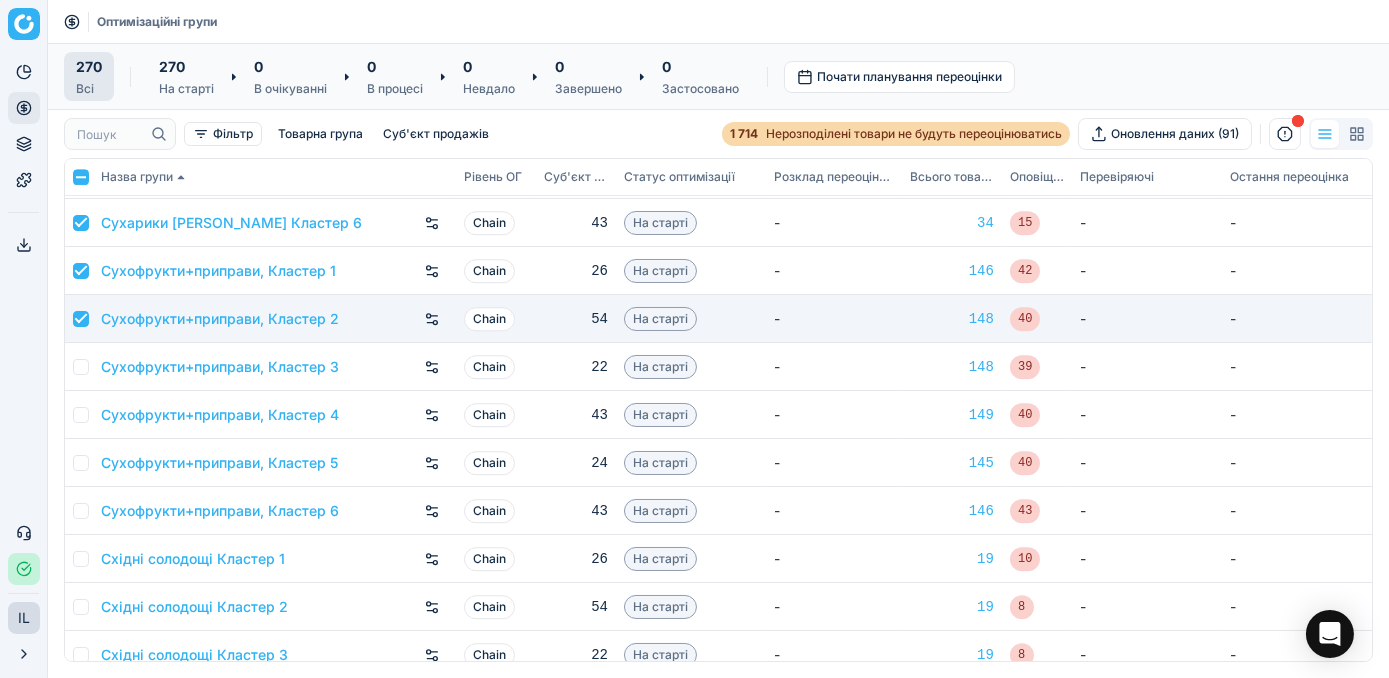 checkbox on "true" 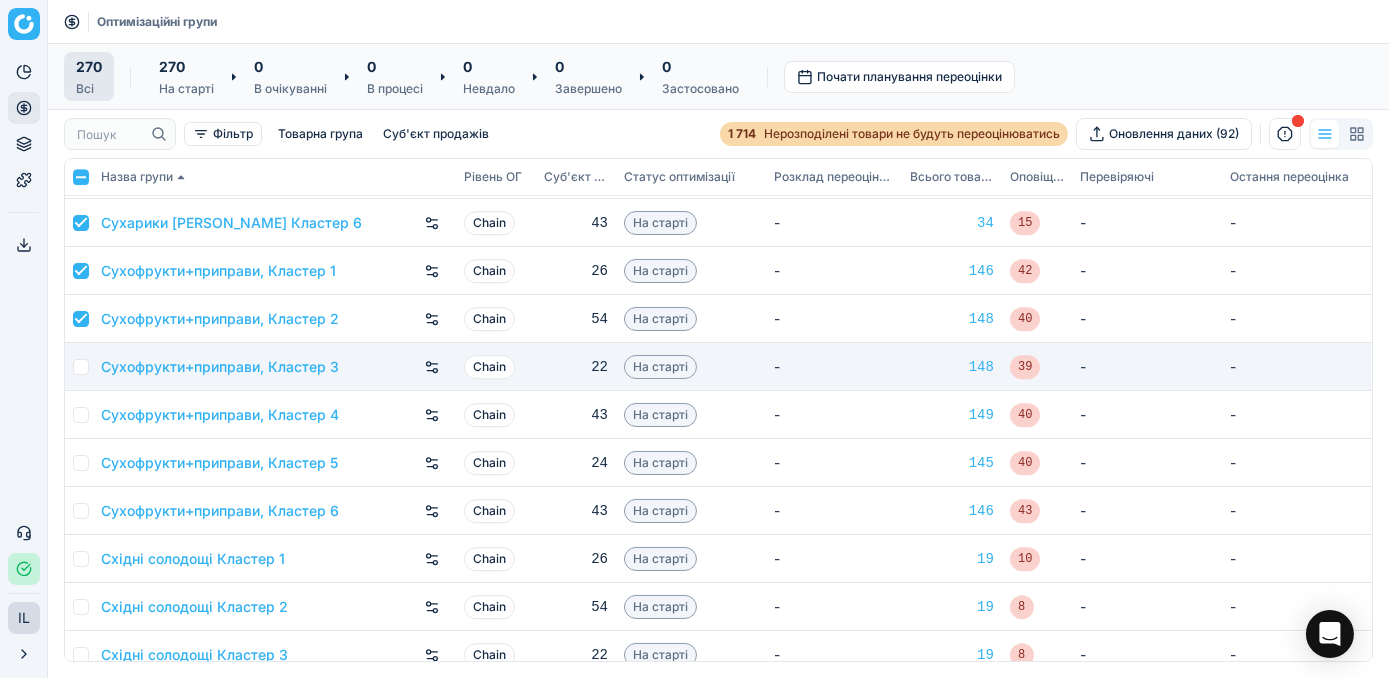 click at bounding box center [81, 367] 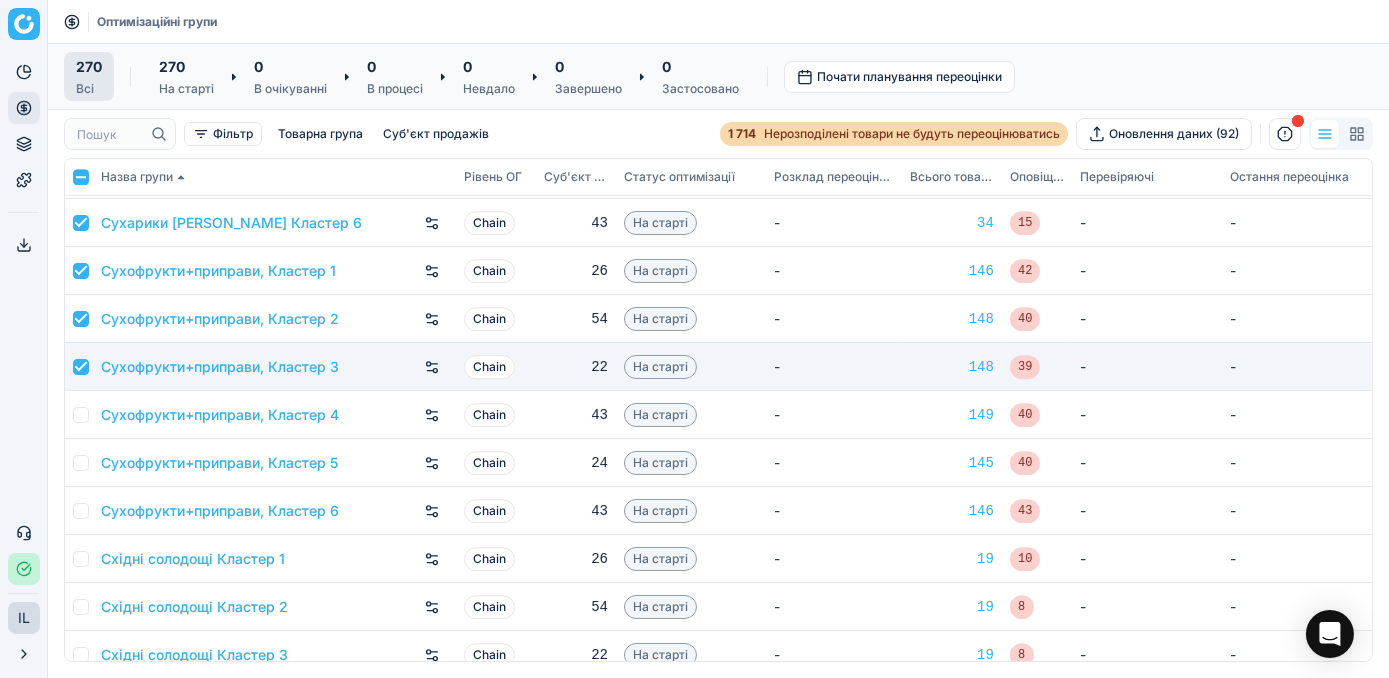 checkbox on "true" 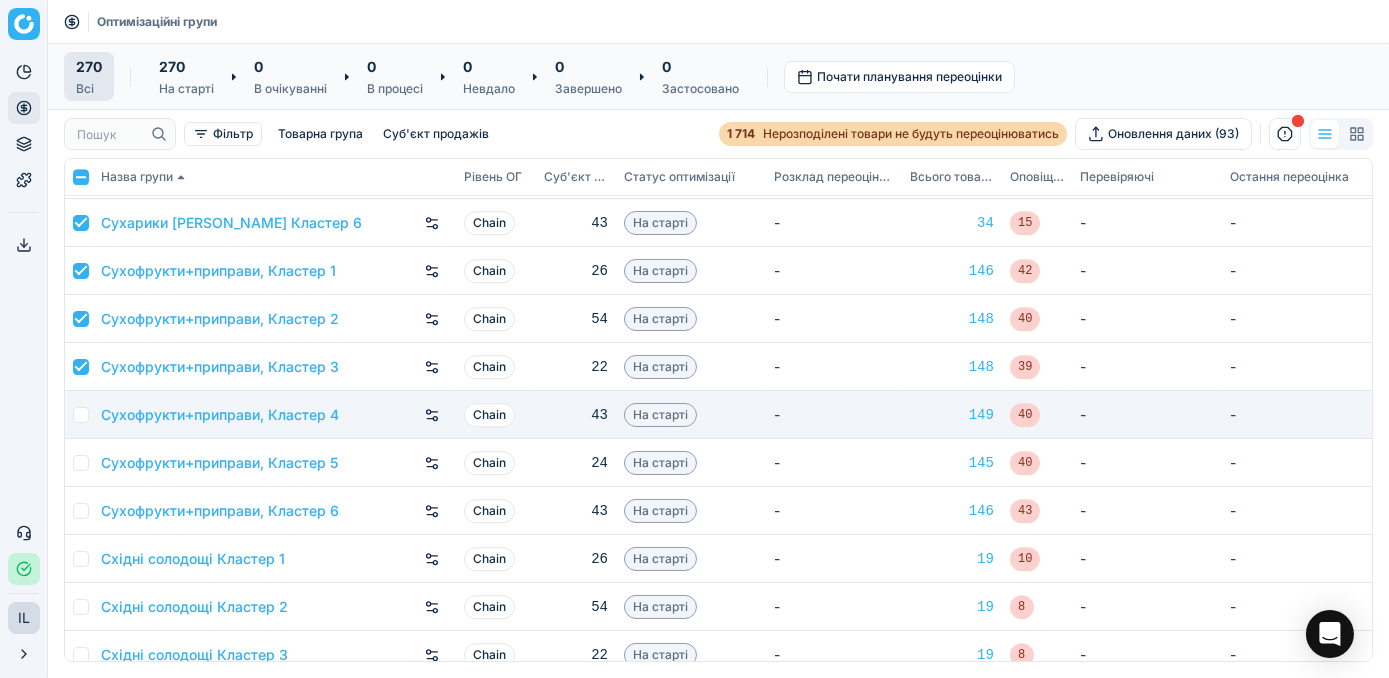 click at bounding box center [81, 415] 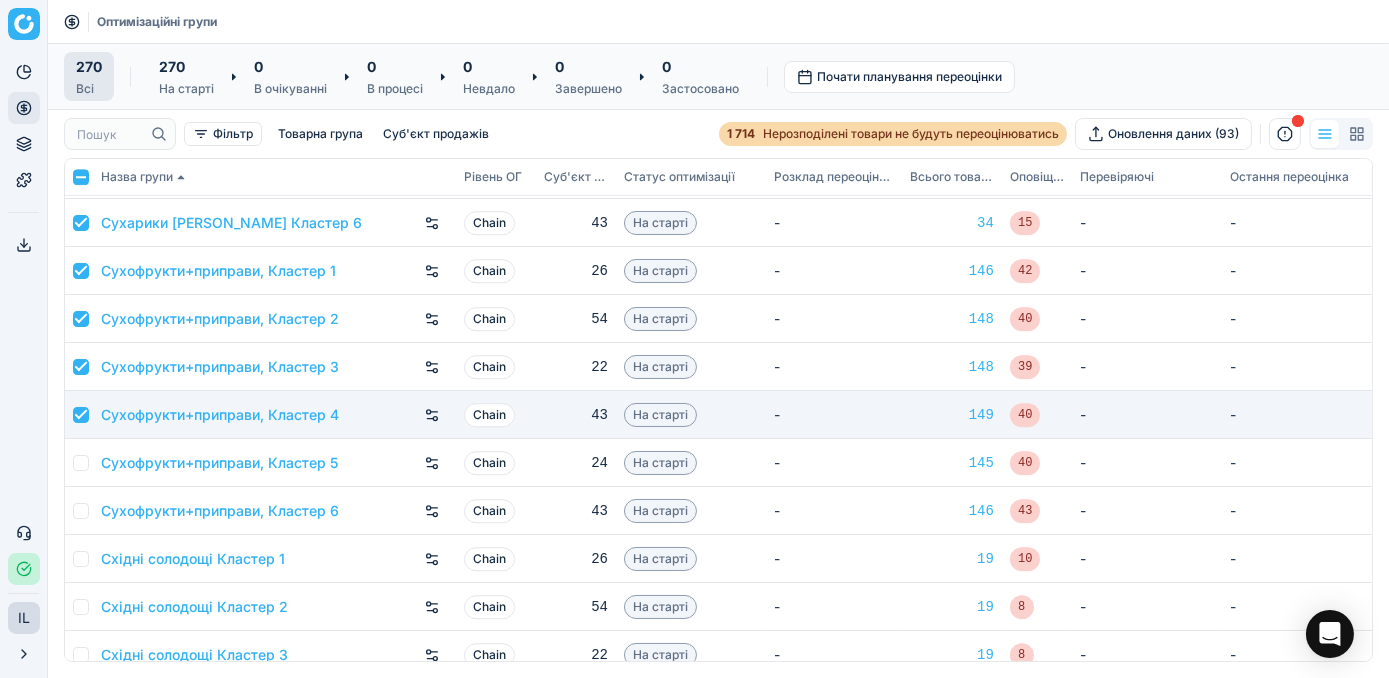 checkbox on "true" 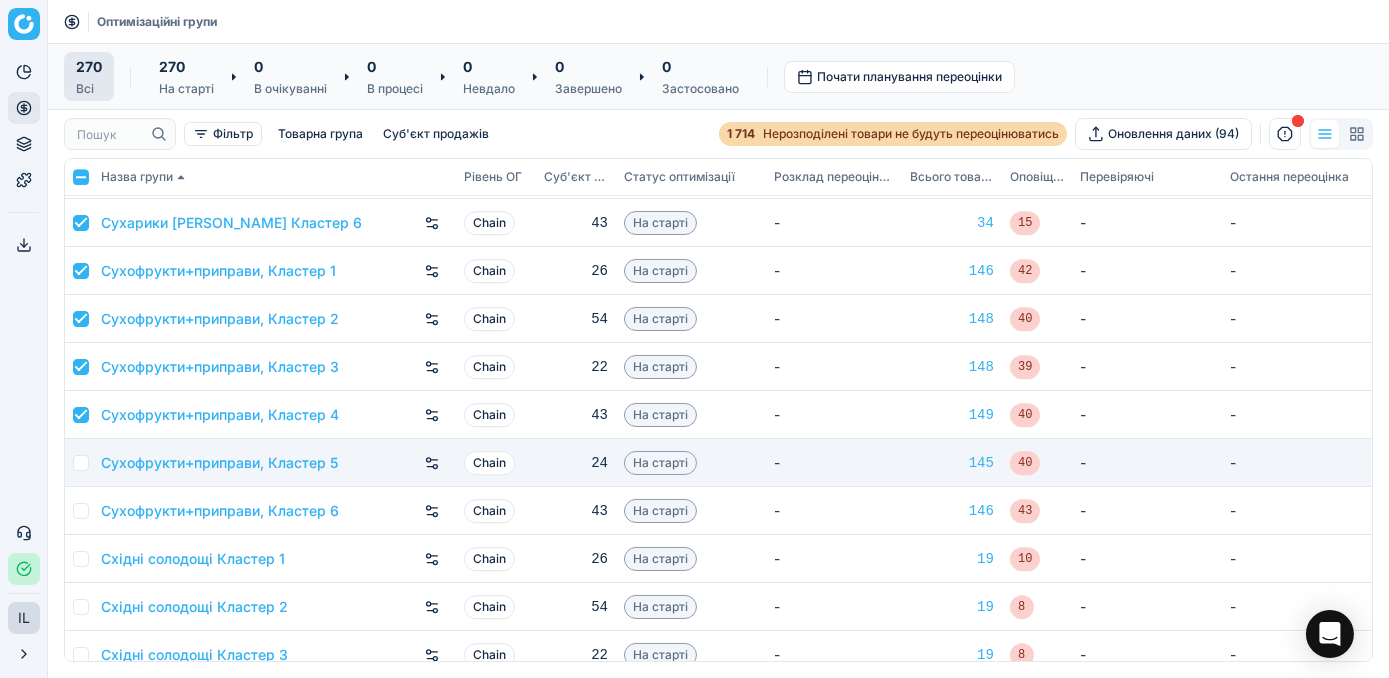 click at bounding box center [81, 463] 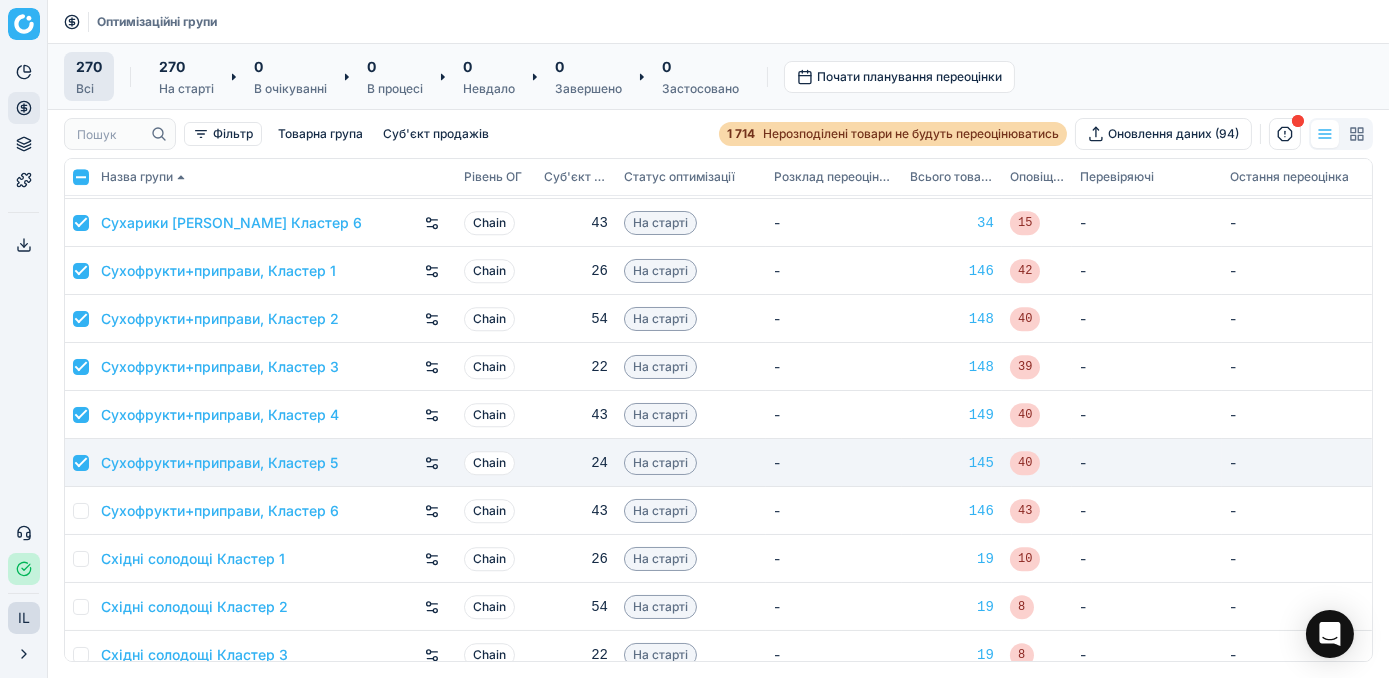 checkbox on "true" 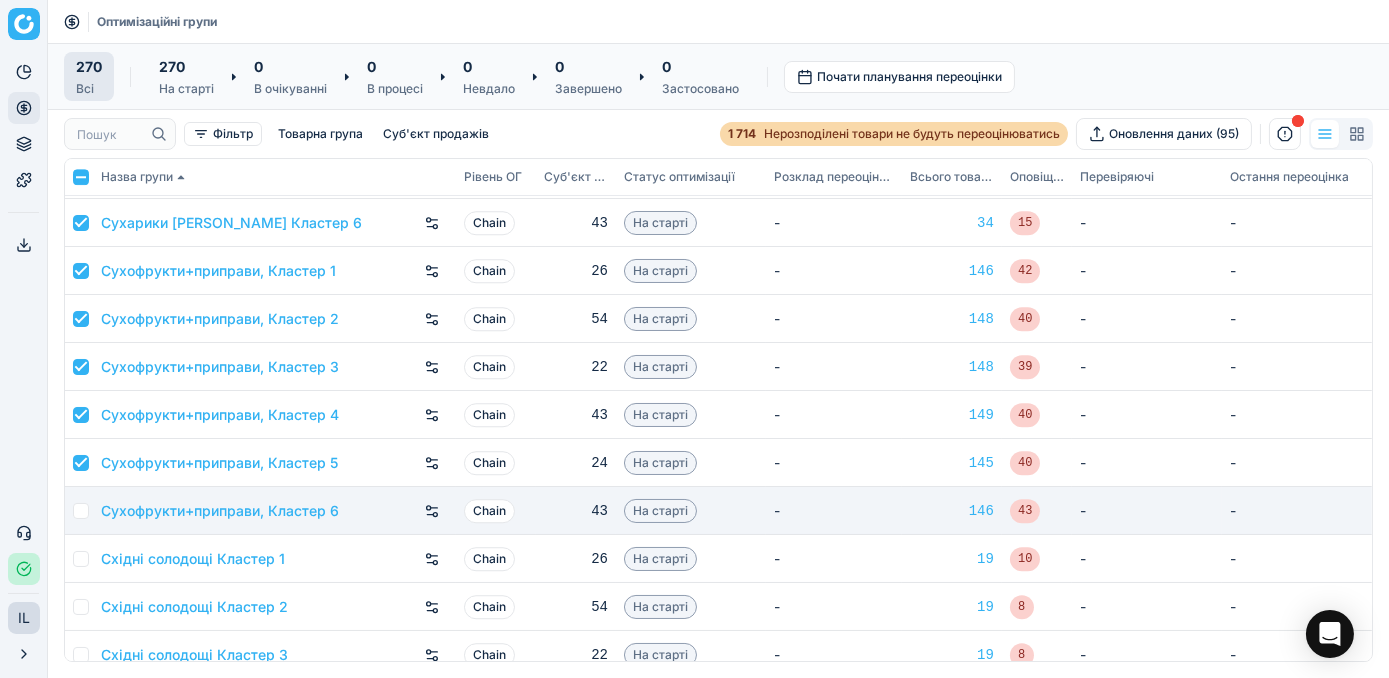 click at bounding box center (81, 511) 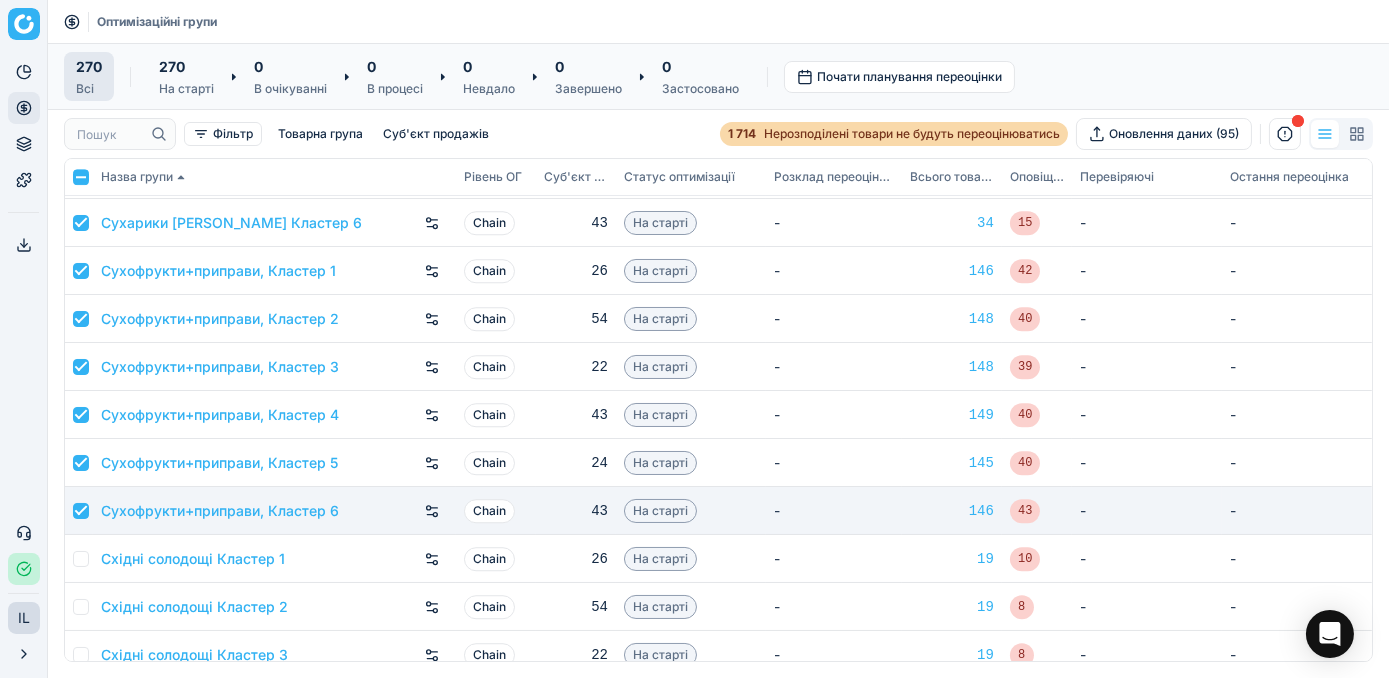 checkbox on "true" 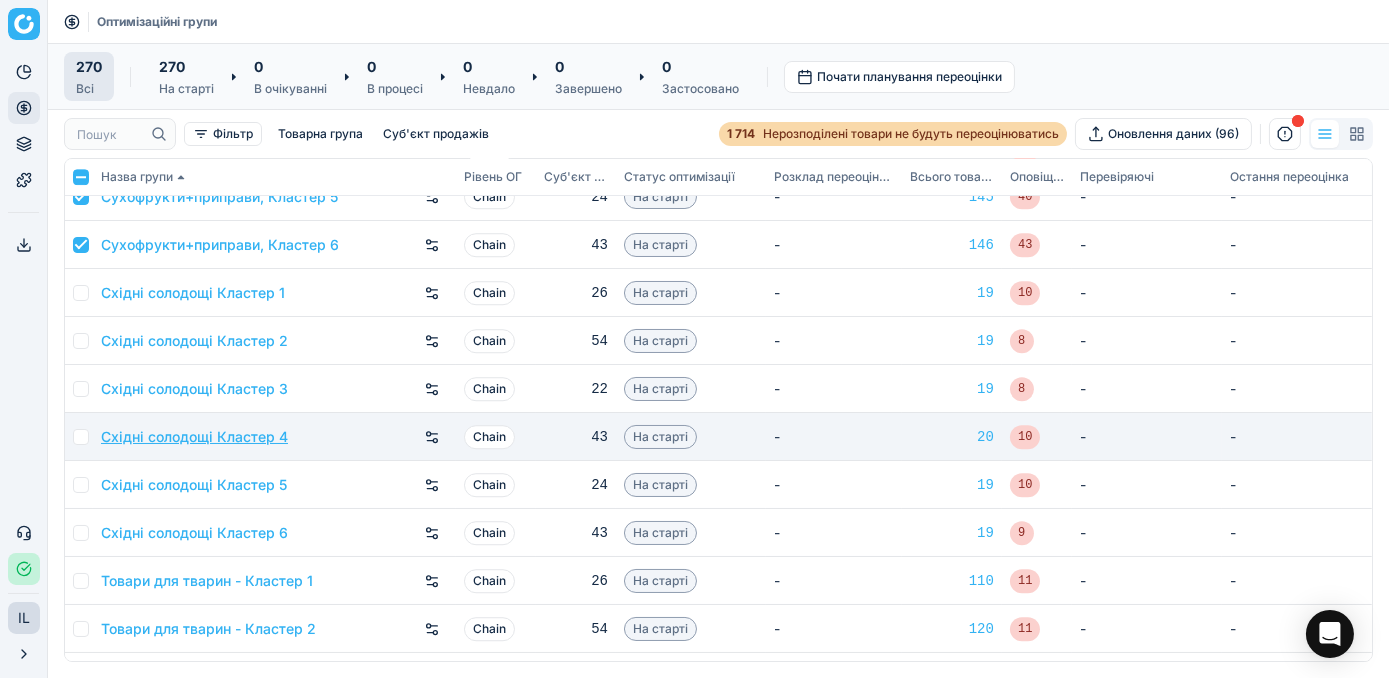 scroll, scrollTop: 11454, scrollLeft: 0, axis: vertical 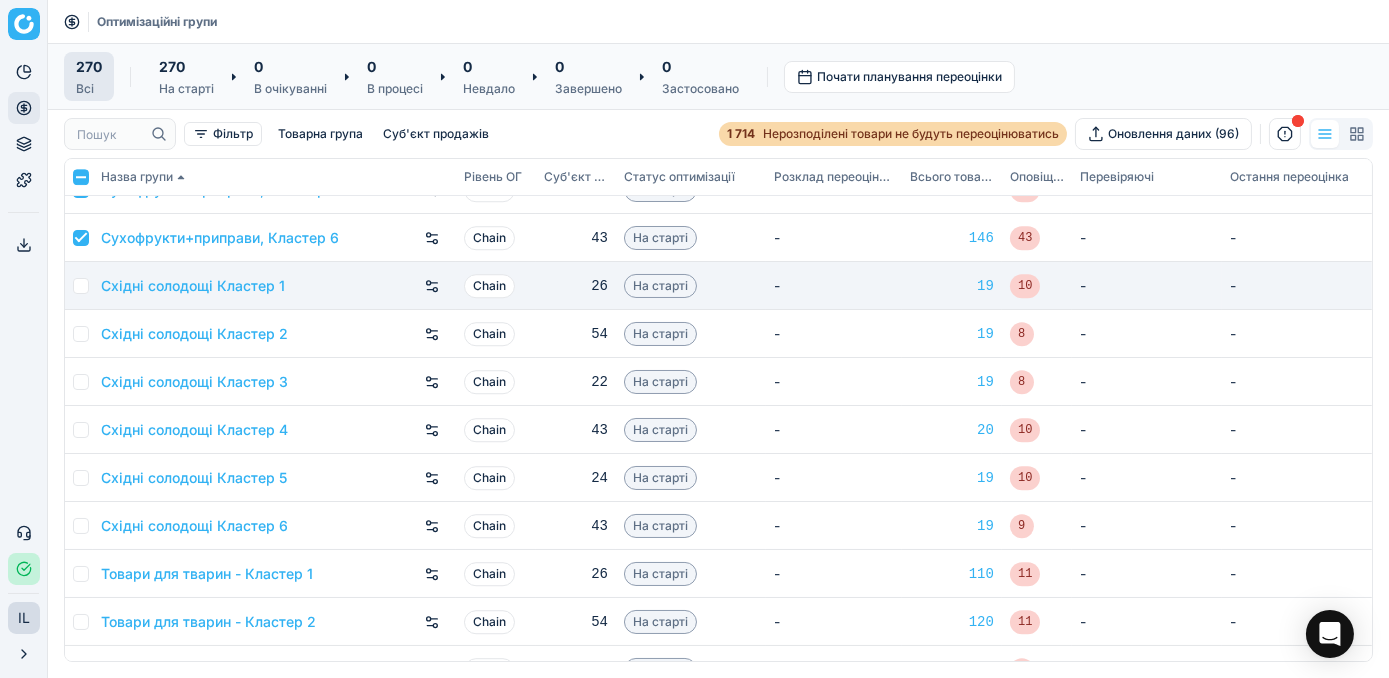 click at bounding box center (81, 286) 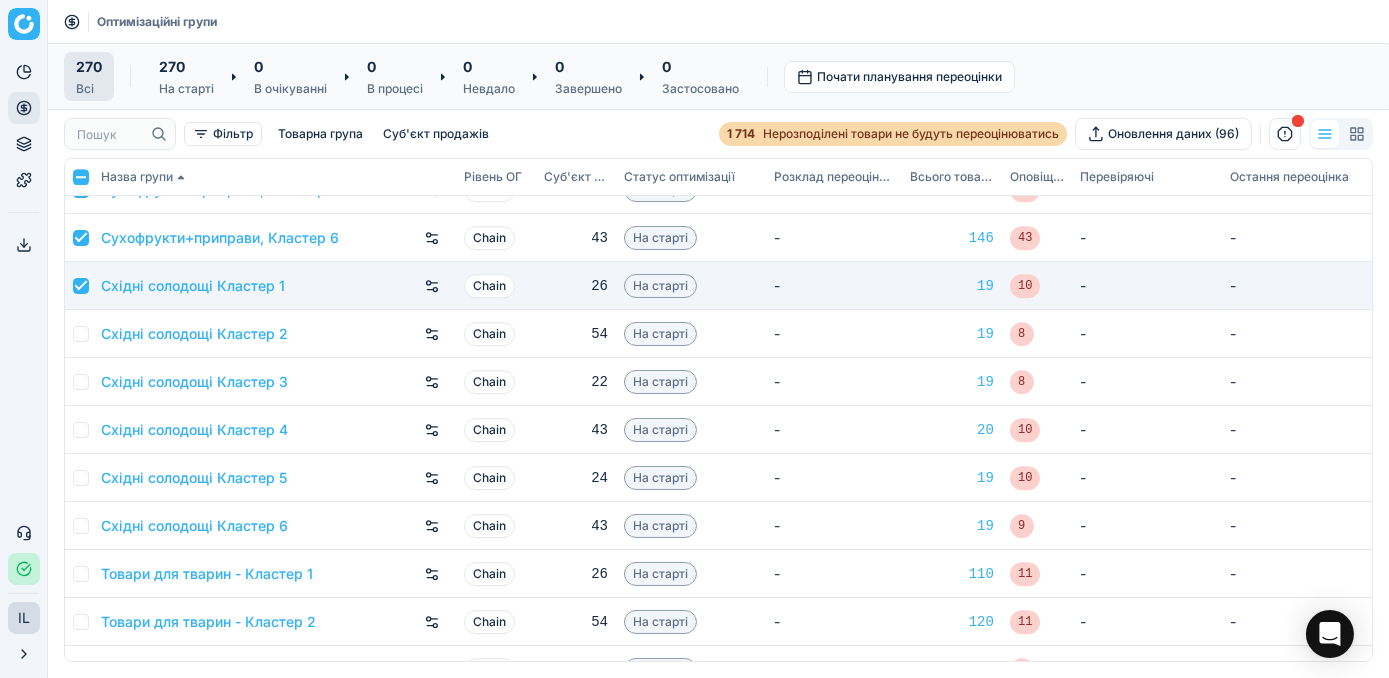 checkbox on "true" 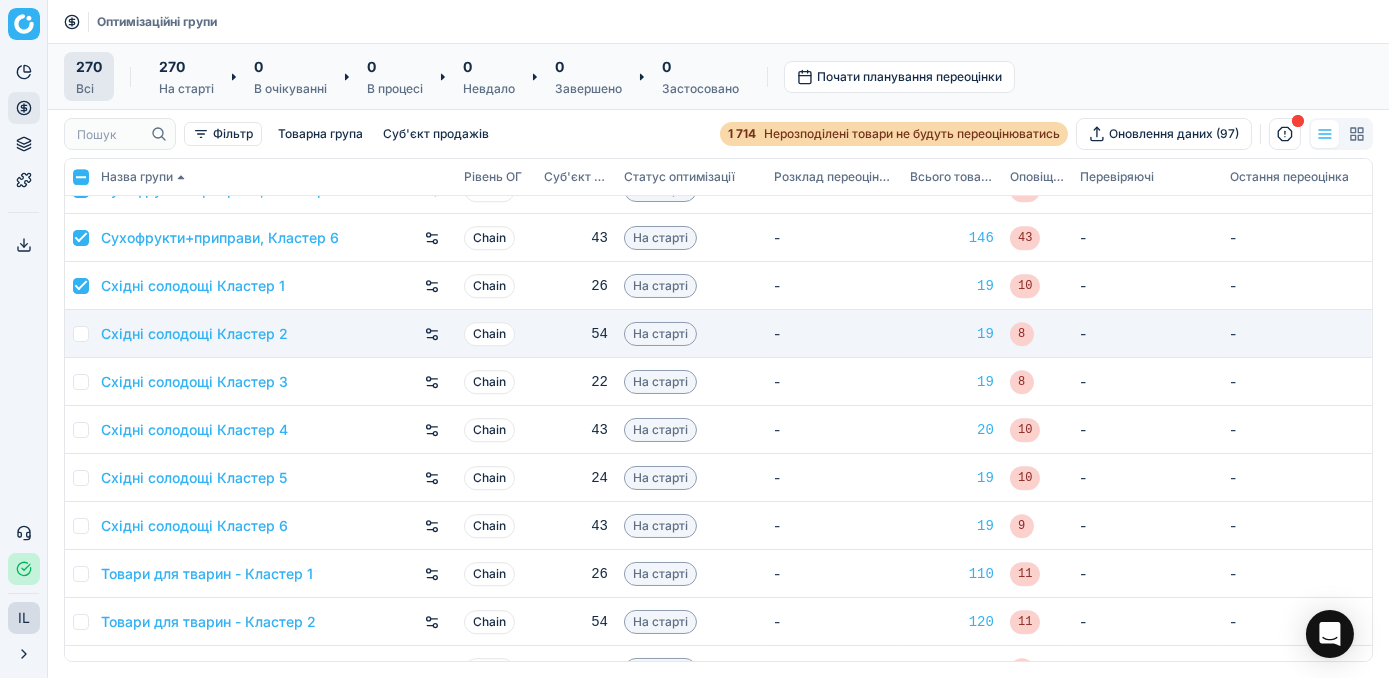 click at bounding box center (81, 334) 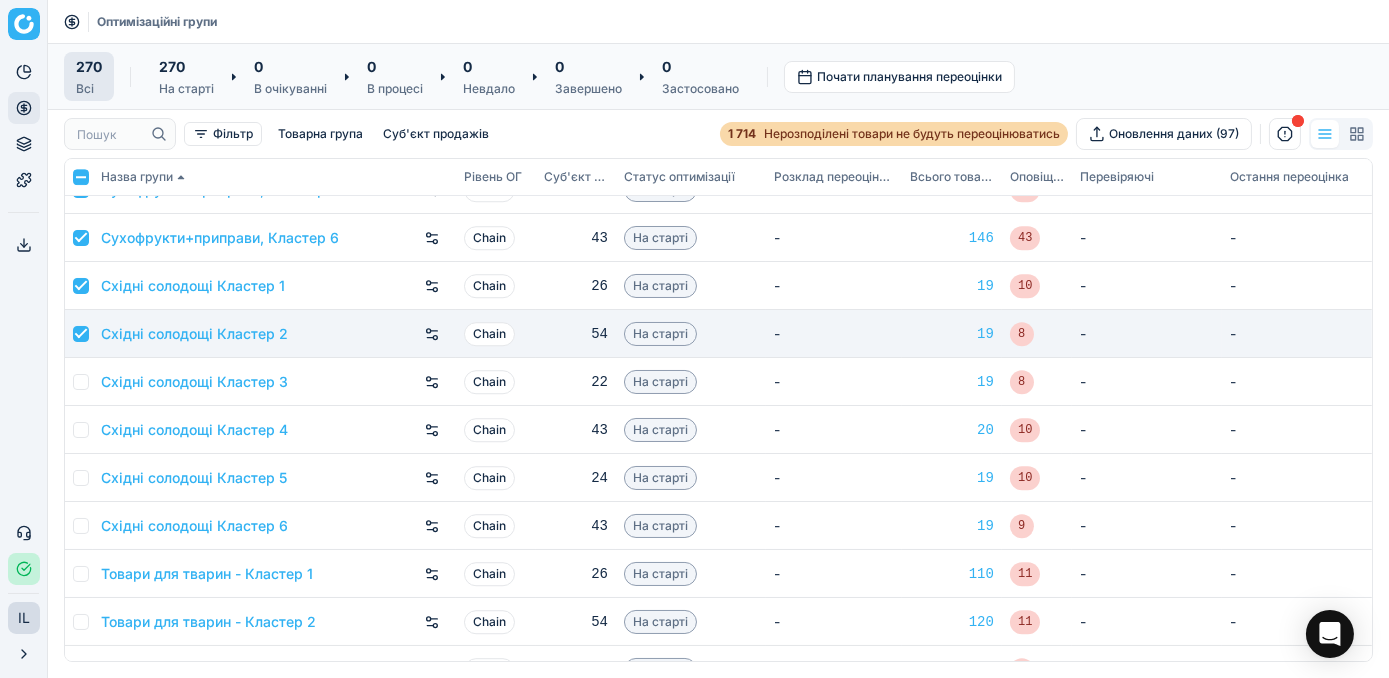 checkbox on "true" 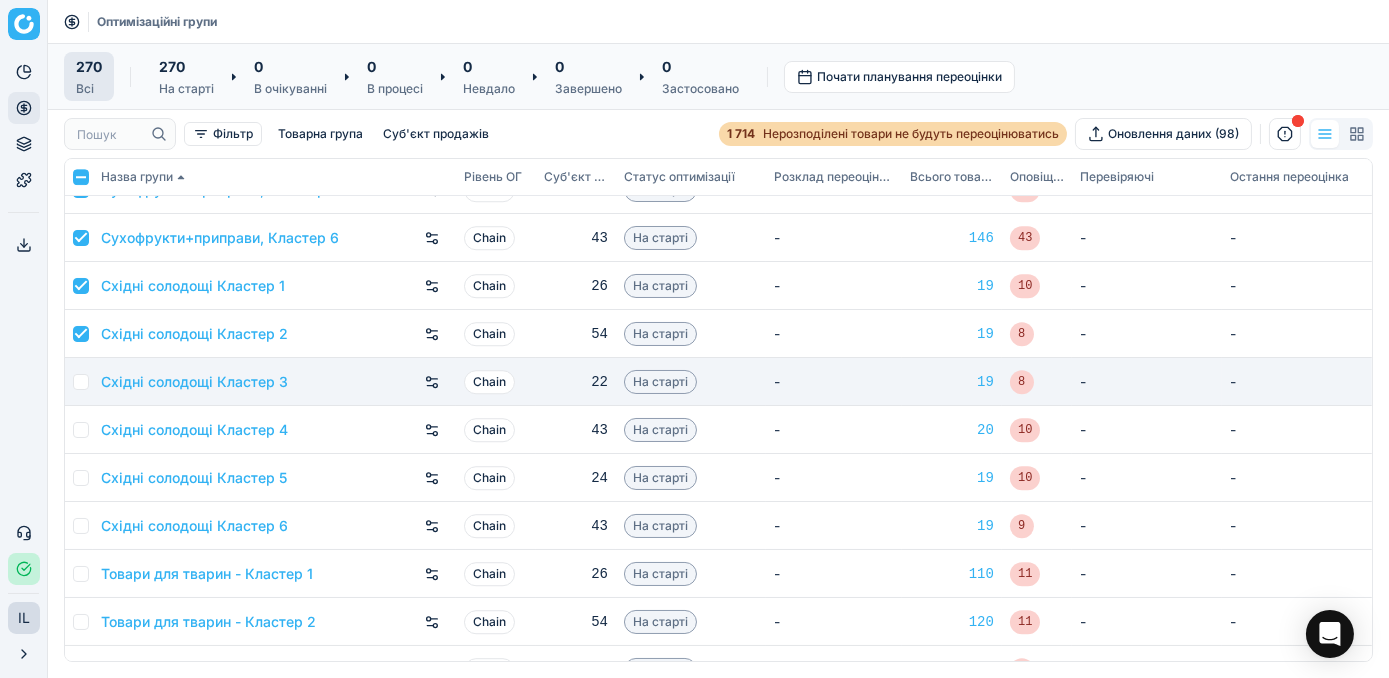 click at bounding box center [81, 382] 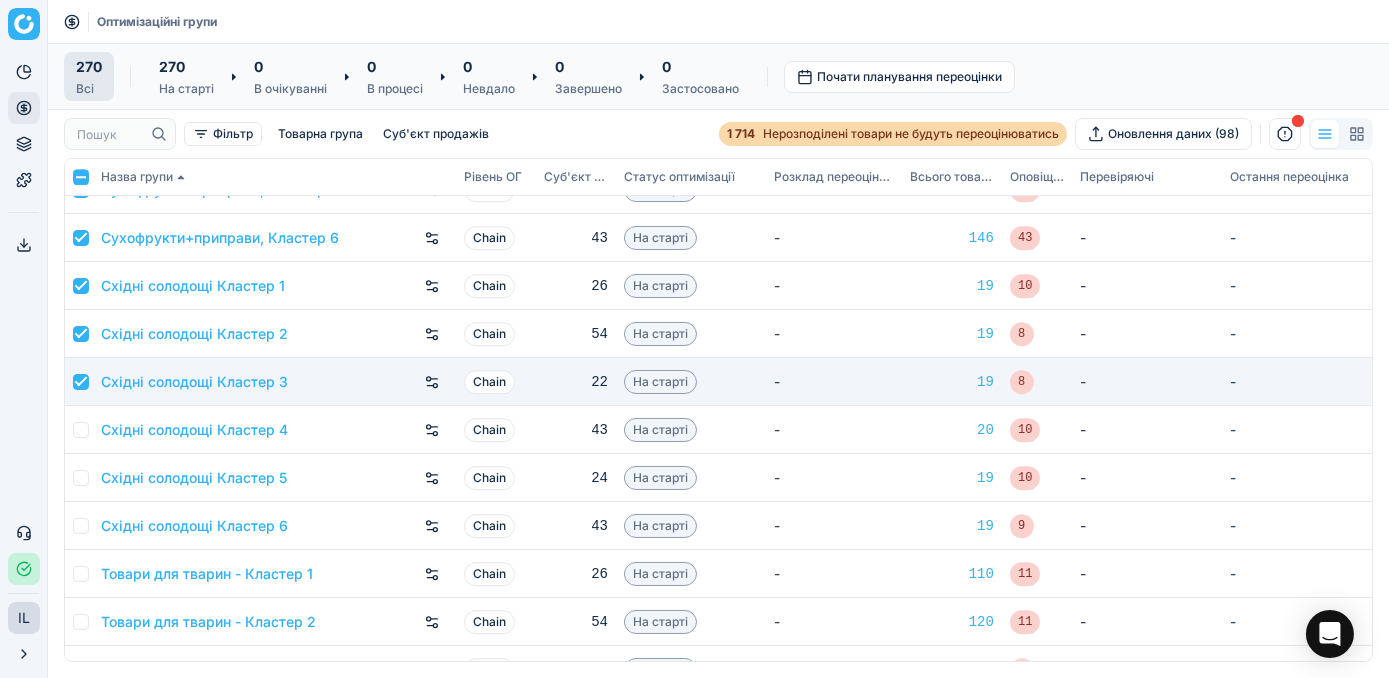 checkbox on "true" 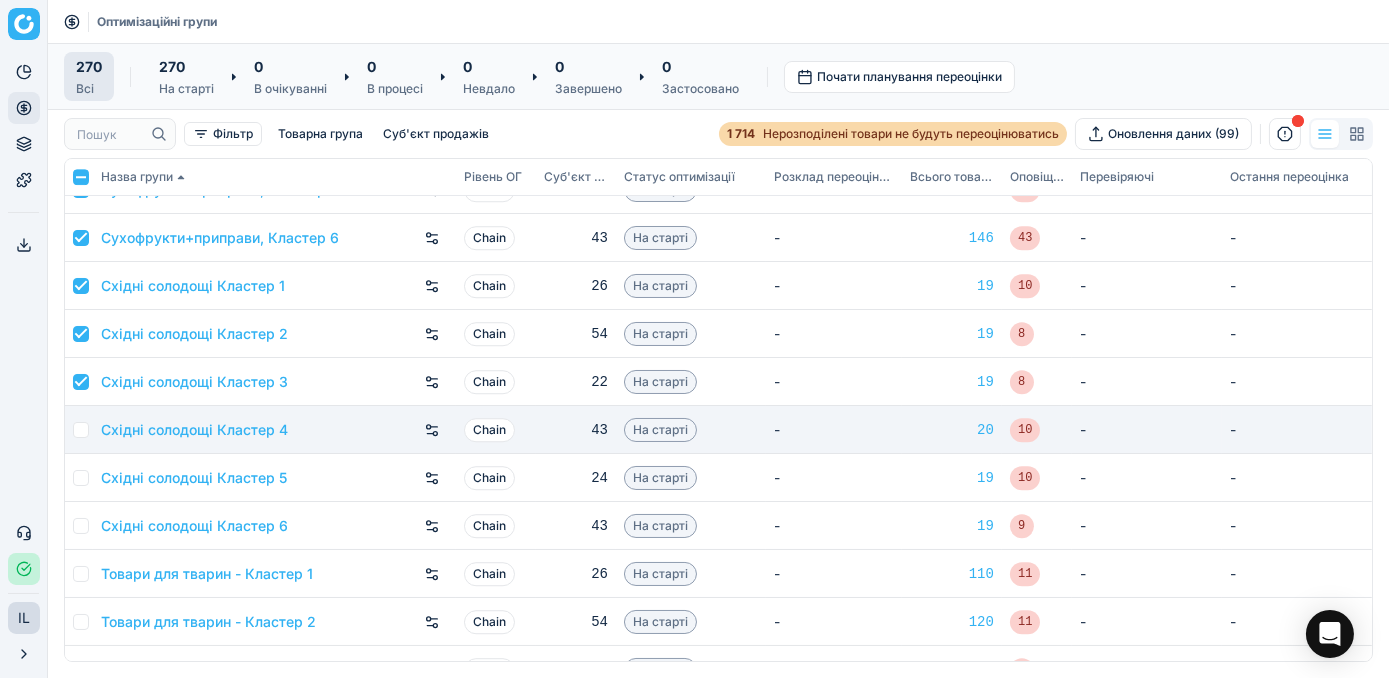 click at bounding box center [81, 430] 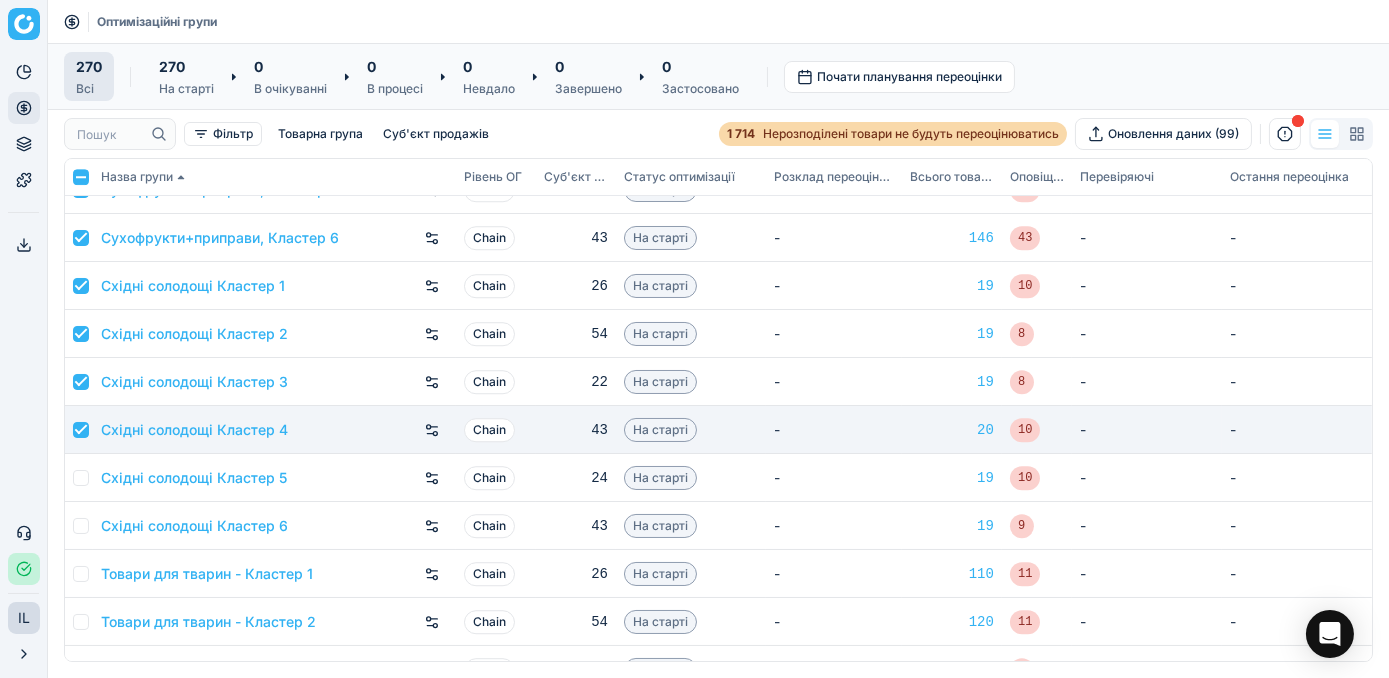 checkbox on "true" 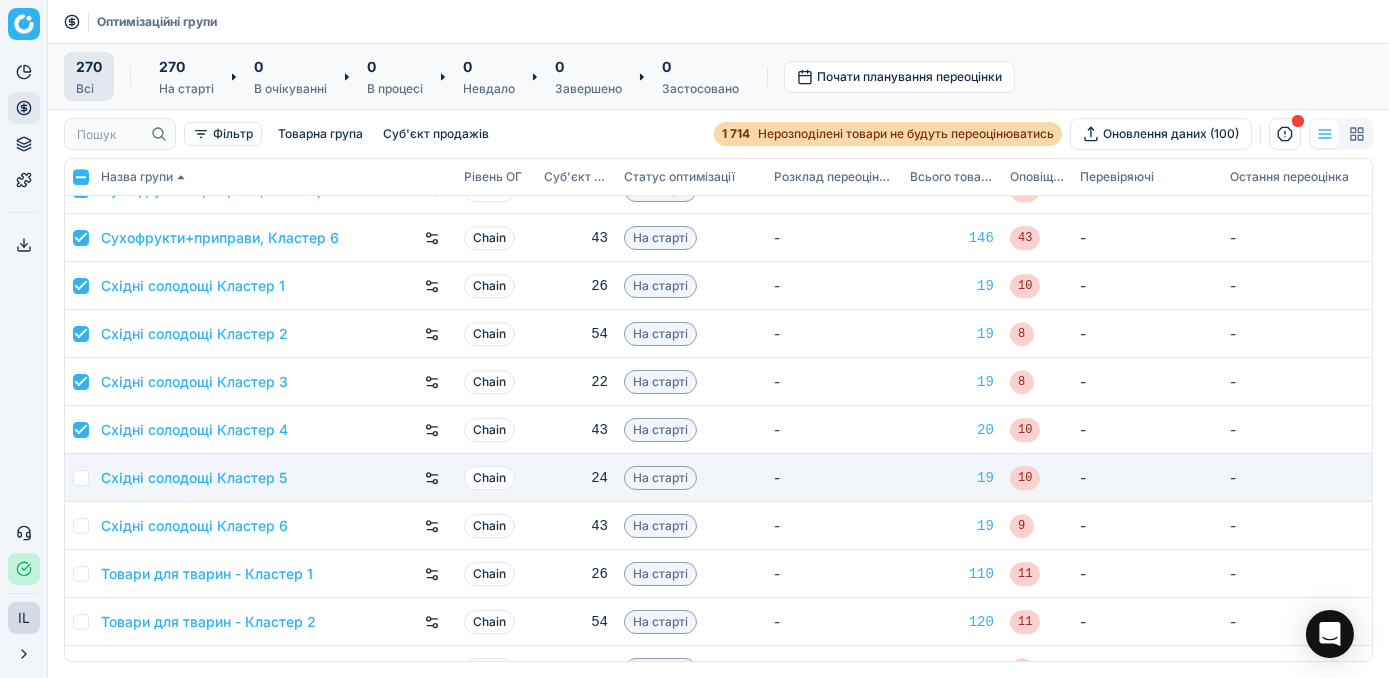click at bounding box center [81, 478] 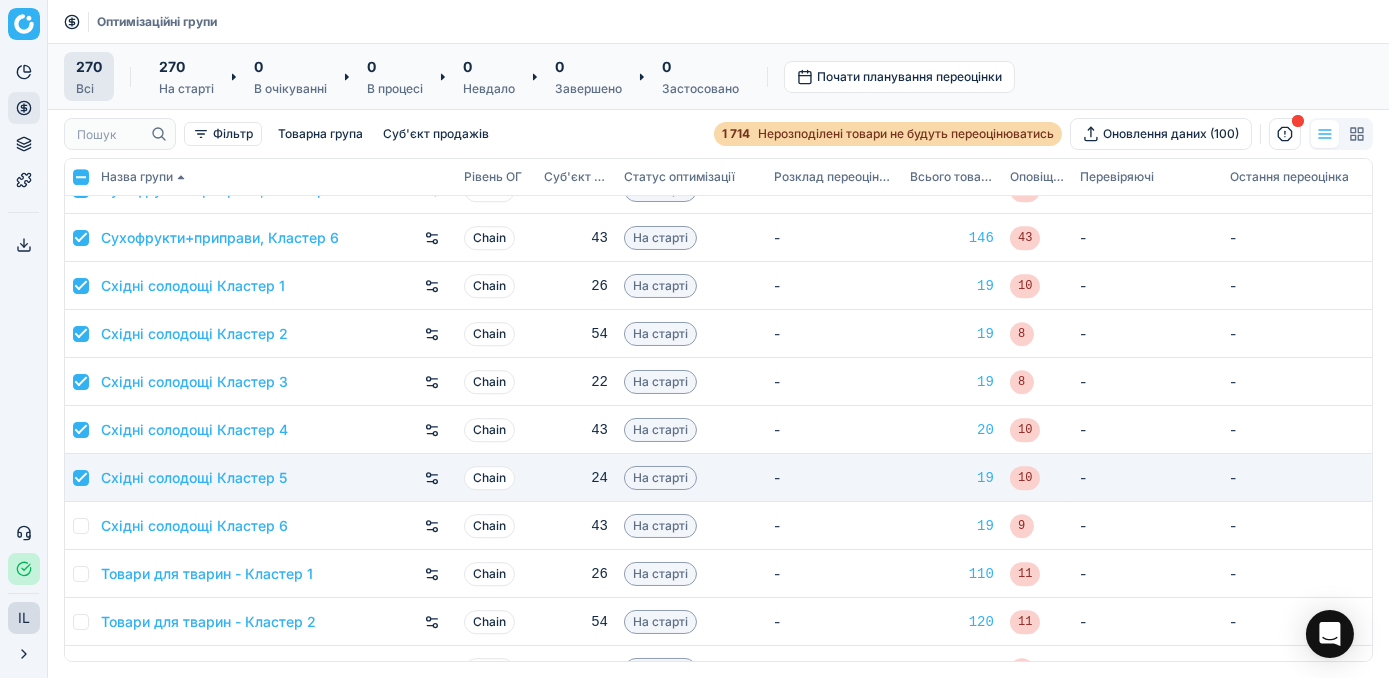 checkbox on "true" 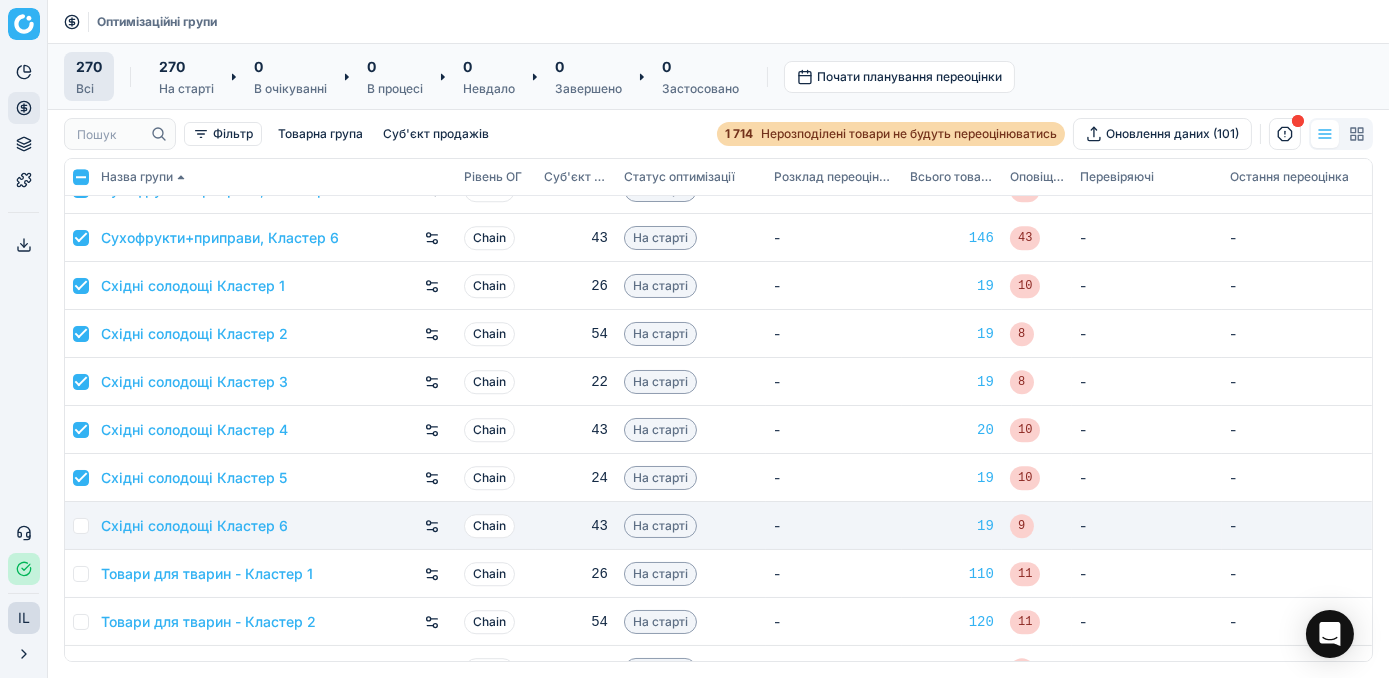 click at bounding box center [81, 526] 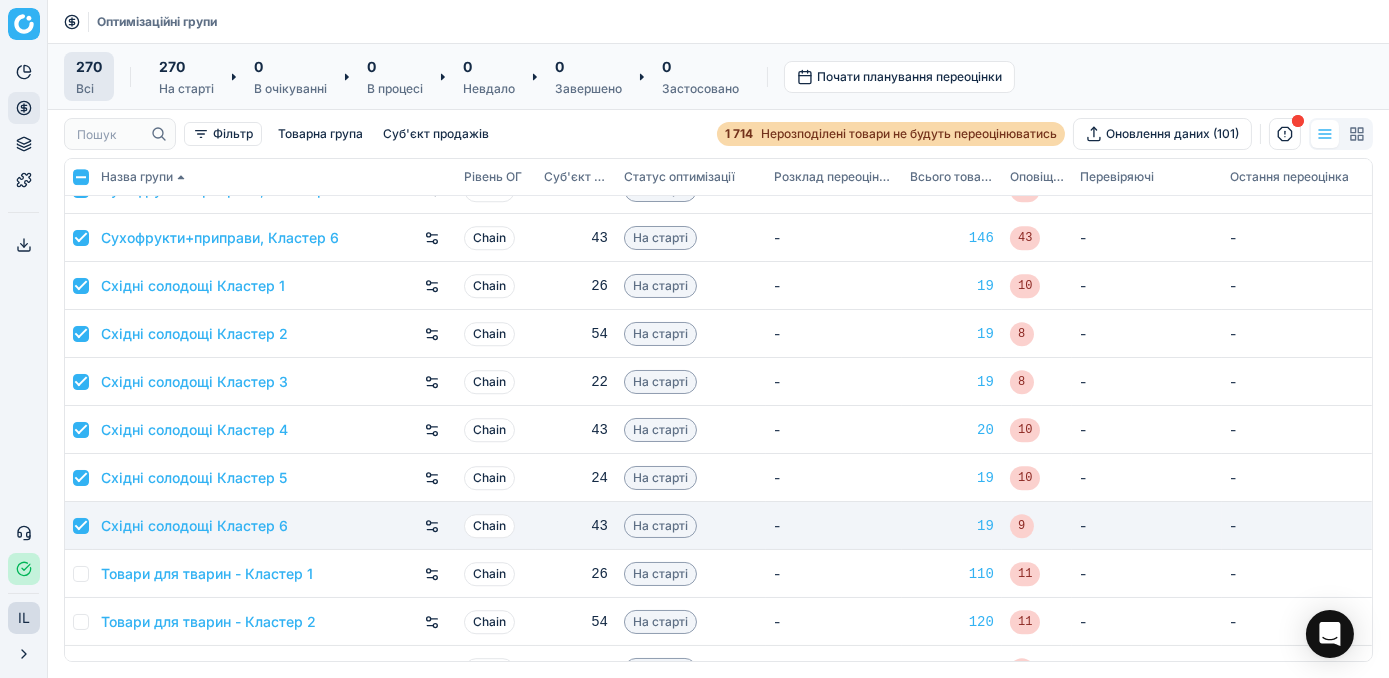 checkbox on "true" 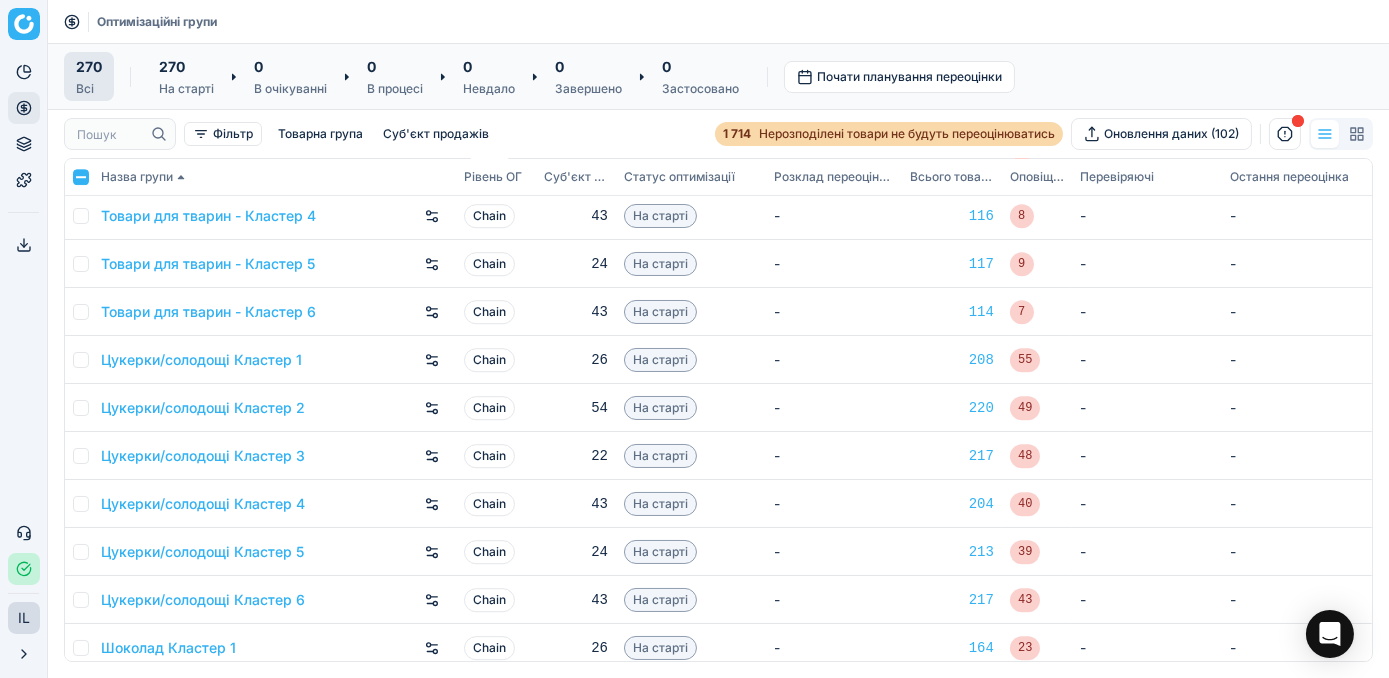 scroll, scrollTop: 12000, scrollLeft: 0, axis: vertical 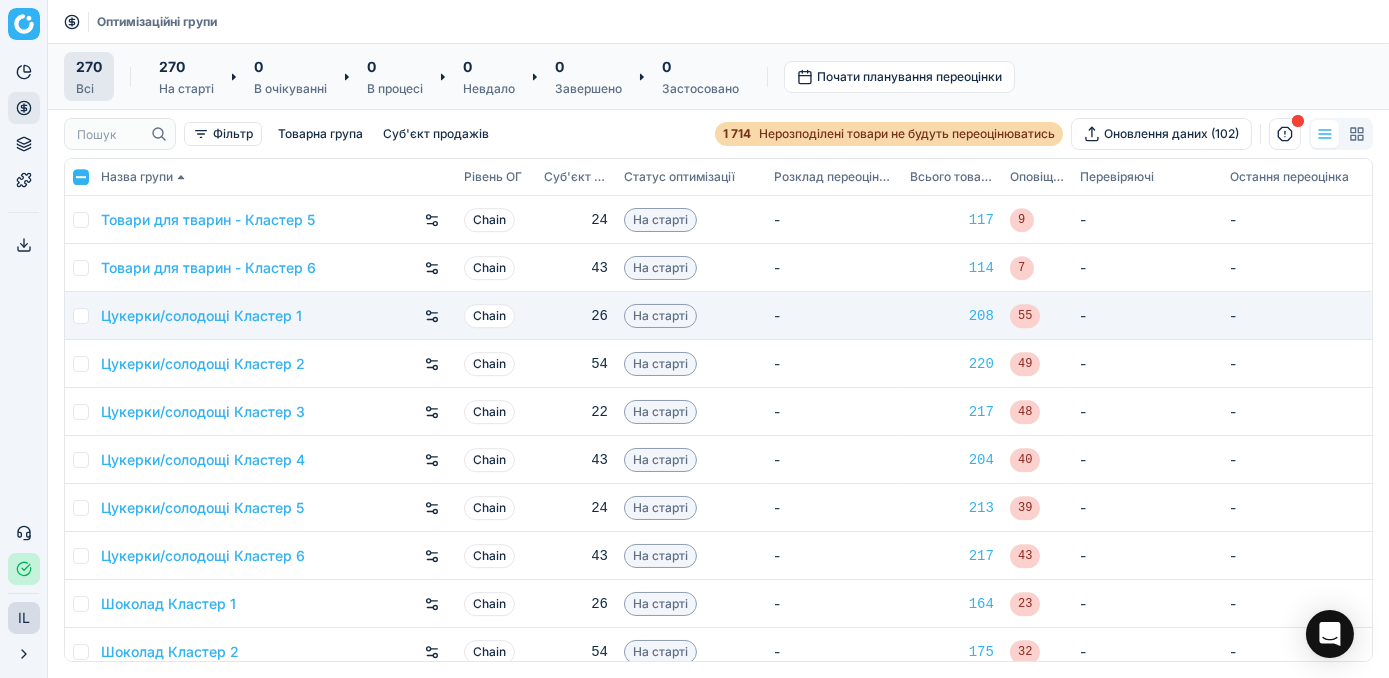click at bounding box center (81, 316) 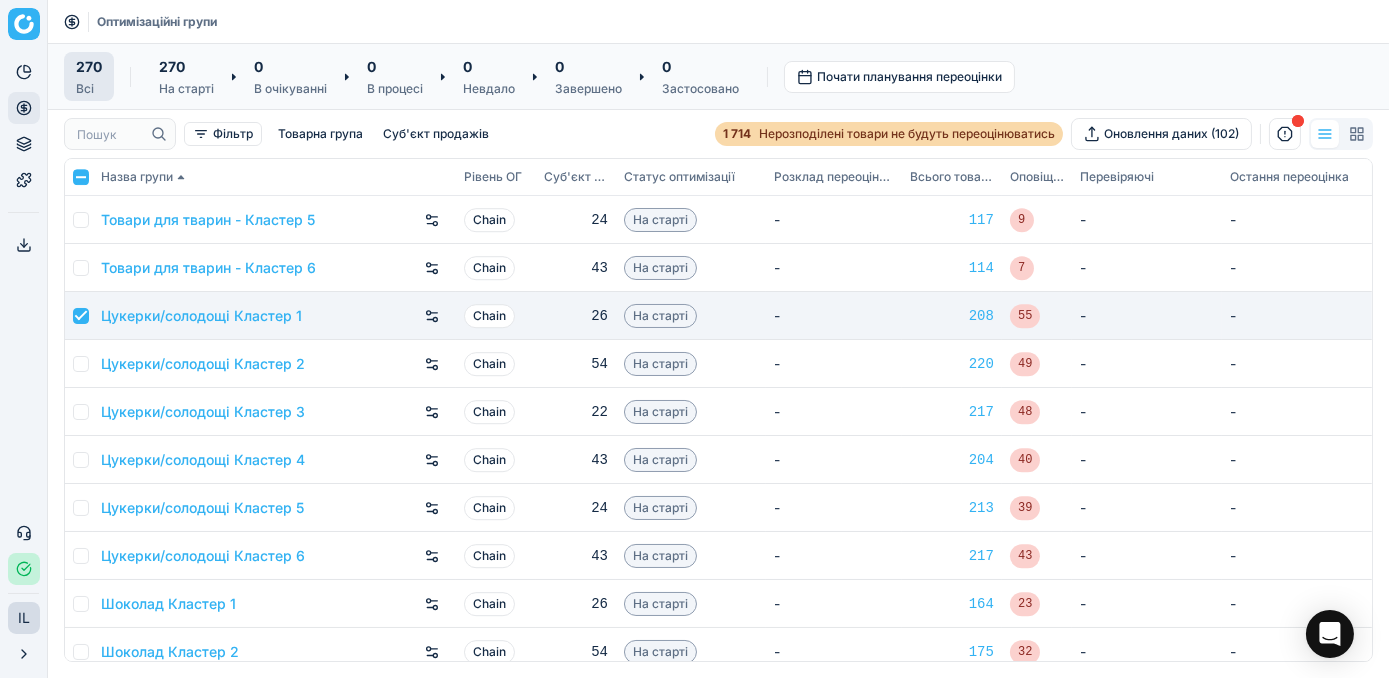 checkbox on "true" 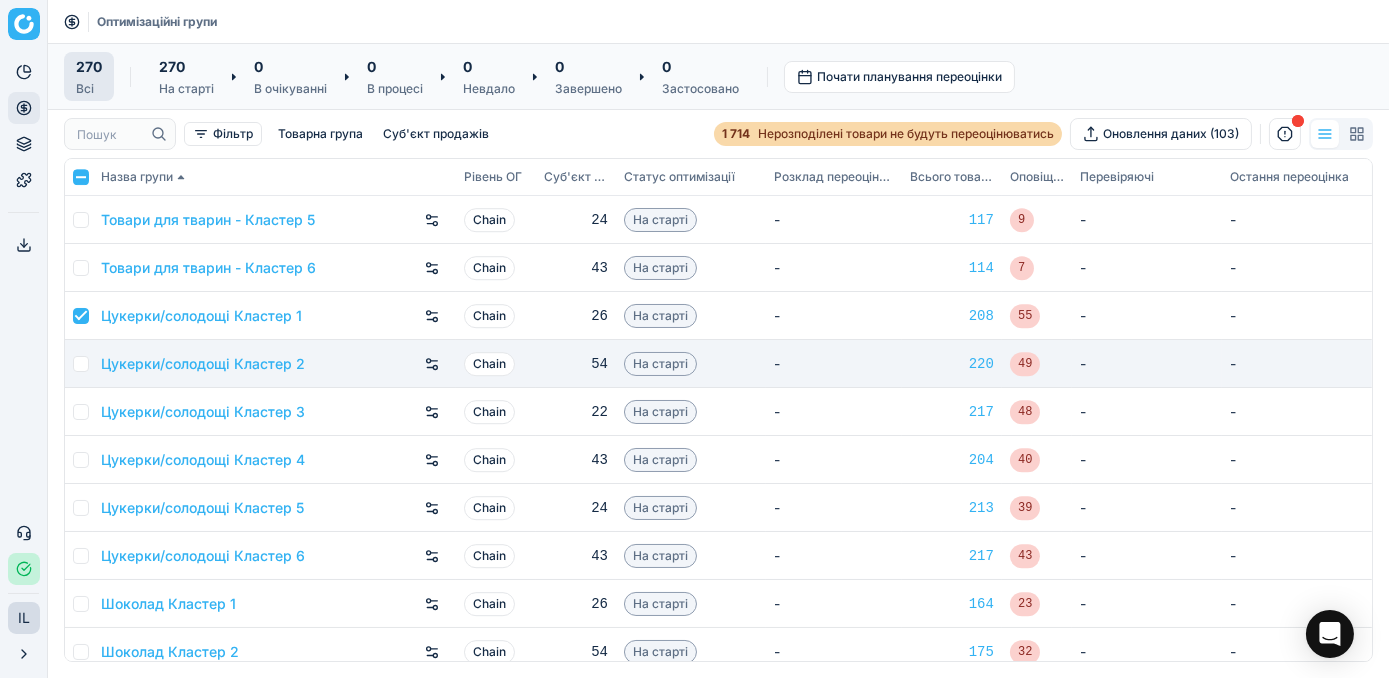click at bounding box center [81, 364] 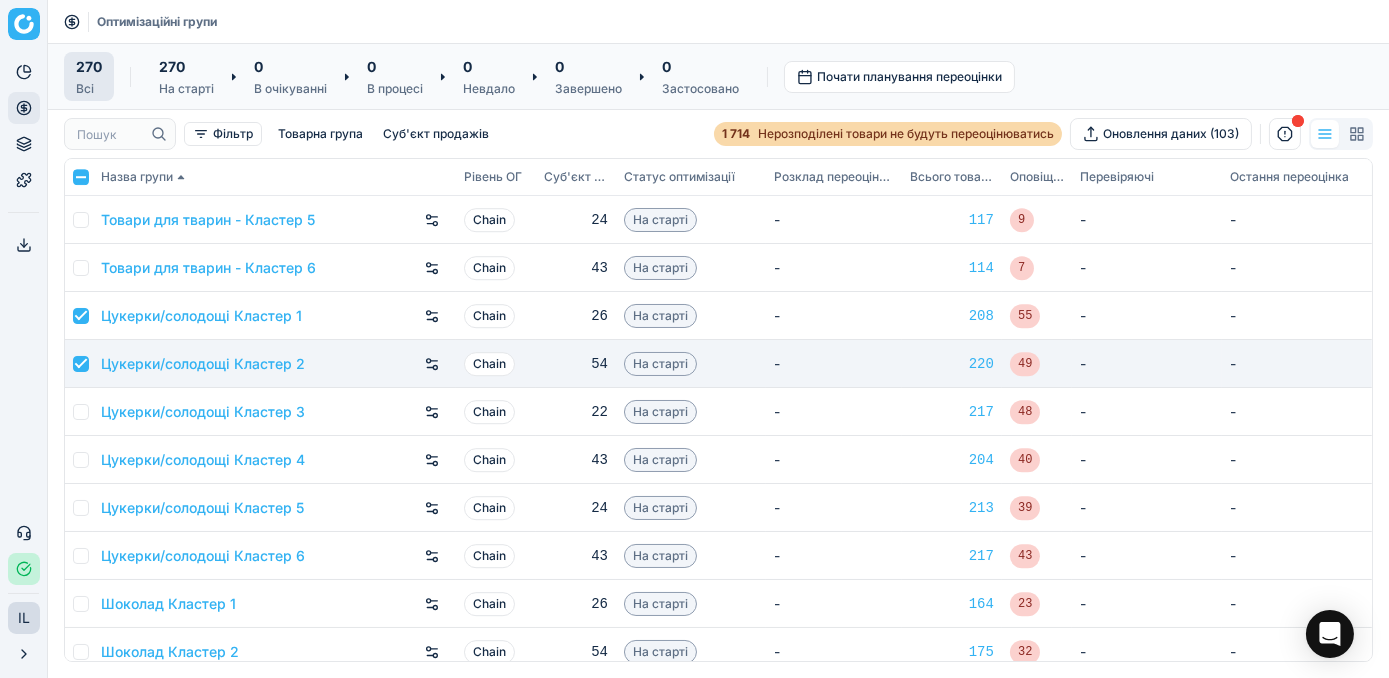 checkbox on "true" 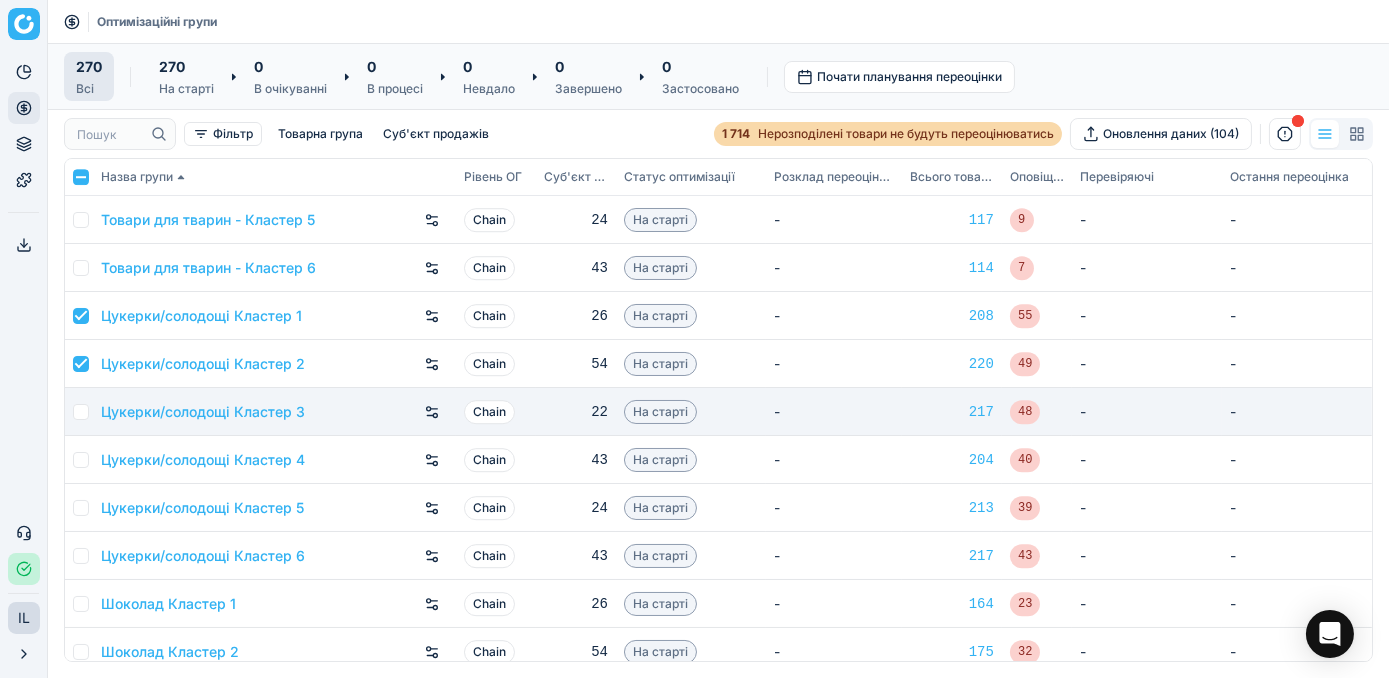 click at bounding box center (81, 412) 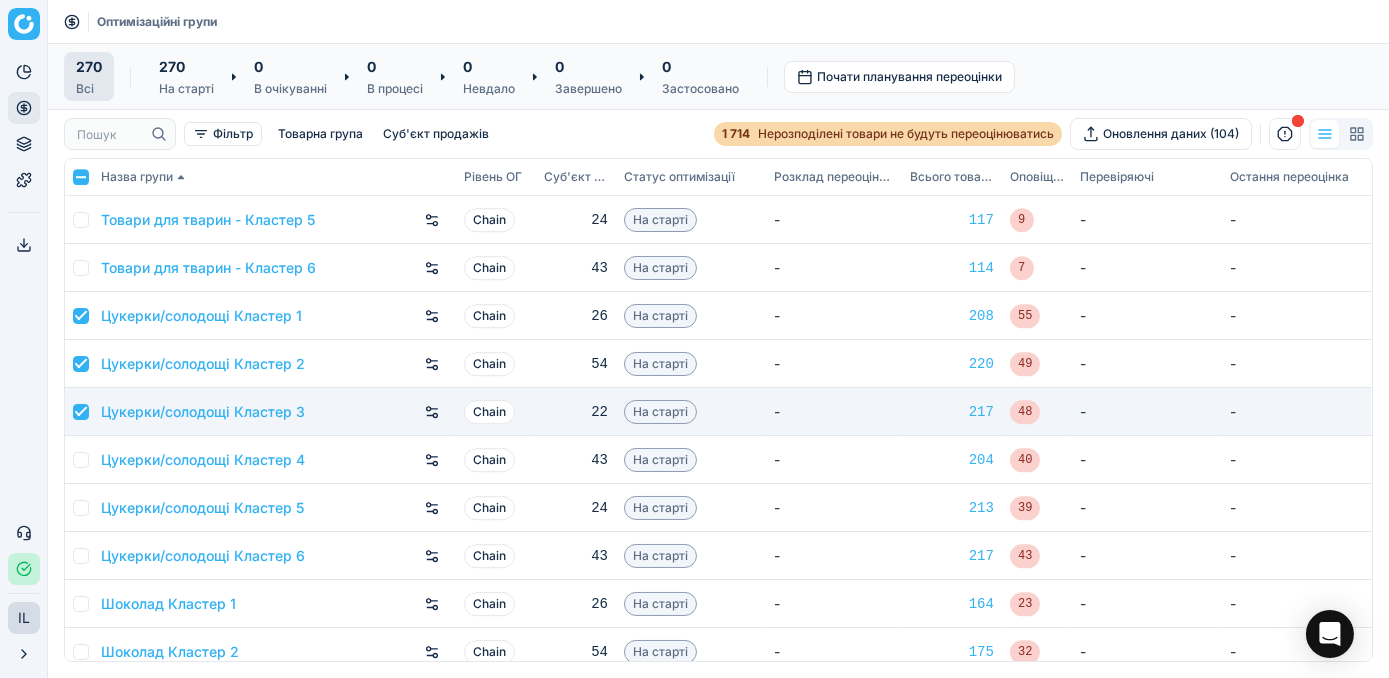 checkbox on "true" 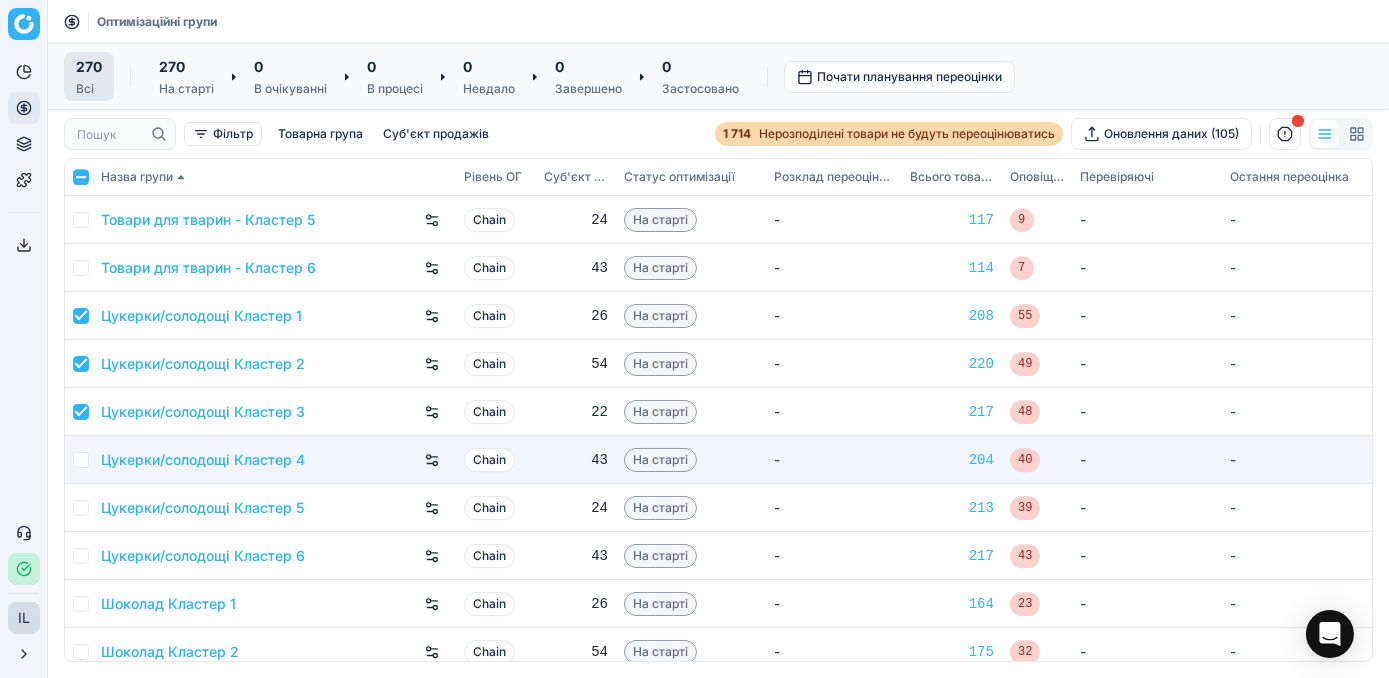 click at bounding box center [79, 460] 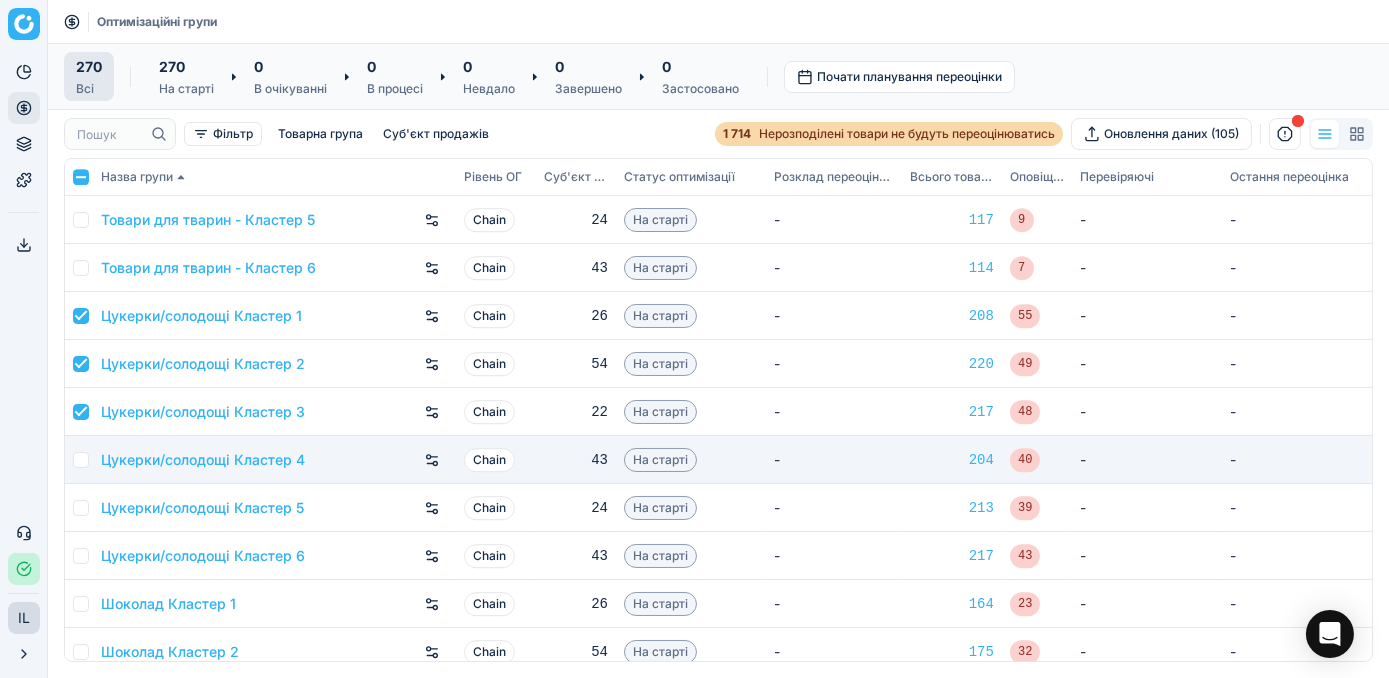click at bounding box center [81, 460] 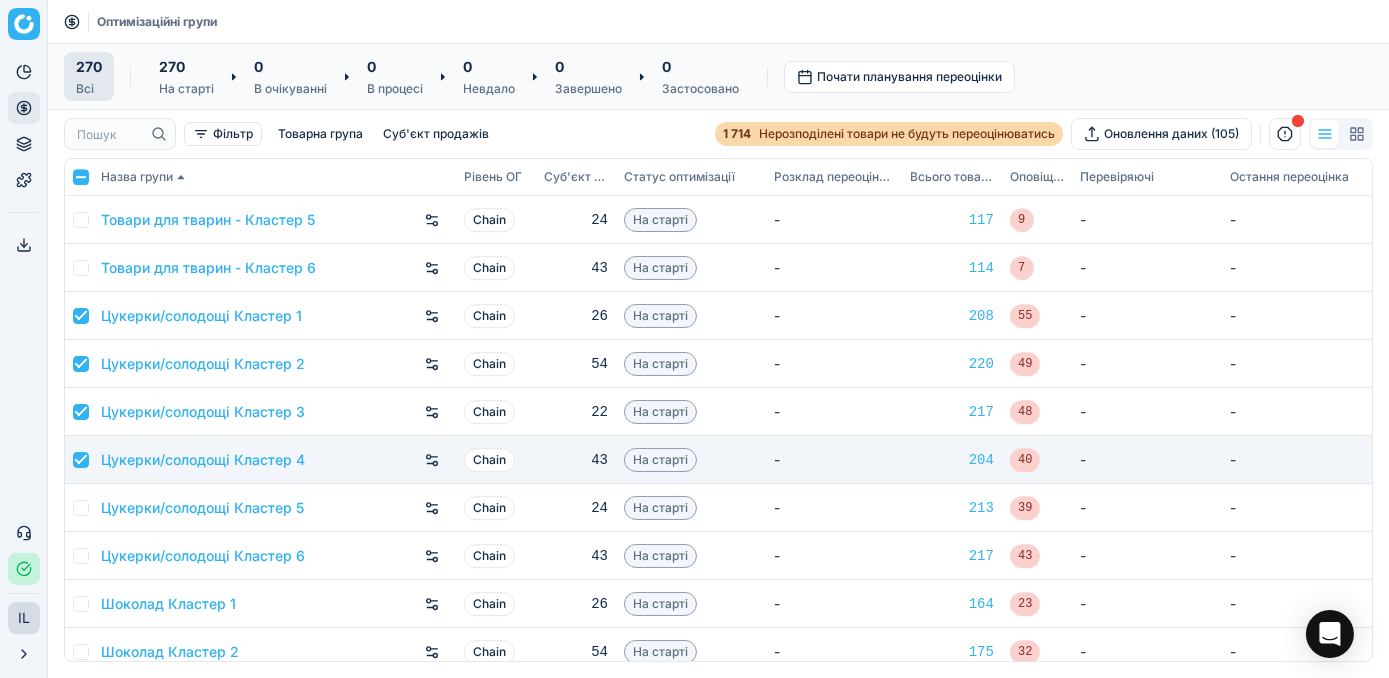 checkbox on "true" 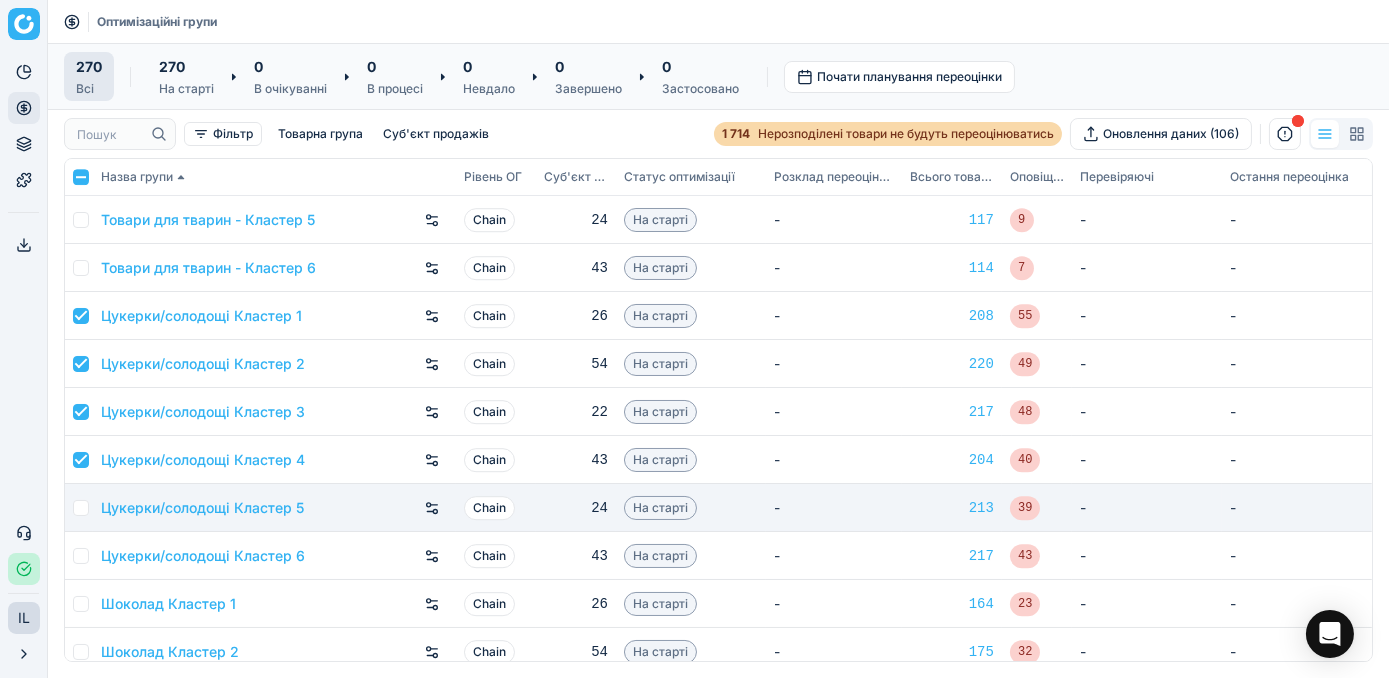 click at bounding box center [79, 508] 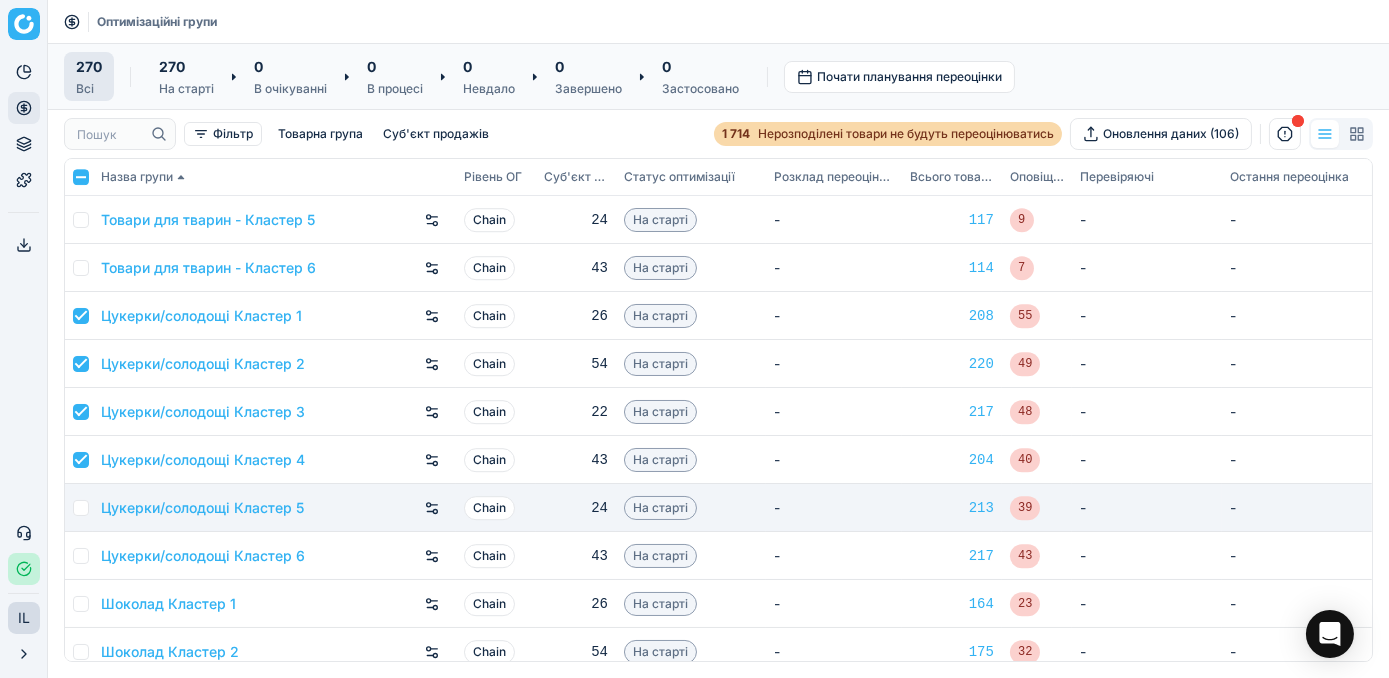 click at bounding box center [81, 508] 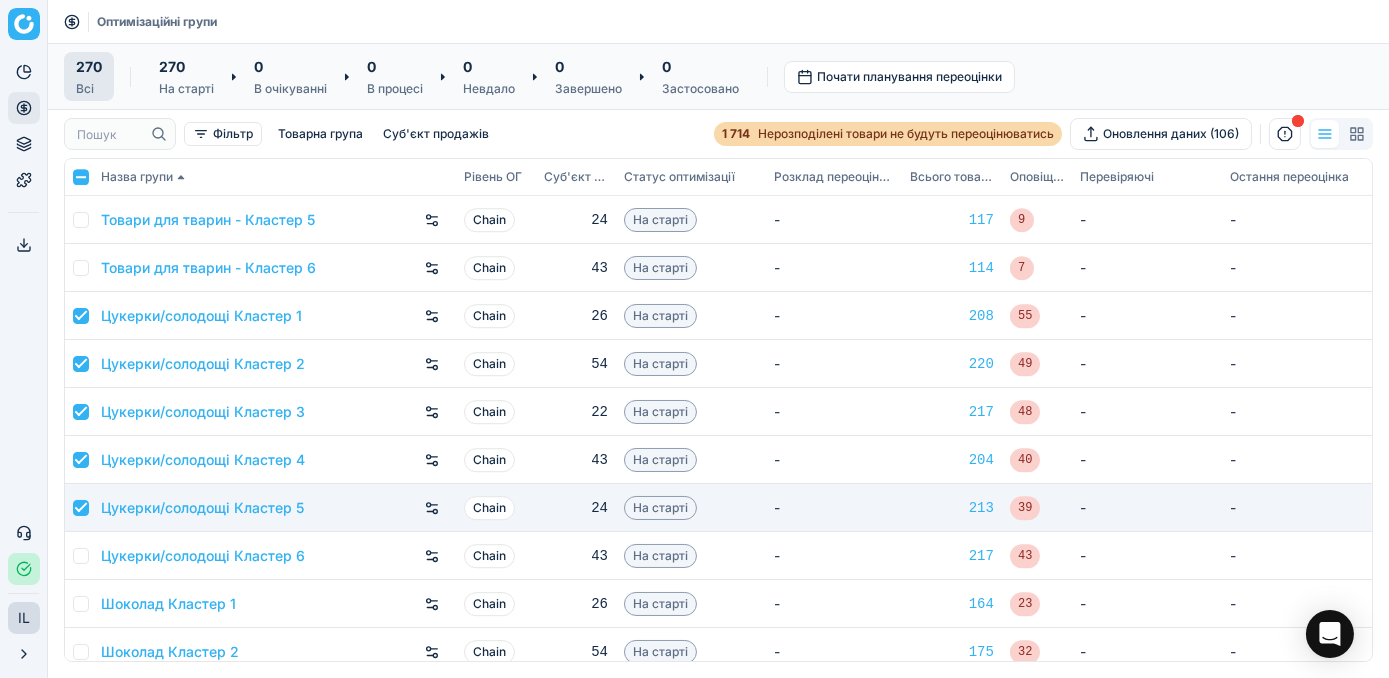 checkbox on "true" 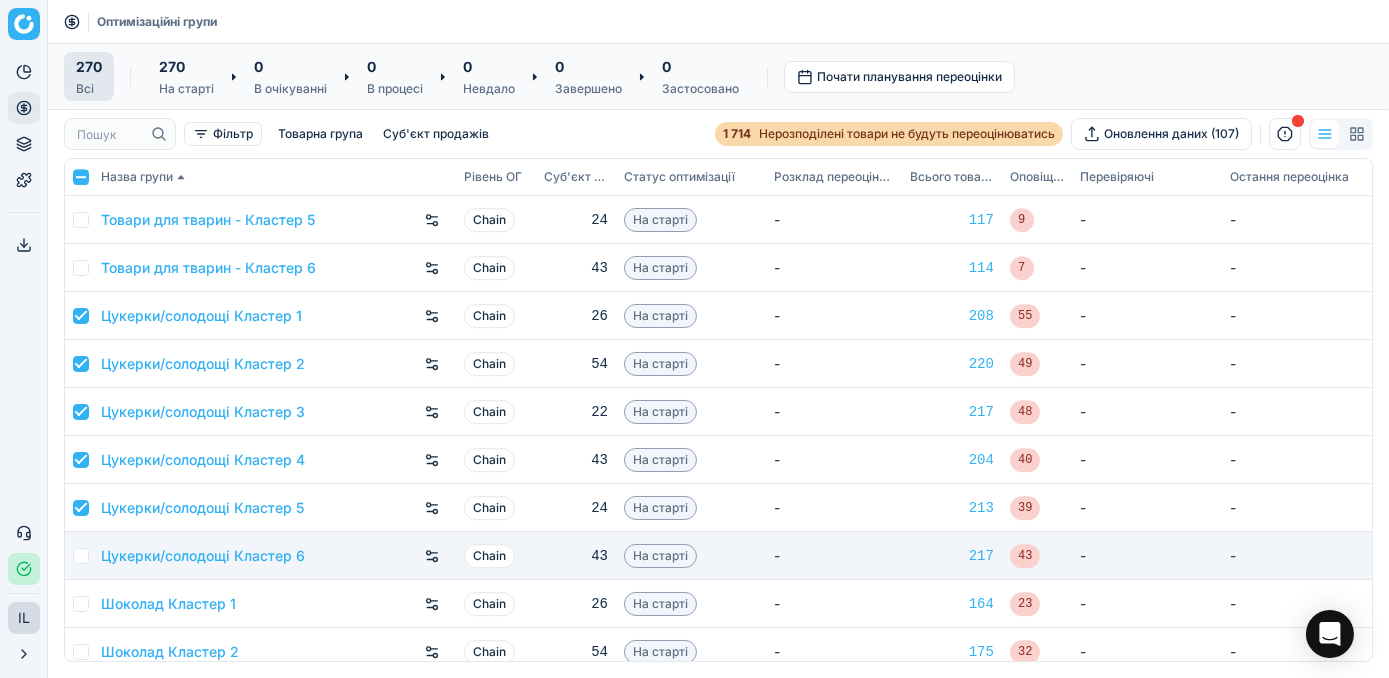 click at bounding box center (81, 556) 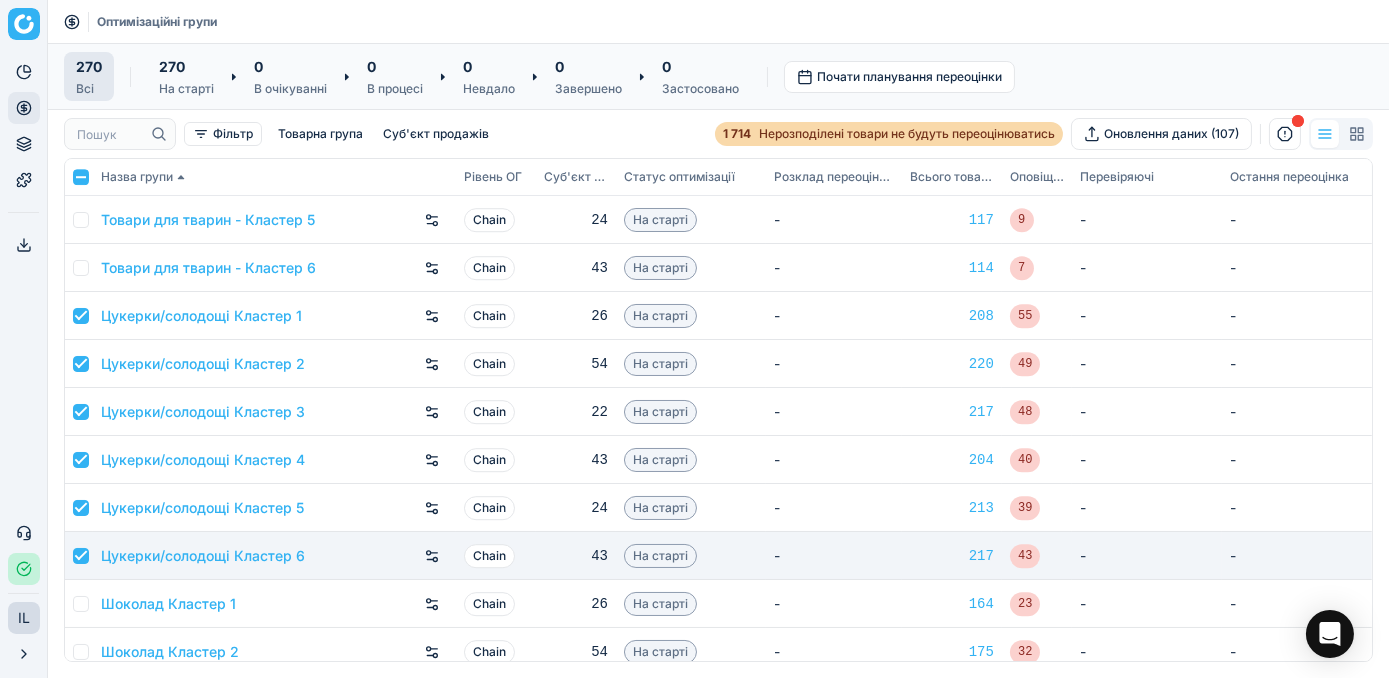 checkbox on "true" 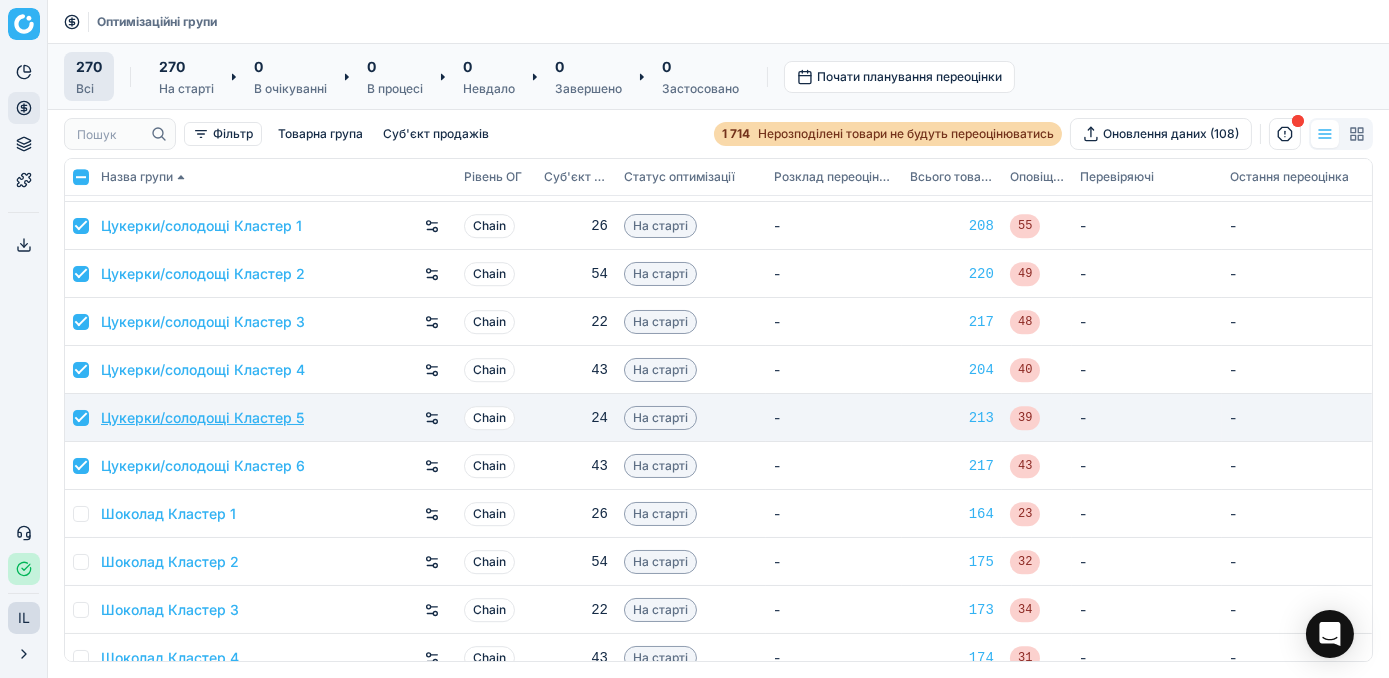 scroll, scrollTop: 12181, scrollLeft: 0, axis: vertical 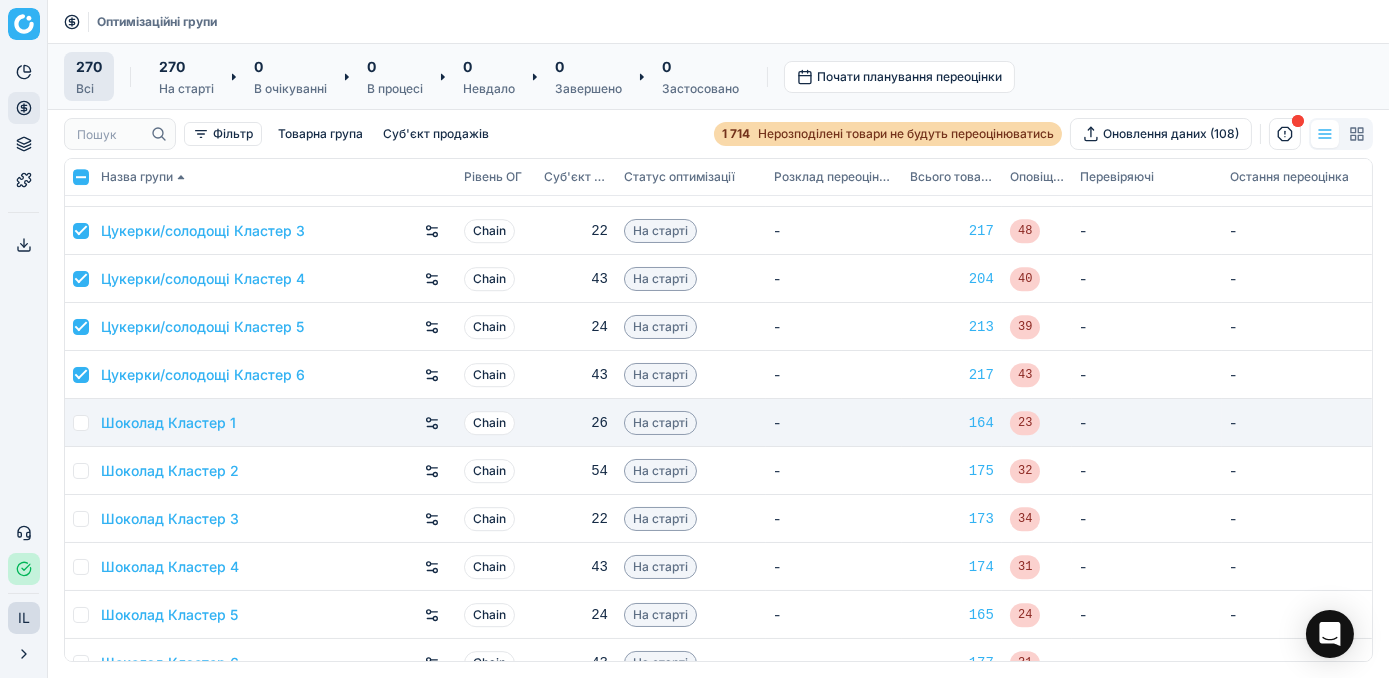 click at bounding box center (81, 423) 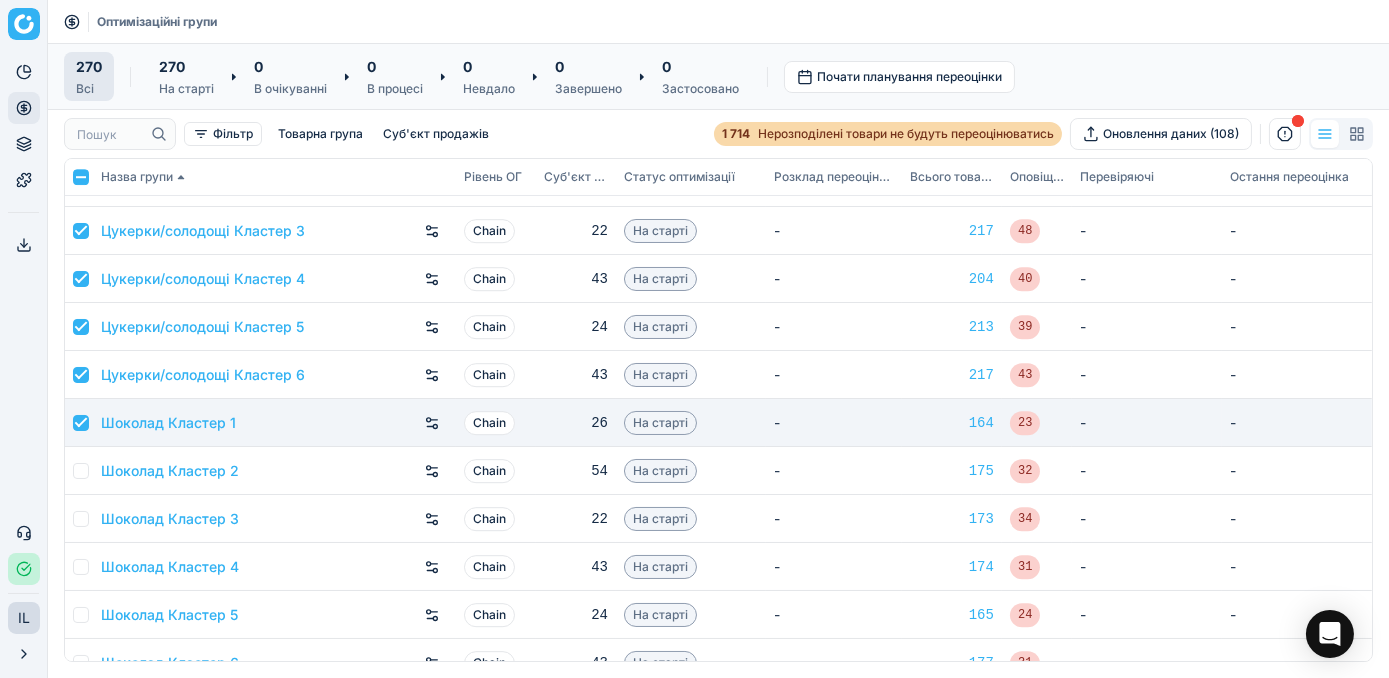 checkbox on "true" 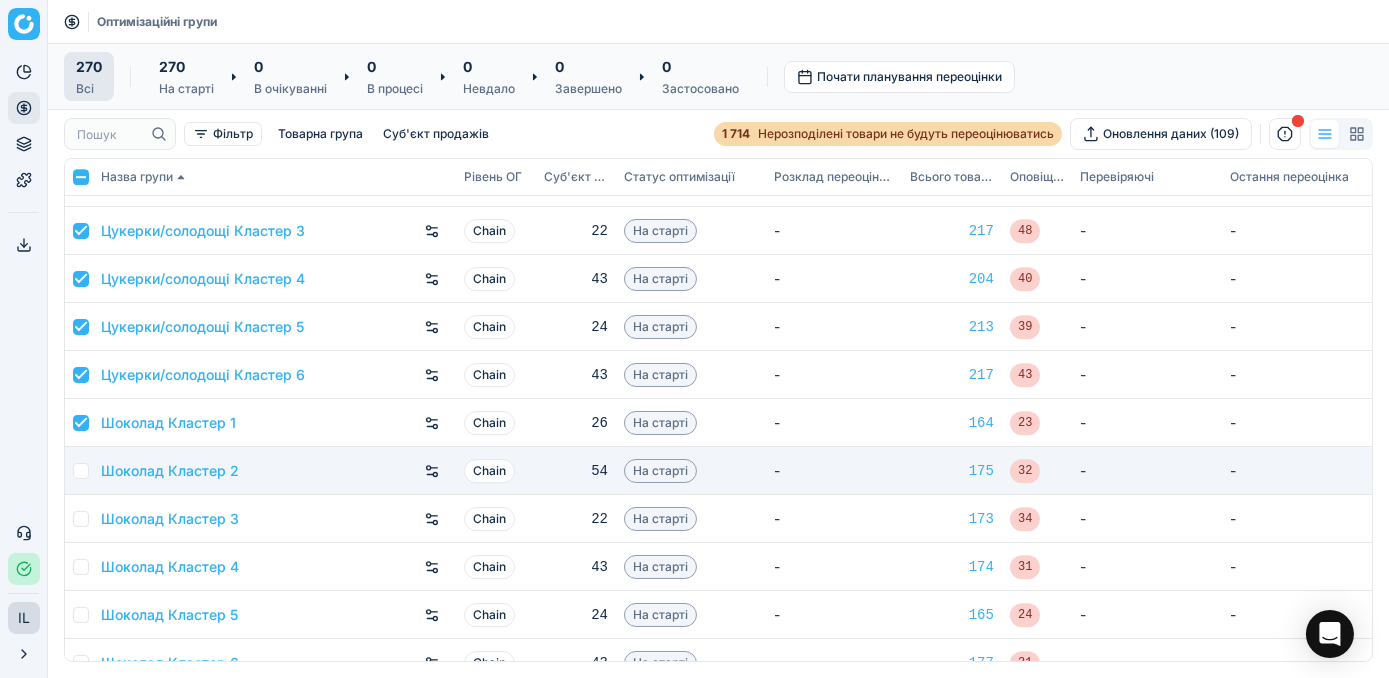 click at bounding box center [81, 471] 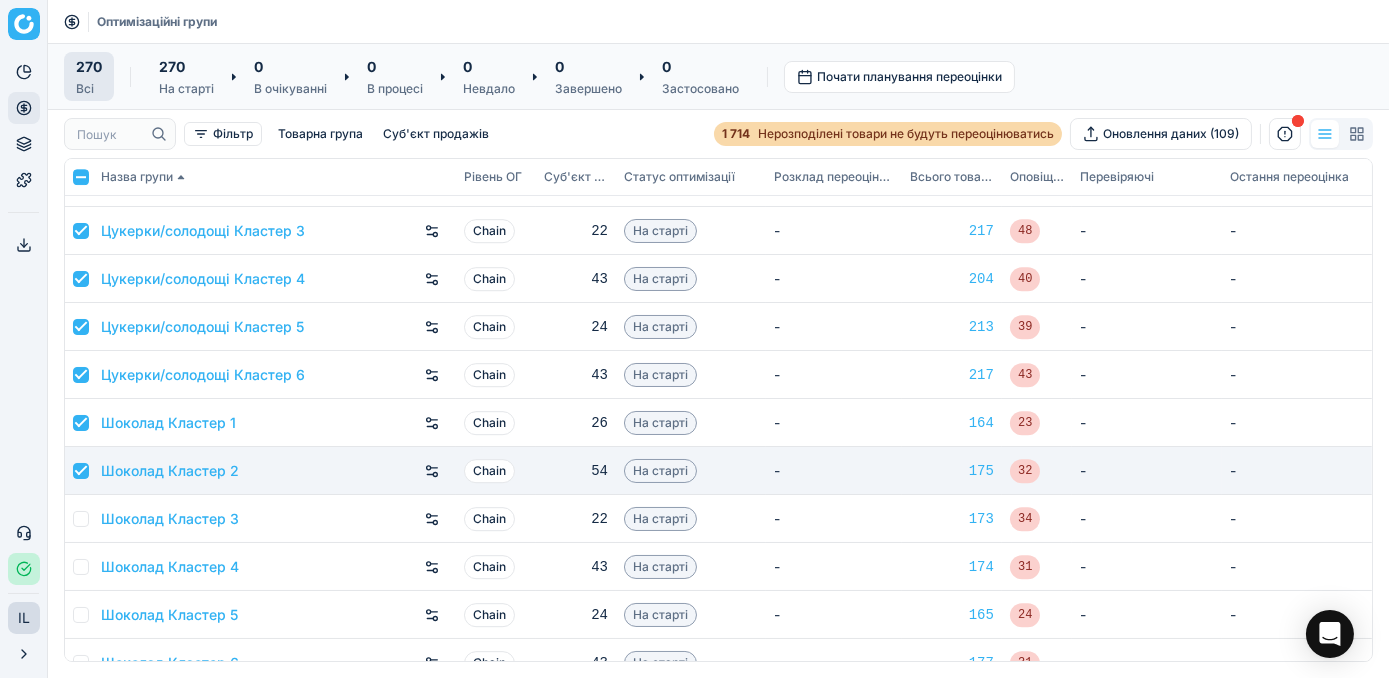 checkbox on "true" 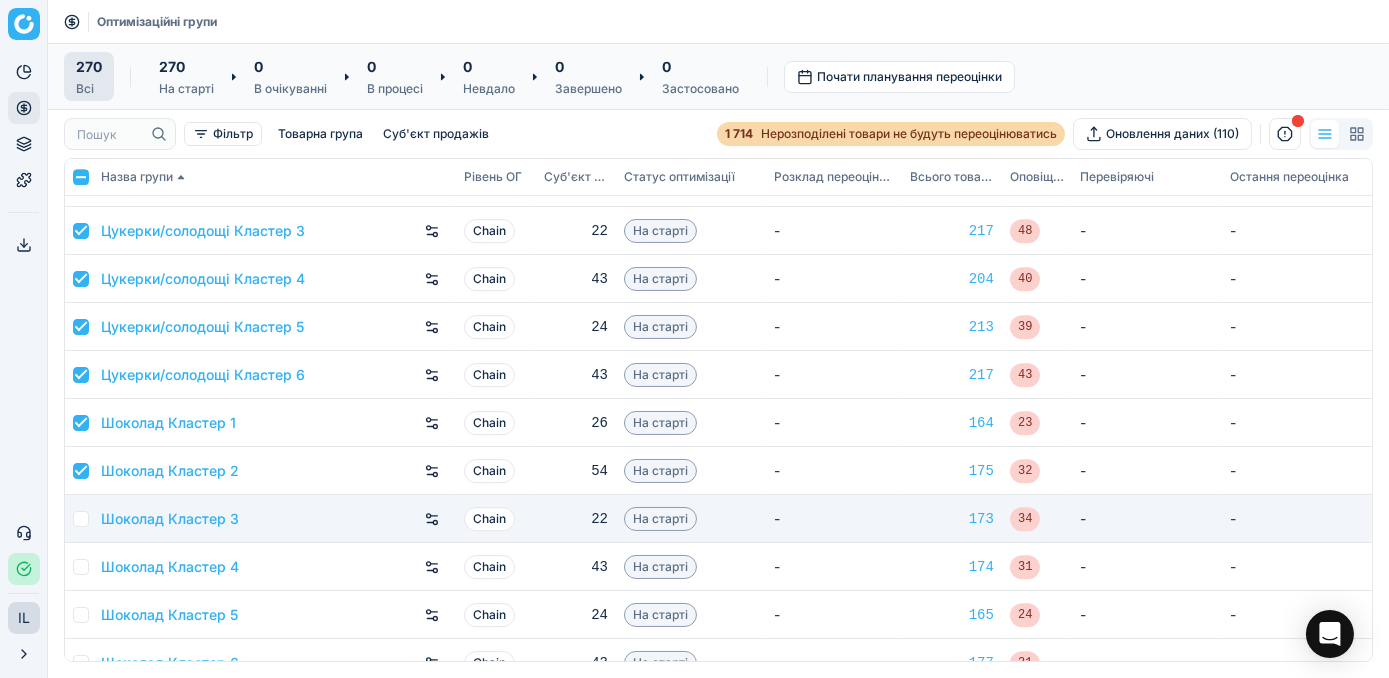 click at bounding box center [81, 519] 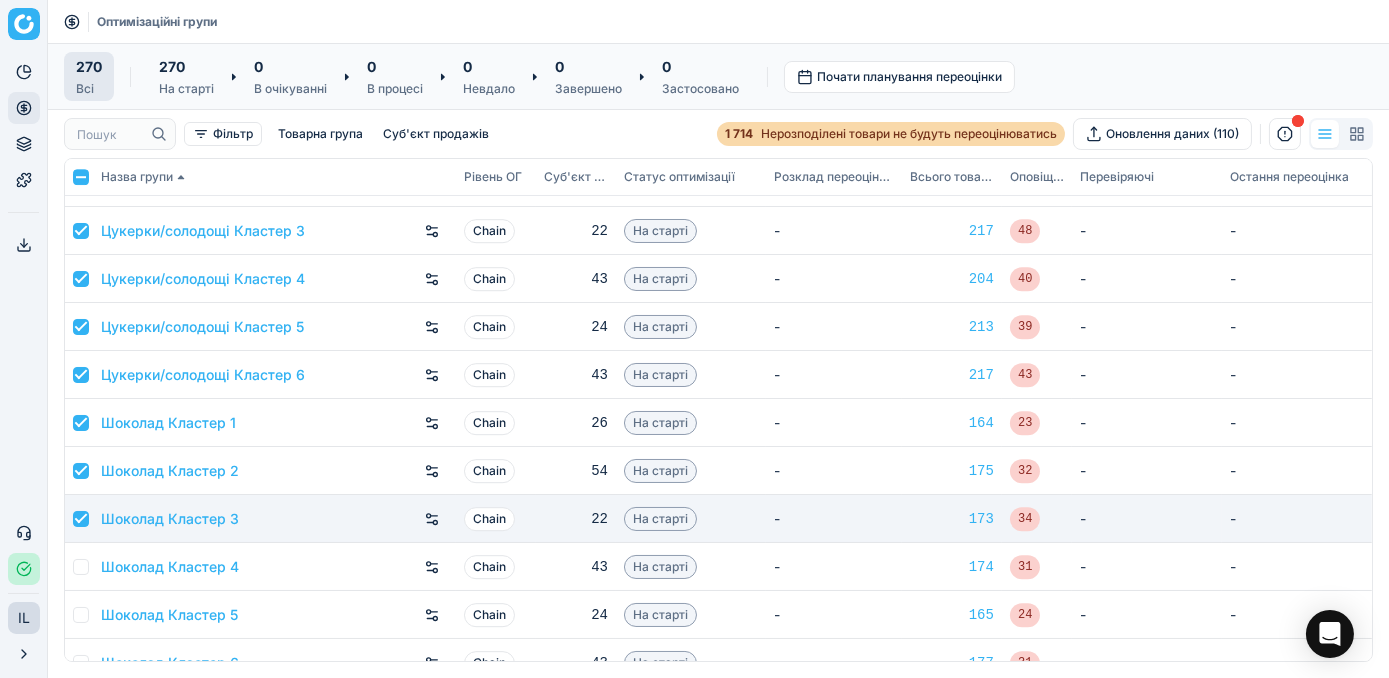 checkbox on "true" 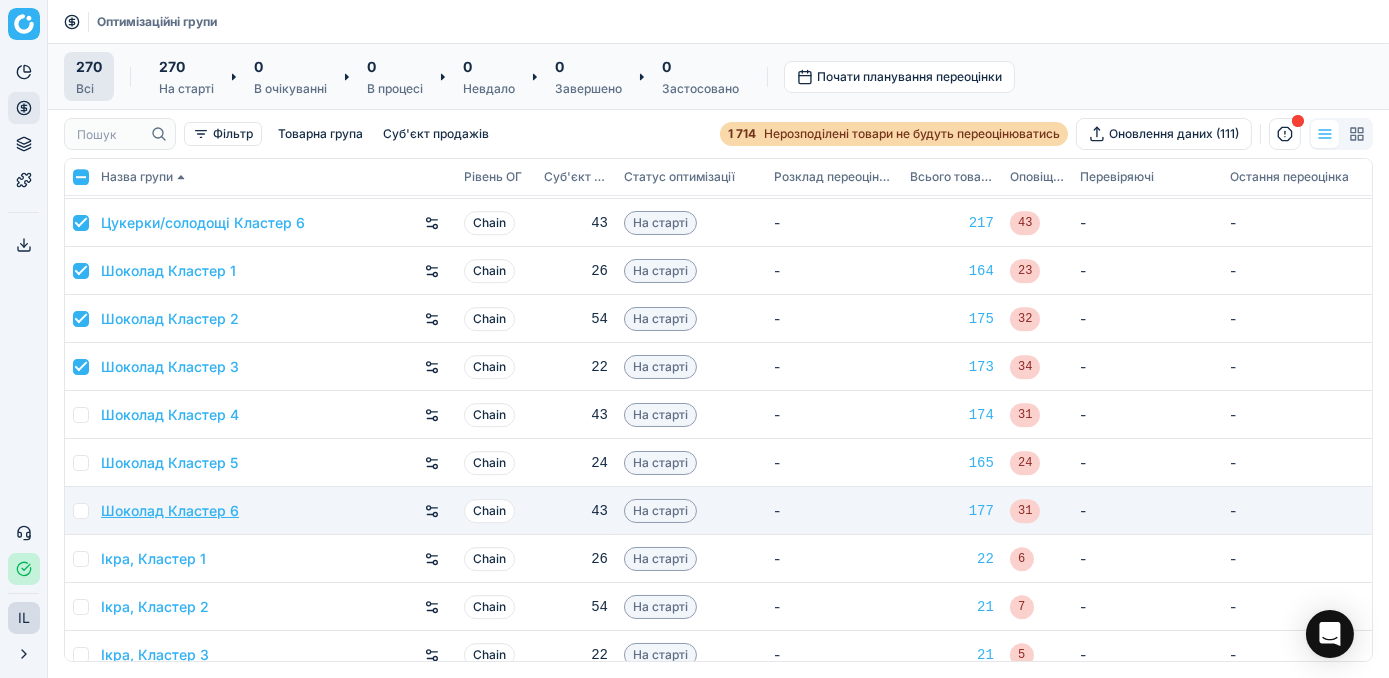 scroll, scrollTop: 12363, scrollLeft: 0, axis: vertical 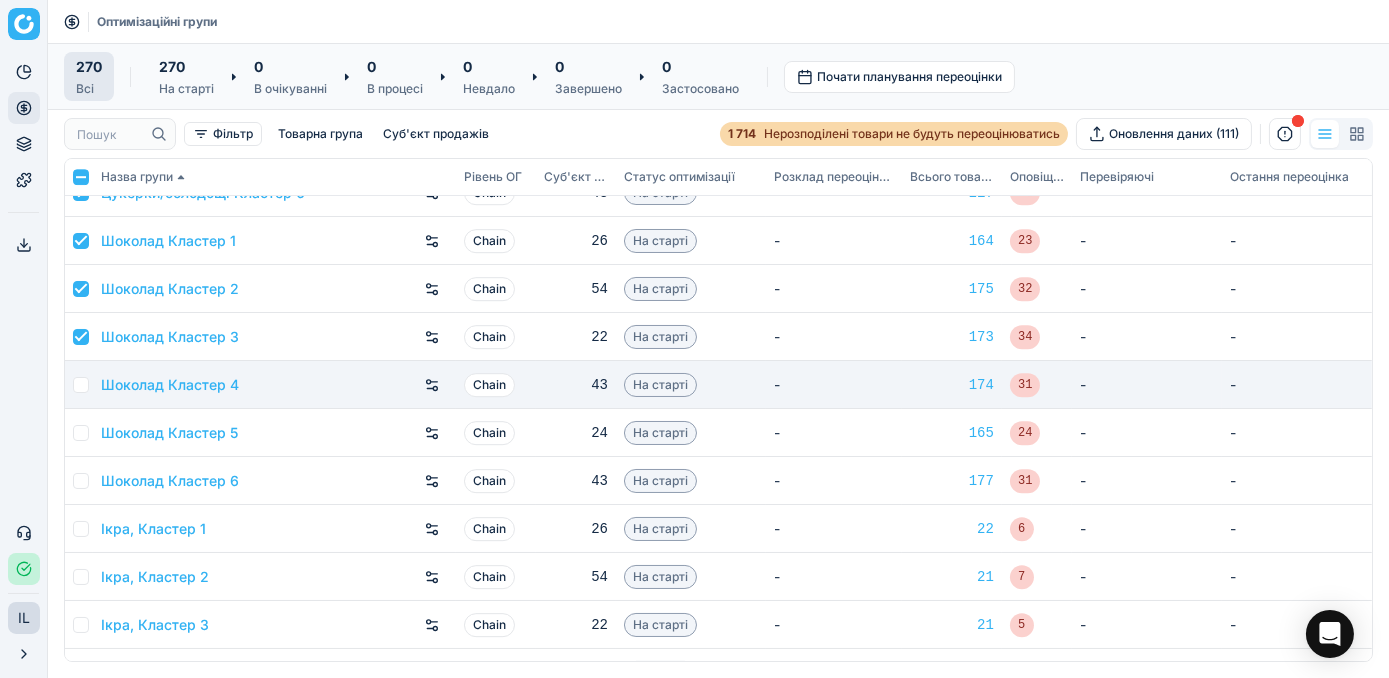 click at bounding box center (81, 385) 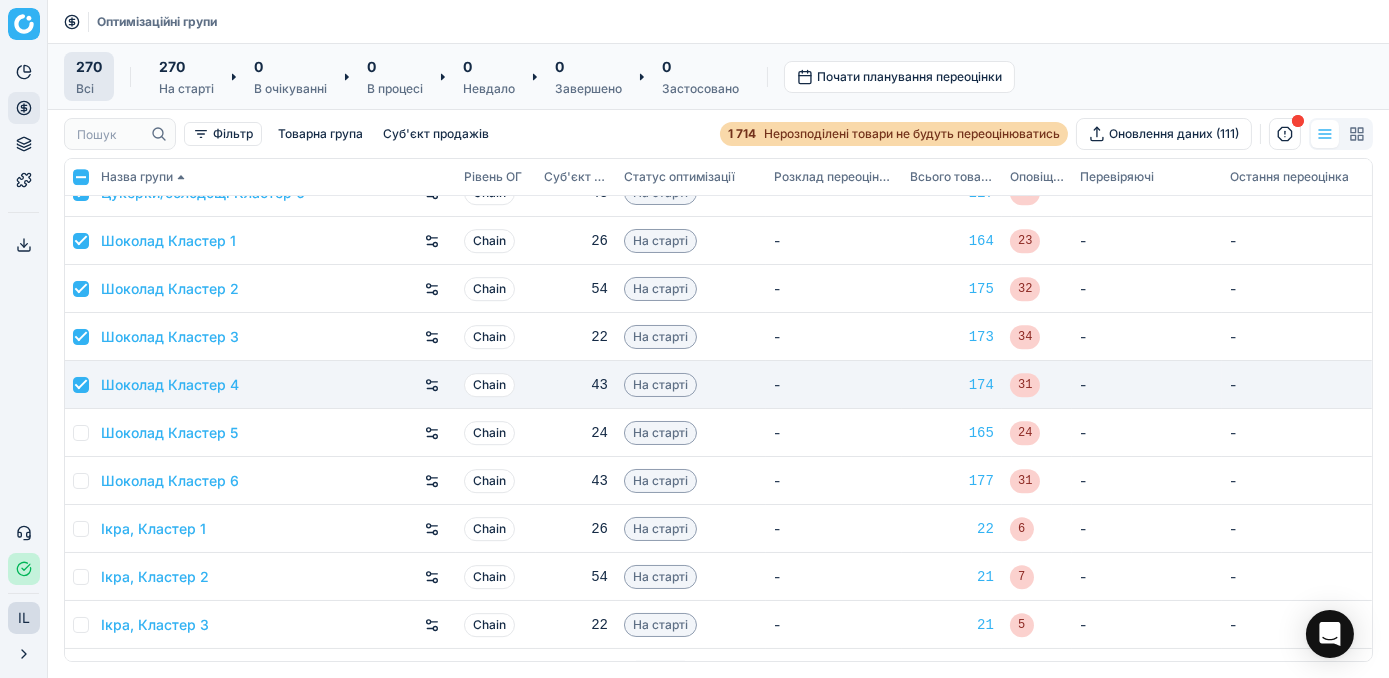 checkbox on "true" 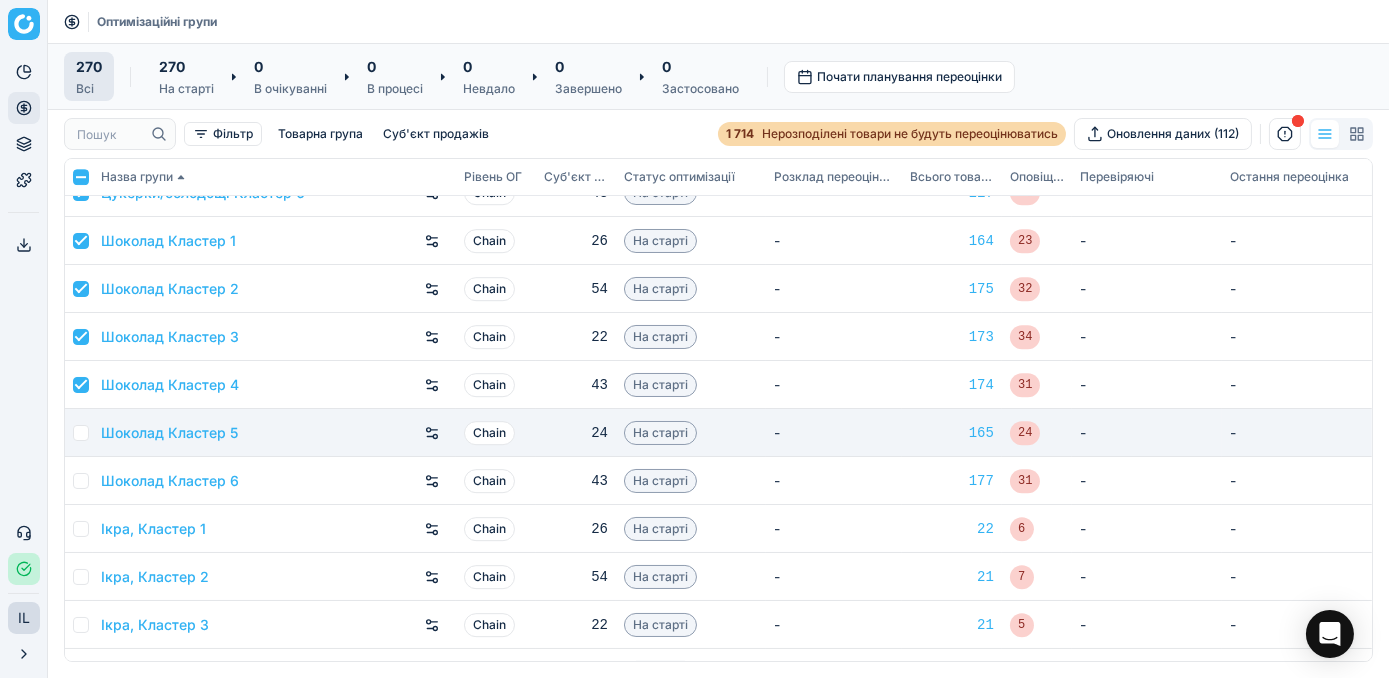click at bounding box center (79, 433) 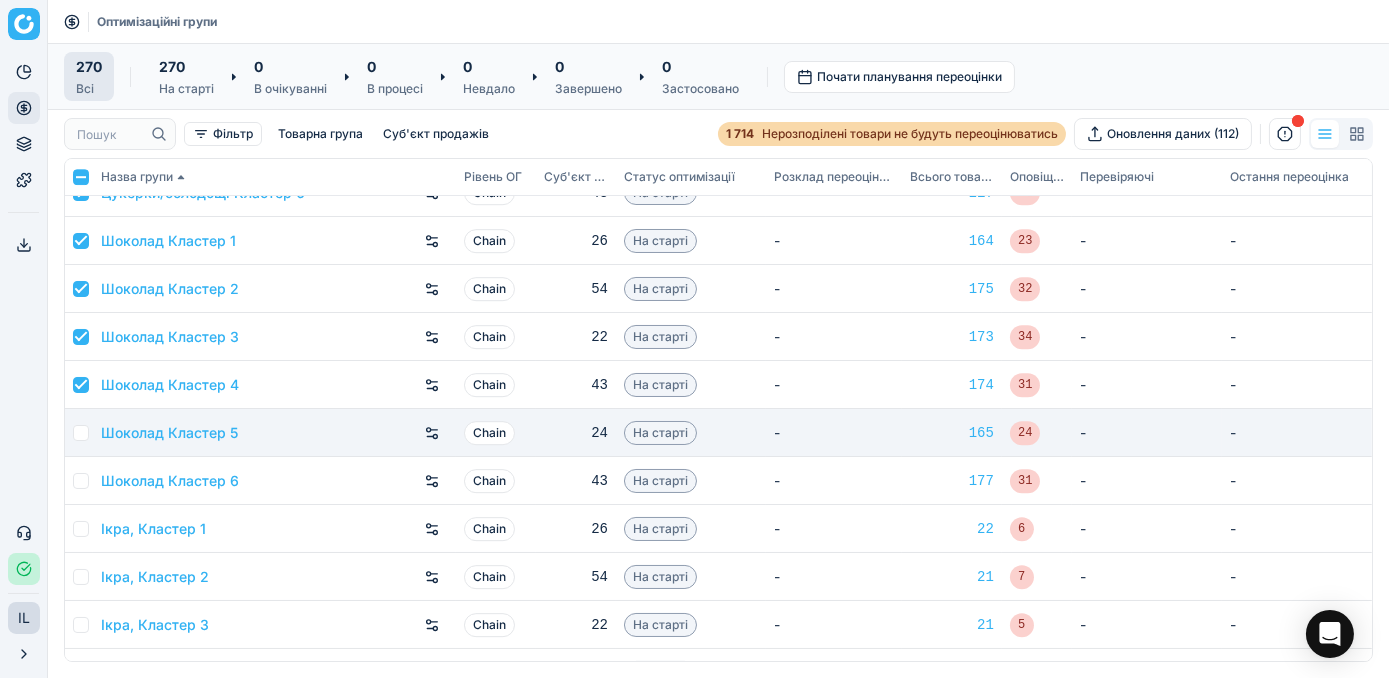 click at bounding box center (81, 433) 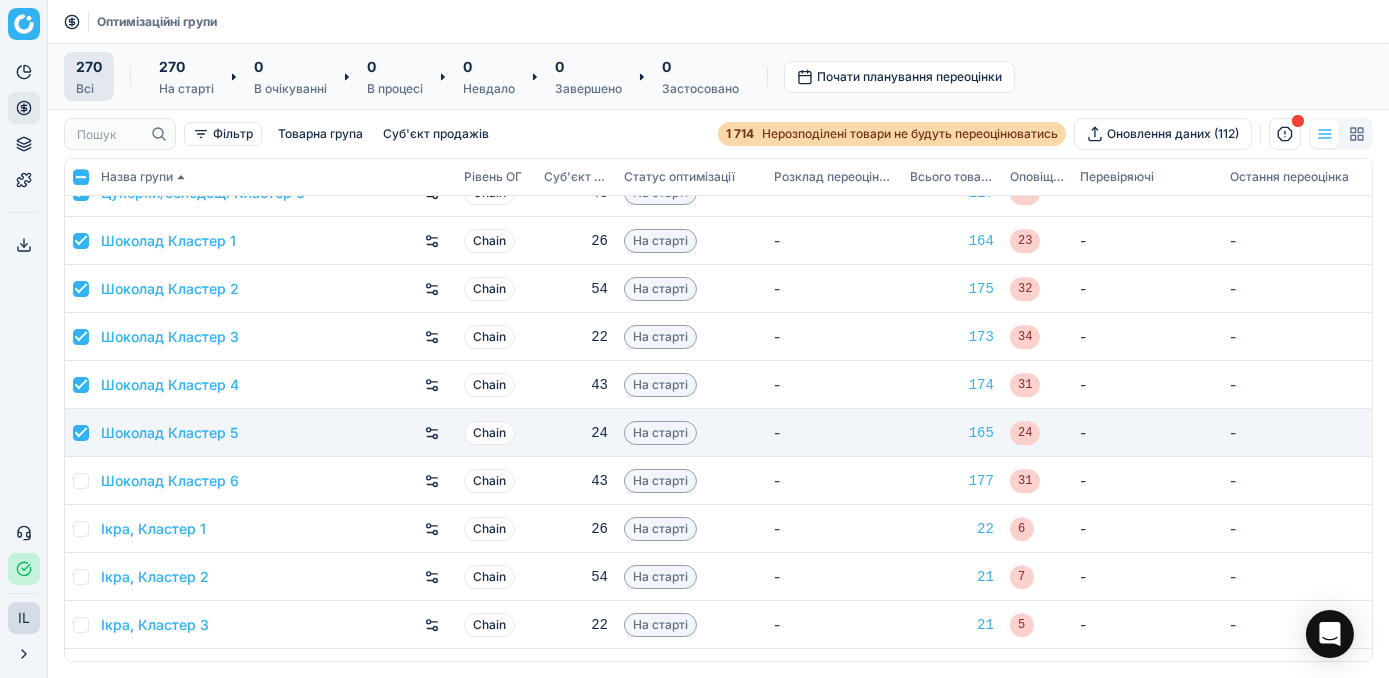 checkbox on "true" 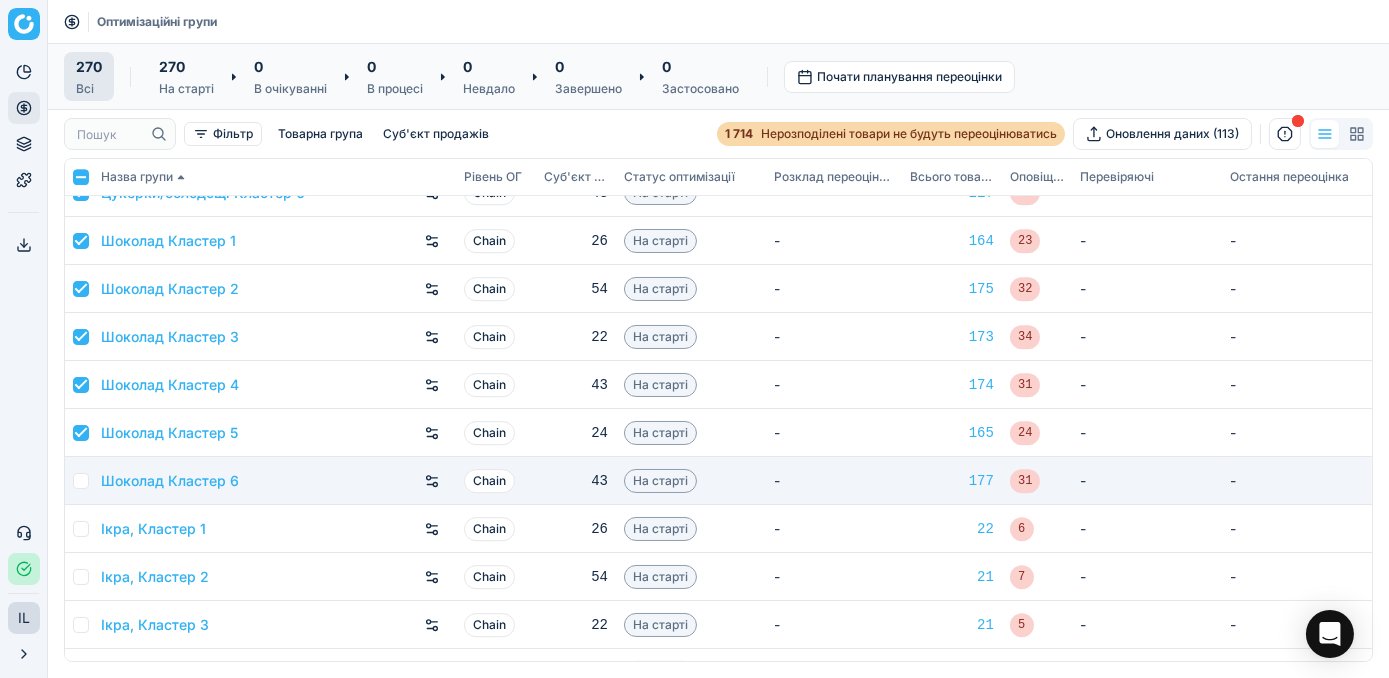 click at bounding box center (81, 481) 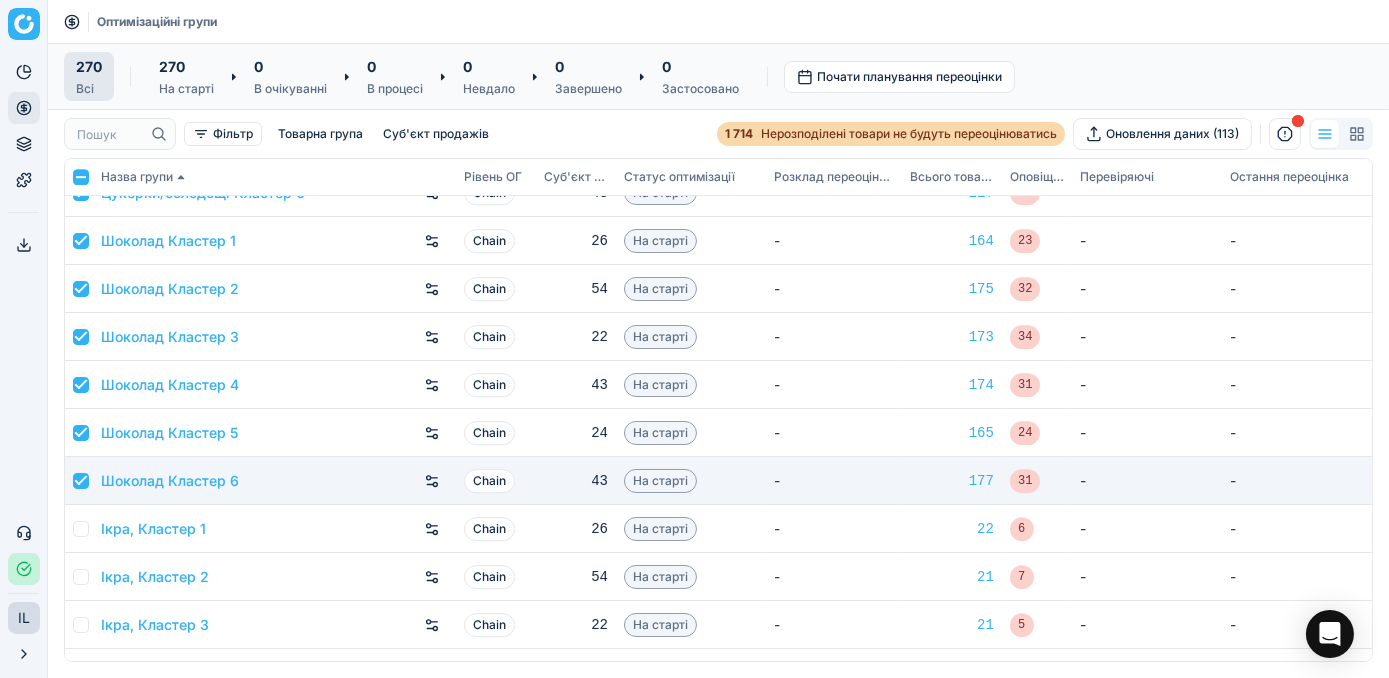 checkbox on "true" 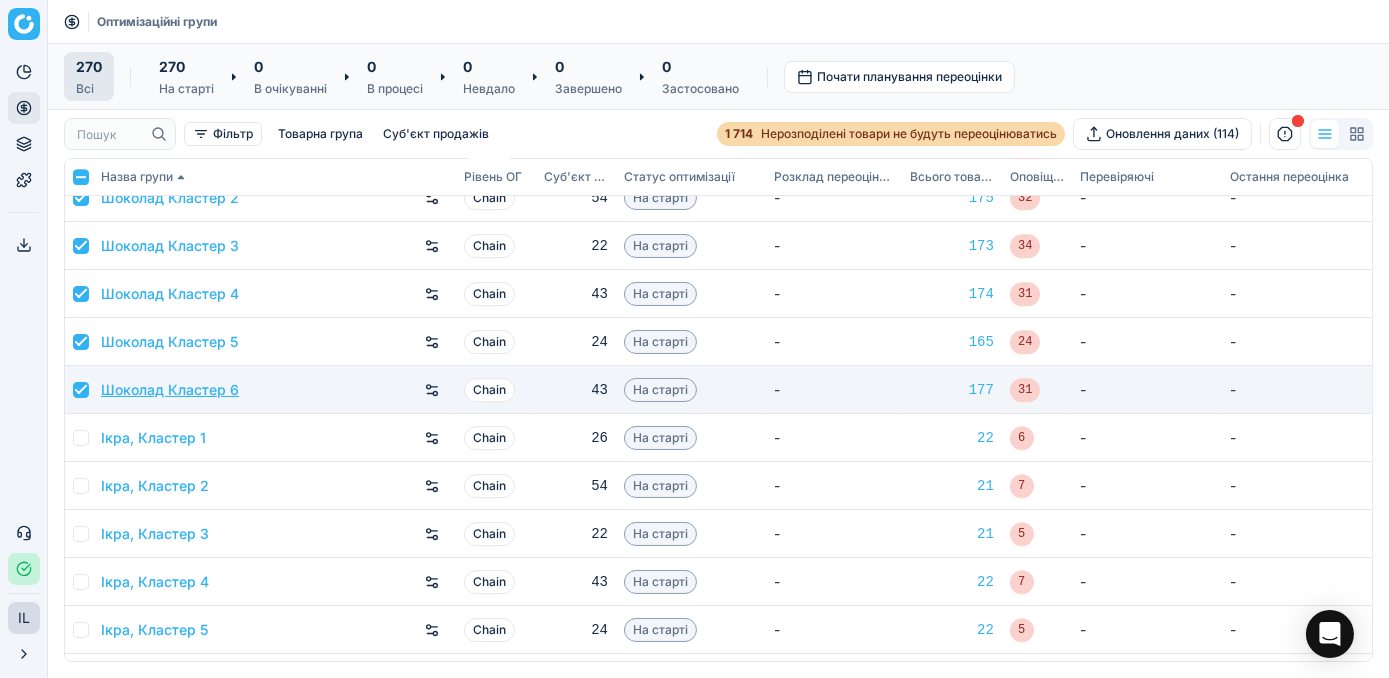 scroll, scrollTop: 12493, scrollLeft: 0, axis: vertical 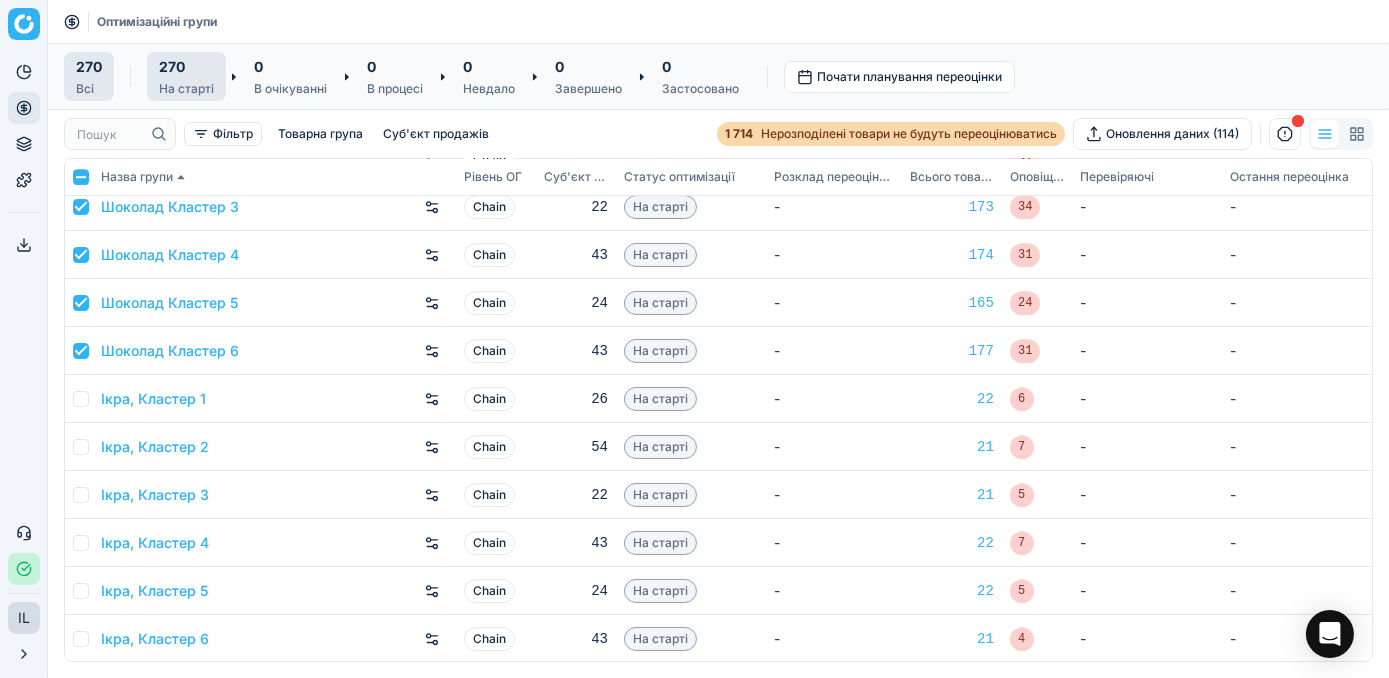 click on "На старті" at bounding box center (186, 89) 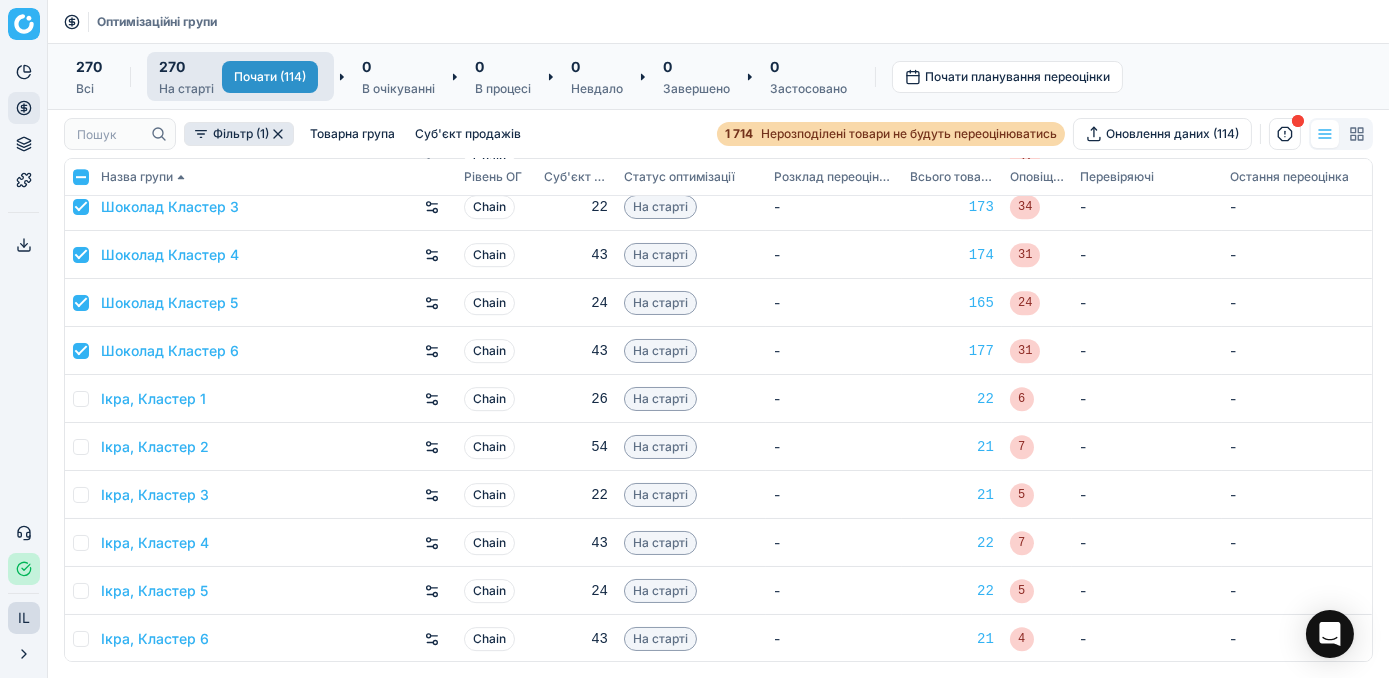 click on "Почати   (114)" at bounding box center (270, 77) 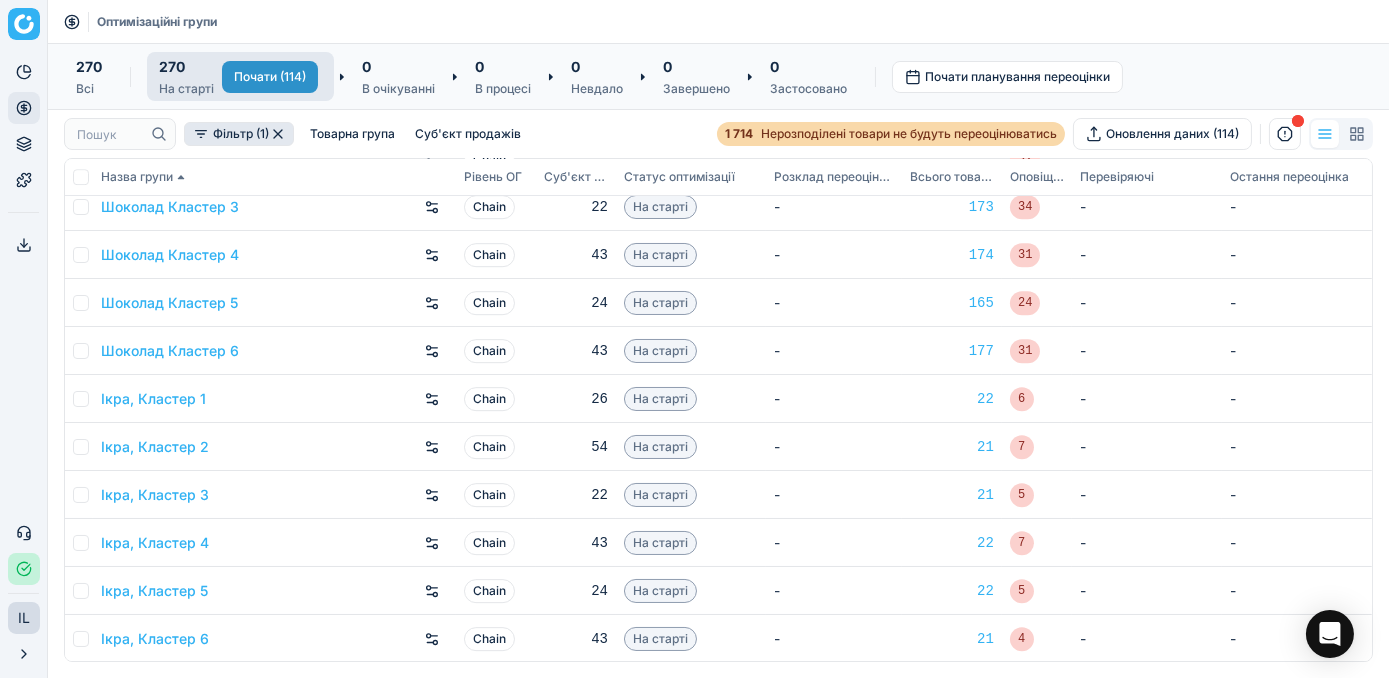 checkbox on "false" 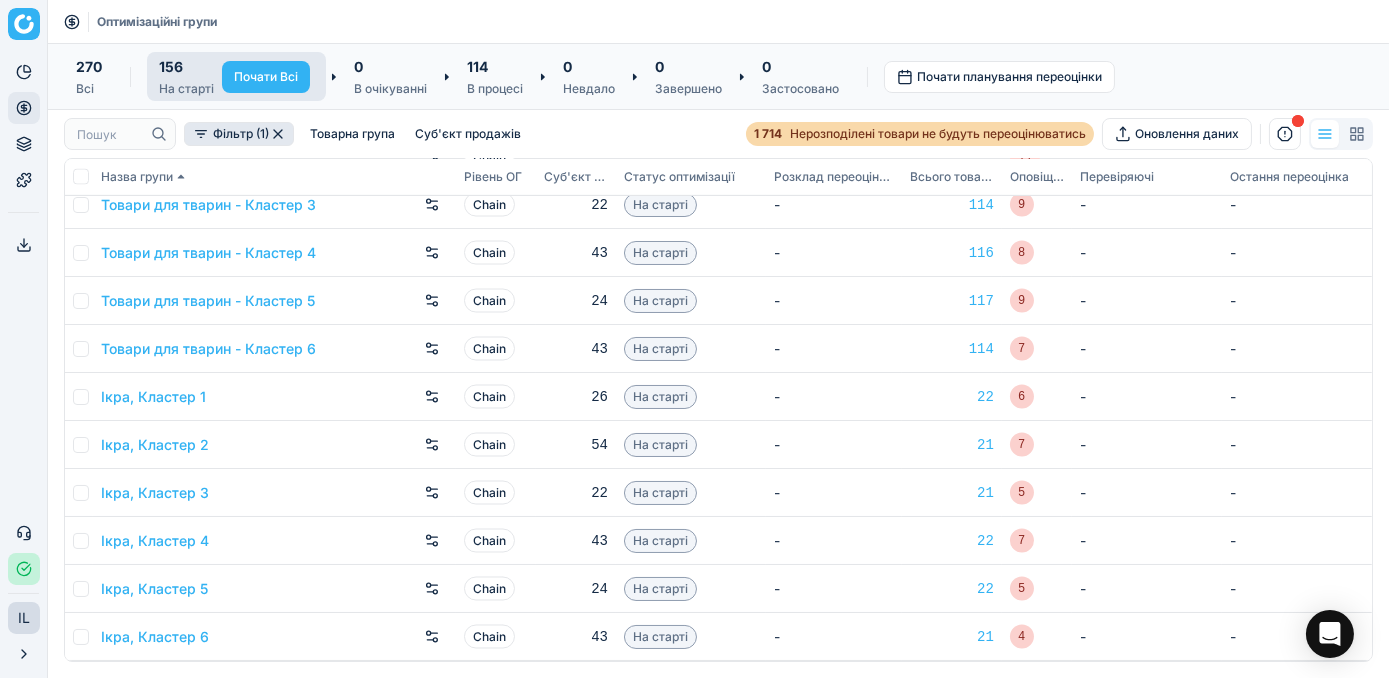 scroll, scrollTop: 7021, scrollLeft: 0, axis: vertical 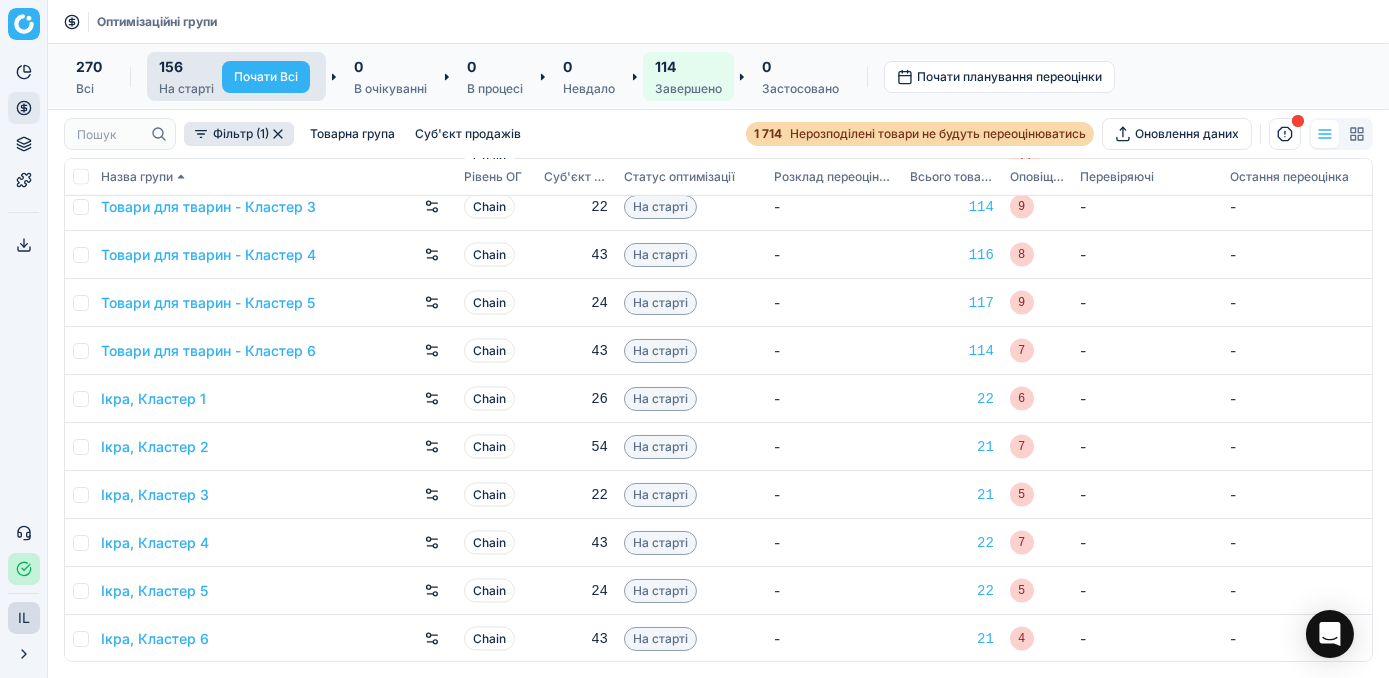 click on "114 Завершено" at bounding box center [688, 76] 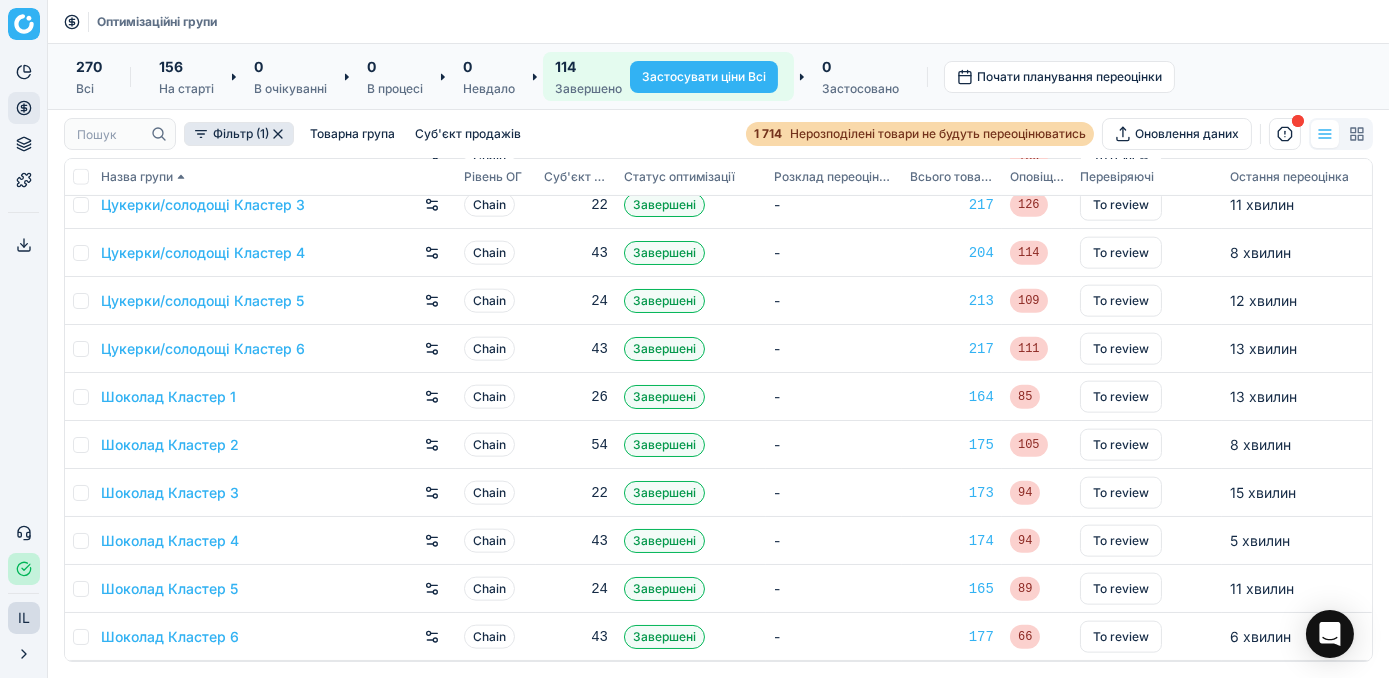 scroll, scrollTop: 5005, scrollLeft: 0, axis: vertical 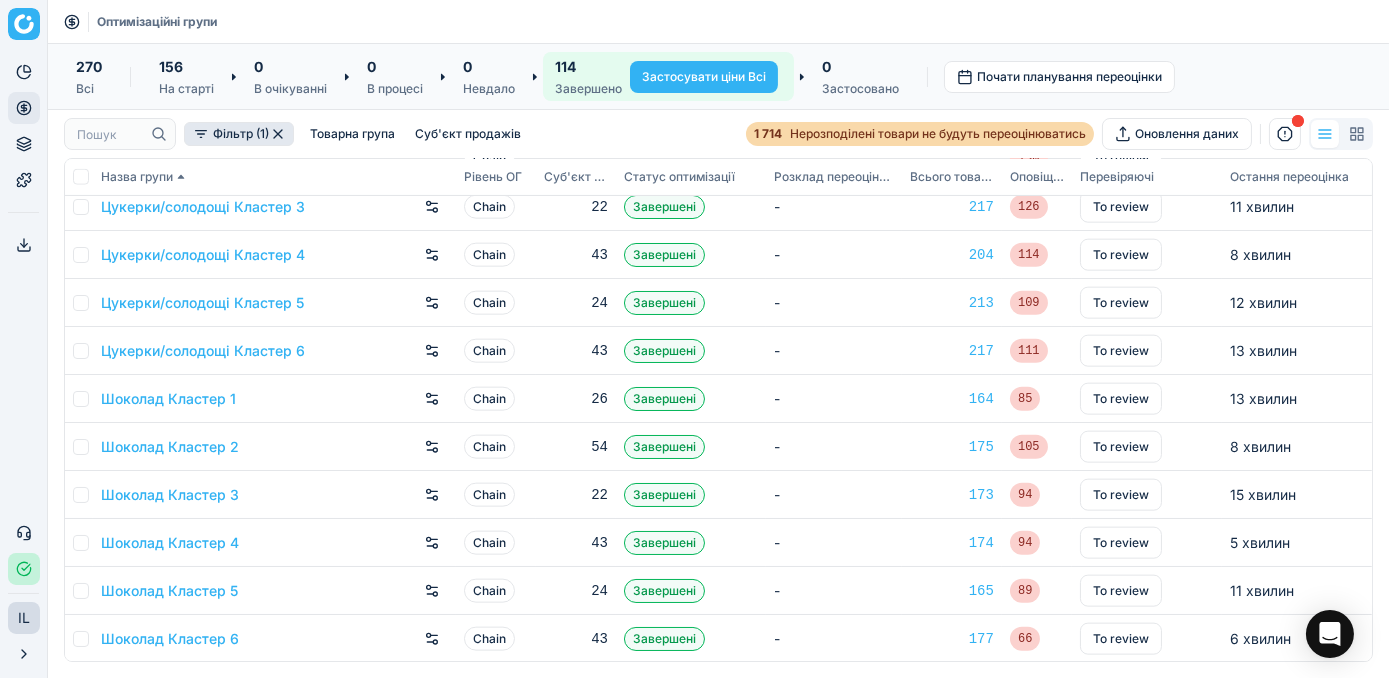 click on "Застосувати ціни   Всі" at bounding box center (704, 77) 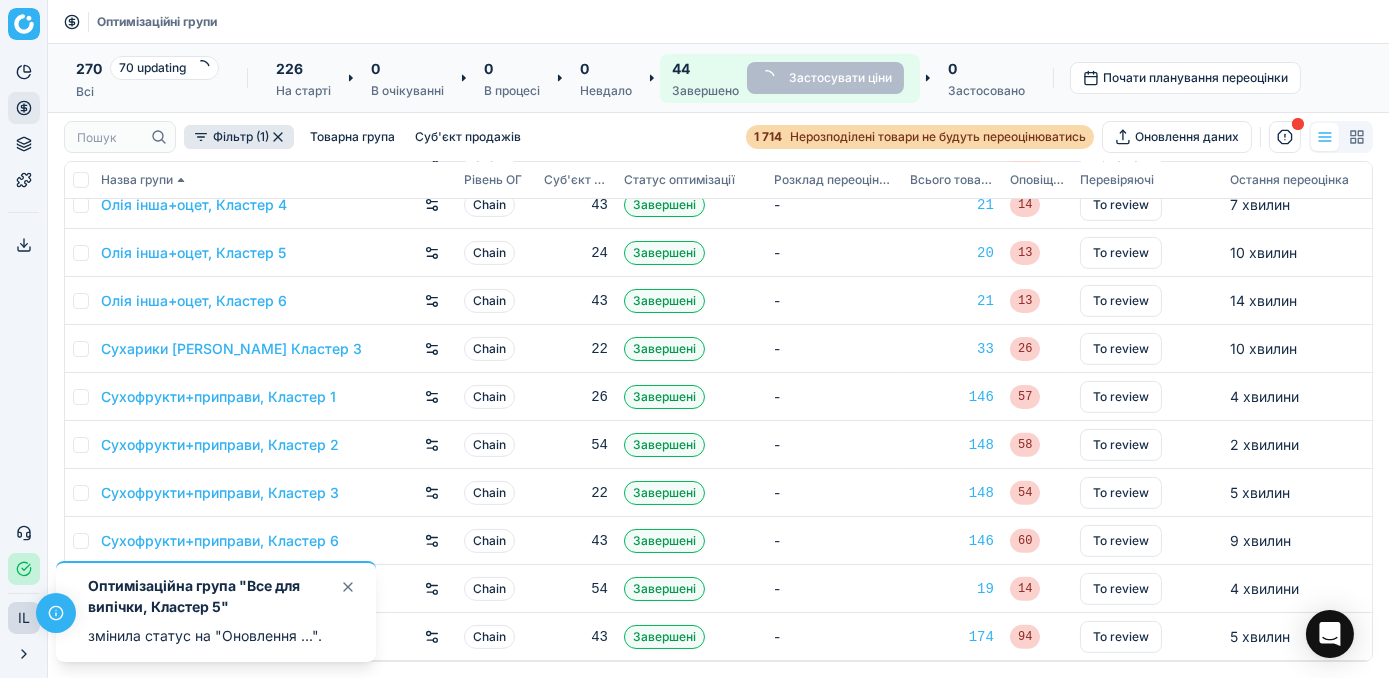 scroll, scrollTop: 1648, scrollLeft: 0, axis: vertical 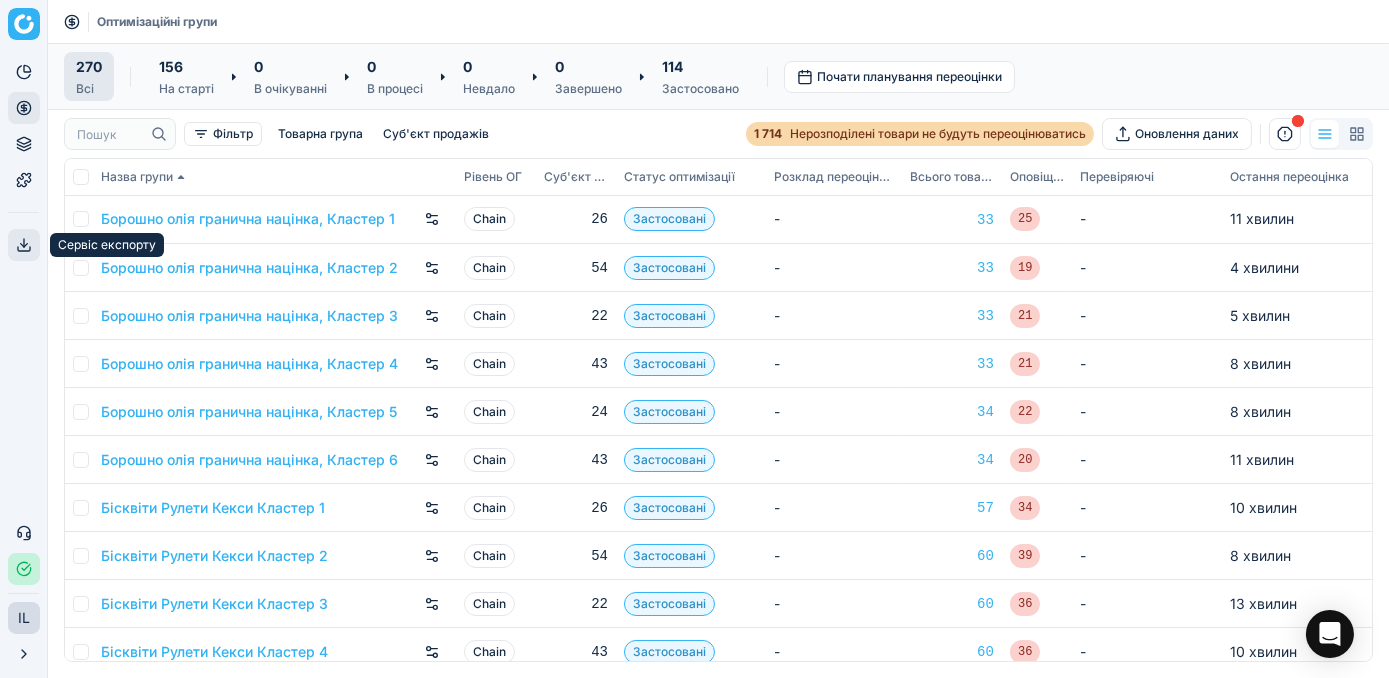 click 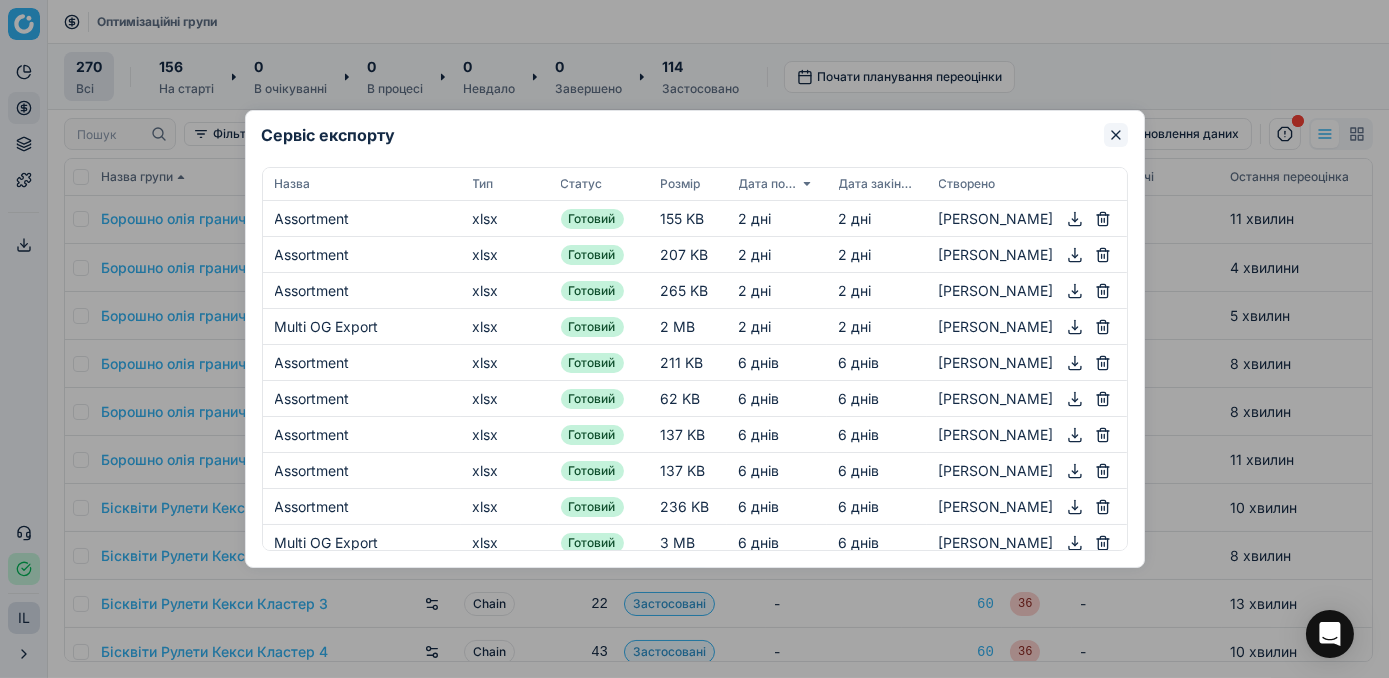 click 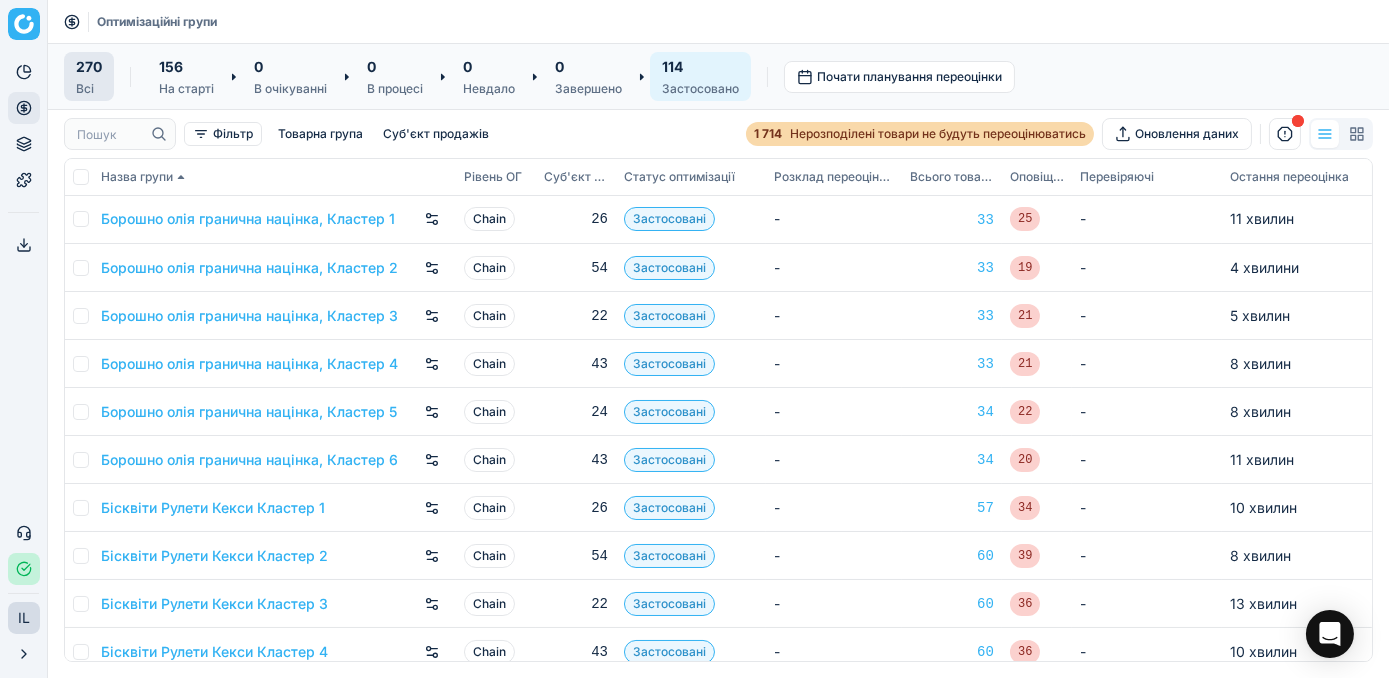 click on "114 Застосовано" at bounding box center (700, 76) 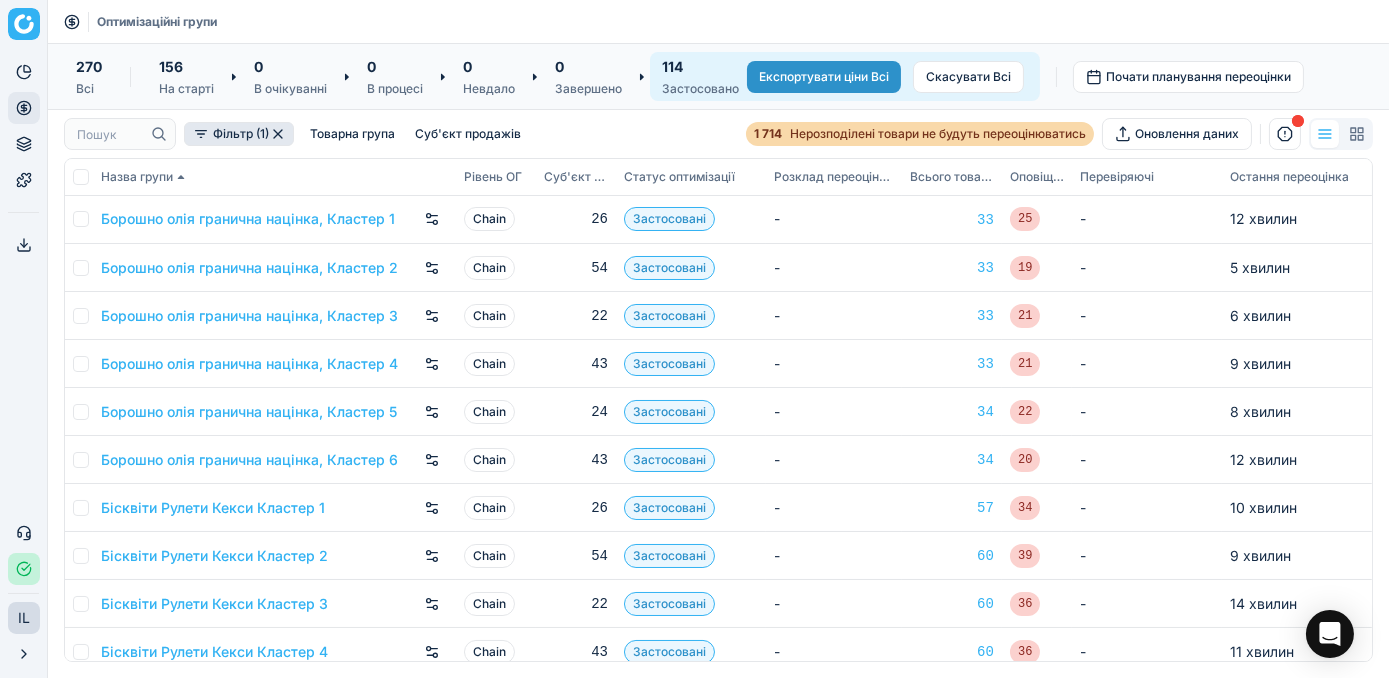 click on "Експортувати ціни   Всі" at bounding box center [824, 77] 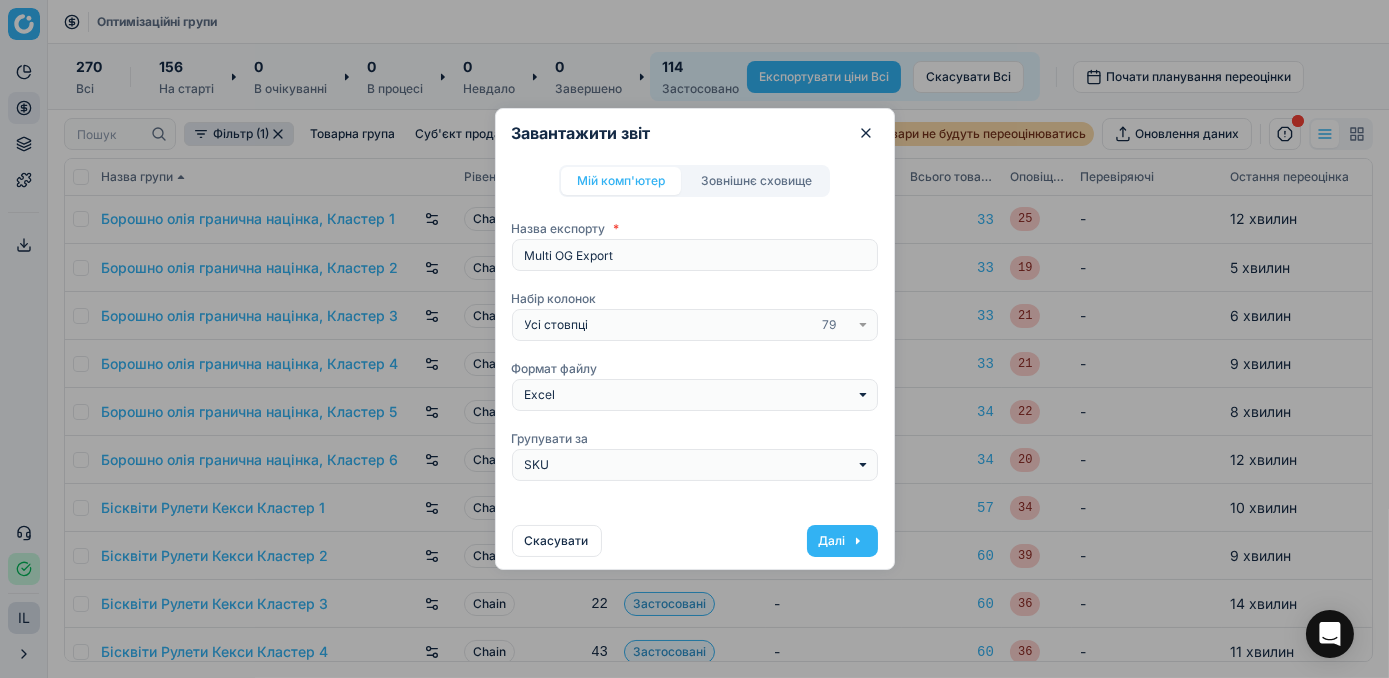 click 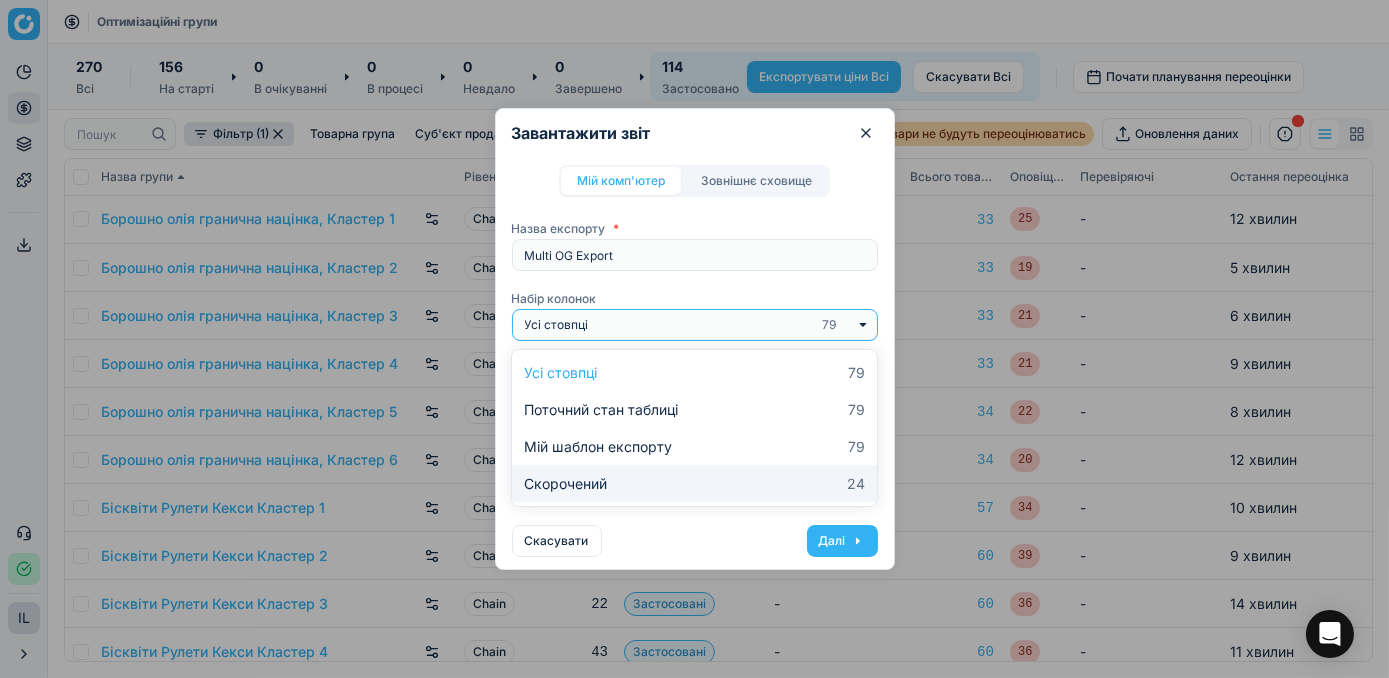 click on "Скорочений 24" at bounding box center (694, 483) 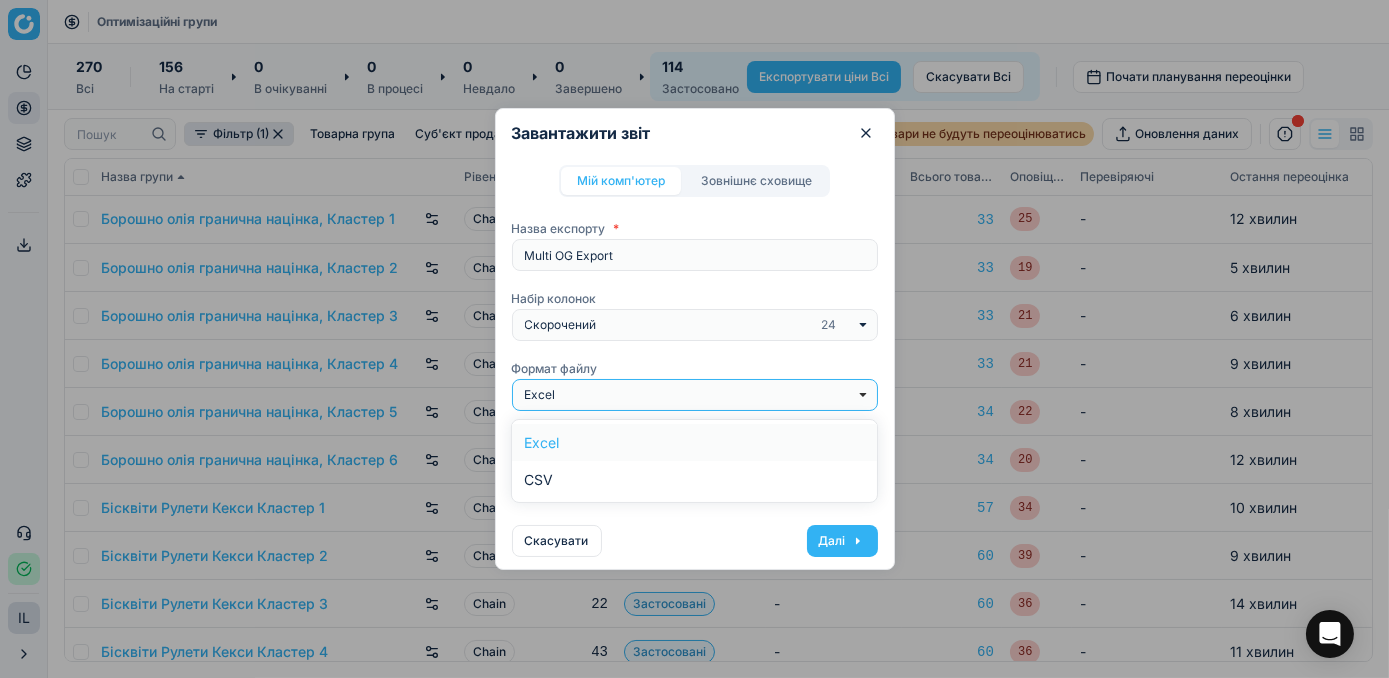 click 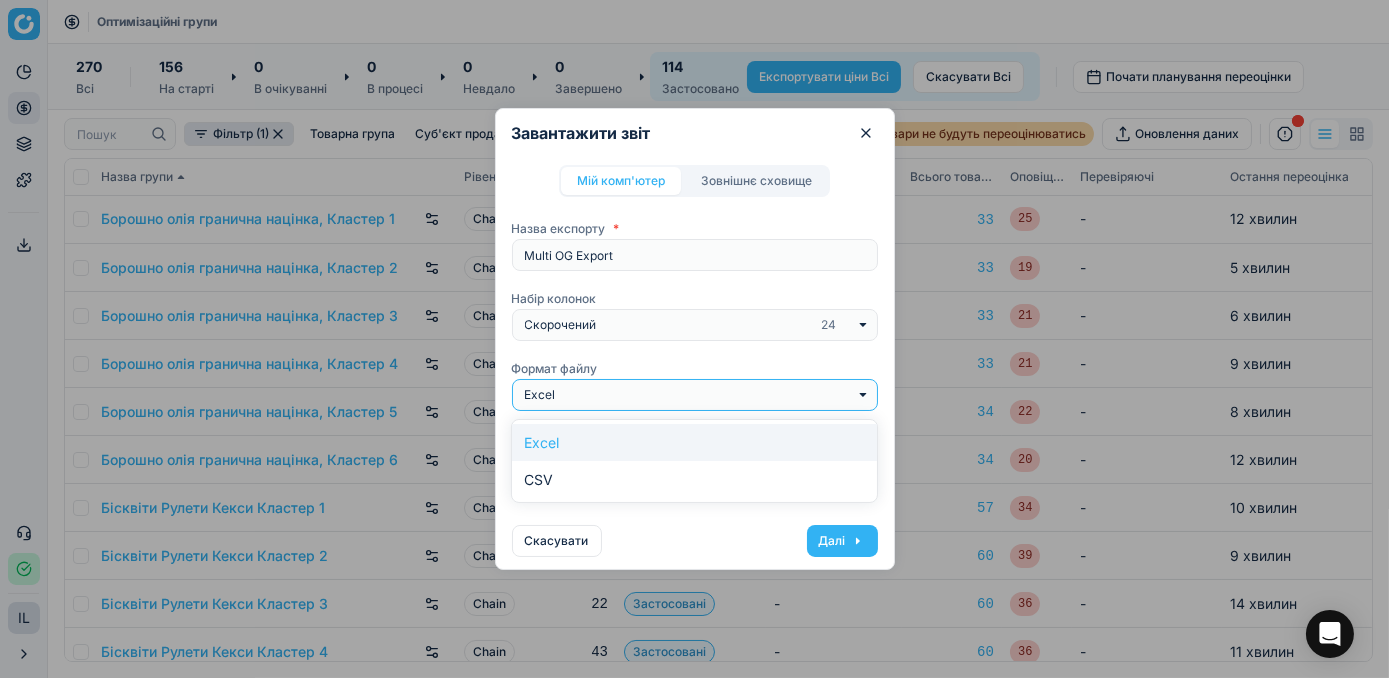click on "Excel" at bounding box center (694, 442) 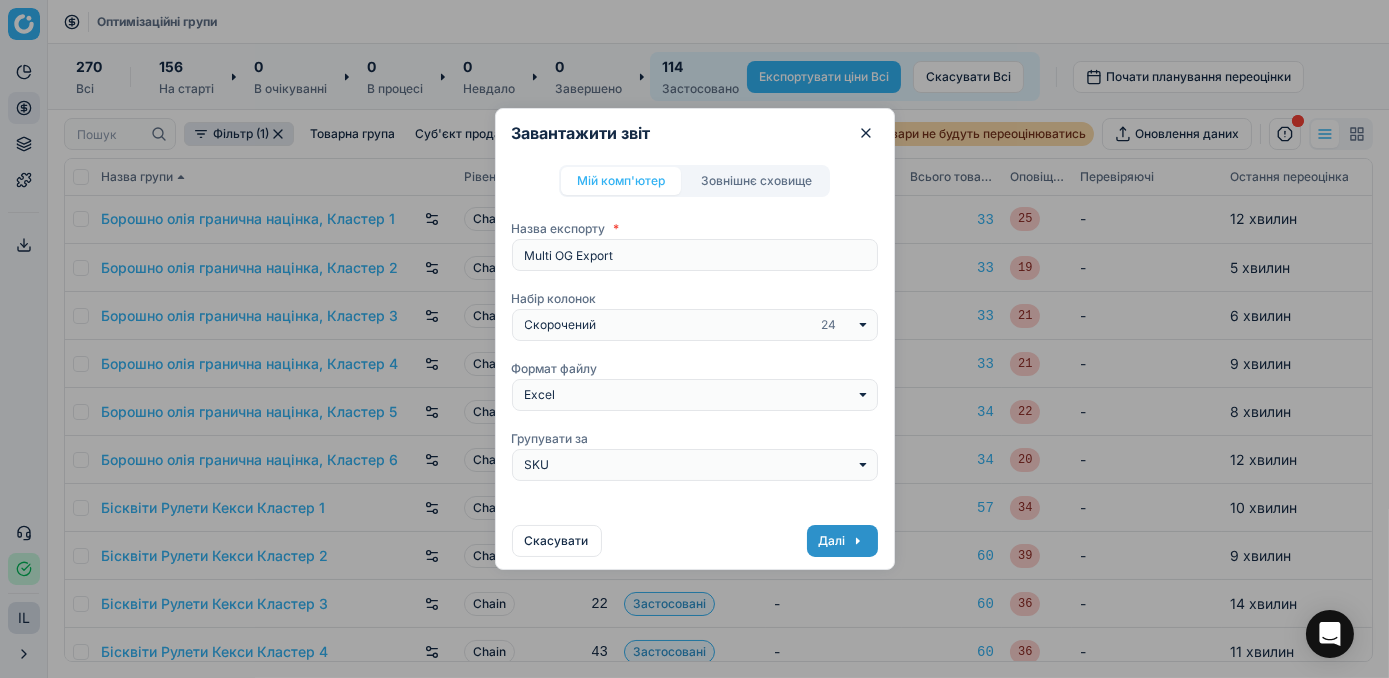 click on "Далі" at bounding box center [842, 541] 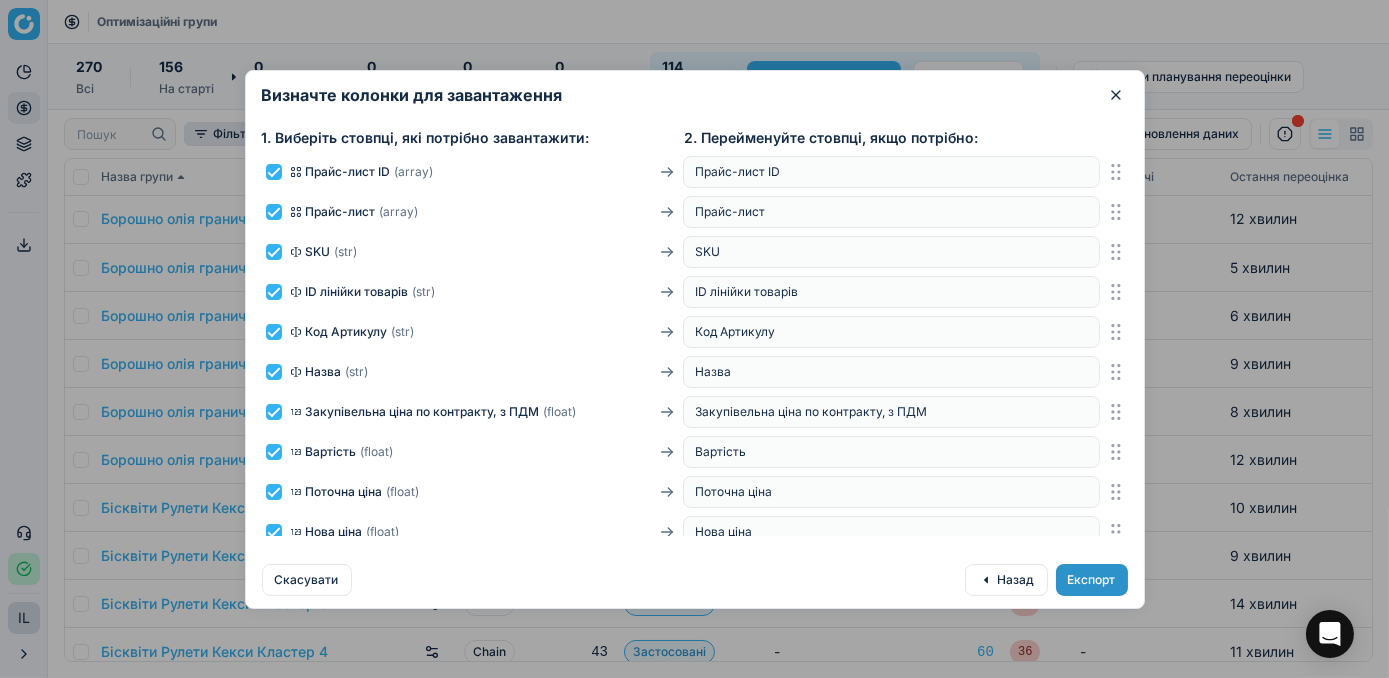 click on "Експорт" at bounding box center (1092, 580) 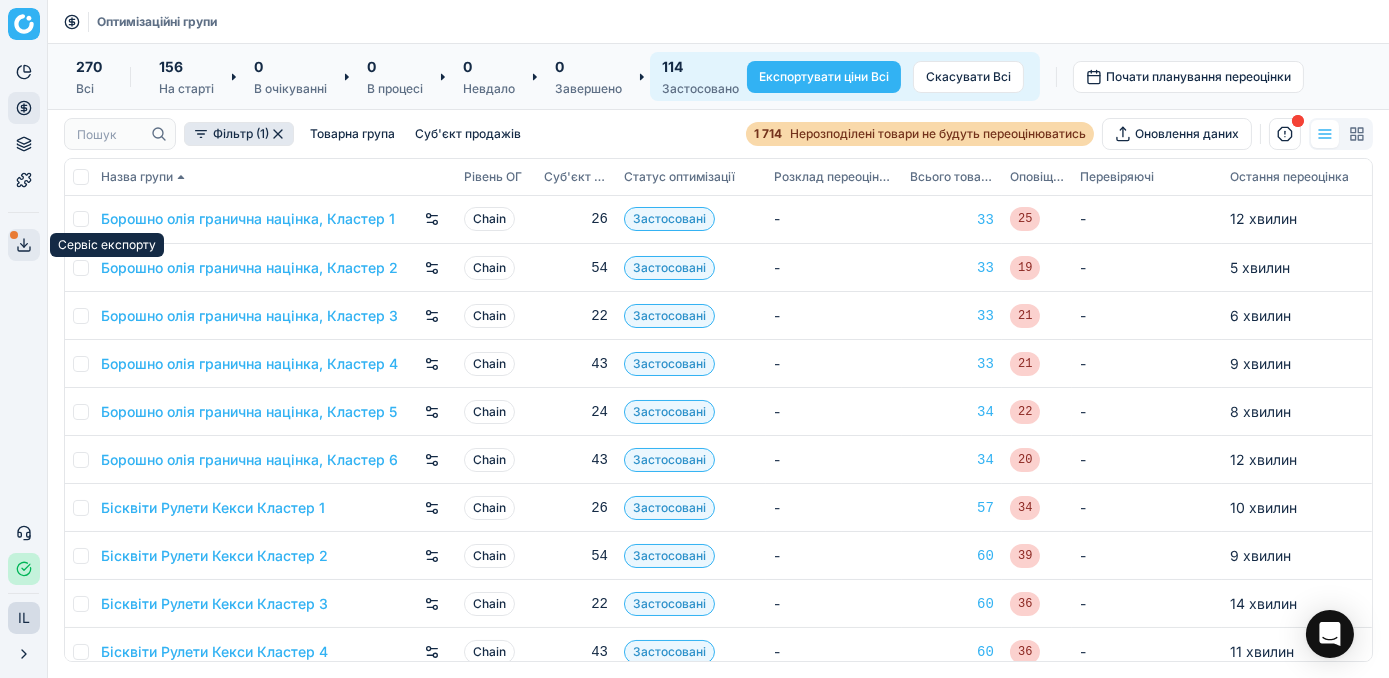 click 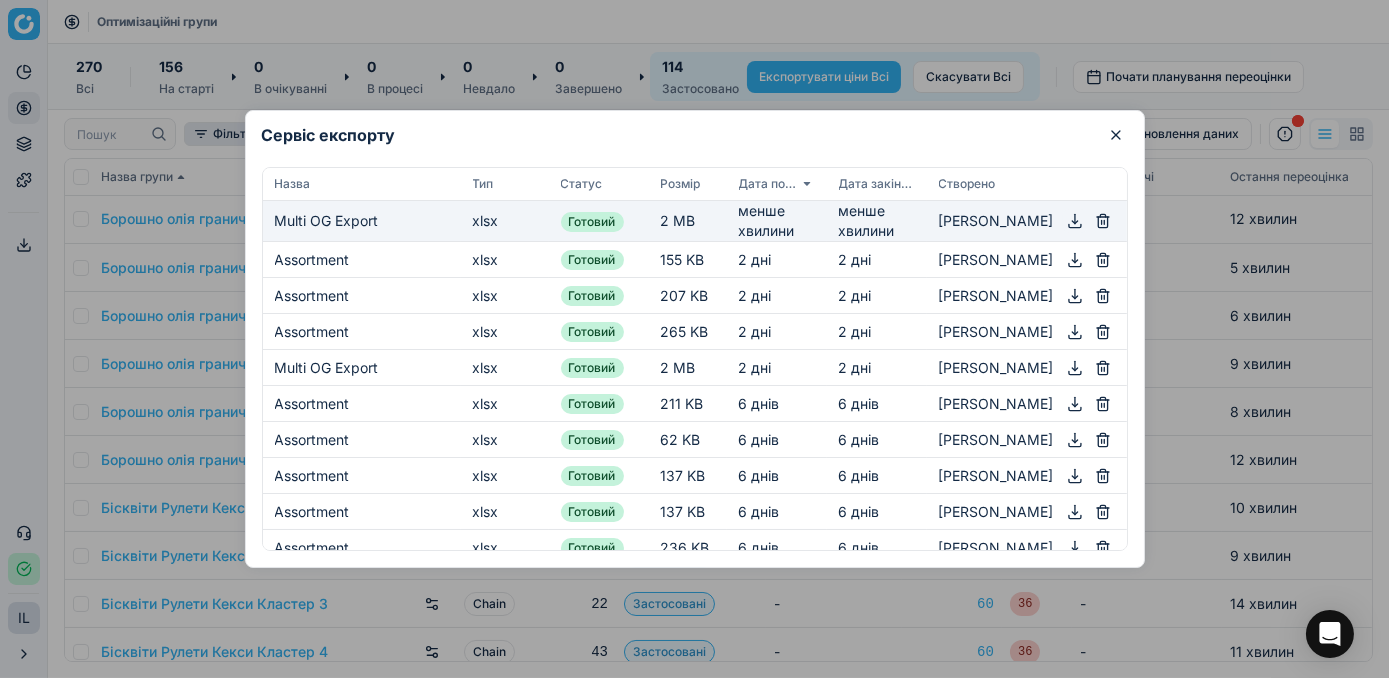 click 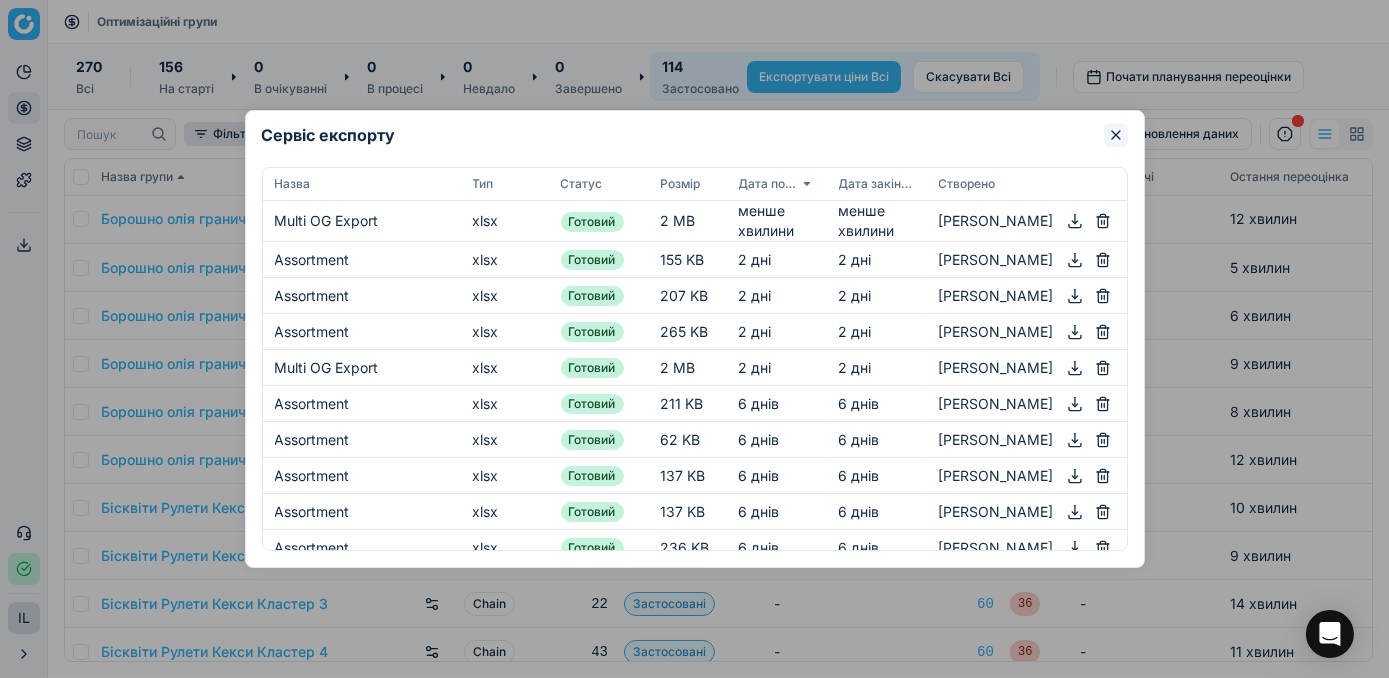 click at bounding box center [1116, 135] 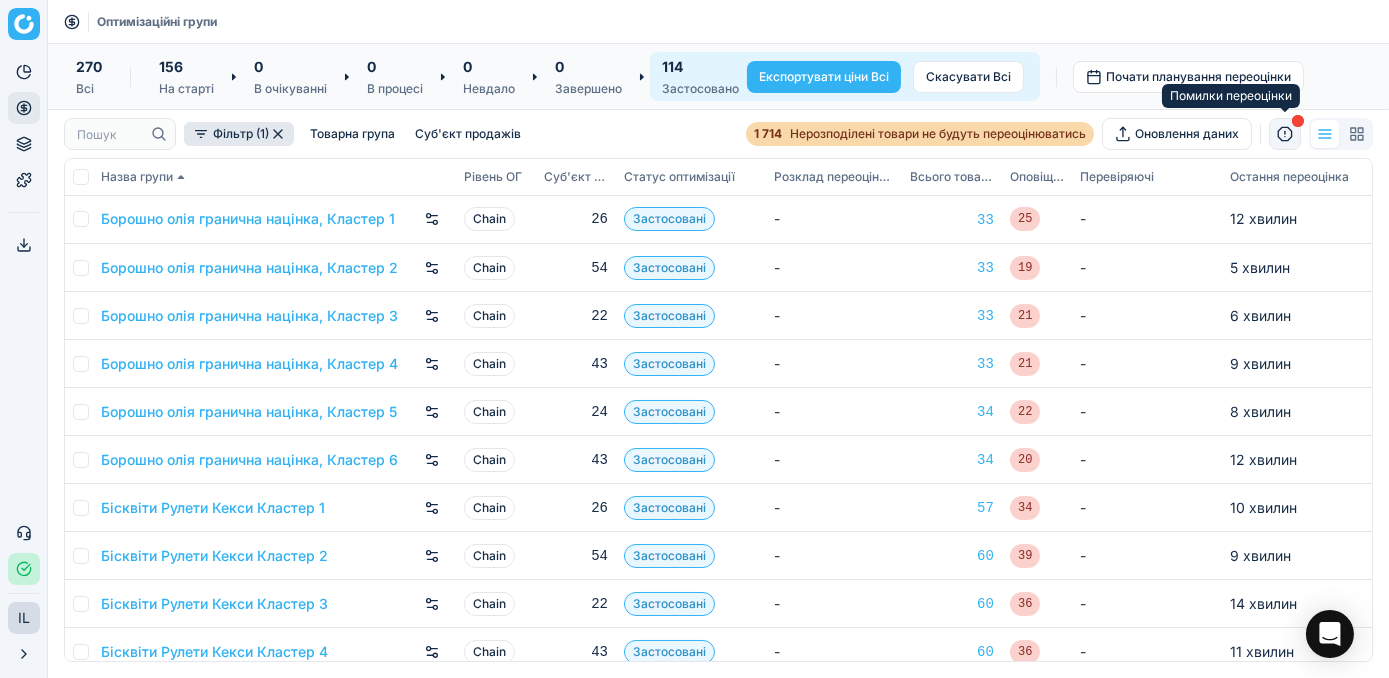 click 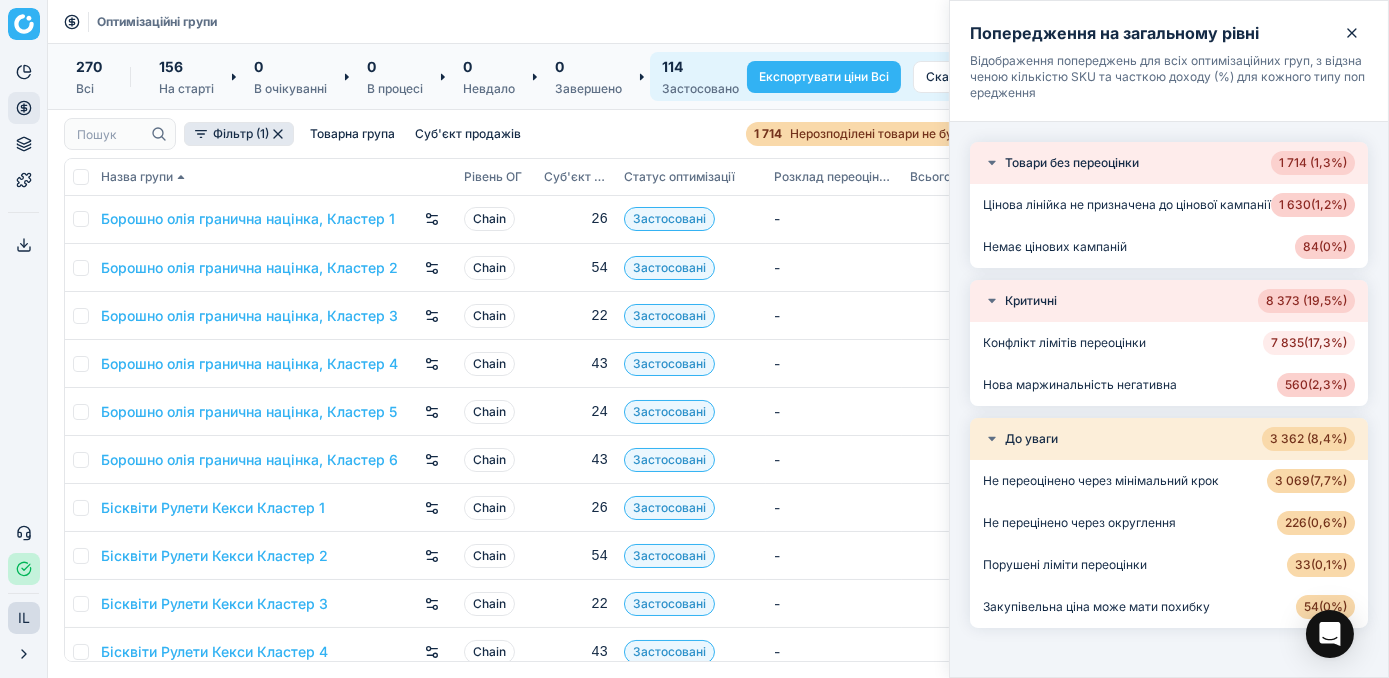 click on "7 835  ( 17,3% )" at bounding box center (1309, 343) 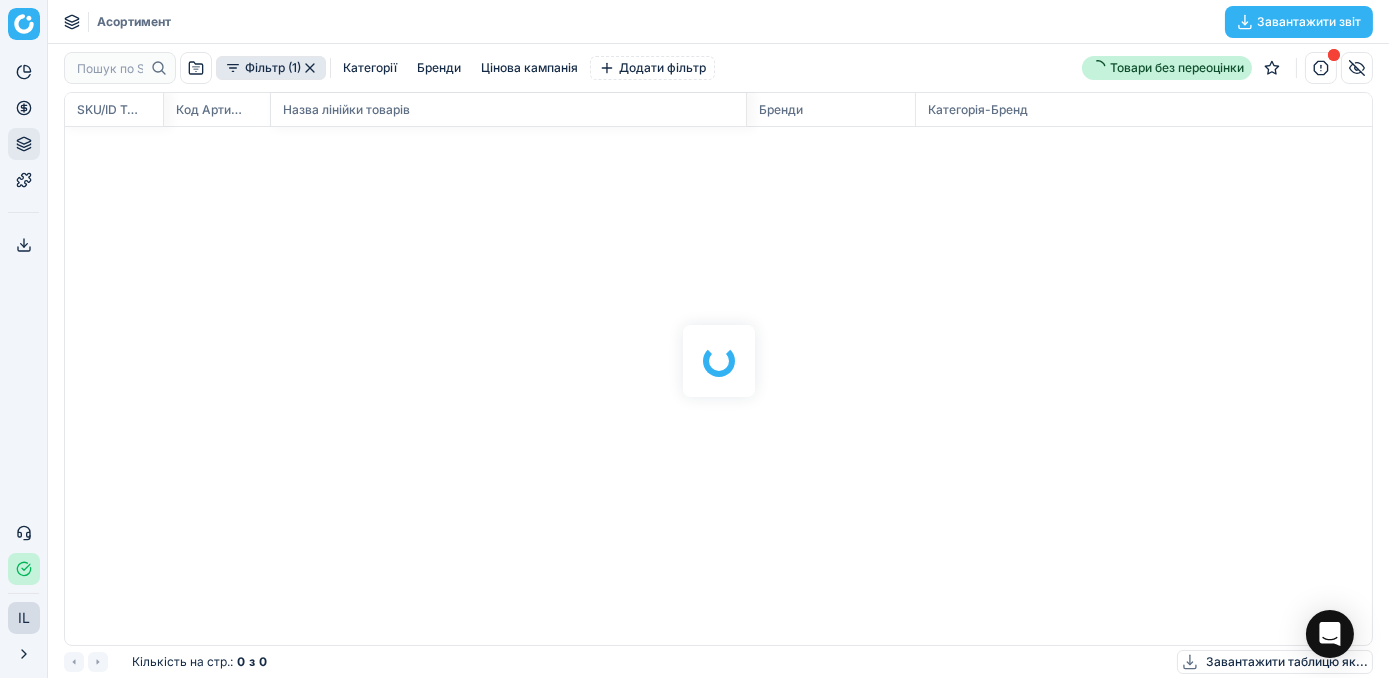 scroll, scrollTop: 2, scrollLeft: 2, axis: both 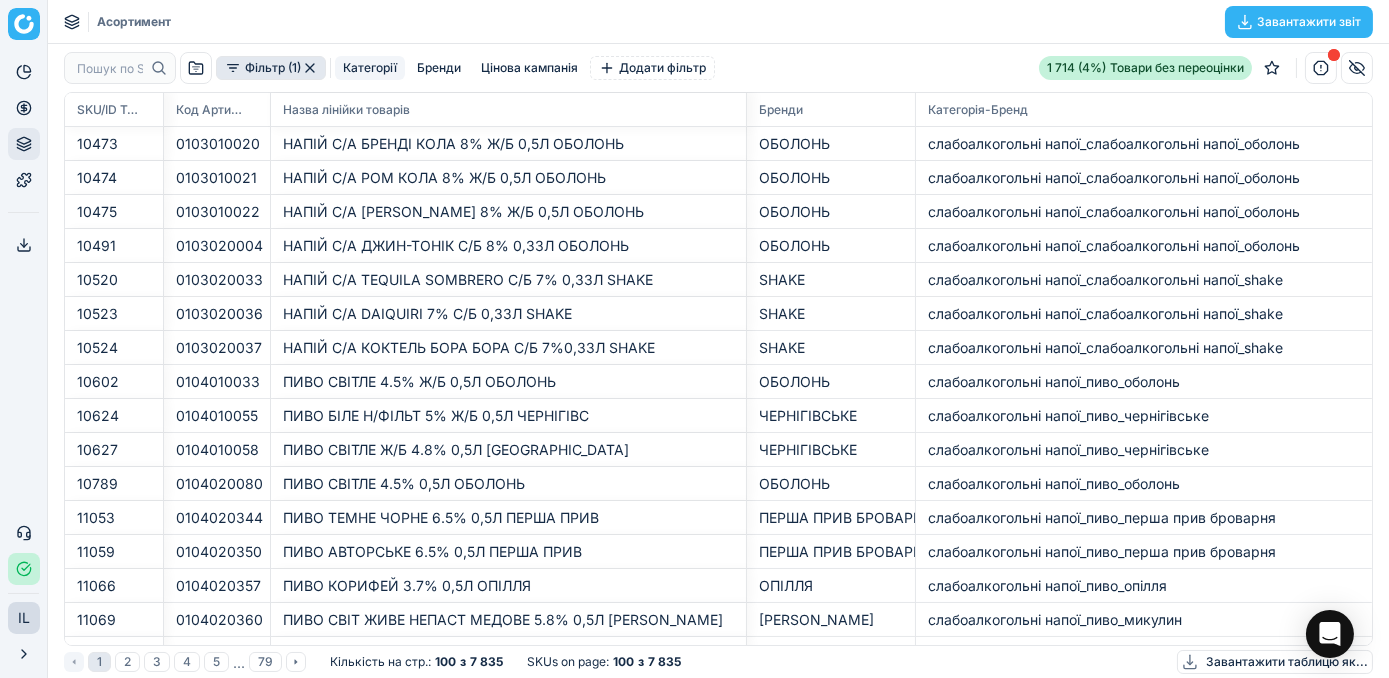 click on "Категорії" at bounding box center (370, 68) 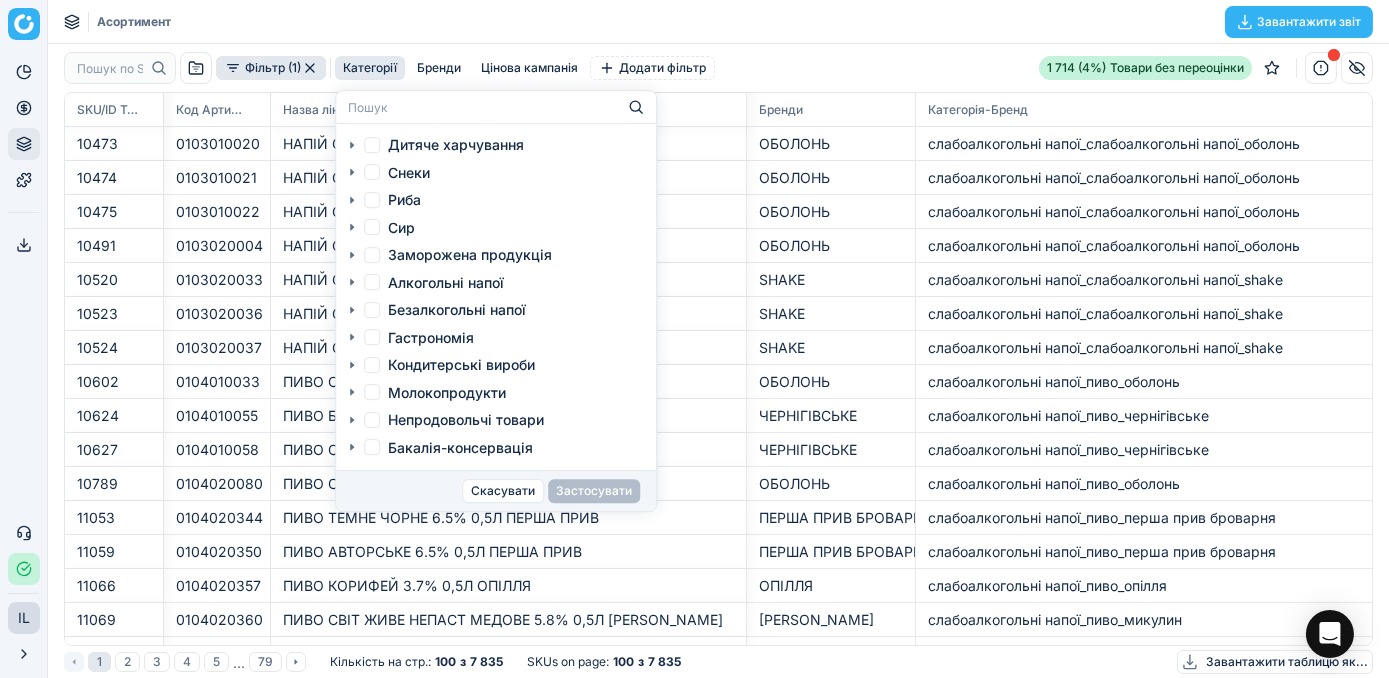 click on "Бакалія-консервація" at bounding box center (372, 447) 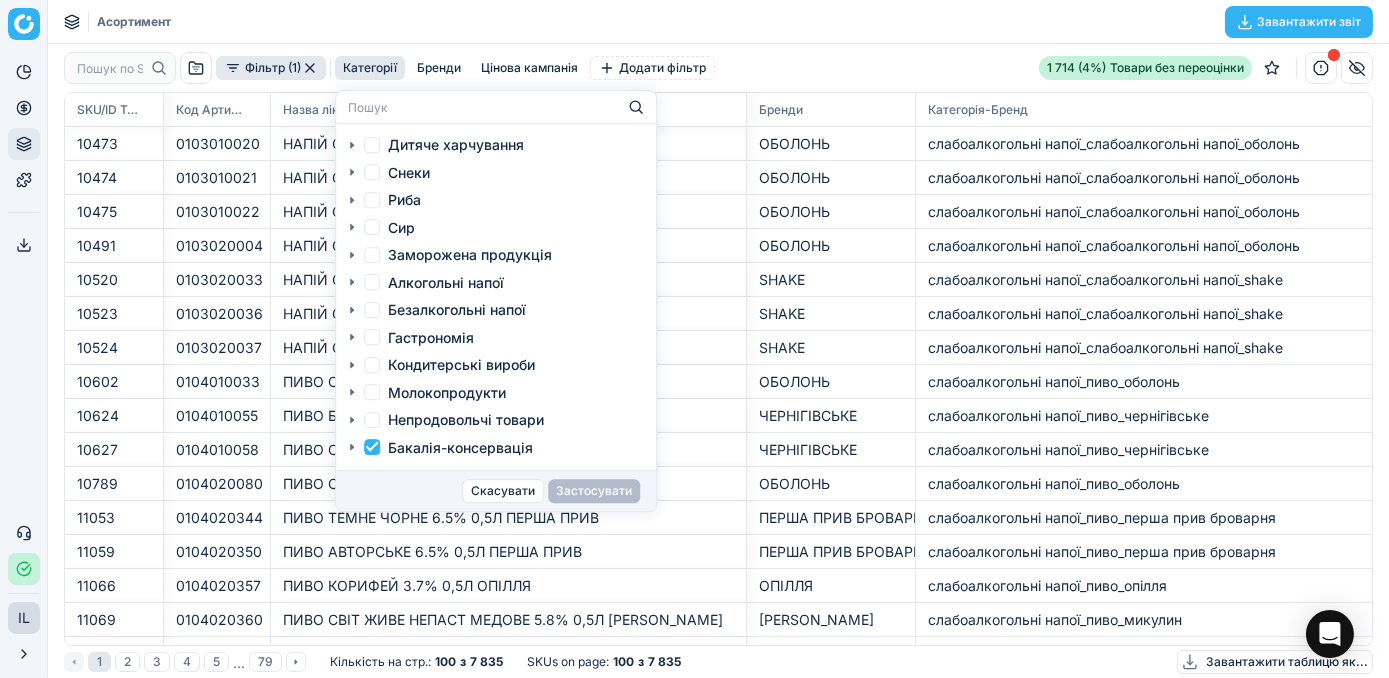 checkbox on "true" 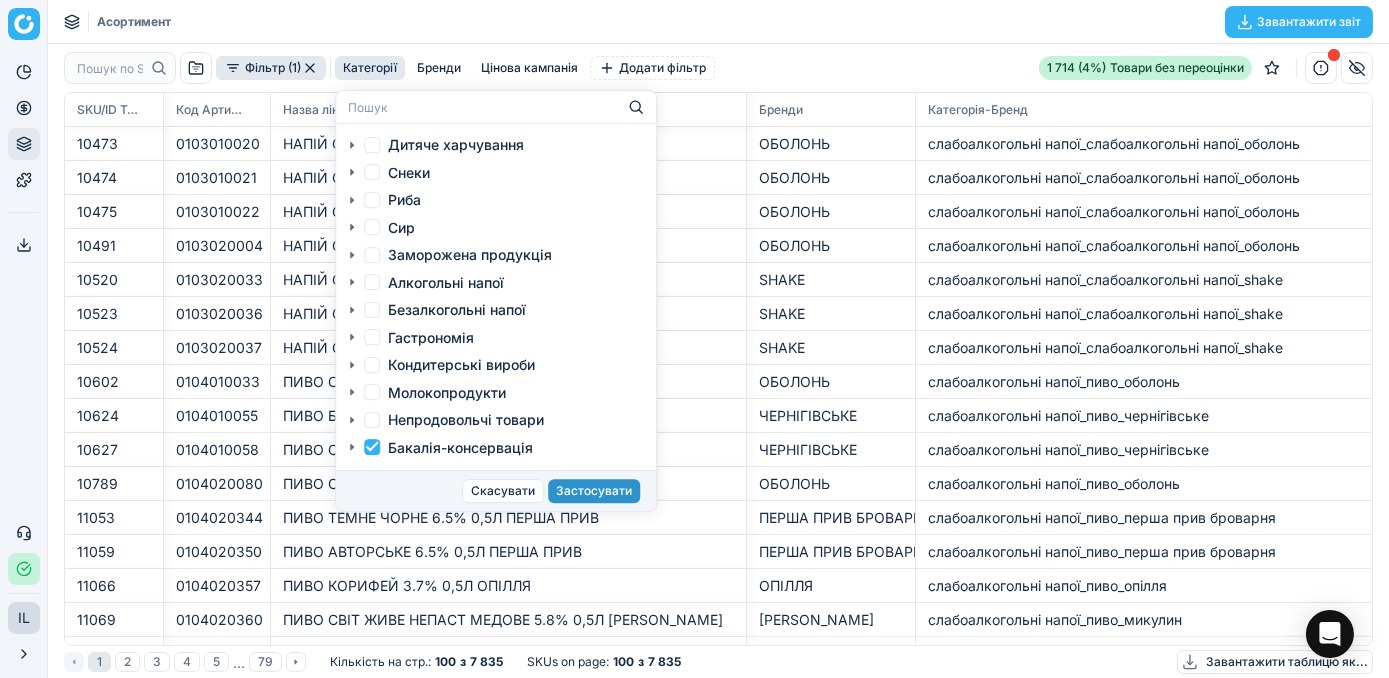 click on "Застосувати" at bounding box center [594, 491] 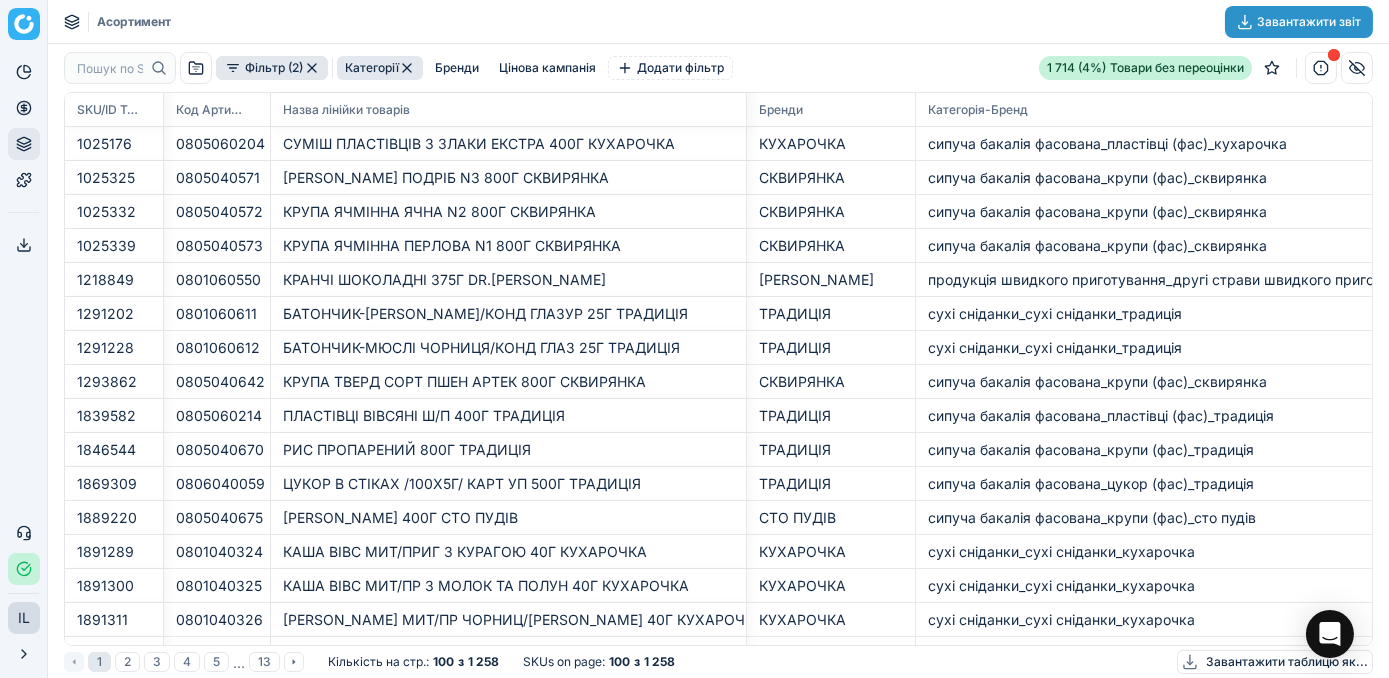 click 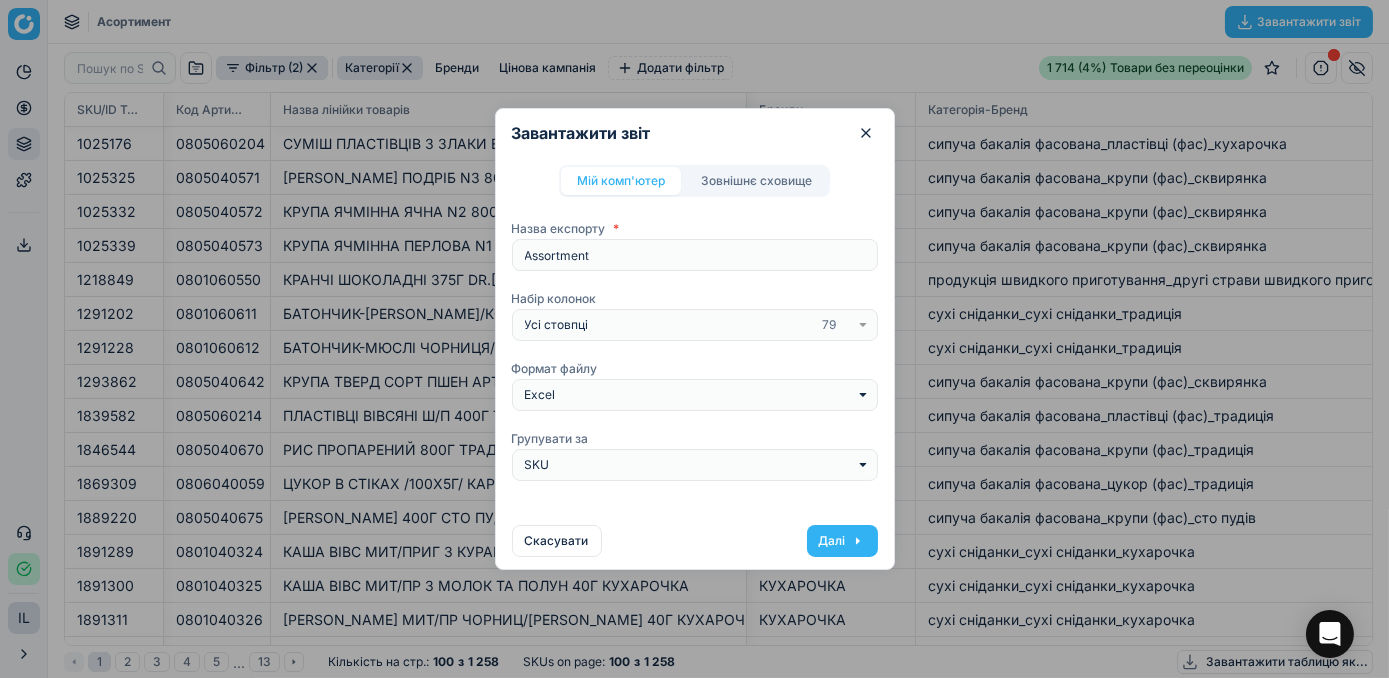 click 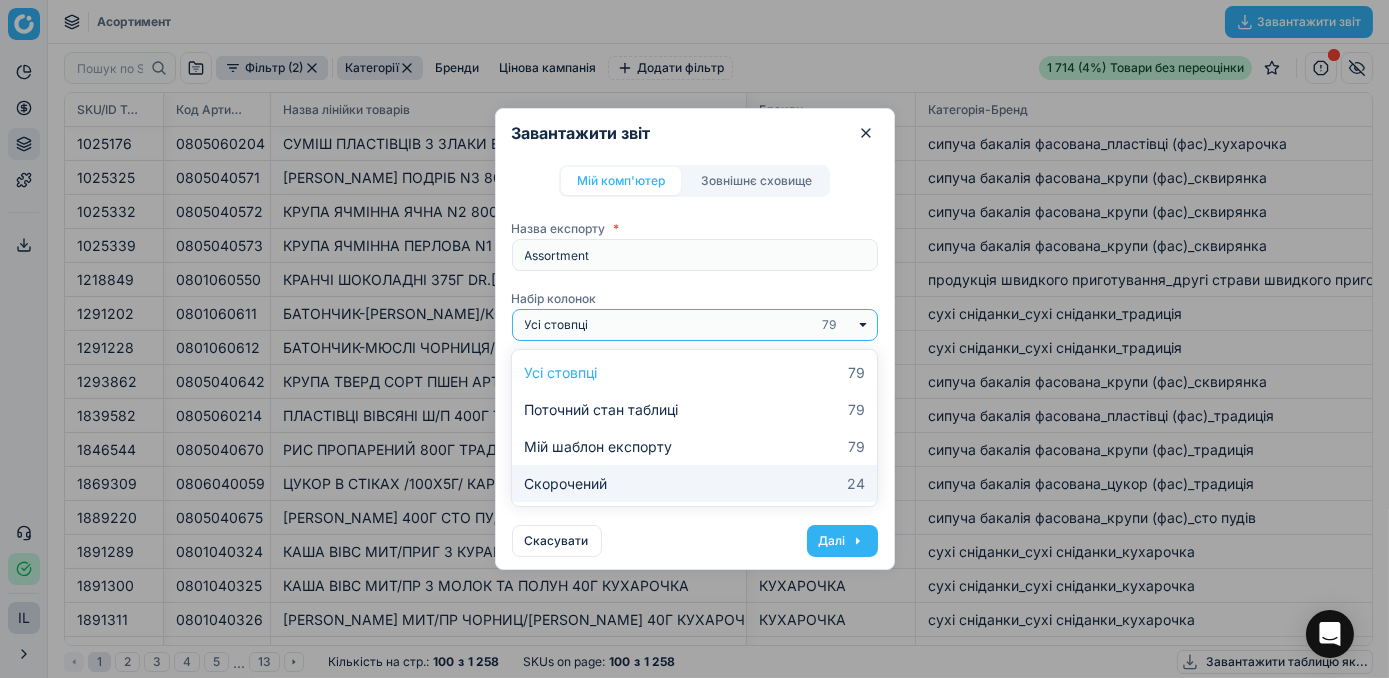 click on "Скорочений 24" at bounding box center [694, 483] 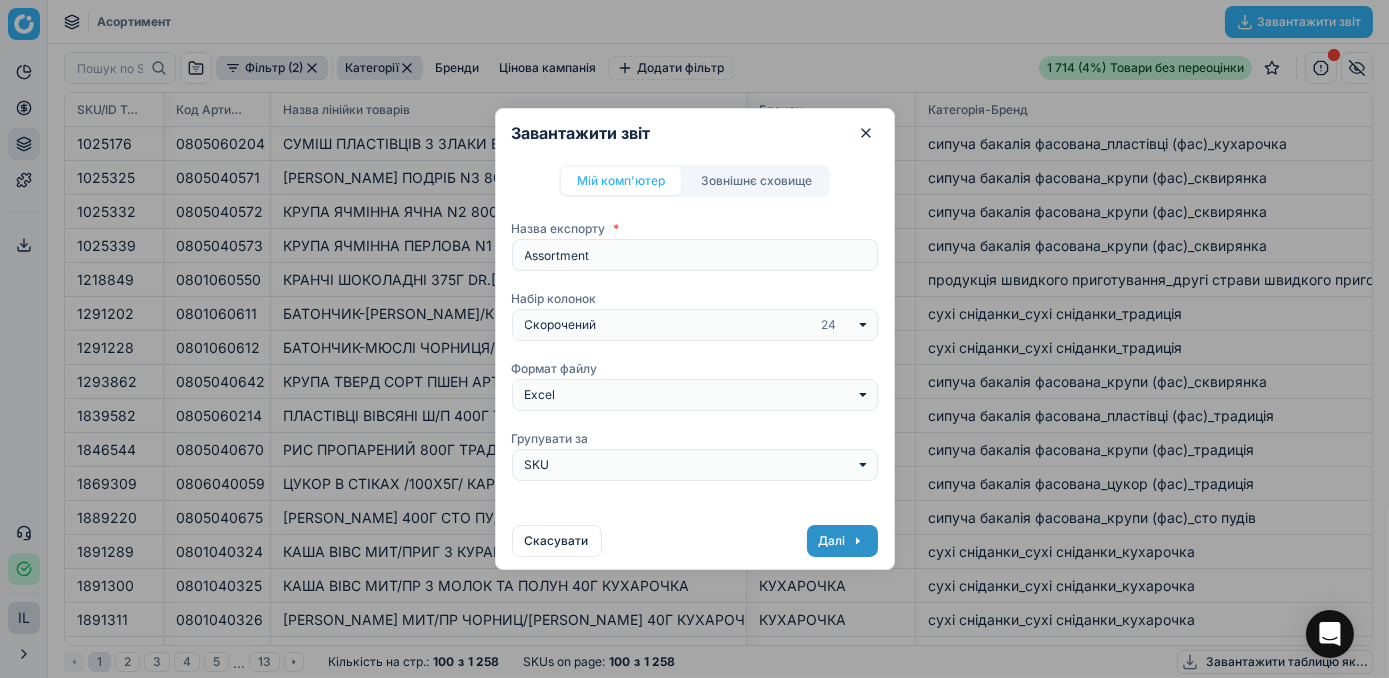 click on "Далі" at bounding box center (842, 541) 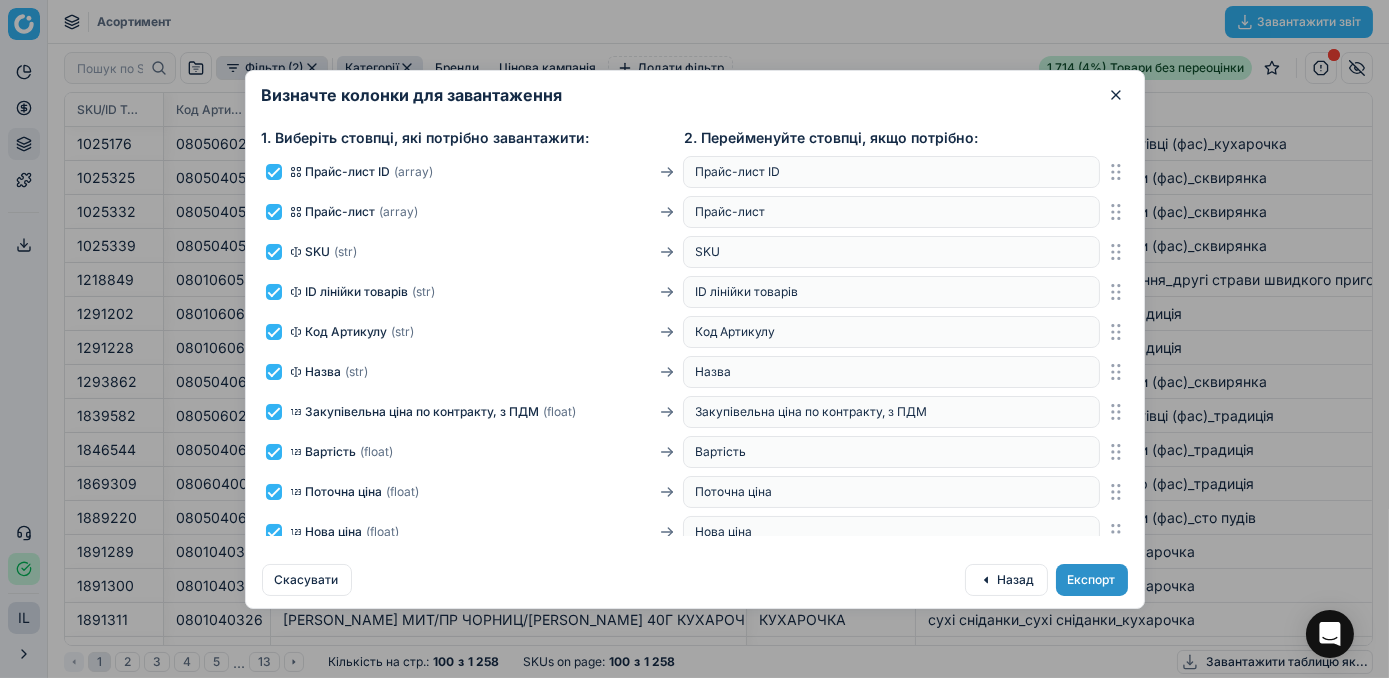 click on "Експорт" at bounding box center [1092, 580] 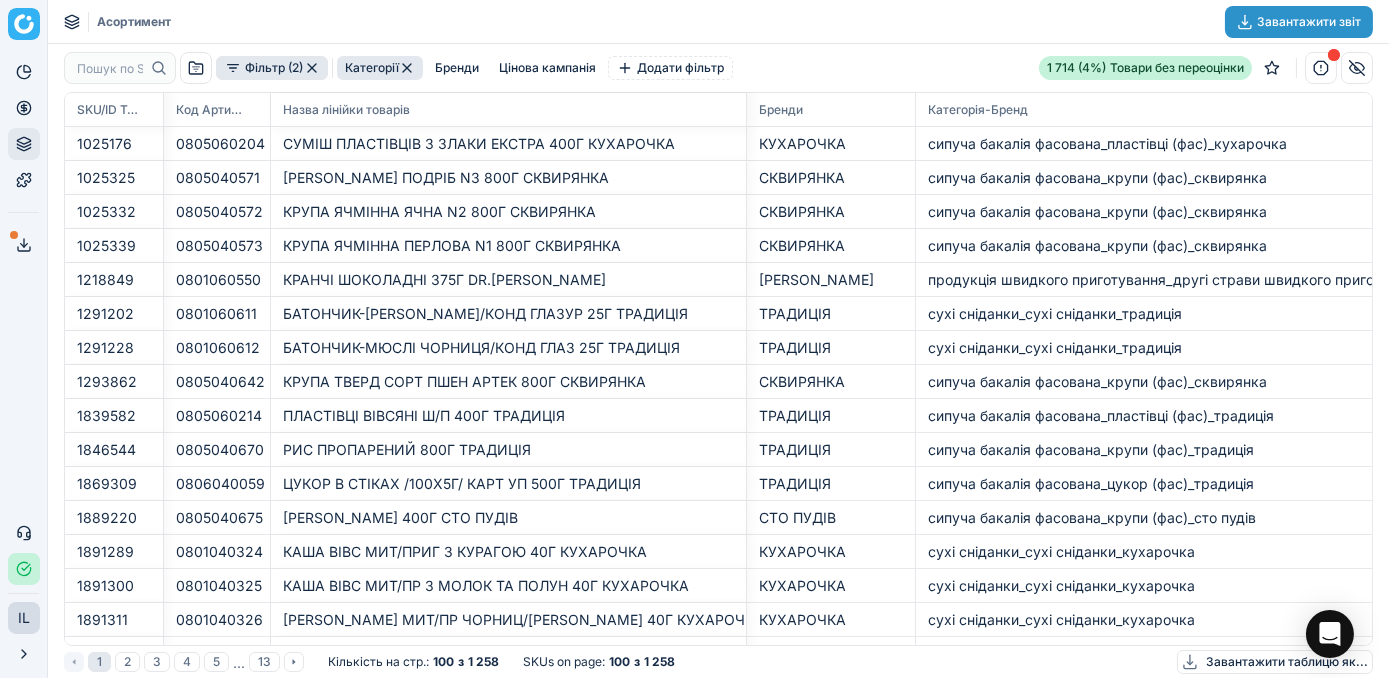 click 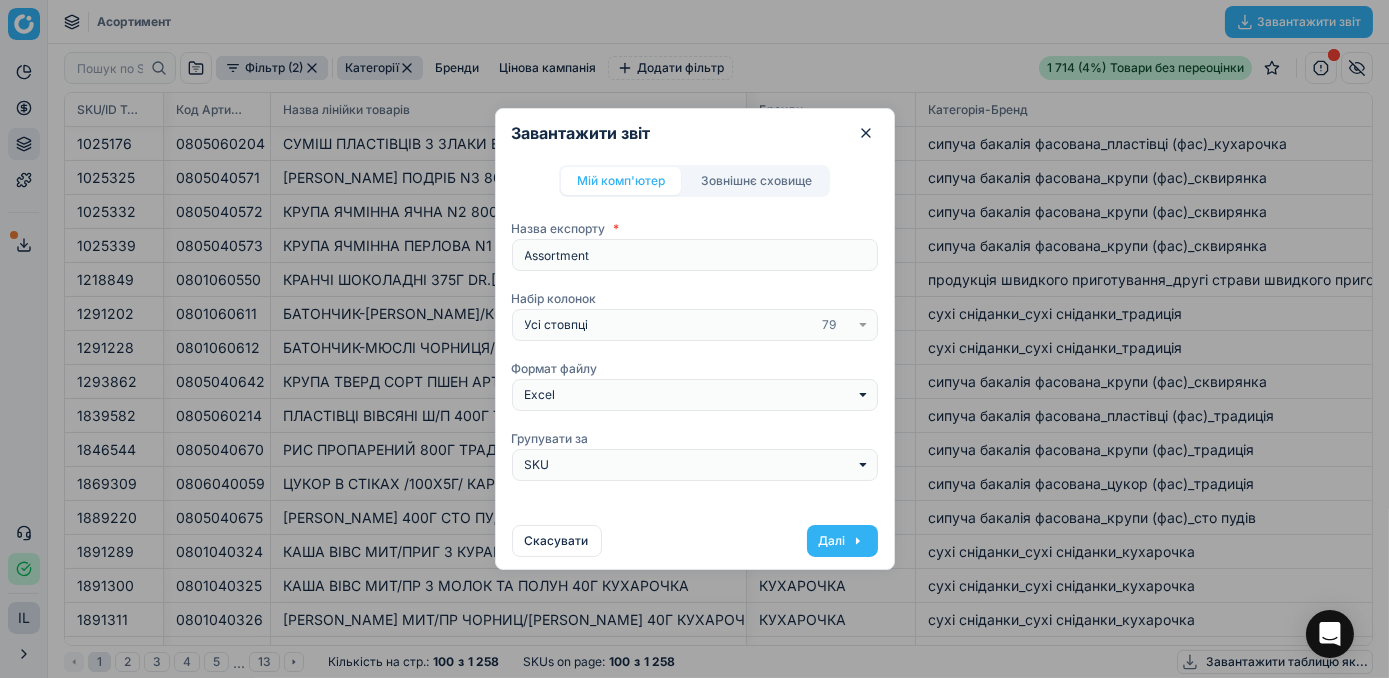 click at bounding box center (863, 325) 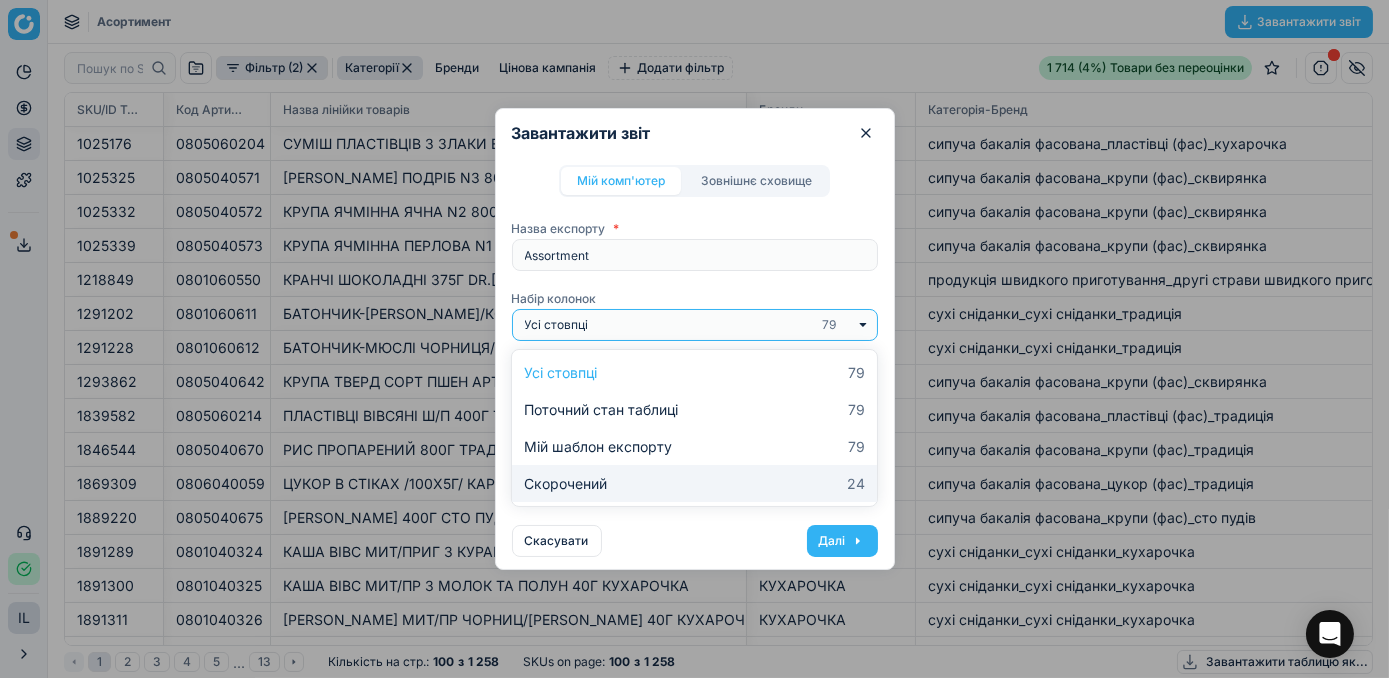 click on "Скорочений 24" at bounding box center [694, 483] 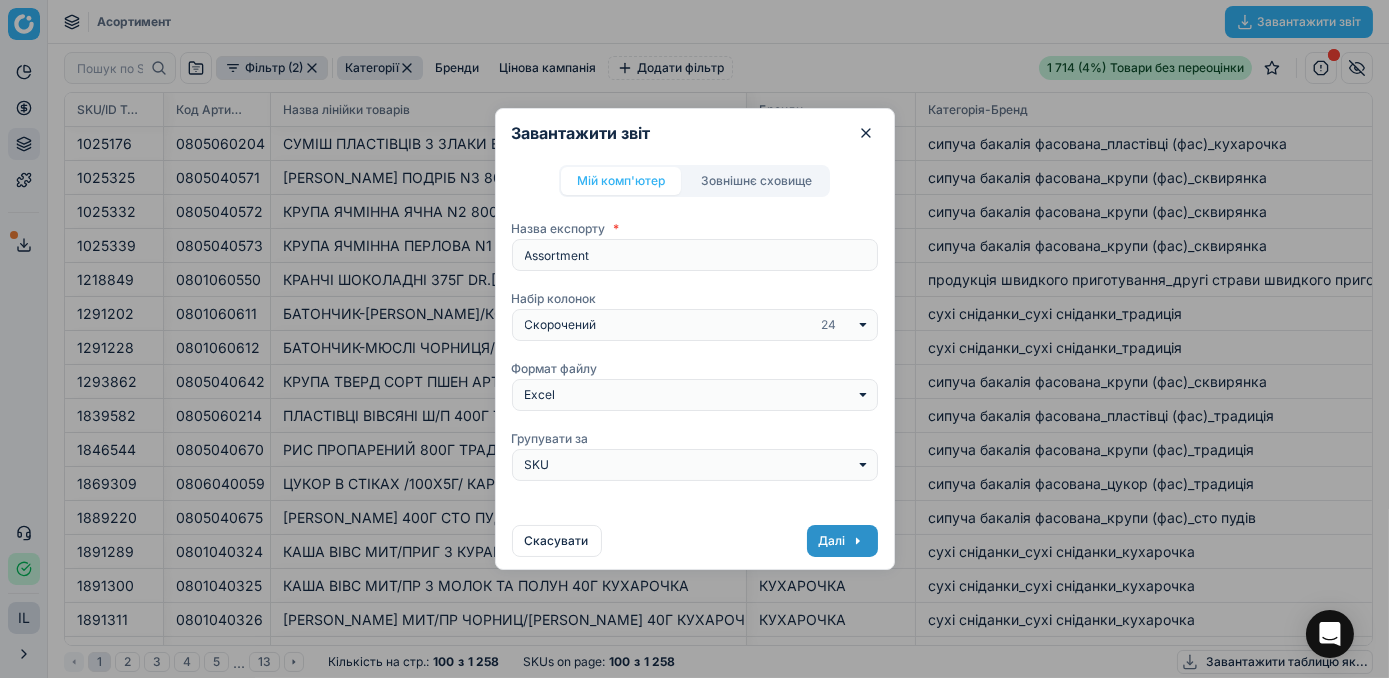 click on "Далі" at bounding box center [842, 541] 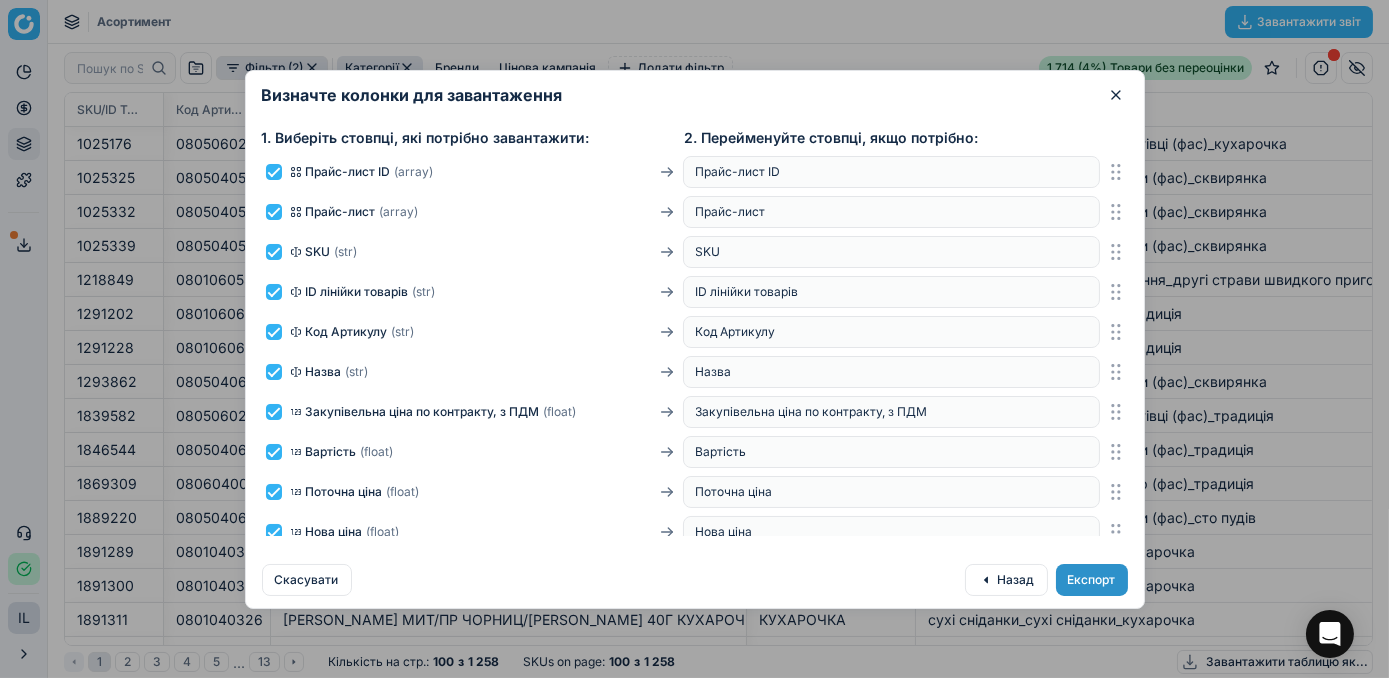 click on "Експорт" at bounding box center [1092, 580] 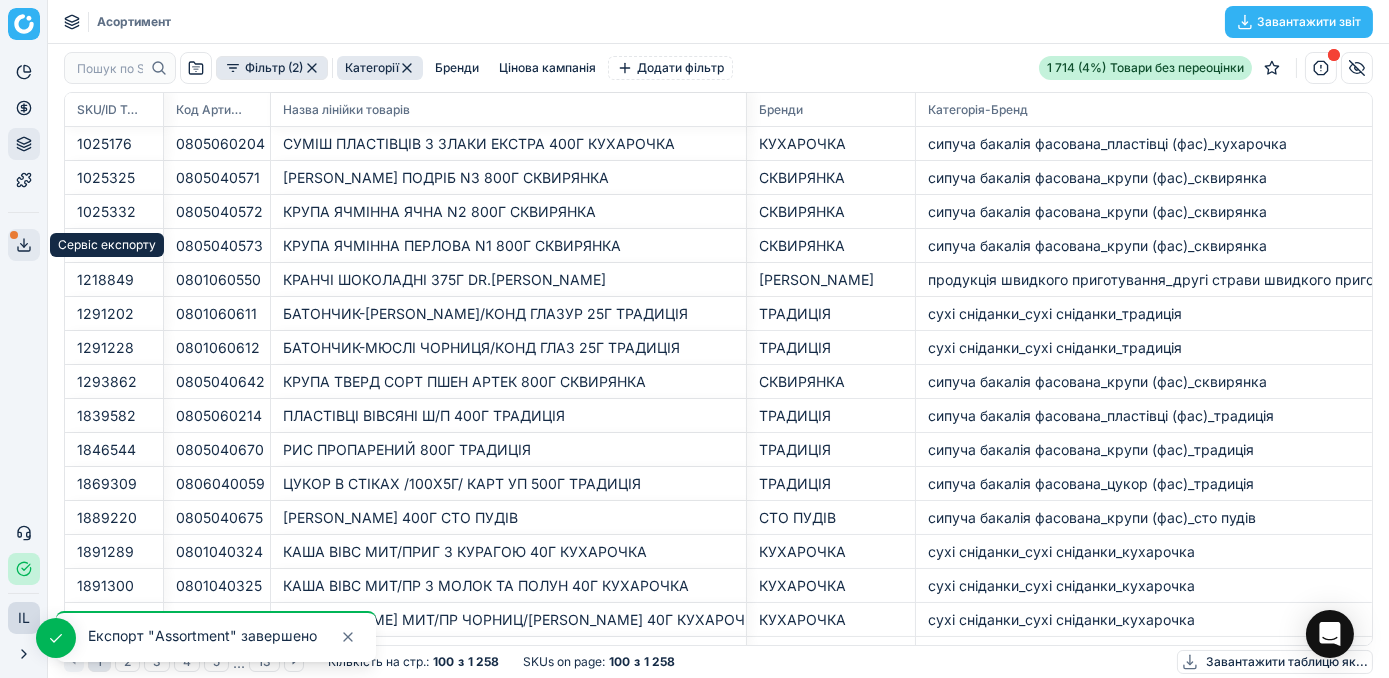 click 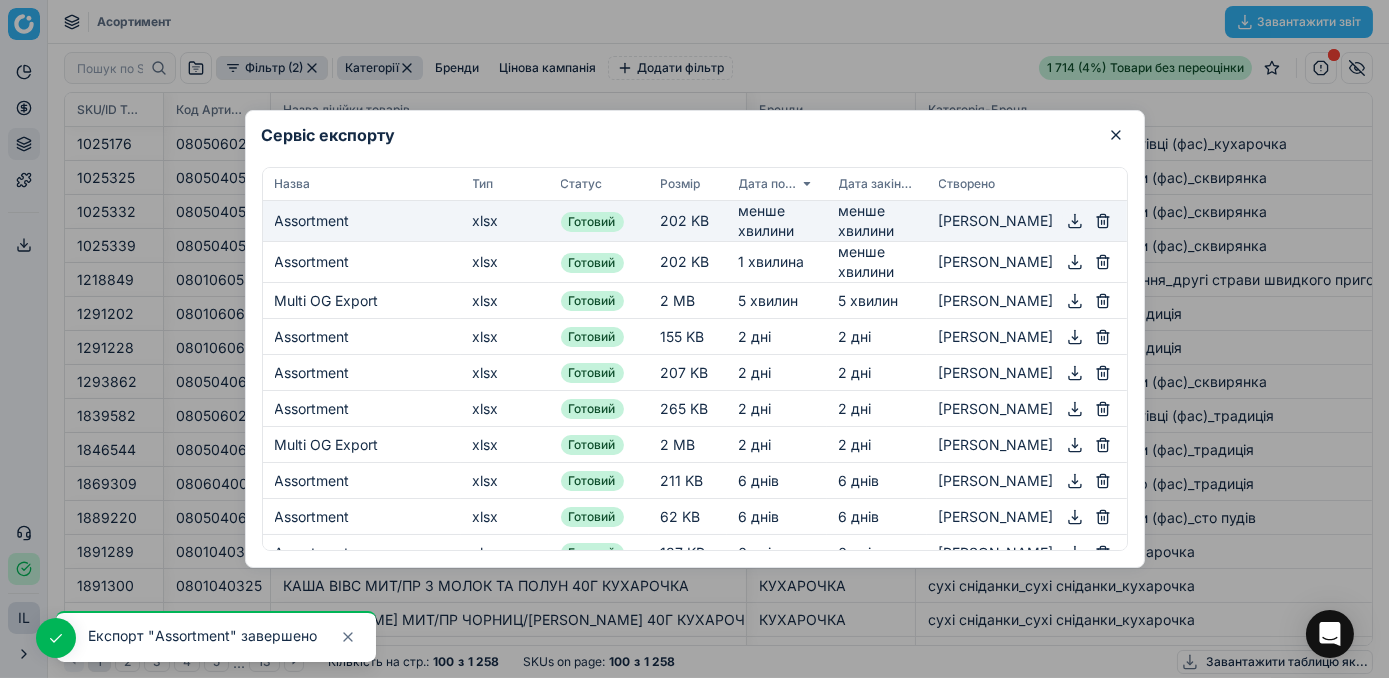 click 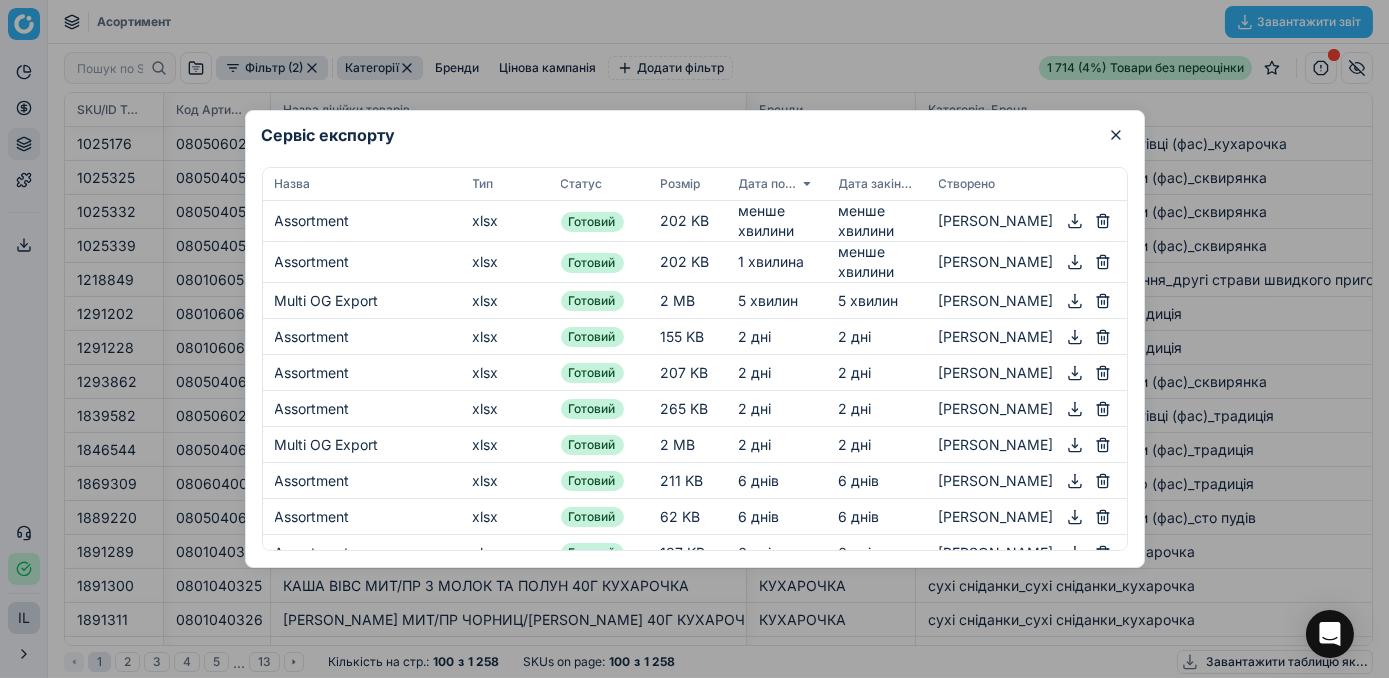 click at bounding box center [694, 339] 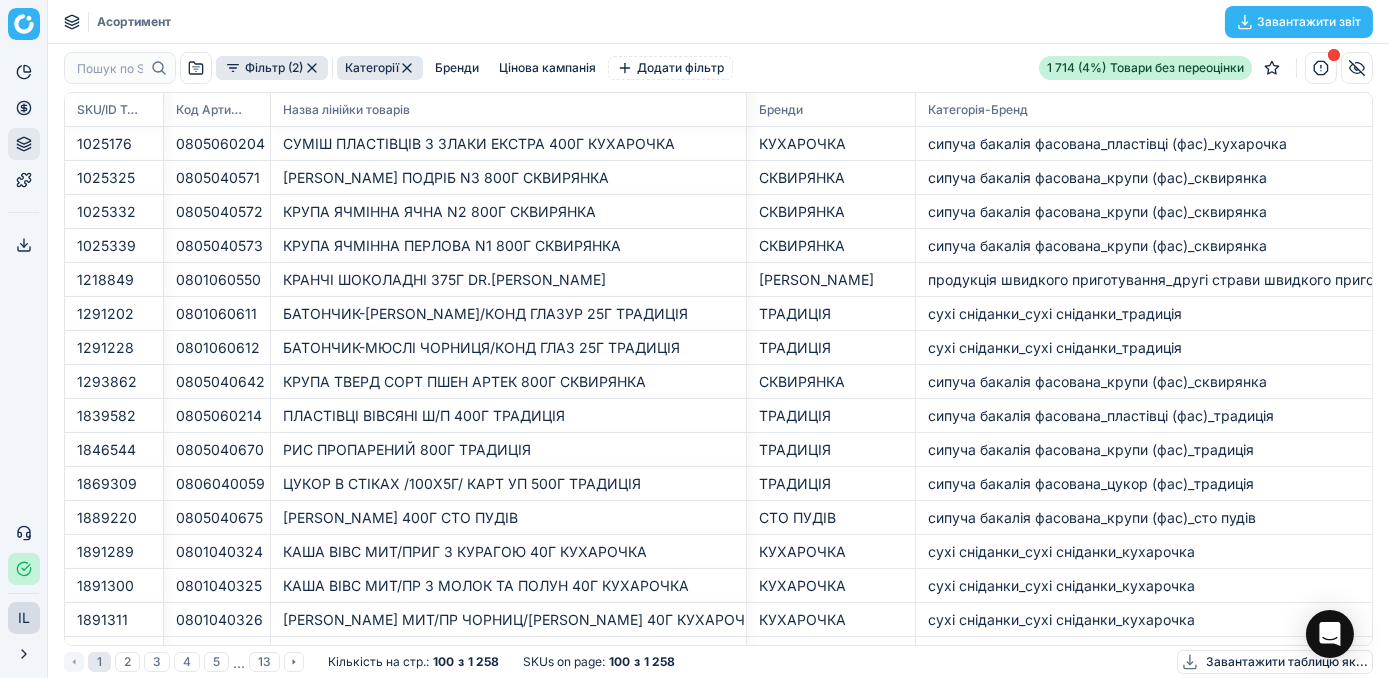 click 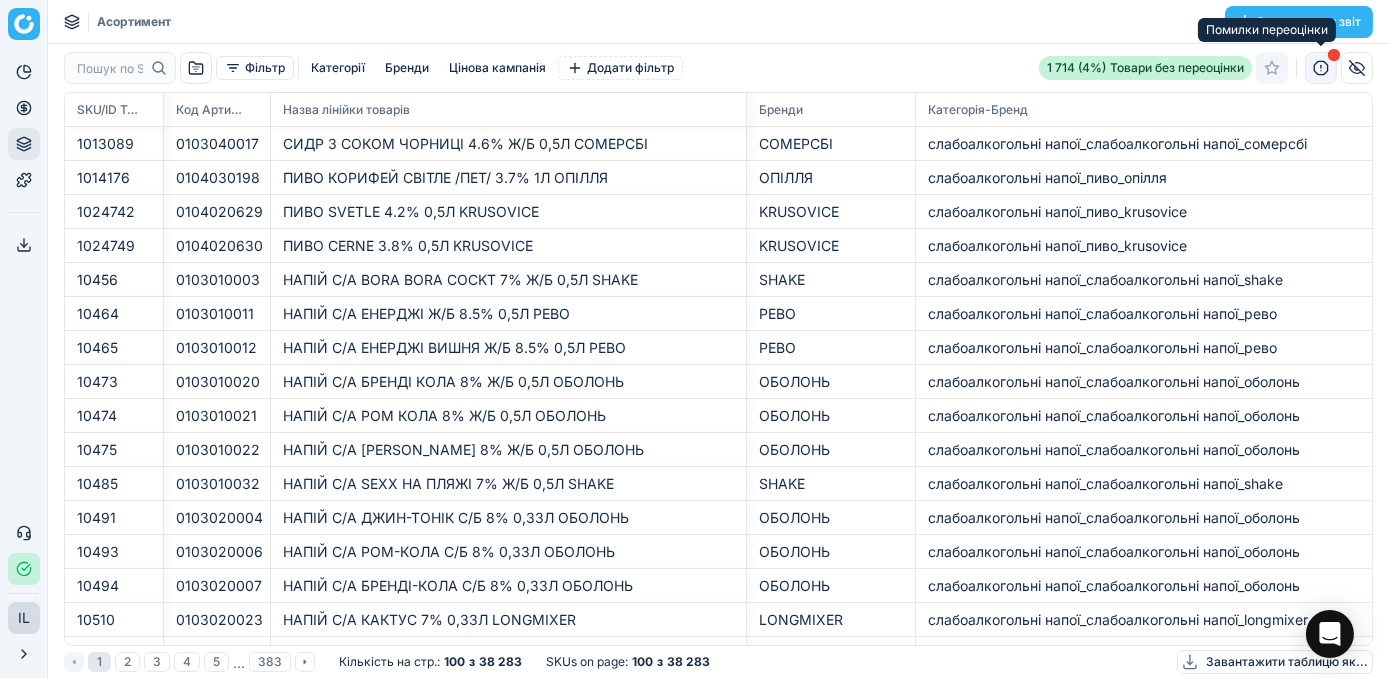 click 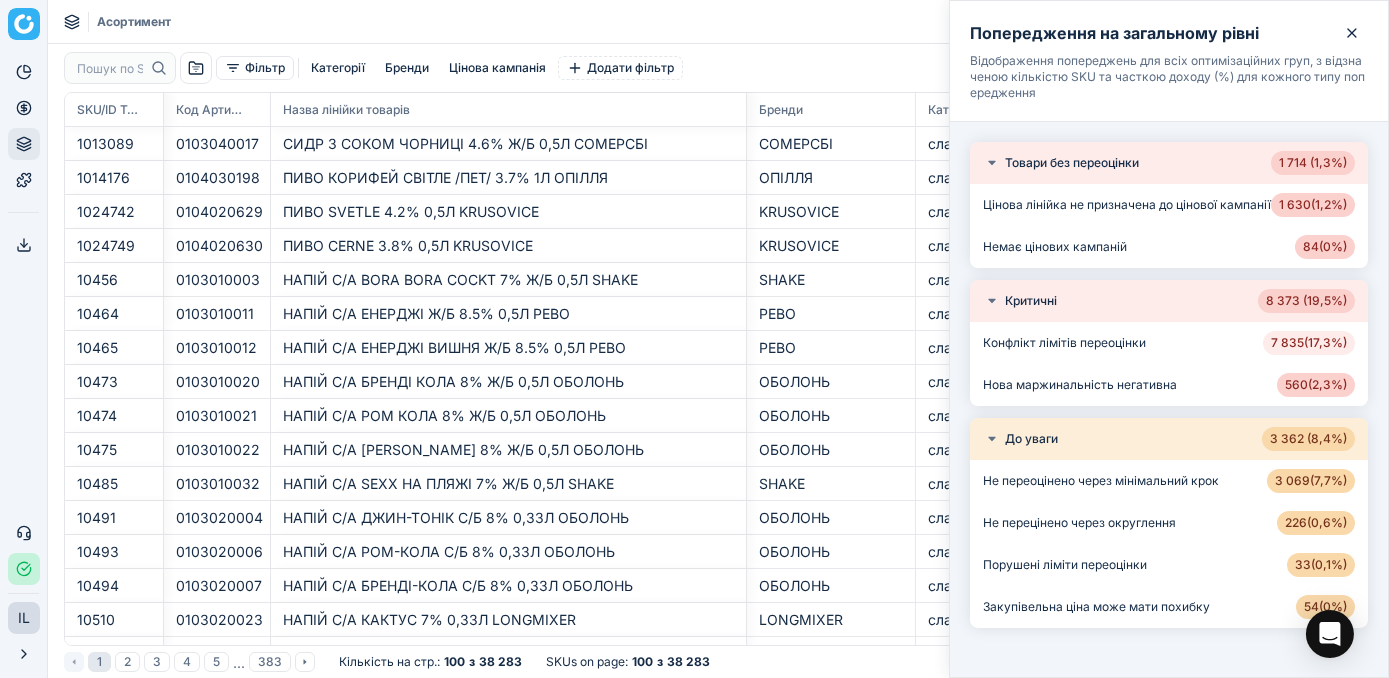 click on "7 835  ( 17,3% )" at bounding box center [1309, 343] 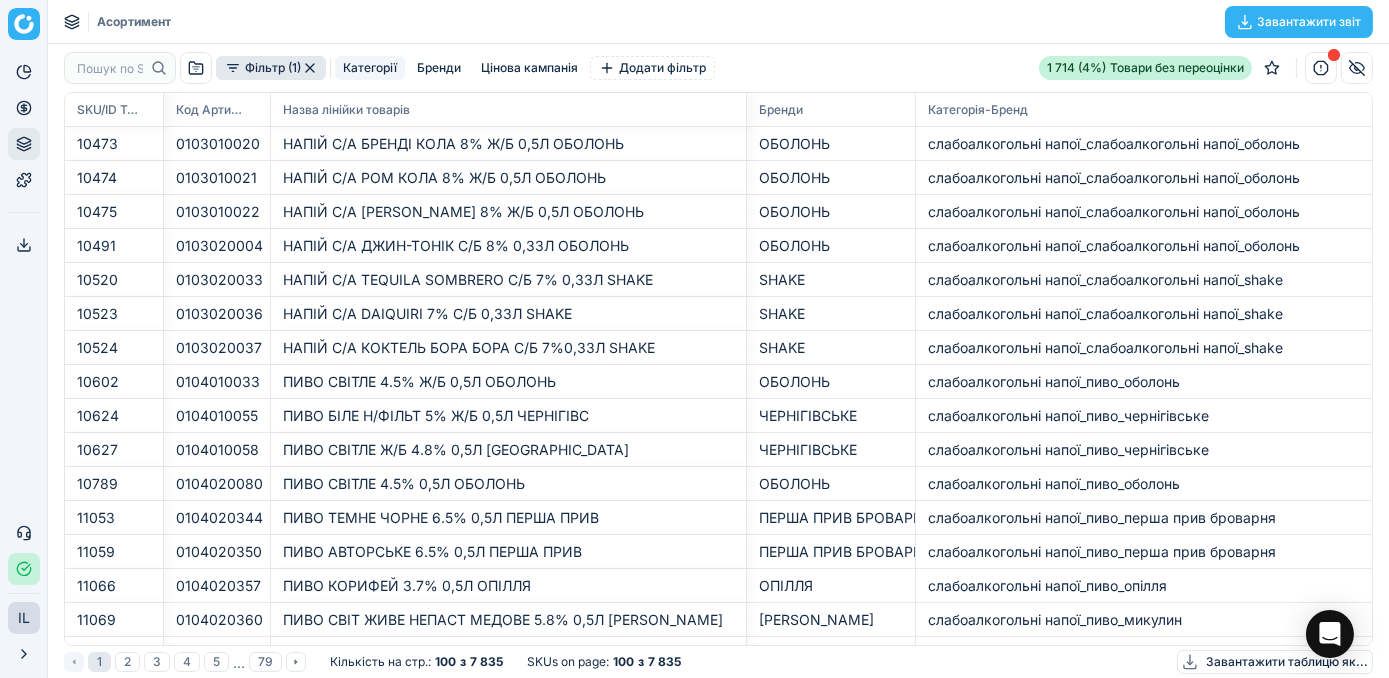 click on "Категорії" at bounding box center (370, 68) 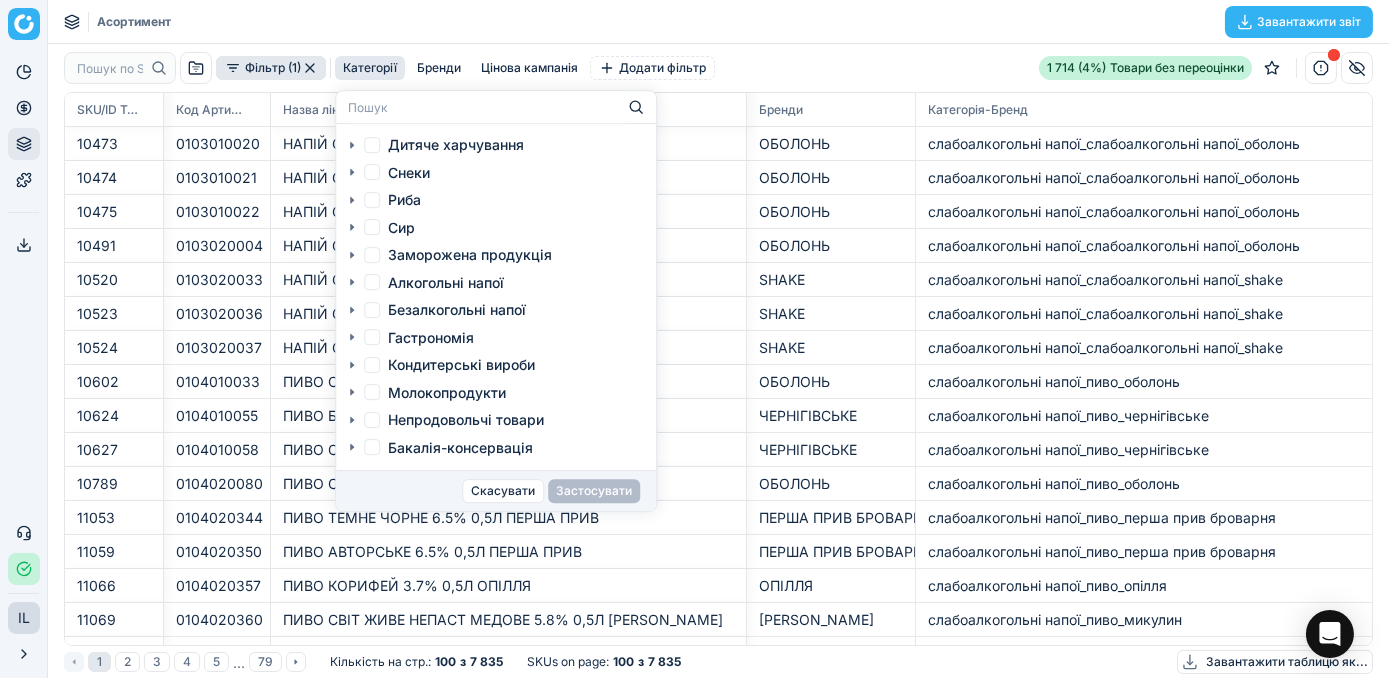 click on "Дитяче харчування" at bounding box center (372, 145) 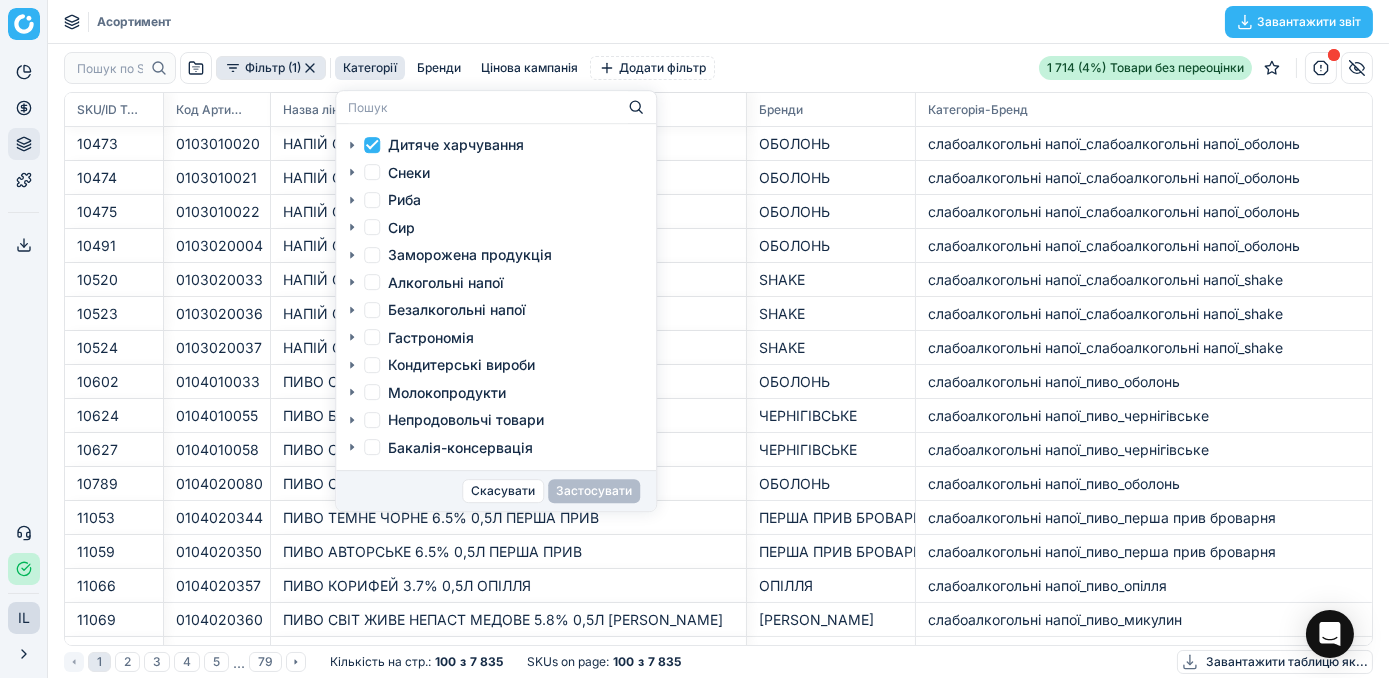 checkbox on "true" 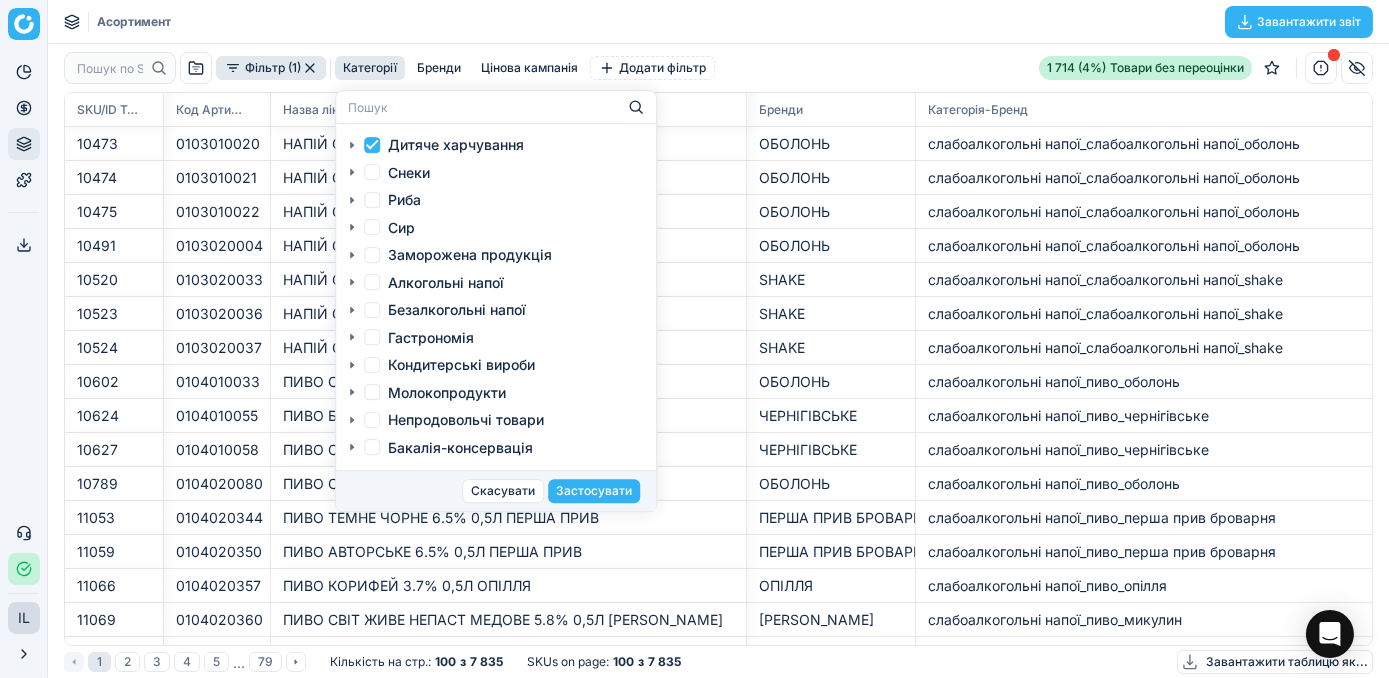 click on "Кондитерськi вироби" at bounding box center (372, 365) 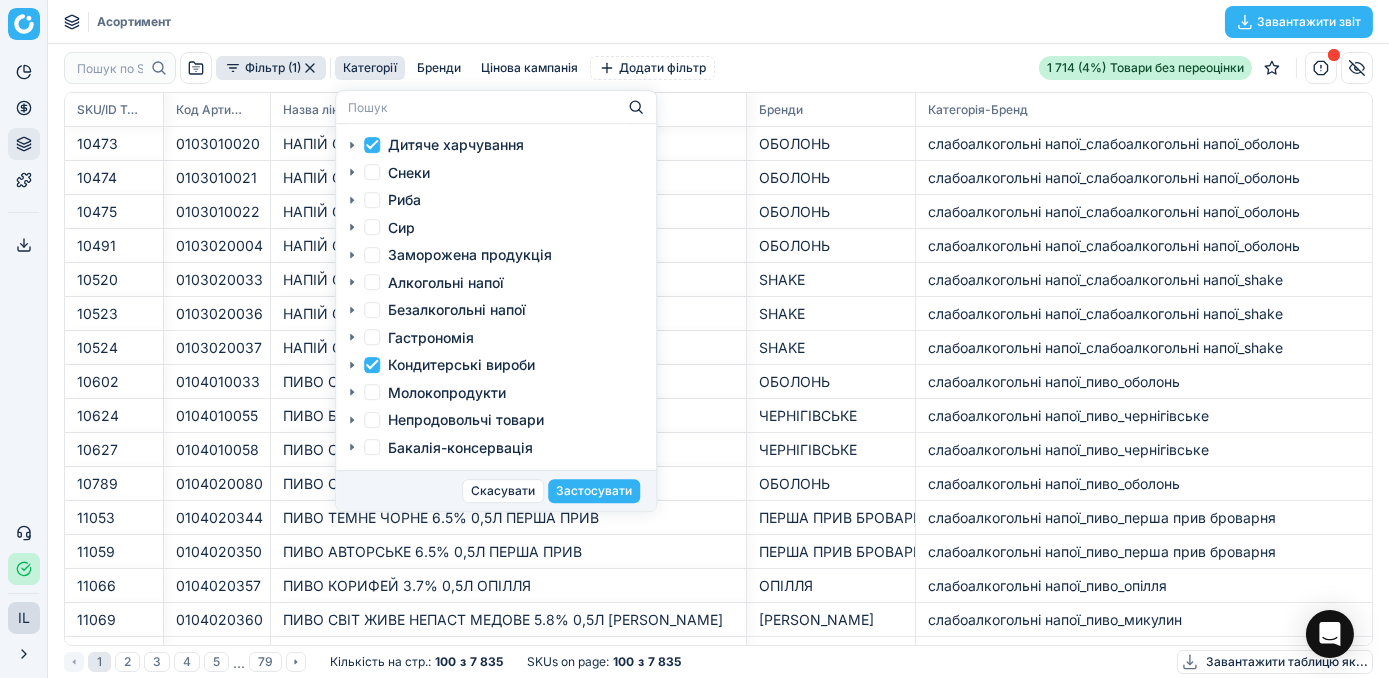 checkbox on "true" 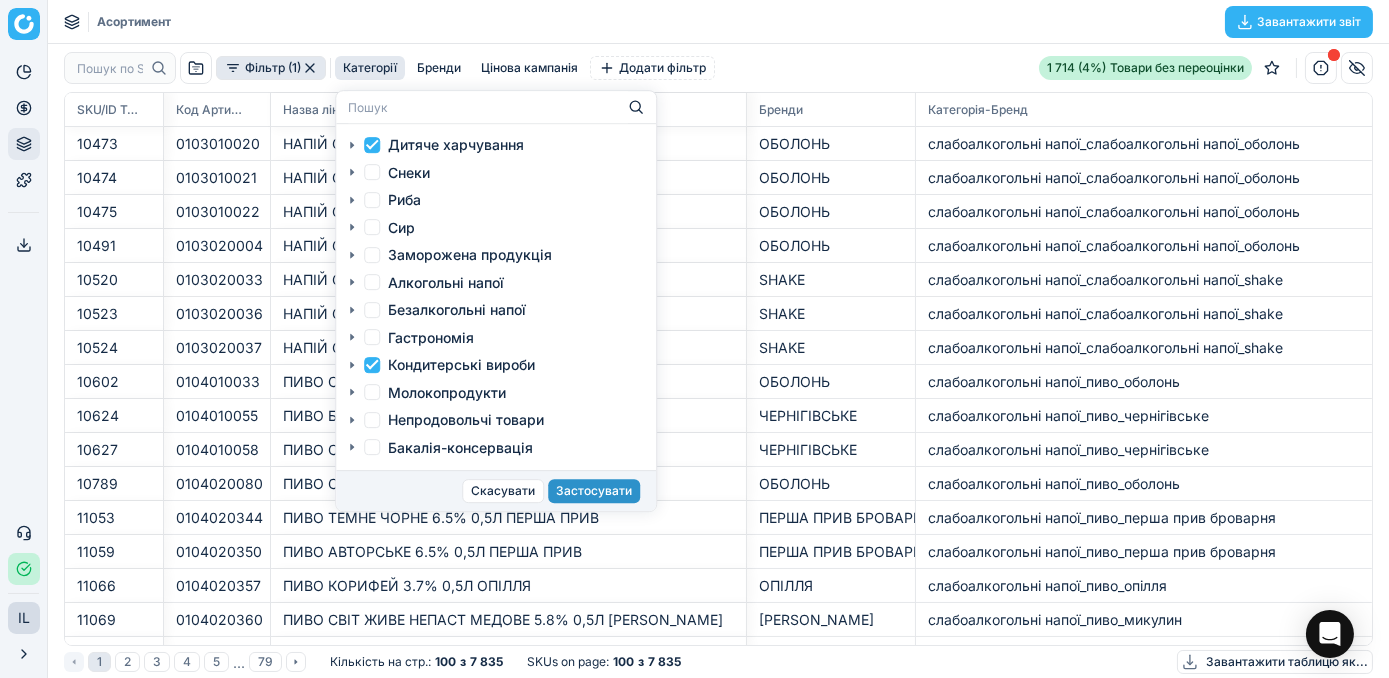 click on "Застосувати" at bounding box center (594, 491) 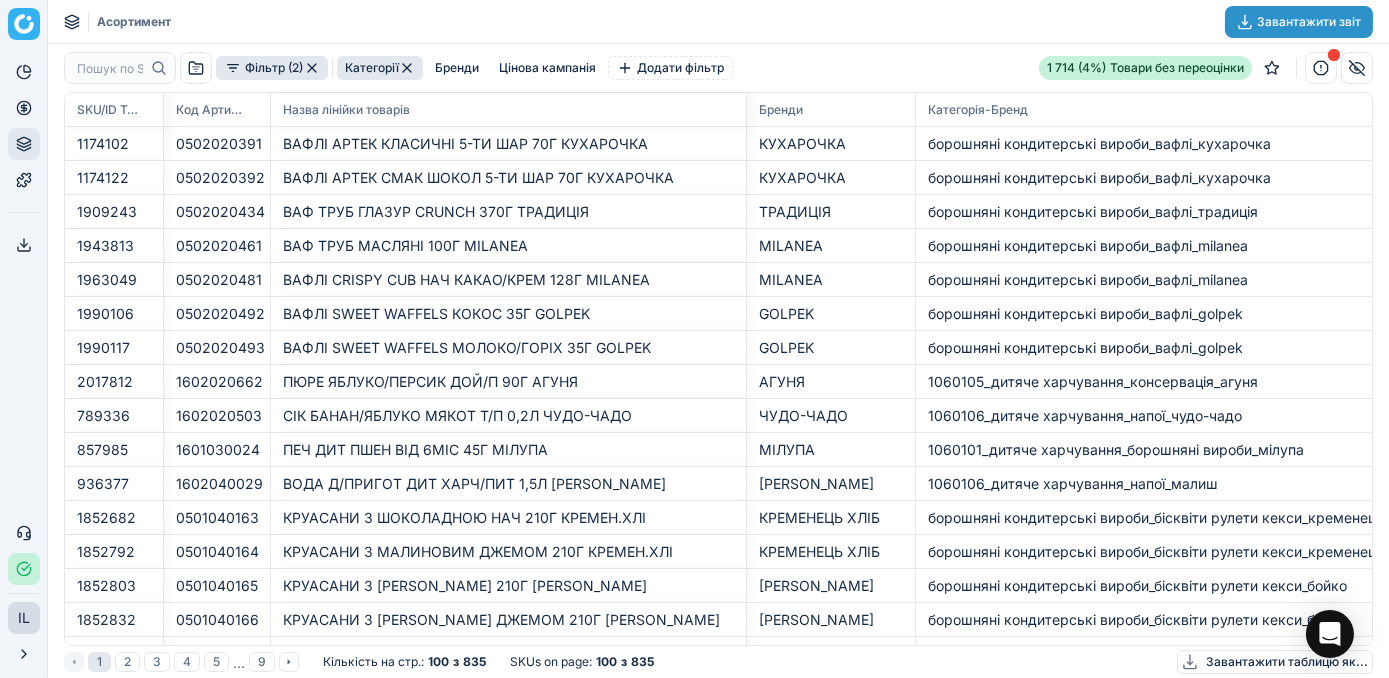 click on "Завантажити звіт" at bounding box center [1299, 22] 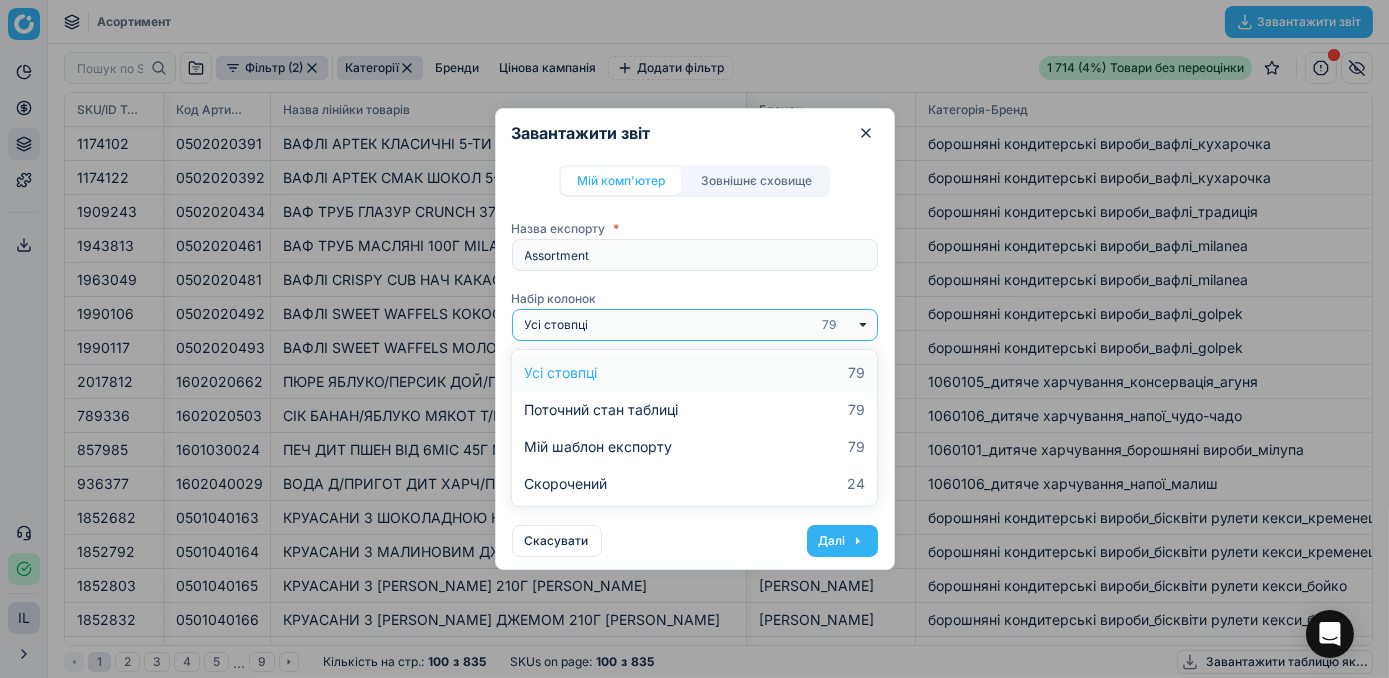 click 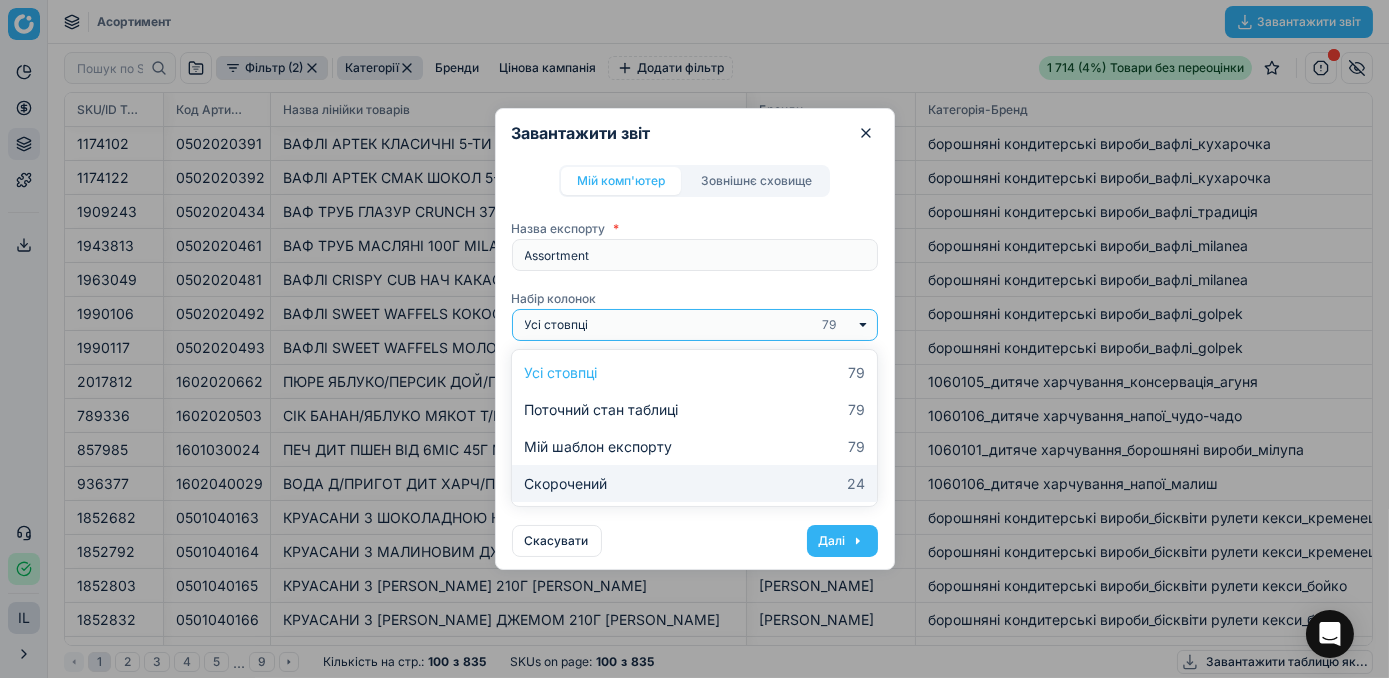 click on "Скорочений 24" at bounding box center [694, 483] 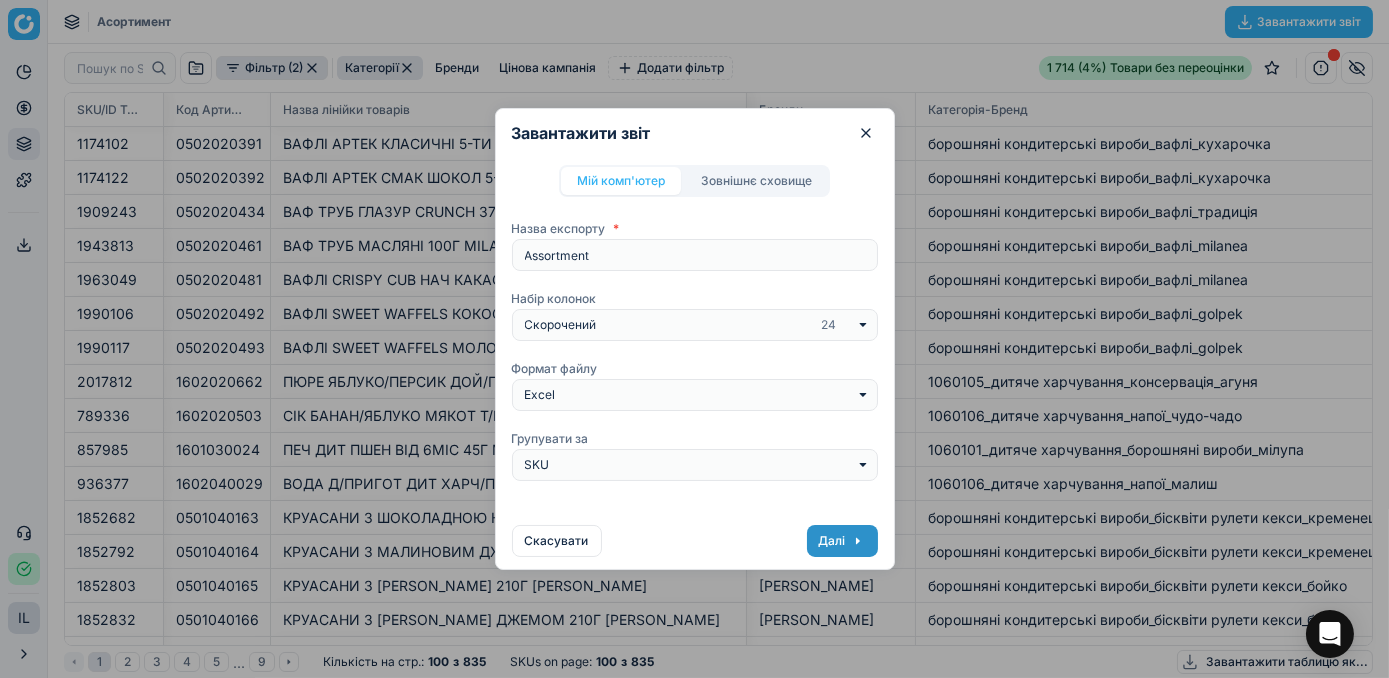 click on "Далі" at bounding box center [842, 541] 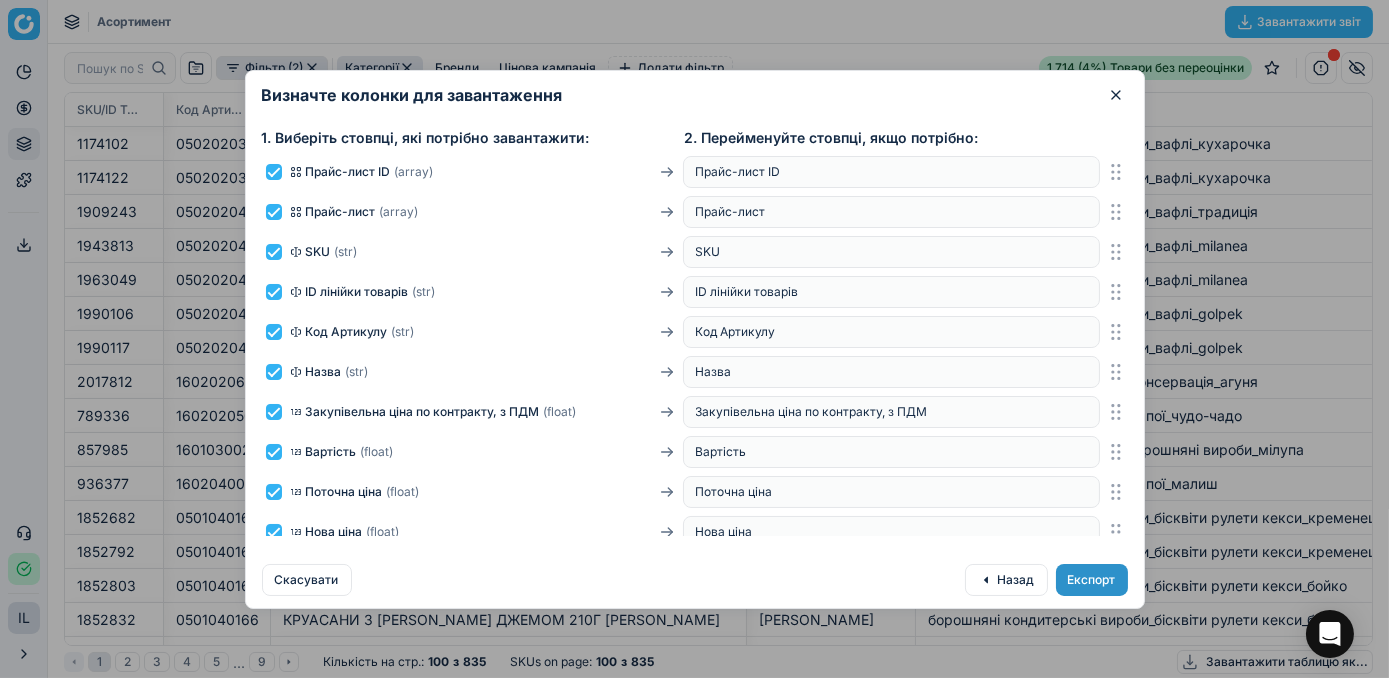 click on "Експорт" at bounding box center [1092, 580] 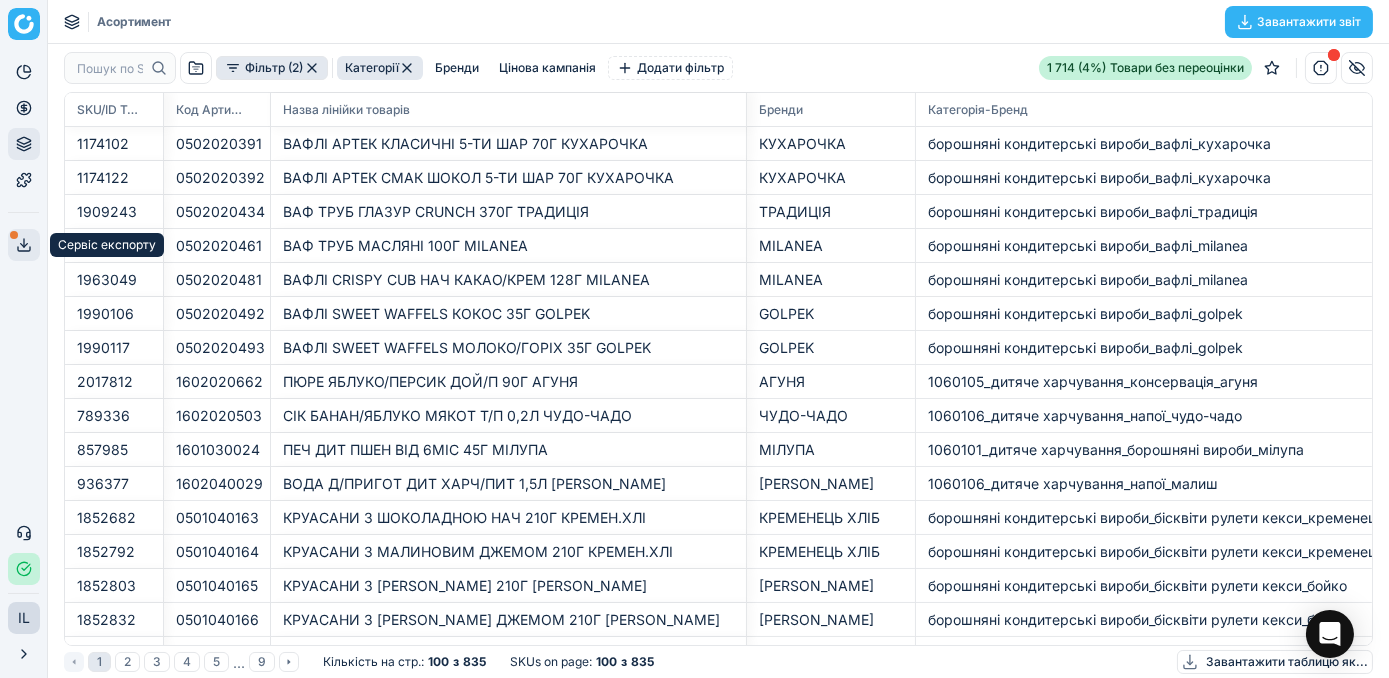 click 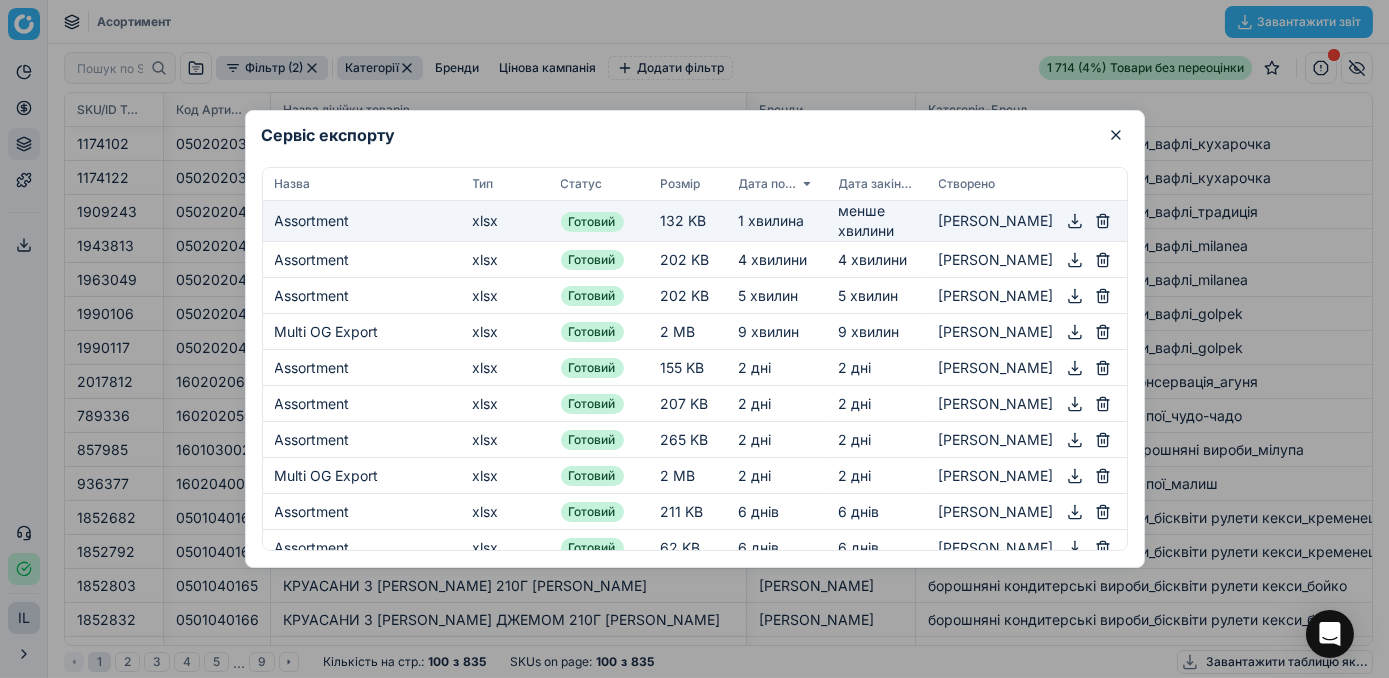 click 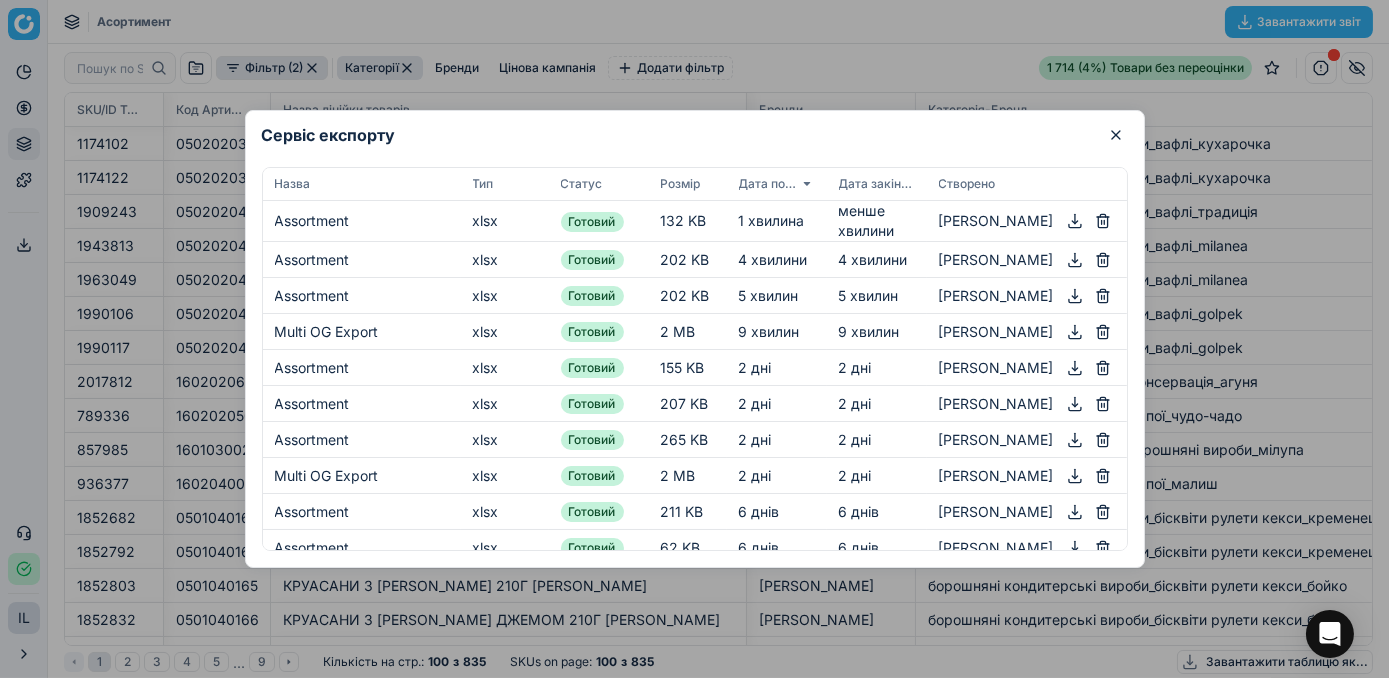 click at bounding box center [694, 339] 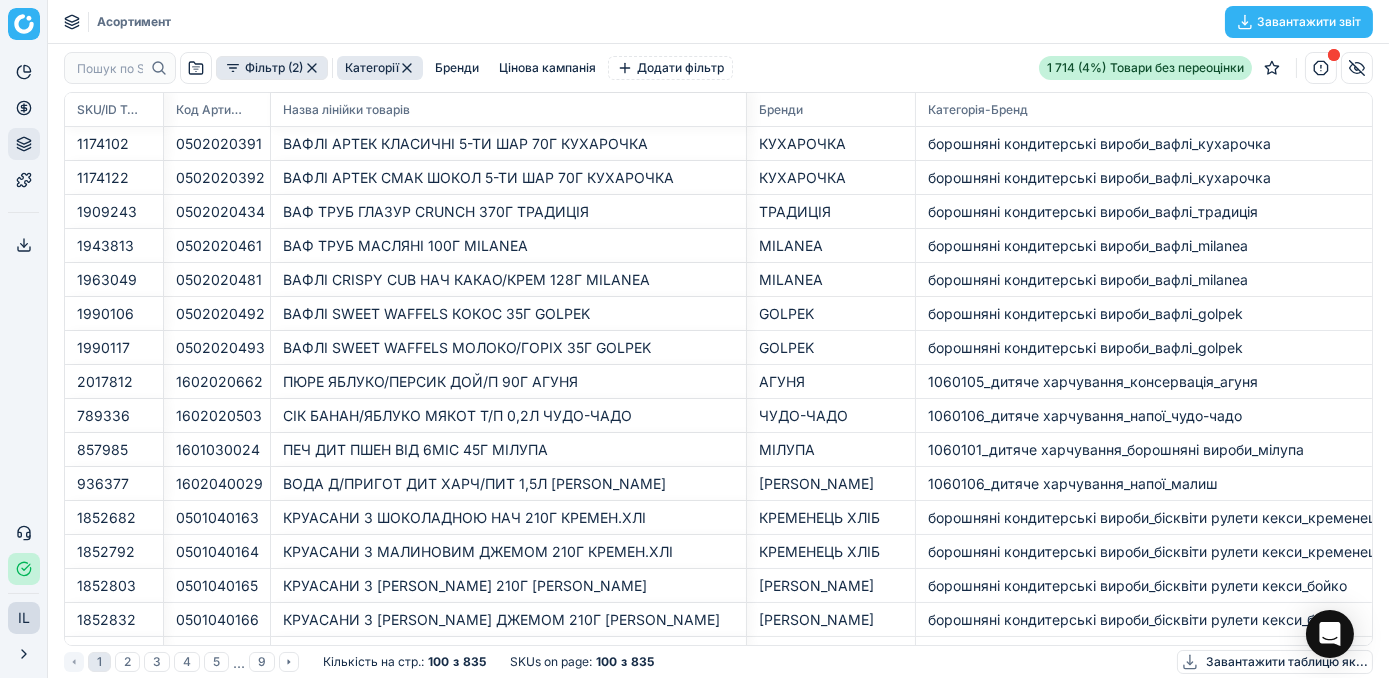 click 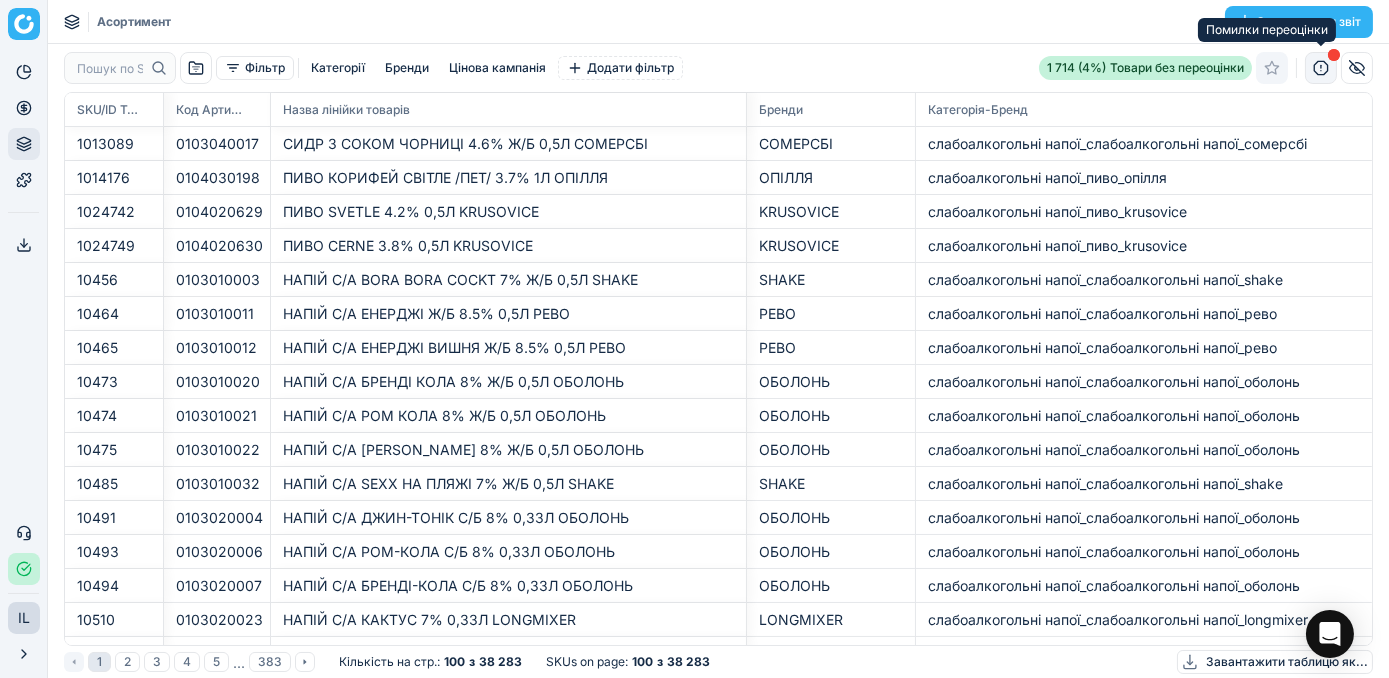 click 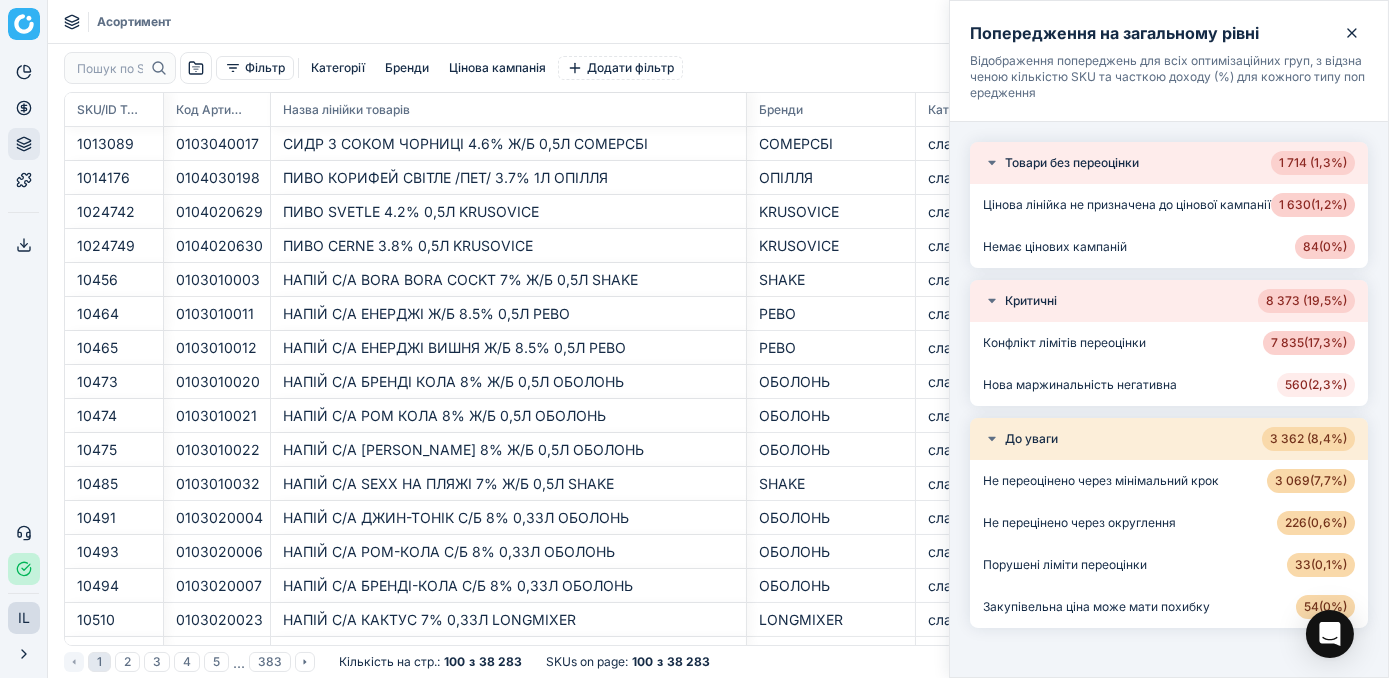 click on "560  ( 2,3% )" at bounding box center [1316, 385] 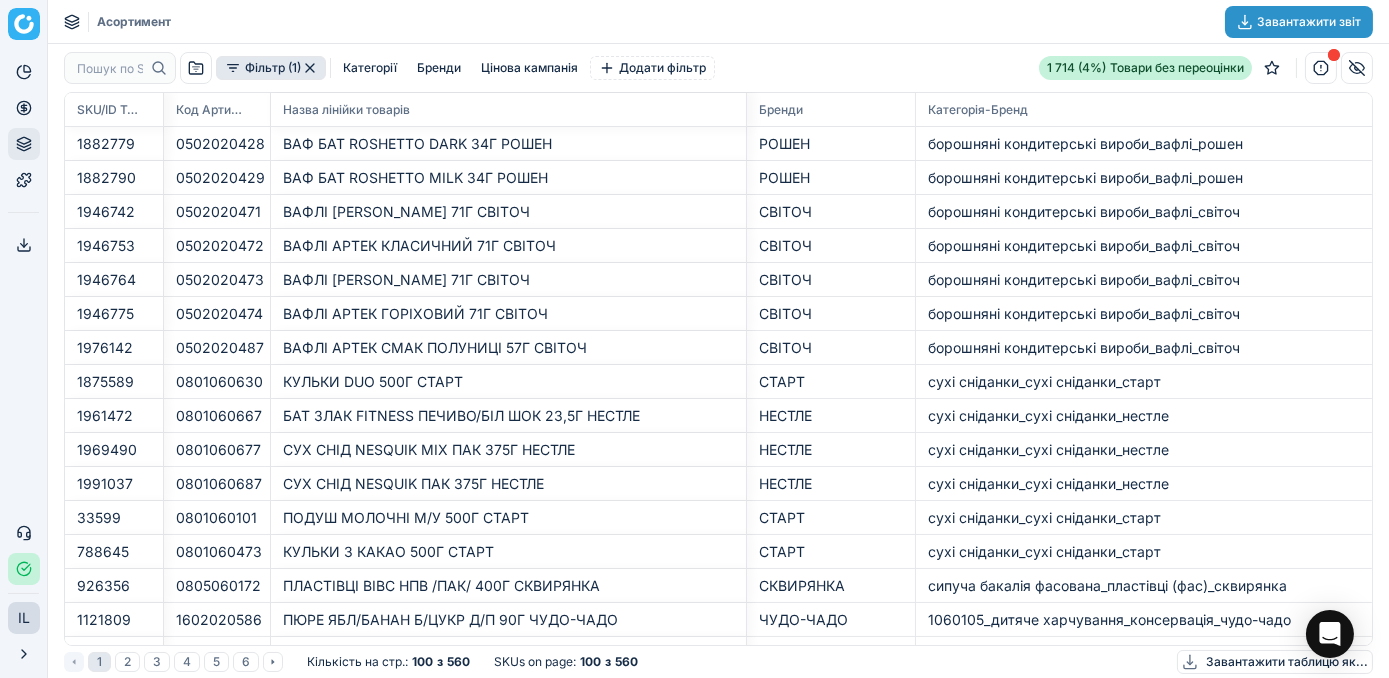 click 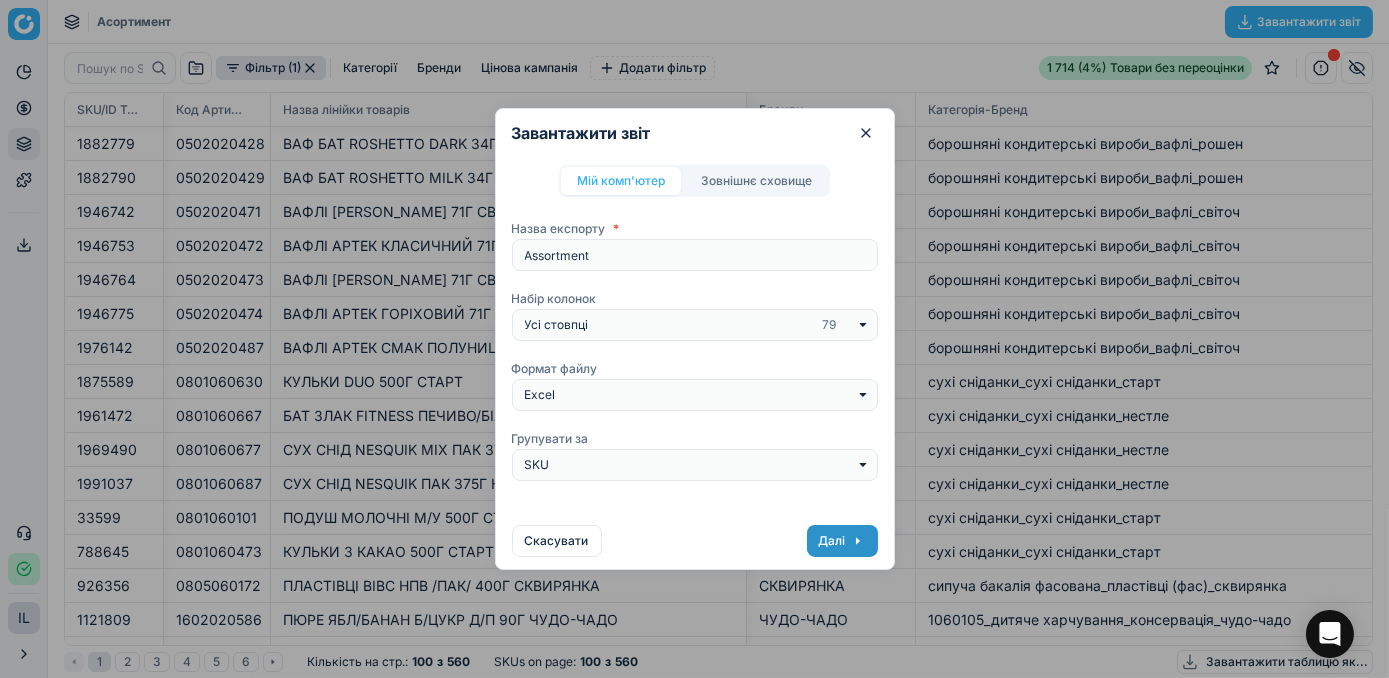 click on "Далі" at bounding box center (842, 541) 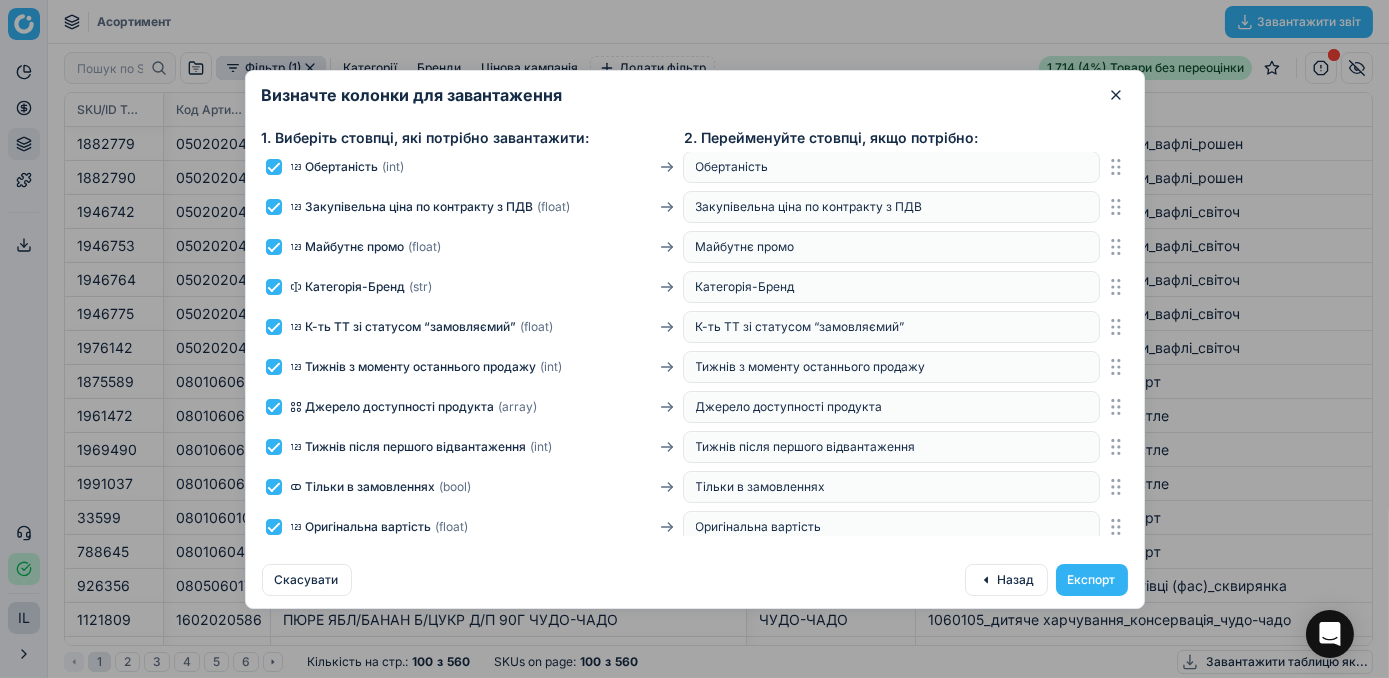 scroll, scrollTop: 2776, scrollLeft: 0, axis: vertical 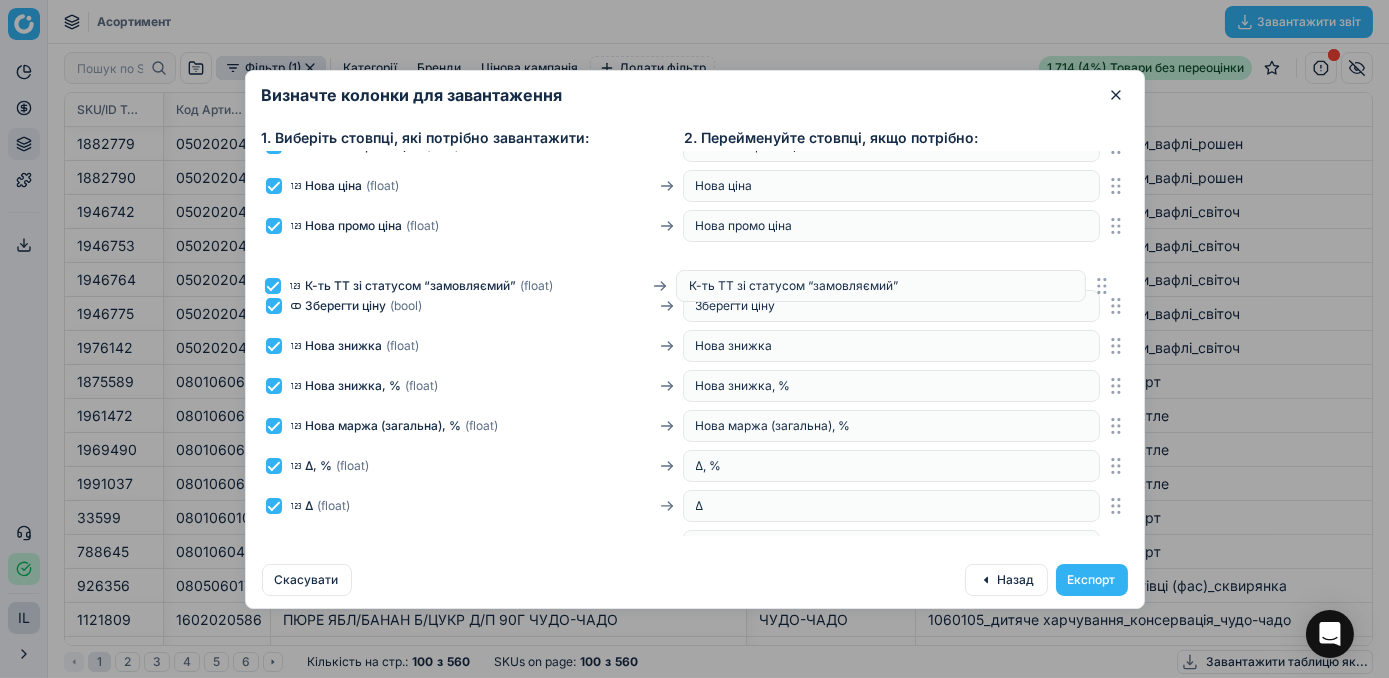drag, startPoint x: 1101, startPoint y: 321, endPoint x: 1120, endPoint y: 254, distance: 69.641945 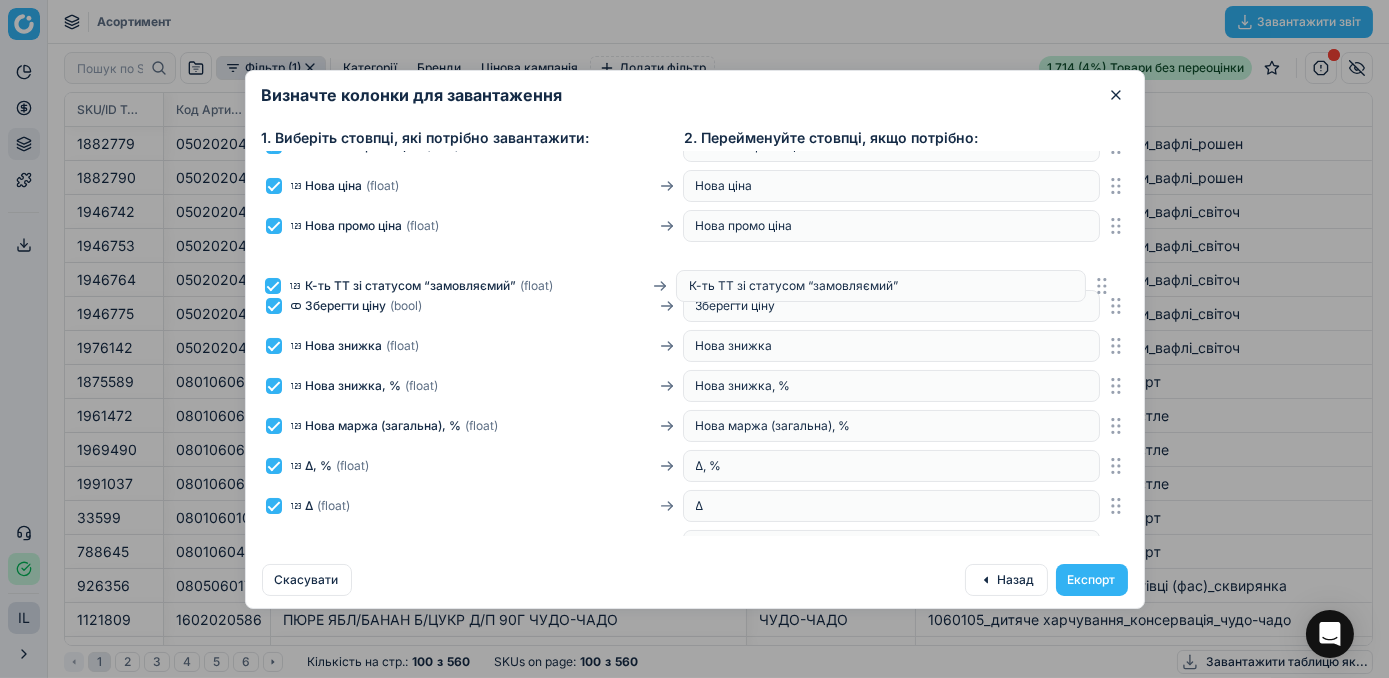 click on "SKU ( str ) SKU Назва ( str ) Назва Назва лінійки товарів ( str ) Назва лінійки товарів ID Товарної лінійки ( str ) ID Товарної лінійки Вартість ( float ) Вартість 🔒 ( bool ) 🔒 Поточна ціна ( float ) Поточна ціна Поточна промо ціна ( float ) Поточна промо ціна Нова ціна ( float ) Нова ціна Нова промо ціна ( float ) Нова промо ціна Зберегти ціну ( bool ) Зберегти ціну Нова знижка ( float ) Нова знижка Нова знижка, % ( float ) Нова знижка, % Нова маржа (загальна), % ( float ) Нова маржа (загальна), % Δ, % ( float ) Δ, % Δ ( float ) Δ Тип переоцінки ( str ) Тип переоцінки Оповіщення ( array ) Оповіщення Цінова кампанія ( str ) Цінова кампанія ( )" at bounding box center (695, 344) 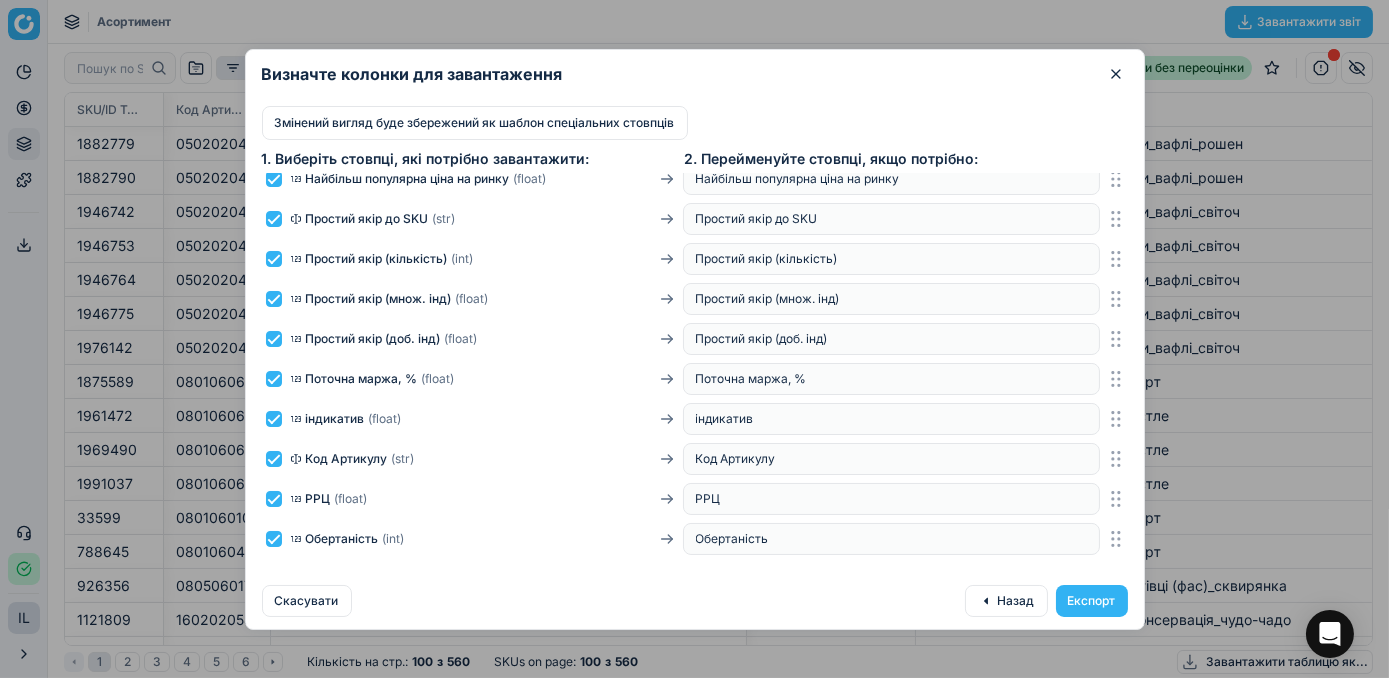 scroll, scrollTop: 2545, scrollLeft: 0, axis: vertical 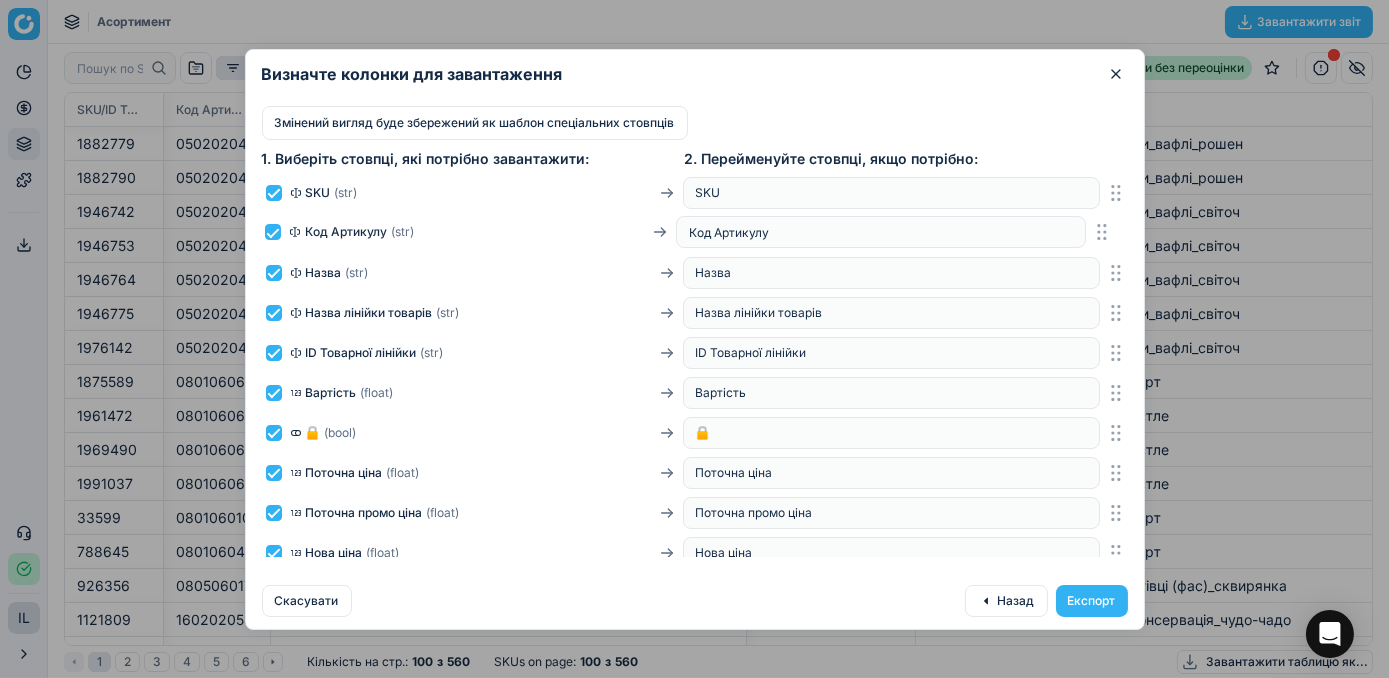 drag, startPoint x: 1101, startPoint y: 373, endPoint x: 1120, endPoint y: 246, distance: 128.41339 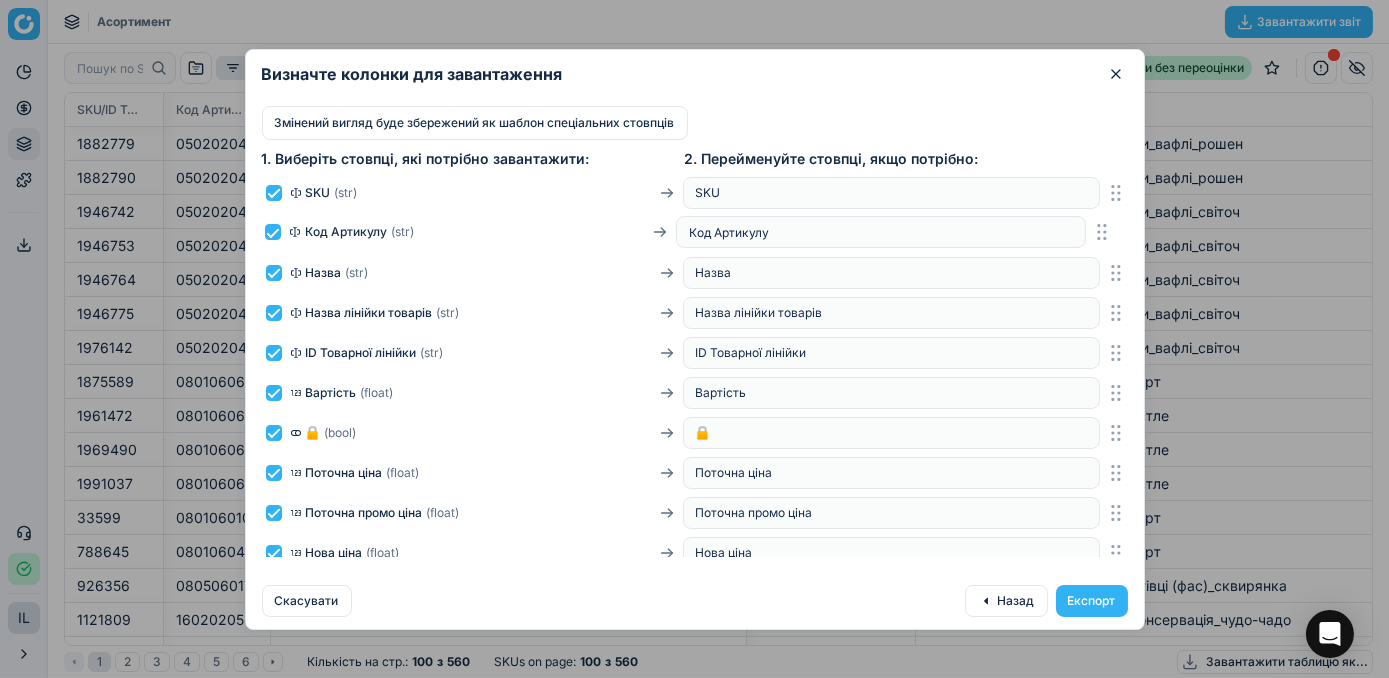 click on "SKU ( str ) SKU Назва ( str ) Назва Назва лінійки товарів ( str ) Назва лінійки товарів ID Товарної лінійки ( str ) ID Товарної лінійки Вартість ( float ) Вартість 🔒 ( bool ) 🔒 Поточна ціна ( float ) Поточна ціна Поточна промо ціна ( float ) Поточна промо ціна Нова ціна ( float ) Нова ціна Нова промо ціна ( float ) Нова промо ціна К-ть ТТ зі статусом “замовляємий” ( float ) К-ть ТТ зі статусом “замовляємий” Зберегти ціну ( bool ) Зберегти ціну Нова знижка ( float ) Нова знижка Нова знижка, % ( float ) Нова знижка, % Нова маржа (загальна), % ( float ) Нова маржа (загальна), % Δ, % ( float ) Δ, % Δ ( float ) Δ Тип переоцінки ( str ) ( array ) ( )" at bounding box center [695, 365] 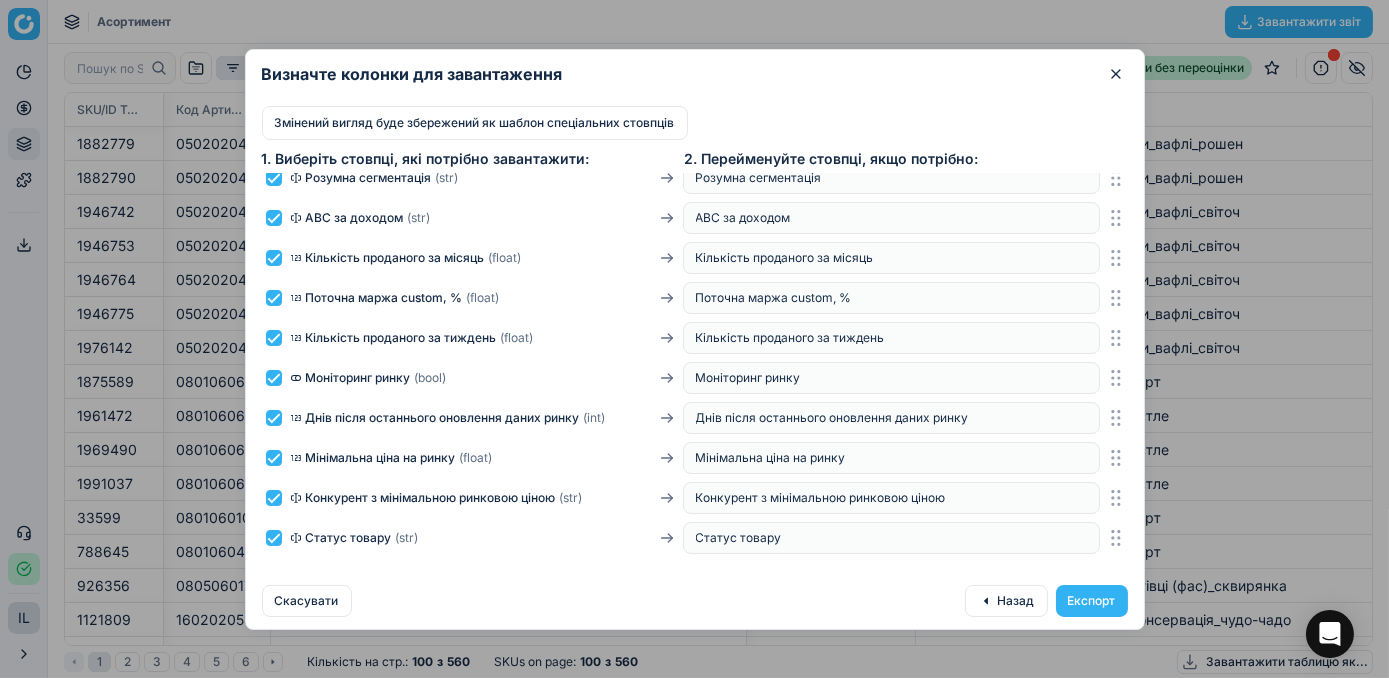 scroll, scrollTop: 1461, scrollLeft: 0, axis: vertical 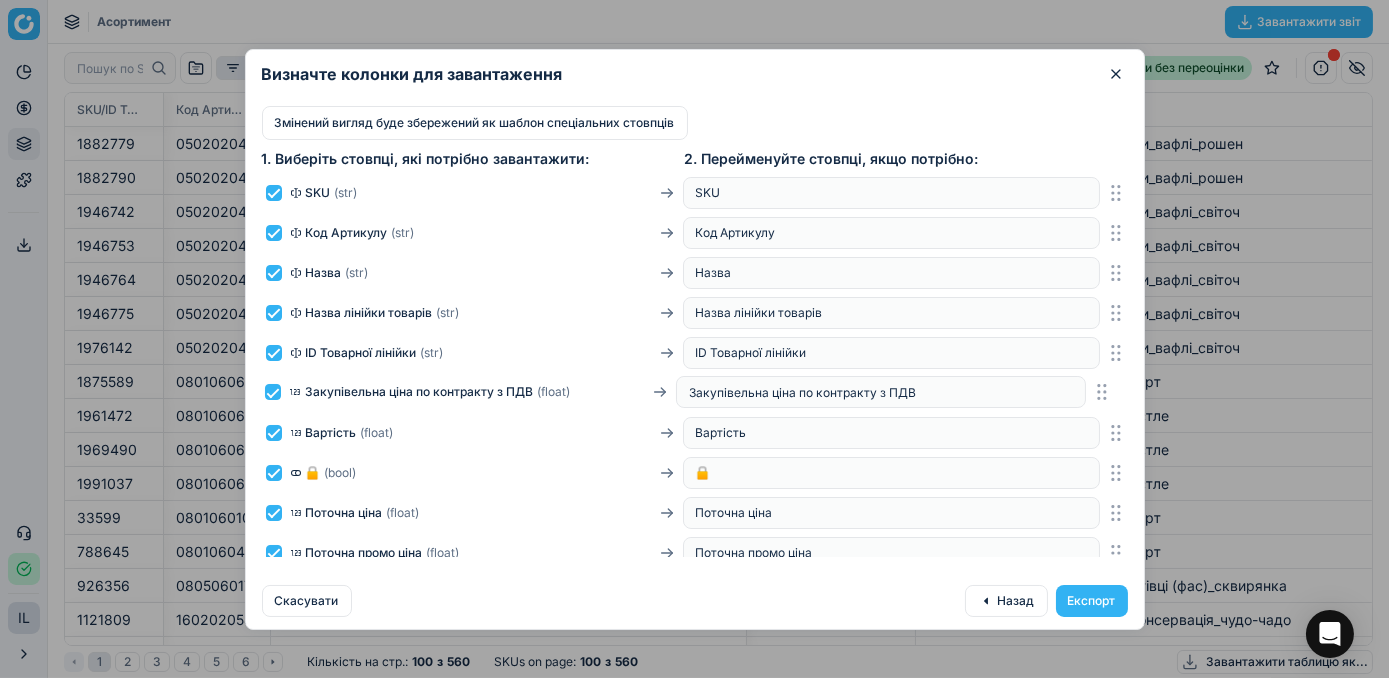 drag, startPoint x: 1101, startPoint y: 441, endPoint x: 1122, endPoint y: 403, distance: 43.416588 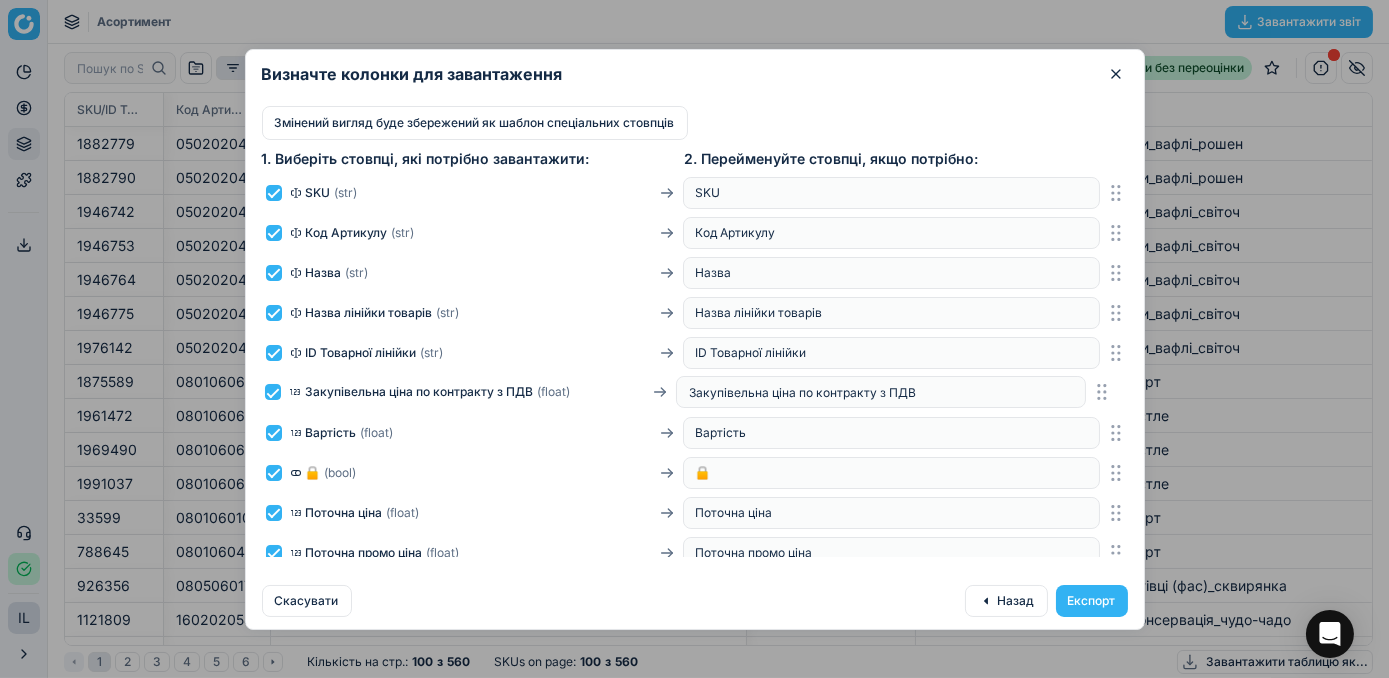 click on "SKU ( str ) SKU Код Артикулу ( str ) Код Артикулу Назва ( str ) Назва Назва лінійки товарів ( str ) Назва лінійки товарів ID Товарної лінійки ( str ) ID Товарної лінійки Вартість ( float ) Вартість 🔒 ( bool ) 🔒 Поточна ціна ( float ) Поточна ціна Поточна промо ціна ( float ) Поточна промо ціна Нова ціна ( float ) Нова ціна Нова промо ціна ( float ) Нова промо ціна К-ть ТТ зі статусом “замовляємий” ( float ) К-ть ТТ зі статусом “замовляємий” Зберегти ціну ( bool ) Зберегти ціну Нова знижка ( float ) Нова знижка Нова знижка, % ( float ) Нова знижка, % Нова маржа (загальна), % ( float ) Нова маржа (загальна), % Δ, % ( float ) Δ, % Δ ( float" at bounding box center (695, 365) 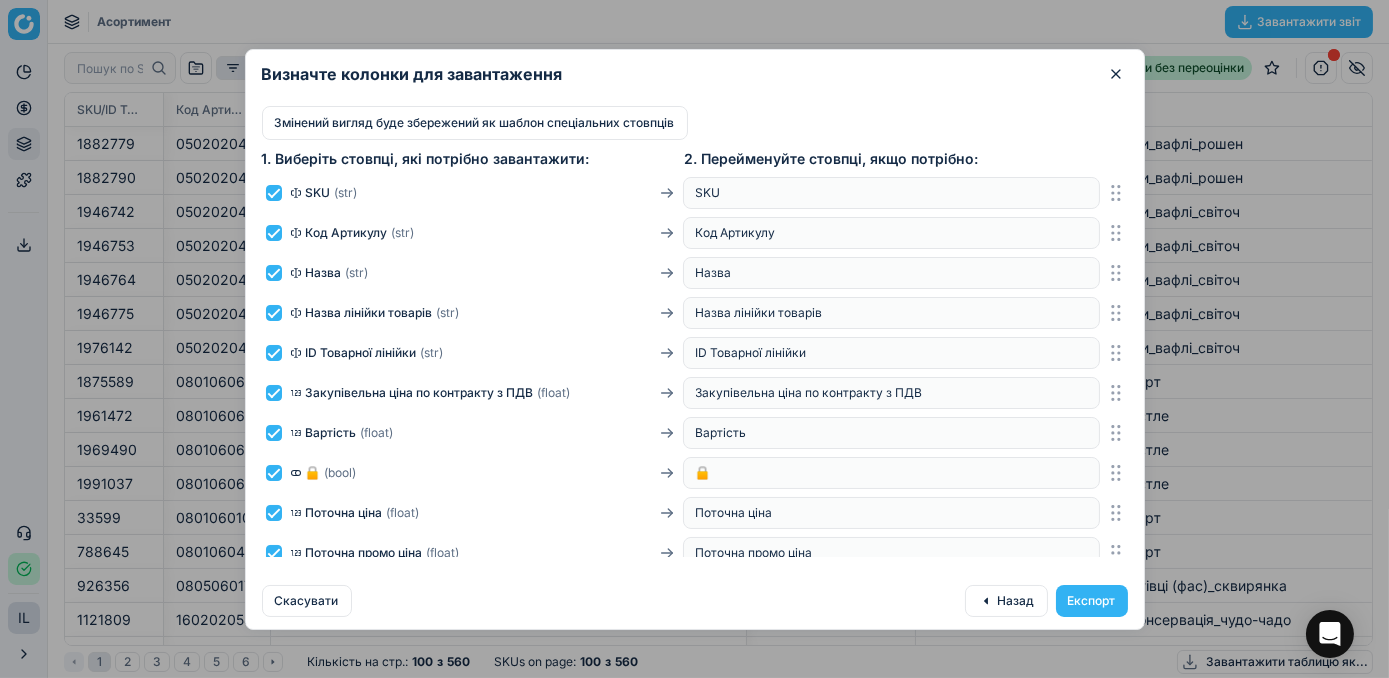 scroll, scrollTop: 90, scrollLeft: 0, axis: vertical 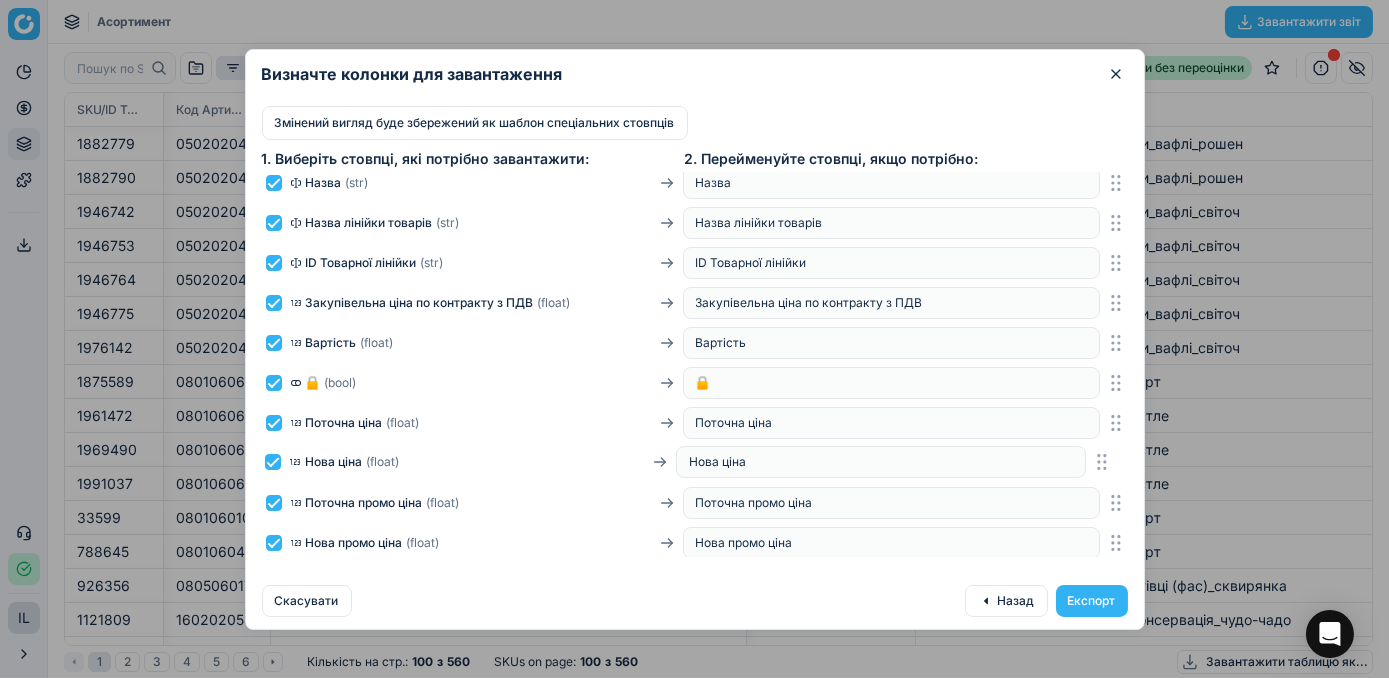 drag, startPoint x: 1095, startPoint y: 502, endPoint x: 1102, endPoint y: 459, distance: 43.56604 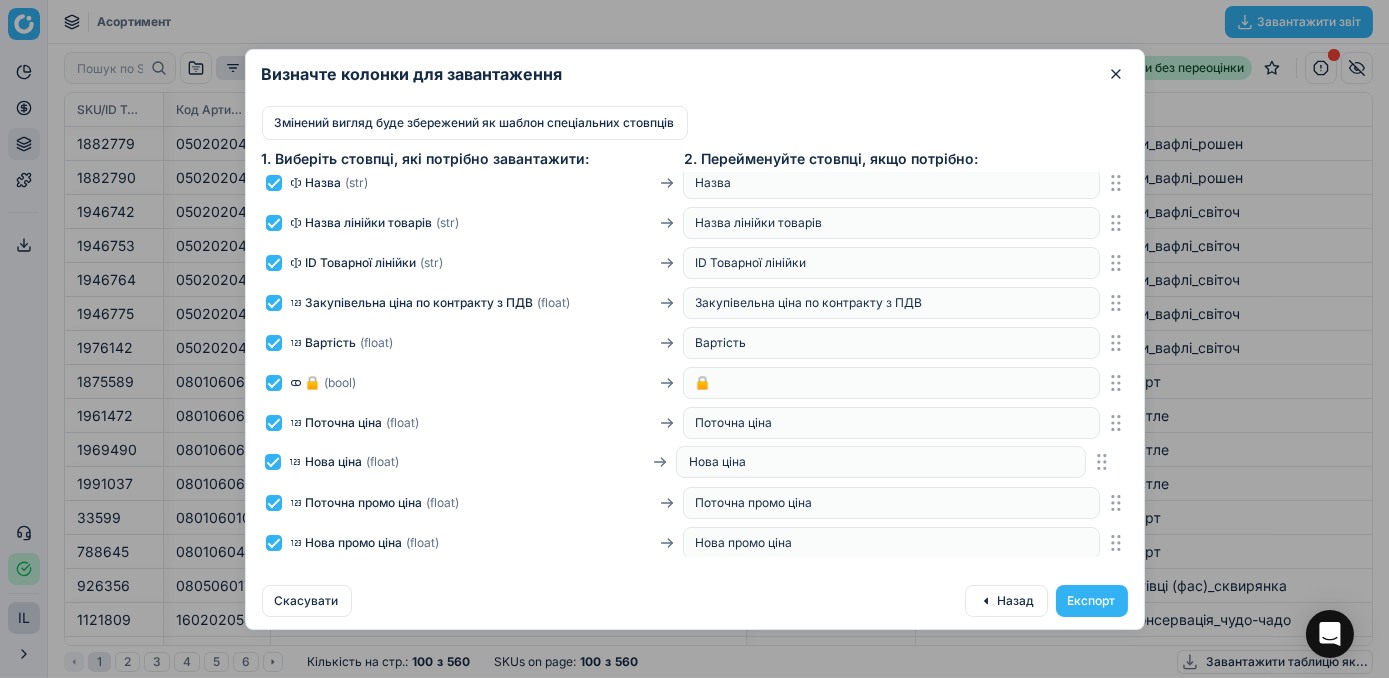 click on "SKU ( str ) SKU Код Артикулу ( str ) Код Артикулу Назва ( str ) Назва Назва лінійки товарів ( str ) Назва лінійки товарів ID Товарної лінійки ( str ) ID Товарної лінійки Закупівельна ціна по контракту з ПДВ ( float ) Закупівельна ціна по контракту з ПДВ Вартість ( float ) Вартість 🔒 ( bool ) 🔒 Поточна ціна ( float ) Поточна ціна Поточна промо ціна ( float ) Поточна промо ціна Нова ціна ( float ) Нова ціна Нова промо ціна ( float ) Нова промо ціна К-ть ТТ зі статусом “замовляємий” ( float ) К-ть ТТ зі статусом “замовляємий” Зберегти ціну ( bool ) Зберегти ціну Нова знижка ( float ) Нова знижка Нова знижка, % ( float ) ( ) (" at bounding box center [695, 365] 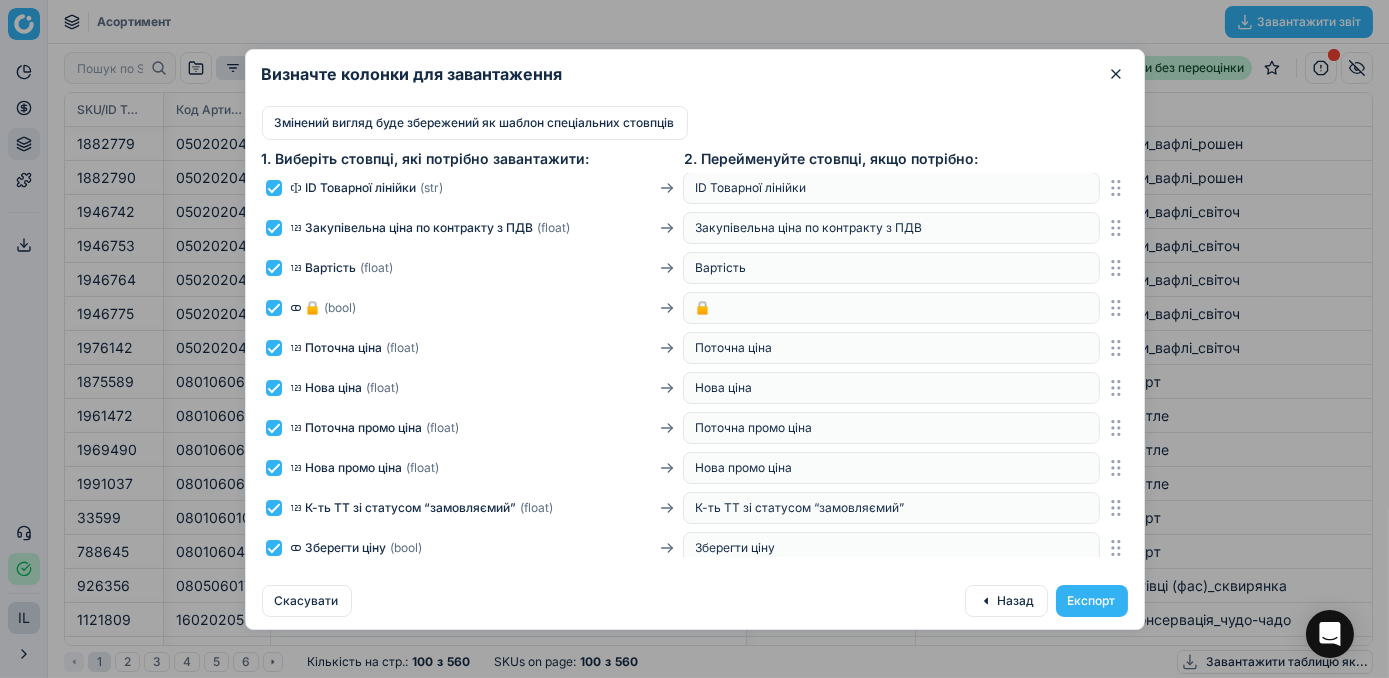 scroll, scrollTop: 272, scrollLeft: 0, axis: vertical 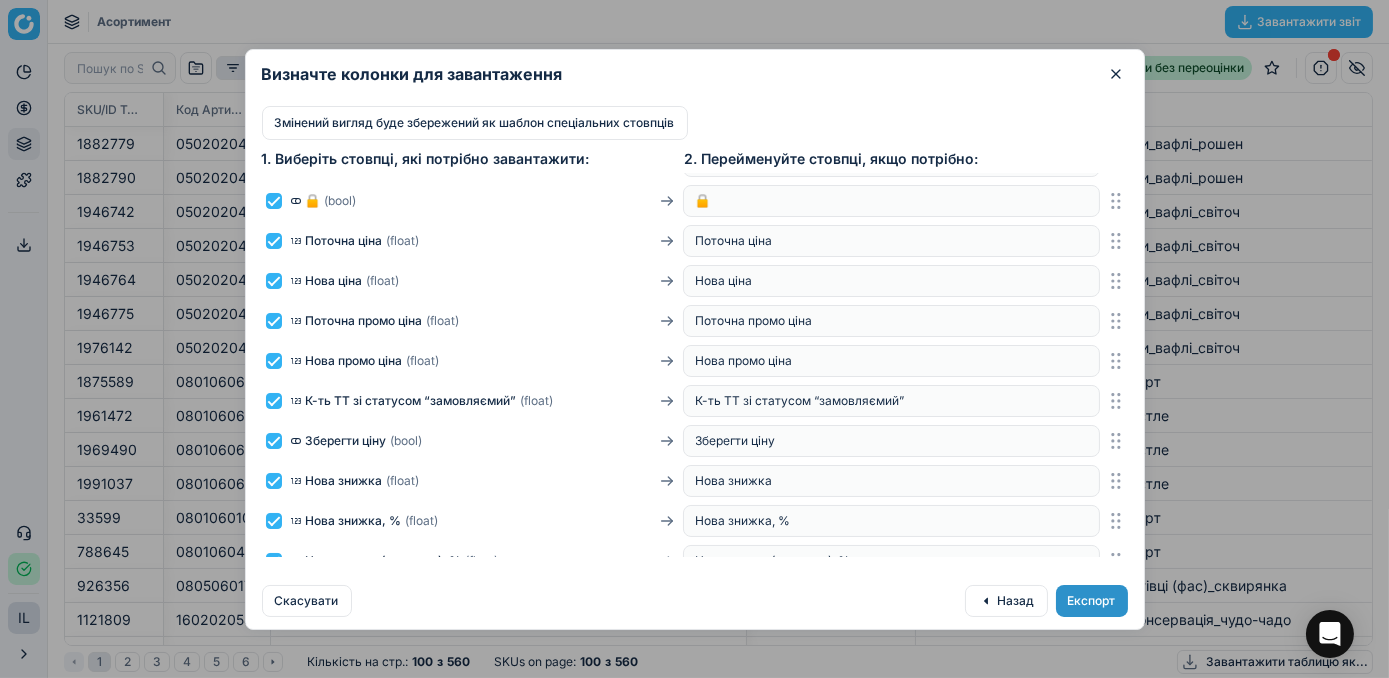 click on "Експорт" at bounding box center (1092, 601) 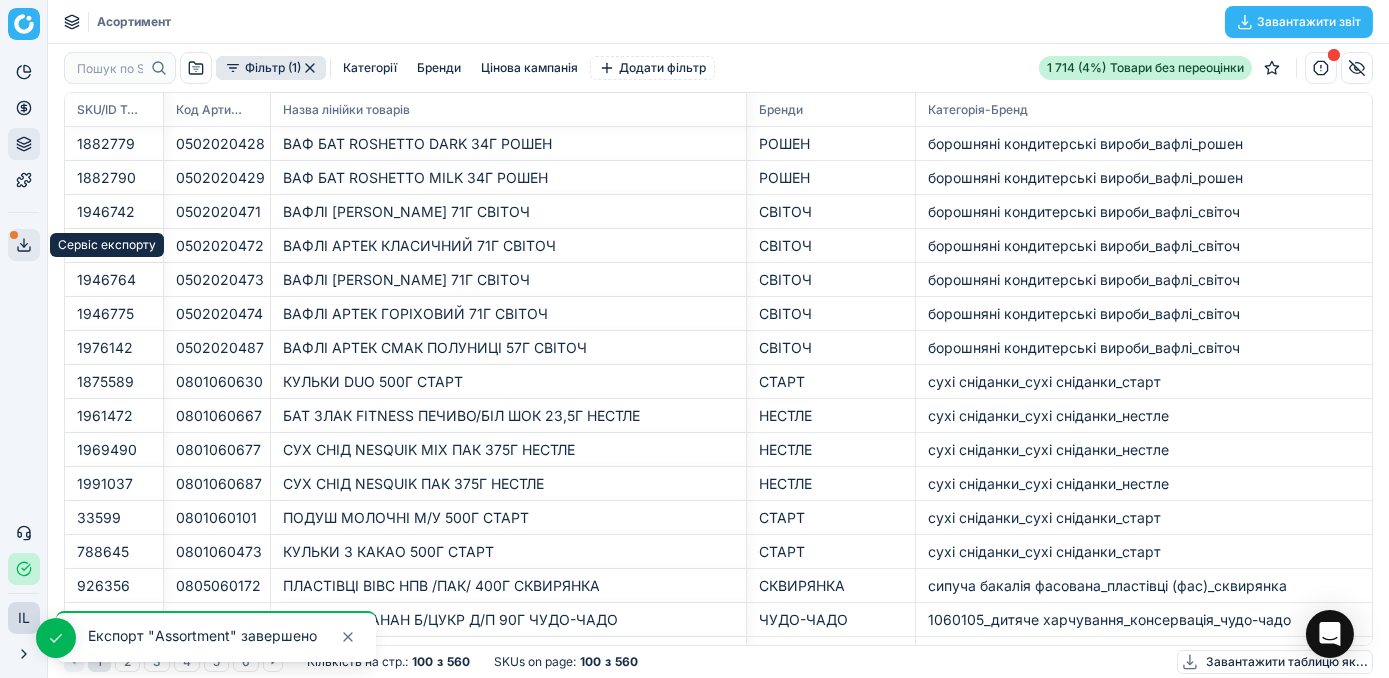 click 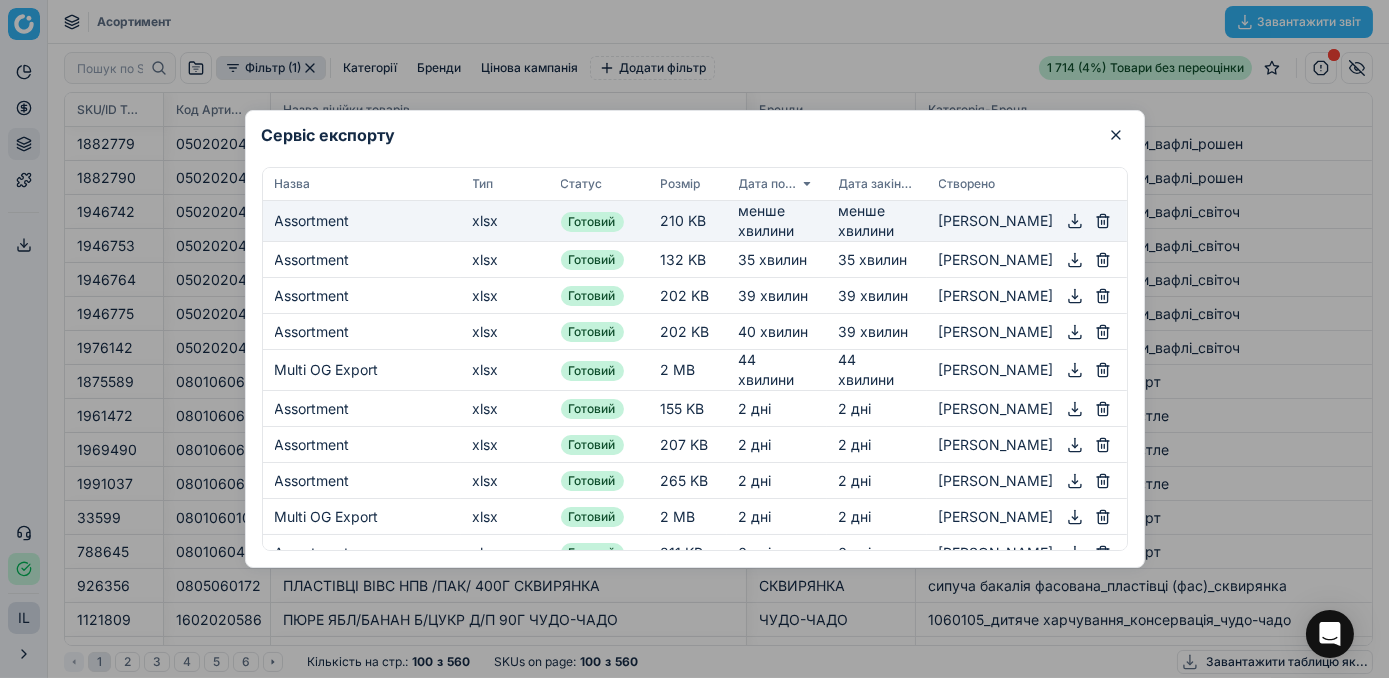 click 